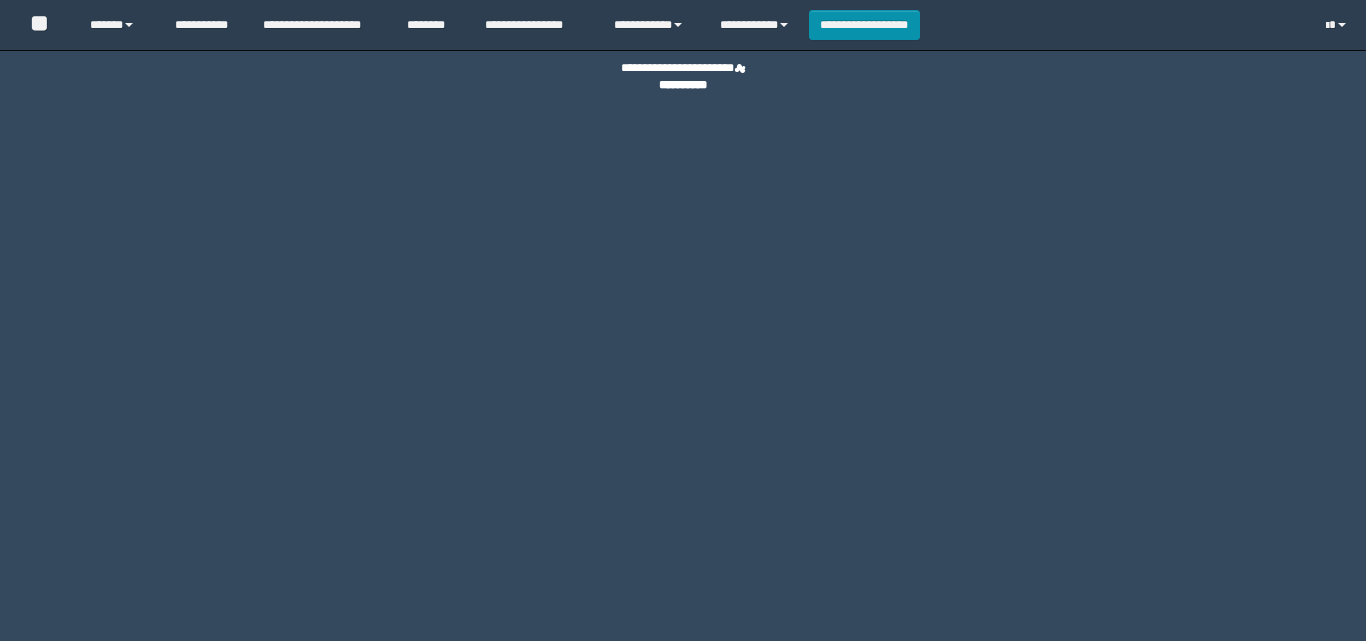 scroll, scrollTop: 0, scrollLeft: 0, axis: both 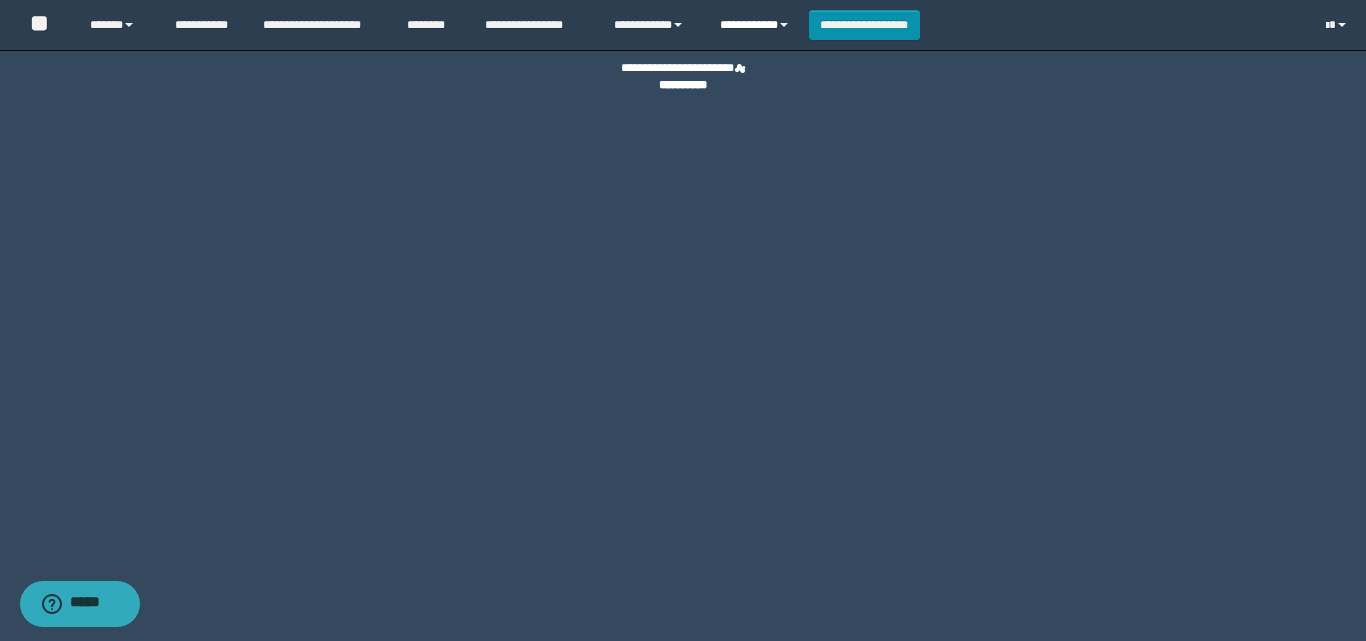click on "**********" at bounding box center [757, 25] 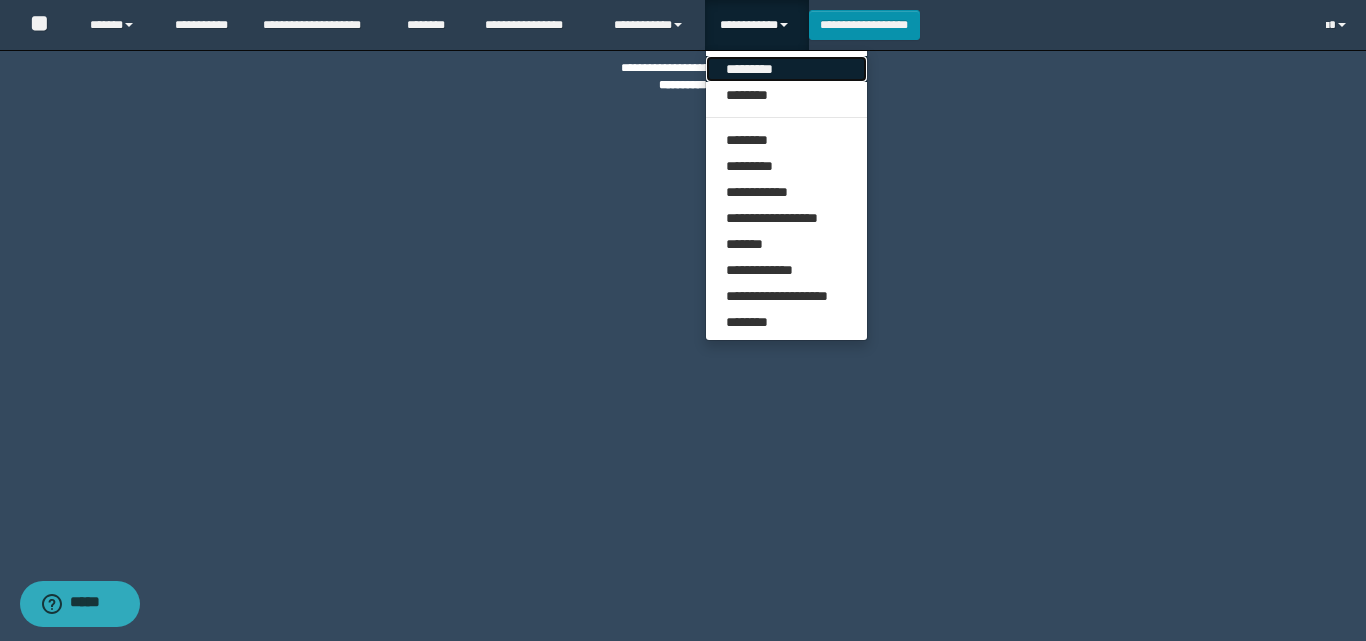 click on "*********" at bounding box center (786, 69) 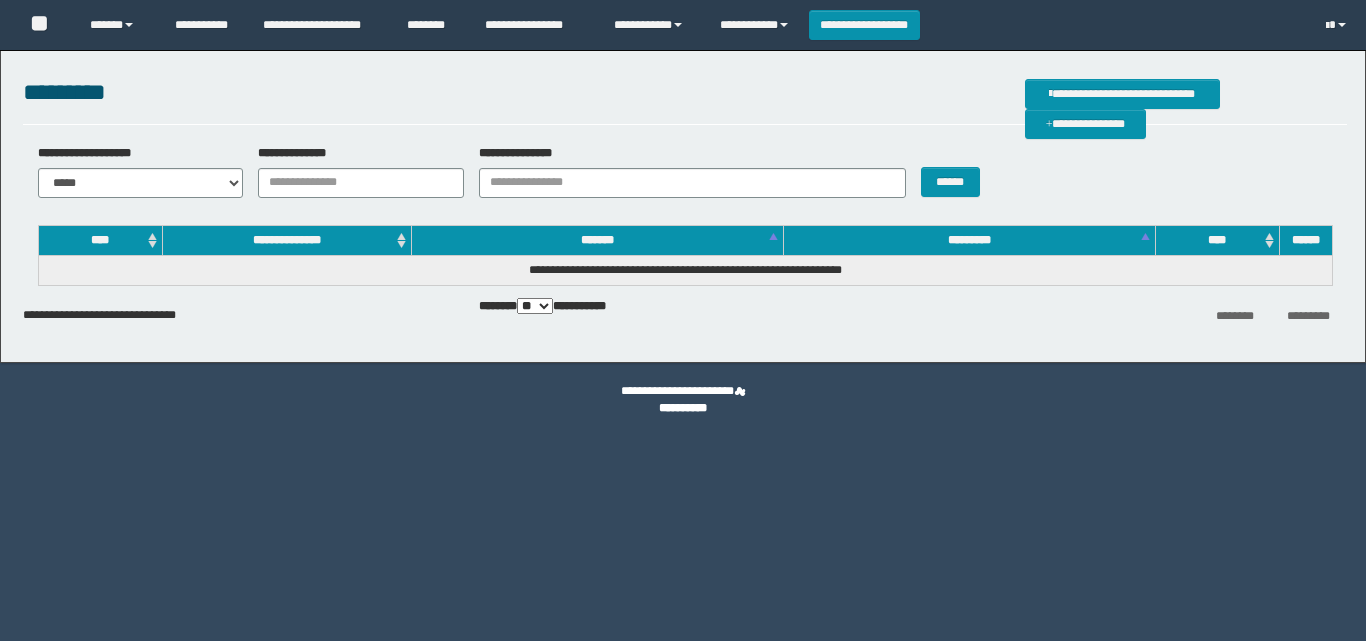 scroll, scrollTop: 0, scrollLeft: 0, axis: both 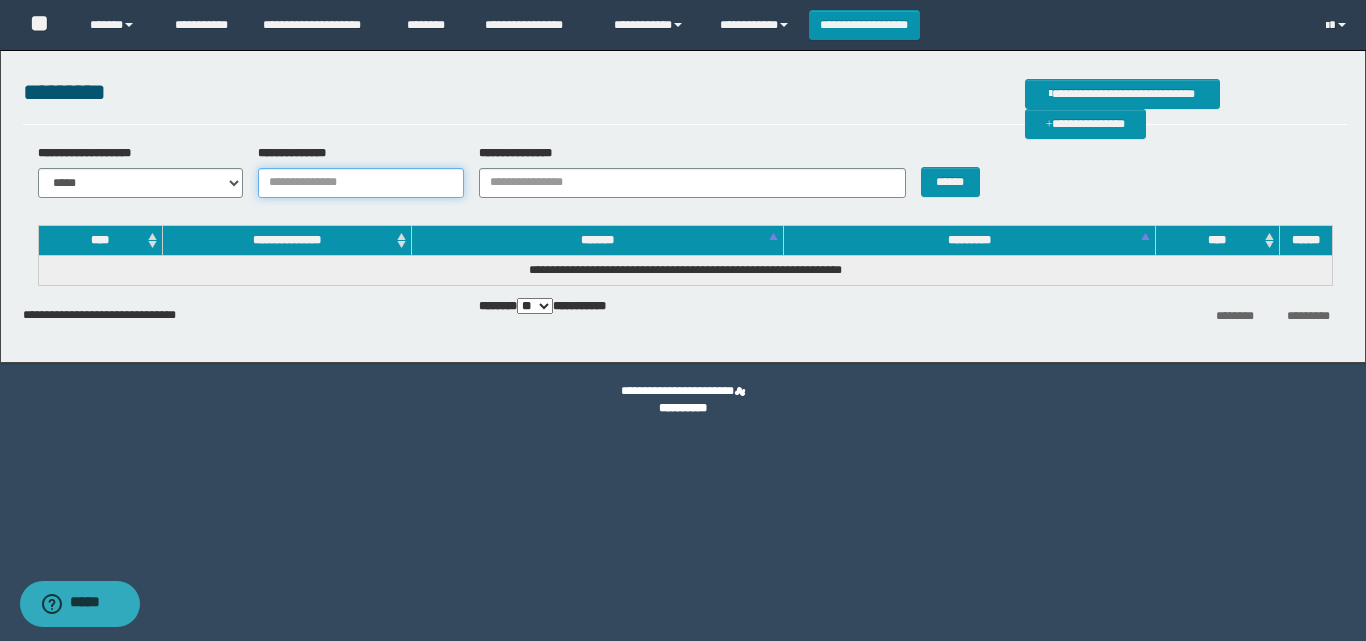 click on "**********" at bounding box center [361, 183] 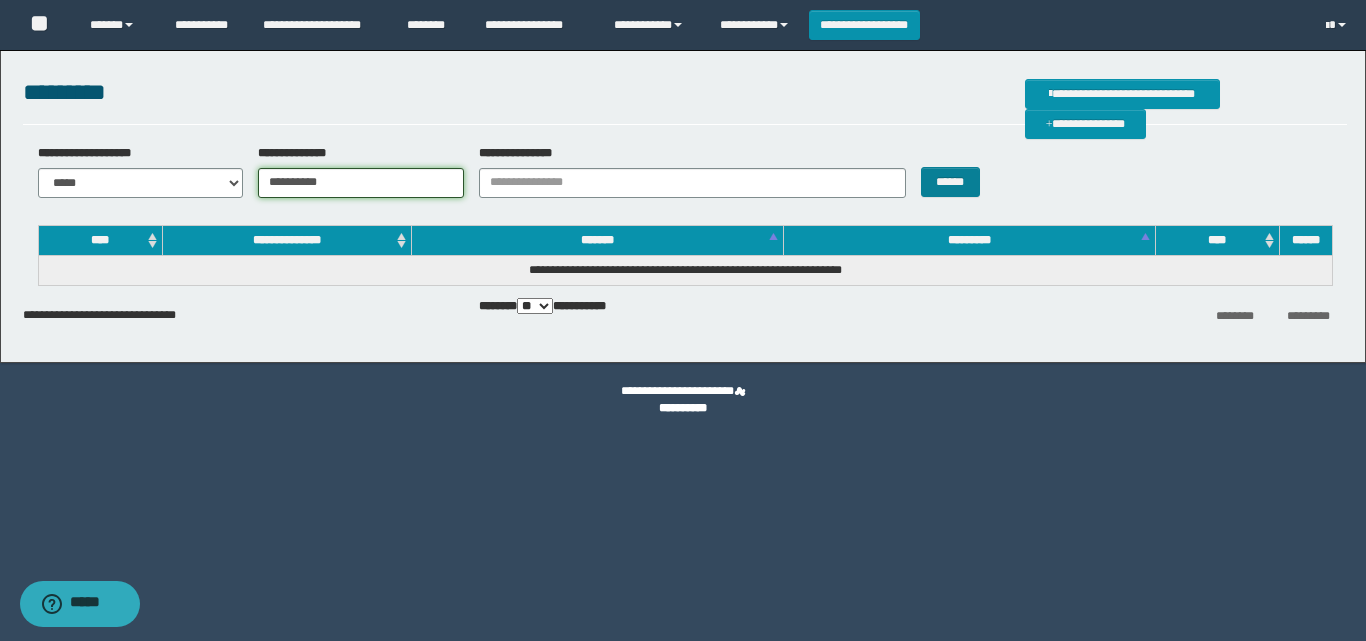 type on "**********" 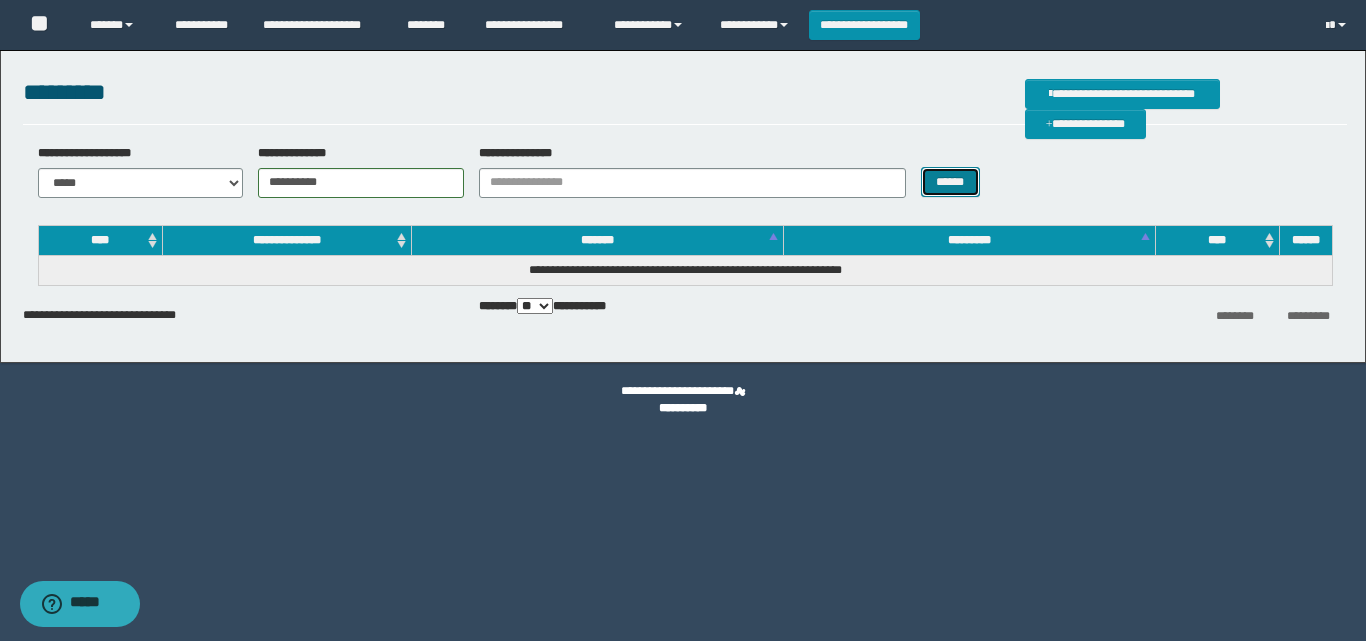 click on "******" at bounding box center (950, 182) 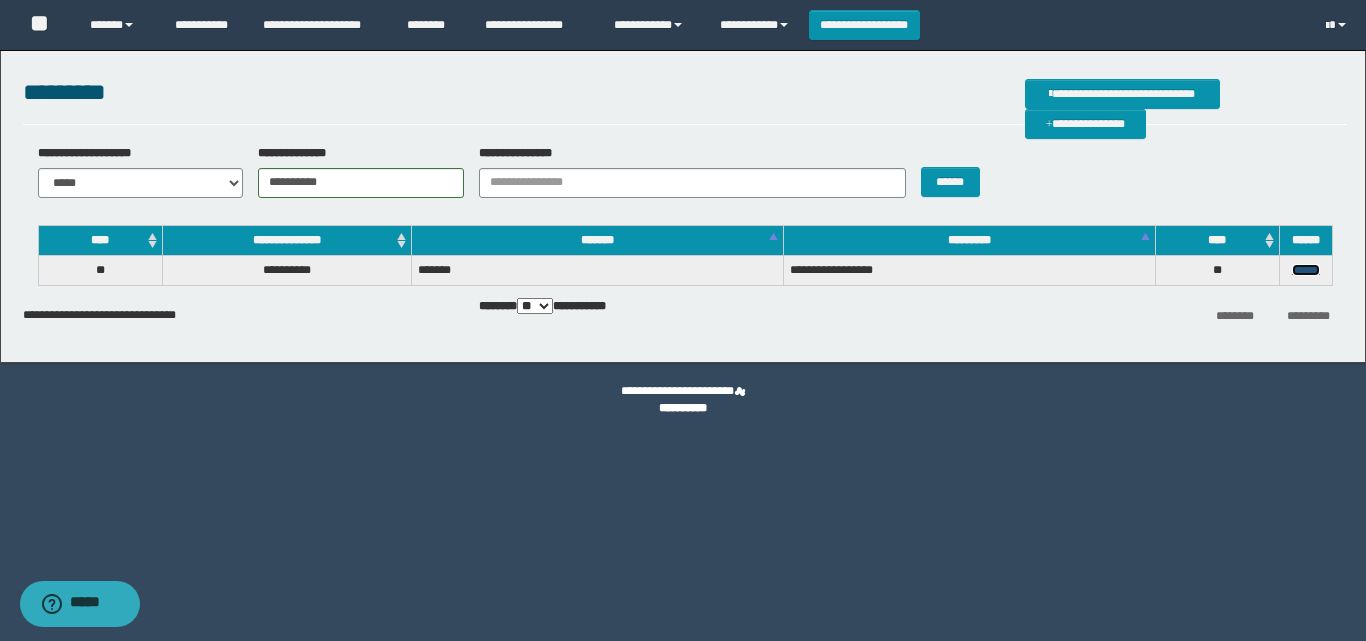 click on "******" at bounding box center [1306, 270] 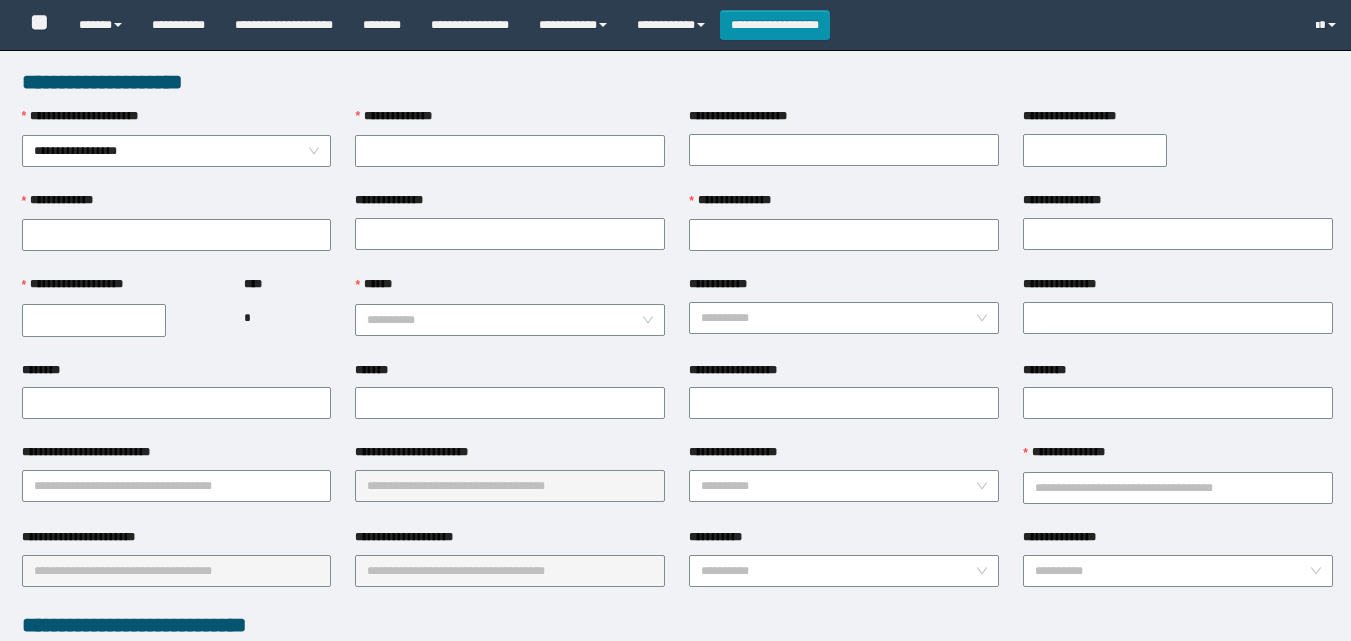 scroll, scrollTop: 0, scrollLeft: 0, axis: both 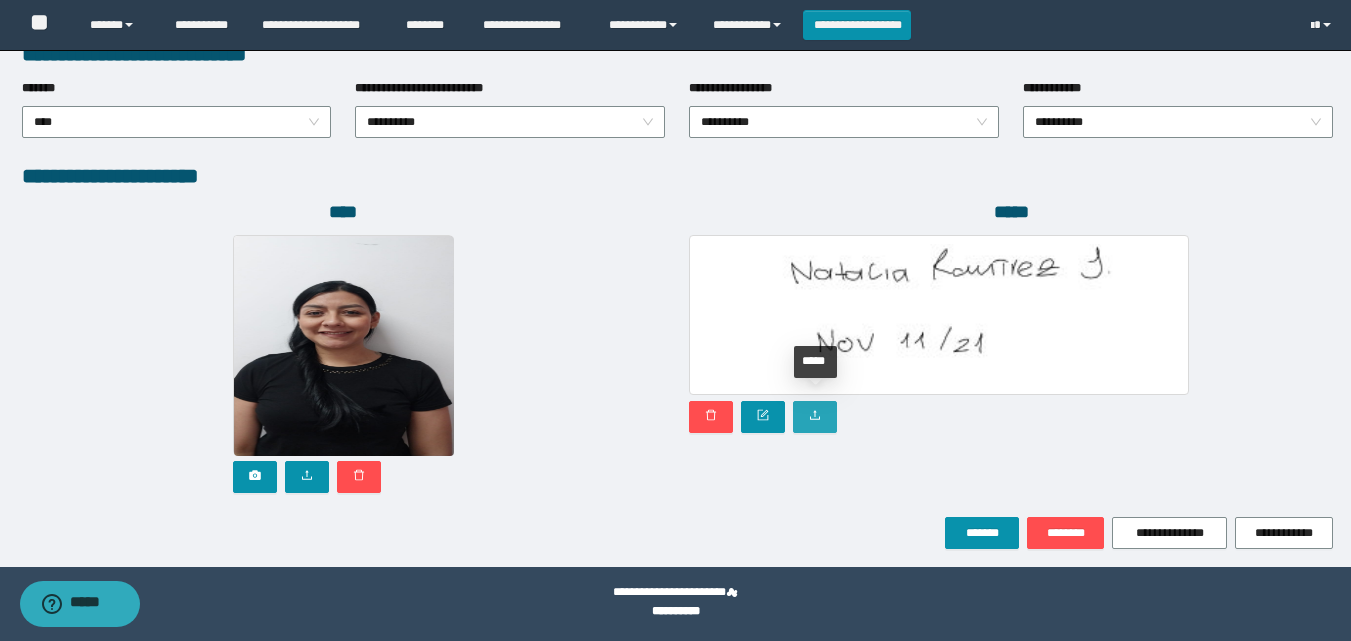 click 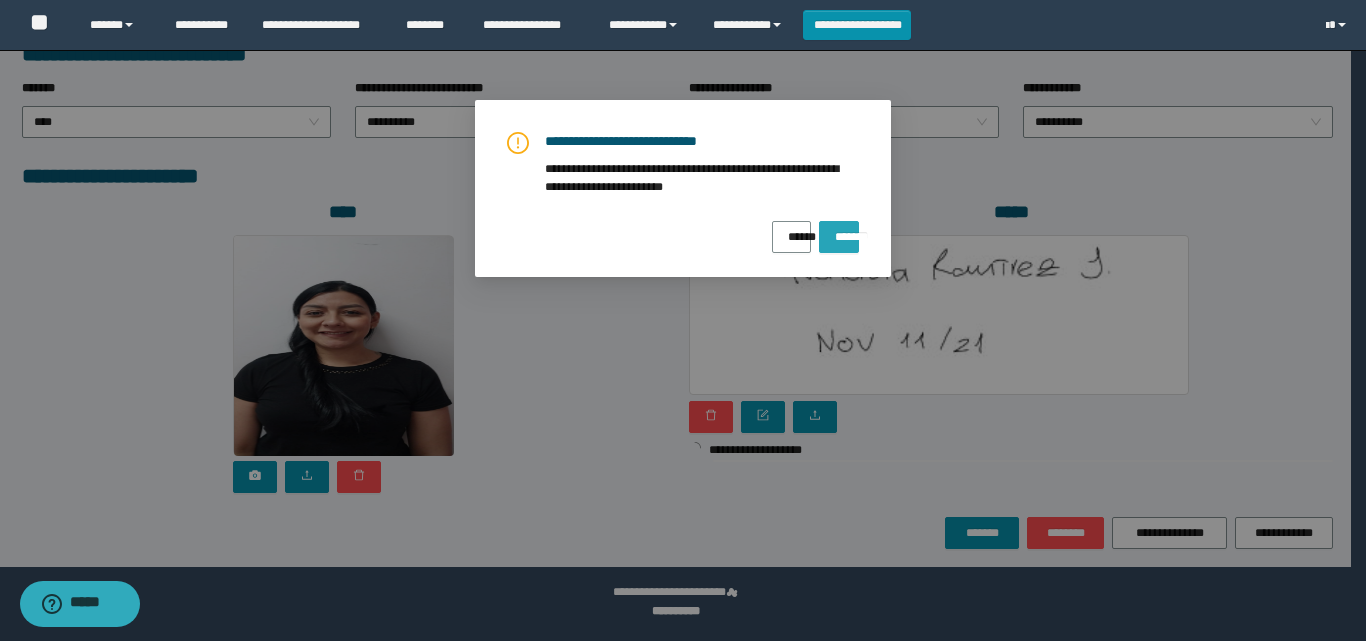 click on "*******" at bounding box center (839, 237) 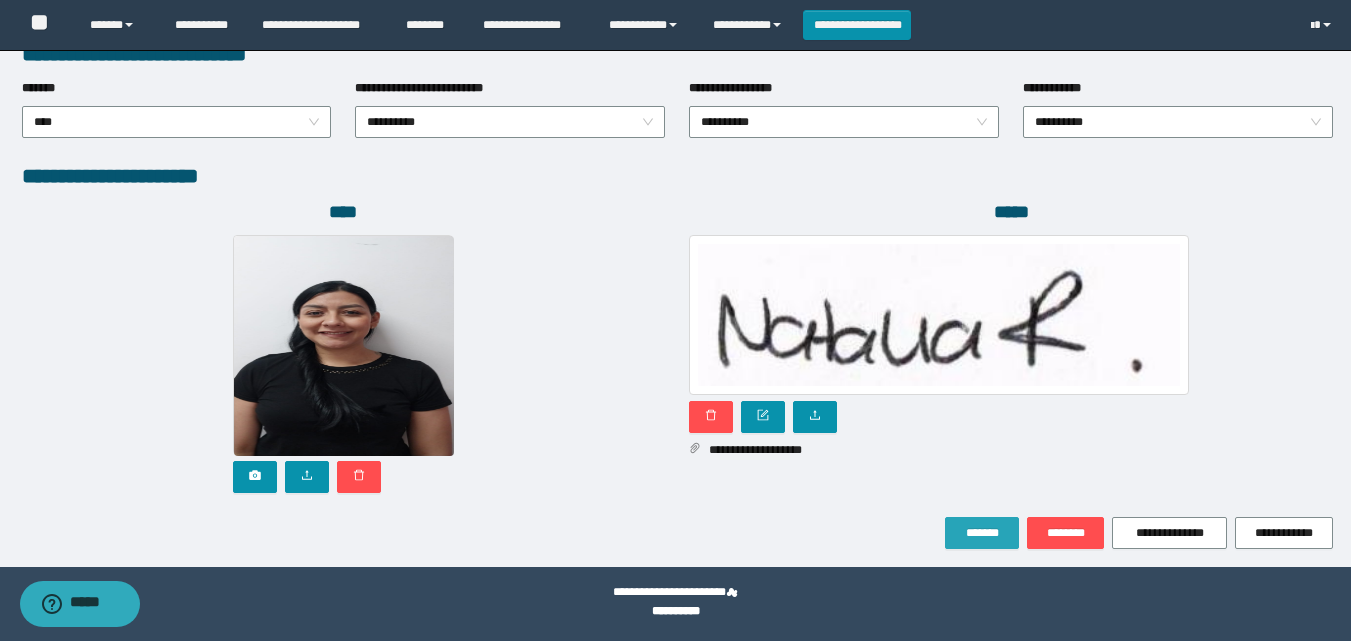 click on "*******" at bounding box center [982, 533] 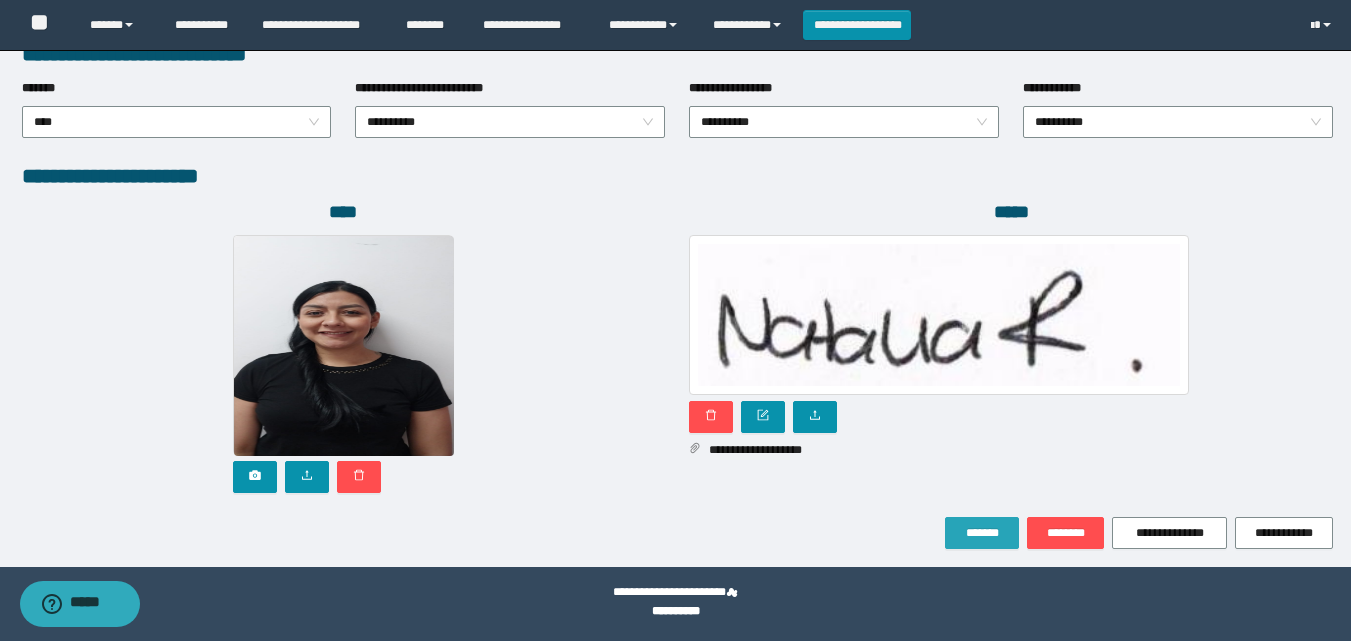 click on "*******" at bounding box center (982, 533) 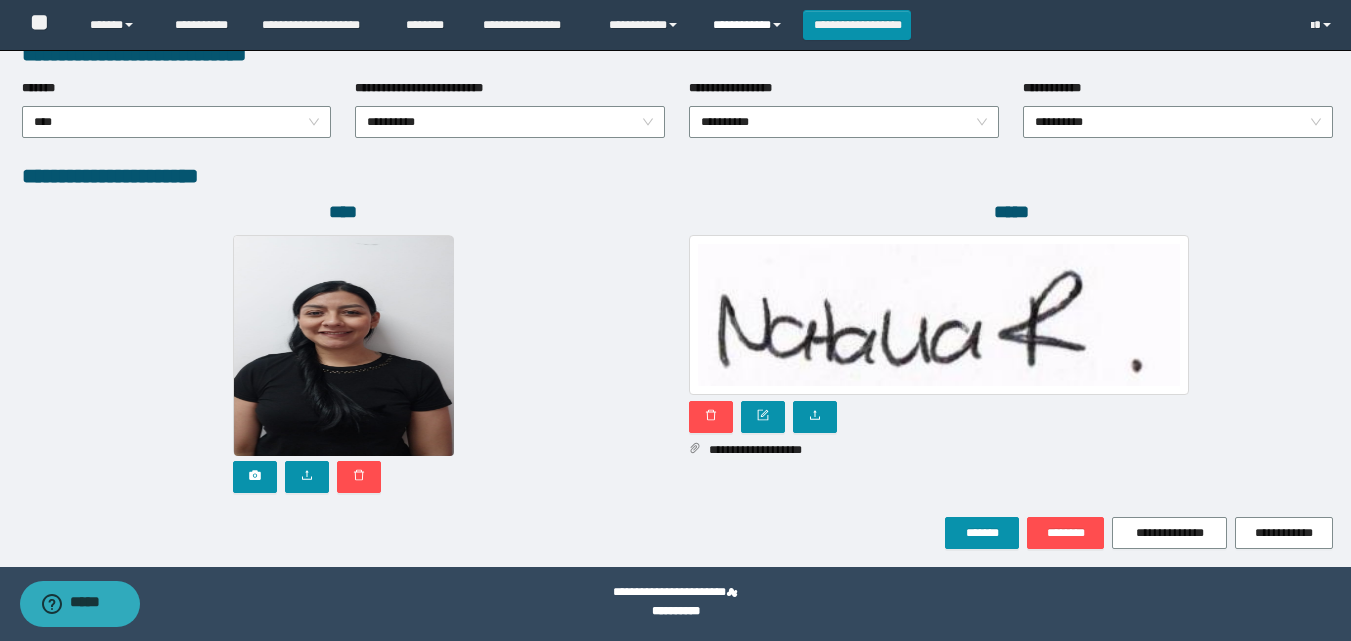 click on "**********" at bounding box center (750, 25) 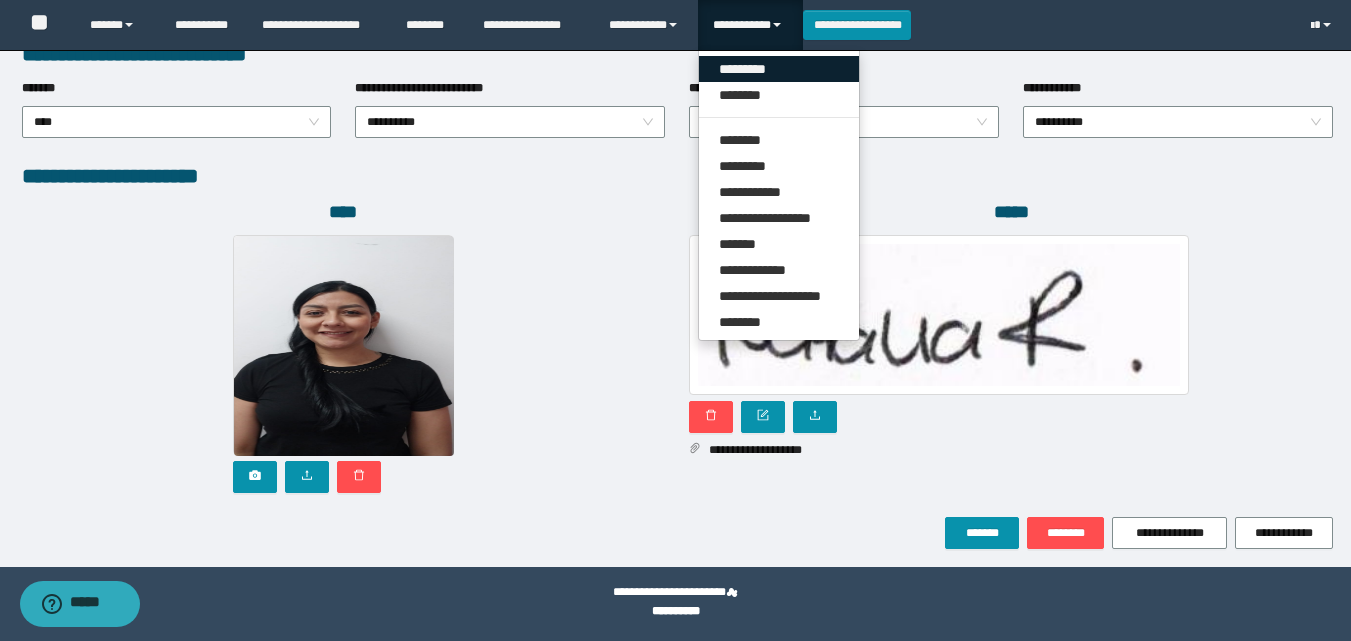 click on "*********" at bounding box center (779, 69) 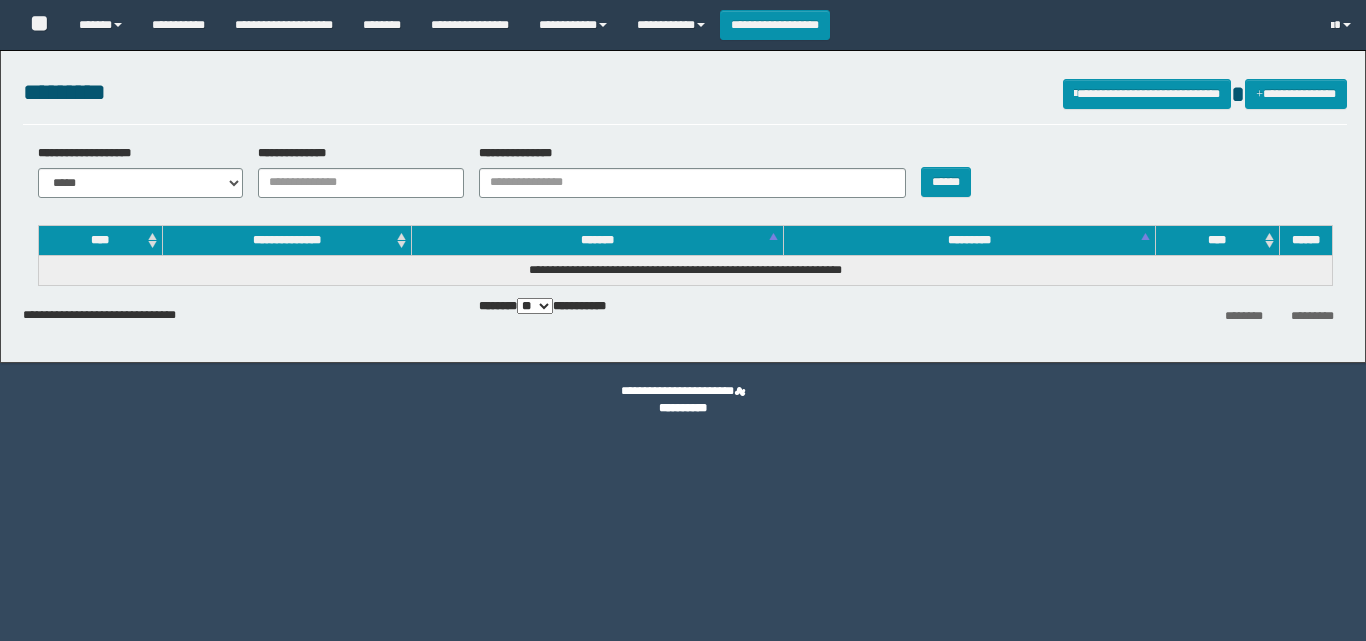 scroll, scrollTop: 0, scrollLeft: 0, axis: both 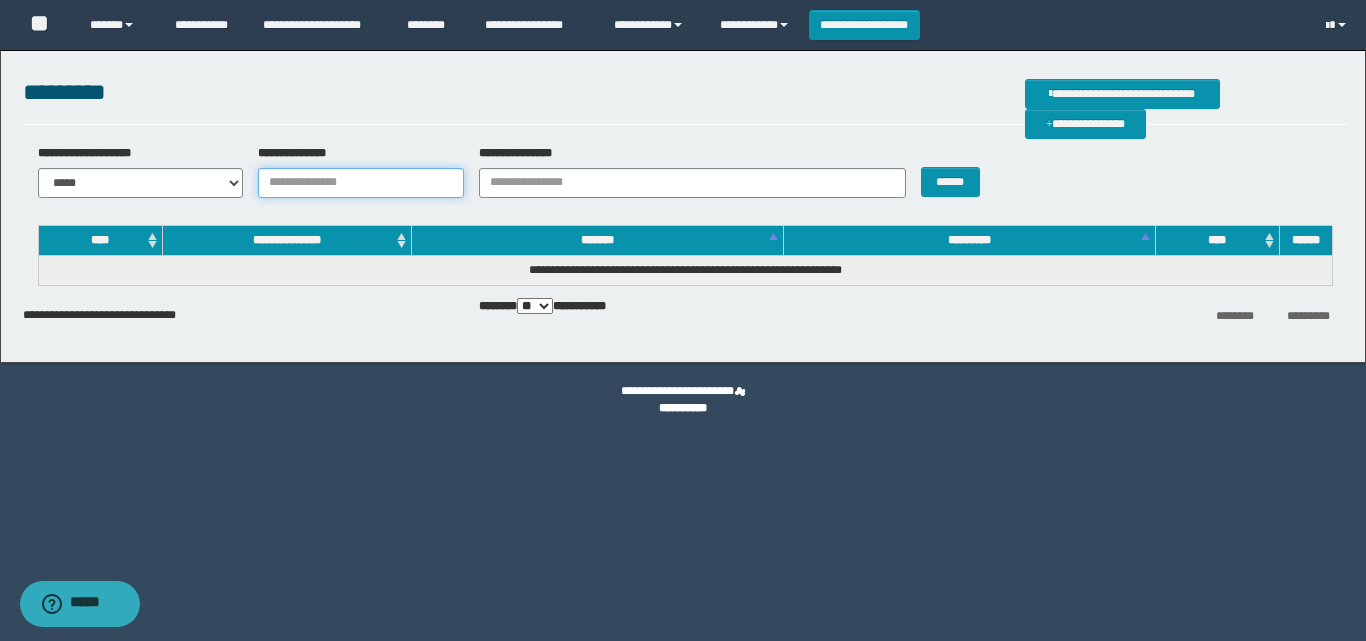 click on "**********" at bounding box center (361, 183) 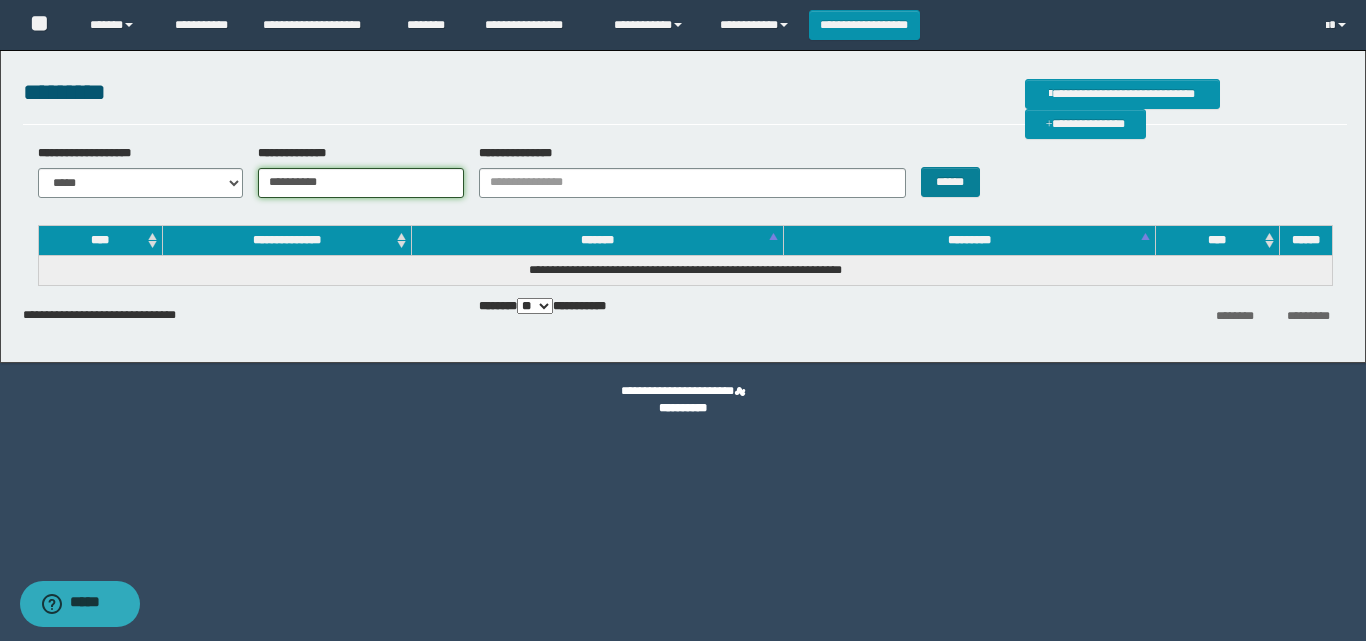type on "**********" 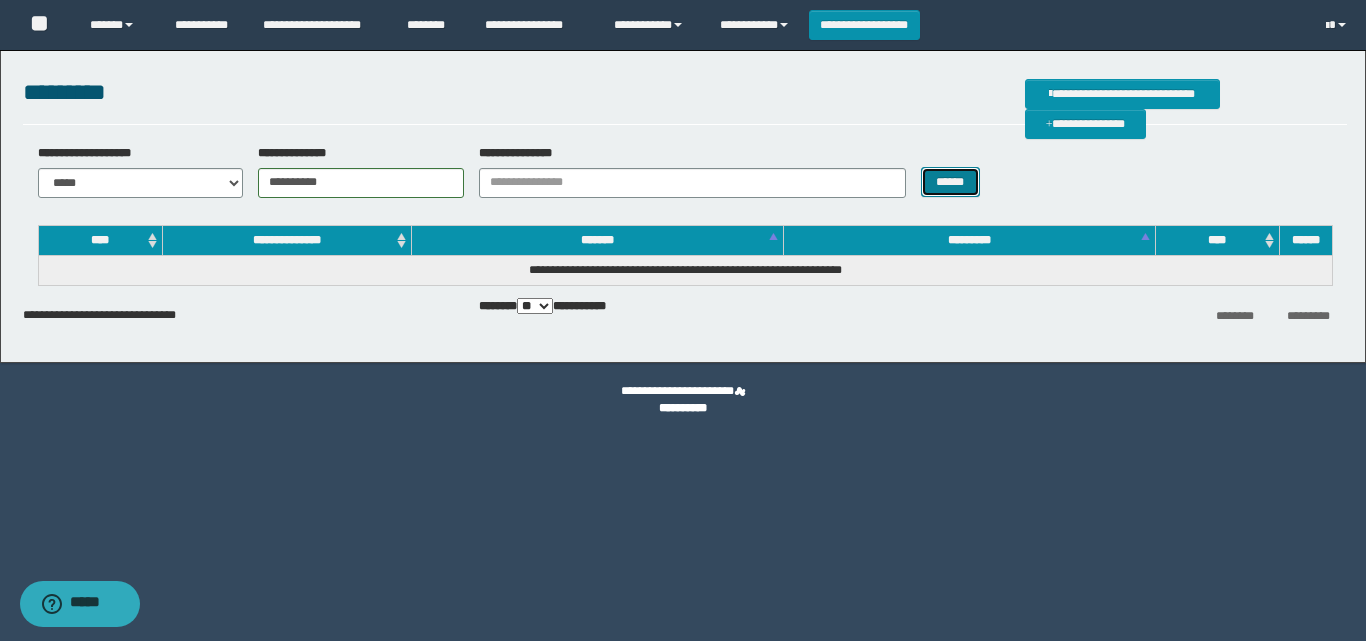 click on "******" at bounding box center (950, 182) 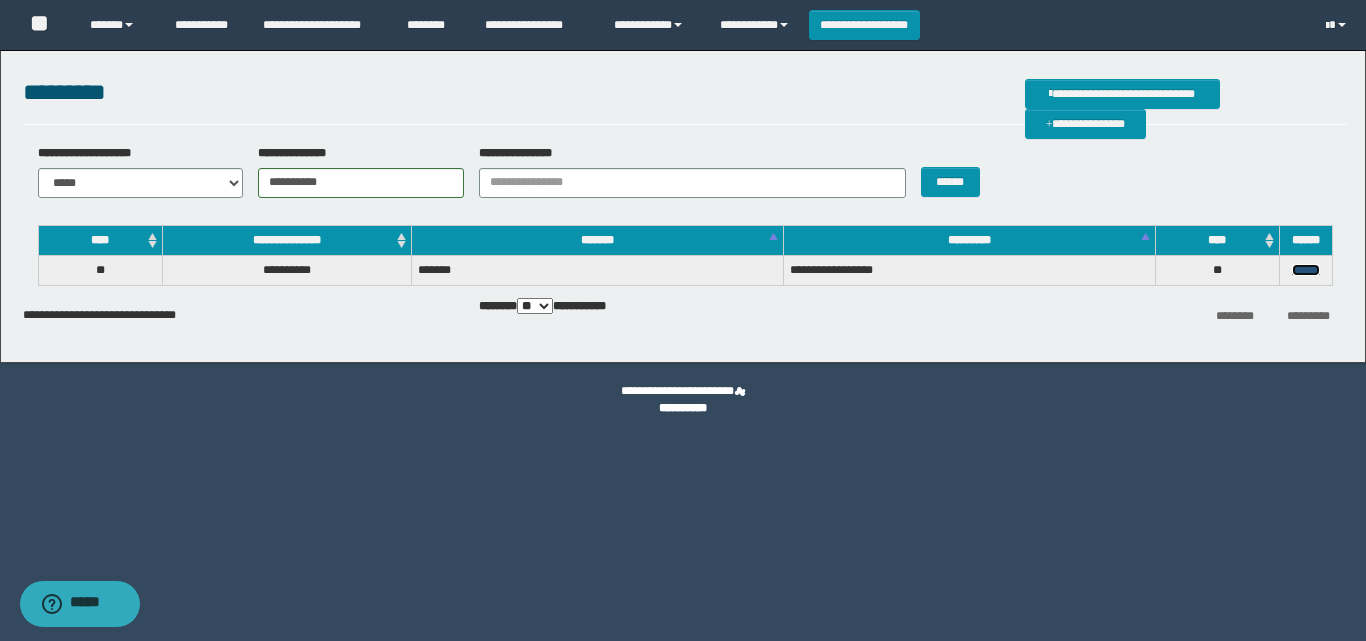 click on "******" at bounding box center [1306, 270] 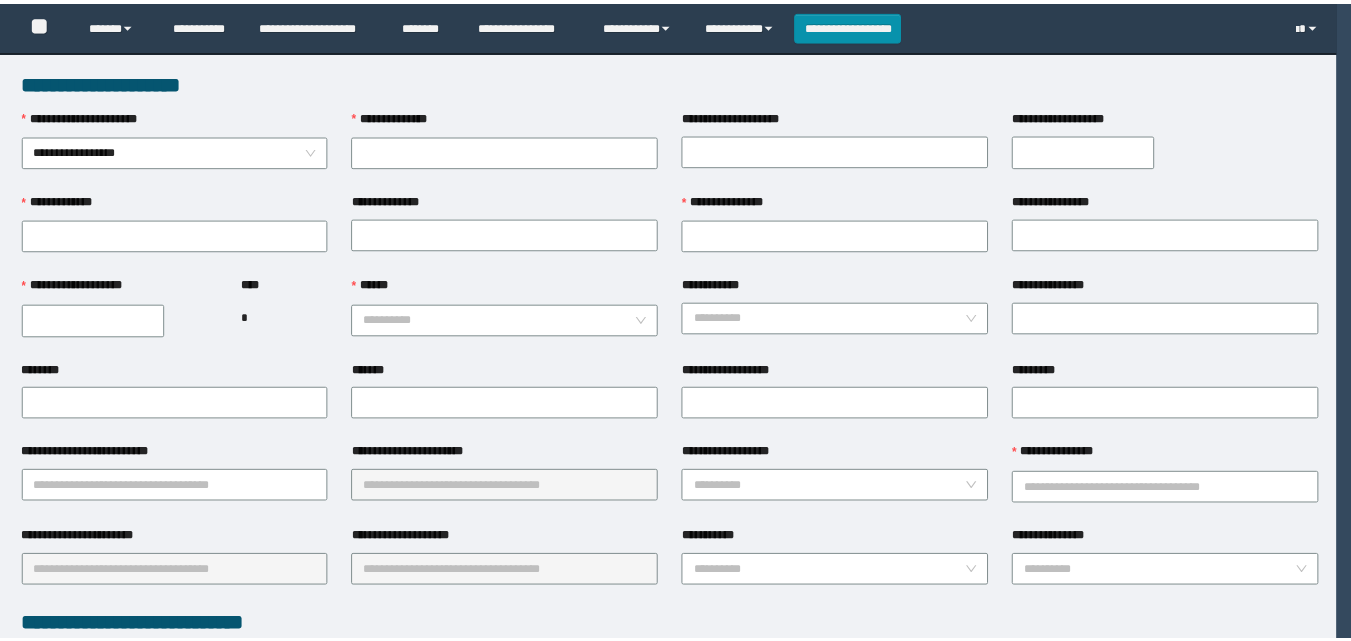 scroll, scrollTop: 0, scrollLeft: 0, axis: both 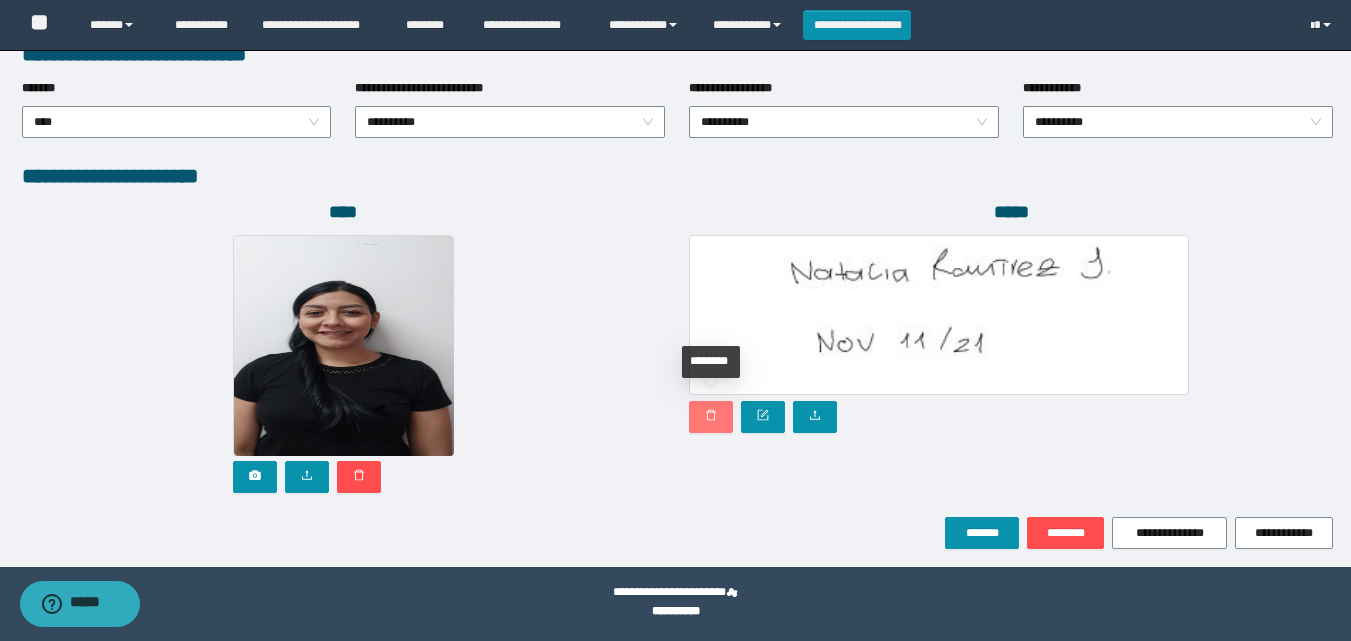 click 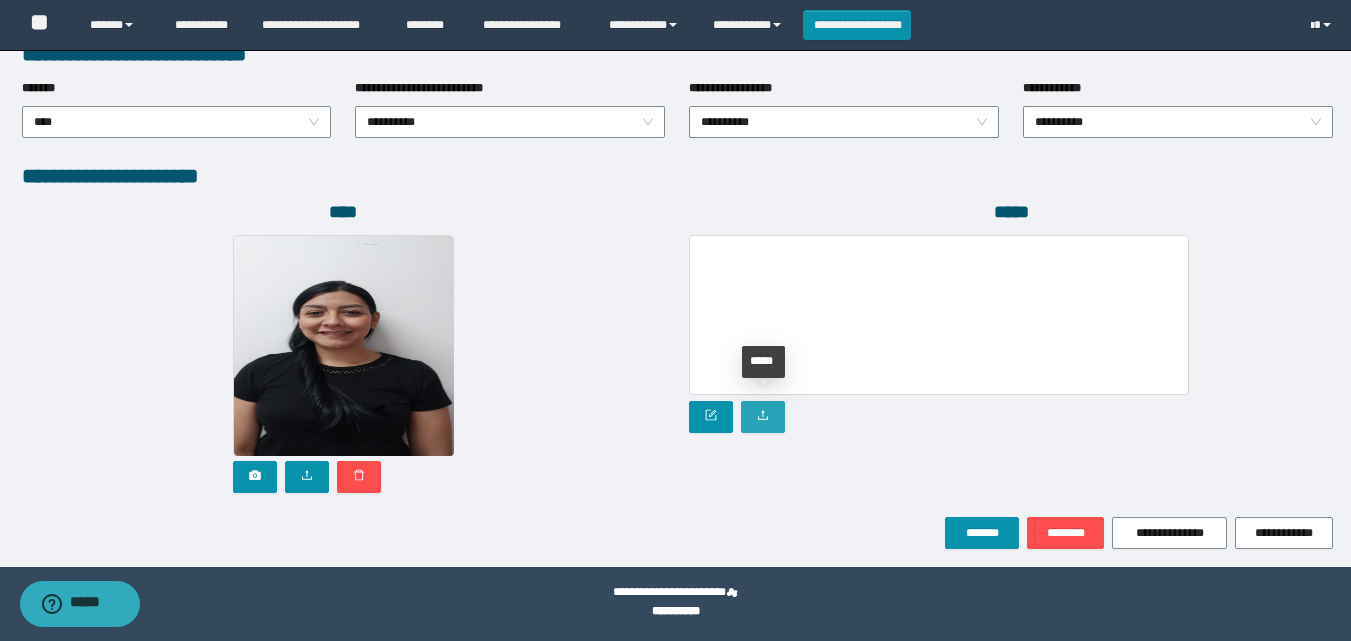 click 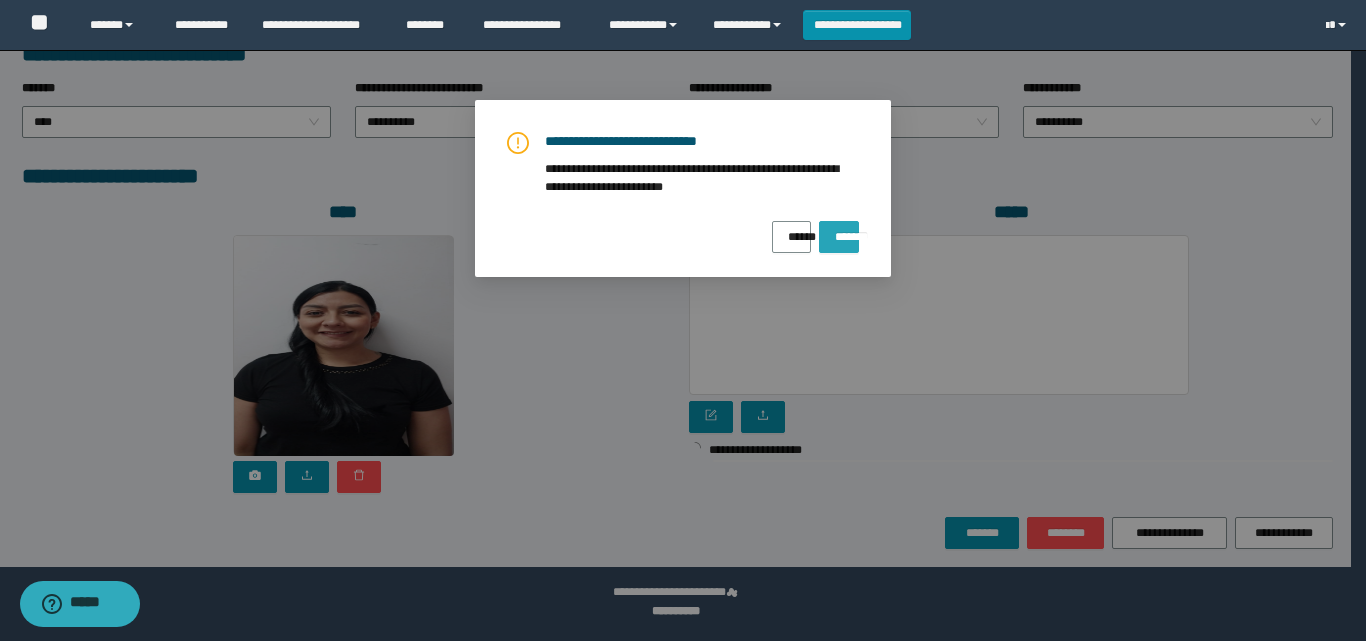 click on "*******" at bounding box center [839, 230] 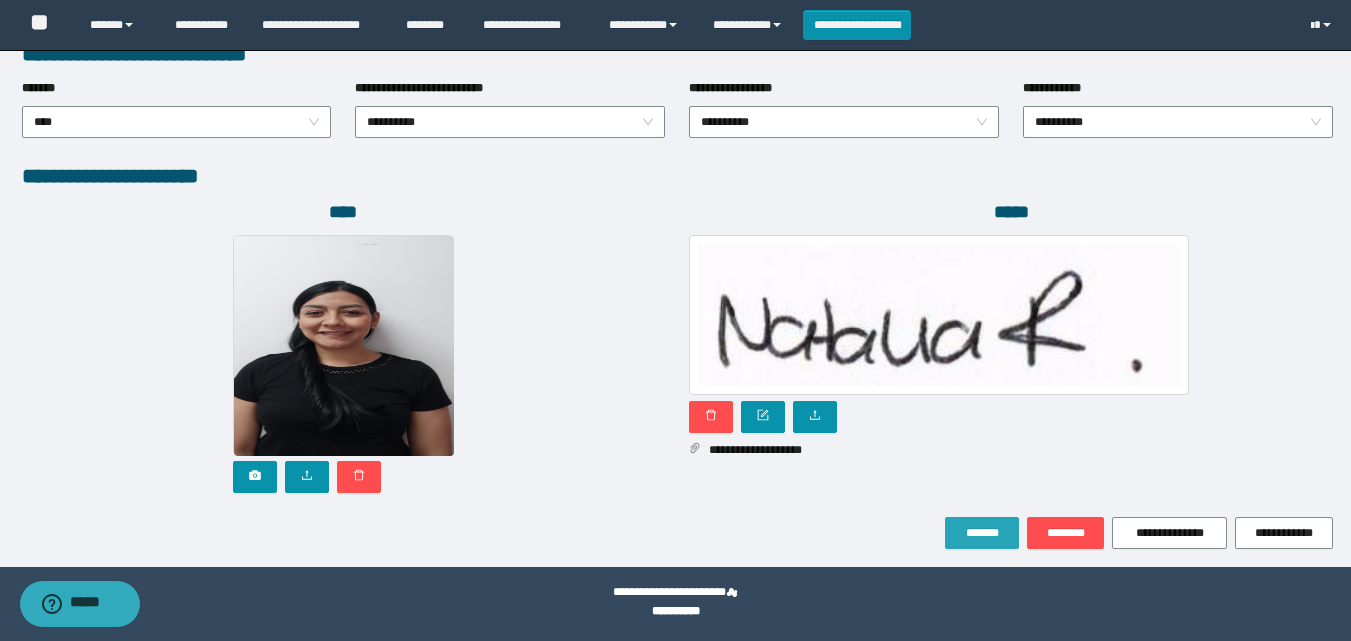 click on "*******" at bounding box center (982, 533) 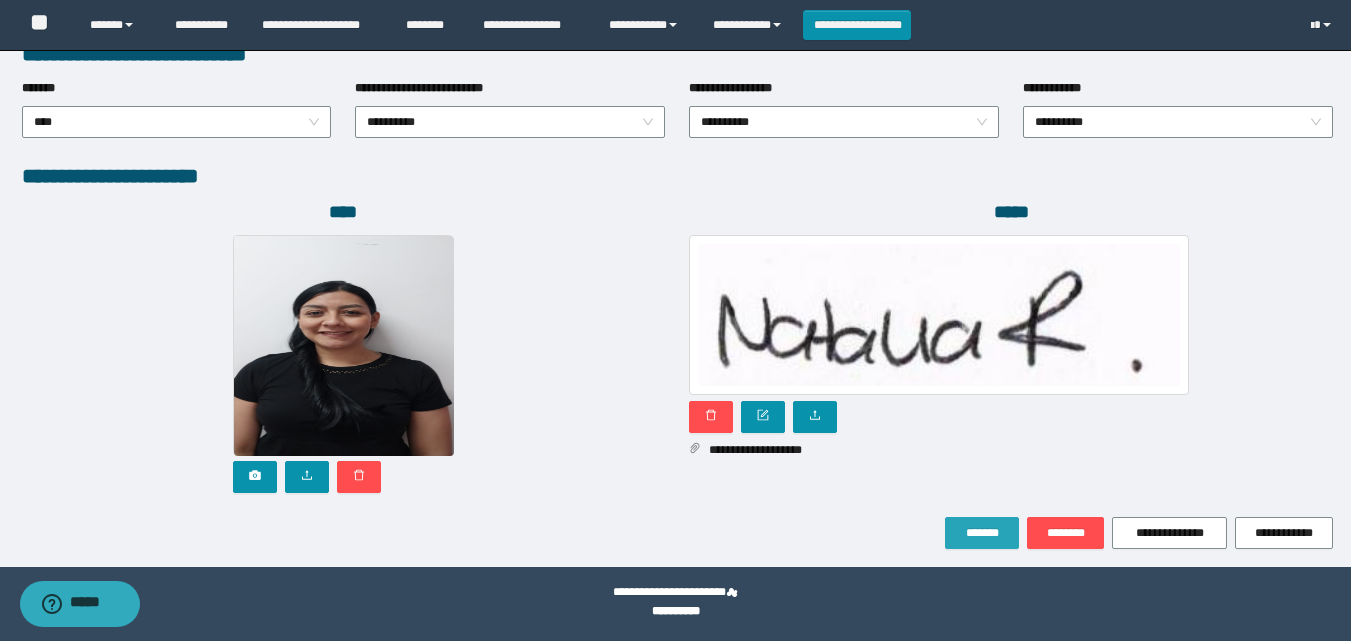 click on "*******" at bounding box center [982, 533] 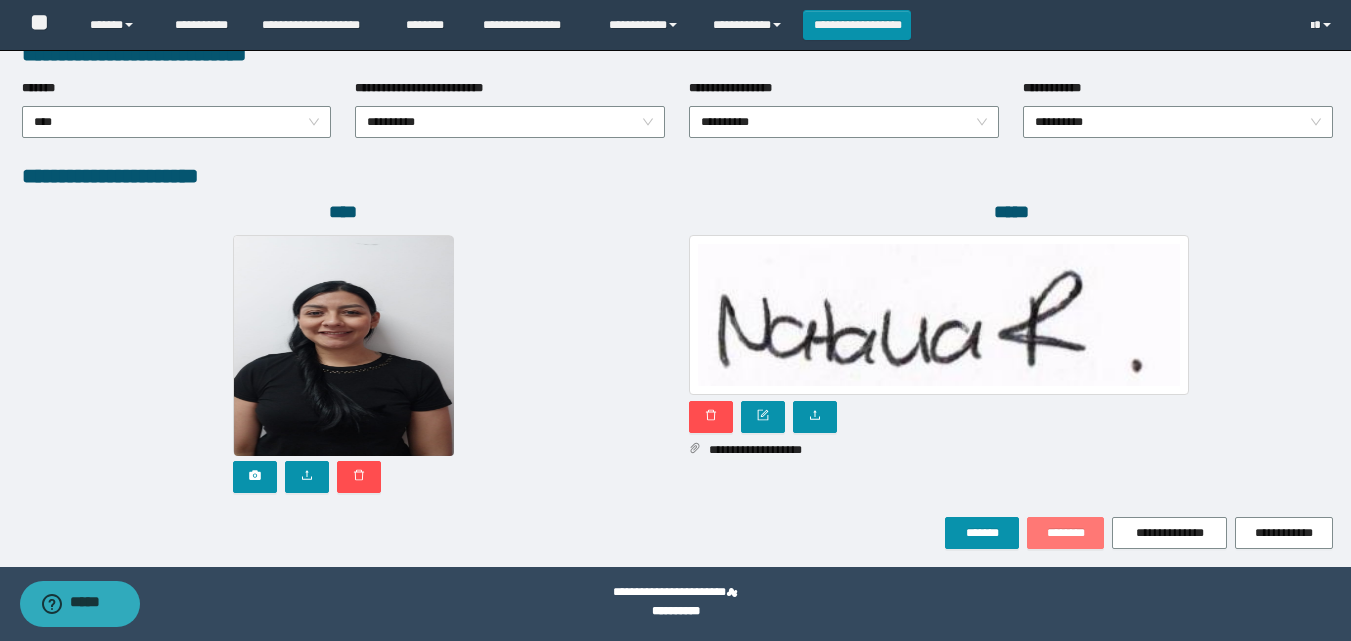 click on "********" at bounding box center (1065, 533) 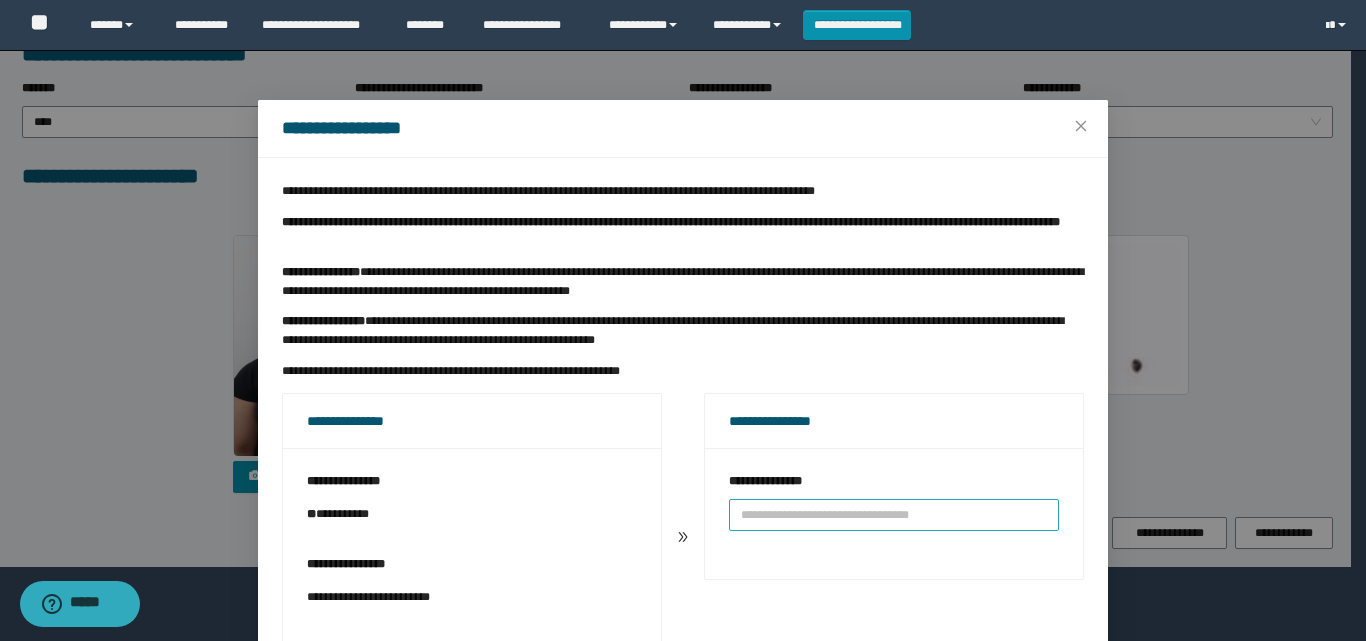 click on "**********" at bounding box center [894, 515] 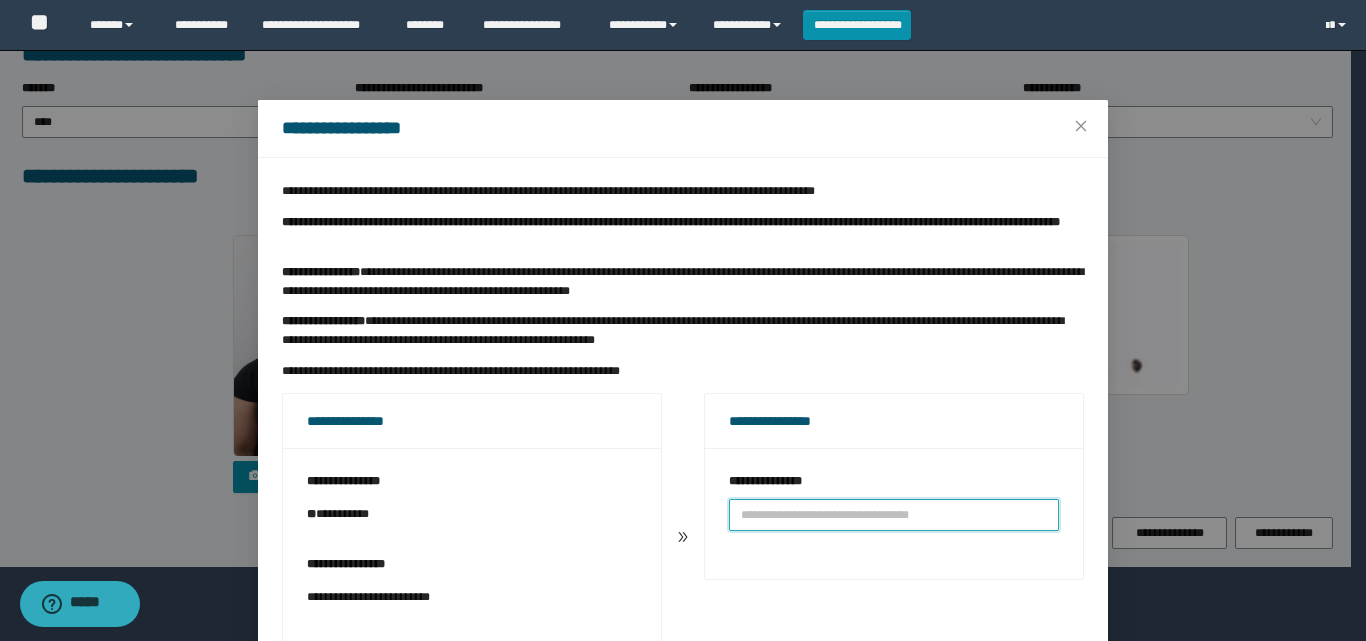 paste on "**********" 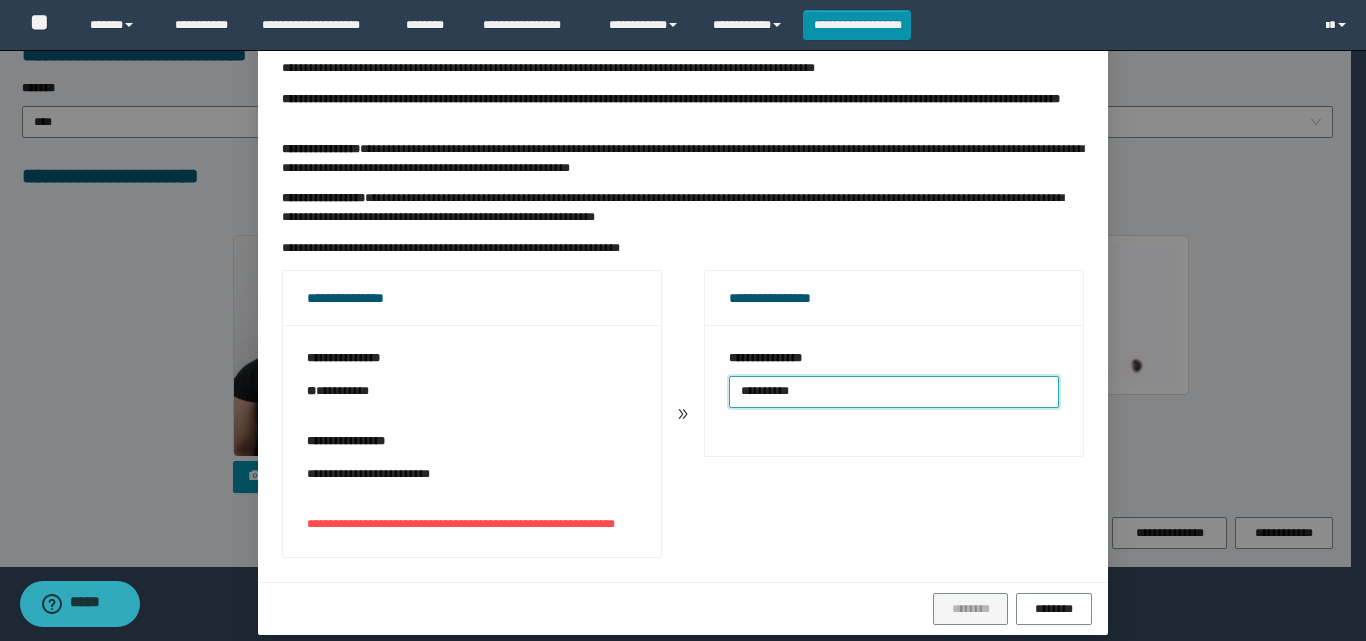 scroll, scrollTop: 160, scrollLeft: 0, axis: vertical 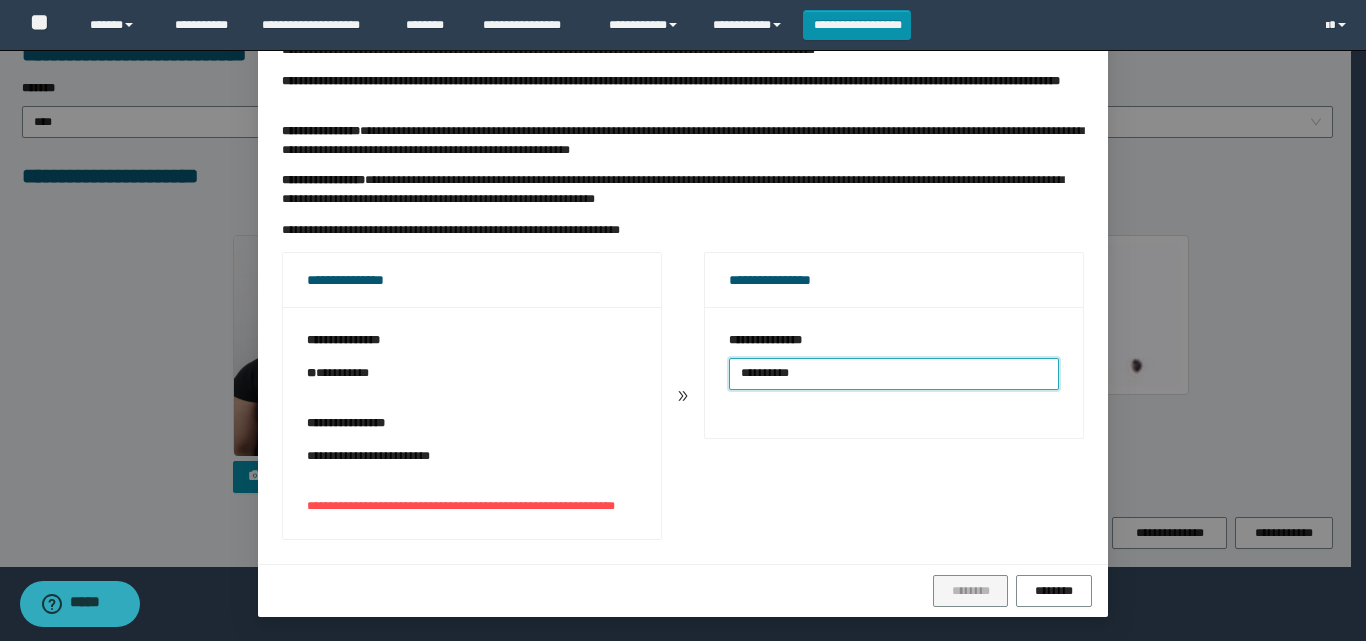 type on "**********" 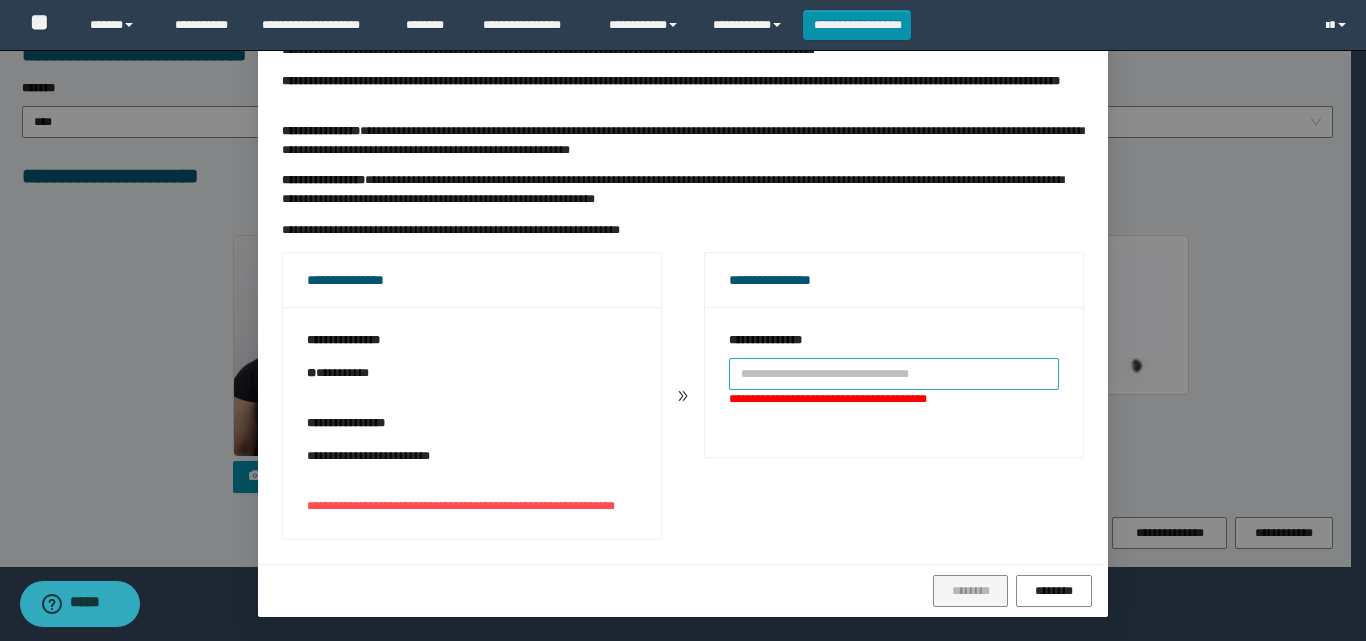 click at bounding box center [894, 374] 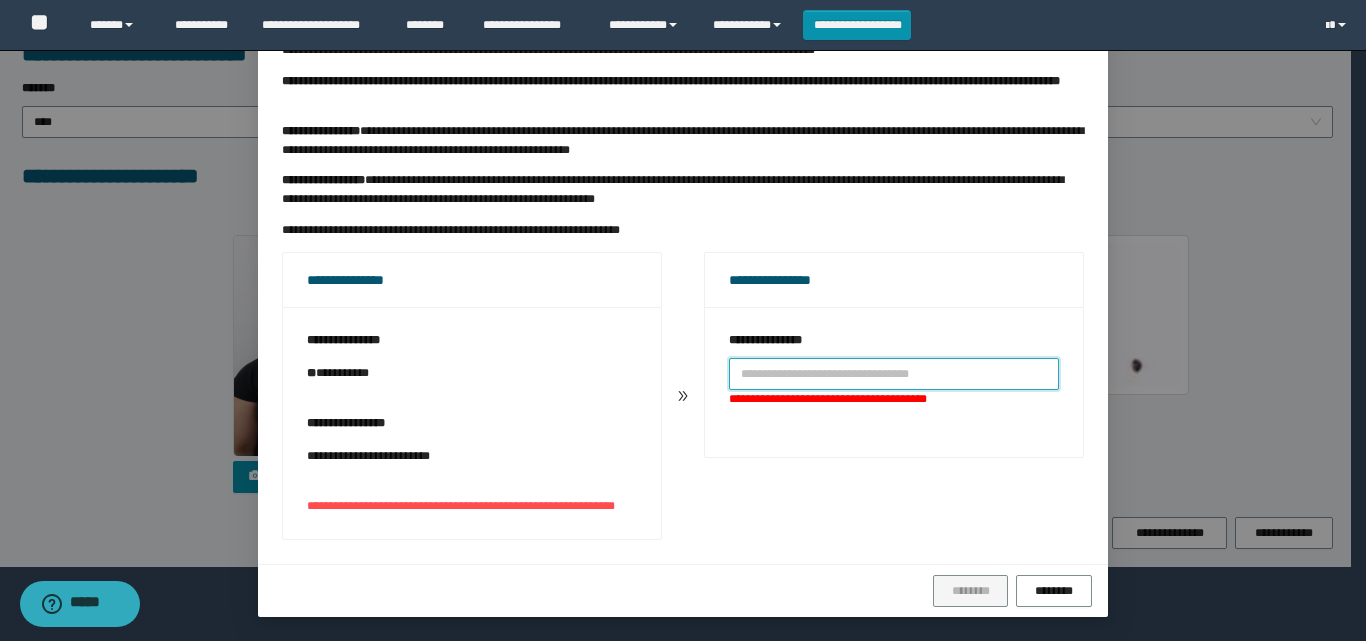 paste on "**********" 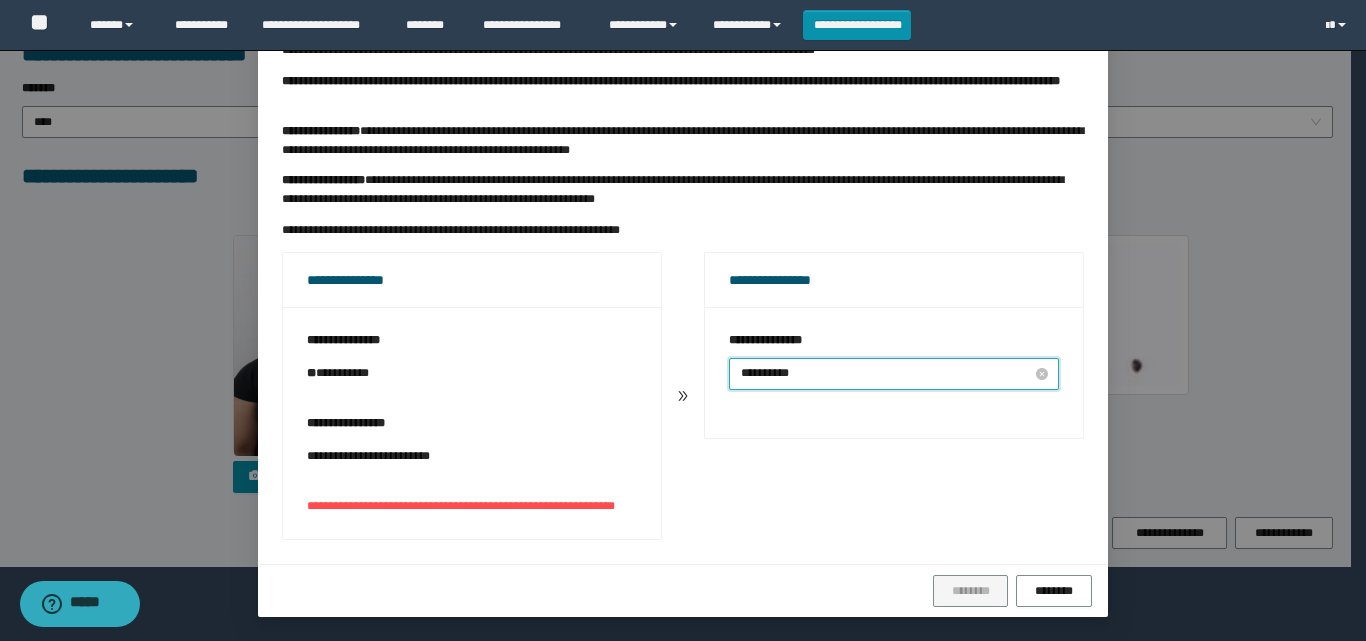 click on "**********" at bounding box center [894, 374] 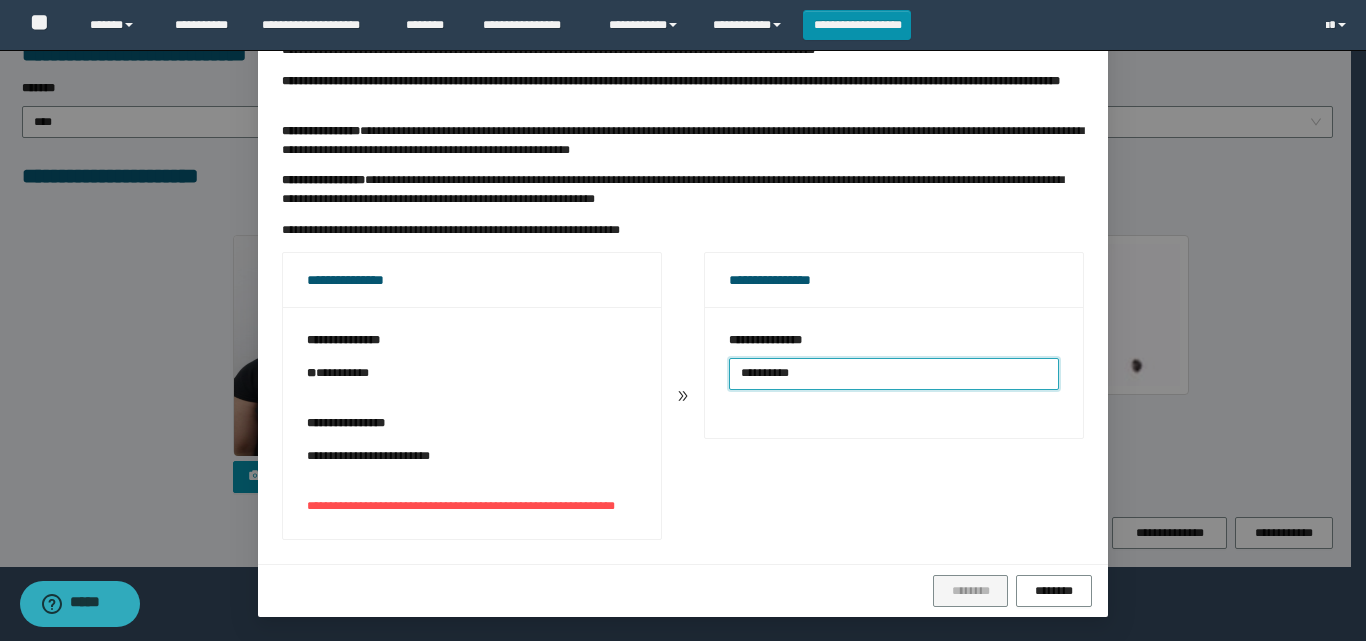 type on "**********" 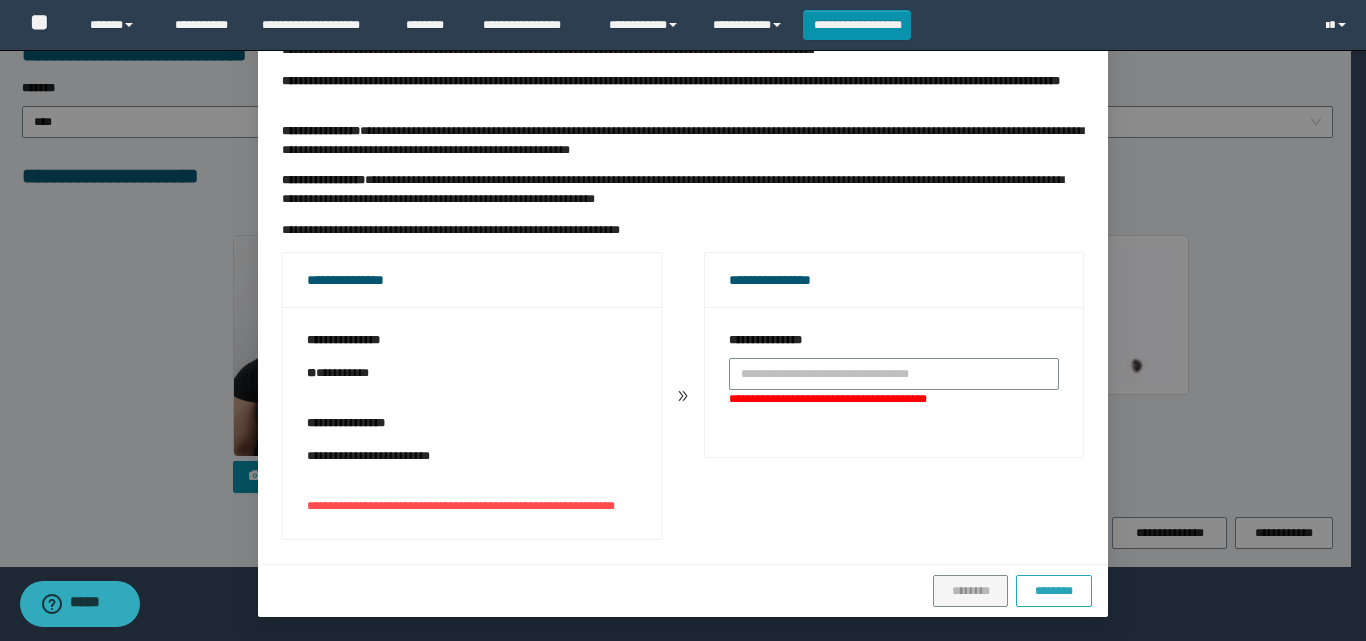 click on "********" at bounding box center (1054, 591) 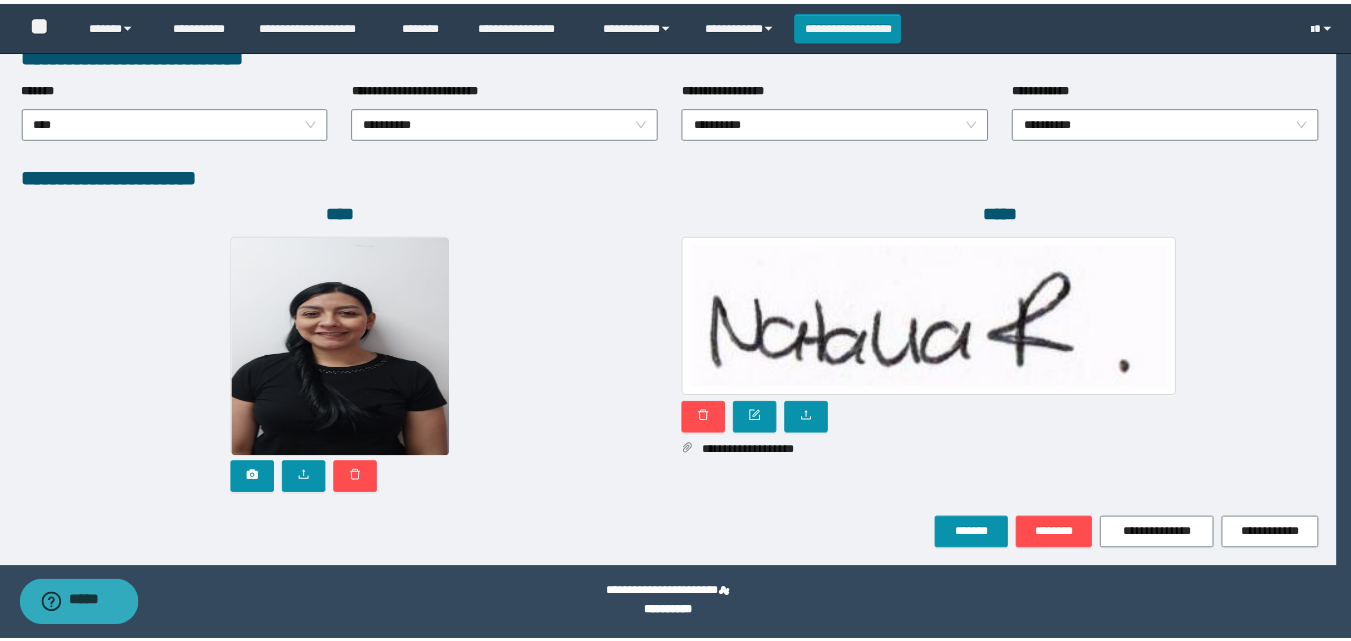 scroll, scrollTop: 60, scrollLeft: 0, axis: vertical 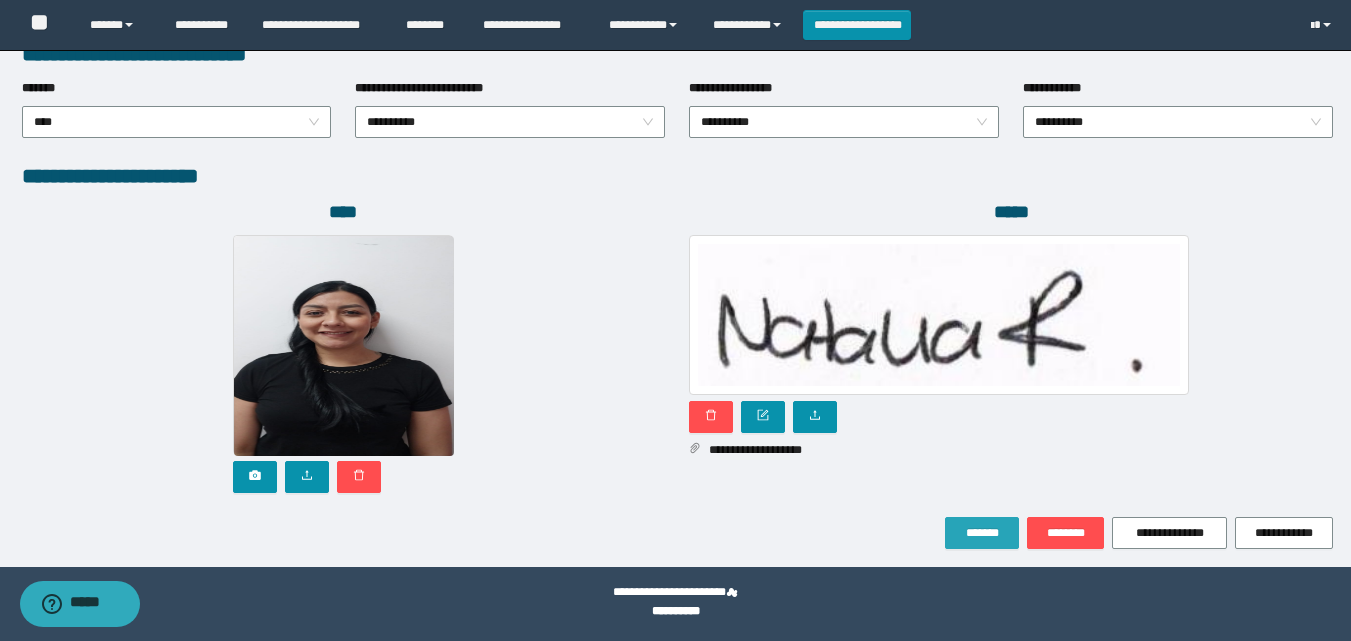 click on "*******" at bounding box center (982, 533) 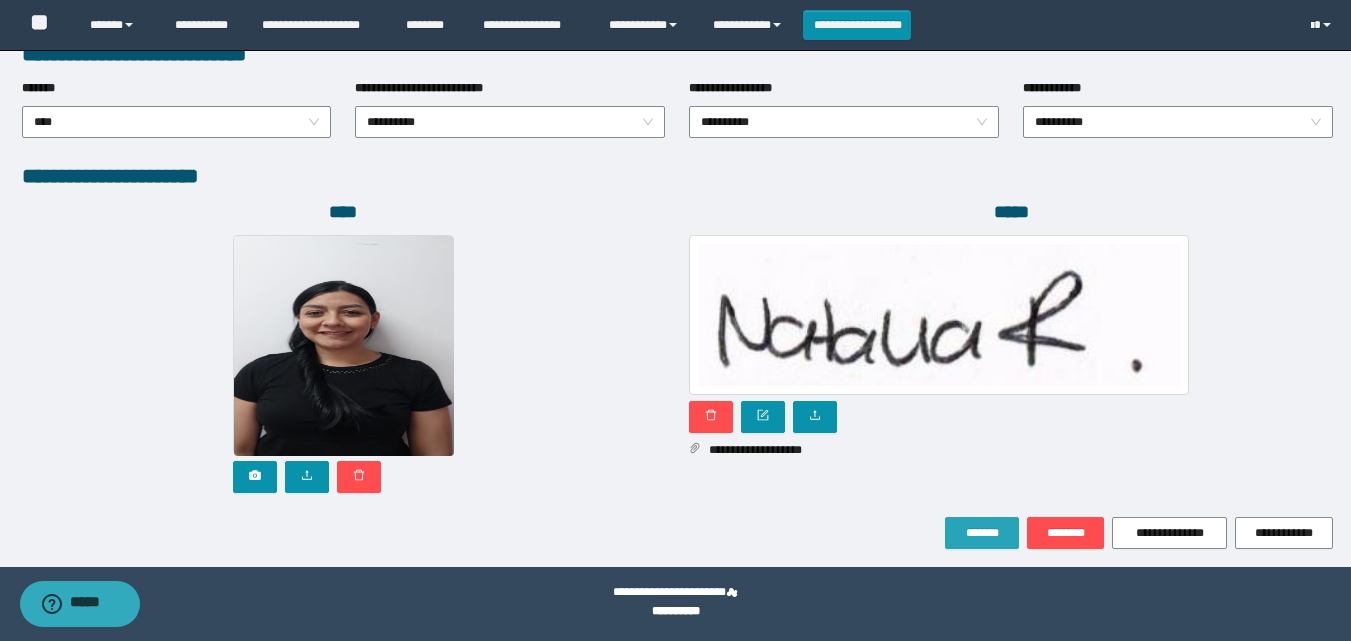 click on "*******" at bounding box center (982, 533) 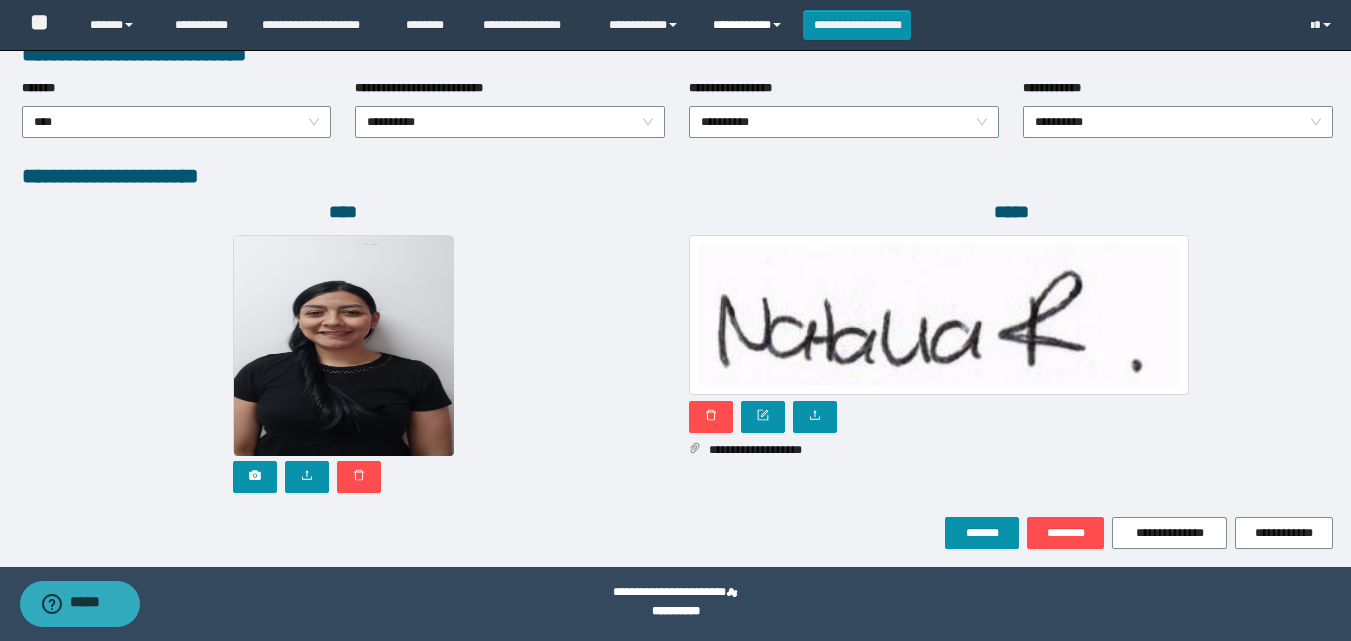 click on "**********" at bounding box center [750, 25] 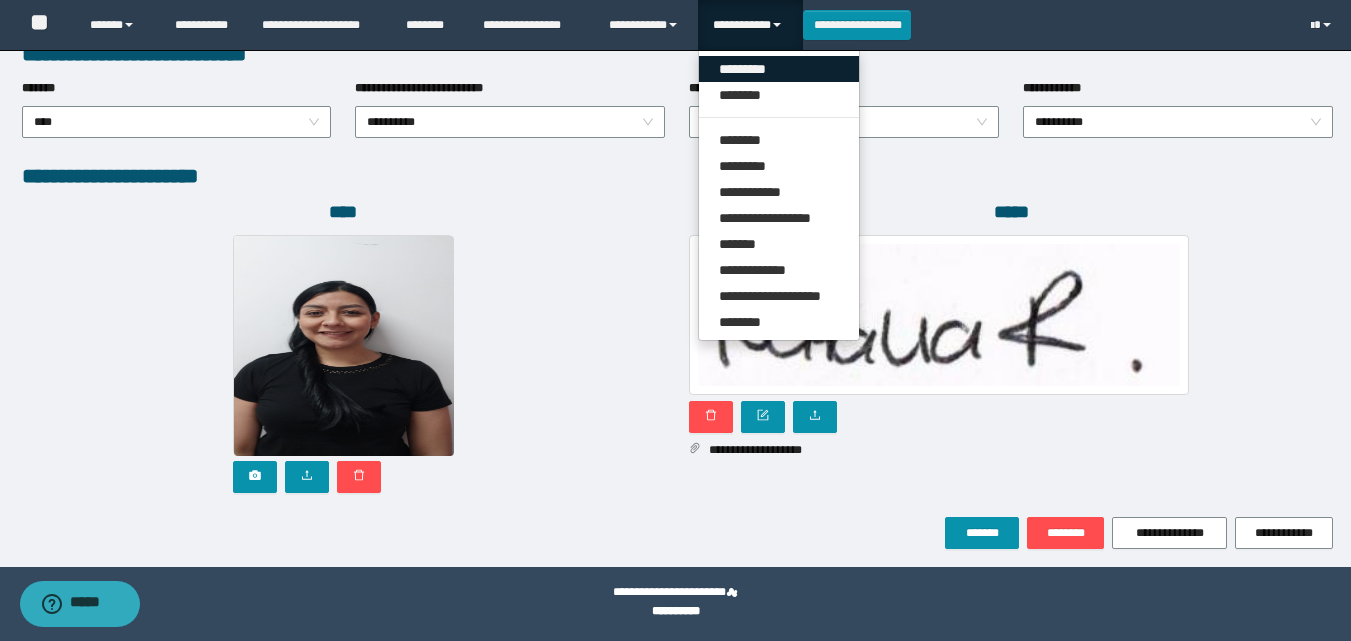 click on "*********" at bounding box center [779, 69] 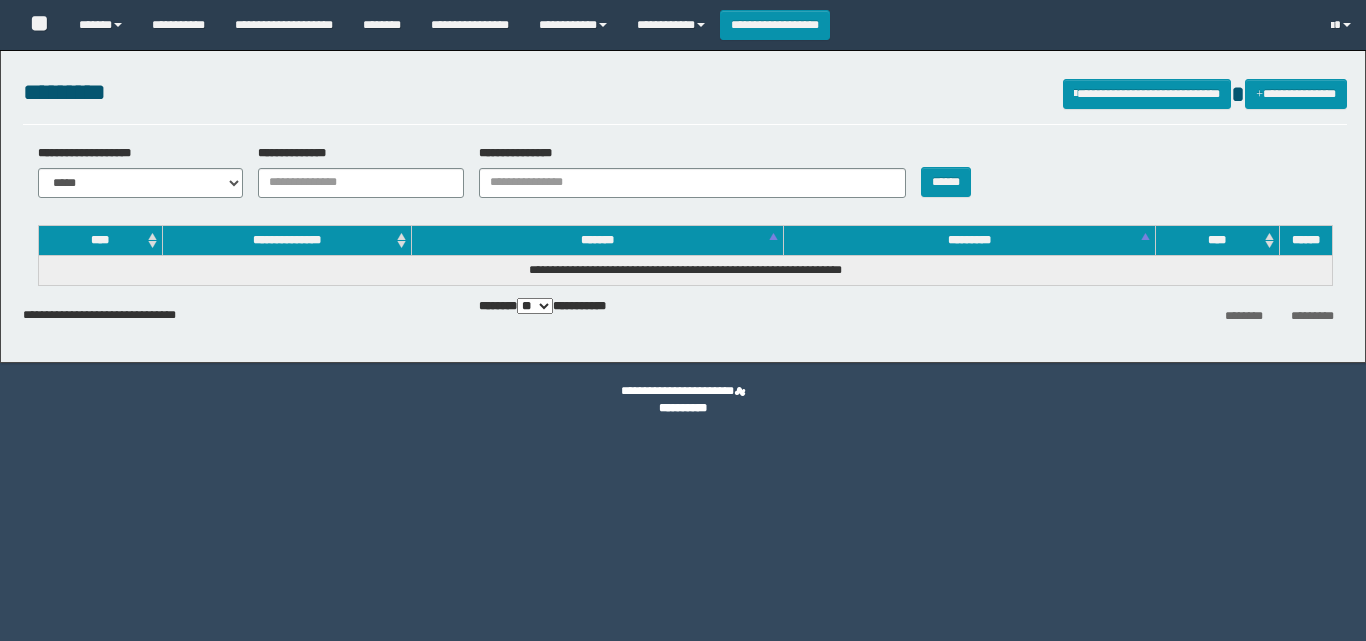 scroll, scrollTop: 0, scrollLeft: 0, axis: both 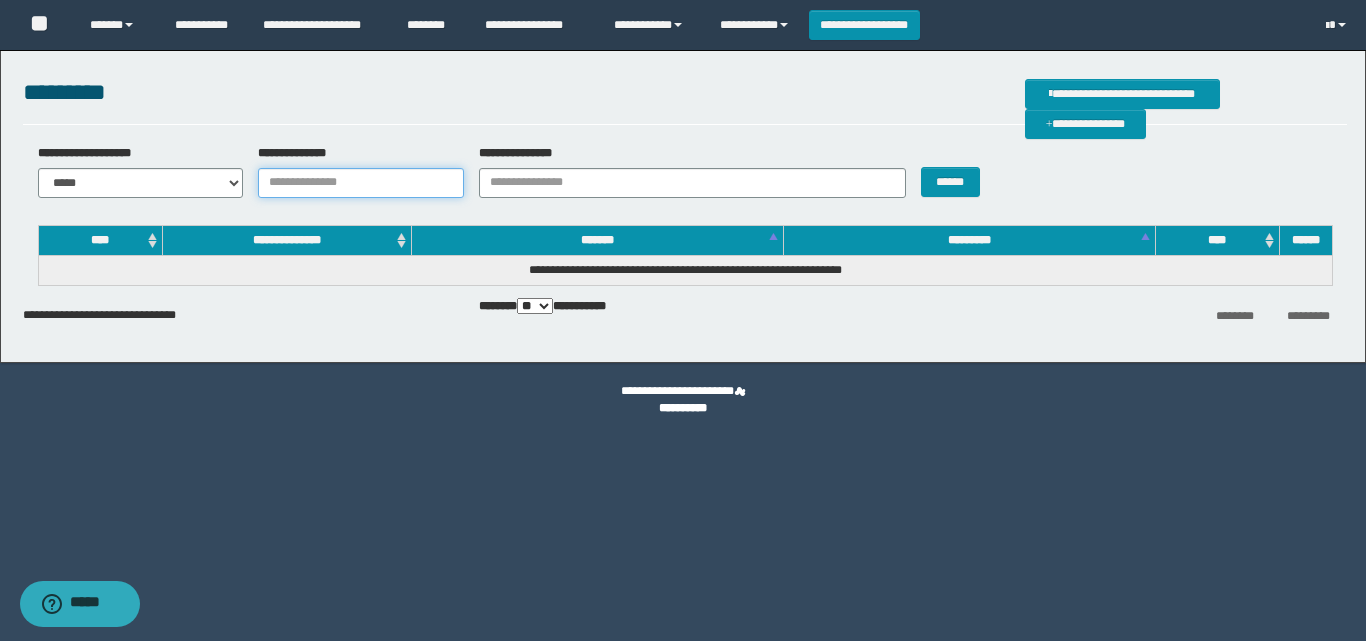 click on "**********" at bounding box center [361, 183] 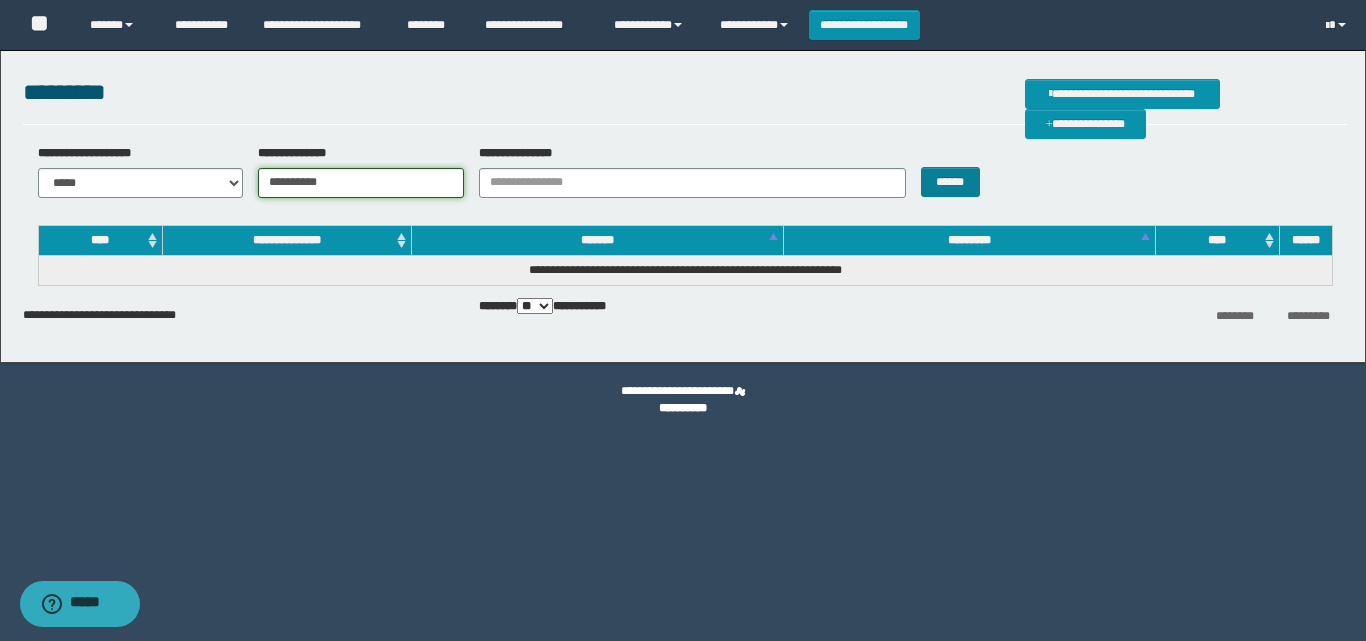 type on "**********" 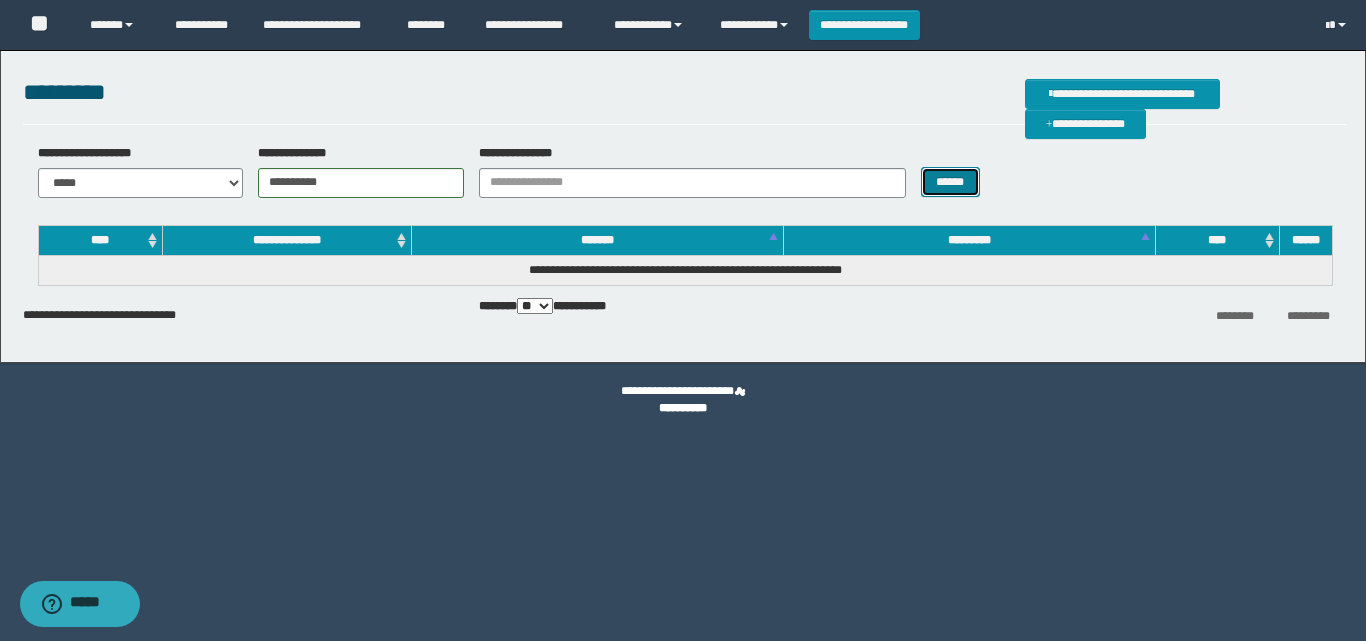 click on "******" at bounding box center [950, 182] 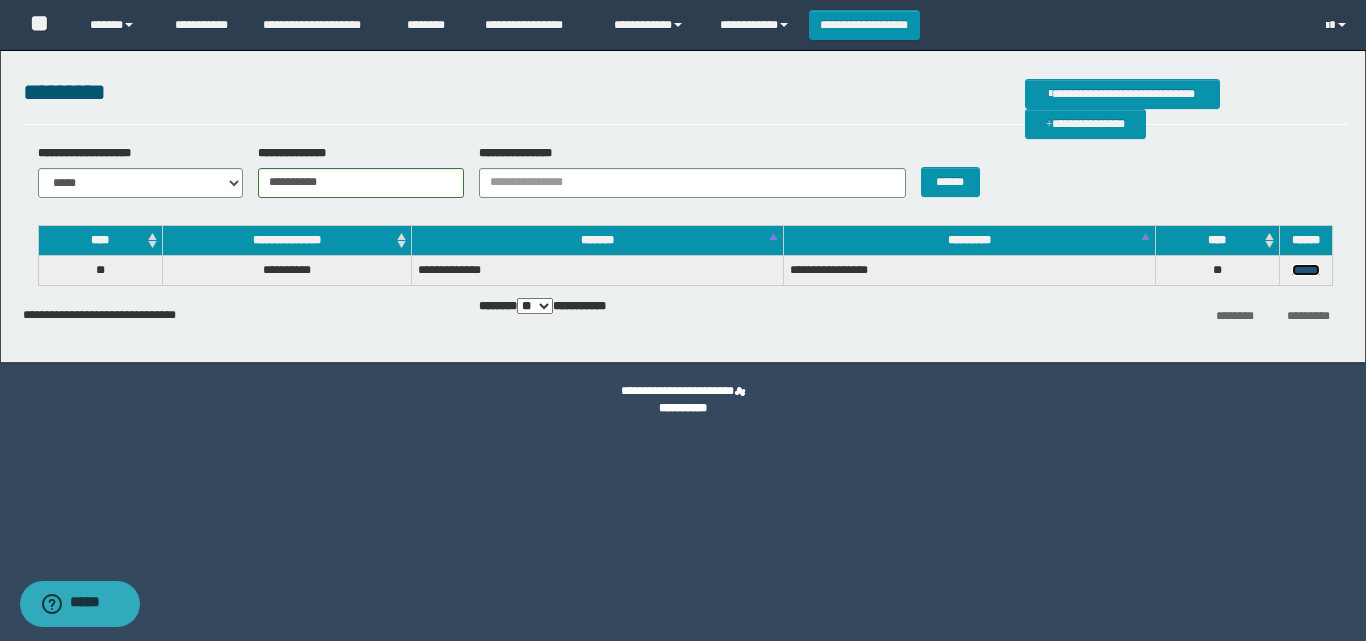 click on "******" at bounding box center (1306, 270) 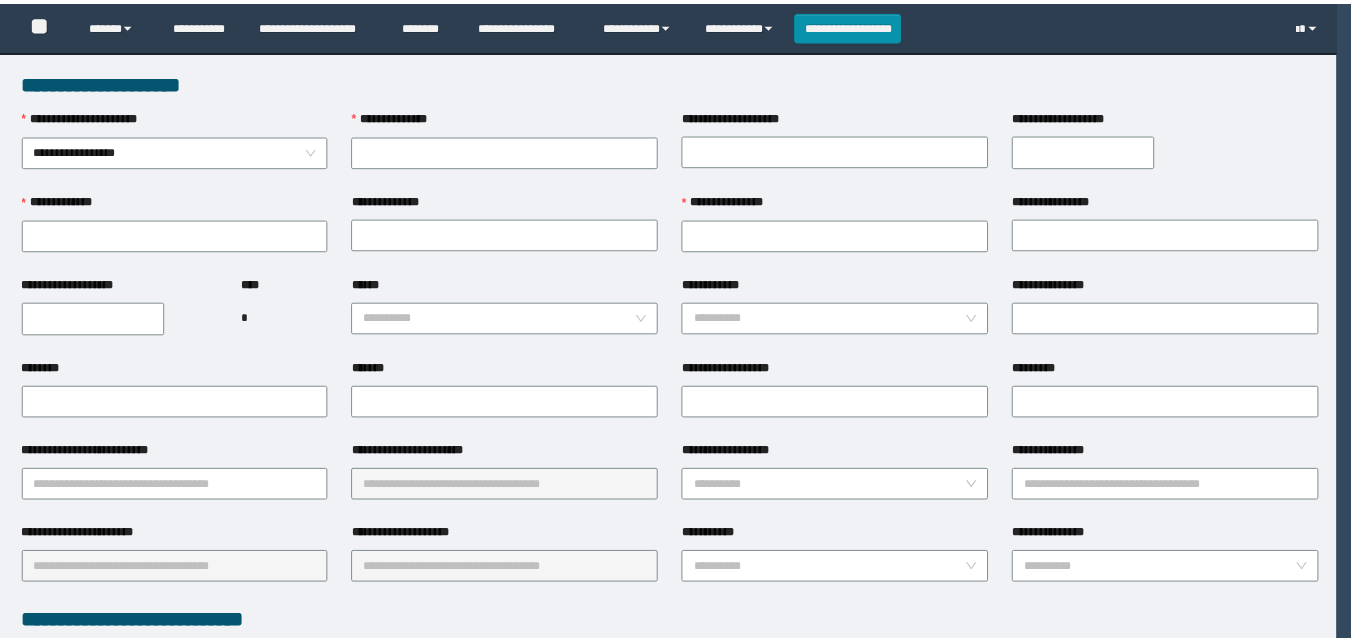 scroll, scrollTop: 0, scrollLeft: 0, axis: both 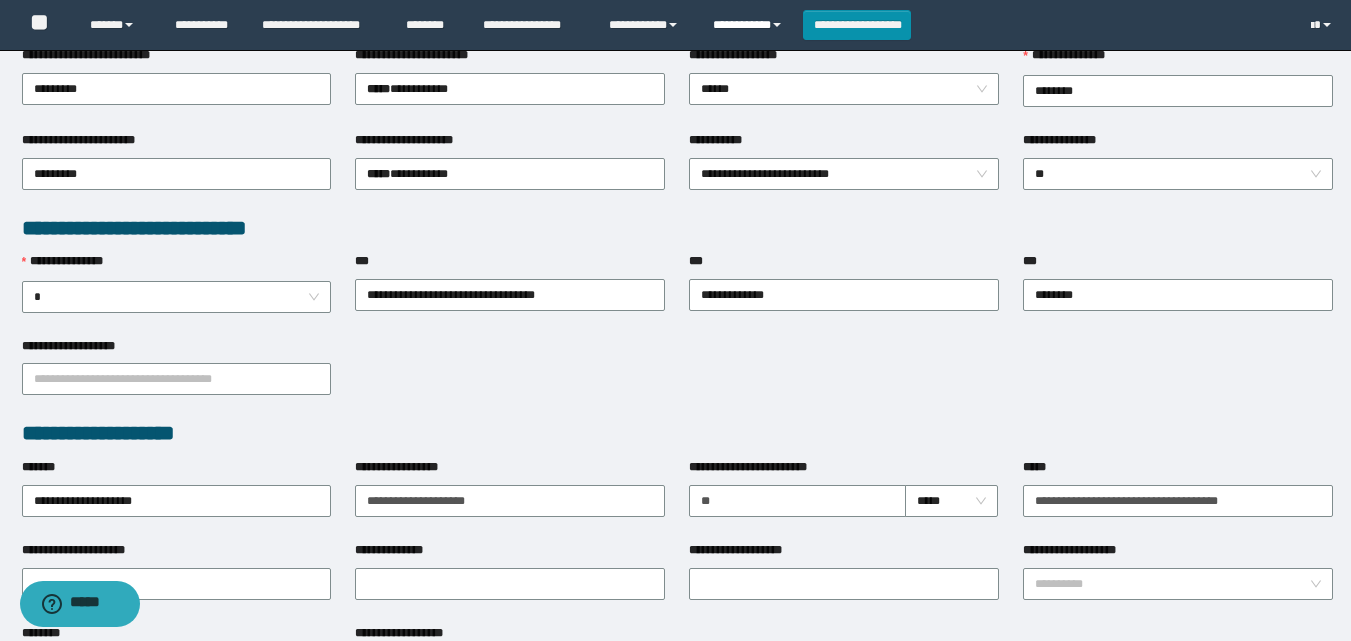 click on "**********" at bounding box center (750, 25) 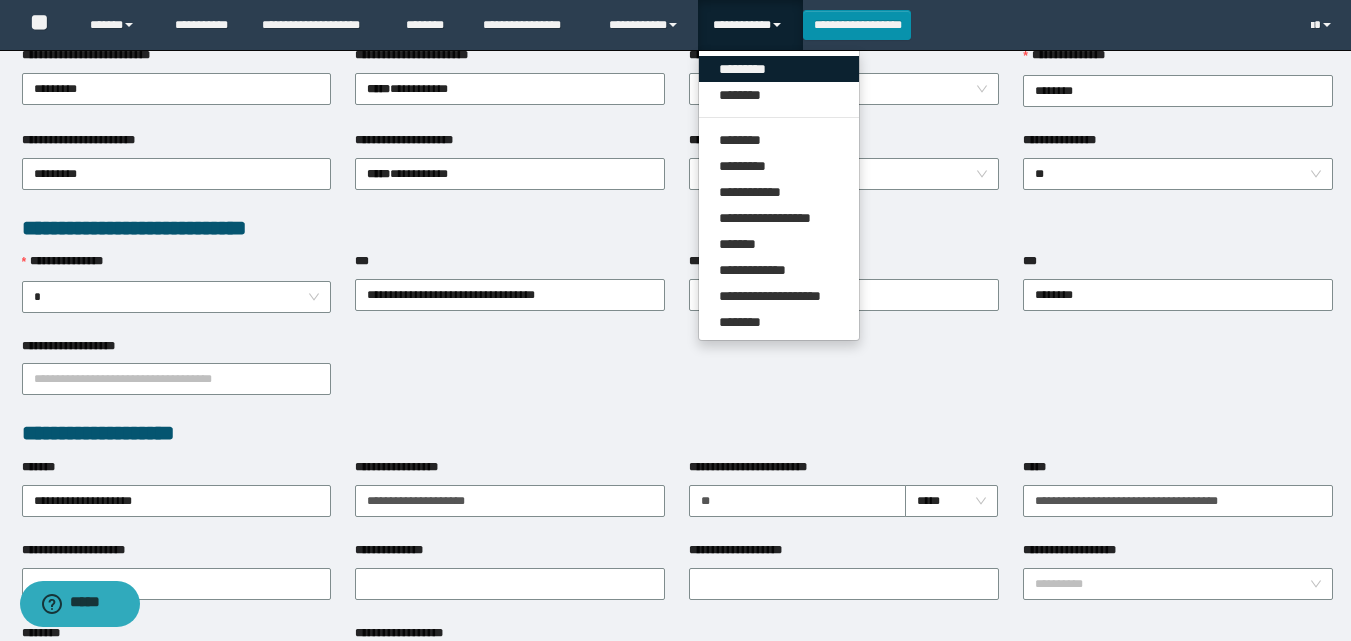 click on "*********" at bounding box center [779, 69] 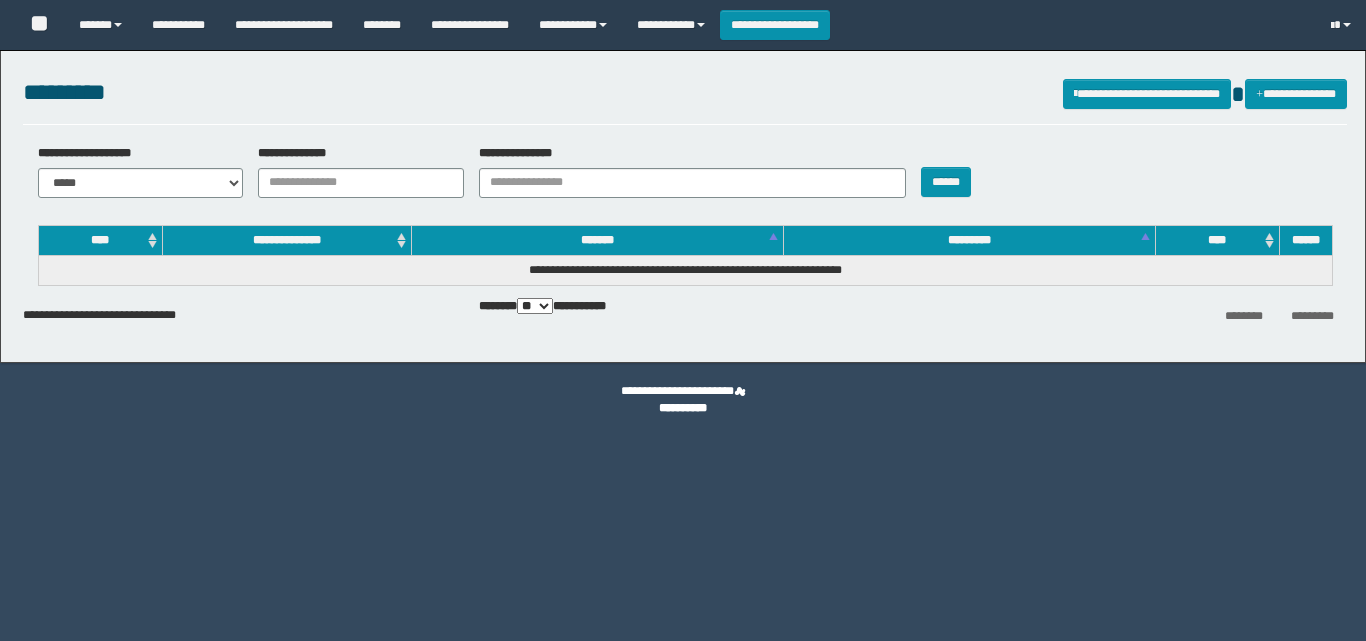 scroll, scrollTop: 0, scrollLeft: 0, axis: both 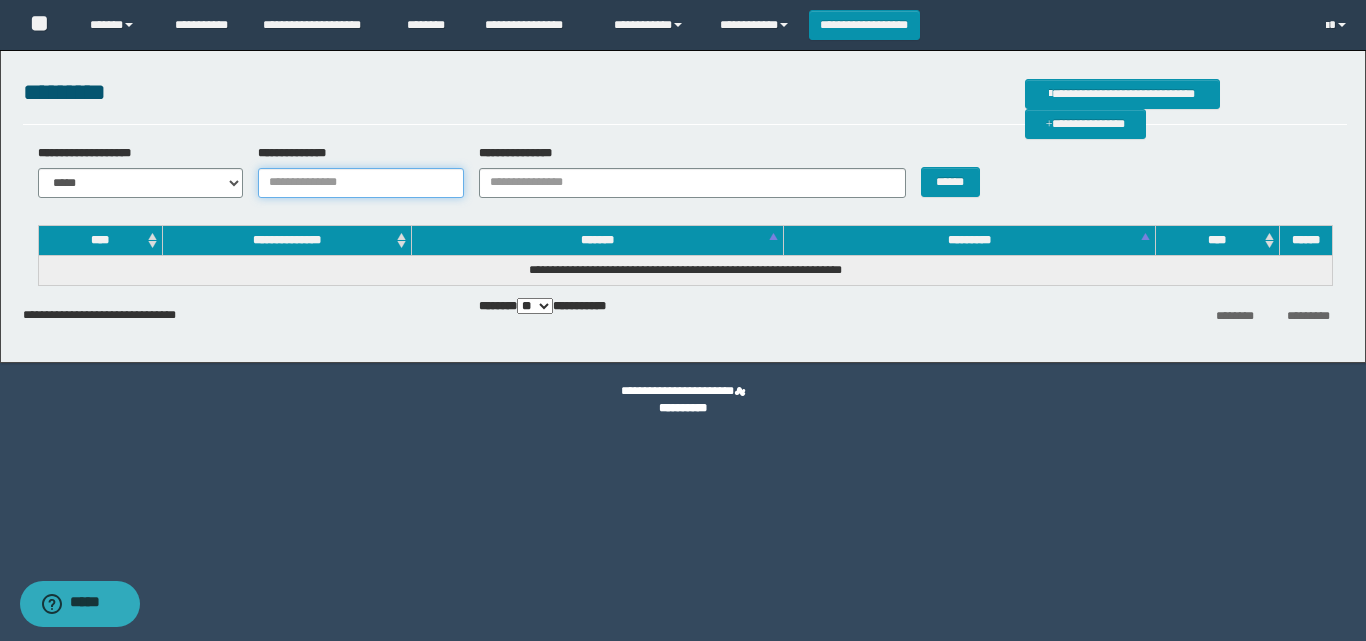 click on "**********" at bounding box center (361, 183) 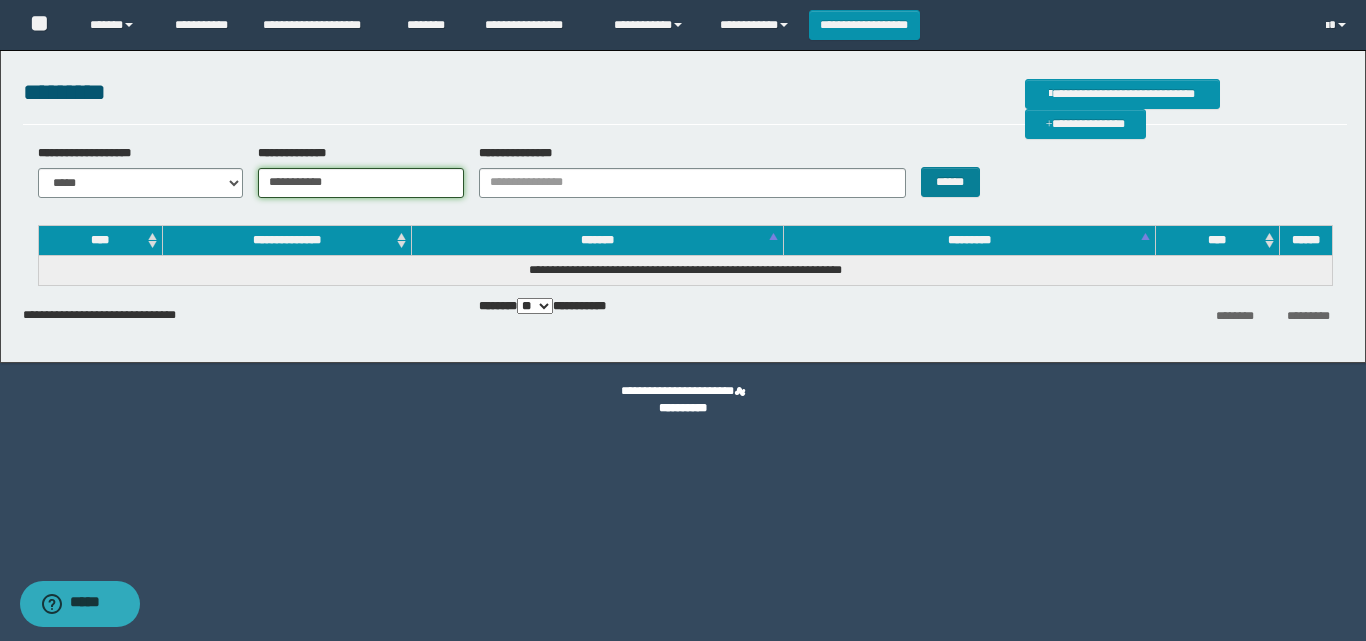type on "**********" 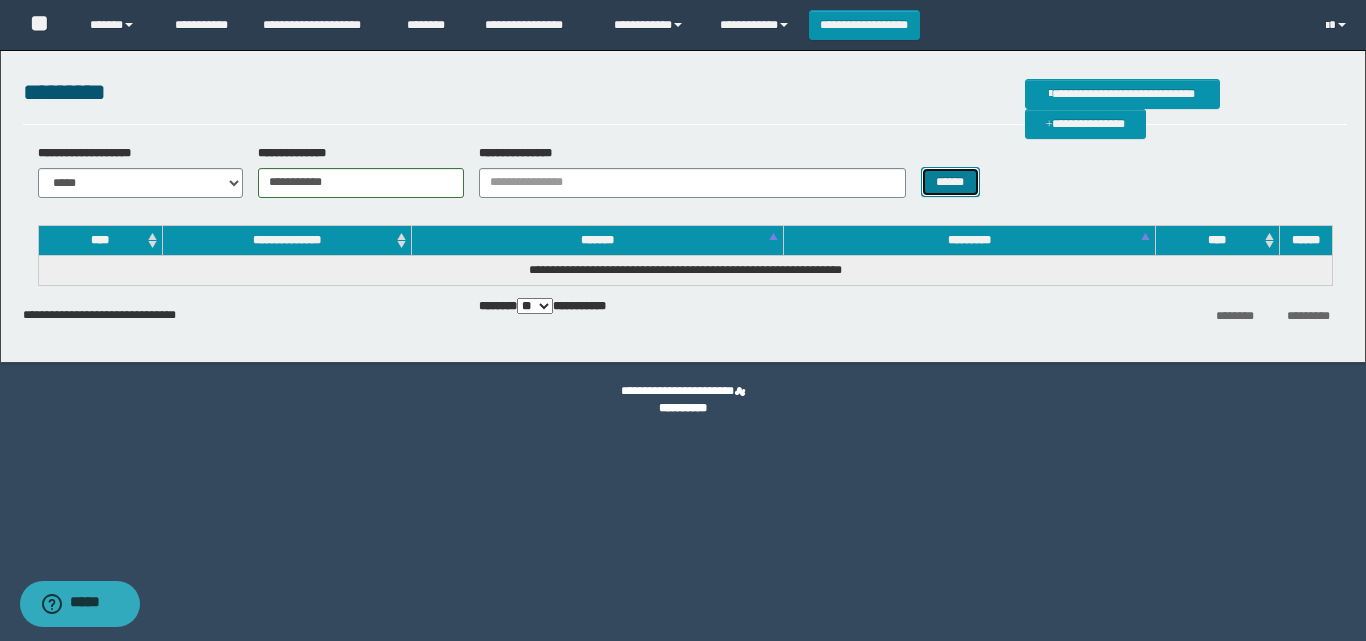 click on "******" at bounding box center [950, 182] 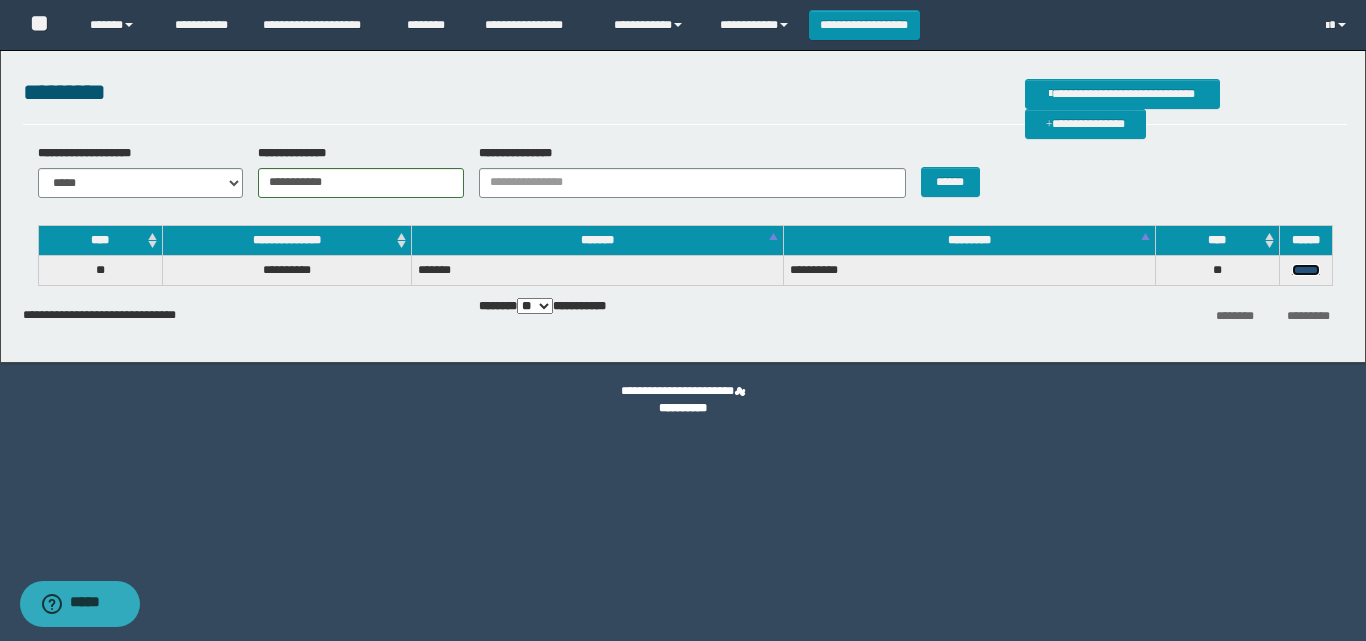 click on "******" at bounding box center (1306, 270) 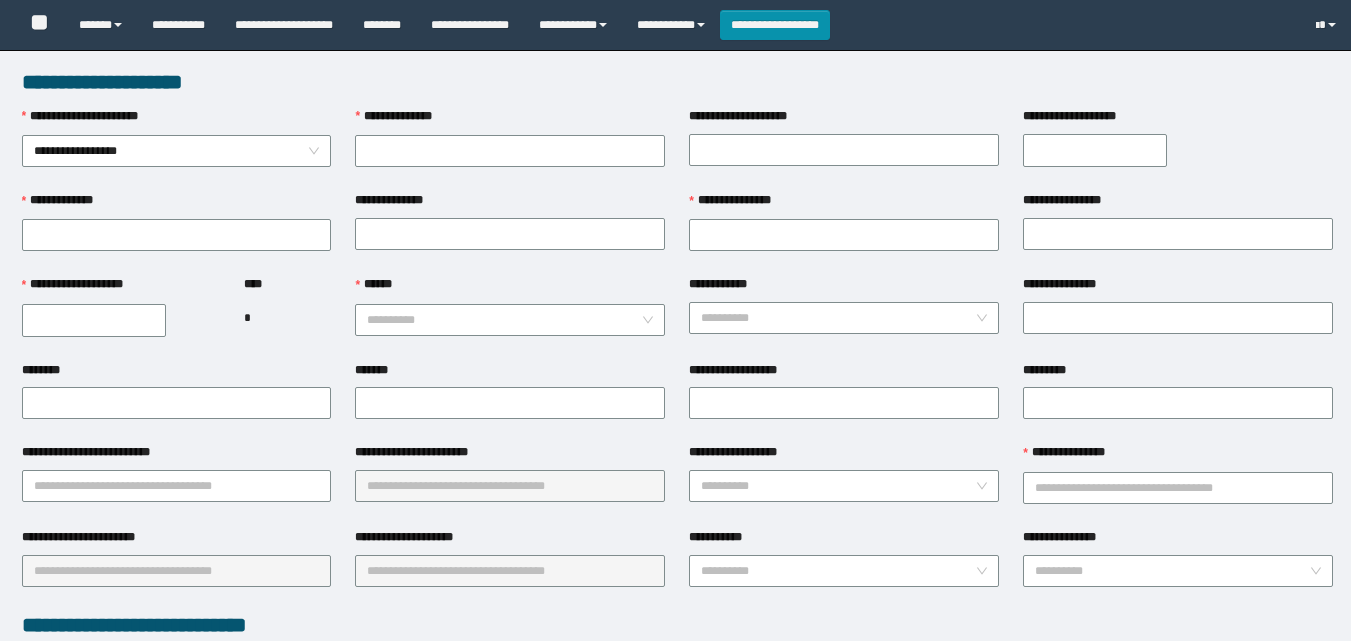 scroll, scrollTop: 0, scrollLeft: 0, axis: both 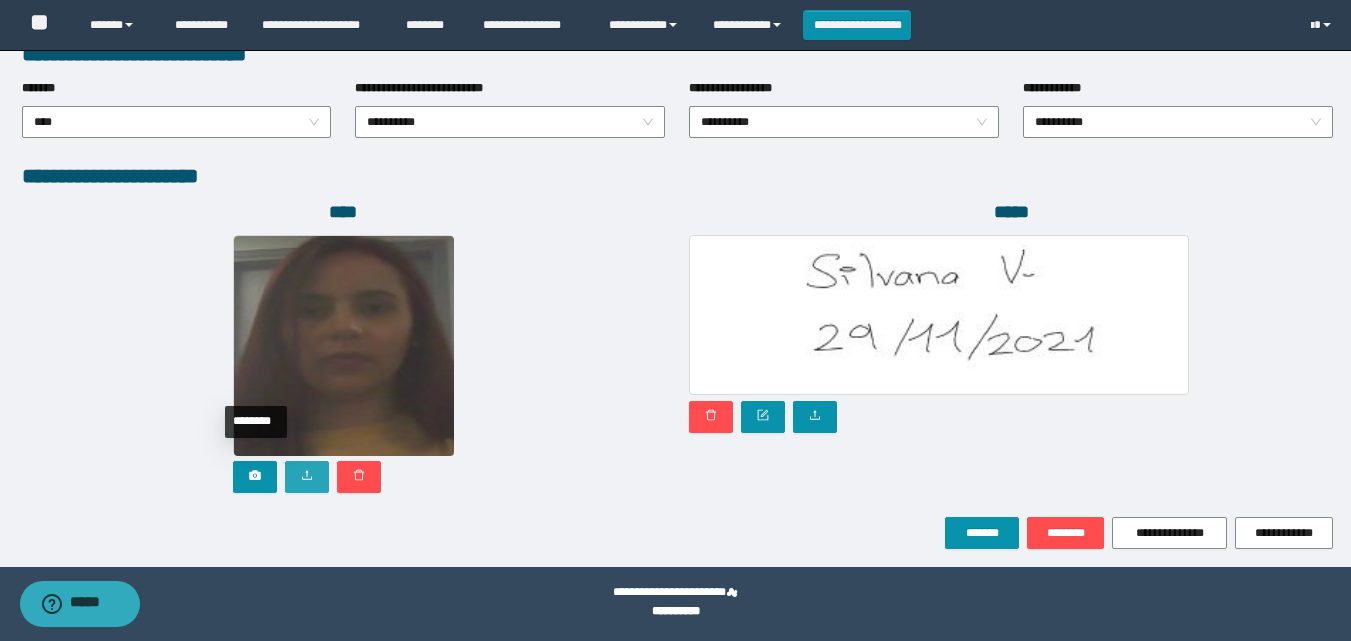click 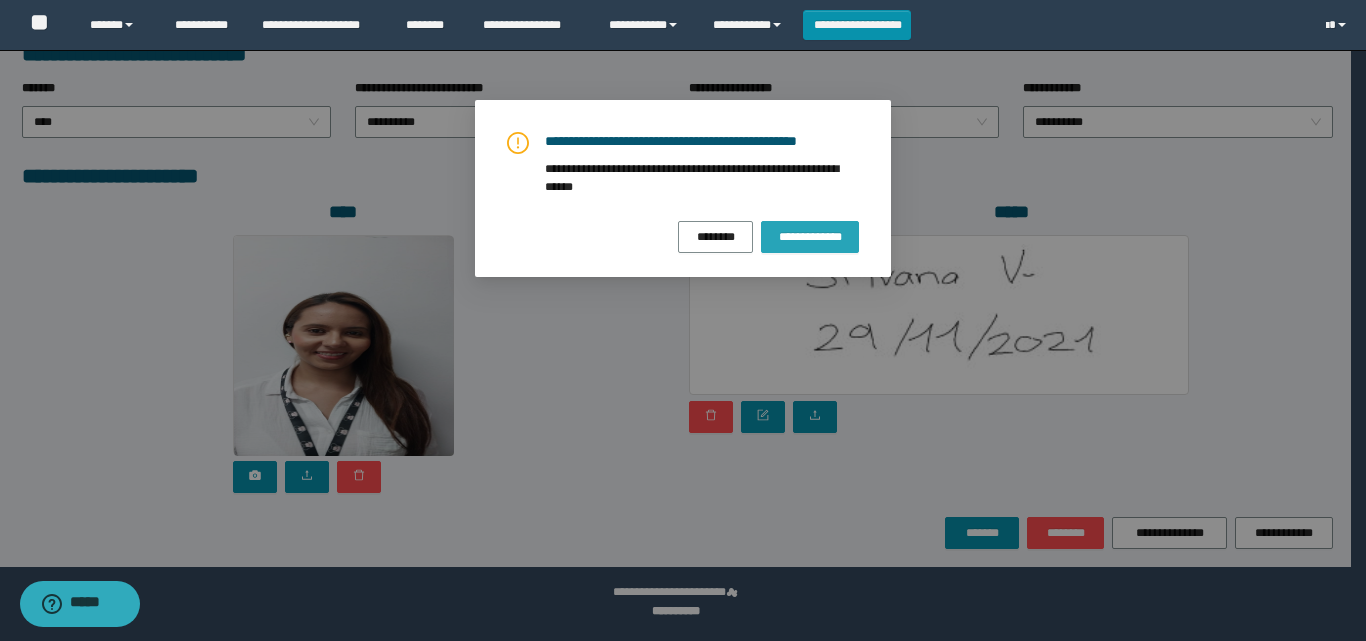 click on "**********" at bounding box center [810, 237] 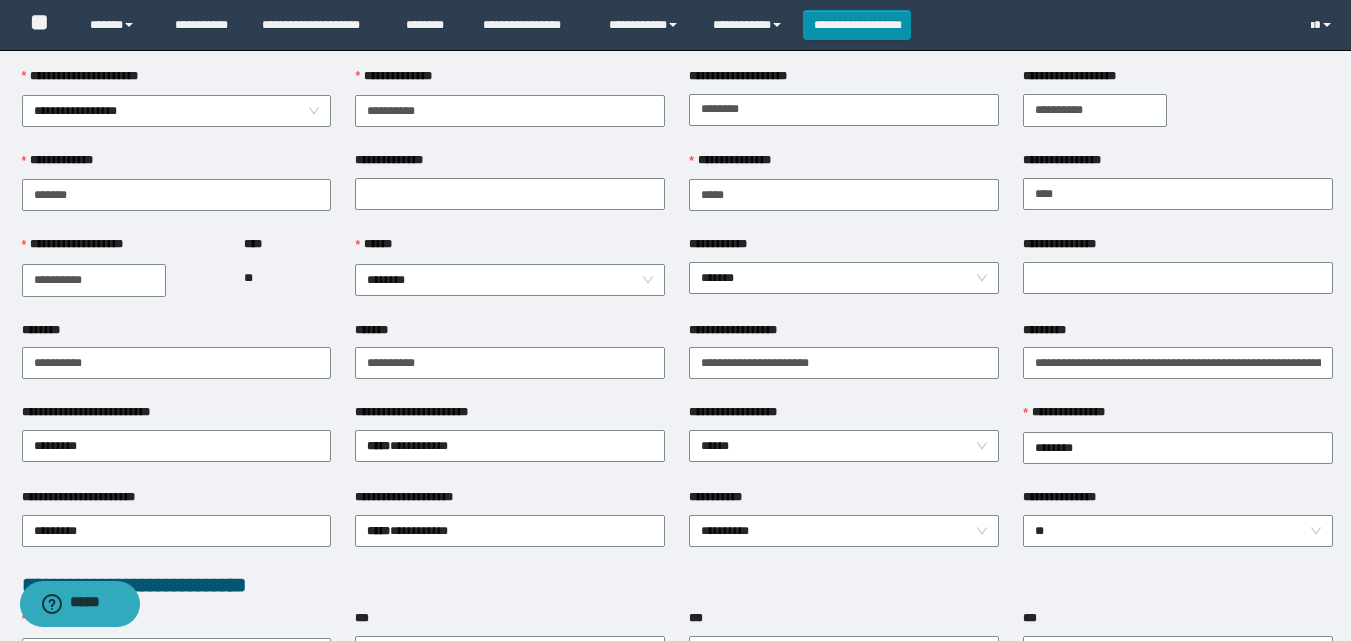 scroll, scrollTop: 0, scrollLeft: 0, axis: both 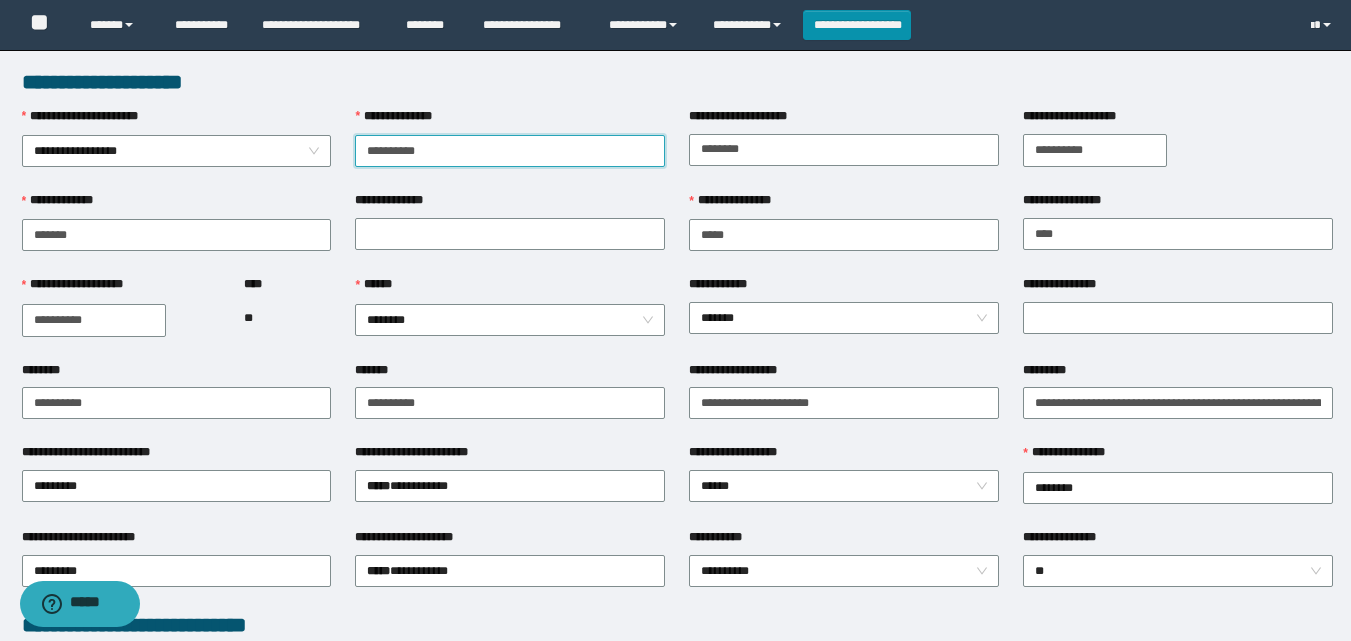 drag, startPoint x: 448, startPoint y: 153, endPoint x: 302, endPoint y: 120, distance: 149.683 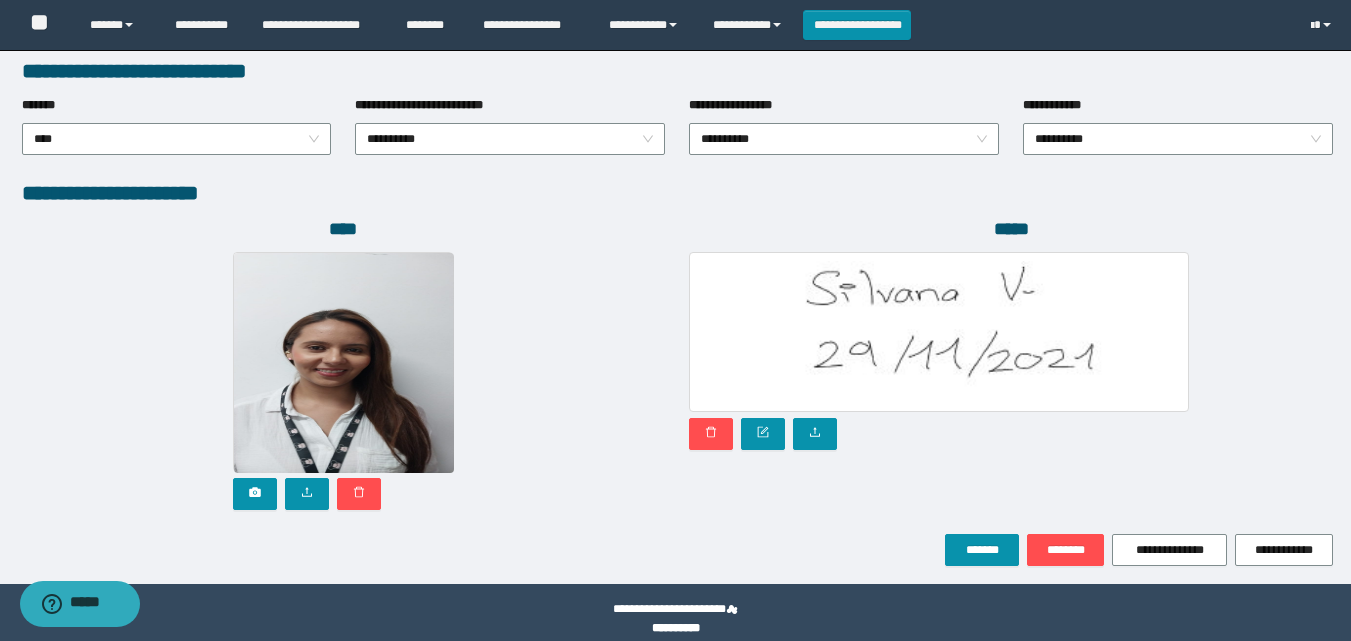scroll, scrollTop: 1064, scrollLeft: 0, axis: vertical 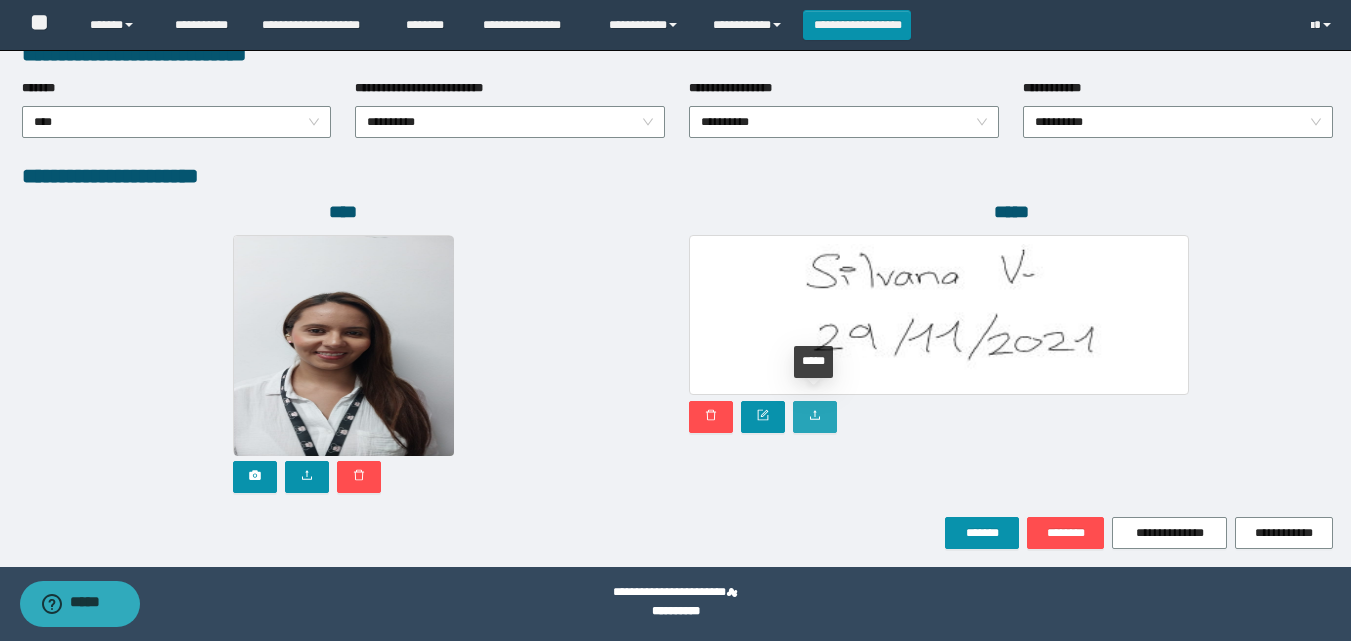 click at bounding box center [815, 417] 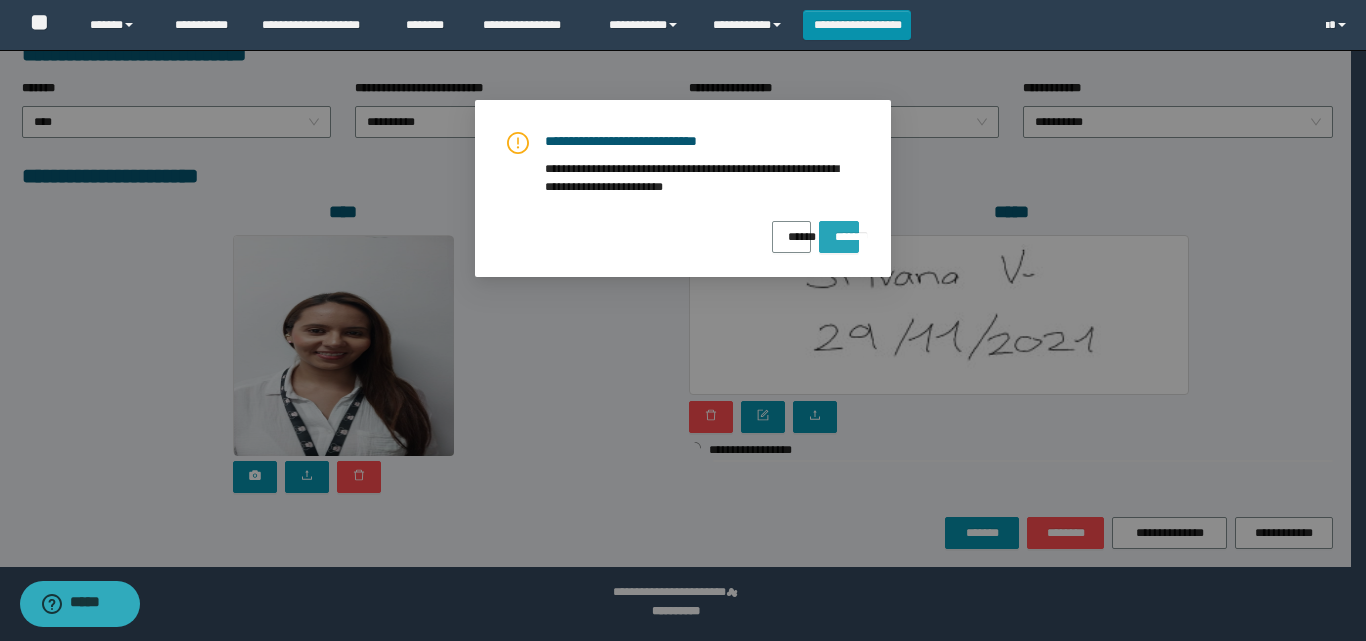 click on "*******" at bounding box center (839, 230) 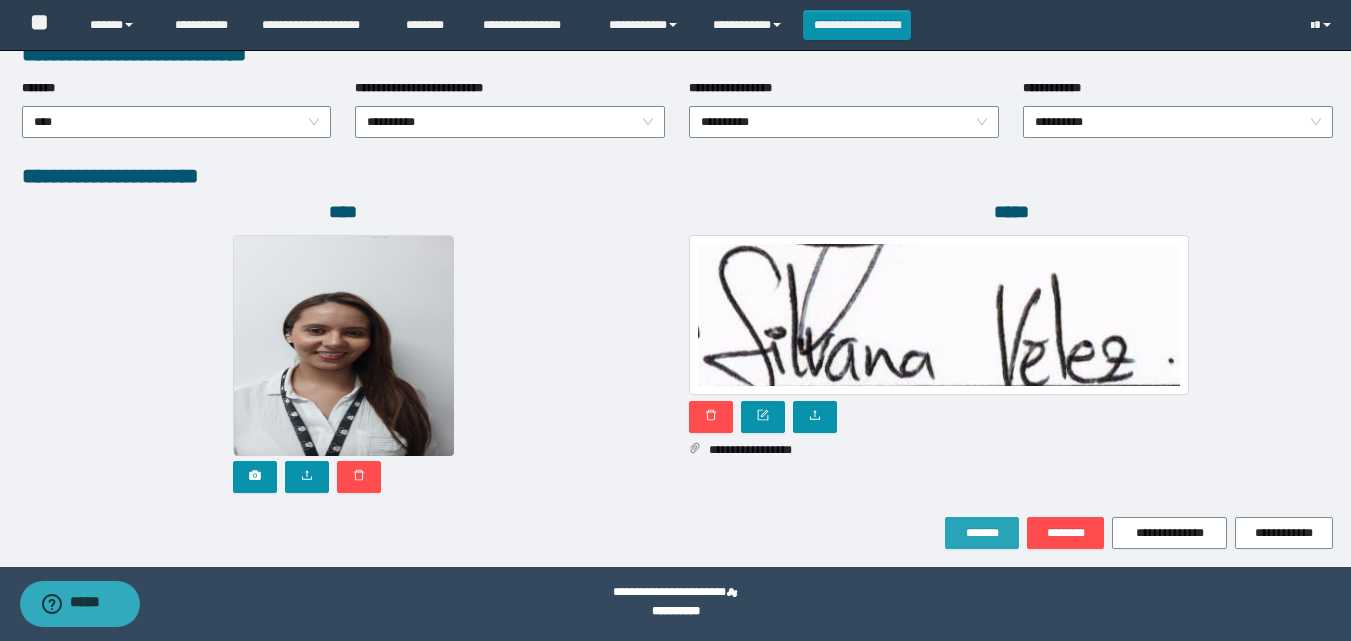 click on "*******" at bounding box center [982, 533] 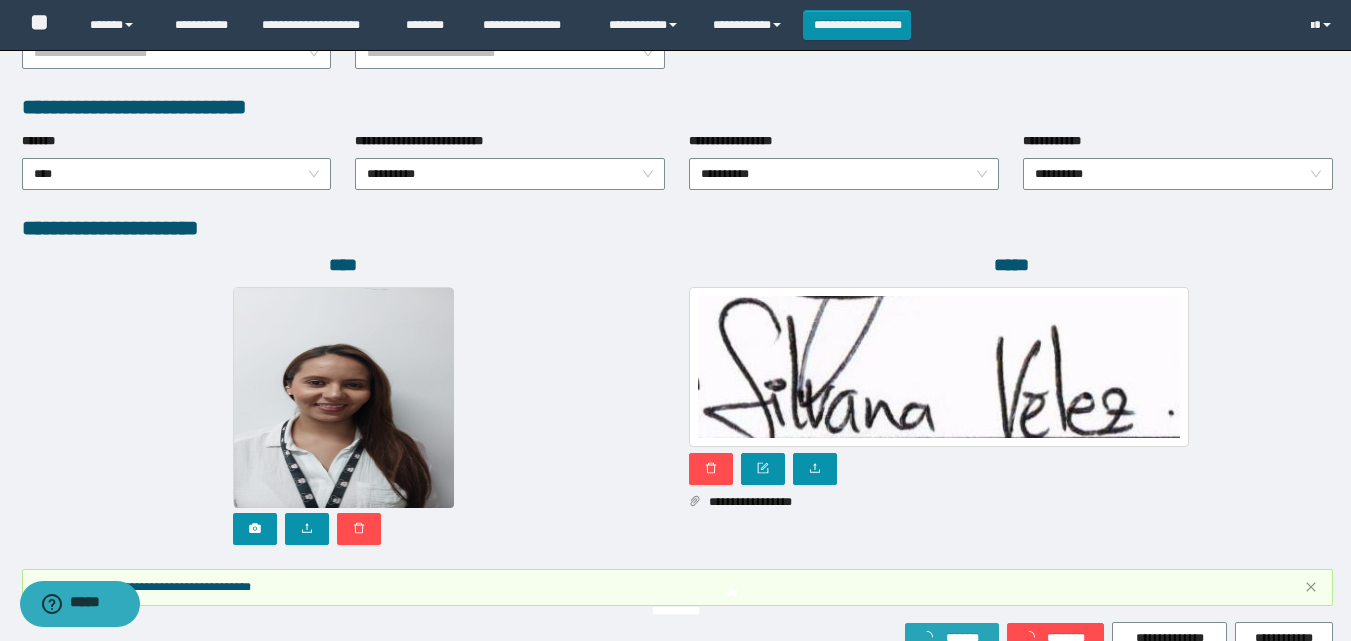 scroll, scrollTop: 1117, scrollLeft: 0, axis: vertical 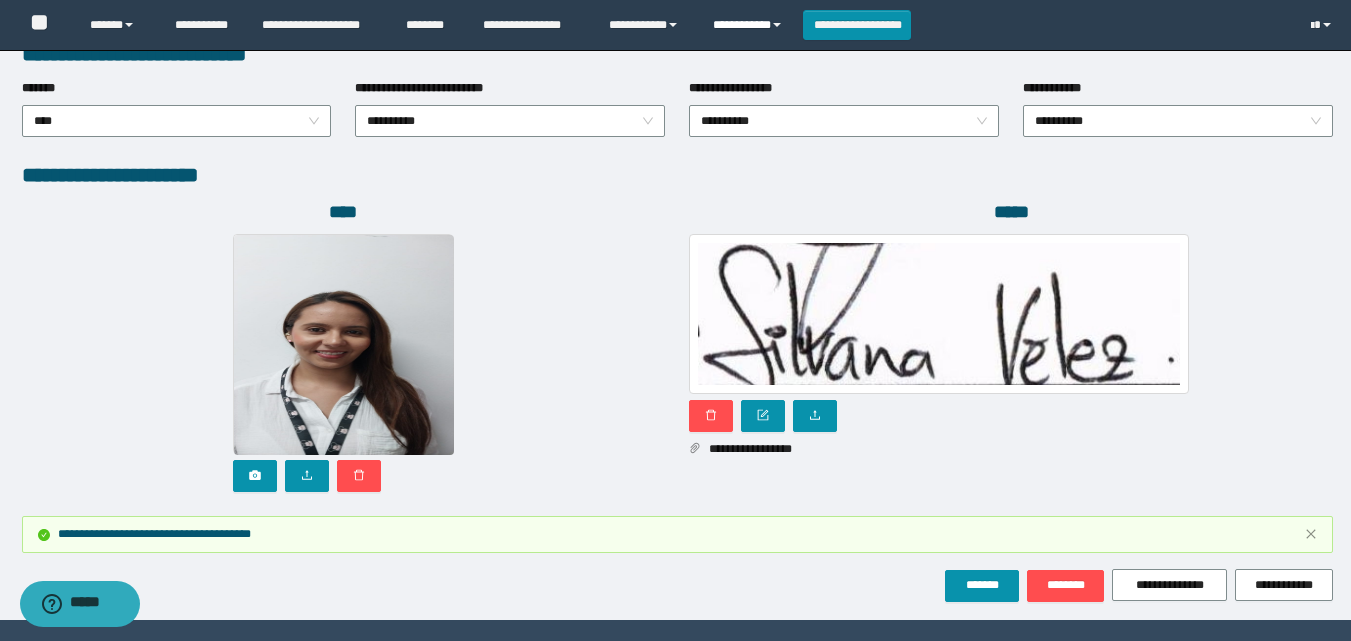 click on "**********" at bounding box center (750, 25) 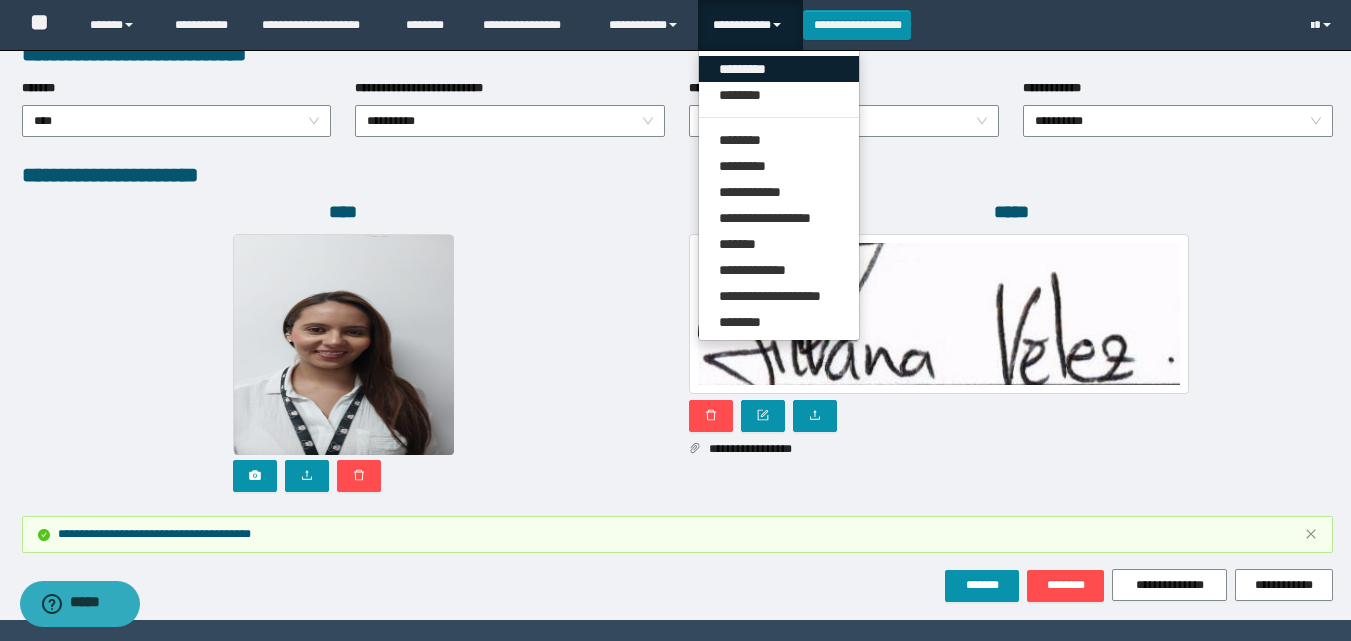 click on "*********" at bounding box center (779, 69) 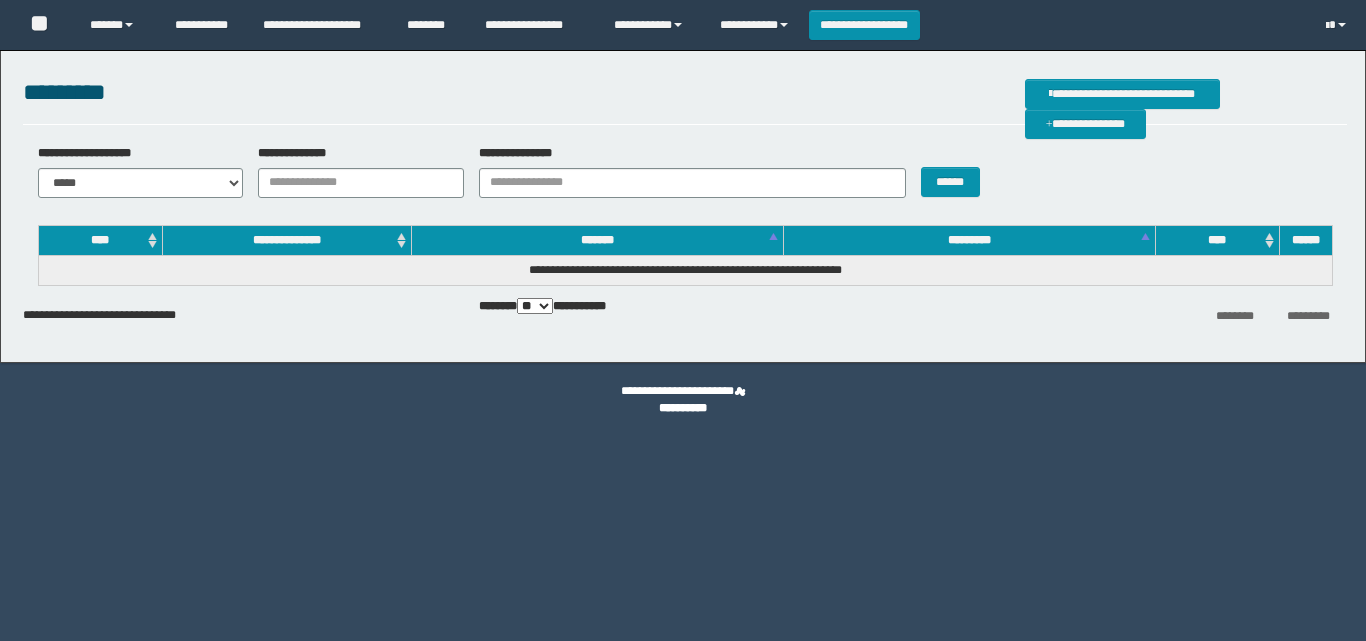 scroll, scrollTop: 0, scrollLeft: 0, axis: both 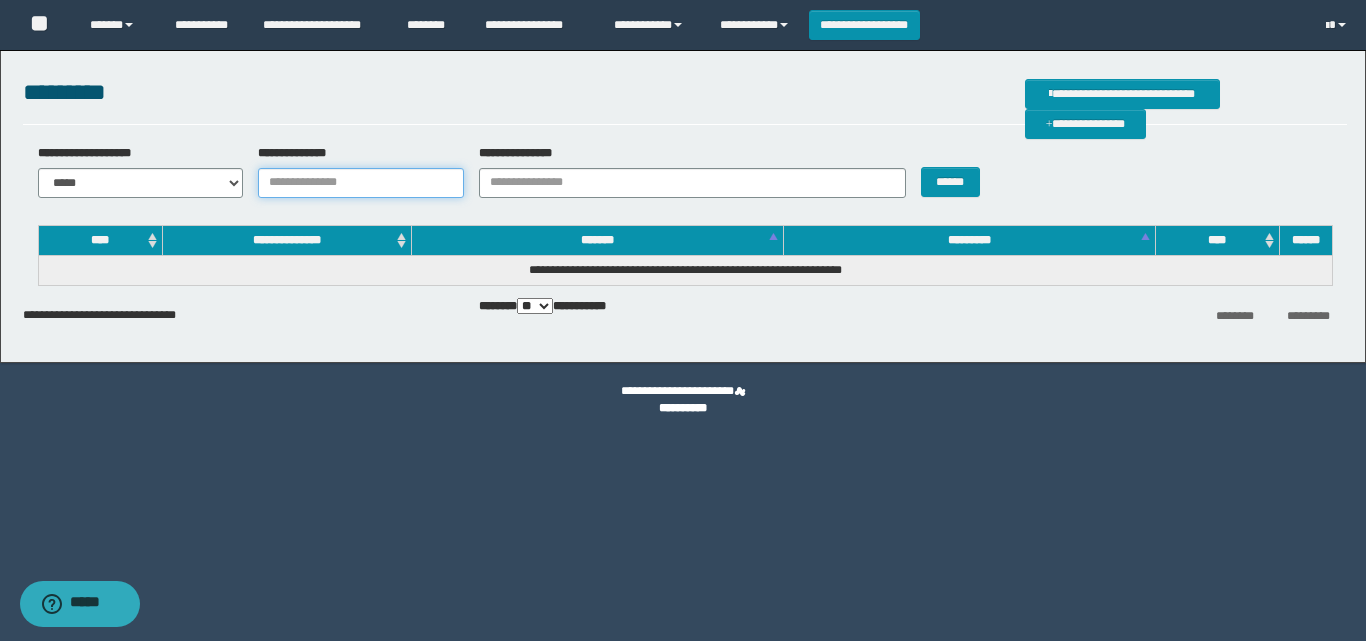 click on "**********" at bounding box center (361, 183) 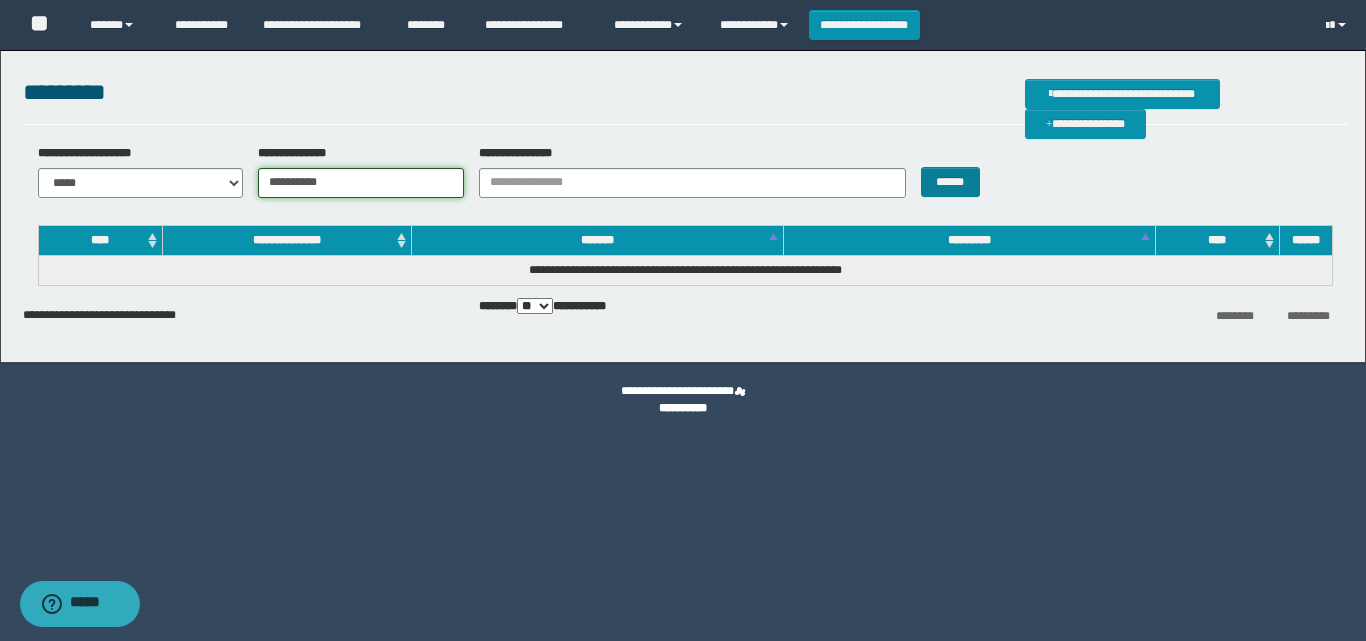 type on "**********" 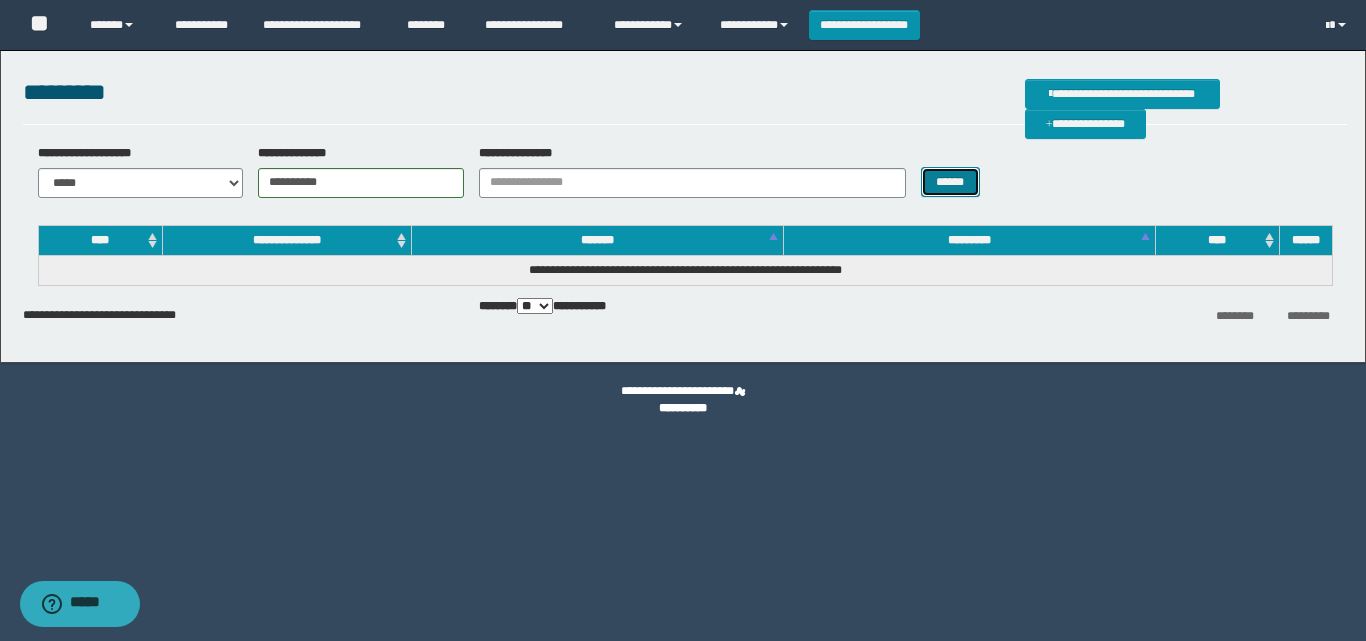 click on "******" at bounding box center (950, 182) 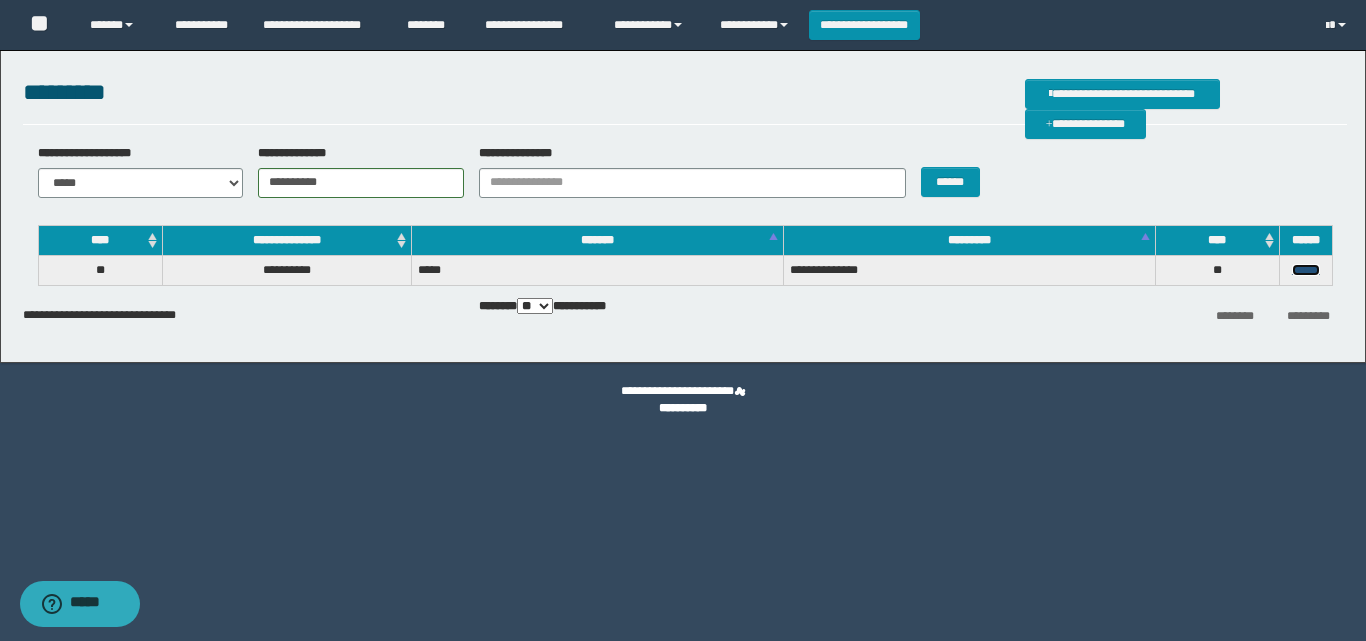 click on "******" at bounding box center (1306, 270) 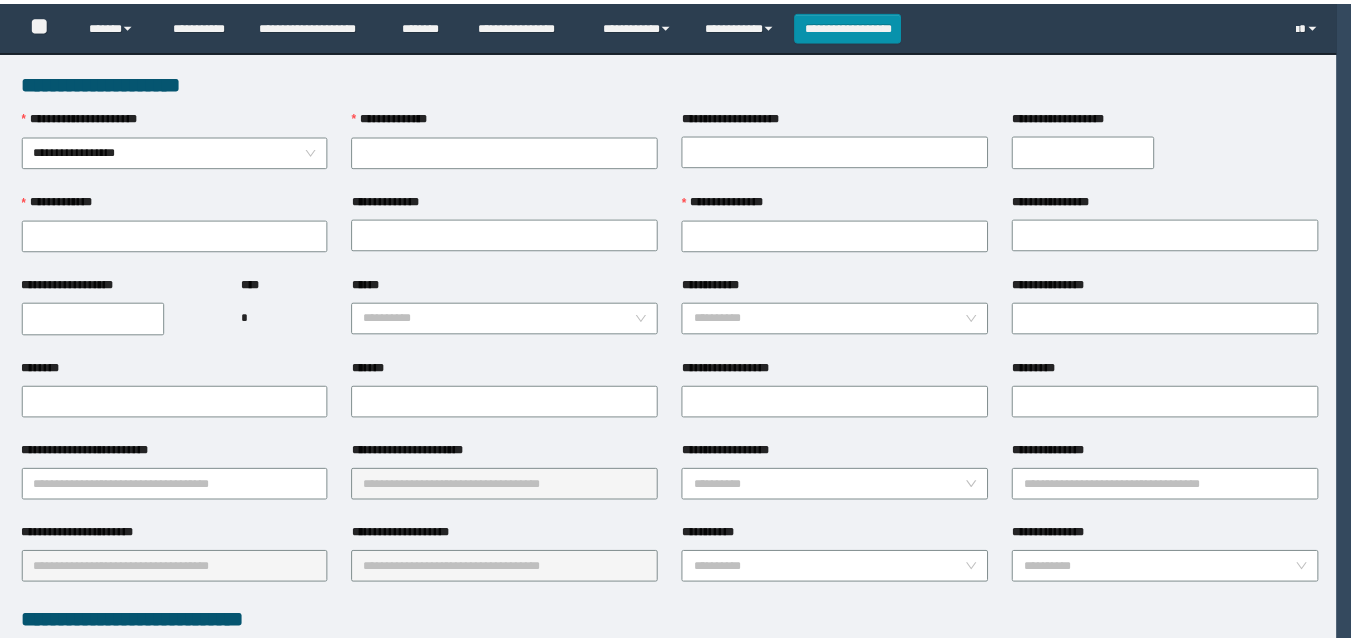 scroll, scrollTop: 0, scrollLeft: 0, axis: both 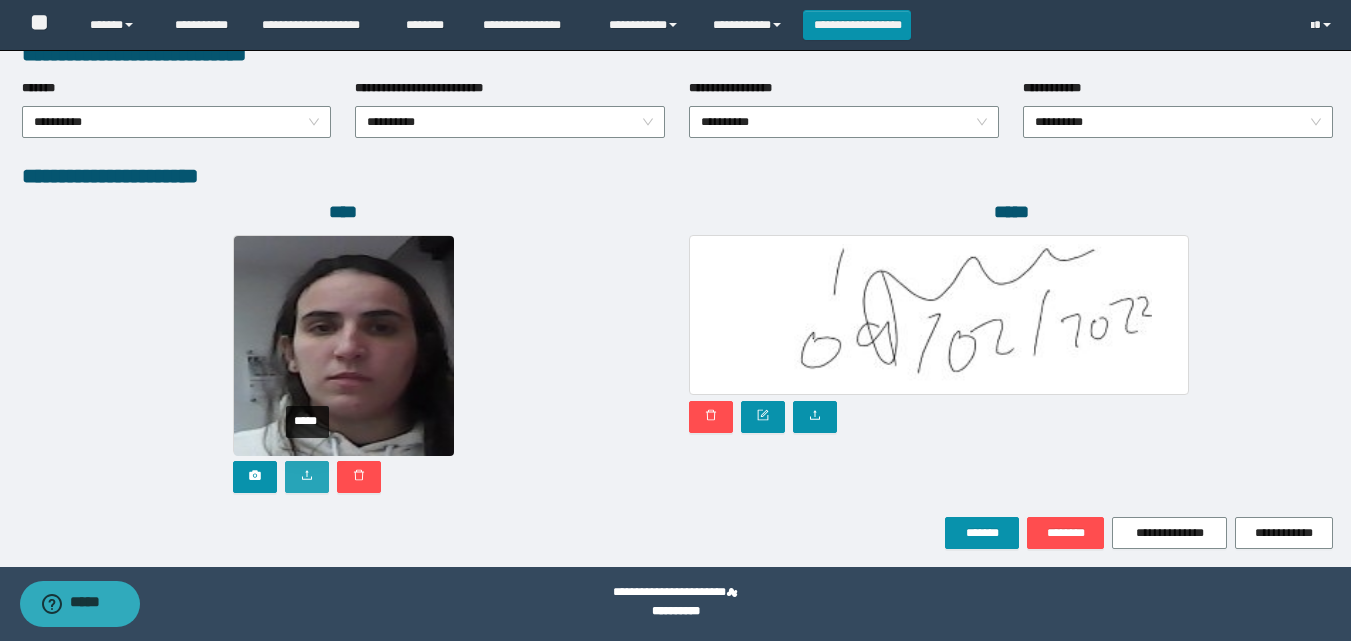 click 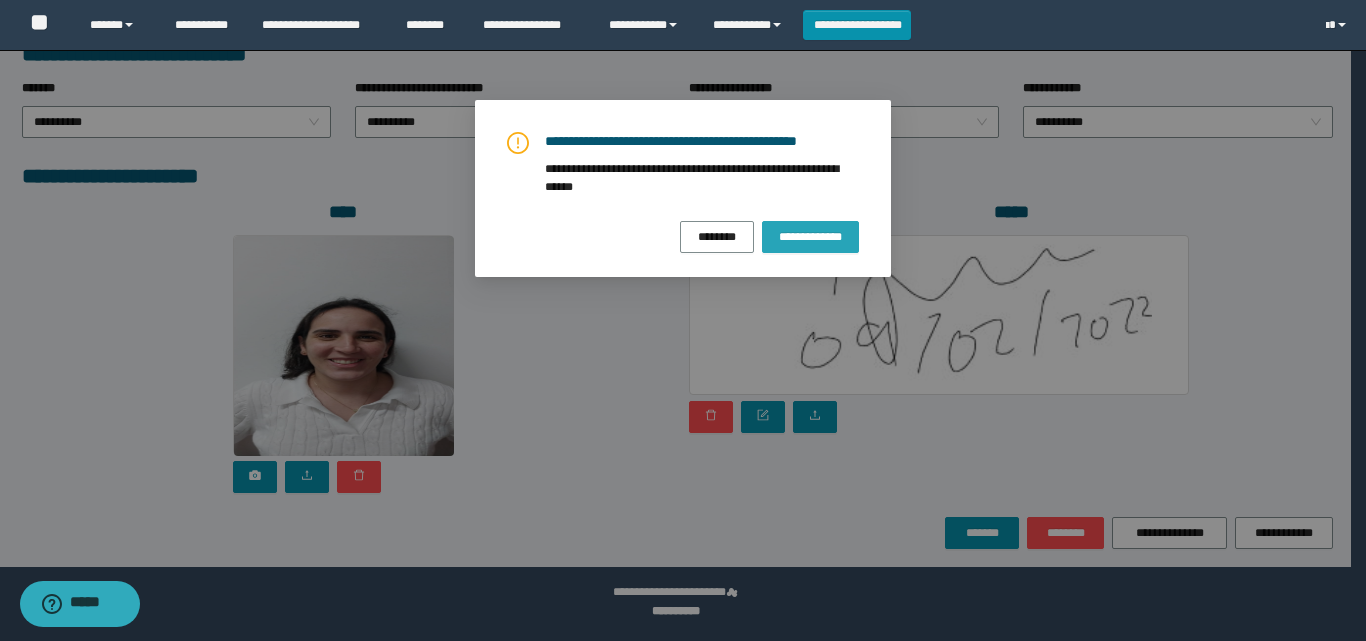click on "**********" at bounding box center [810, 237] 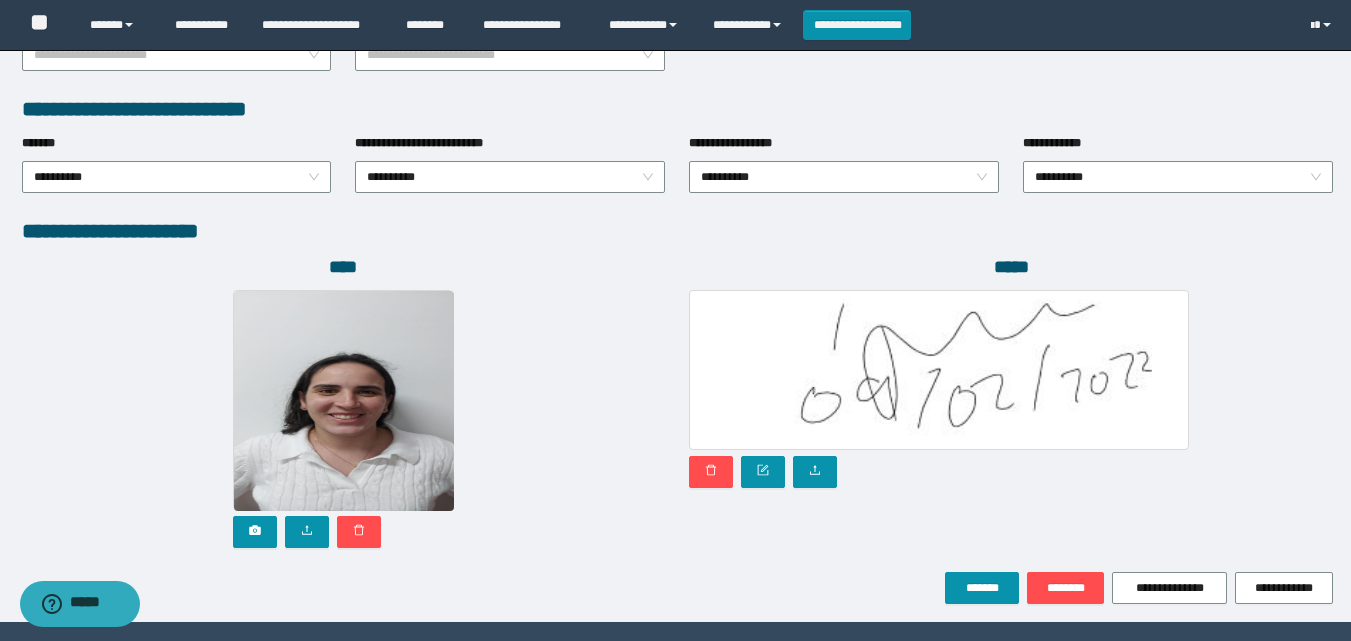 scroll, scrollTop: 1064, scrollLeft: 0, axis: vertical 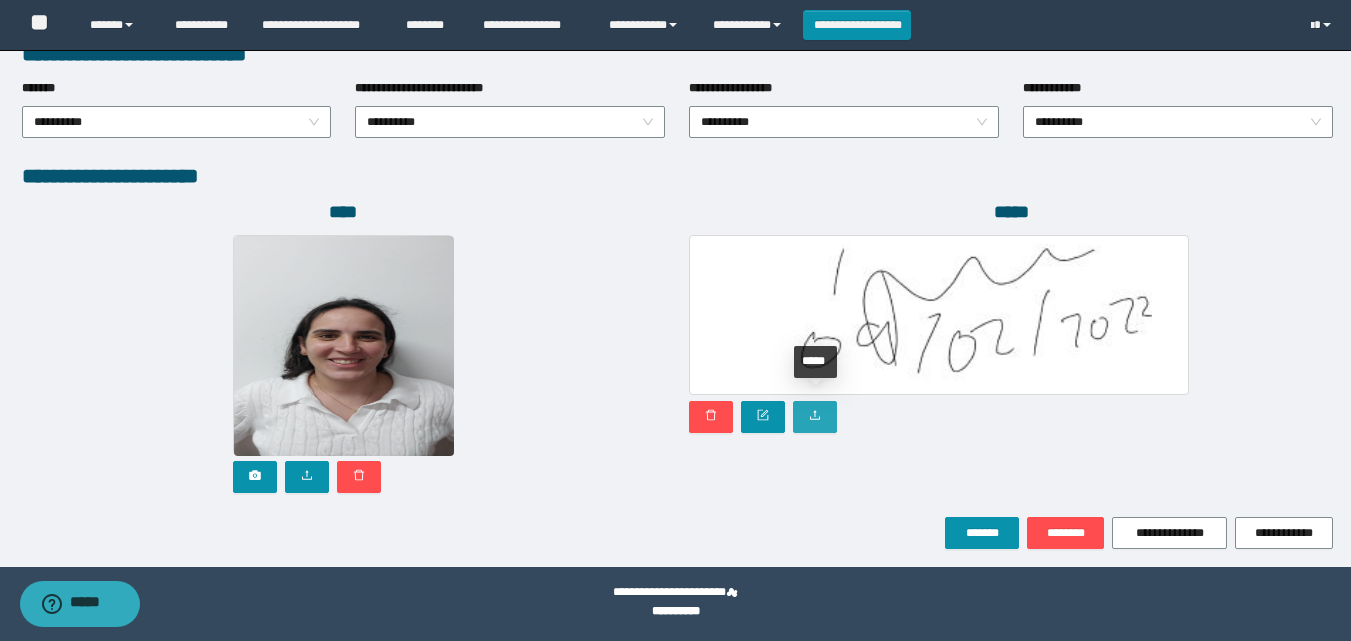 click 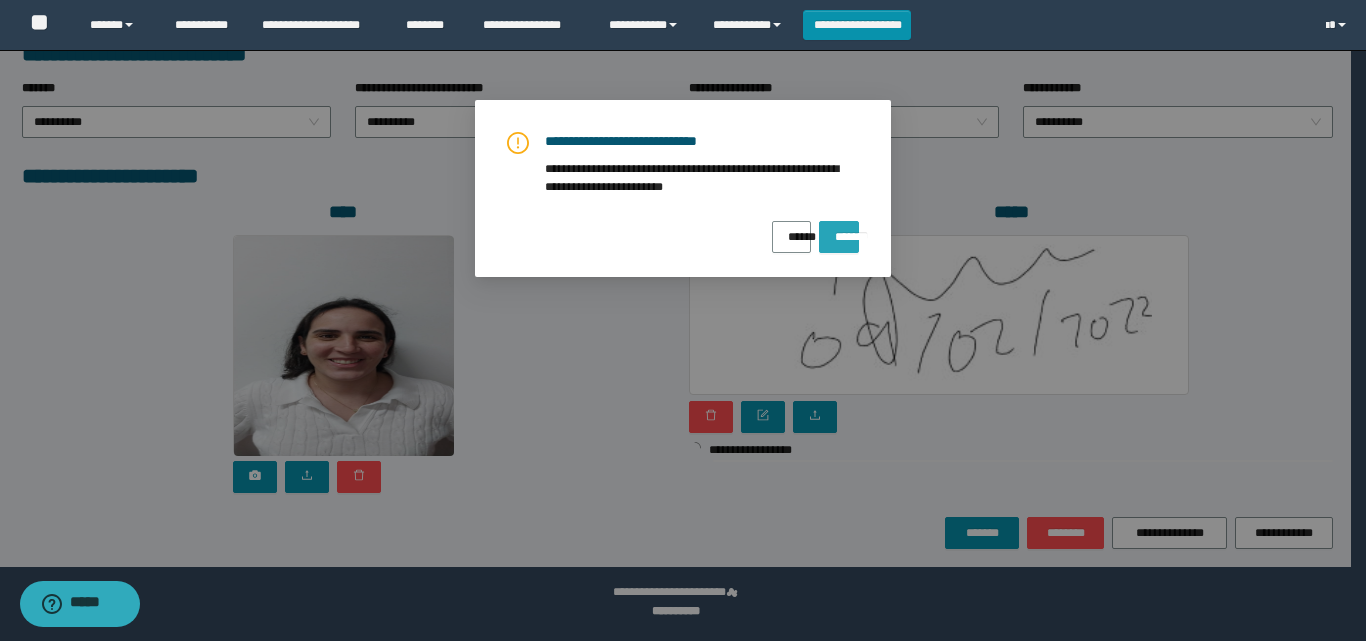 click on "*******" at bounding box center [839, 230] 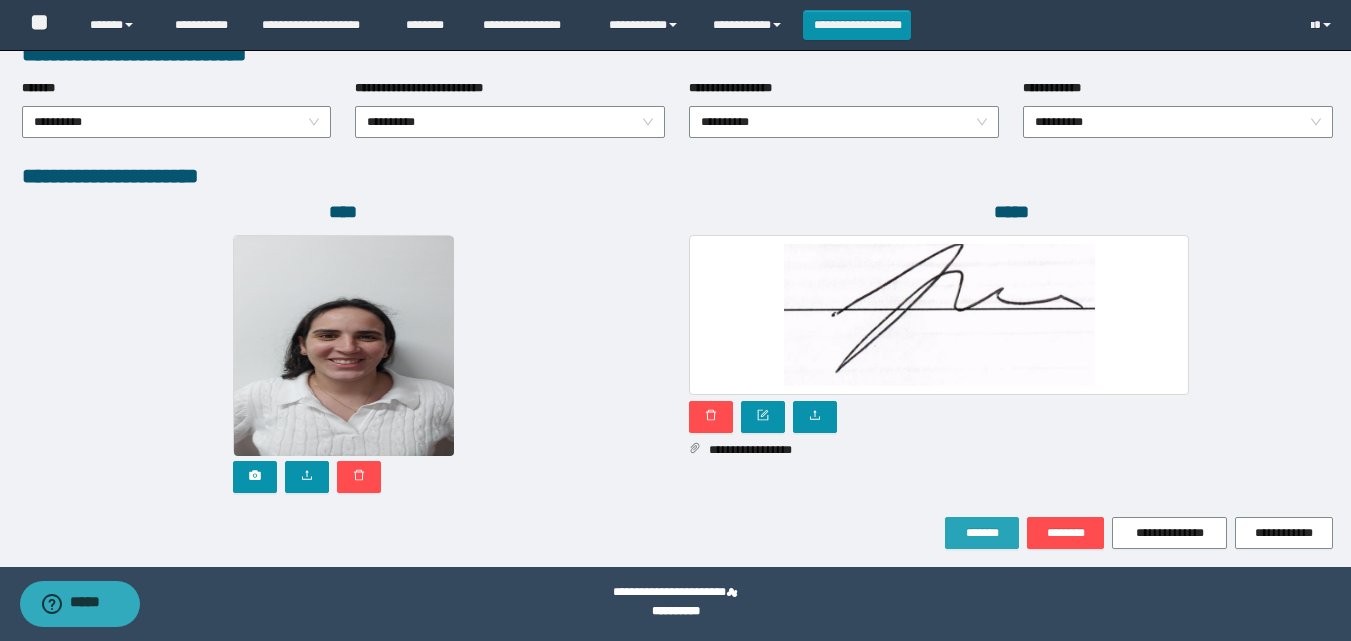 click on "*******" at bounding box center [982, 533] 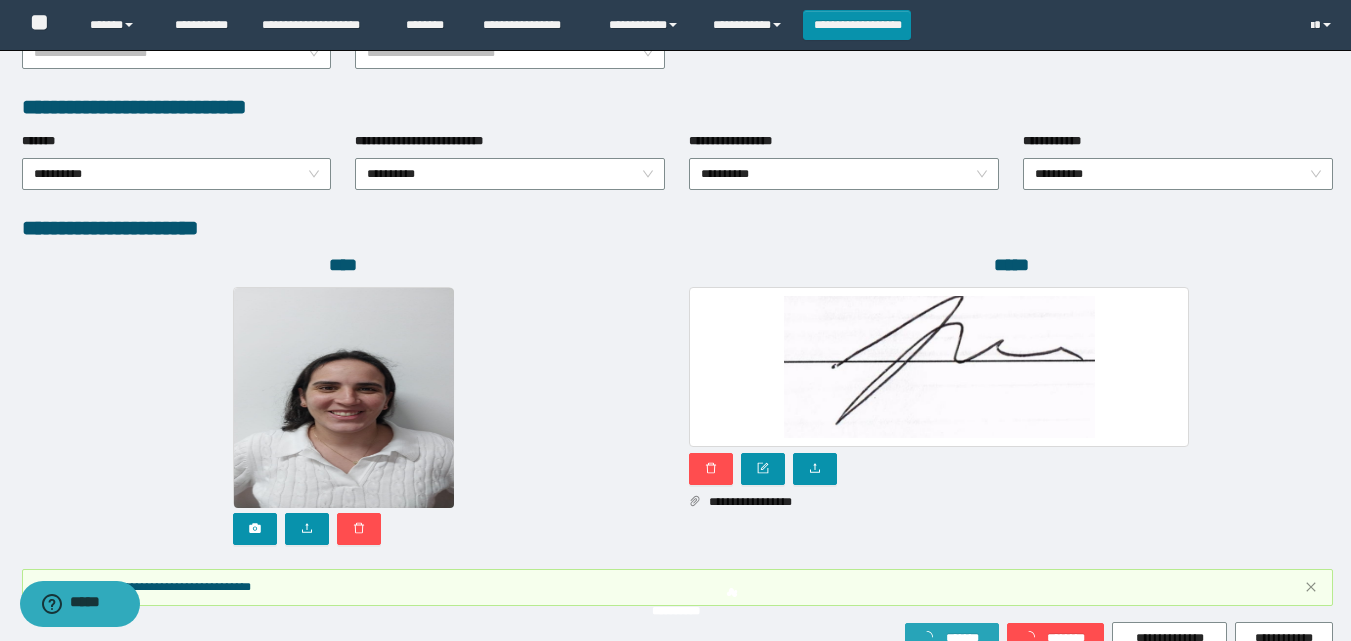 scroll, scrollTop: 1117, scrollLeft: 0, axis: vertical 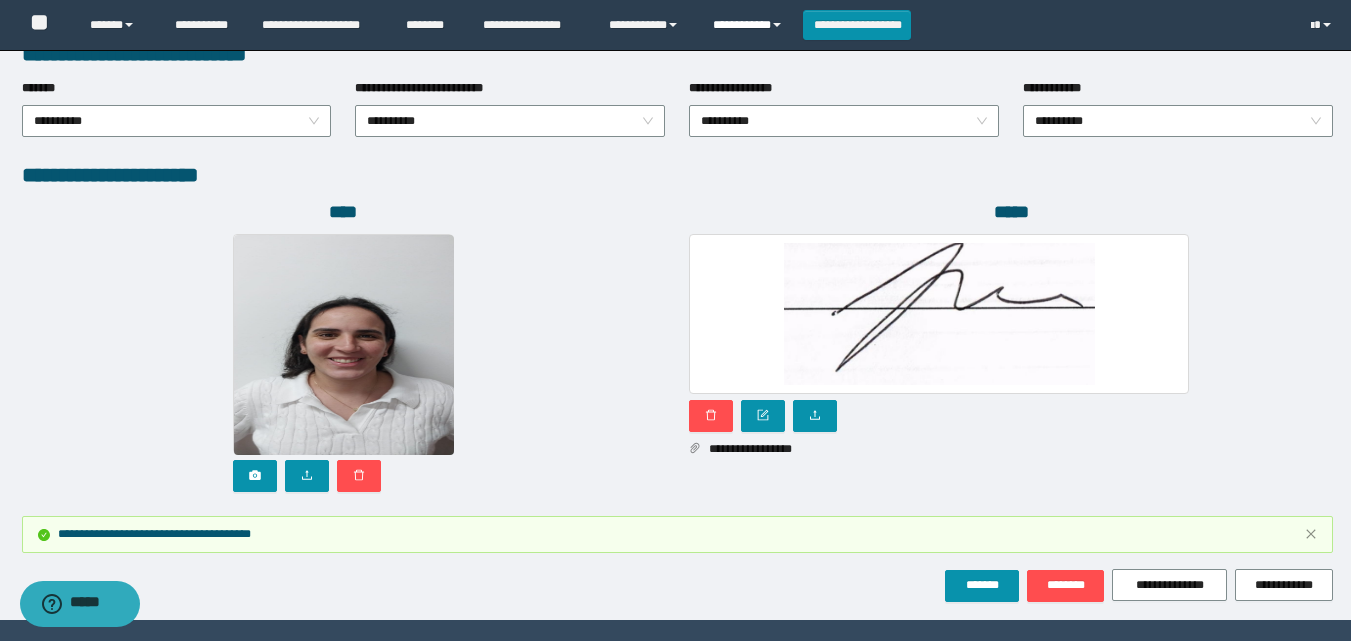 click on "**********" at bounding box center (750, 25) 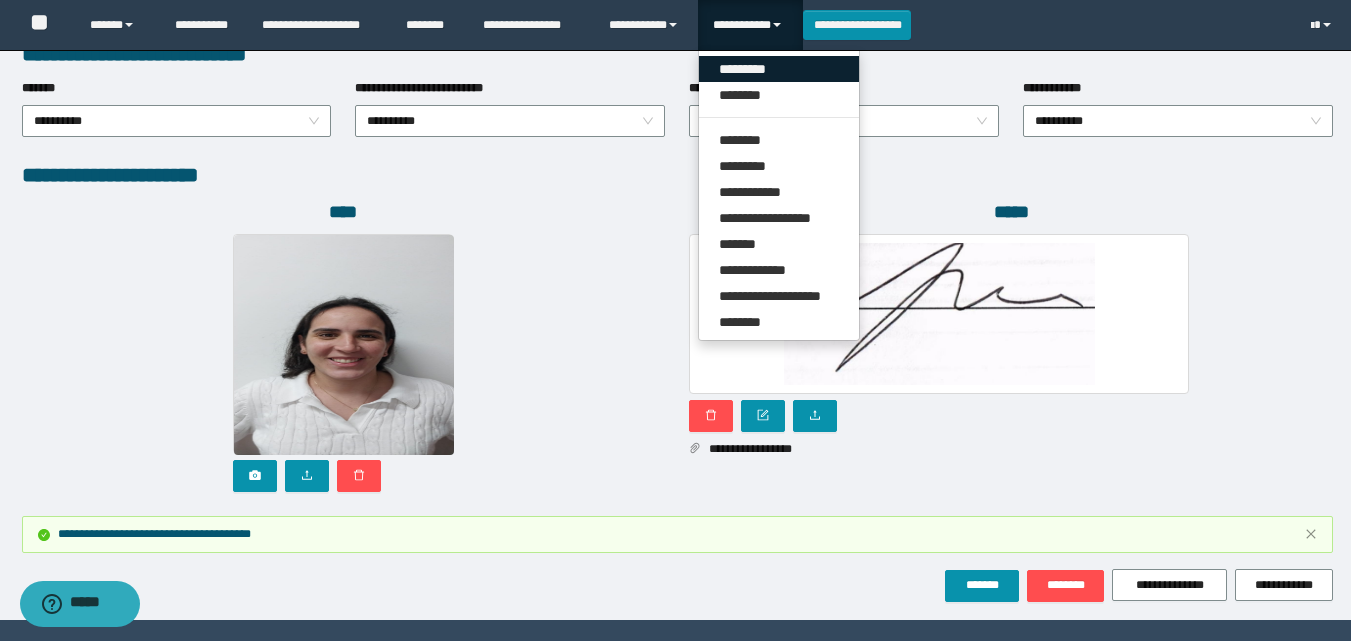 click on "*********" at bounding box center (779, 69) 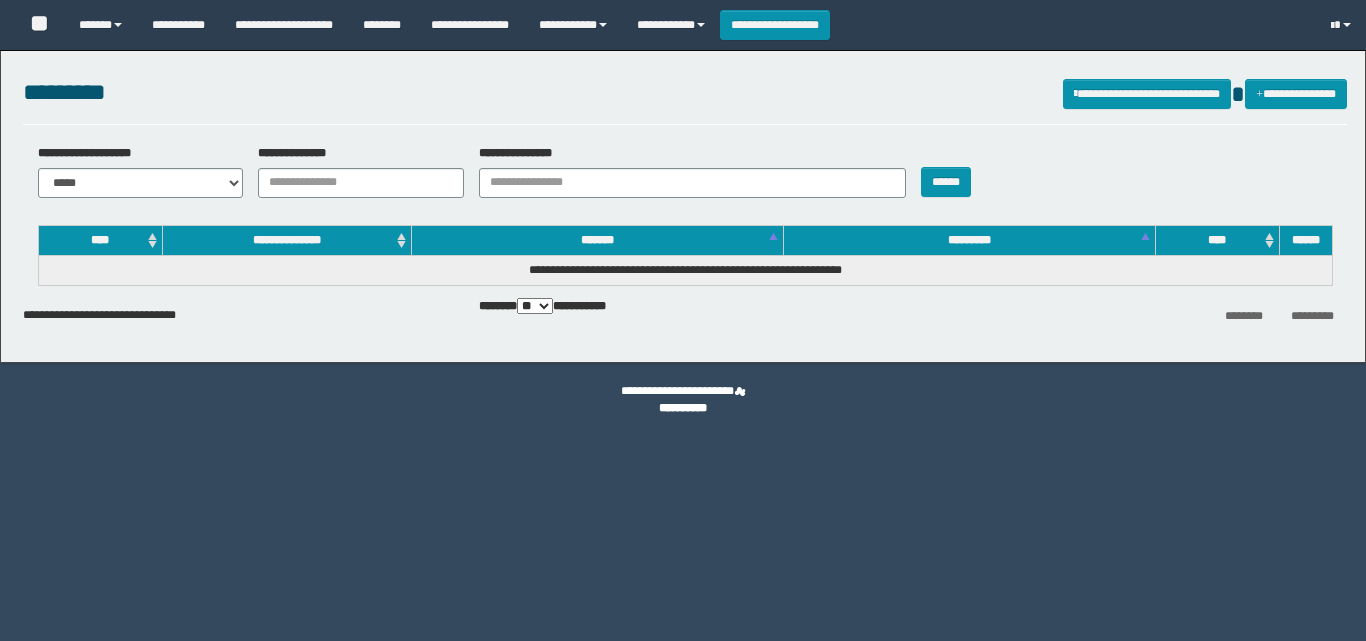 scroll, scrollTop: 0, scrollLeft: 0, axis: both 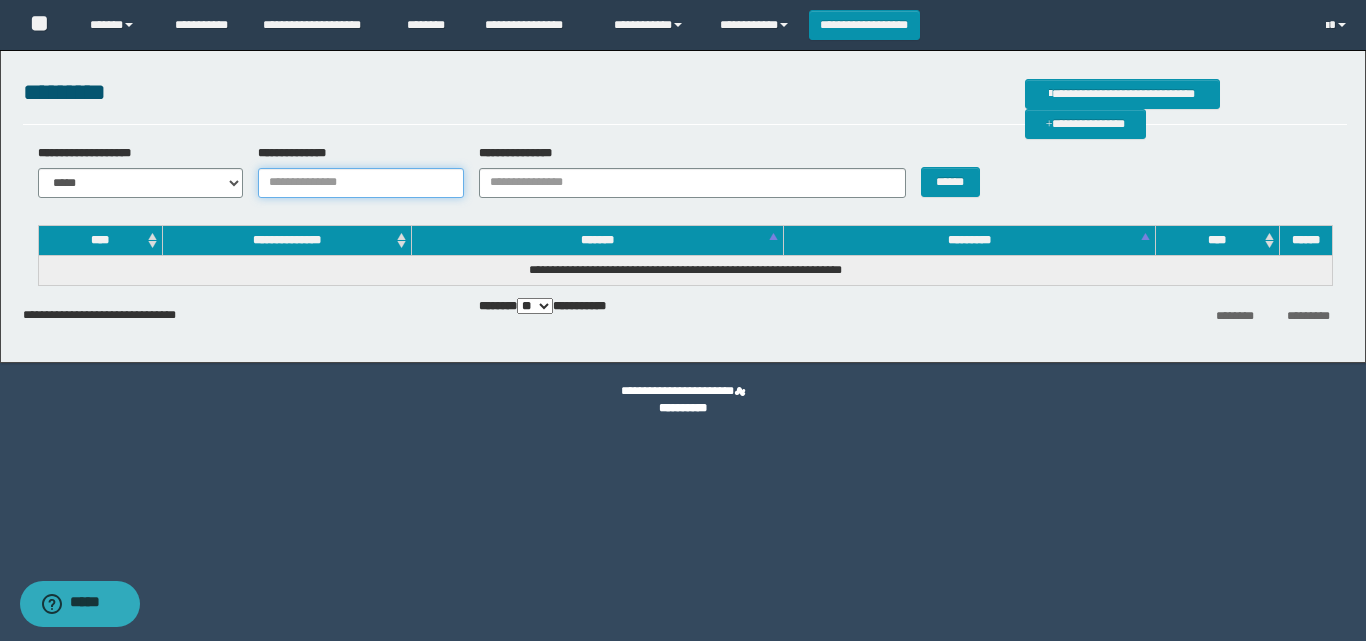 click on "**********" at bounding box center [361, 183] 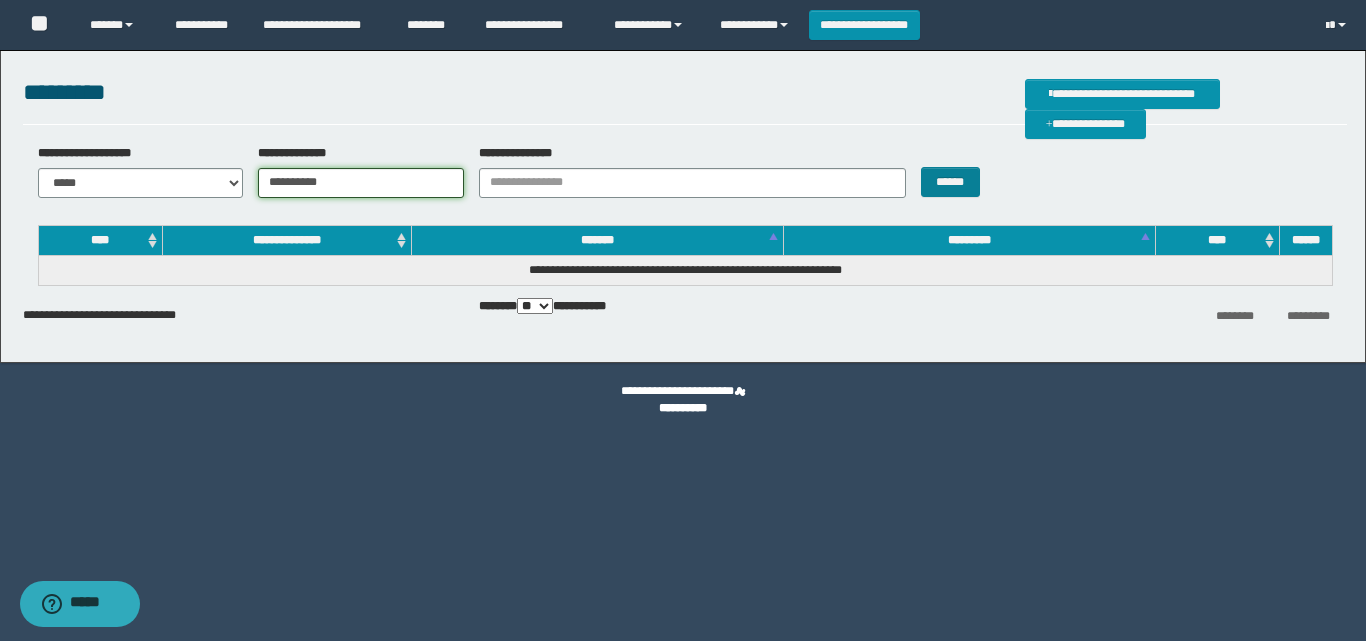 type on "**********" 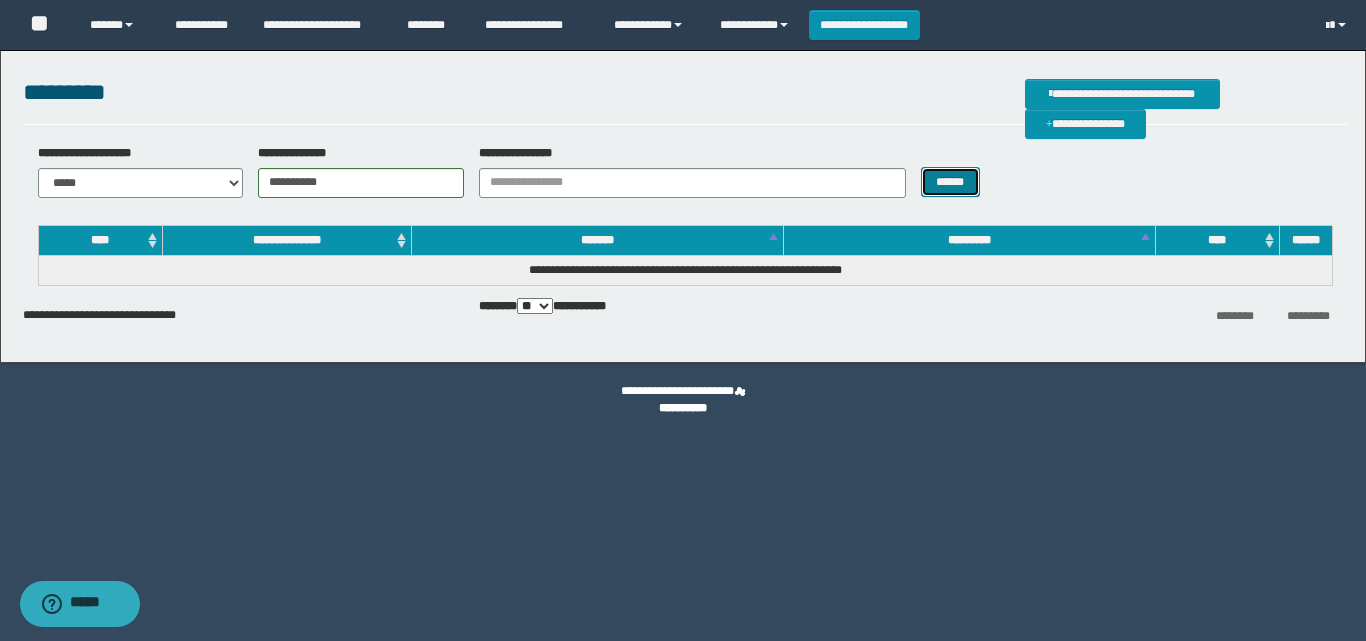 click on "******" at bounding box center [950, 182] 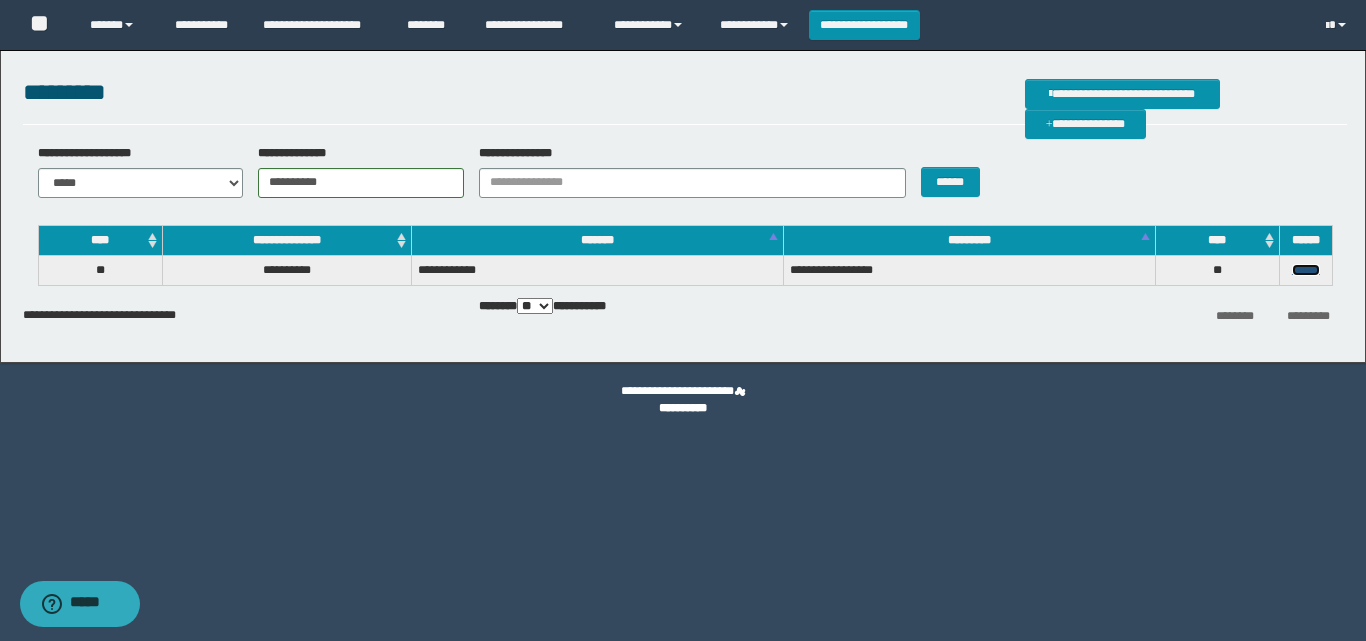 click on "******" at bounding box center (1306, 270) 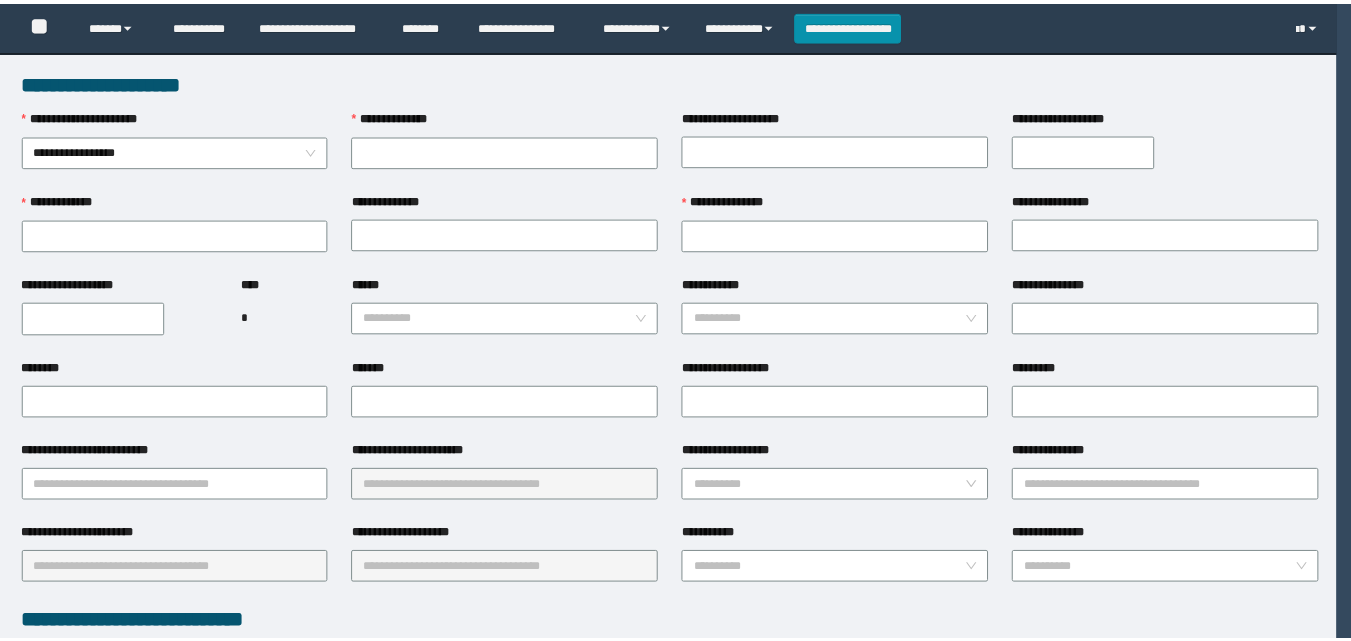 scroll, scrollTop: 0, scrollLeft: 0, axis: both 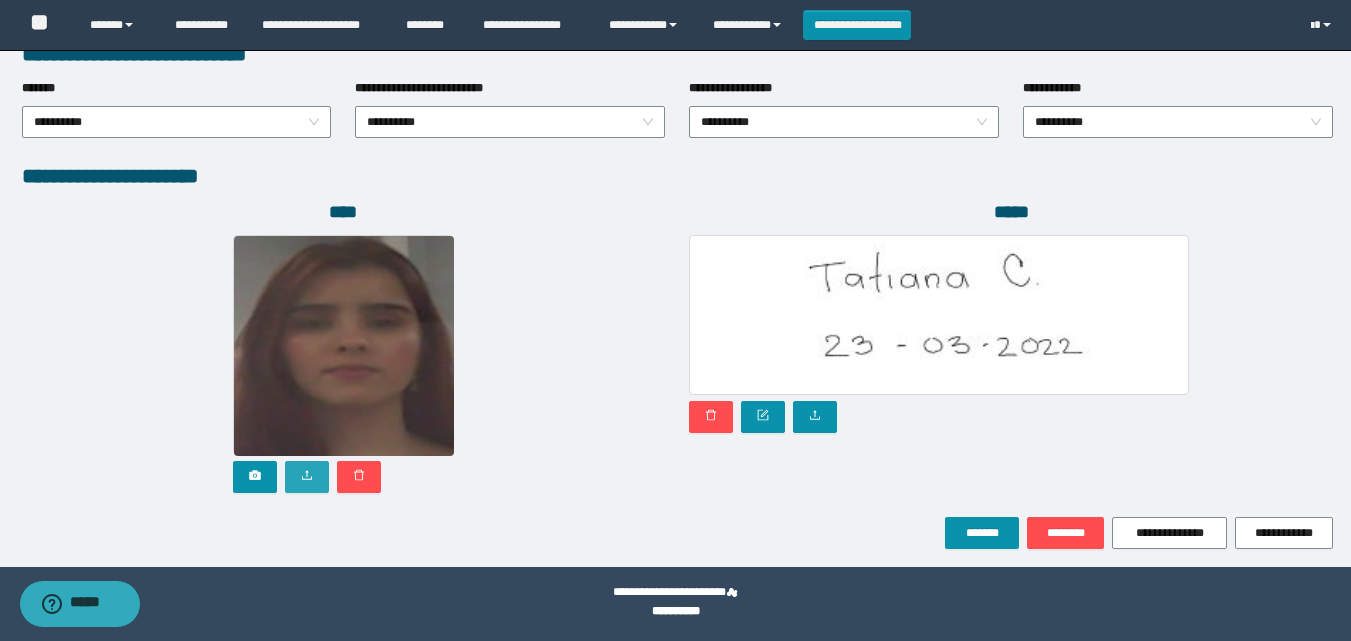 click at bounding box center [307, 477] 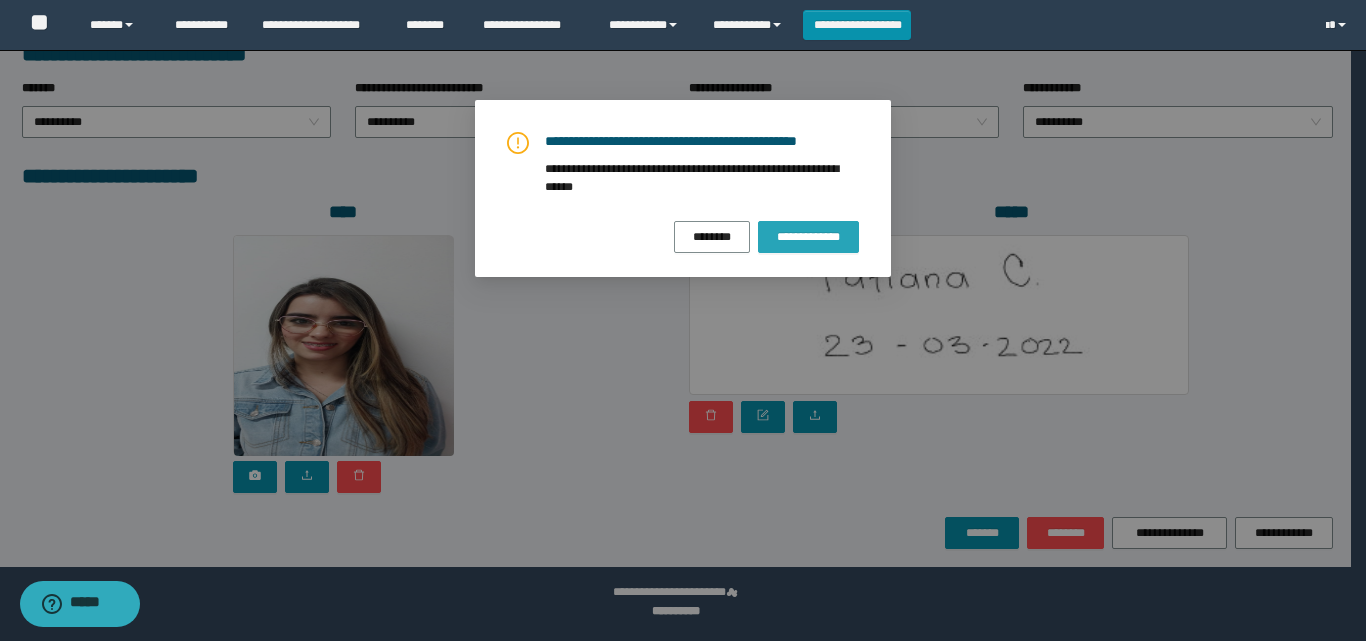 click on "**********" at bounding box center [808, 237] 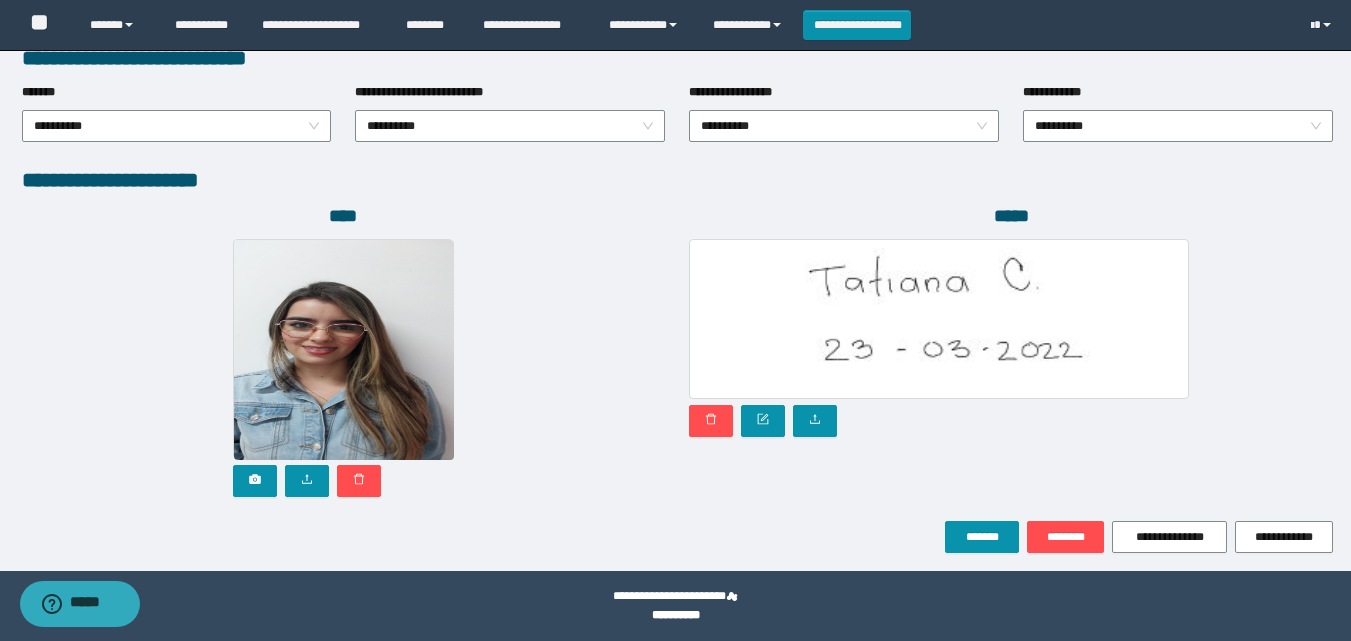 scroll, scrollTop: 1064, scrollLeft: 0, axis: vertical 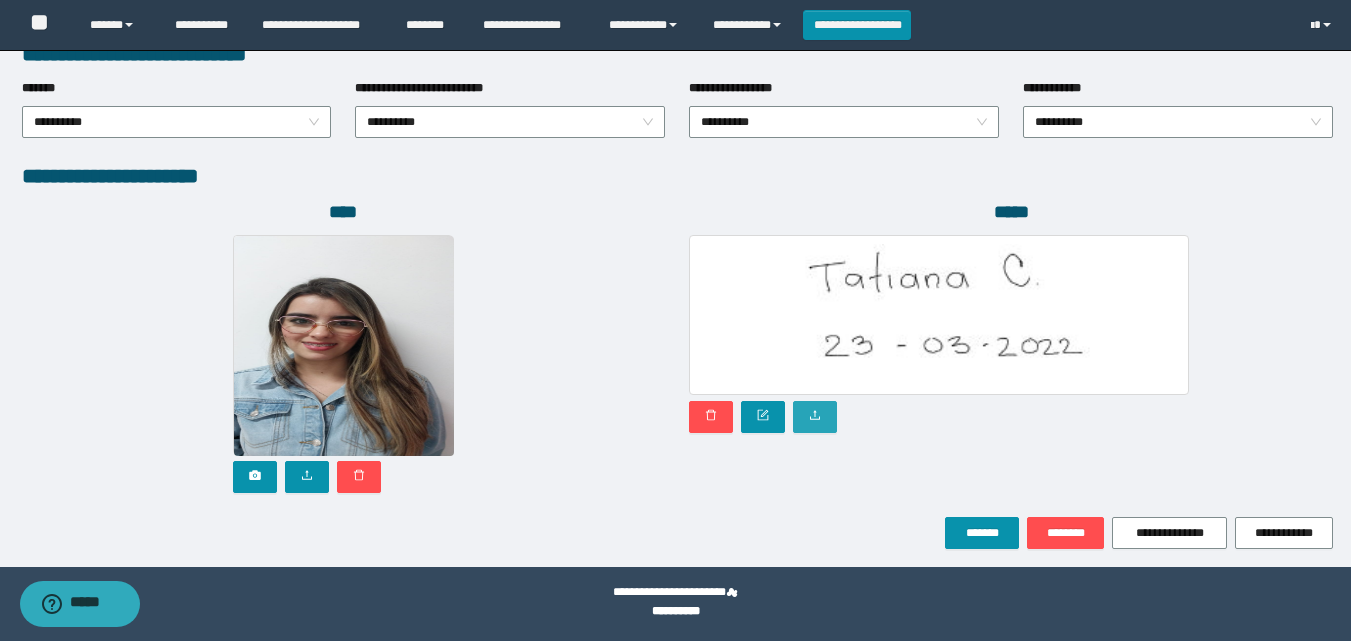 click at bounding box center [815, 417] 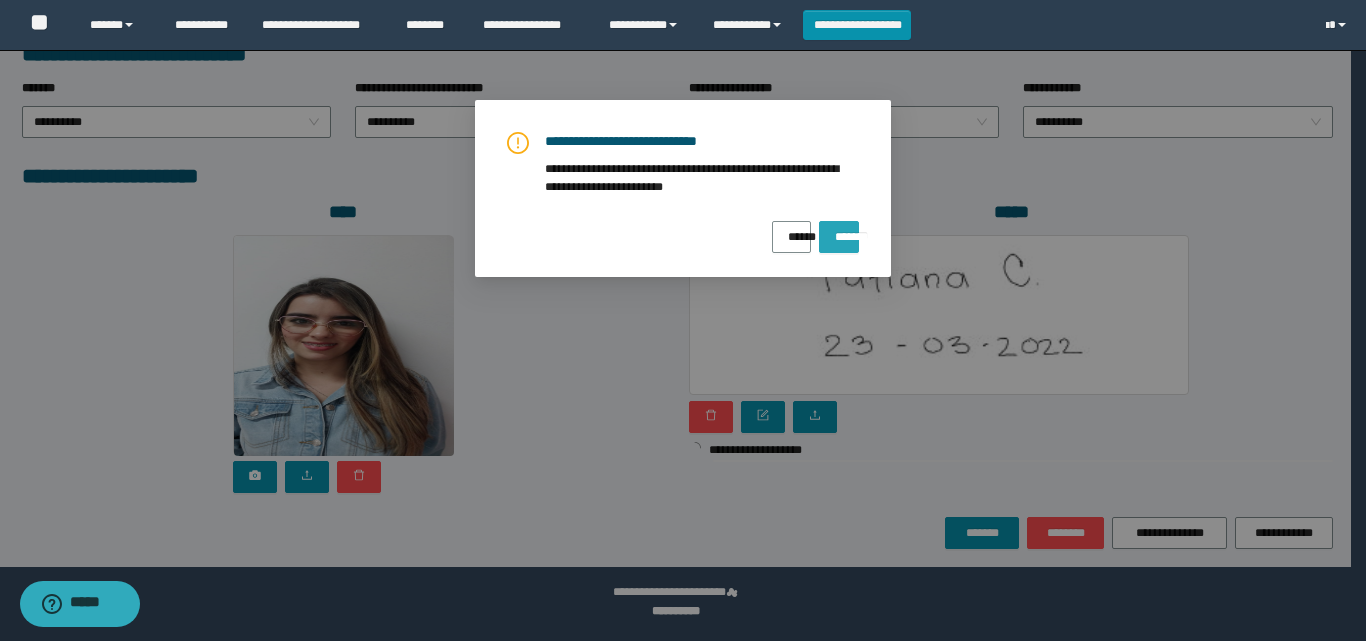 click on "*******" at bounding box center (839, 230) 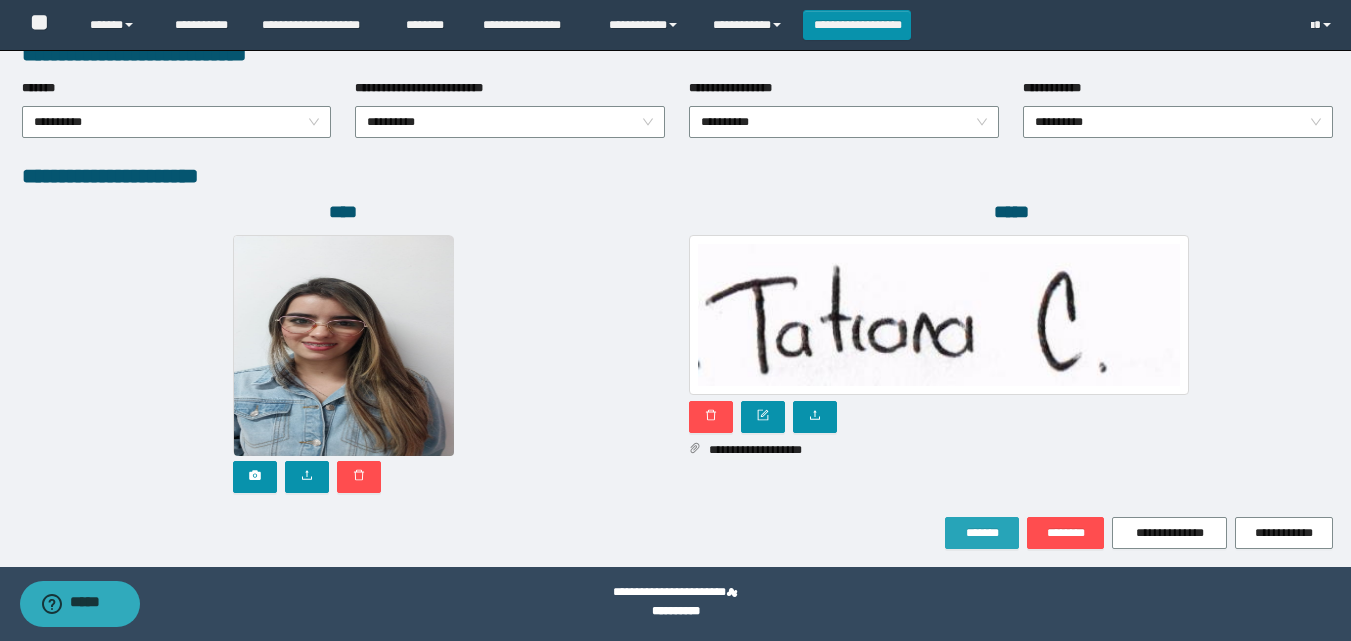 click on "*******" at bounding box center (982, 533) 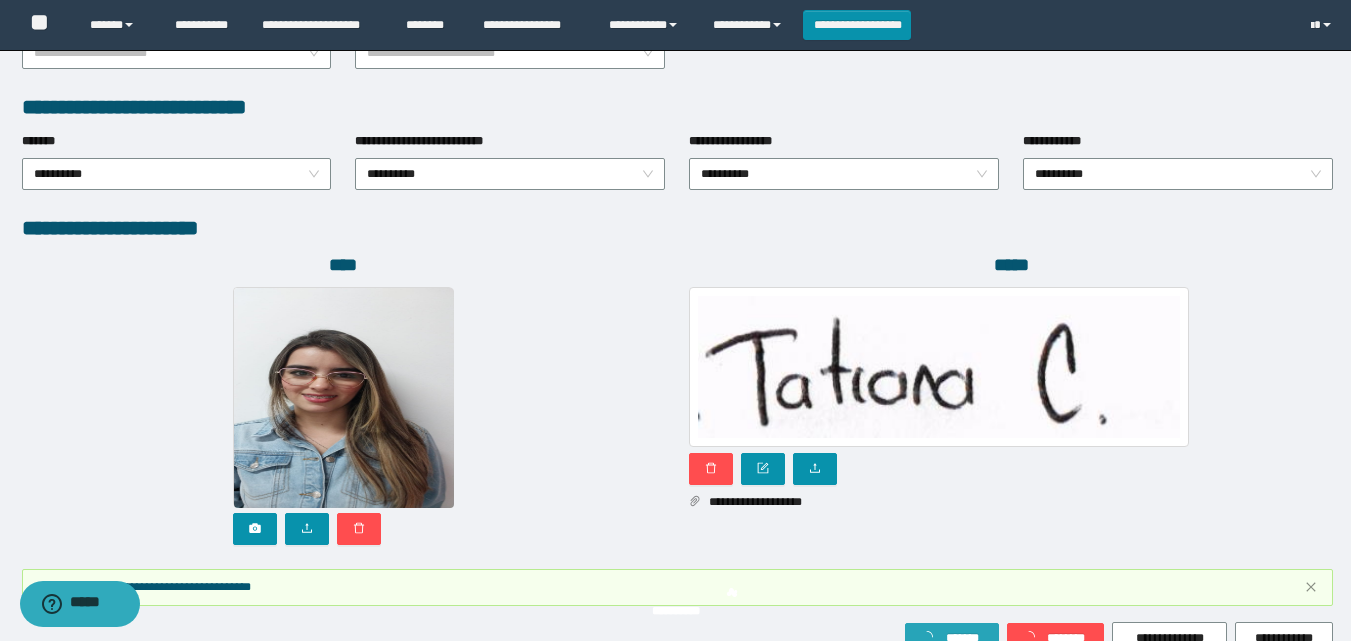 scroll, scrollTop: 1117, scrollLeft: 0, axis: vertical 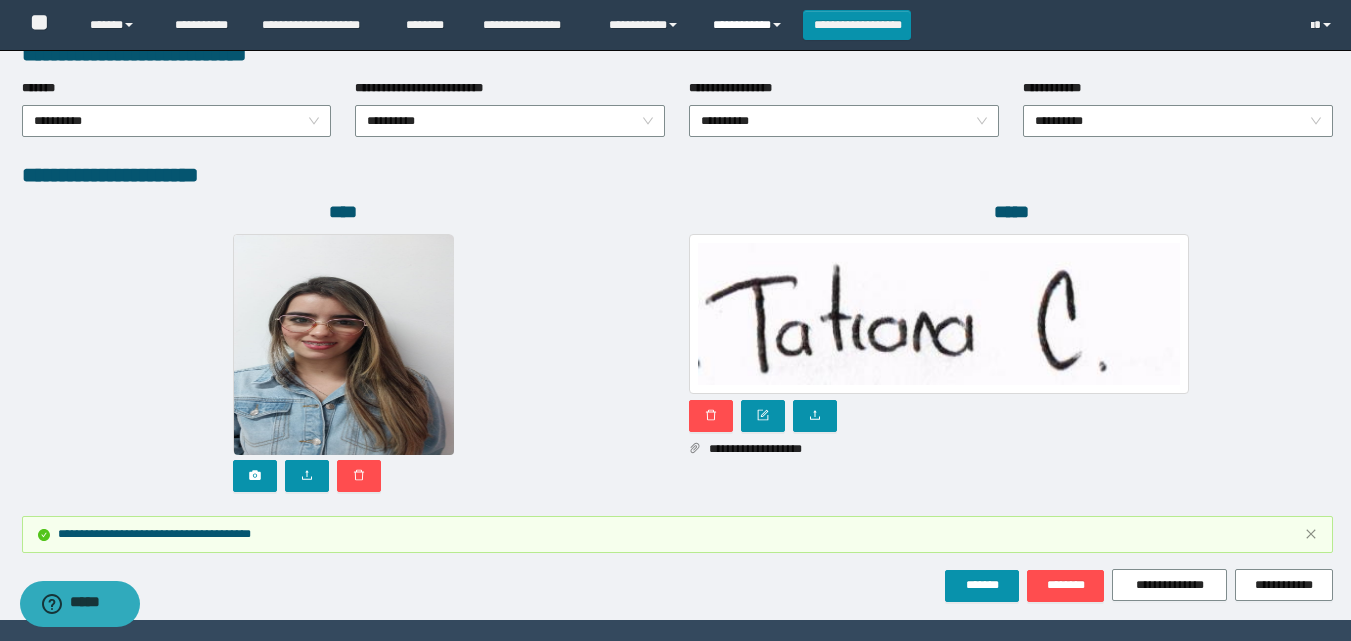 click on "**********" at bounding box center (750, 25) 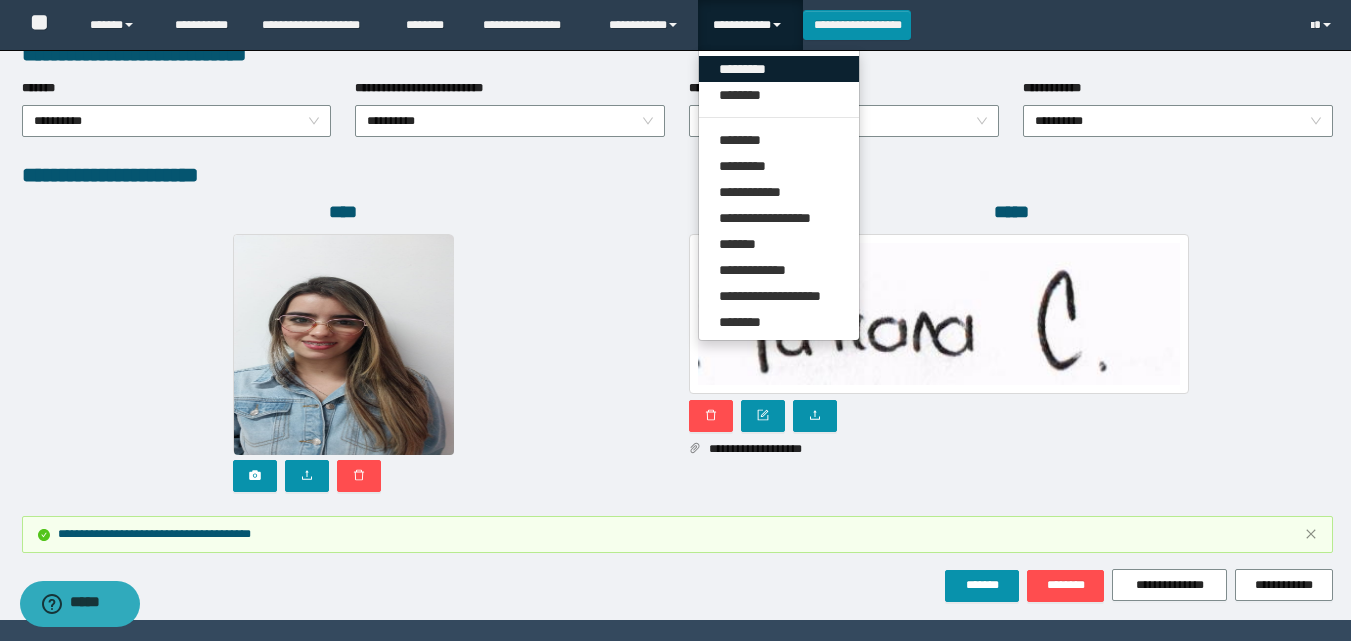 click on "*********" at bounding box center [779, 69] 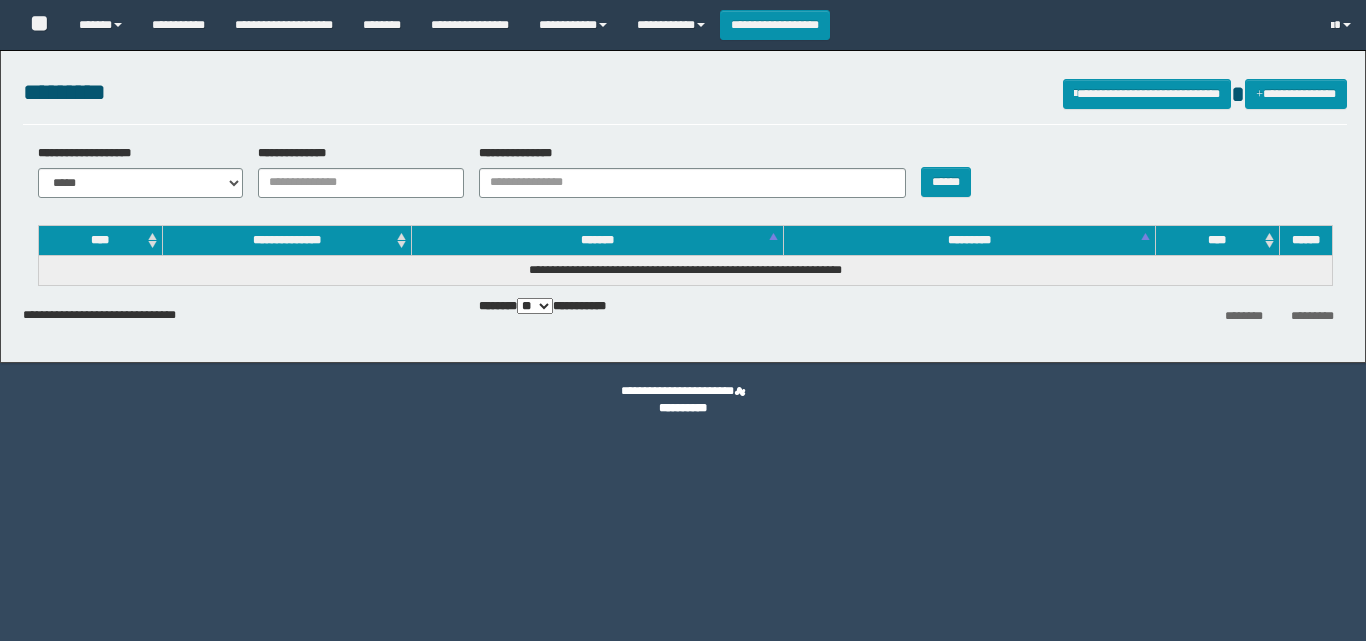 scroll, scrollTop: 0, scrollLeft: 0, axis: both 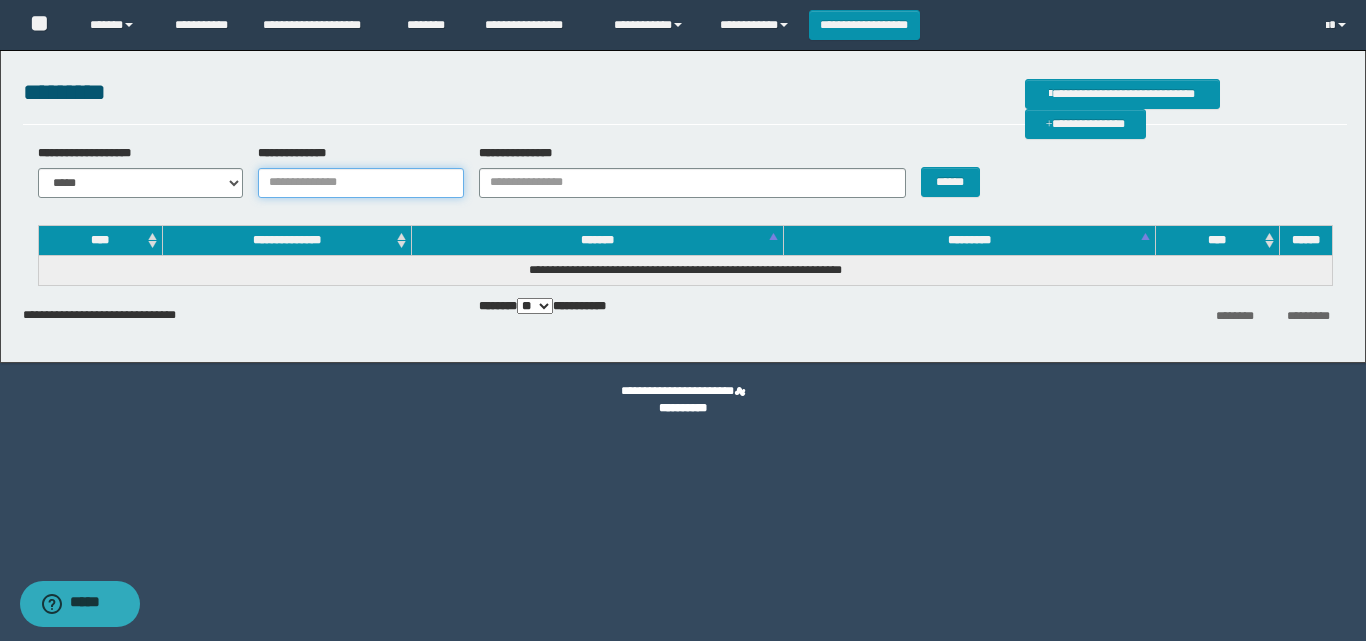 click on "**********" at bounding box center (361, 183) 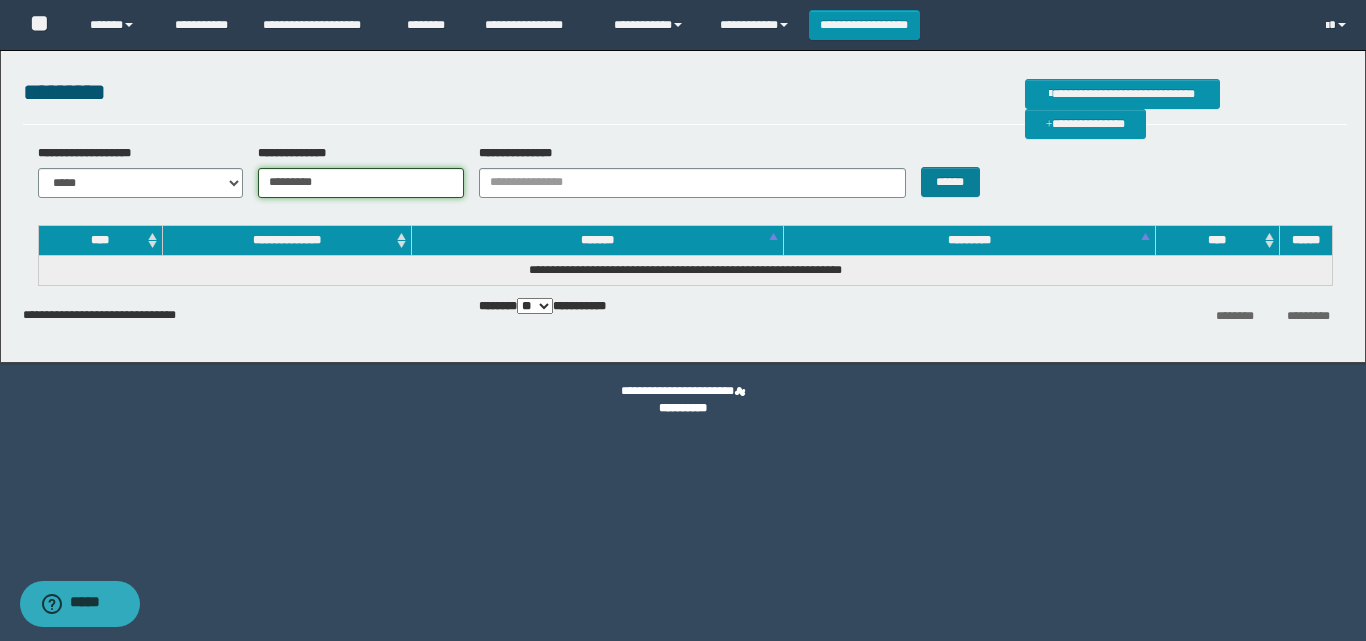 type on "********" 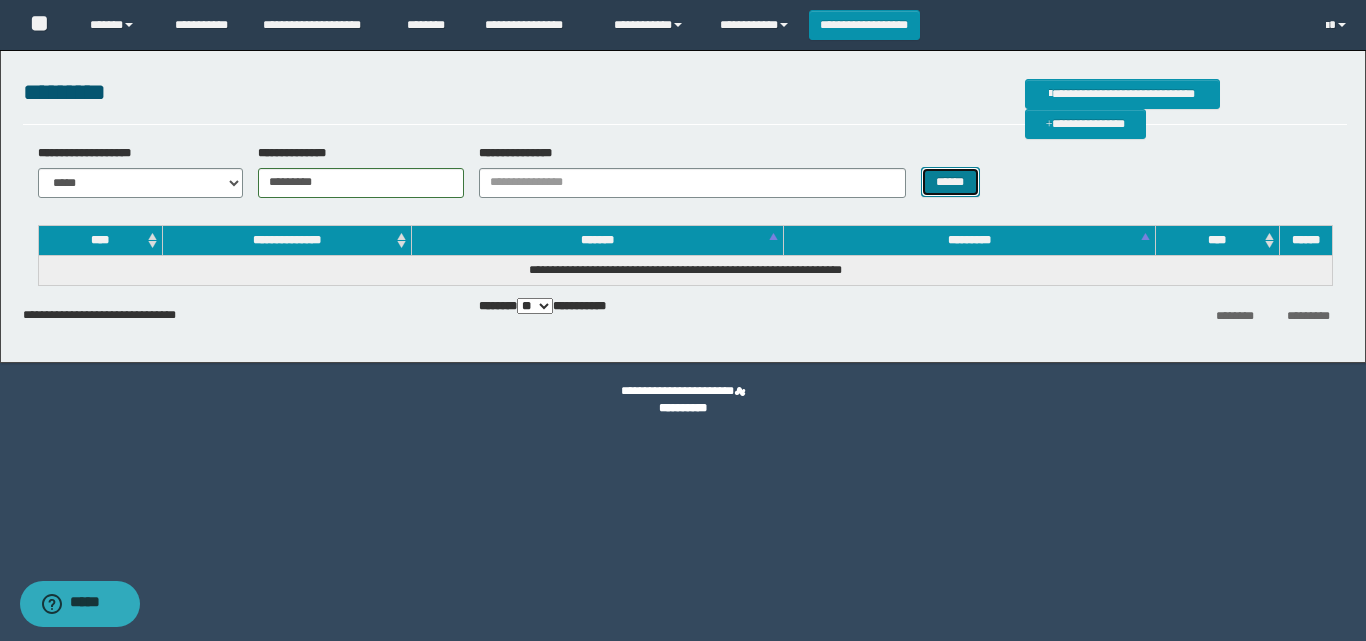 click on "******" at bounding box center (950, 182) 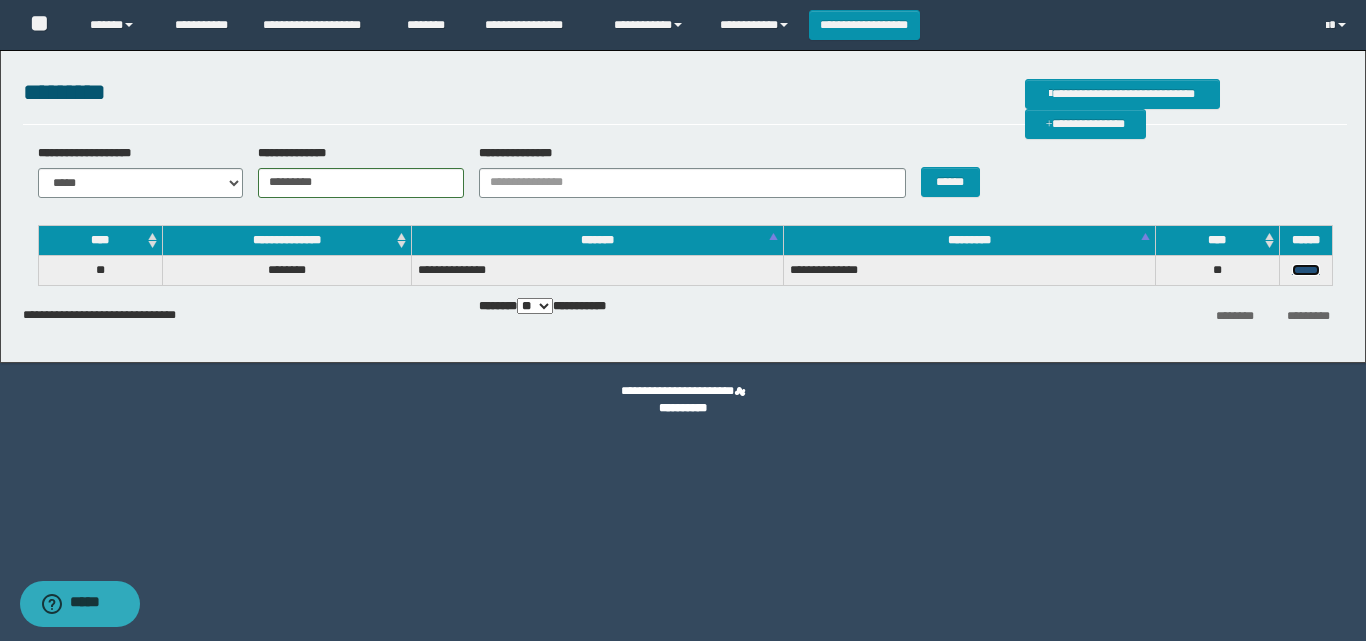 click on "******" at bounding box center [1306, 270] 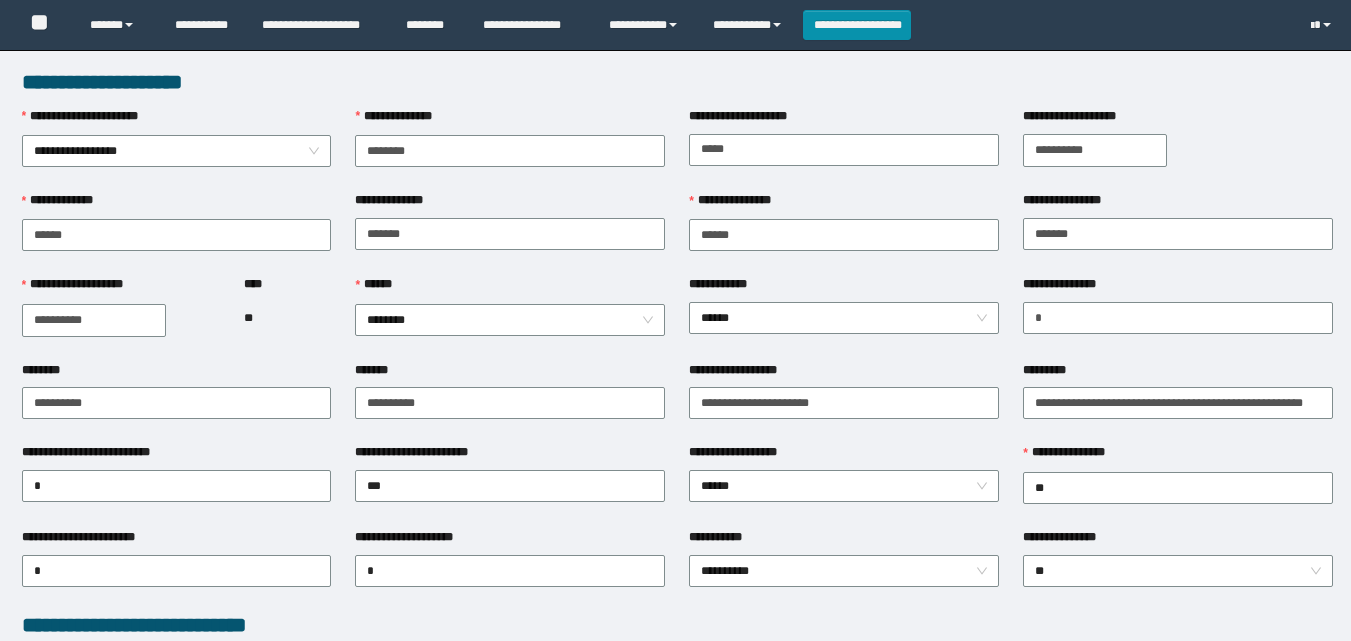scroll, scrollTop: 0, scrollLeft: 0, axis: both 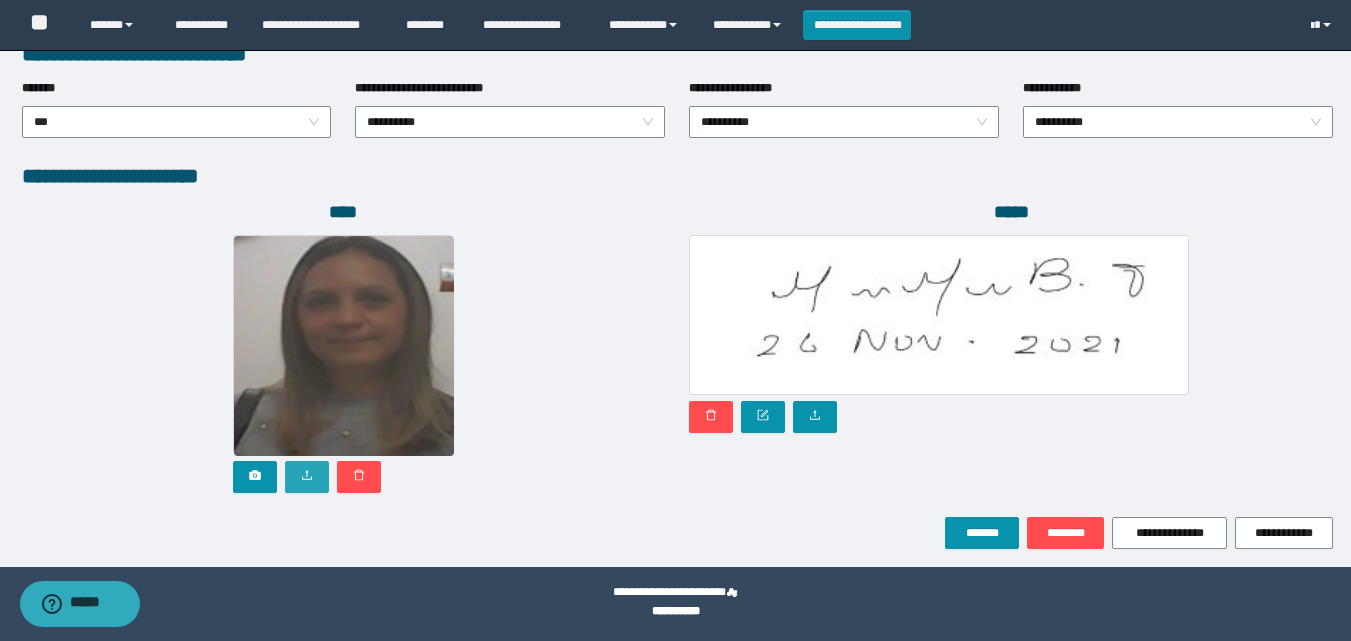 click 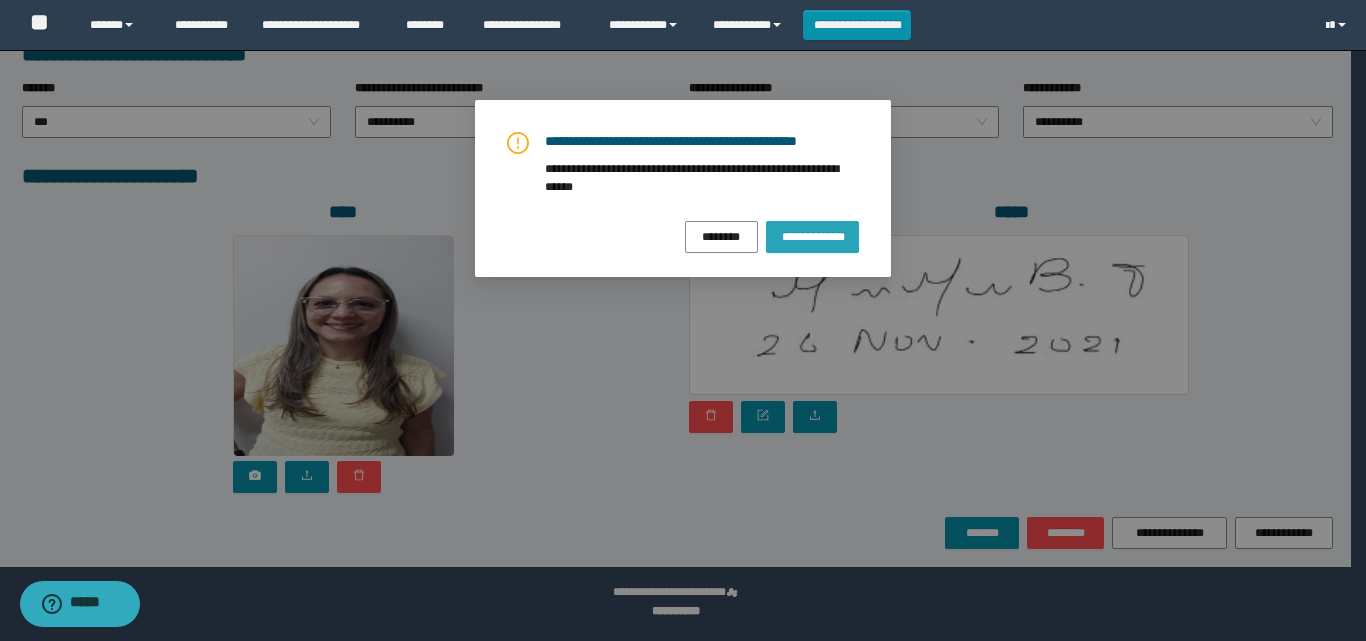click on "**********" at bounding box center (812, 236) 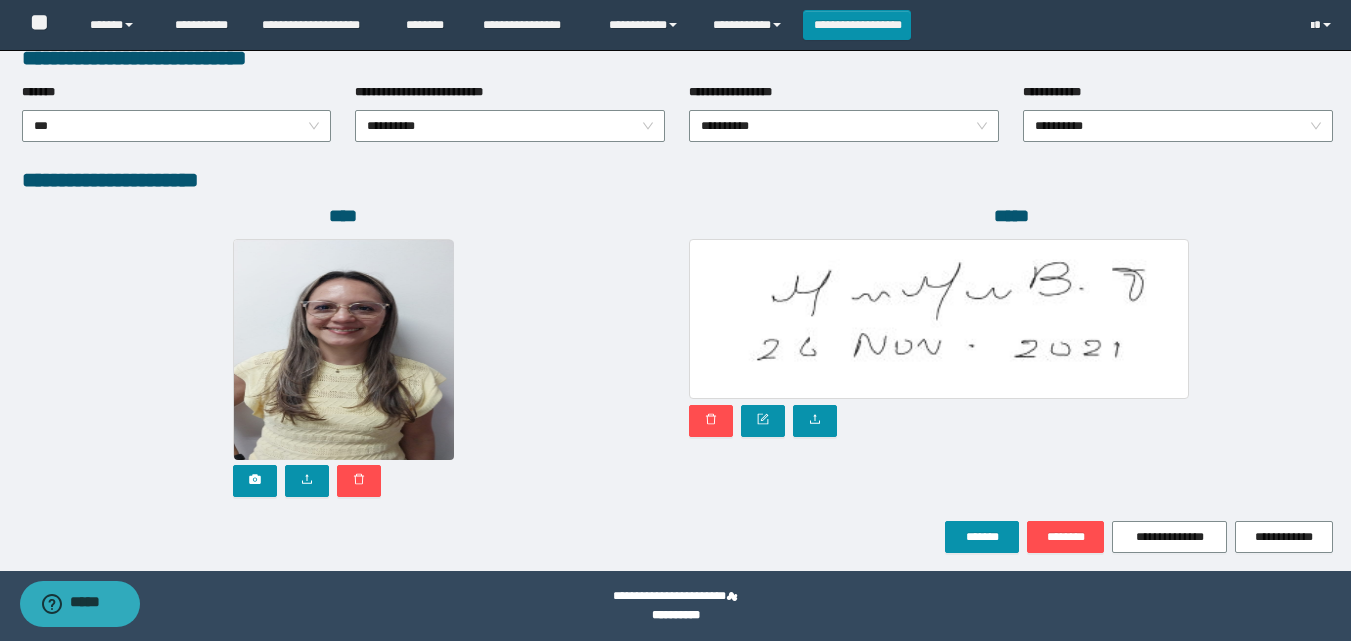 scroll, scrollTop: 1064, scrollLeft: 0, axis: vertical 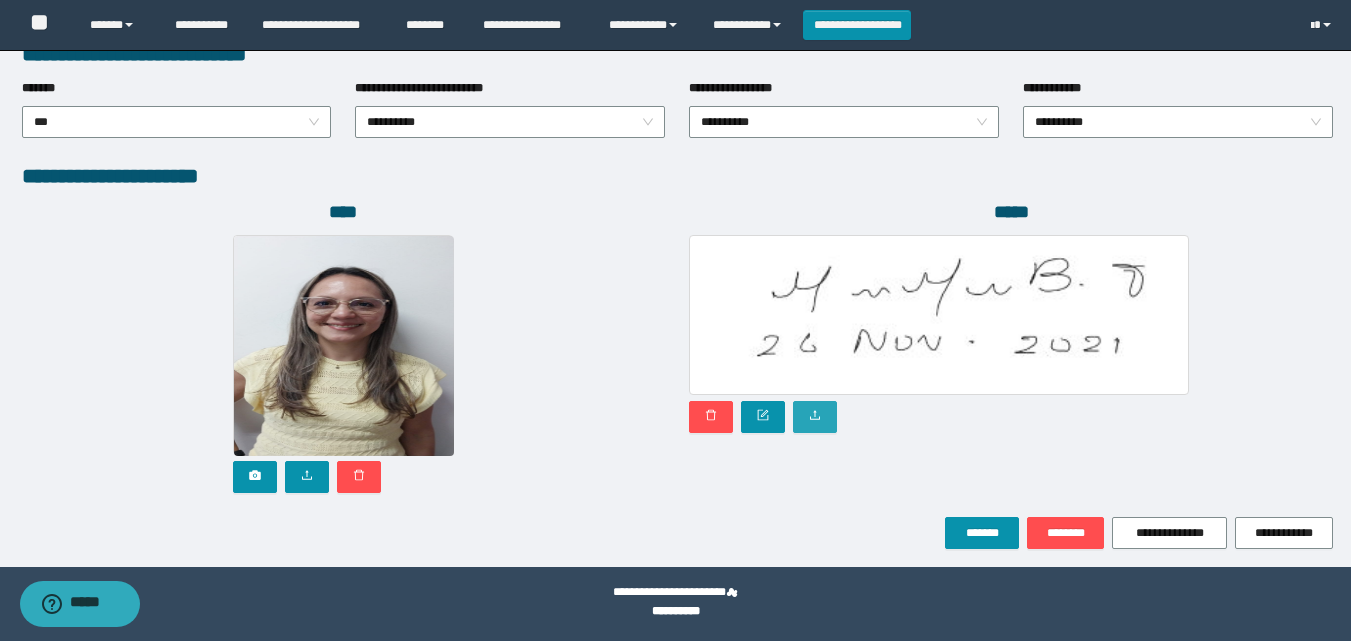 click 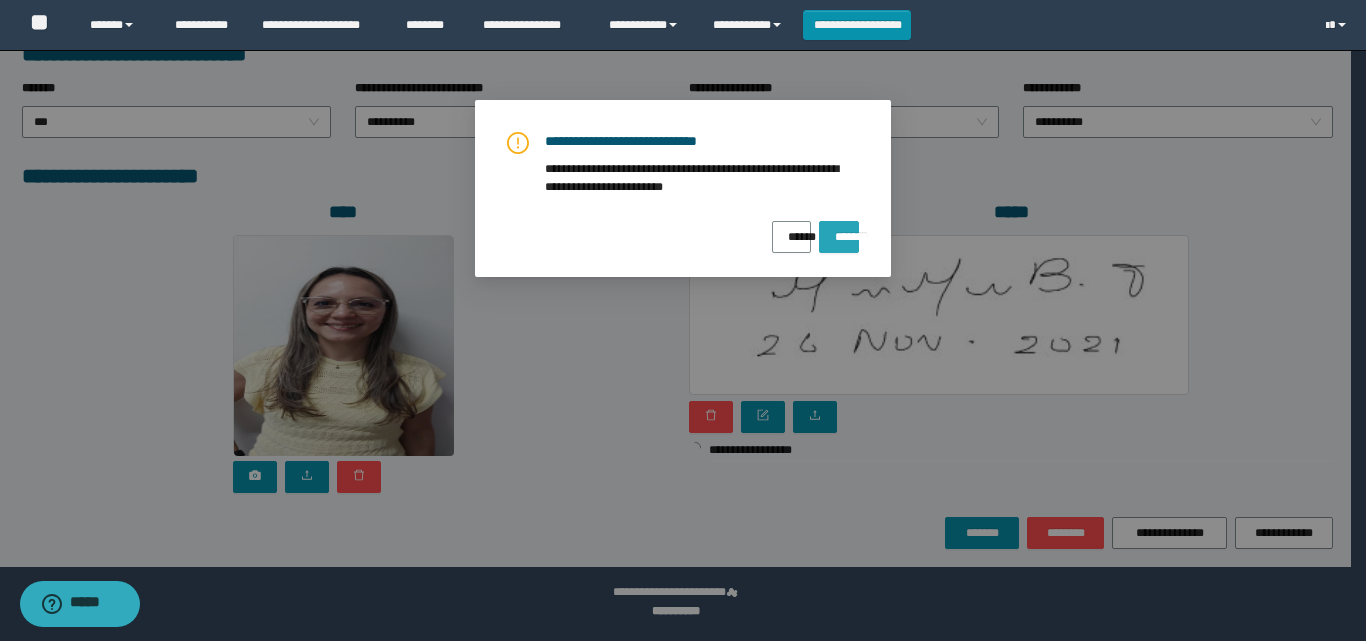 click on "*******" at bounding box center (839, 230) 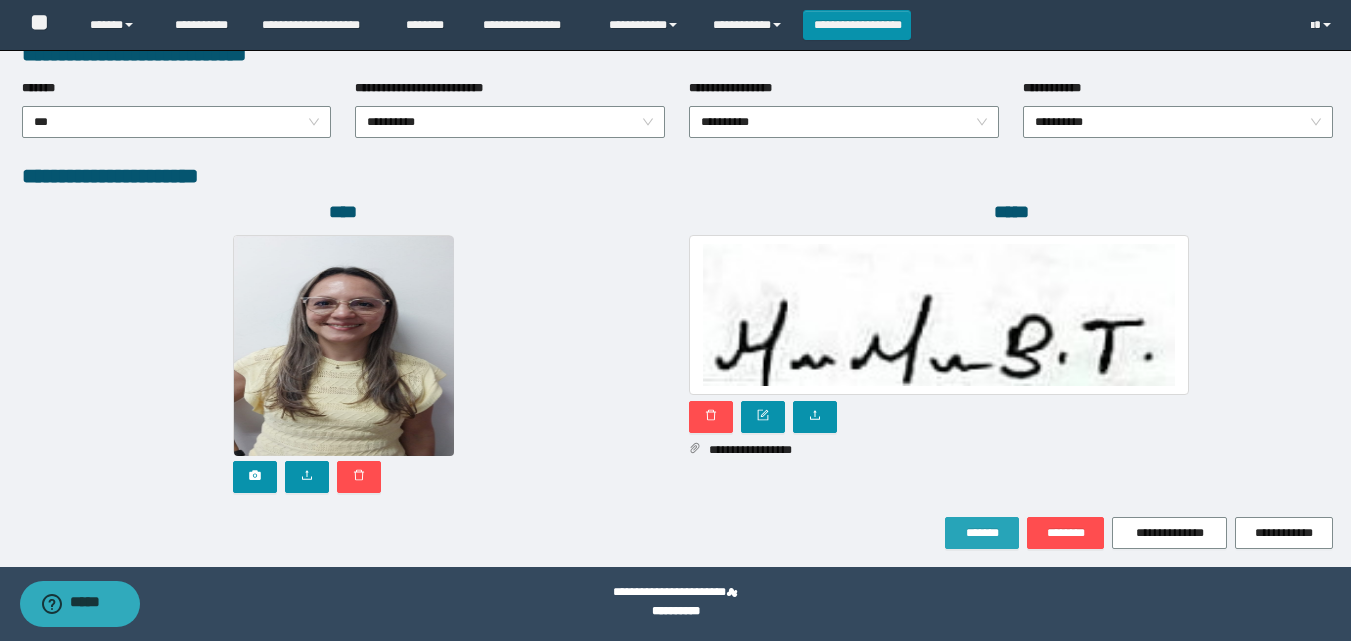 click on "*******" at bounding box center [982, 533] 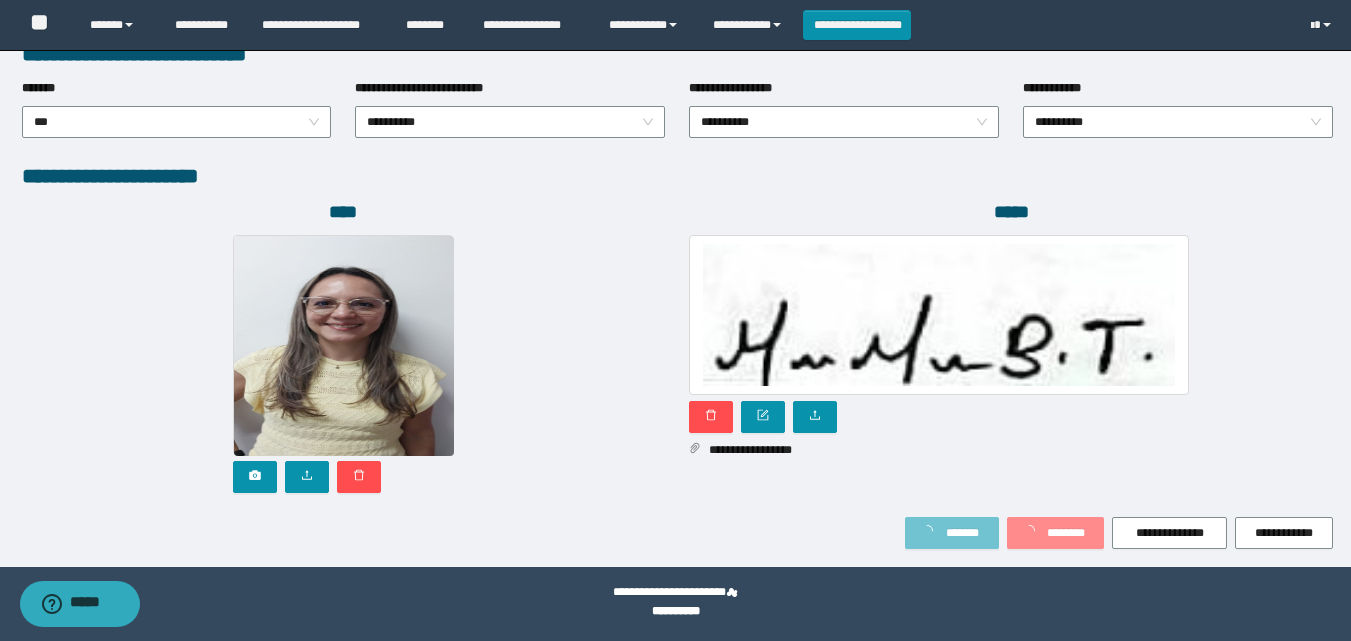 scroll, scrollTop: 1117, scrollLeft: 0, axis: vertical 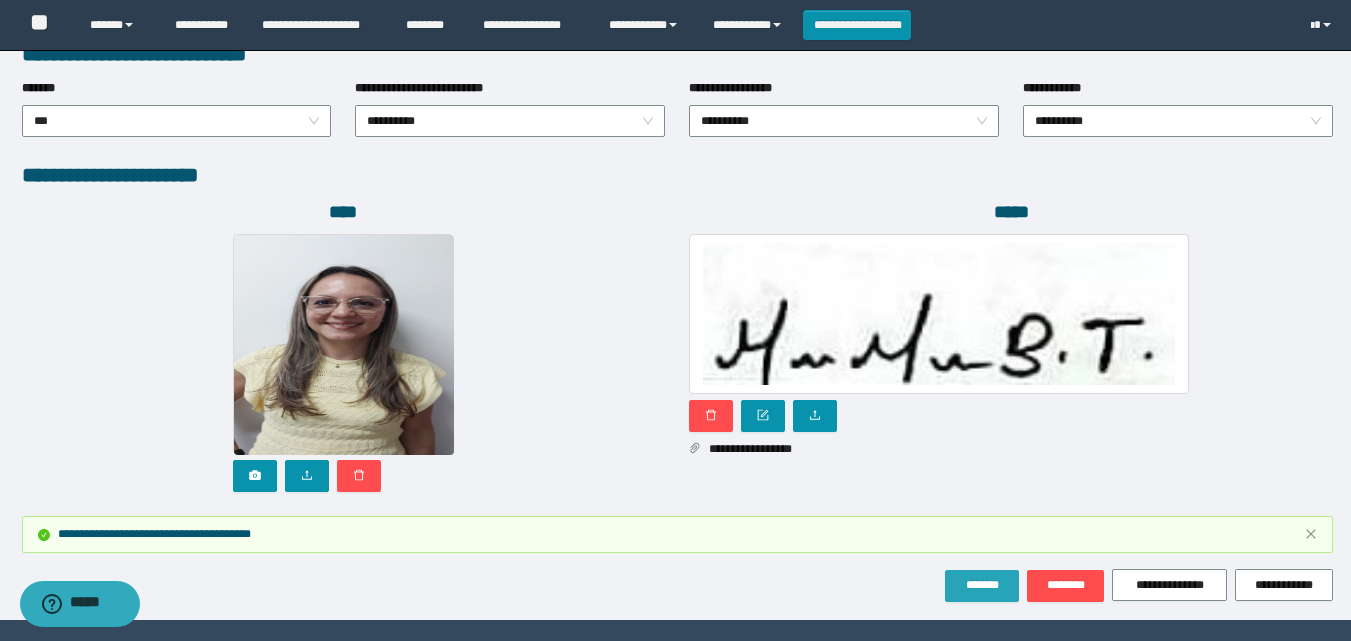 click on "*******" at bounding box center [982, 585] 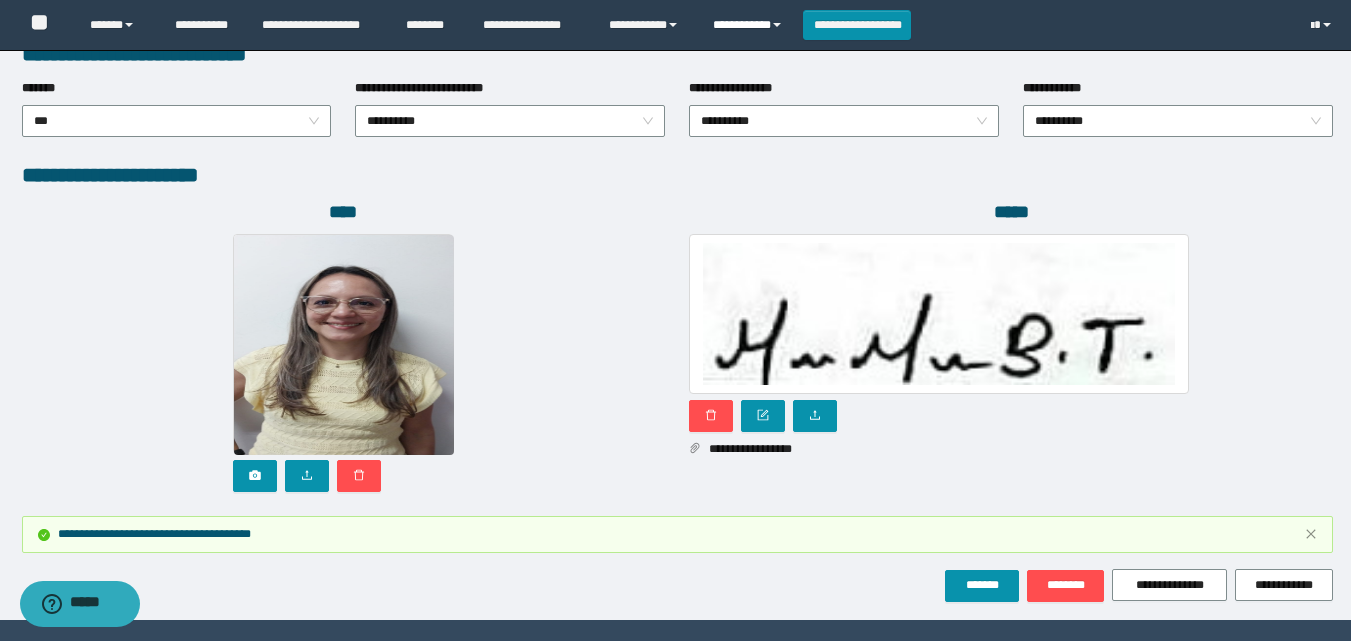 click on "**********" at bounding box center [750, 25] 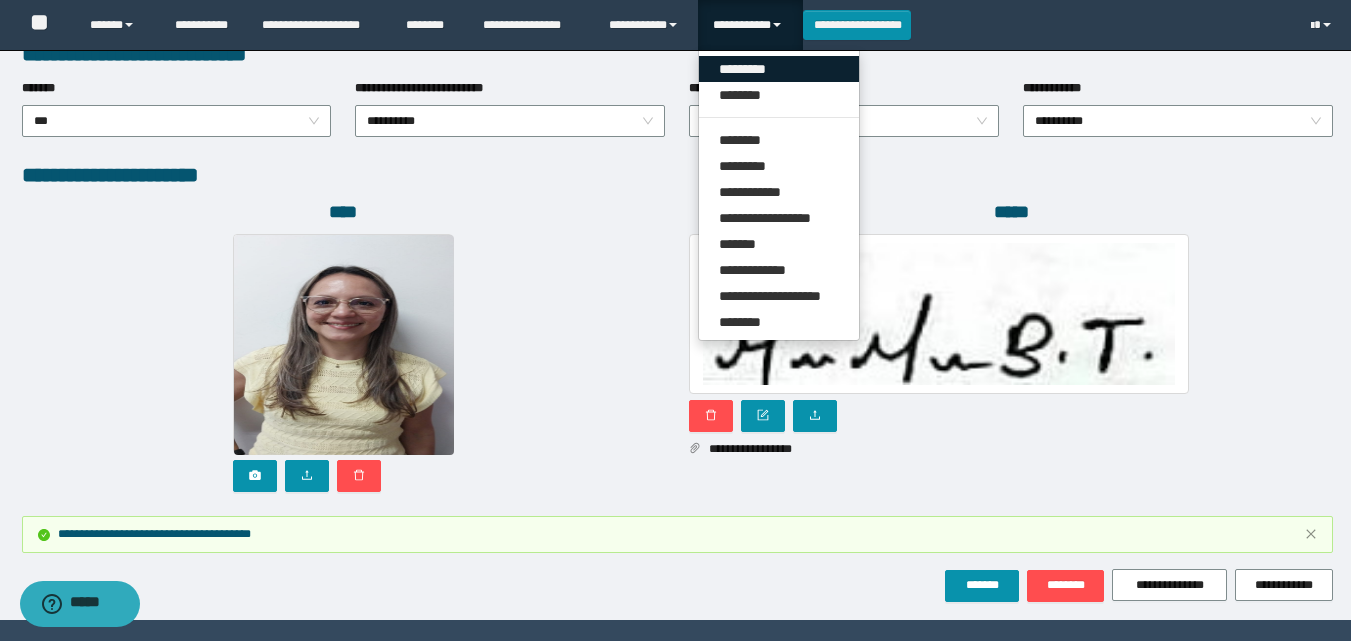 click on "*********" at bounding box center [779, 69] 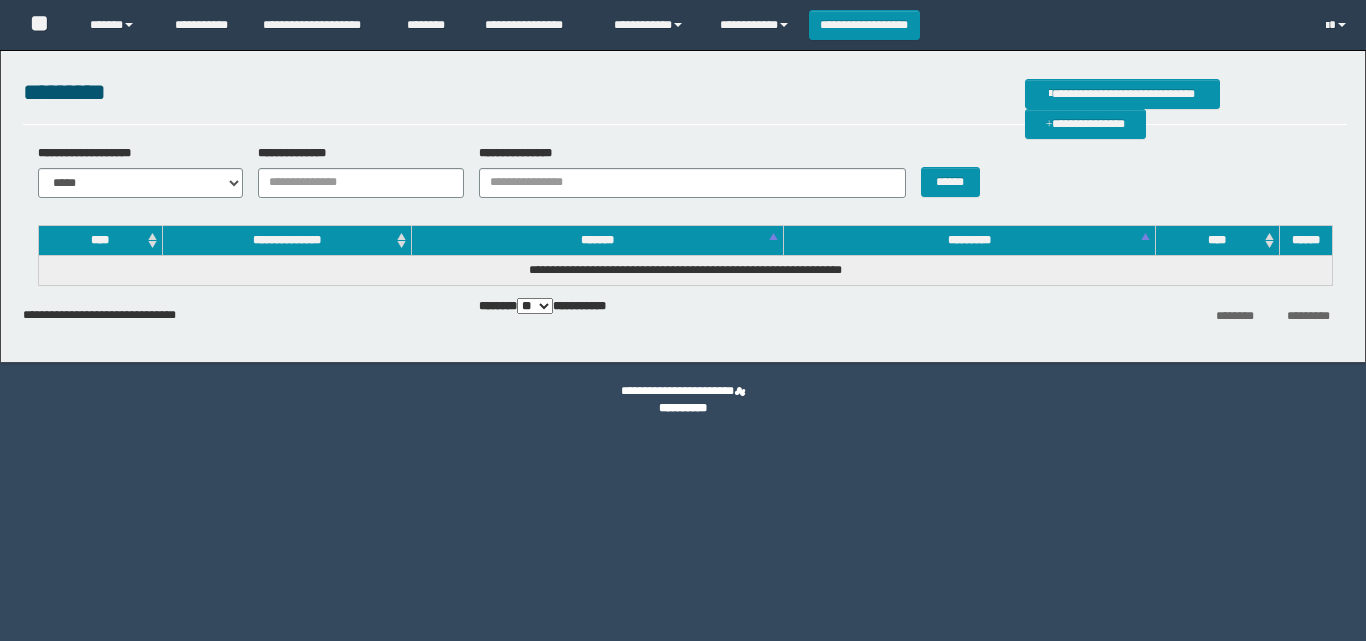 scroll, scrollTop: 0, scrollLeft: 0, axis: both 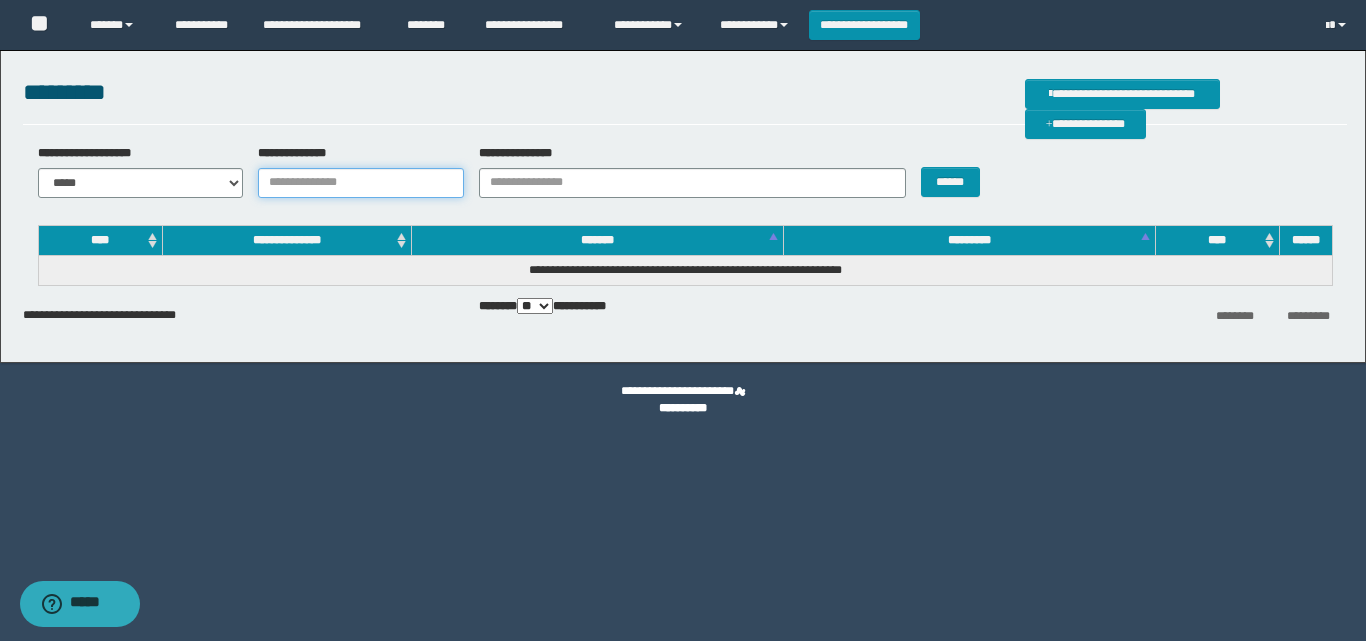 click on "**********" at bounding box center (361, 183) 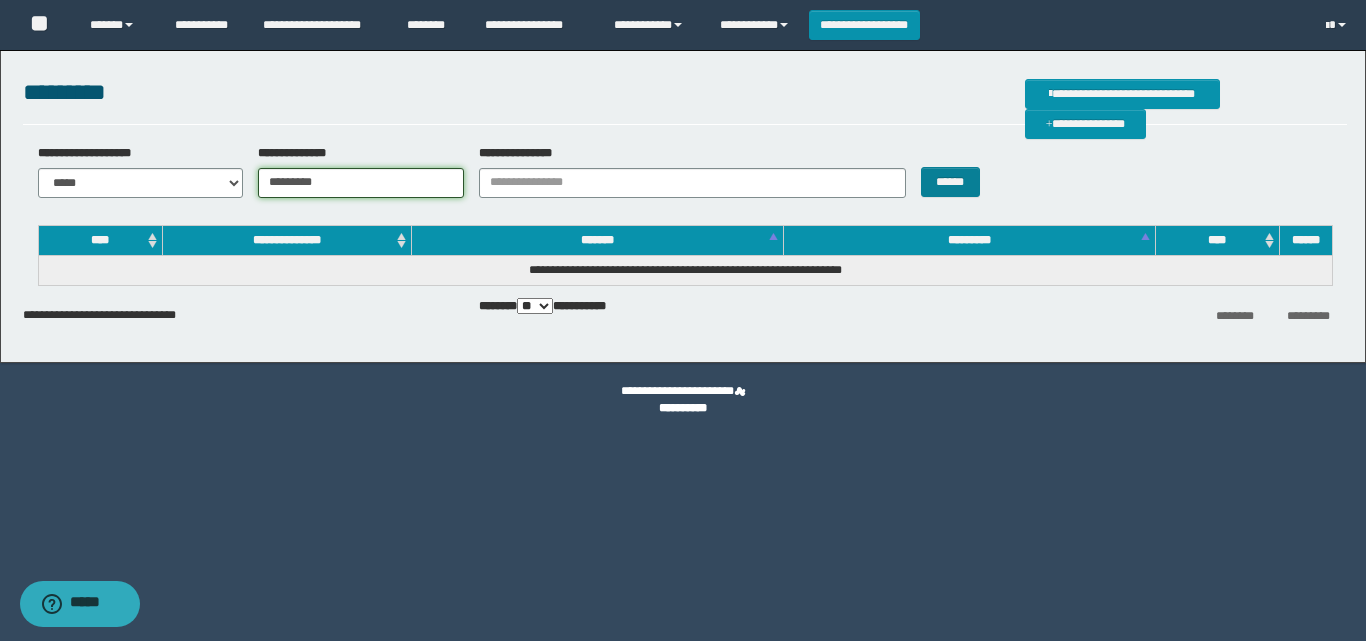 type on "********" 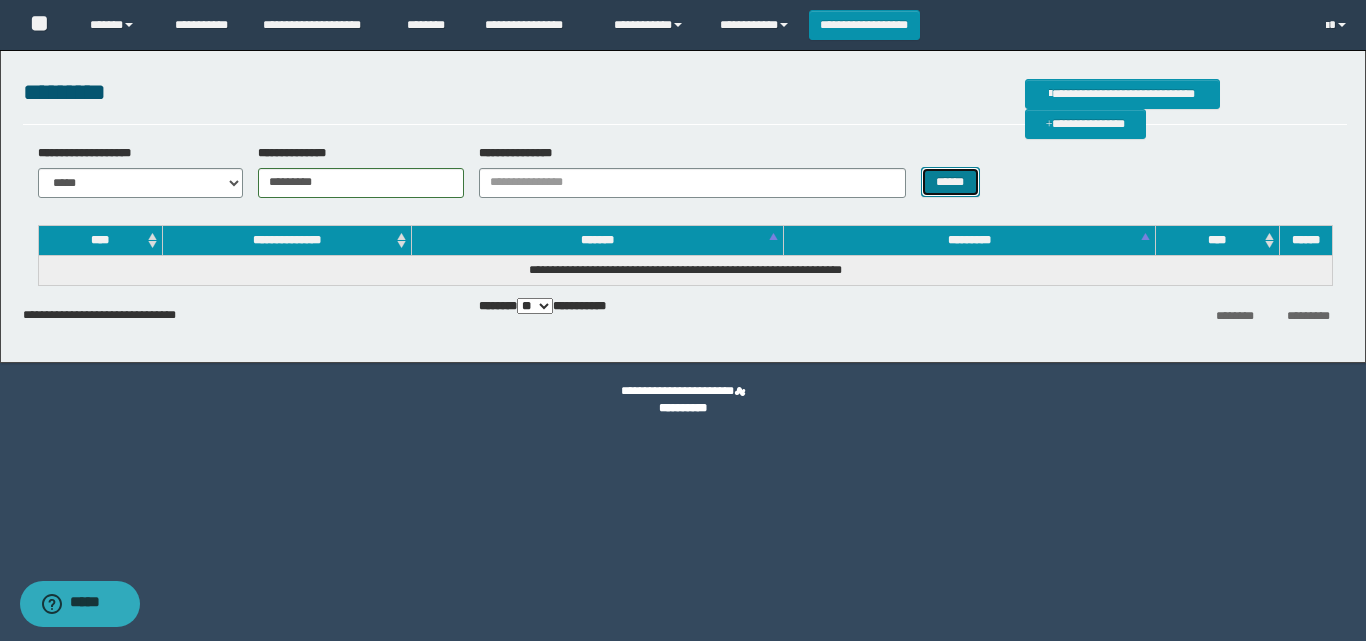 click on "******" at bounding box center [950, 182] 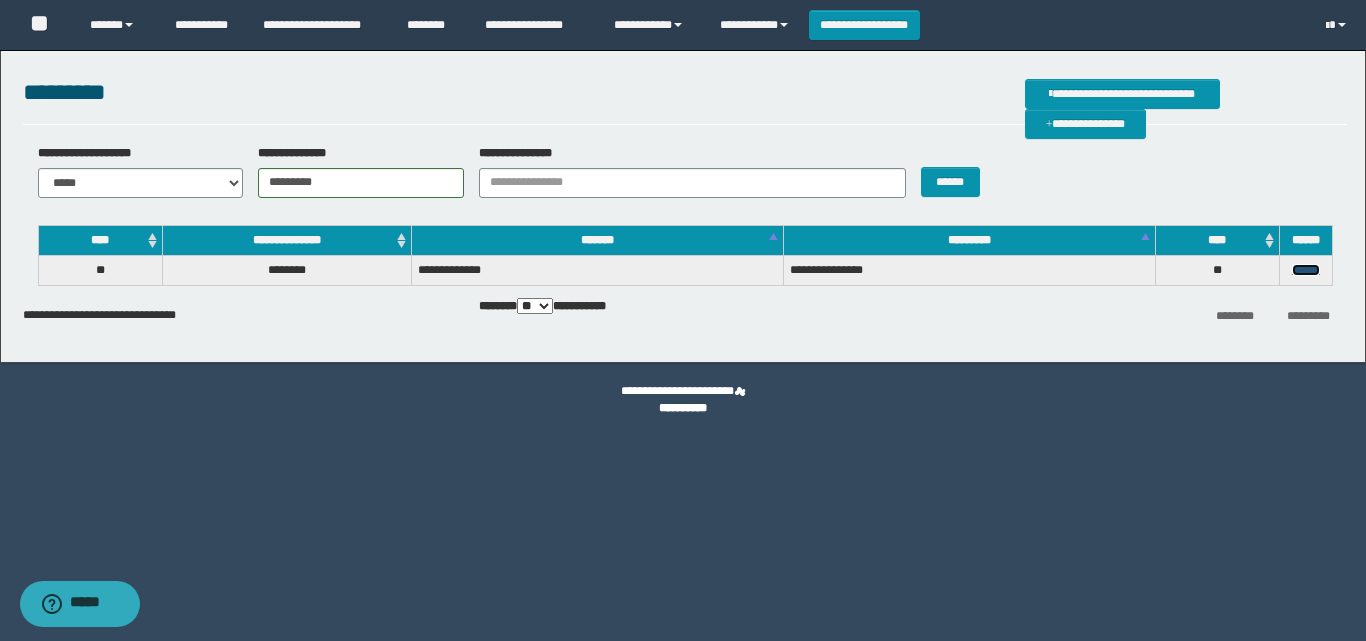 click on "******" at bounding box center [1306, 270] 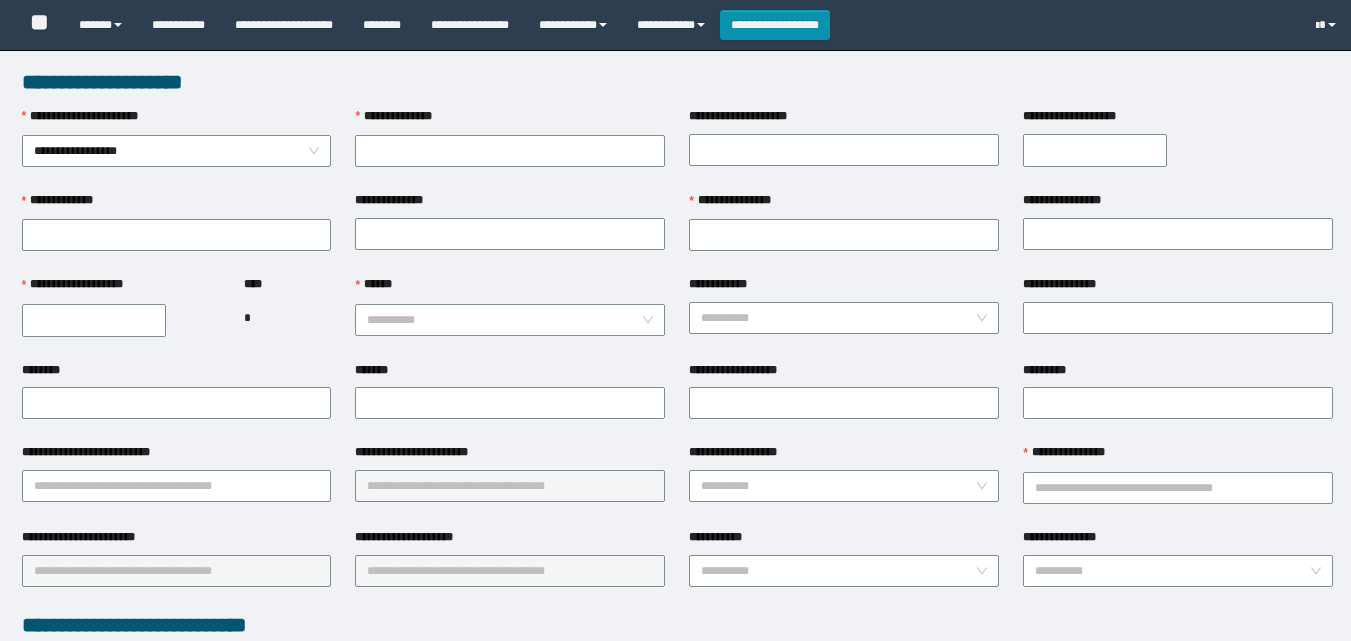 scroll, scrollTop: 0, scrollLeft: 0, axis: both 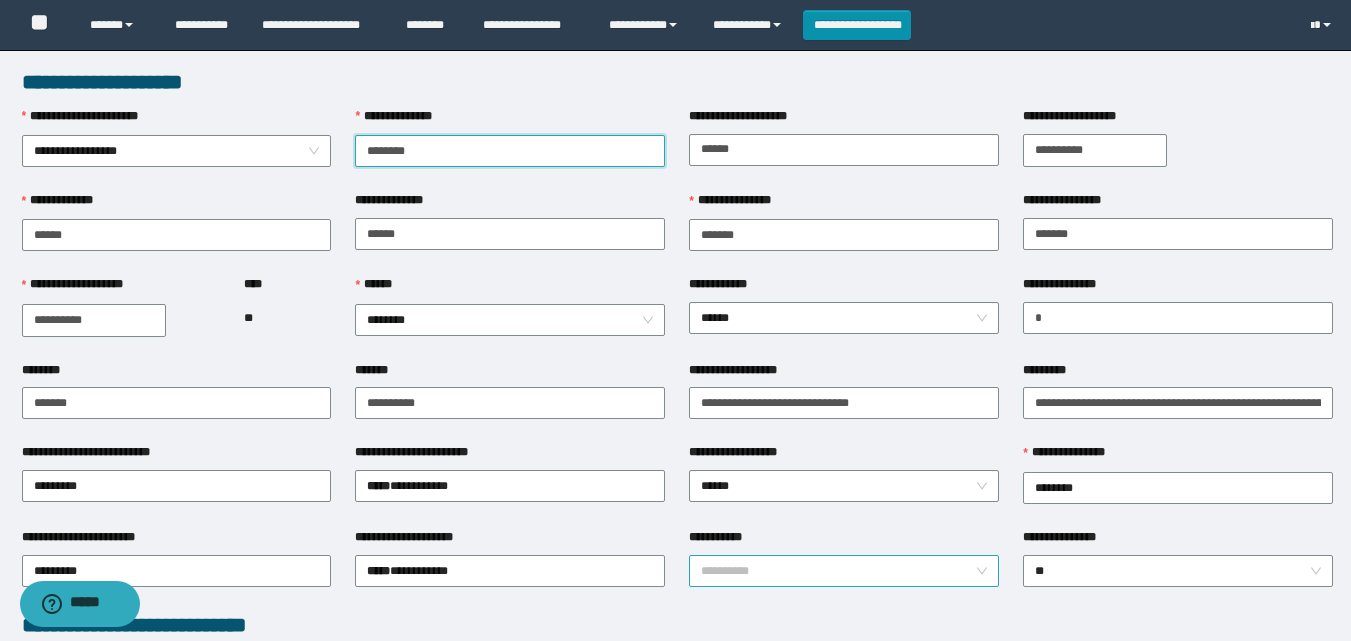click on "**********" at bounding box center [844, 571] 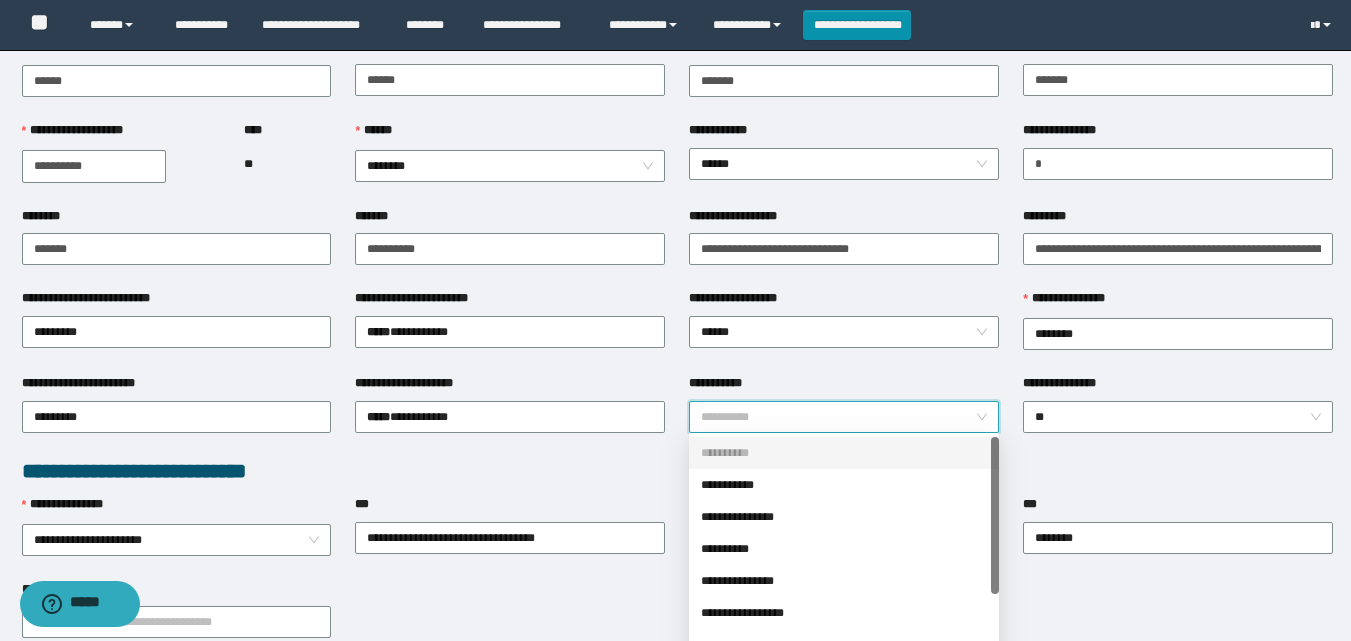 scroll, scrollTop: 249, scrollLeft: 0, axis: vertical 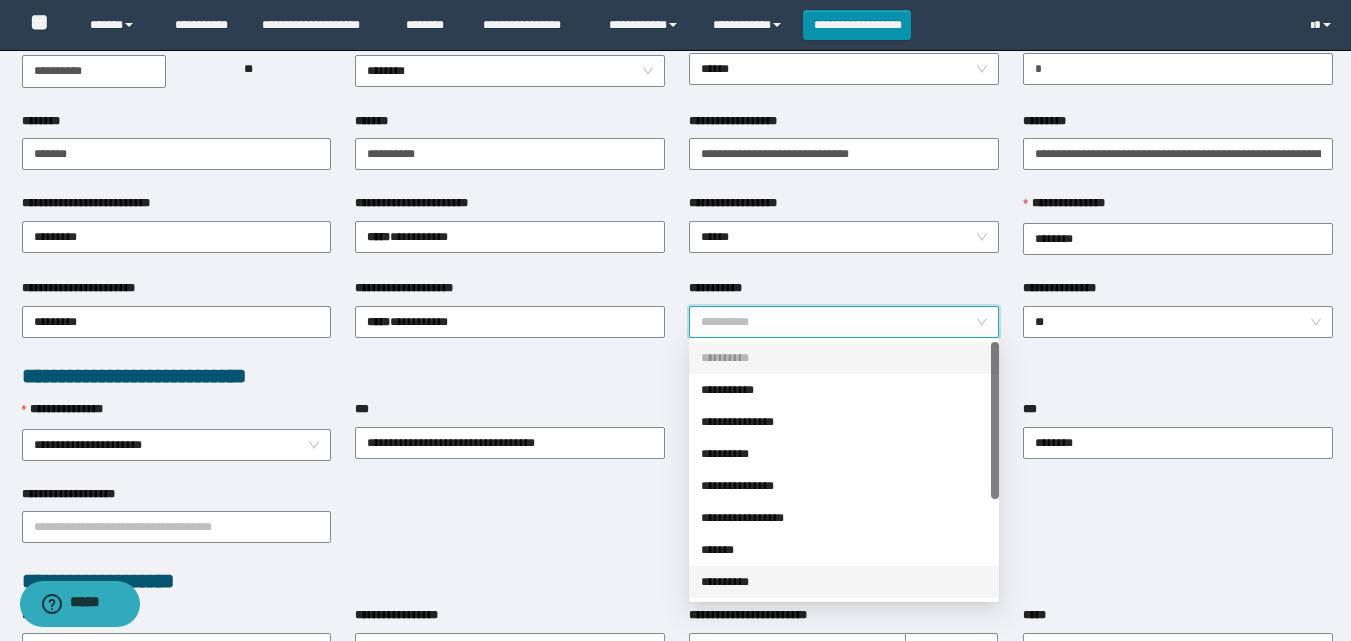 click on "**********" at bounding box center (844, 582) 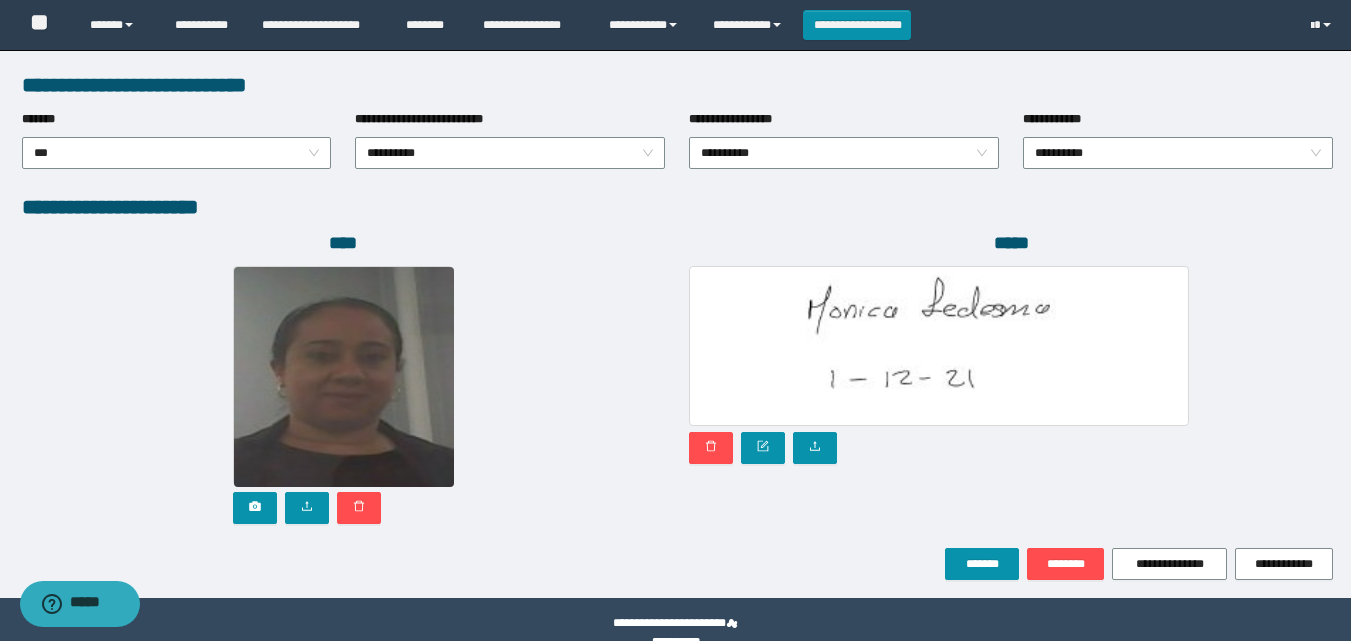 scroll, scrollTop: 1064, scrollLeft: 0, axis: vertical 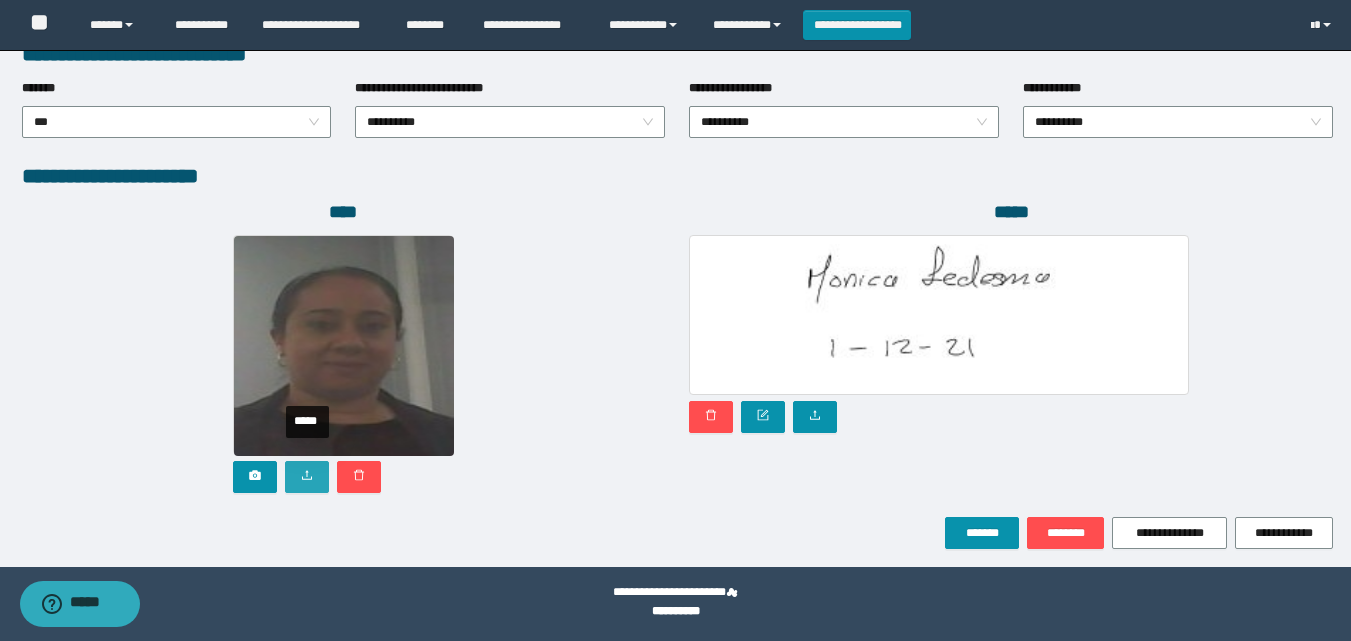 click at bounding box center (307, 477) 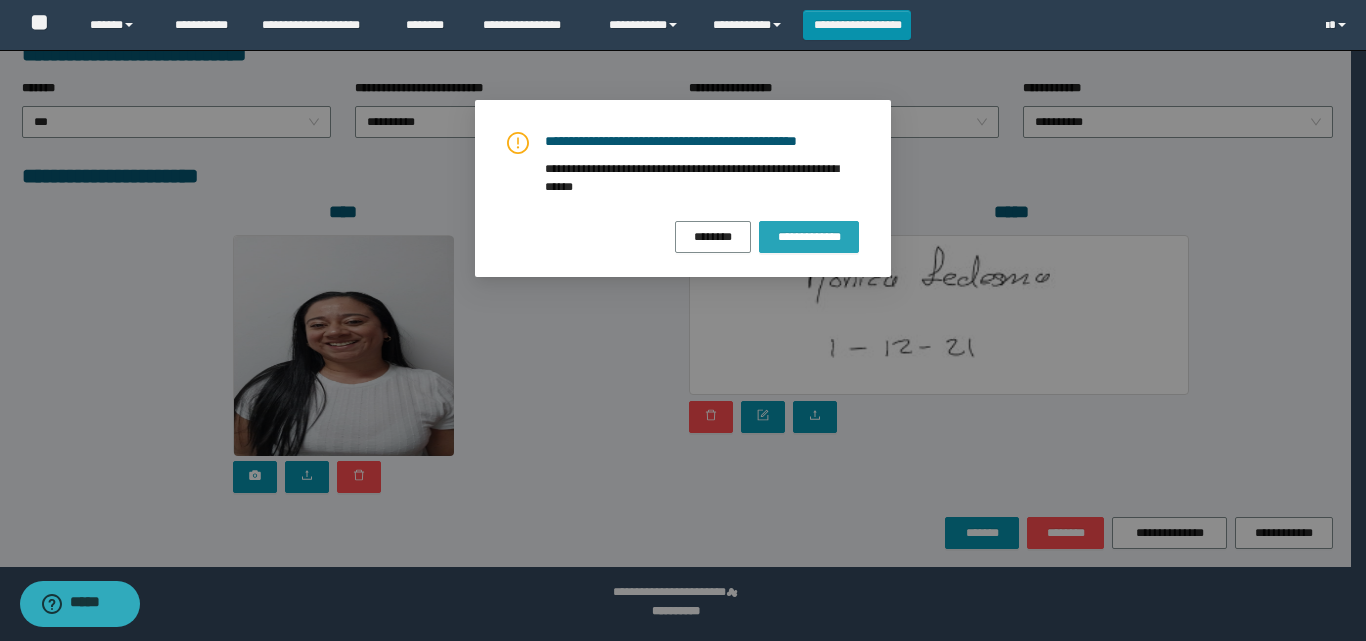 click on "**********" at bounding box center (809, 237) 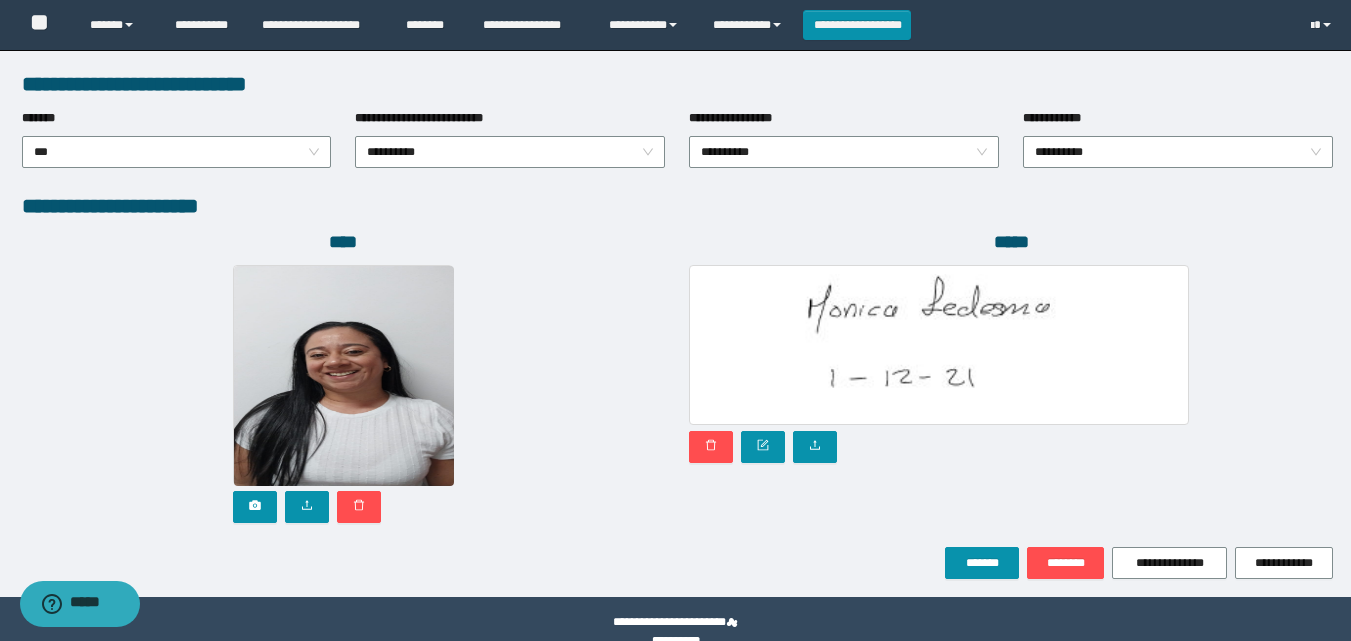 scroll, scrollTop: 1064, scrollLeft: 0, axis: vertical 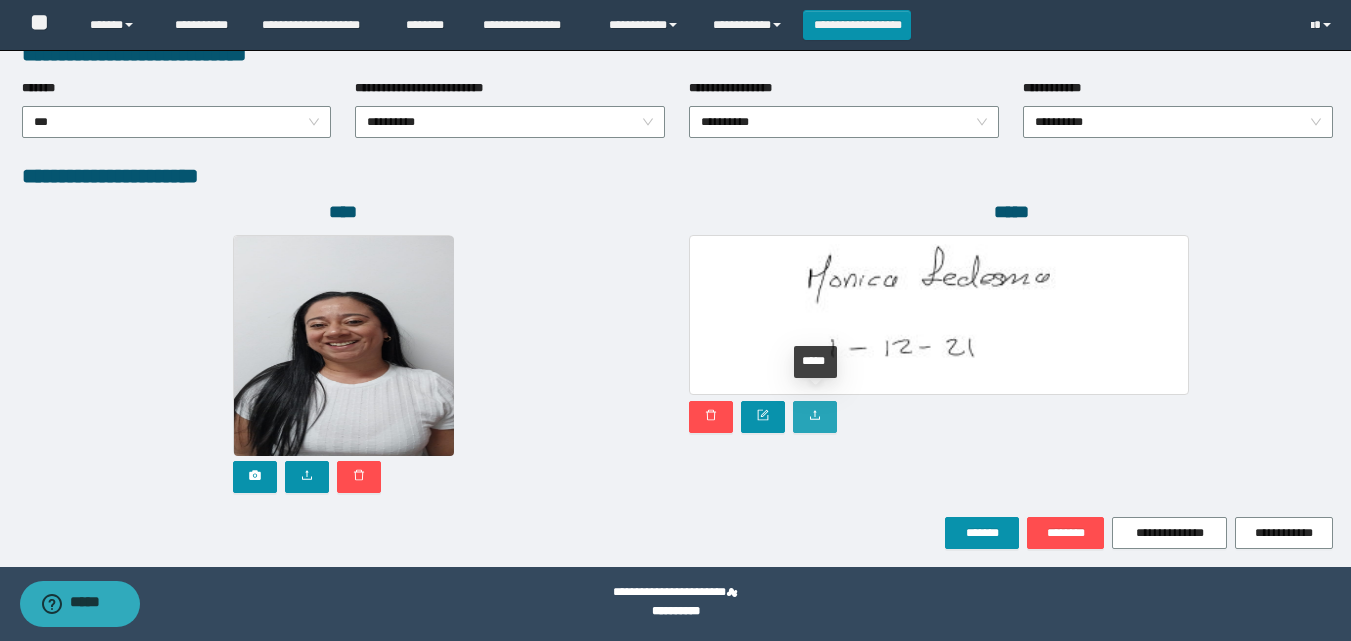 click at bounding box center [815, 417] 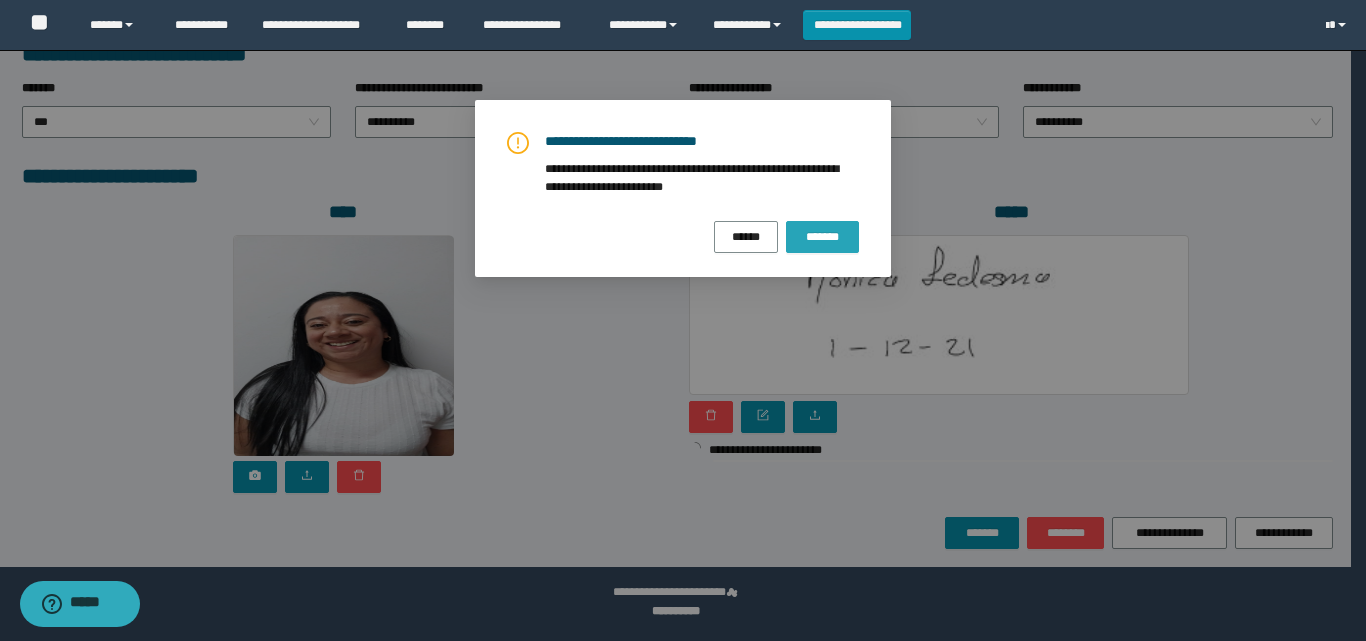 click on "*******" at bounding box center (822, 237) 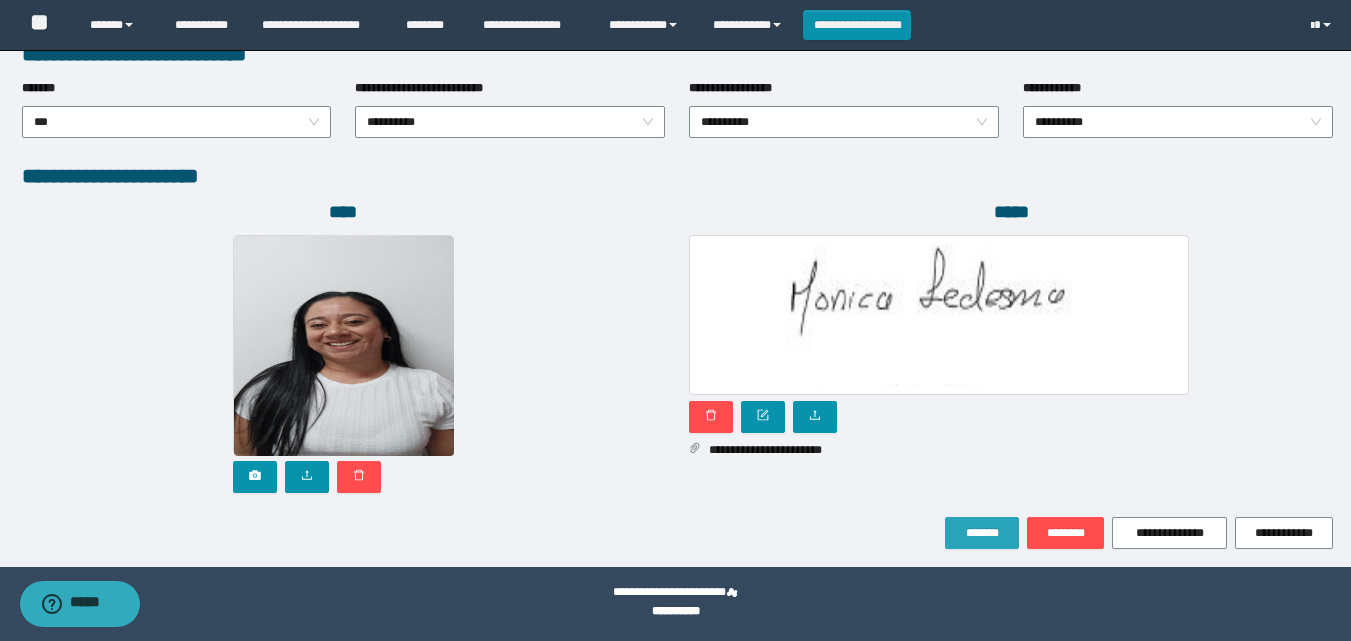 click on "*******" at bounding box center [982, 533] 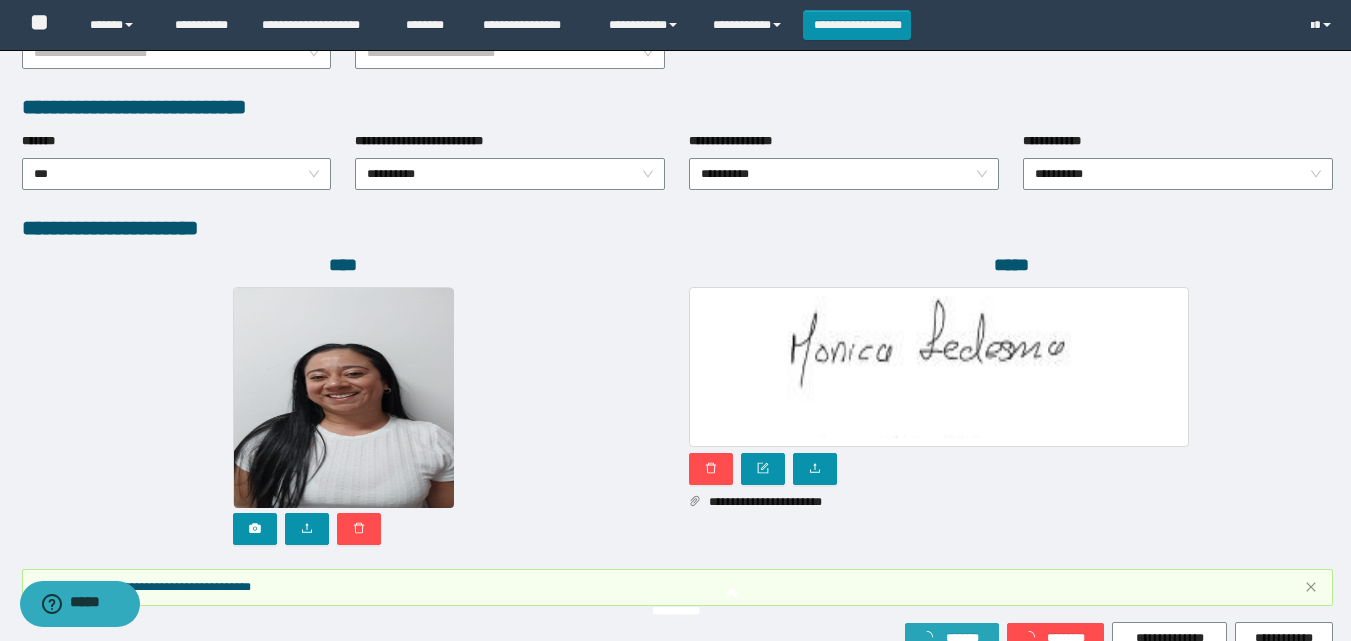 scroll, scrollTop: 1117, scrollLeft: 0, axis: vertical 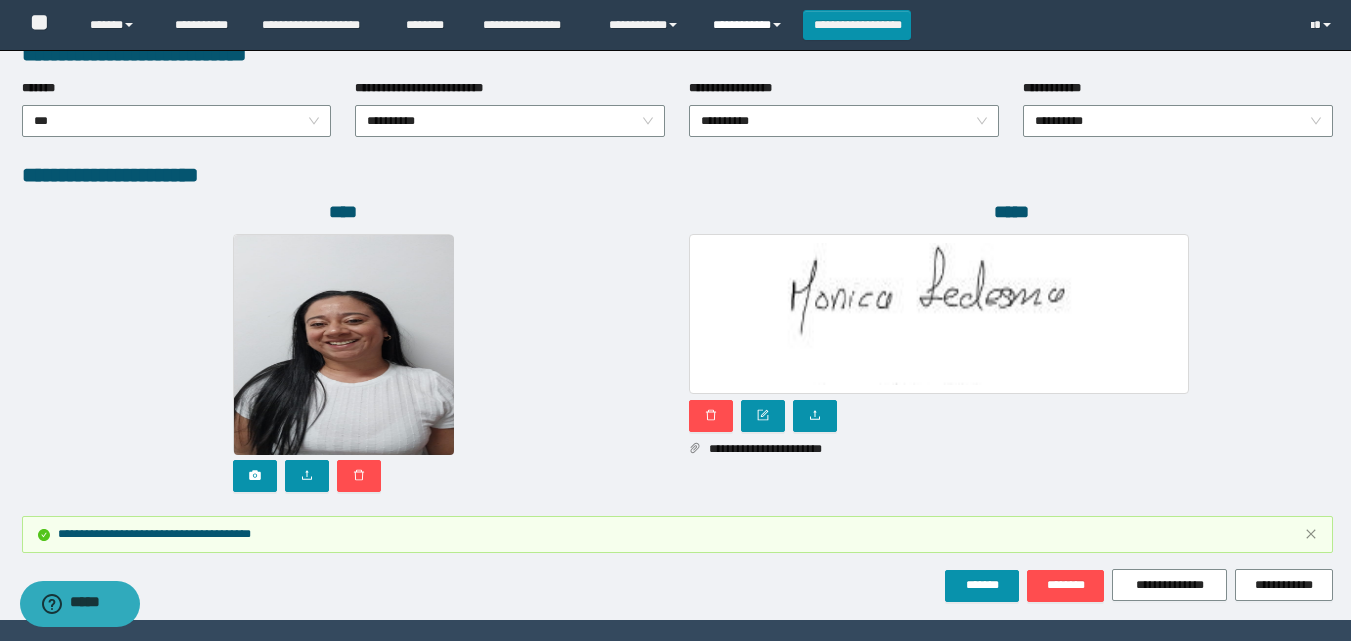 click on "**********" at bounding box center [750, 25] 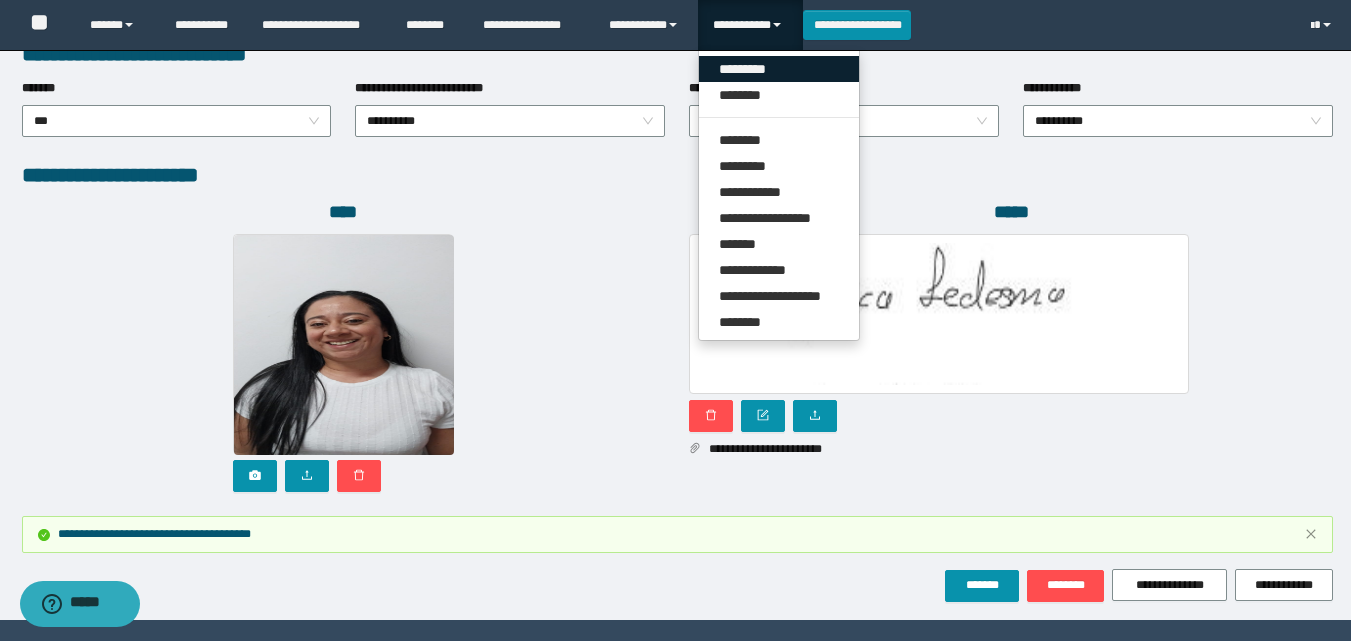 click on "*********" at bounding box center [779, 69] 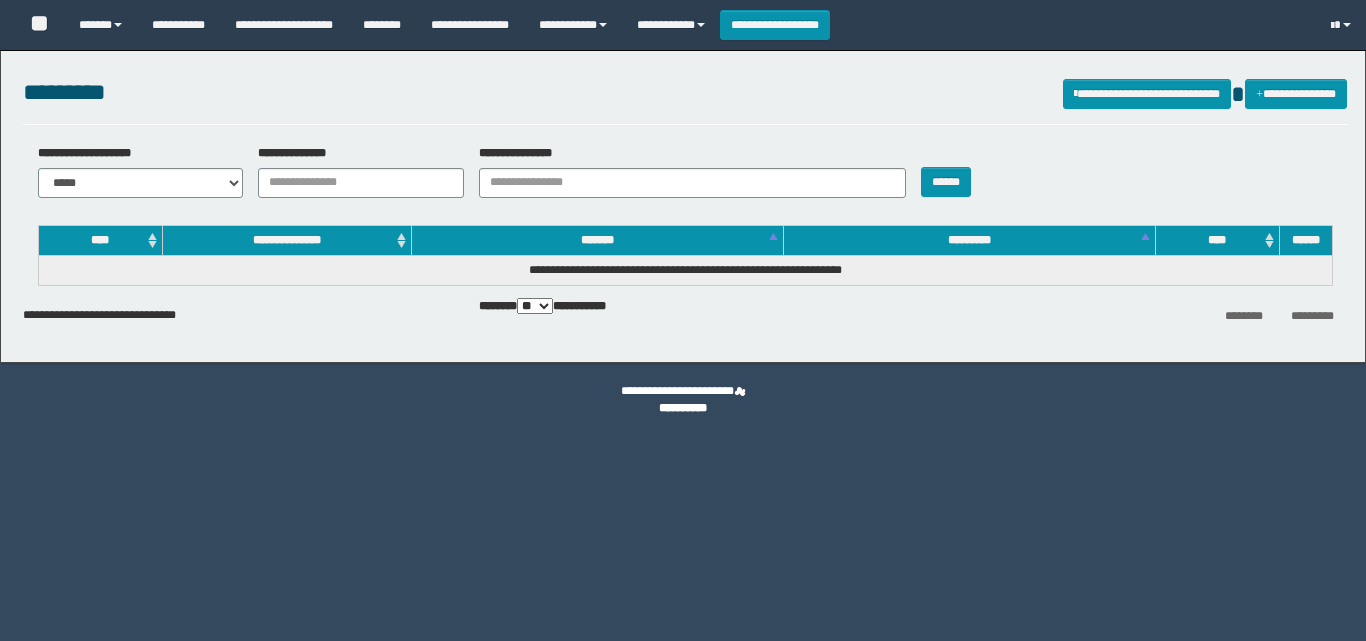scroll, scrollTop: 0, scrollLeft: 0, axis: both 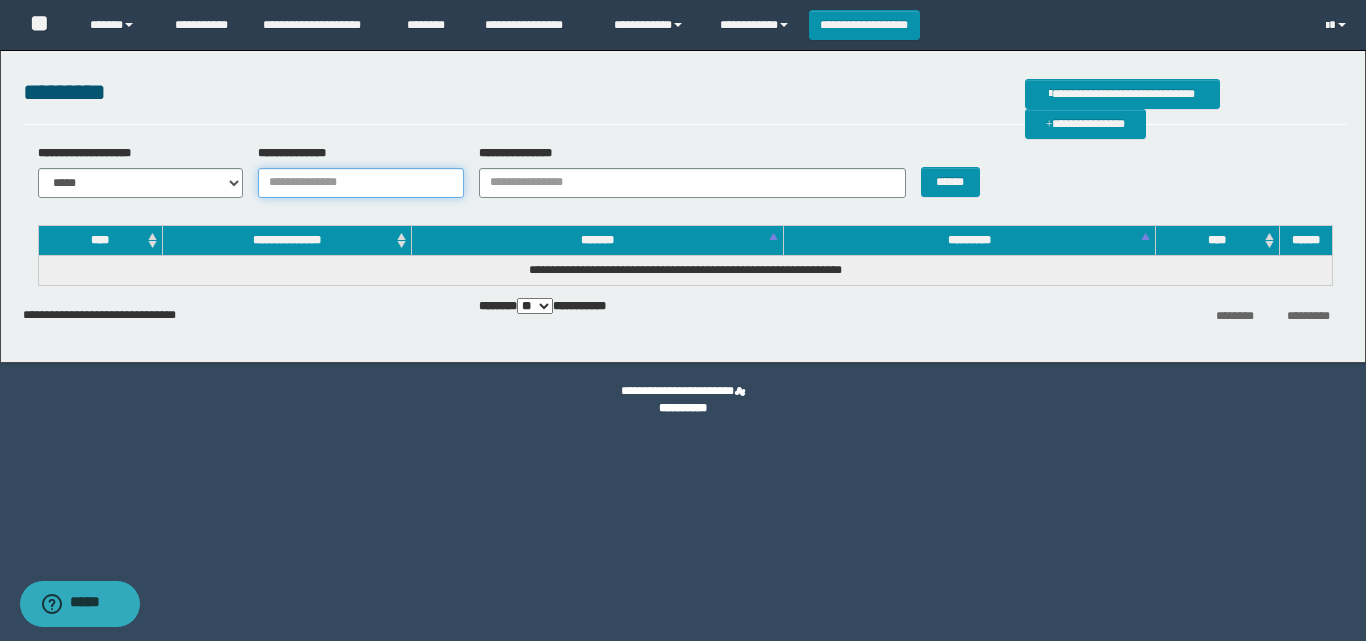 click on "**********" at bounding box center (361, 183) 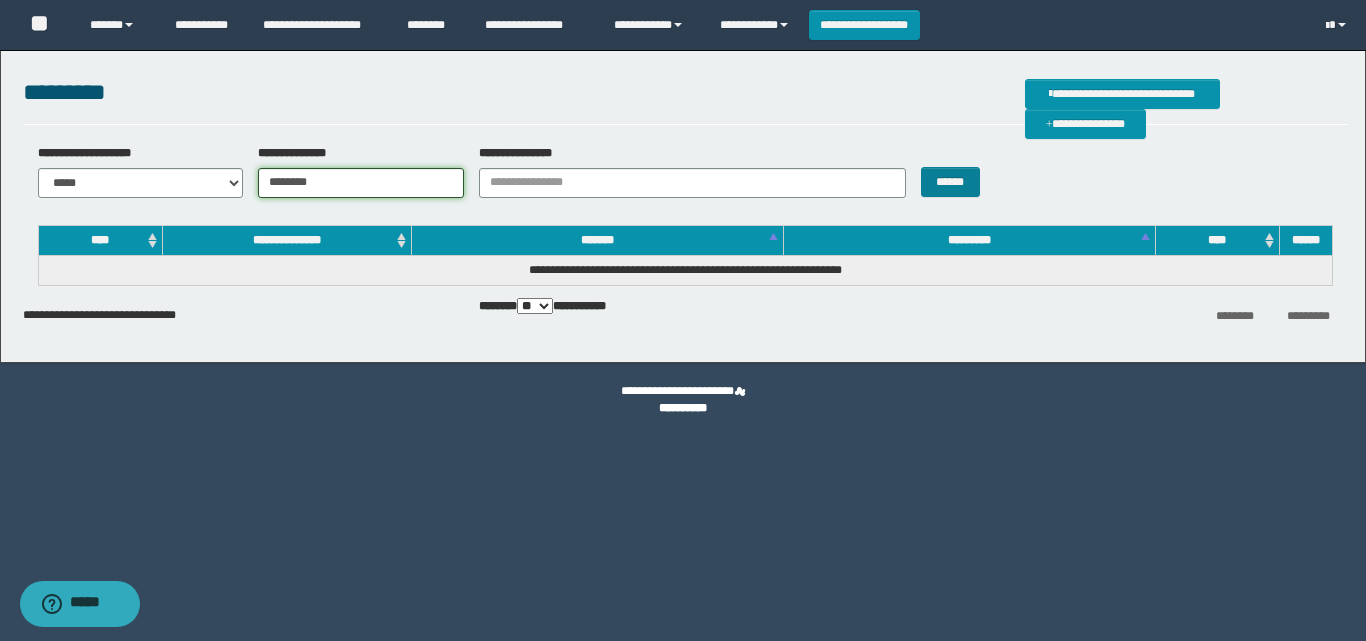 type on "********" 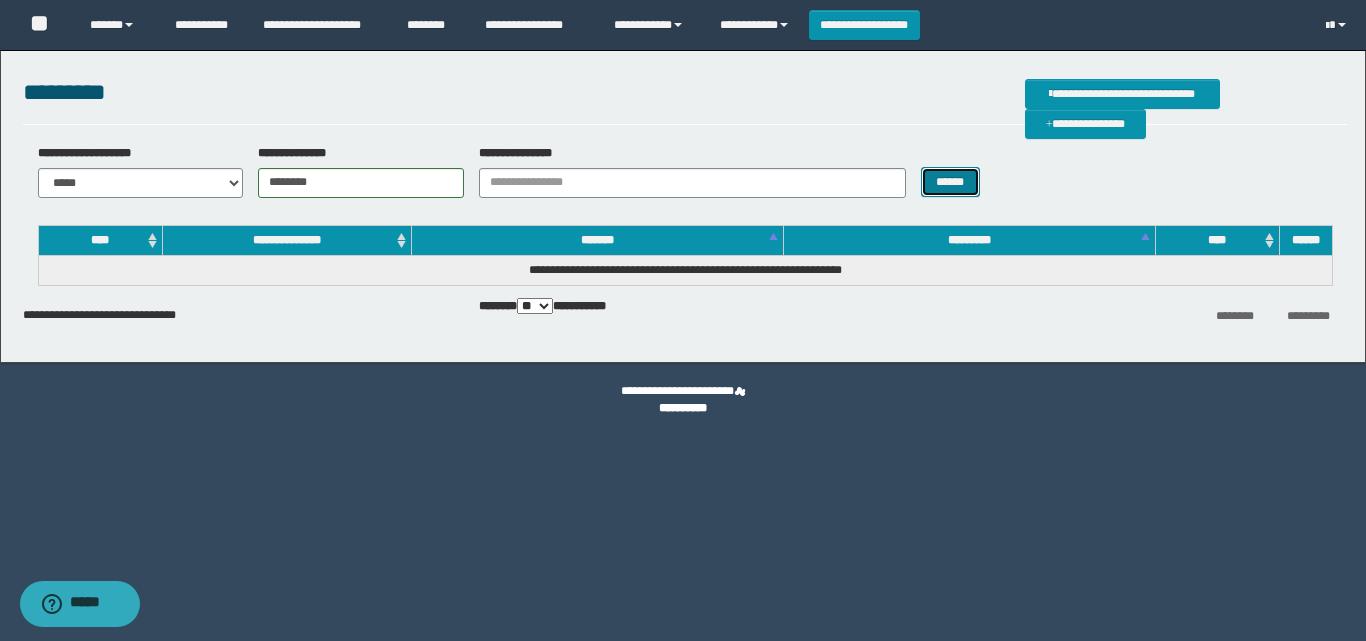 click on "******" at bounding box center (950, 182) 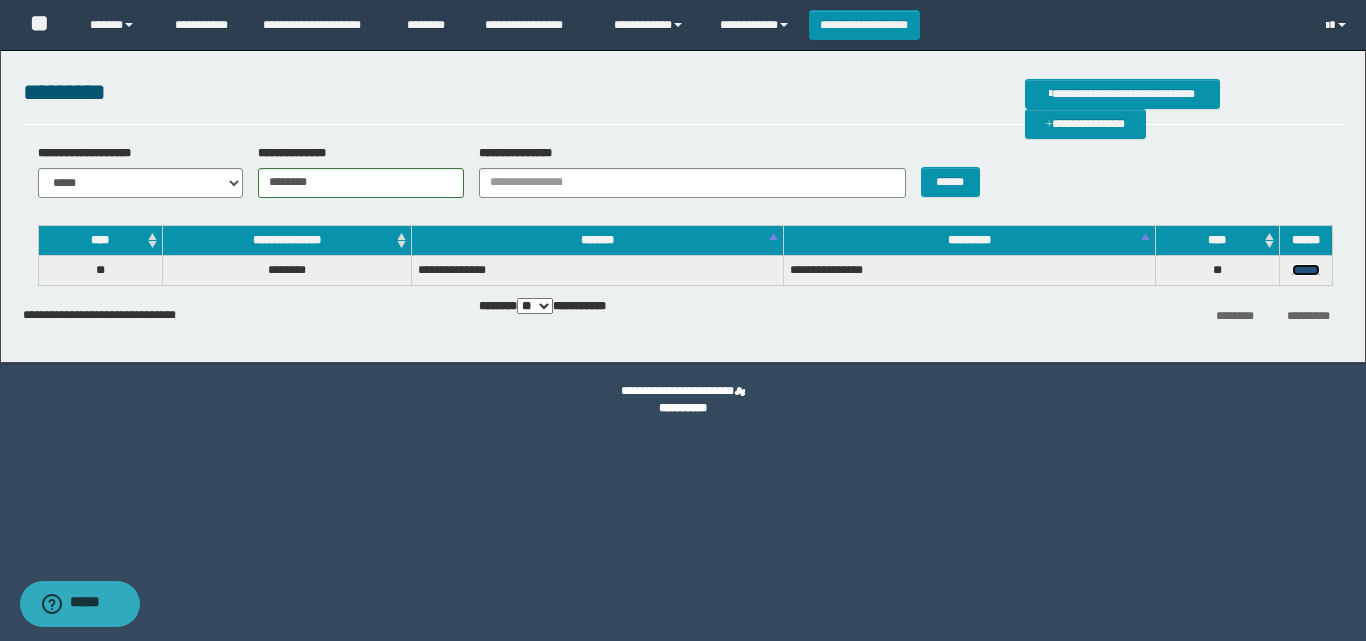 click on "******" at bounding box center (1306, 270) 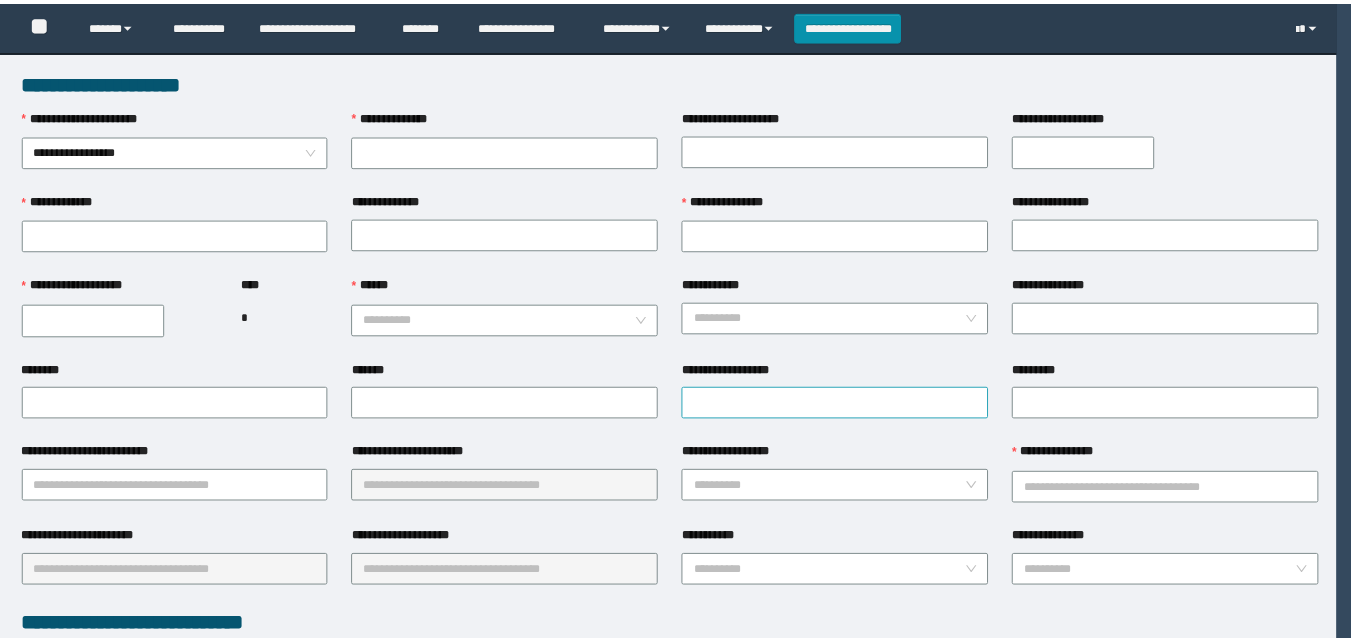 scroll, scrollTop: 0, scrollLeft: 0, axis: both 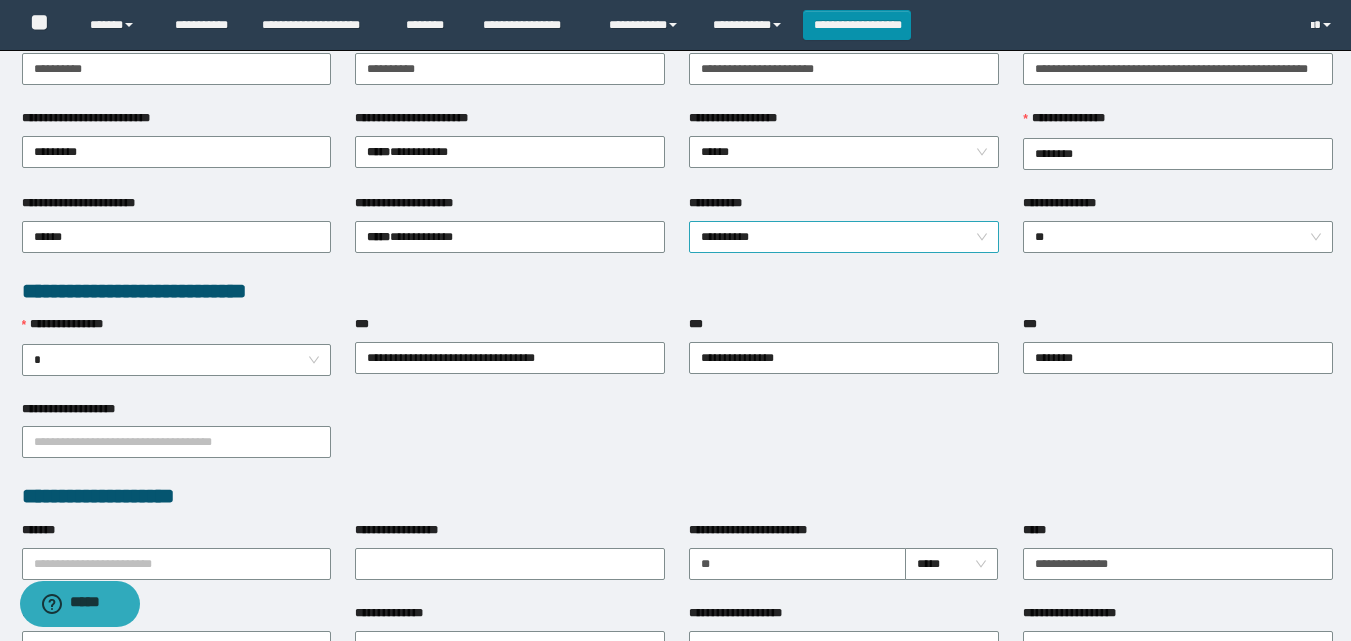 click on "**********" at bounding box center [844, 237] 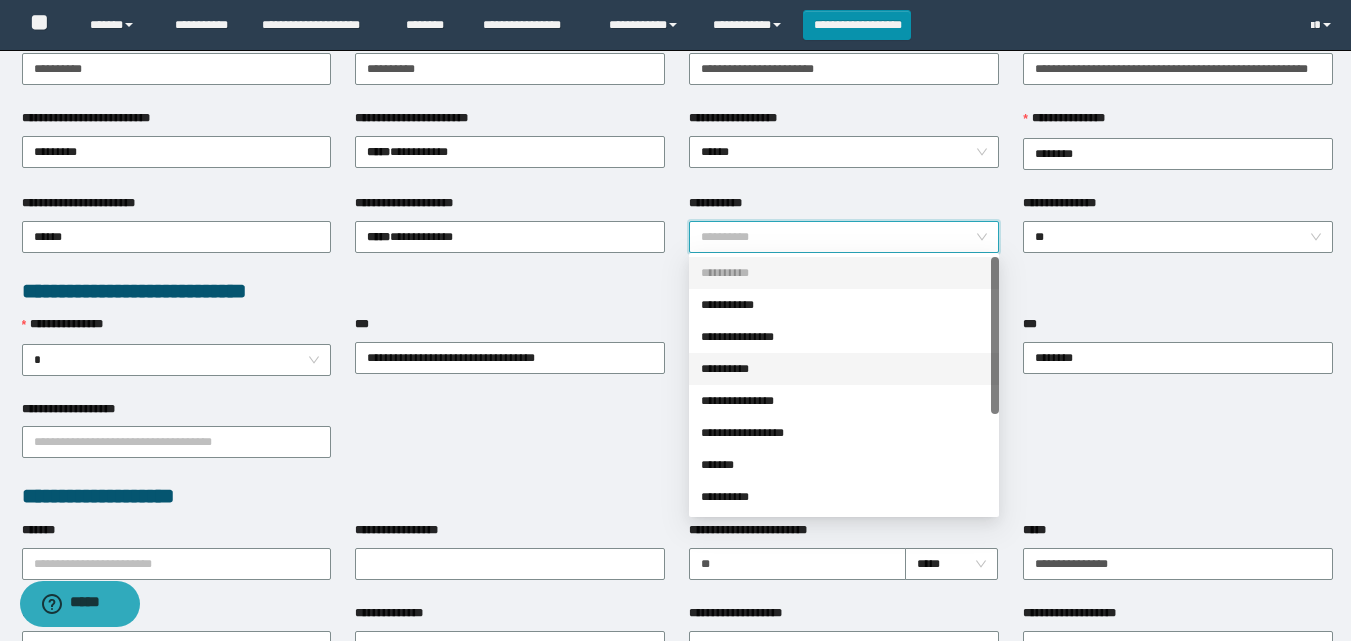 scroll, scrollTop: 160, scrollLeft: 0, axis: vertical 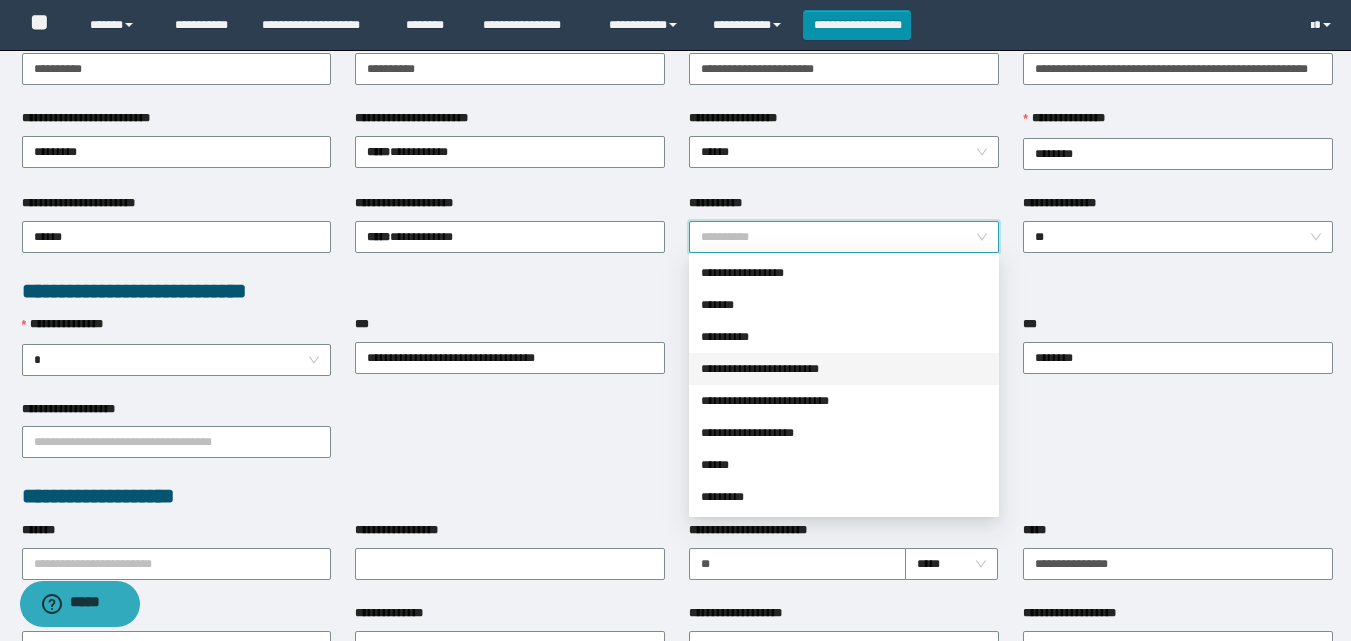 click on "**********" at bounding box center [844, 369] 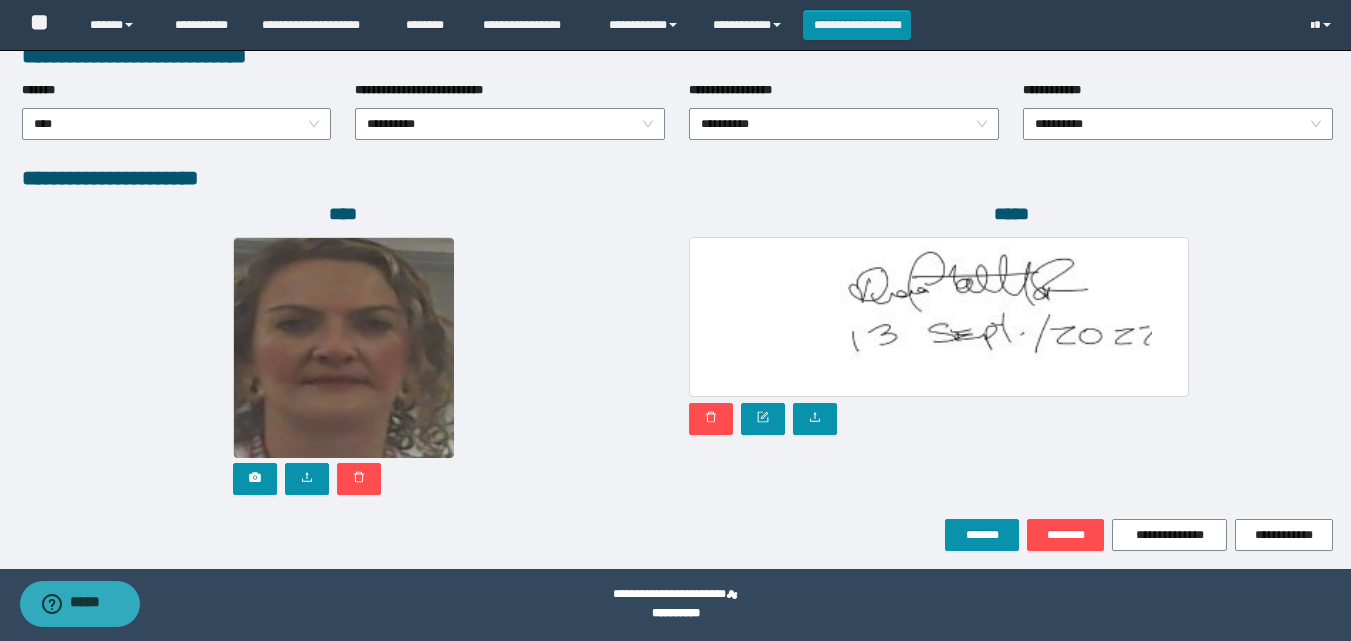 scroll, scrollTop: 1064, scrollLeft: 0, axis: vertical 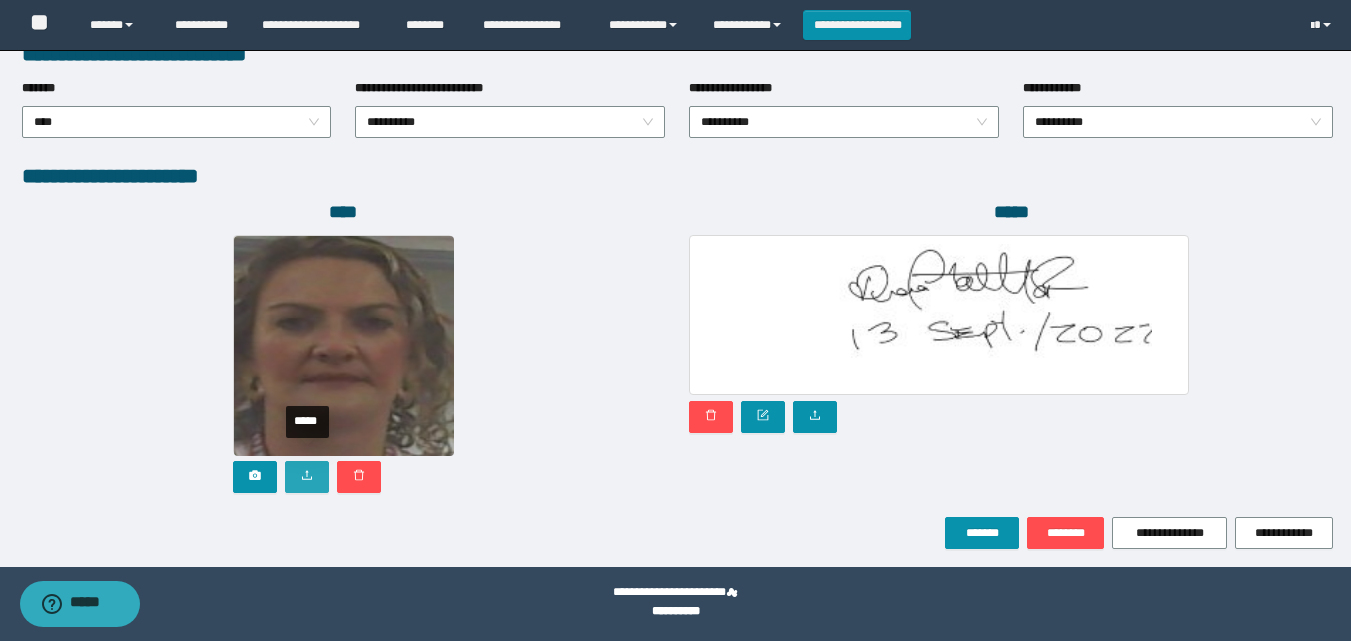 click at bounding box center [307, 477] 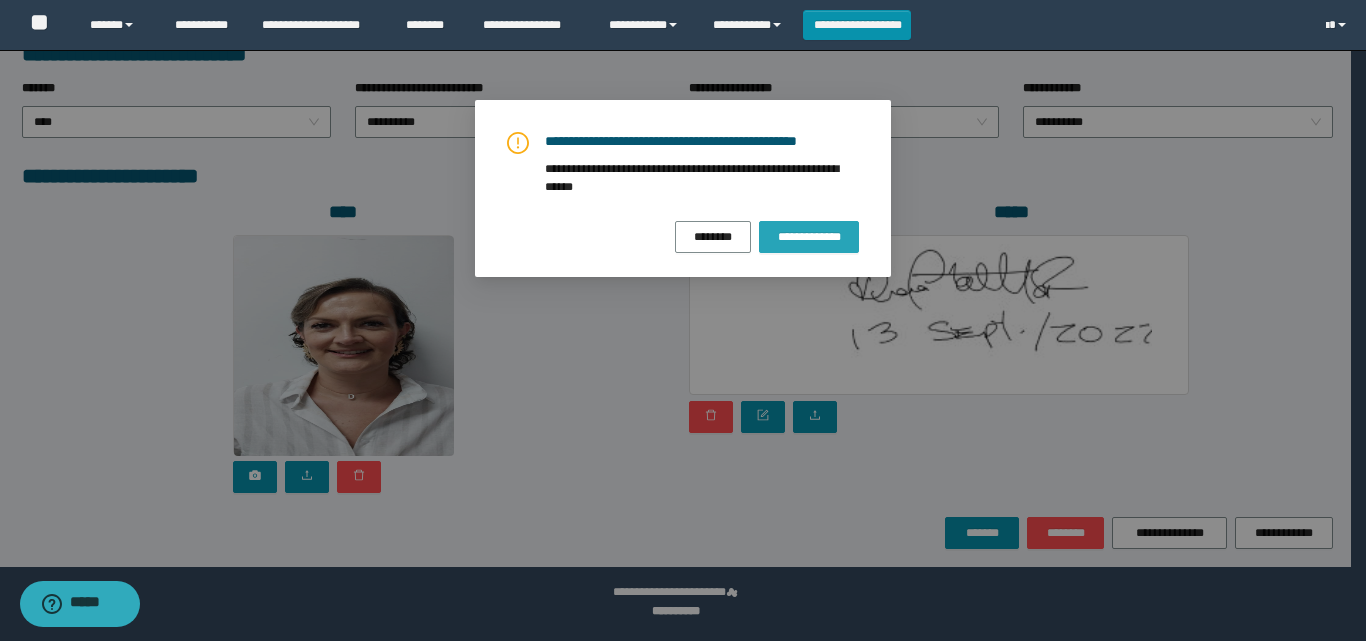 click on "**********" at bounding box center (809, 237) 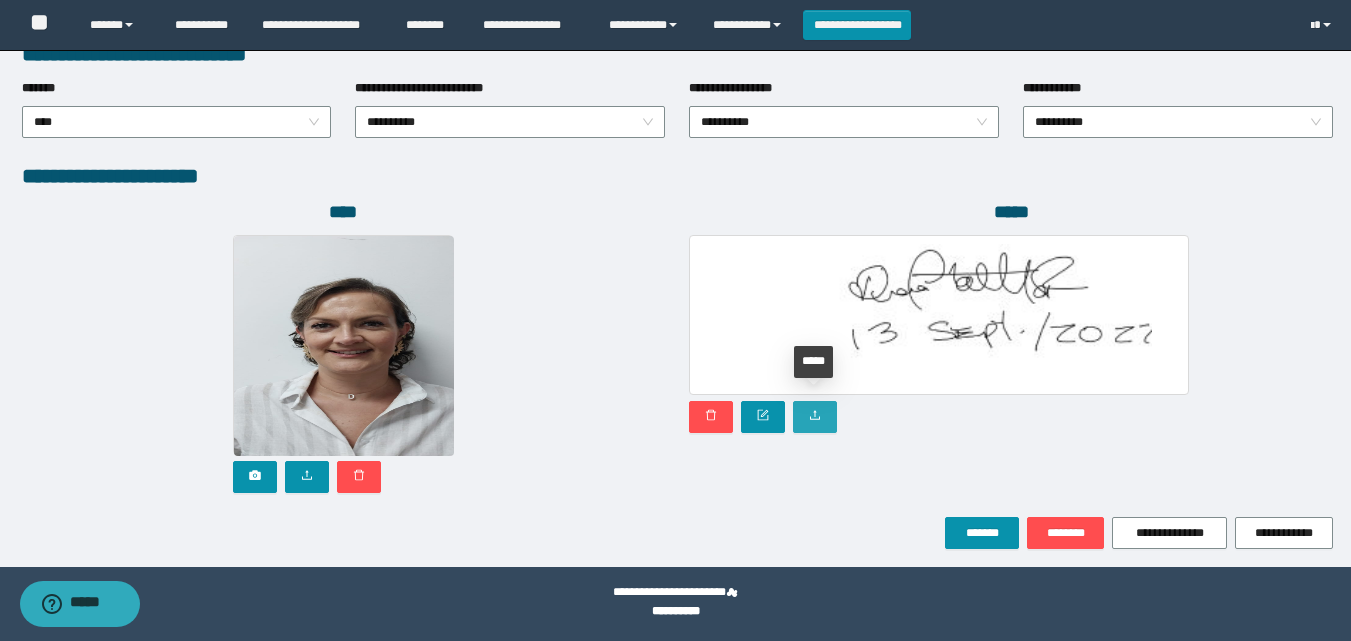 click 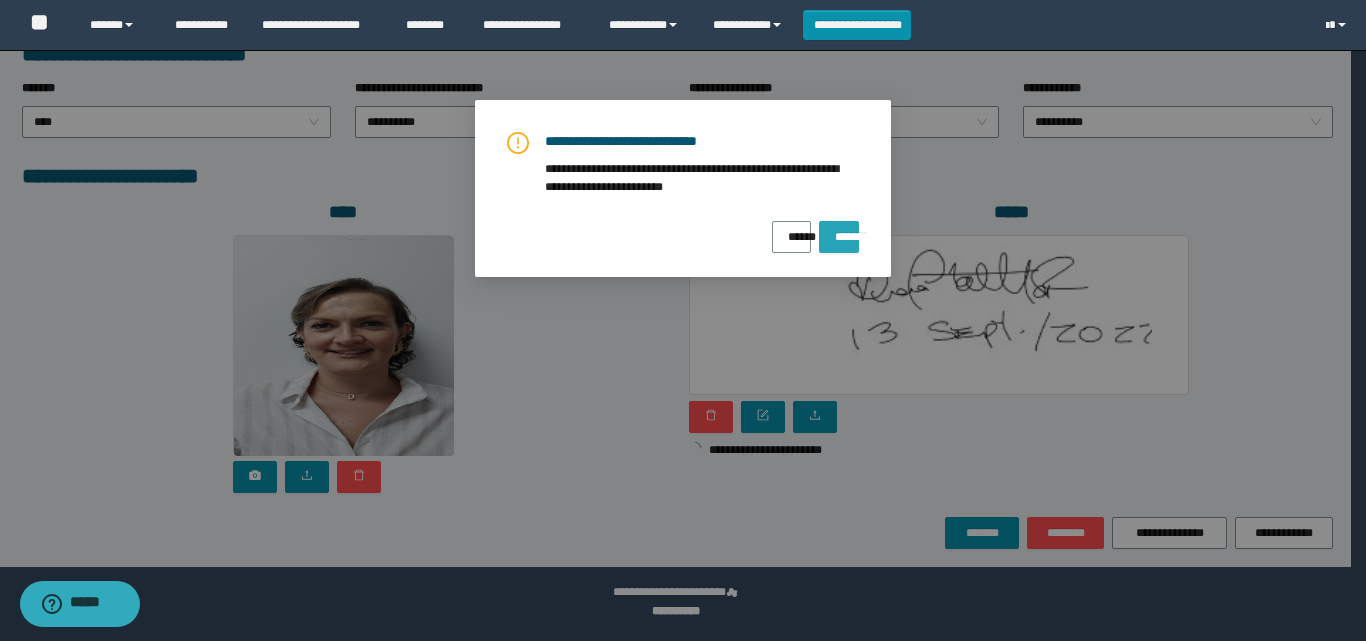 click on "*******" at bounding box center (839, 230) 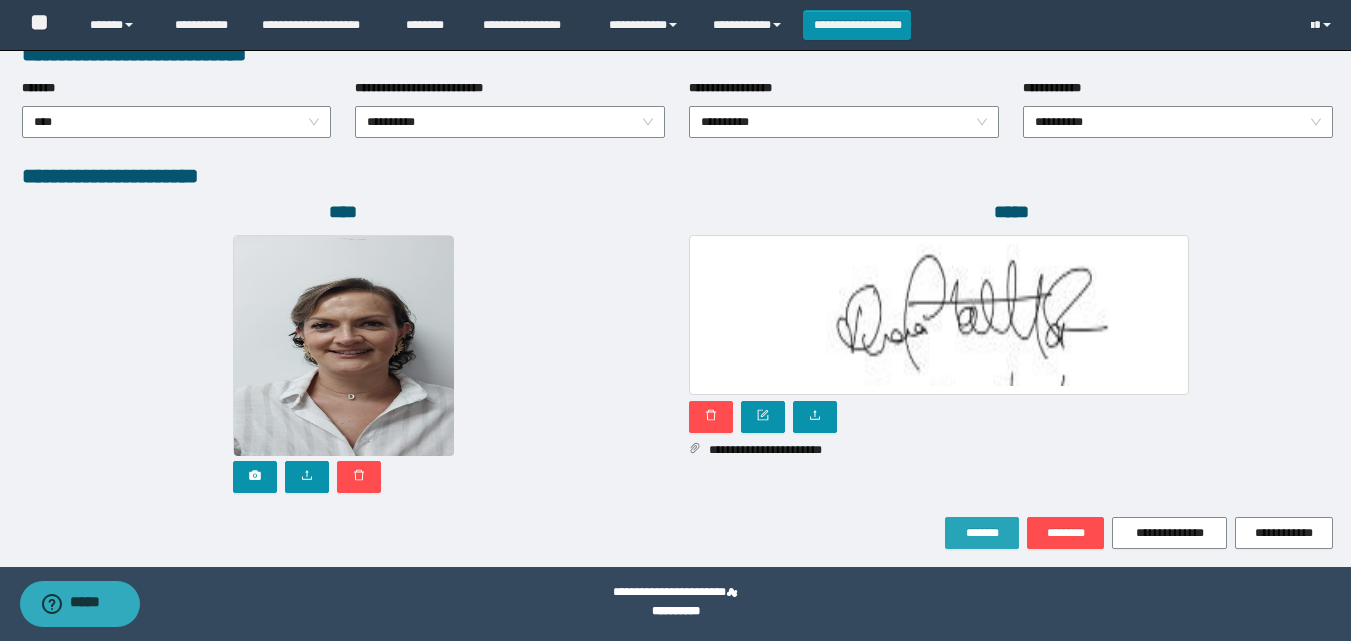 click on "*******" at bounding box center (982, 533) 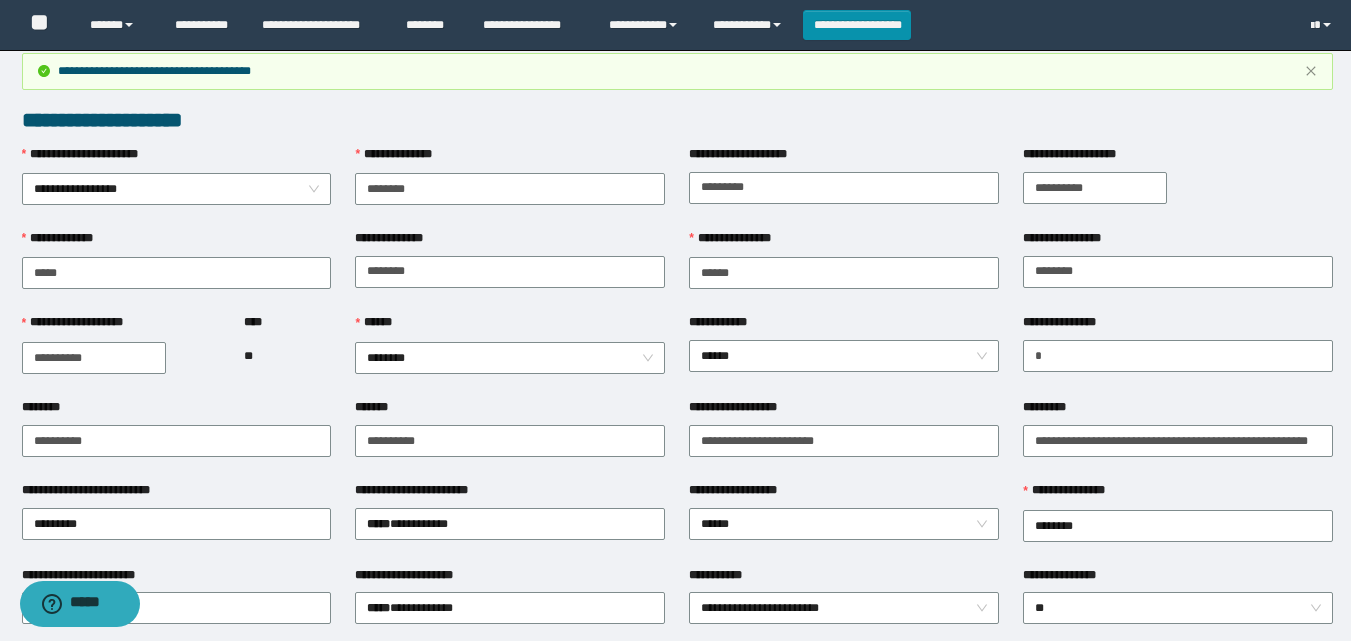 scroll, scrollTop: 0, scrollLeft: 0, axis: both 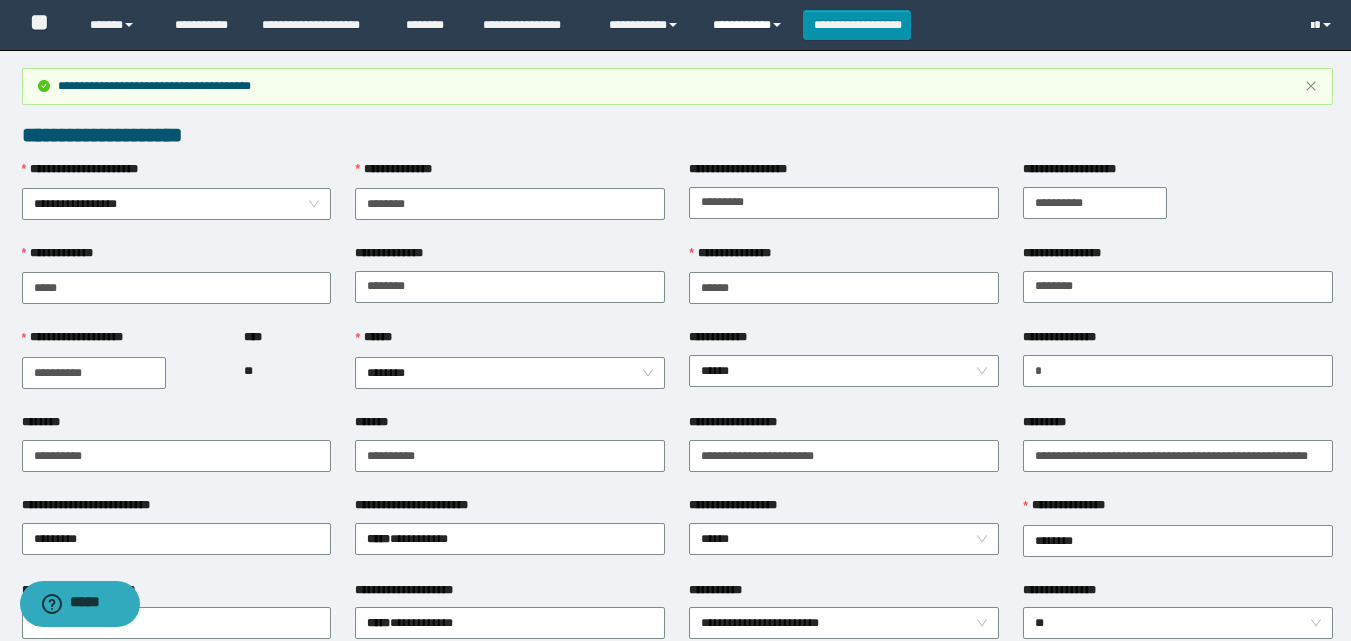 click on "**********" at bounding box center [750, 25] 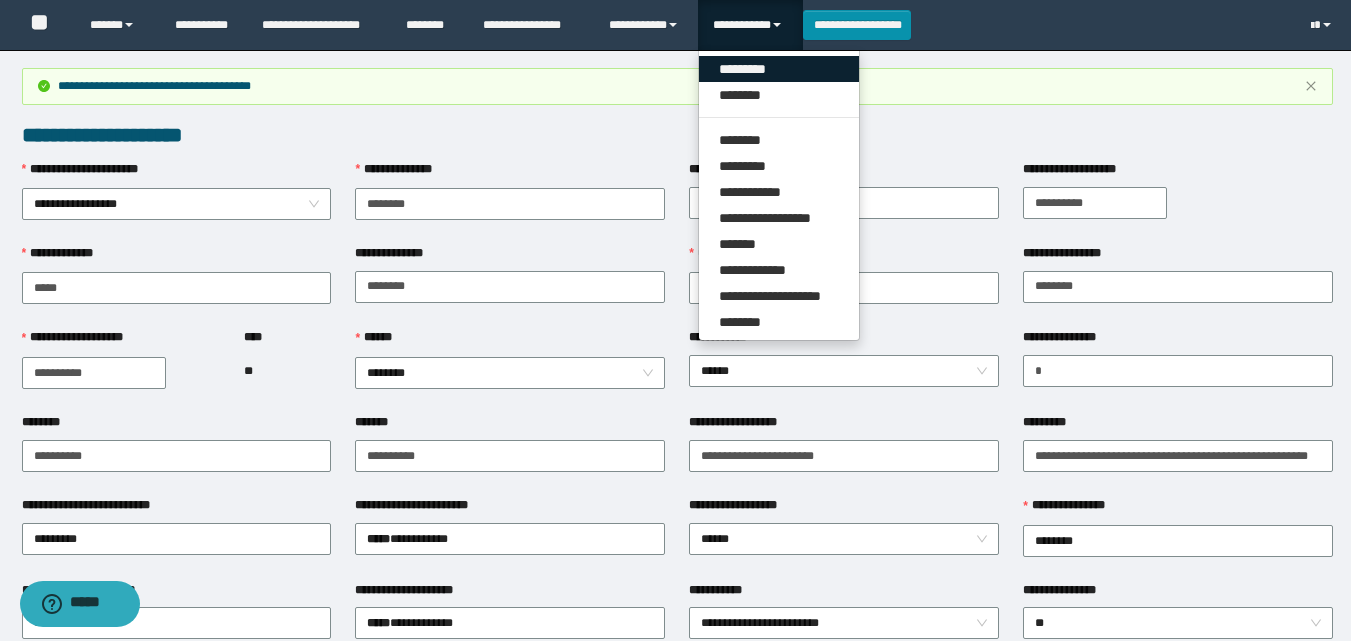 click on "*********" at bounding box center (779, 69) 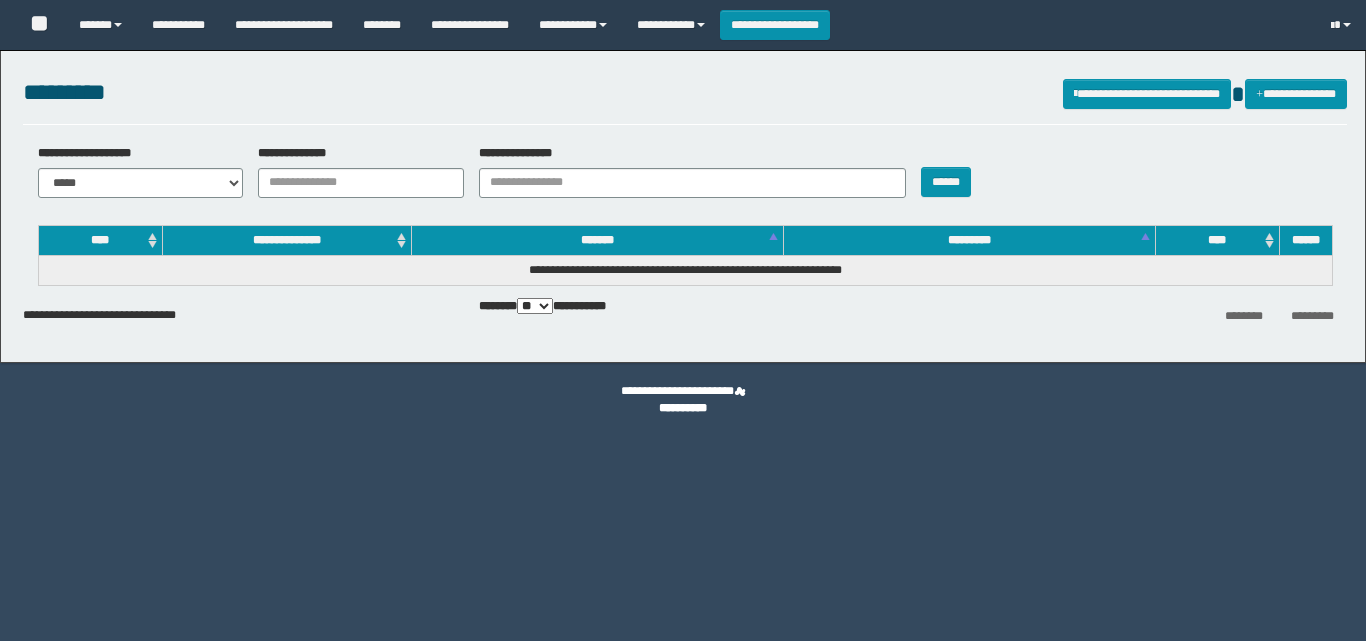 scroll, scrollTop: 0, scrollLeft: 0, axis: both 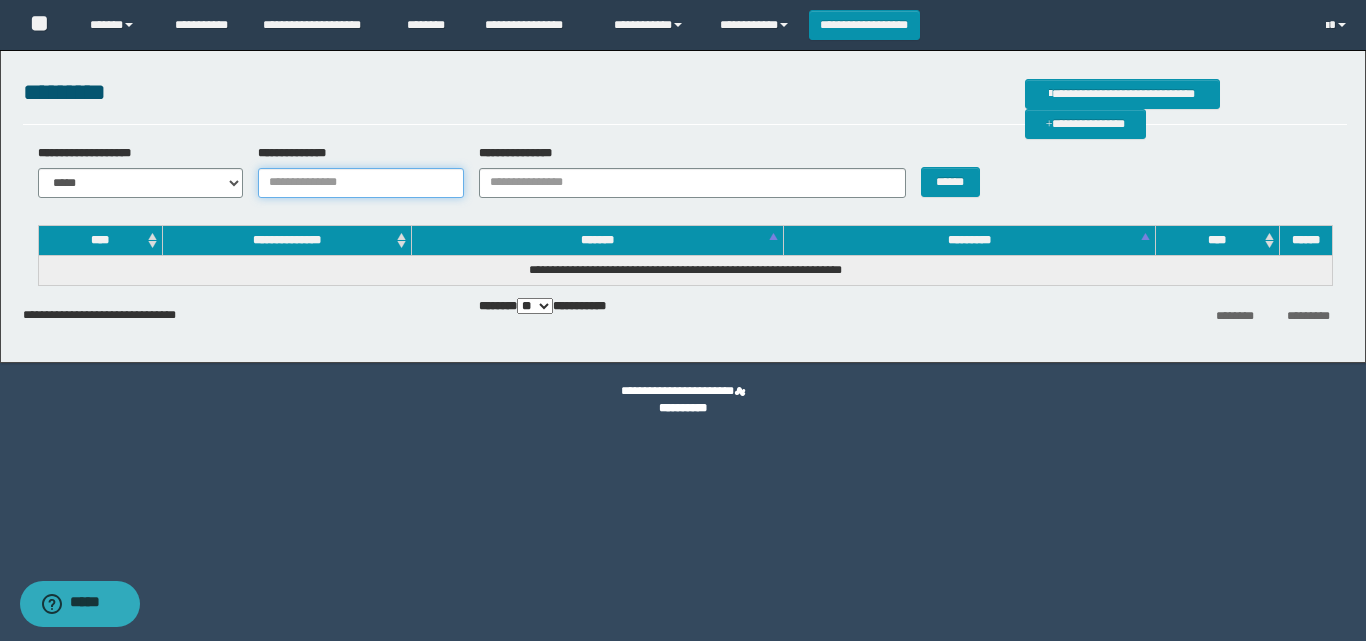 click on "**********" at bounding box center (361, 183) 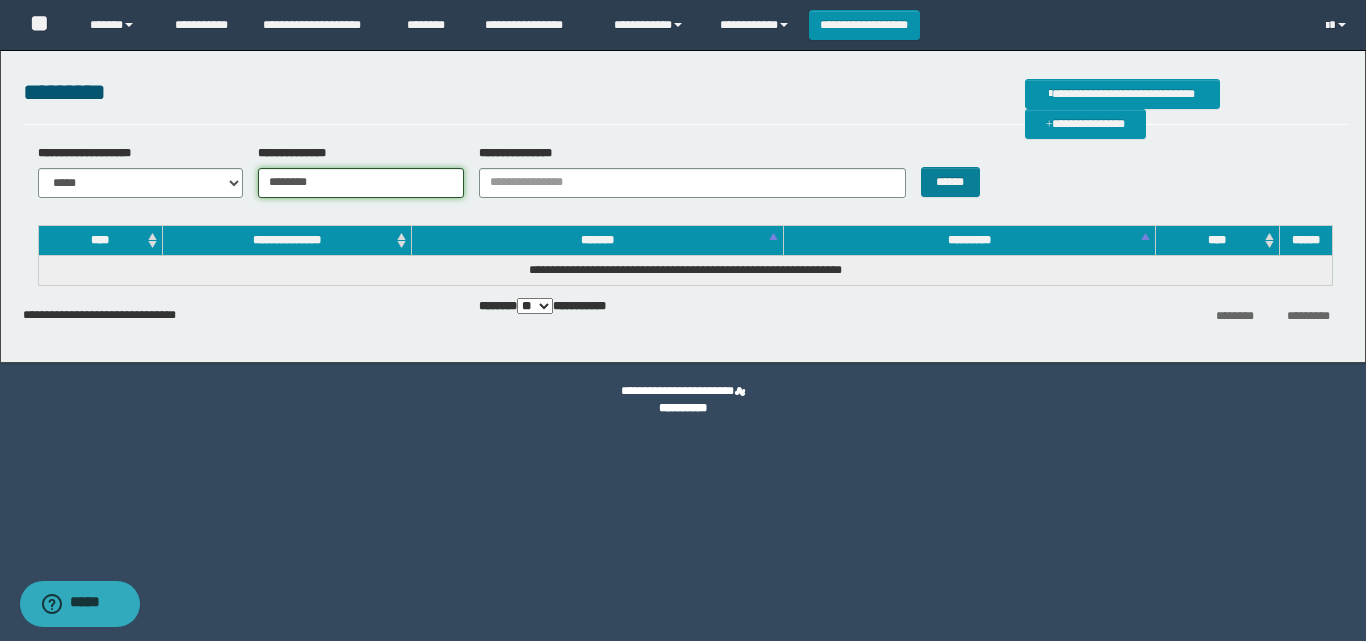 type on "********" 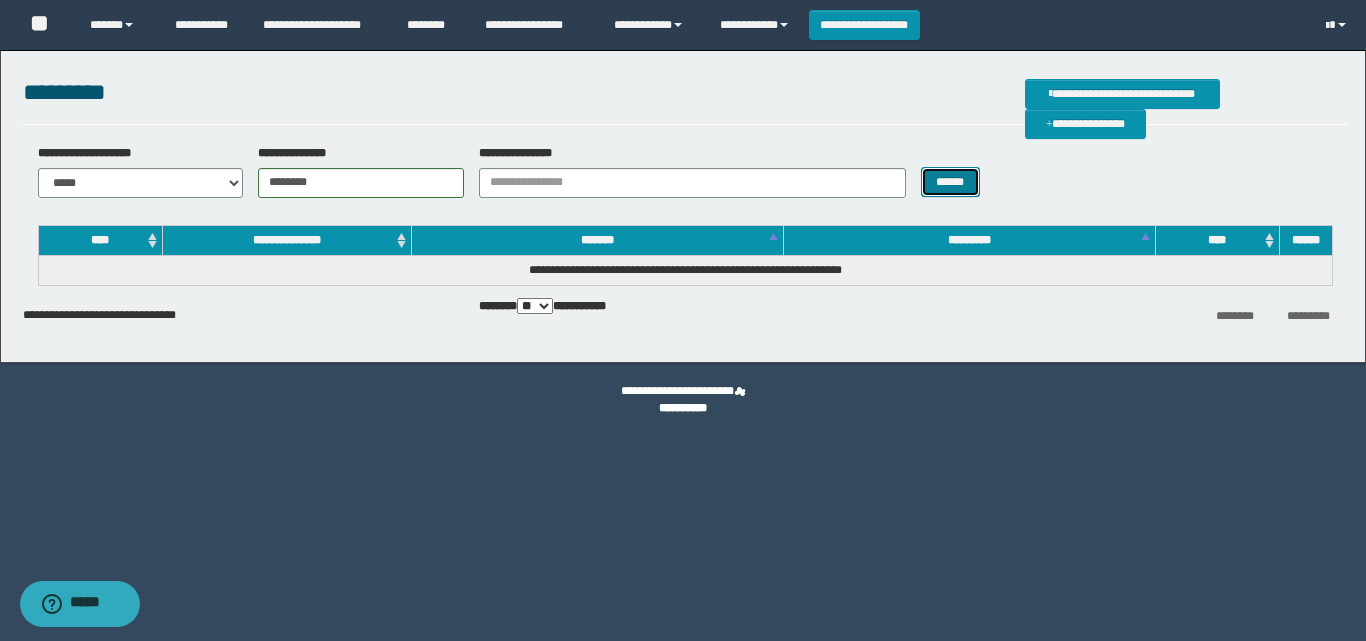 click on "******" at bounding box center (950, 182) 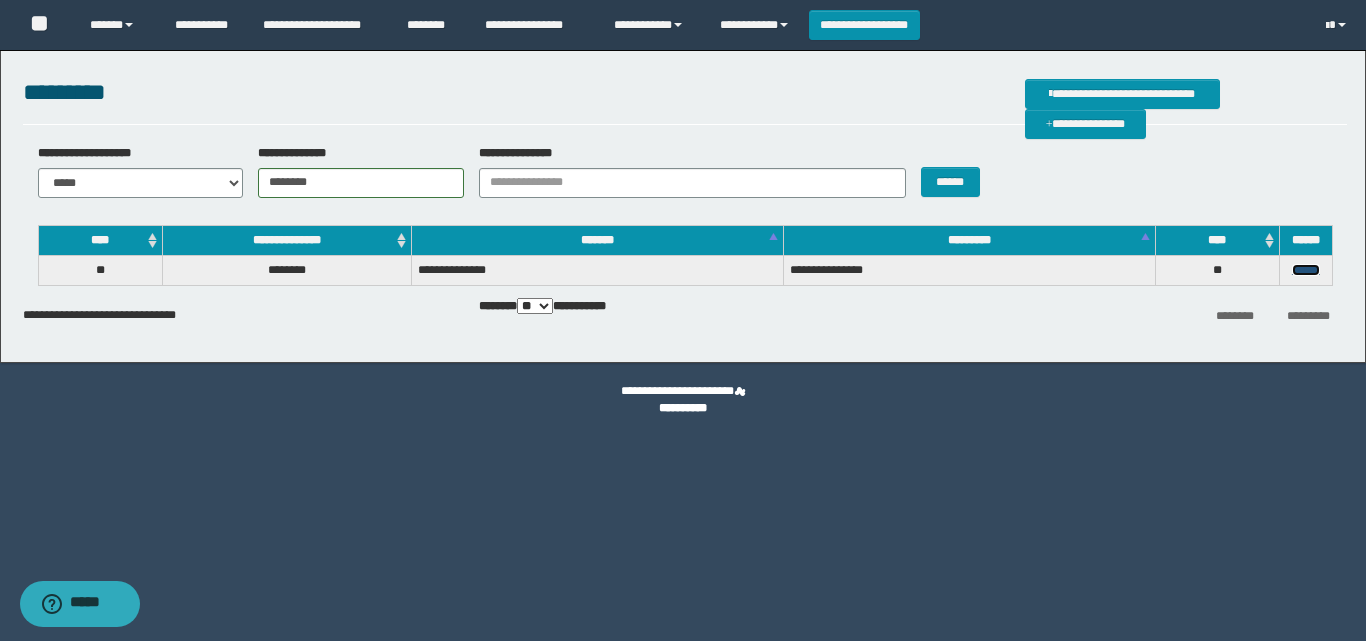 click on "******" at bounding box center (1306, 270) 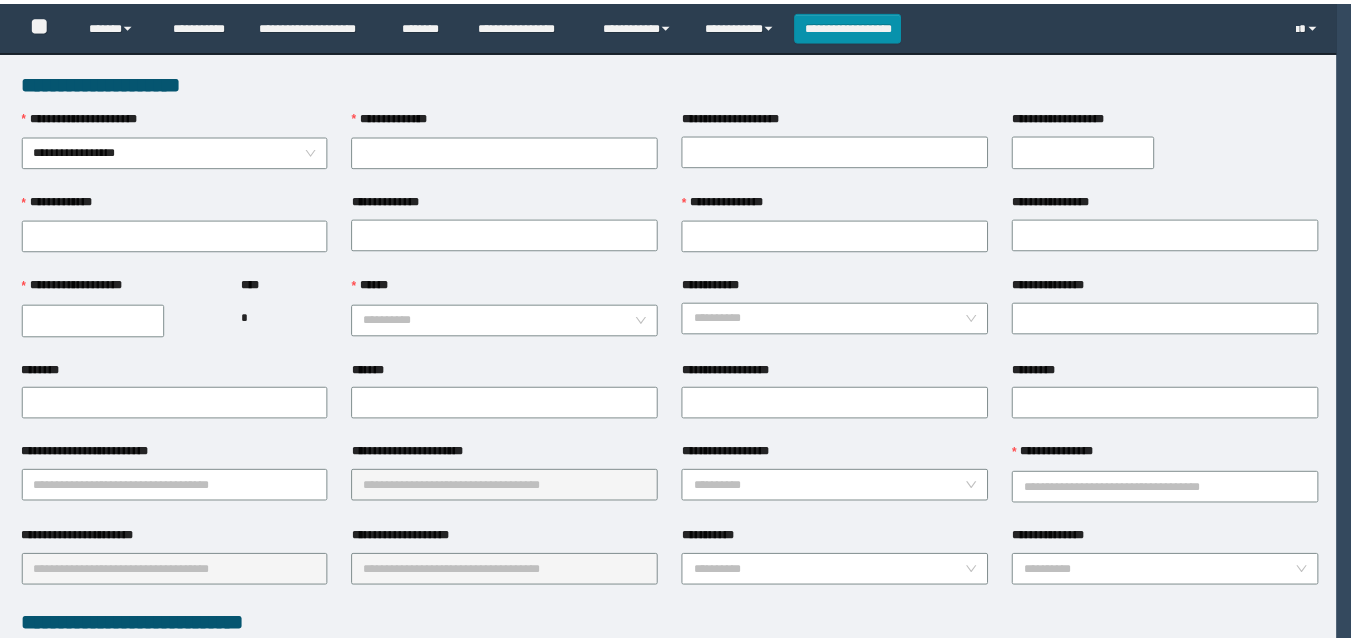 scroll, scrollTop: 0, scrollLeft: 0, axis: both 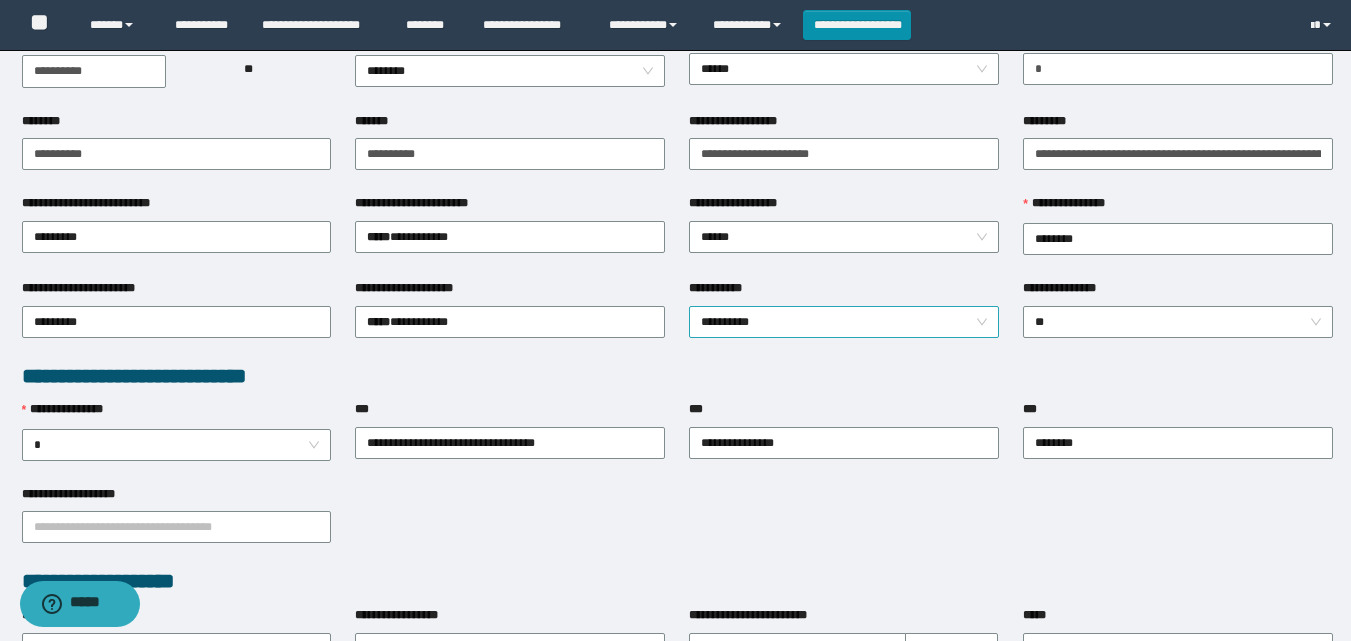 click on "**********" at bounding box center (844, 322) 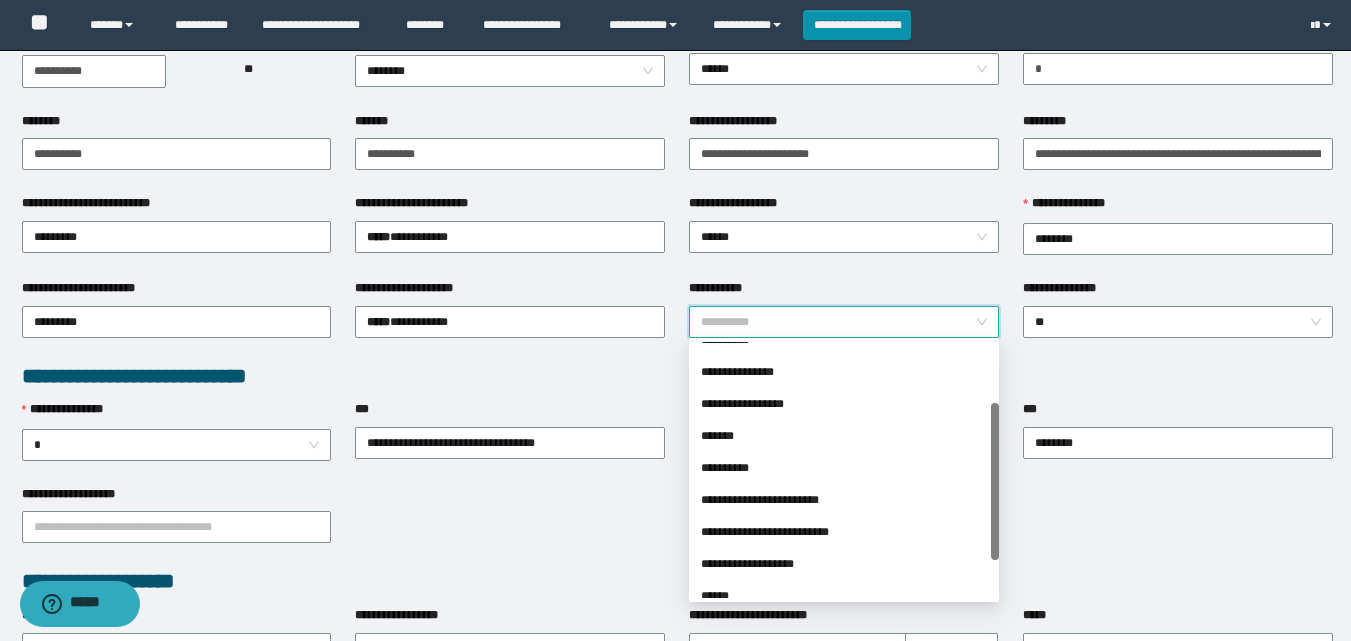 drag, startPoint x: 996, startPoint y: 426, endPoint x: 979, endPoint y: 502, distance: 77.87811 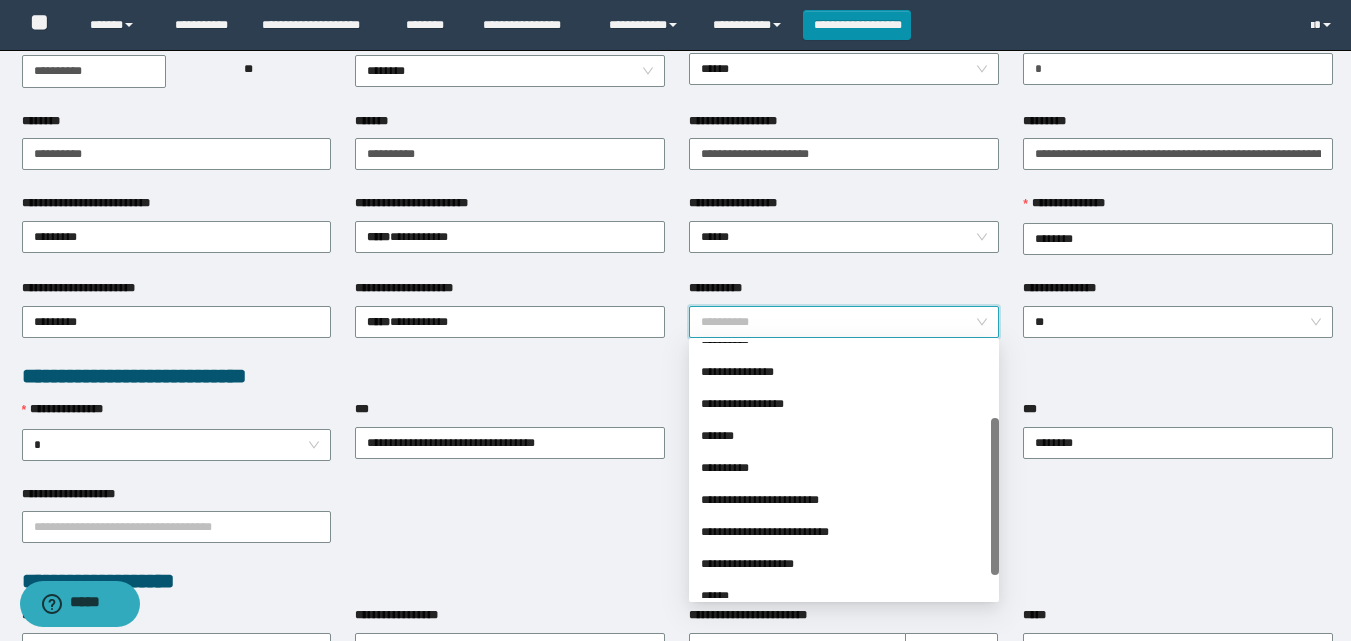 scroll, scrollTop: 123, scrollLeft: 0, axis: vertical 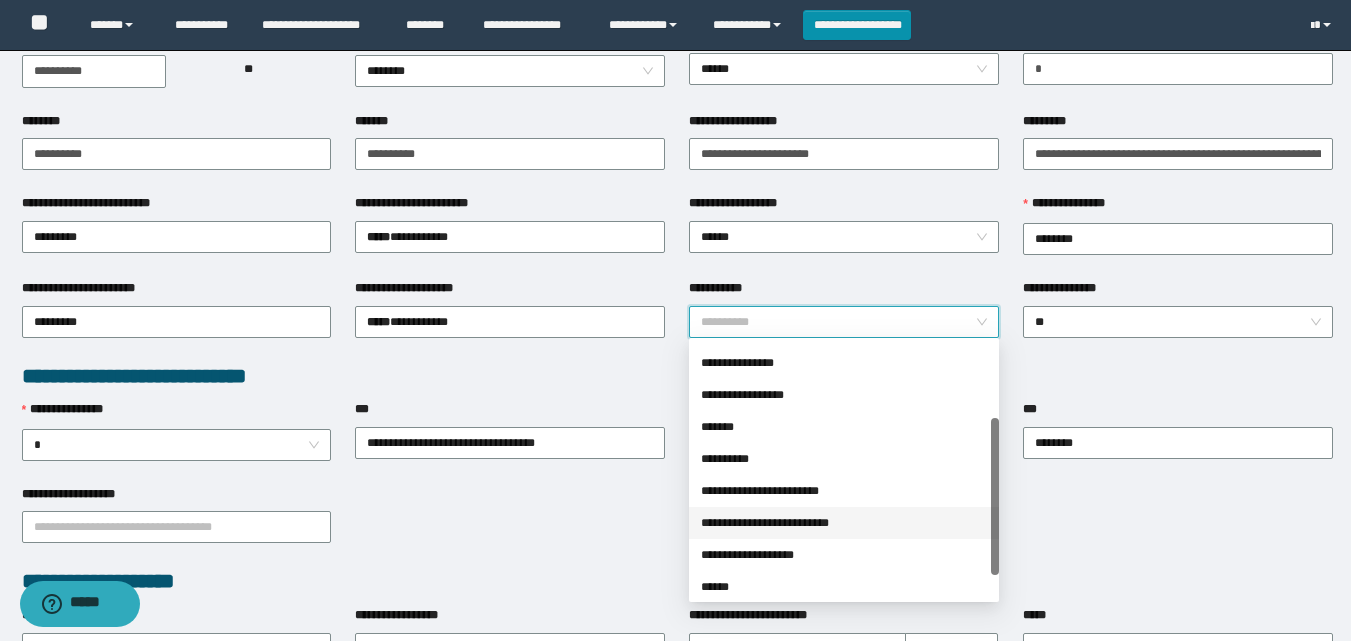 click on "**********" at bounding box center [844, 523] 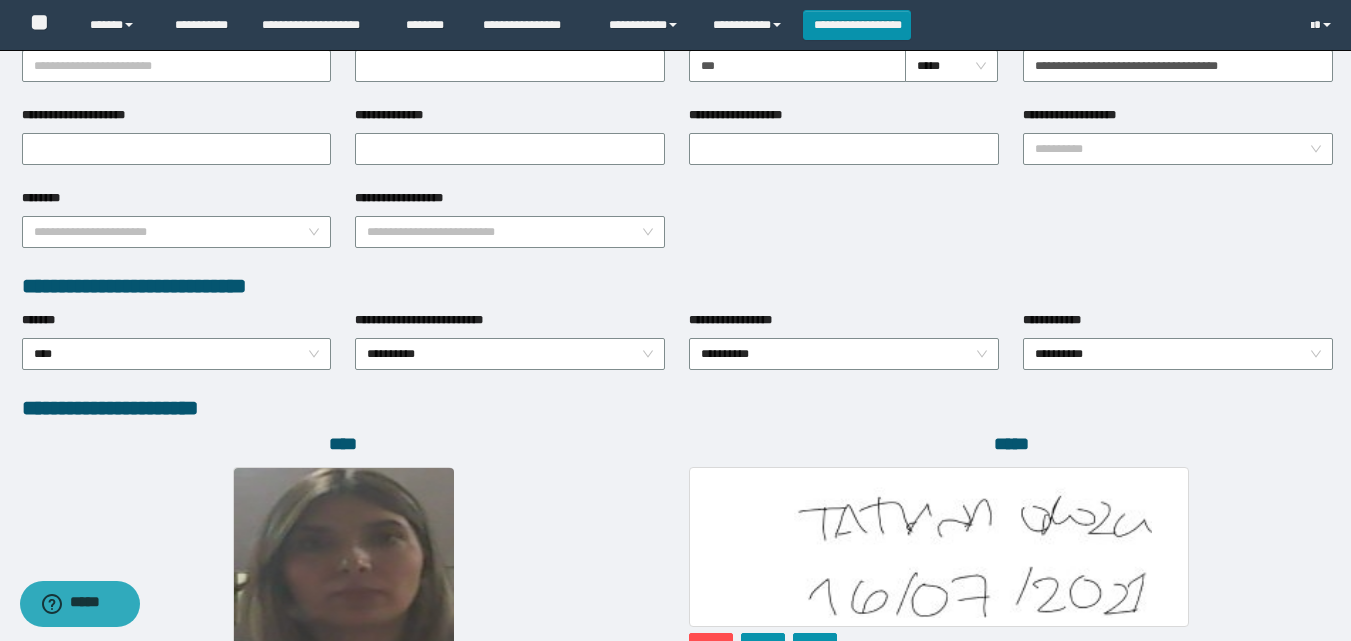 scroll, scrollTop: 1064, scrollLeft: 0, axis: vertical 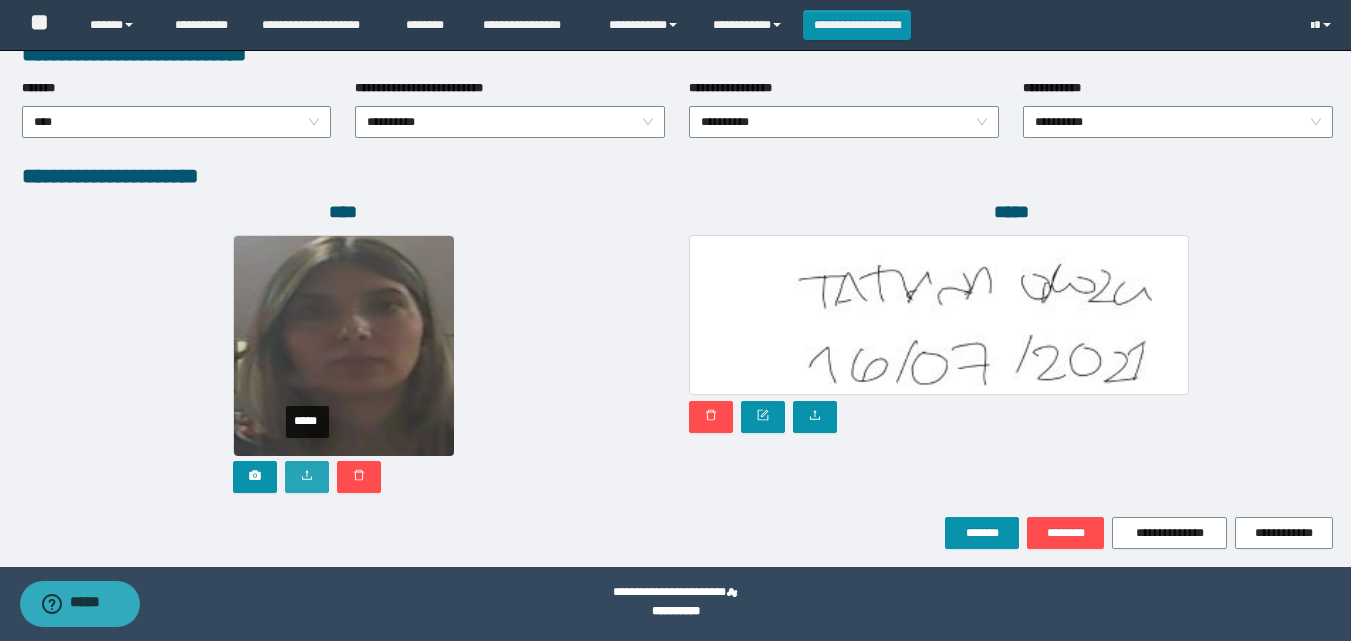 click 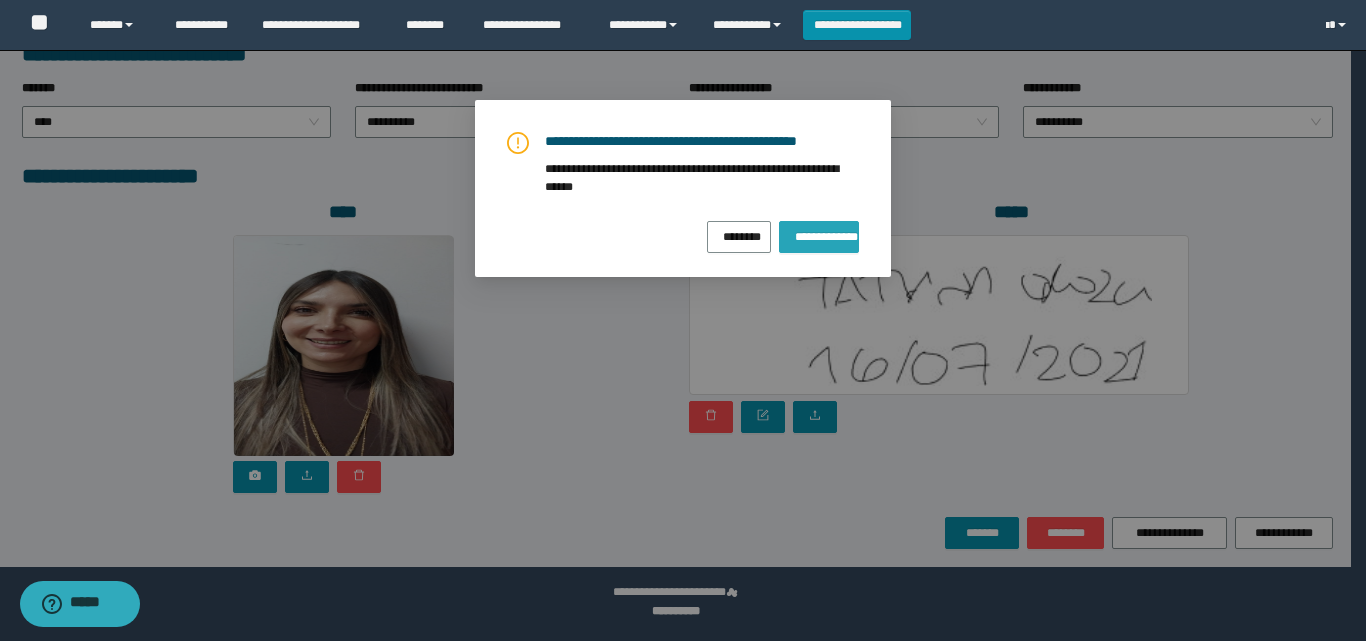 click on "**********" at bounding box center [819, 234] 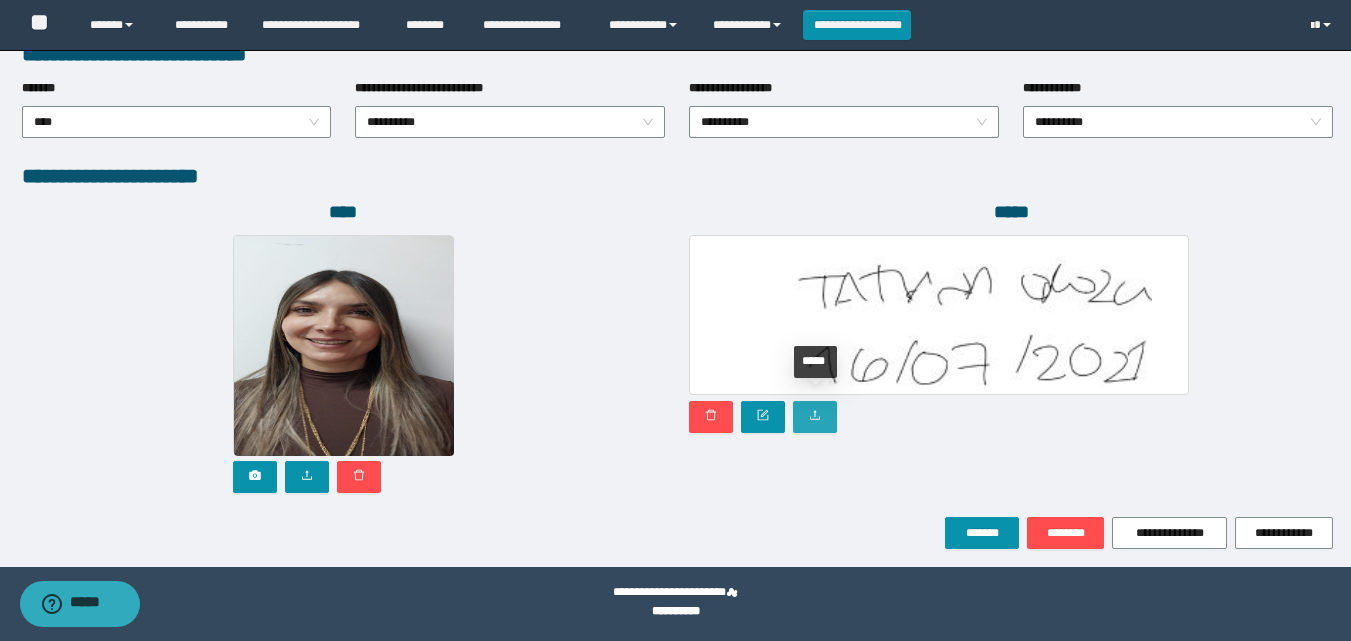 click 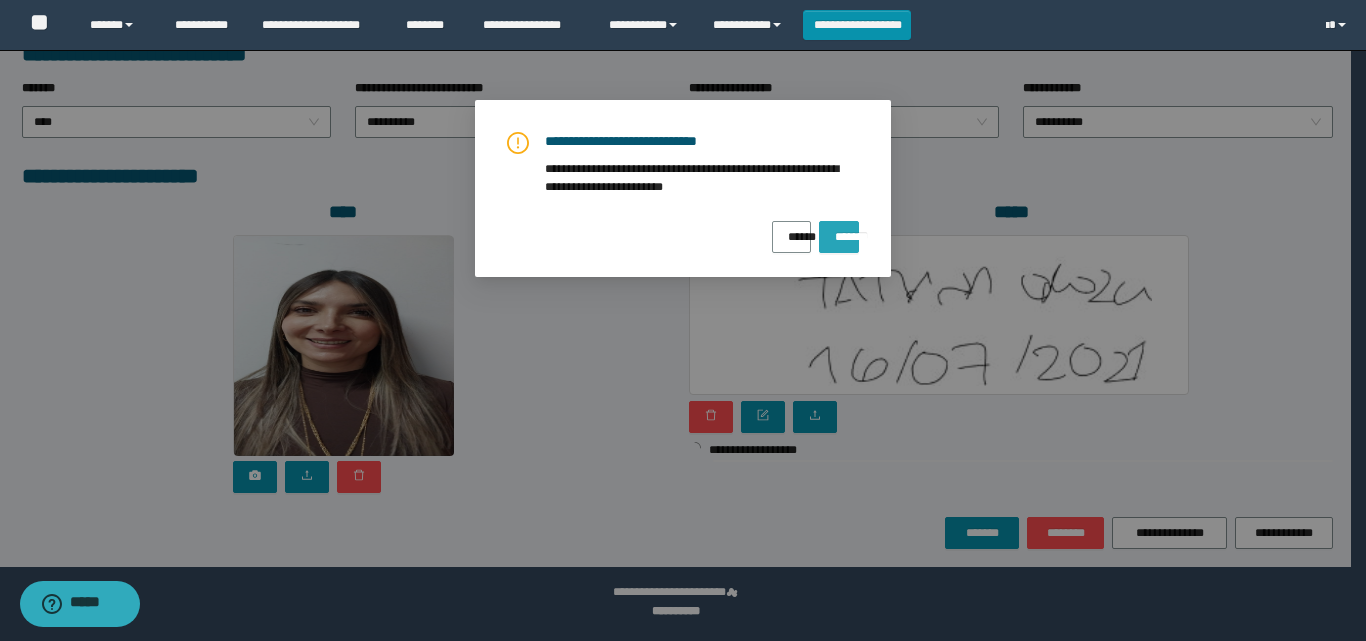 click on "*******" at bounding box center [839, 230] 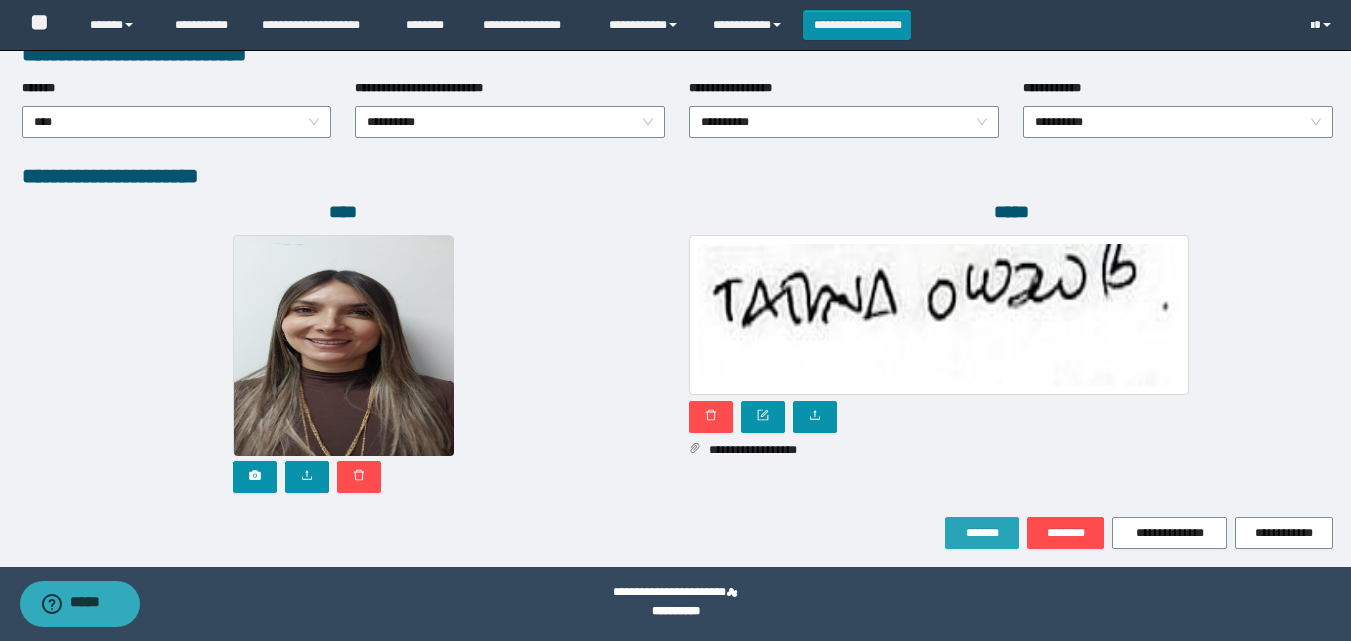 click on "*******" at bounding box center (982, 533) 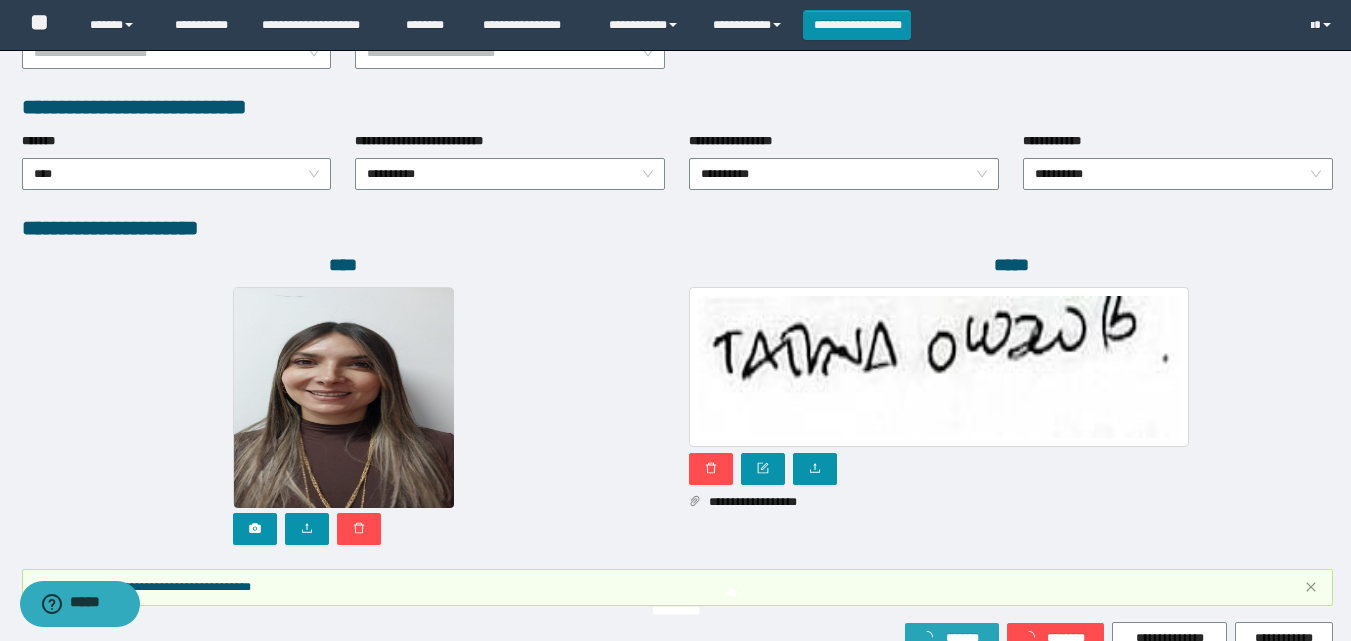 scroll, scrollTop: 1117, scrollLeft: 0, axis: vertical 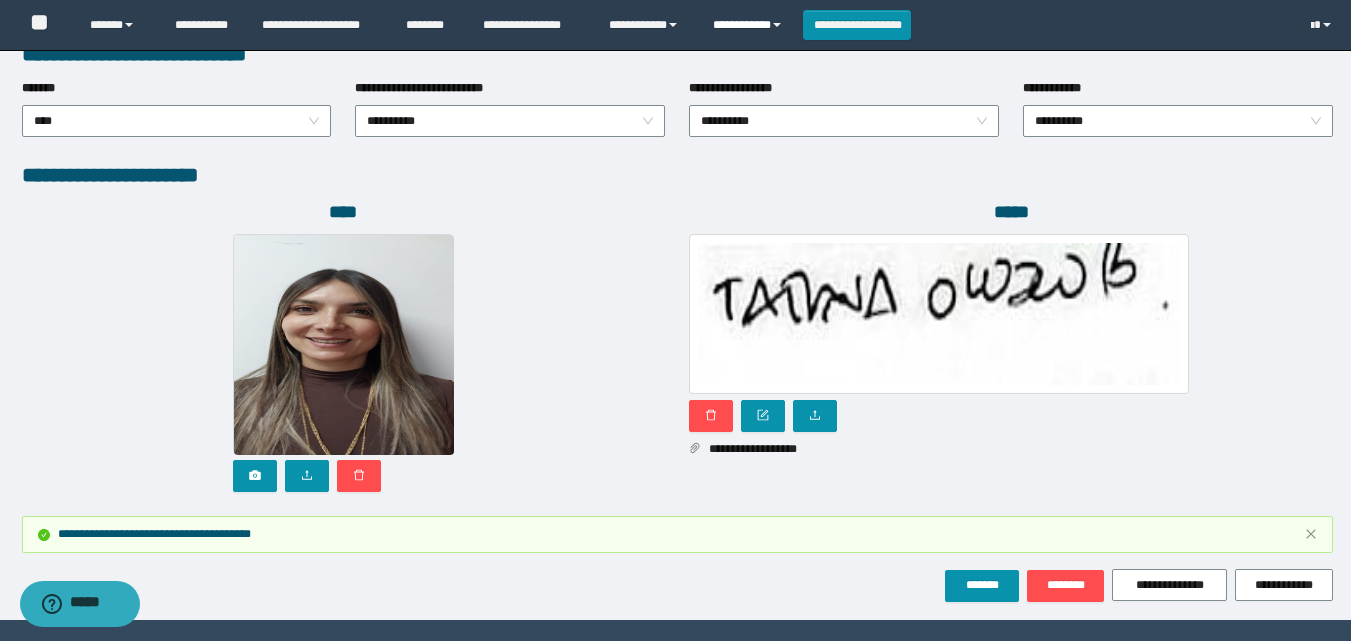 click on "**********" at bounding box center [750, 25] 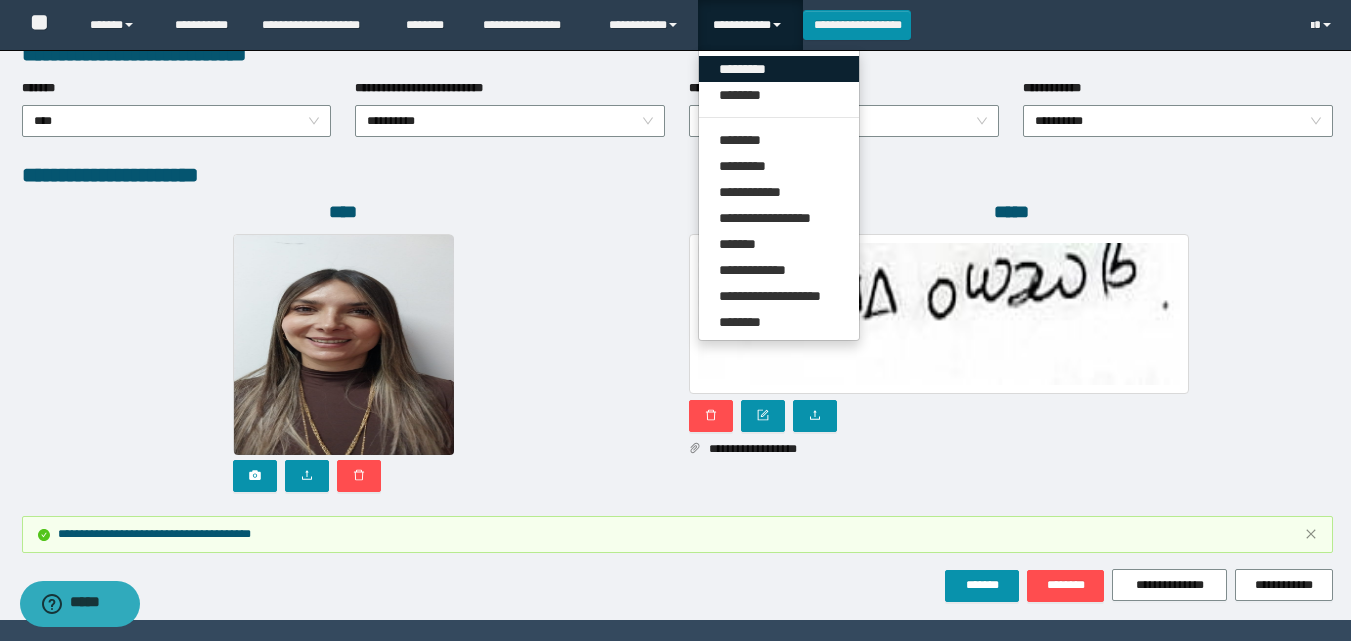 click on "*********" at bounding box center [779, 69] 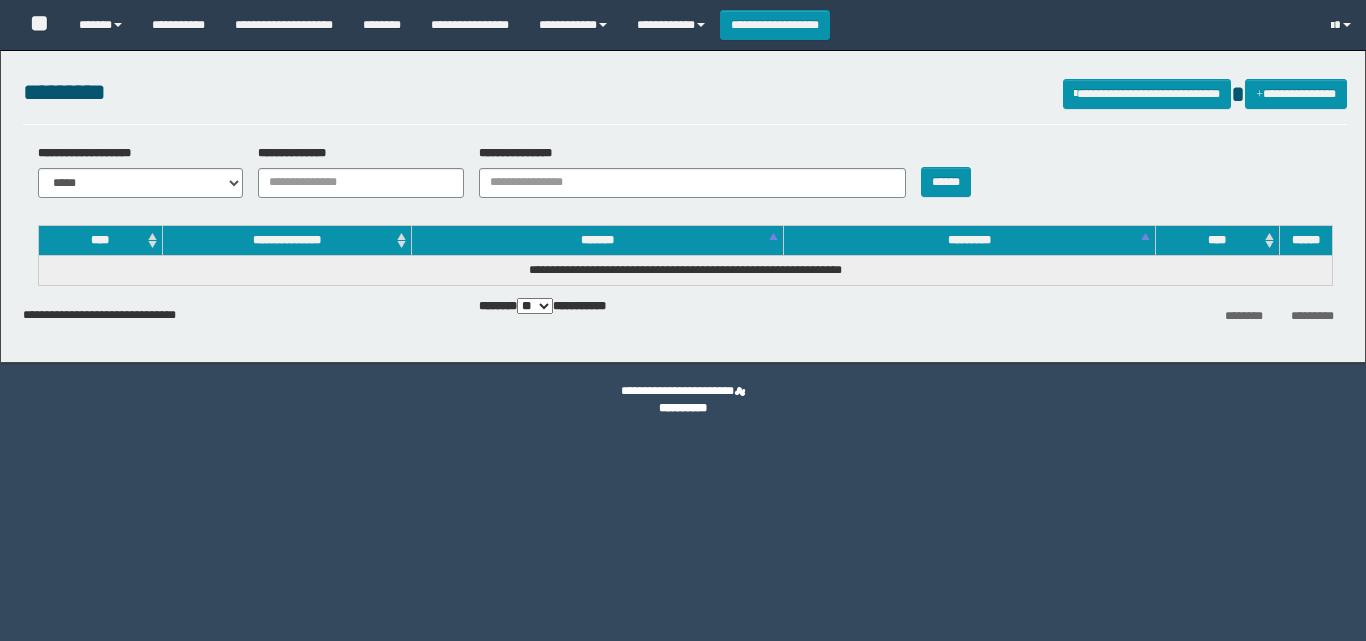 scroll, scrollTop: 0, scrollLeft: 0, axis: both 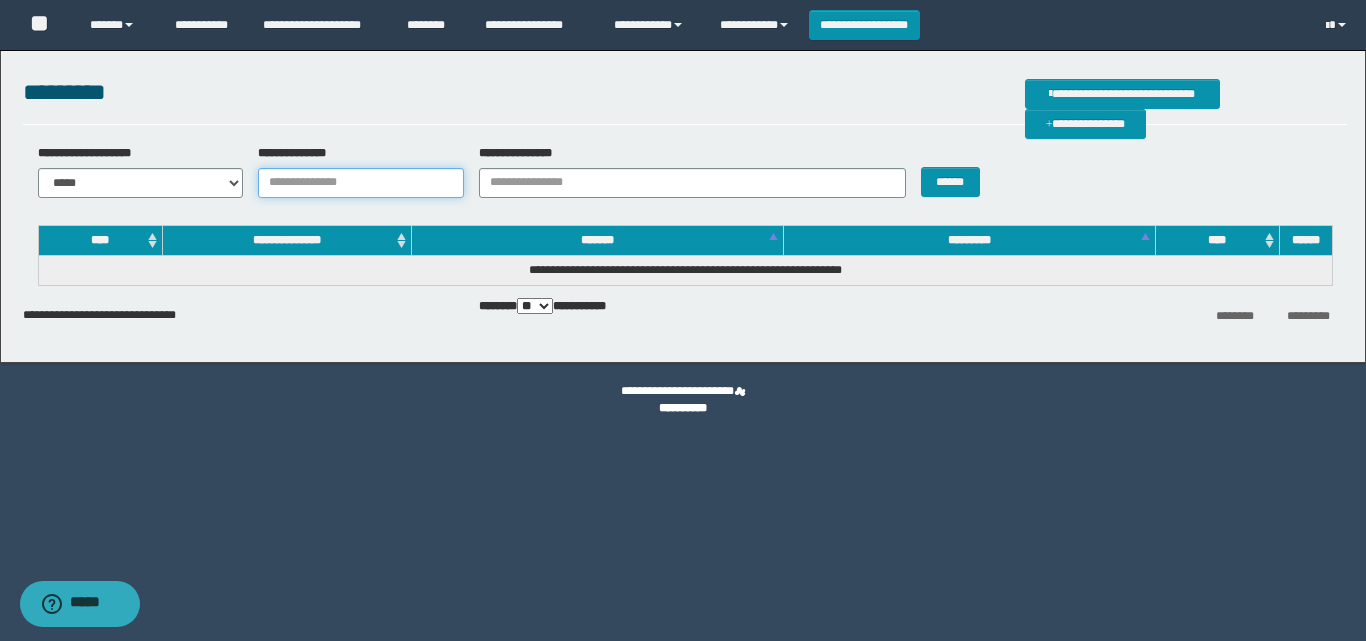 click on "**********" at bounding box center [361, 183] 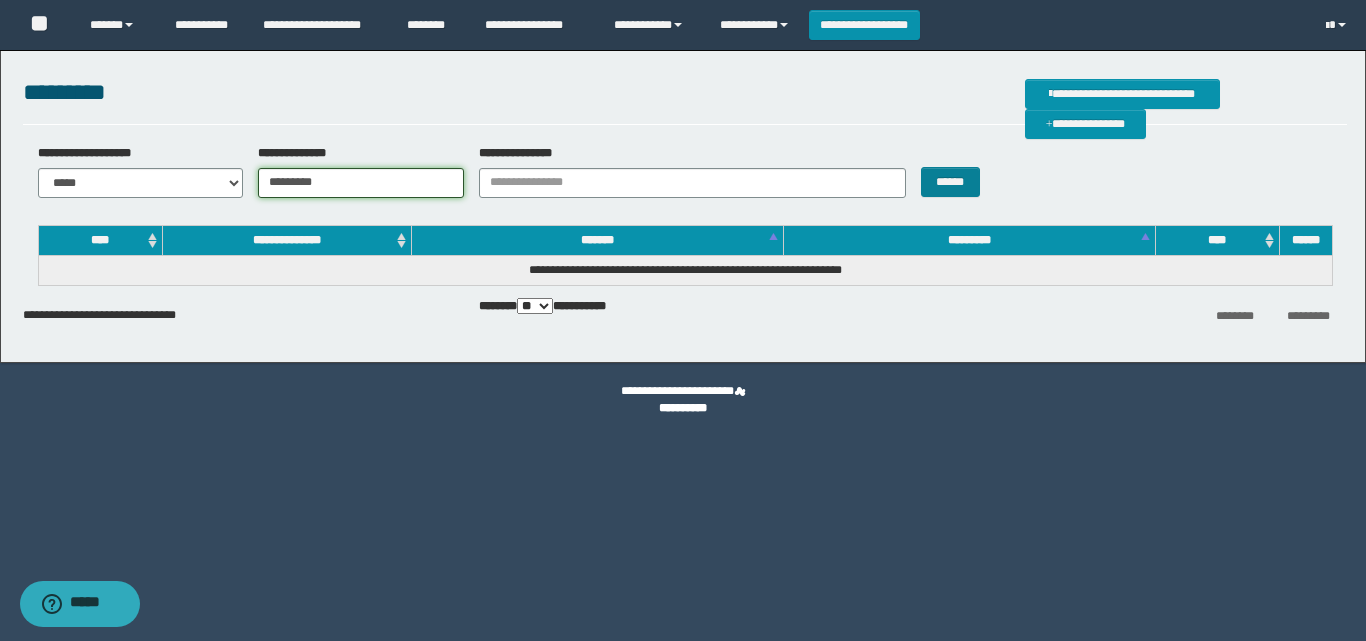 type on "********" 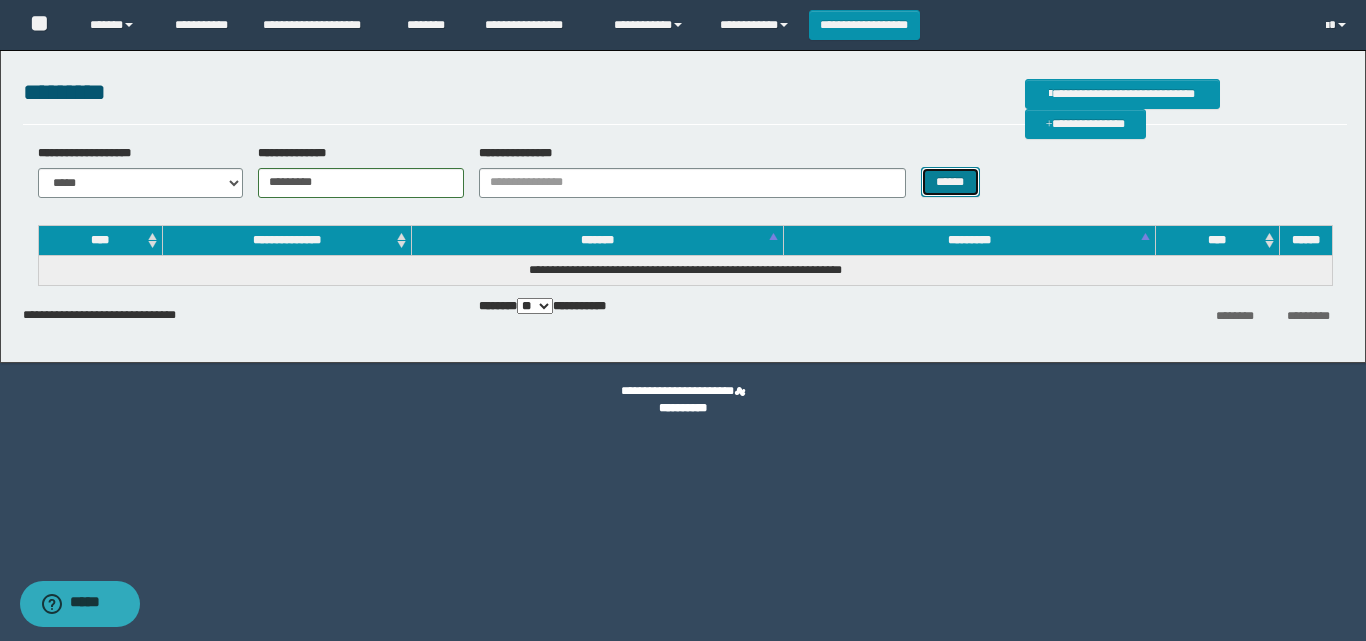 click on "******" at bounding box center (950, 182) 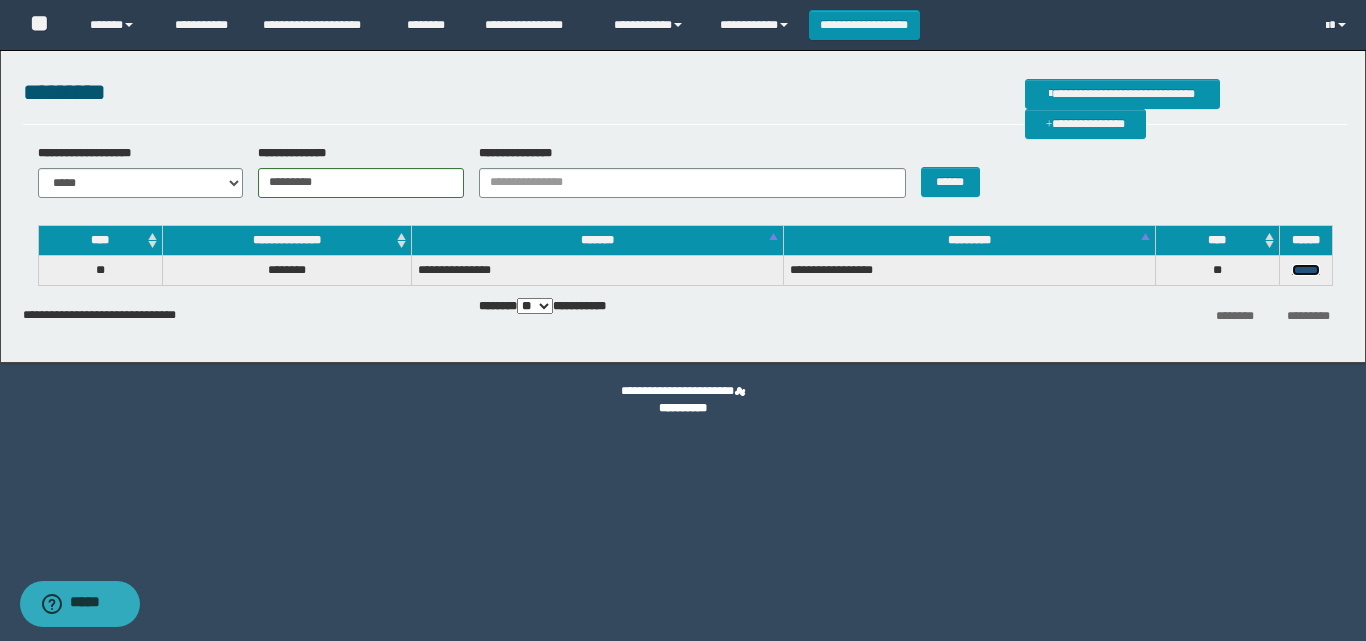 click on "******" at bounding box center (1306, 270) 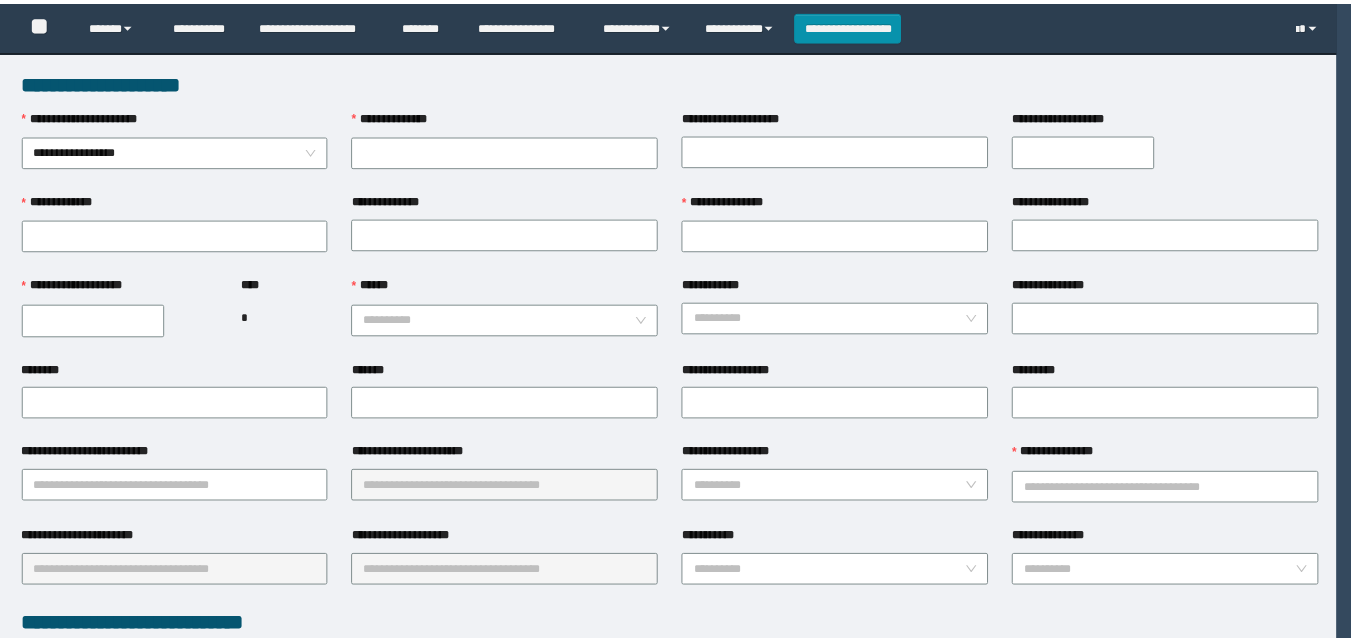scroll, scrollTop: 0, scrollLeft: 0, axis: both 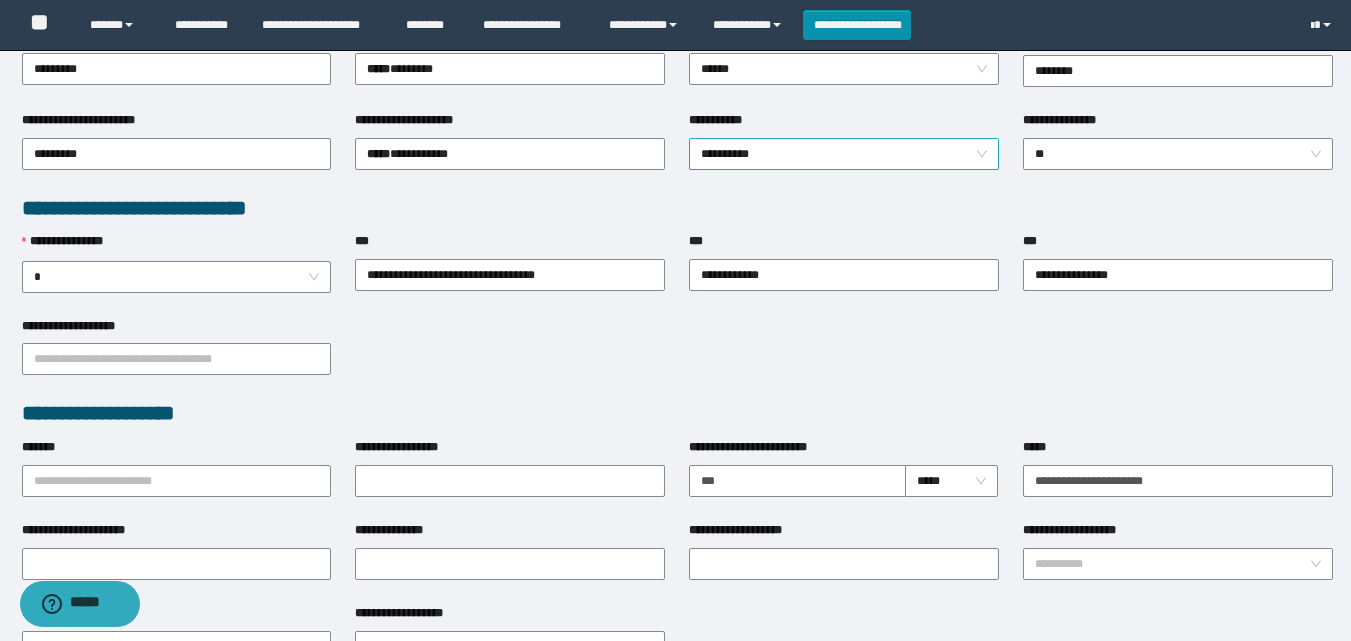 click on "**********" at bounding box center [844, 154] 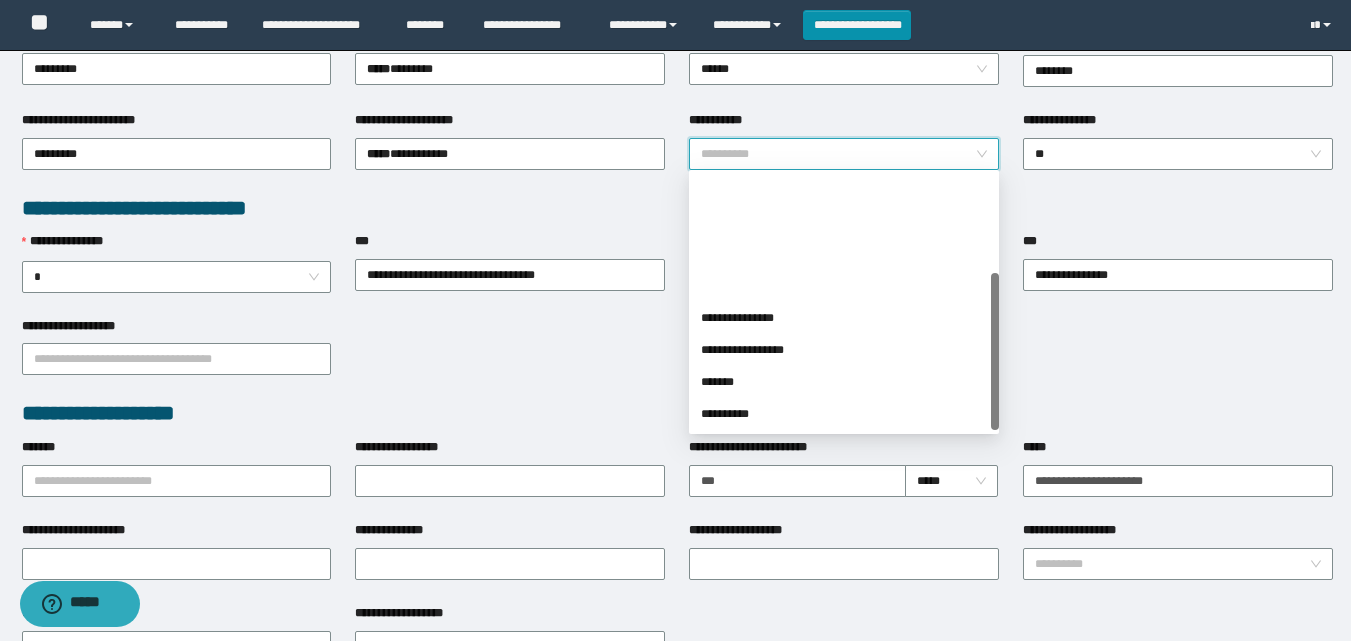 scroll, scrollTop: 160, scrollLeft: 0, axis: vertical 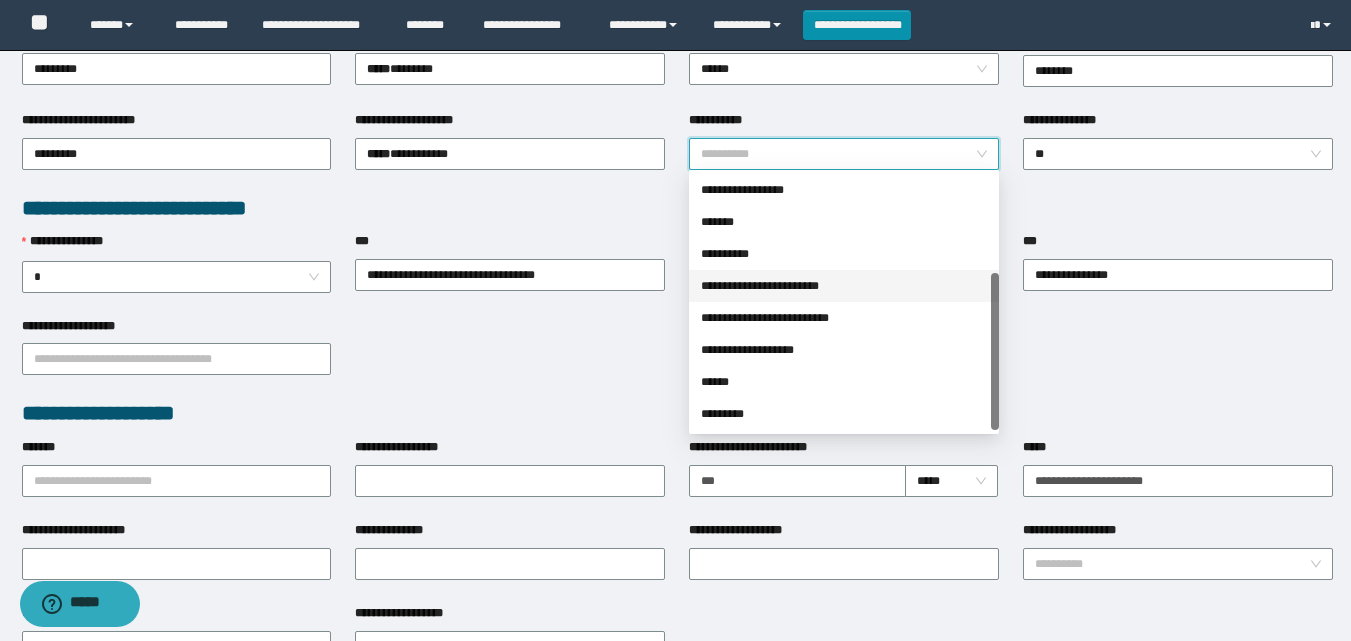 click on "**********" at bounding box center [844, 286] 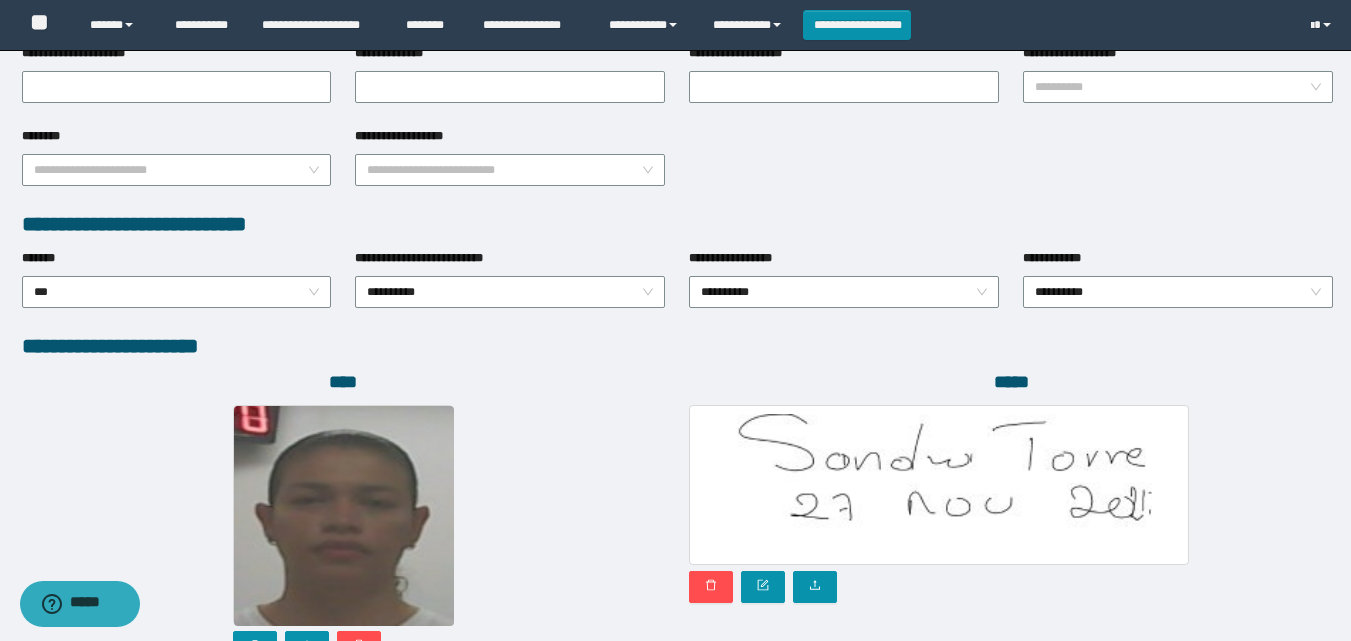 scroll, scrollTop: 917, scrollLeft: 0, axis: vertical 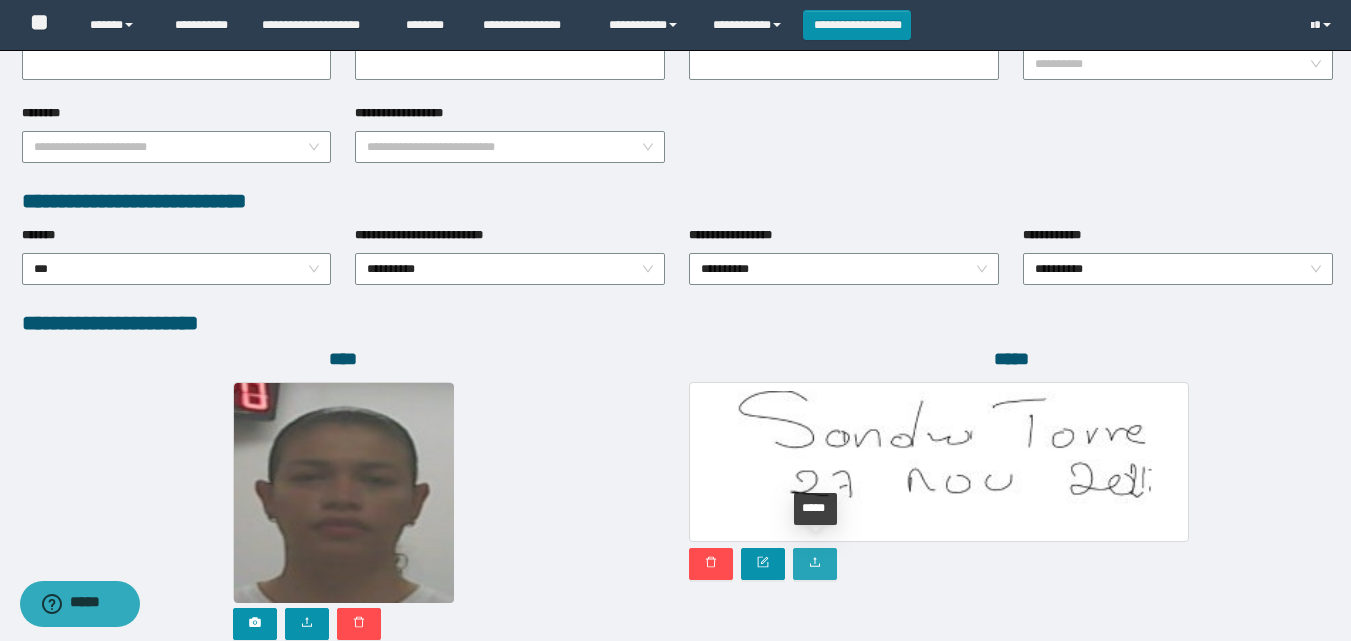 click 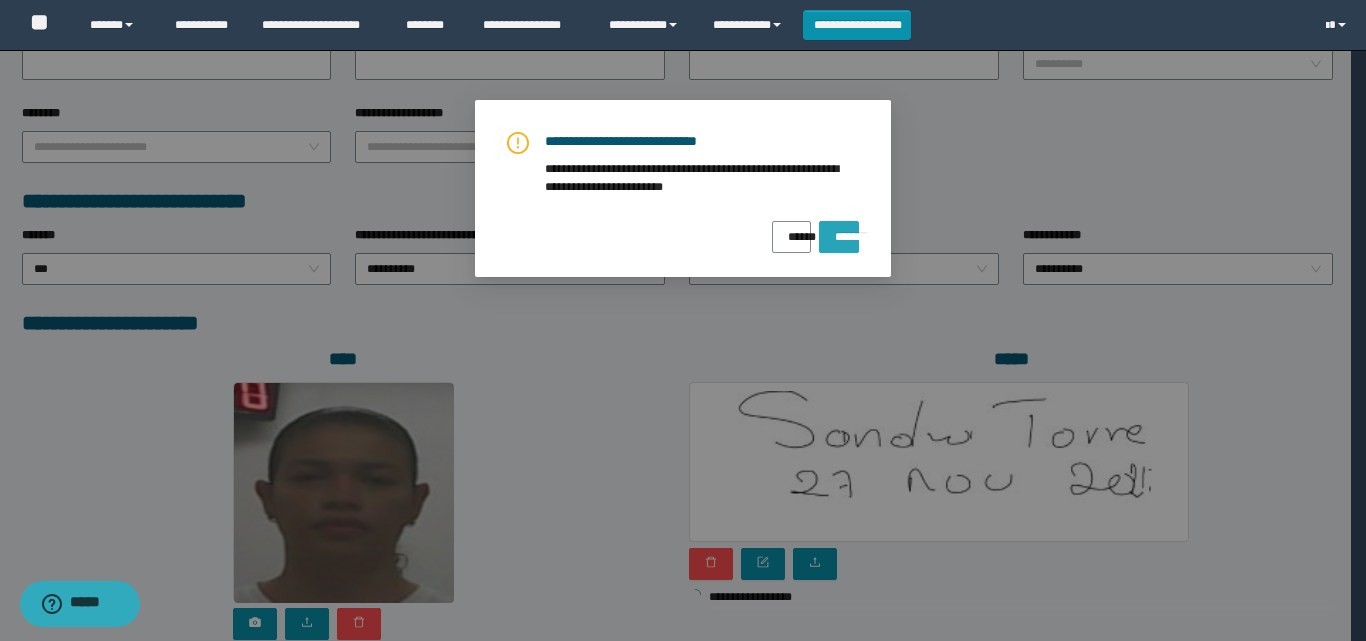 click on "*******" at bounding box center [839, 230] 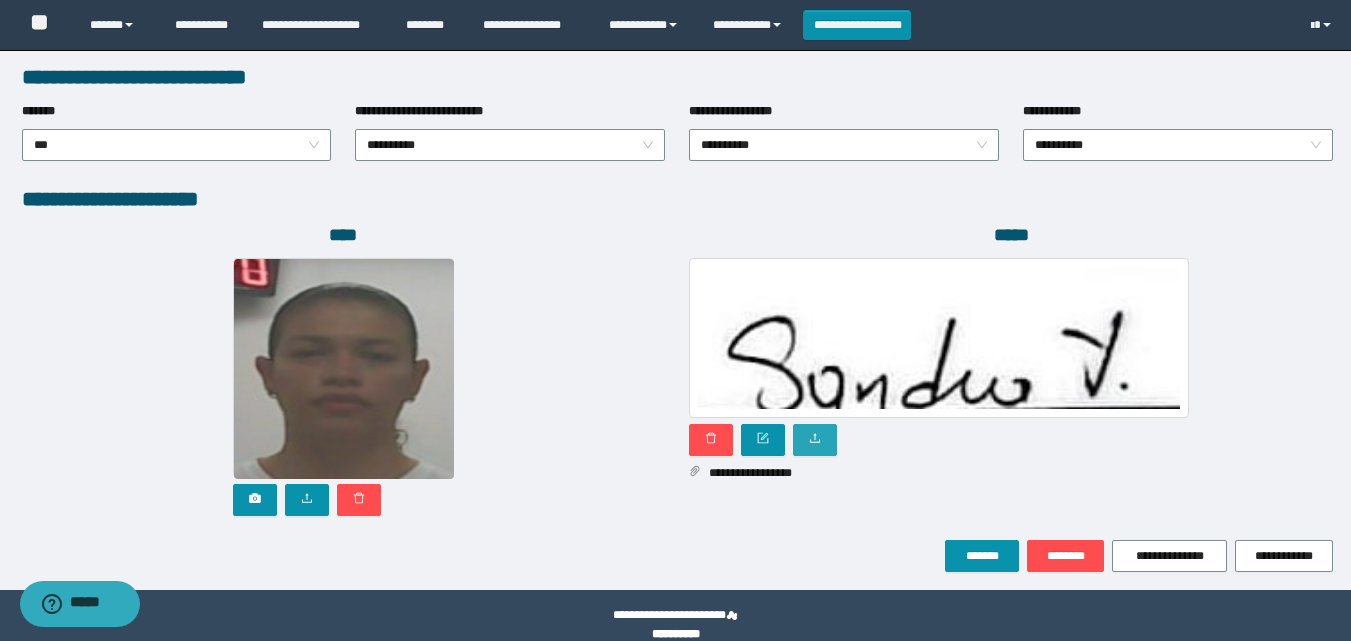 scroll, scrollTop: 1064, scrollLeft: 0, axis: vertical 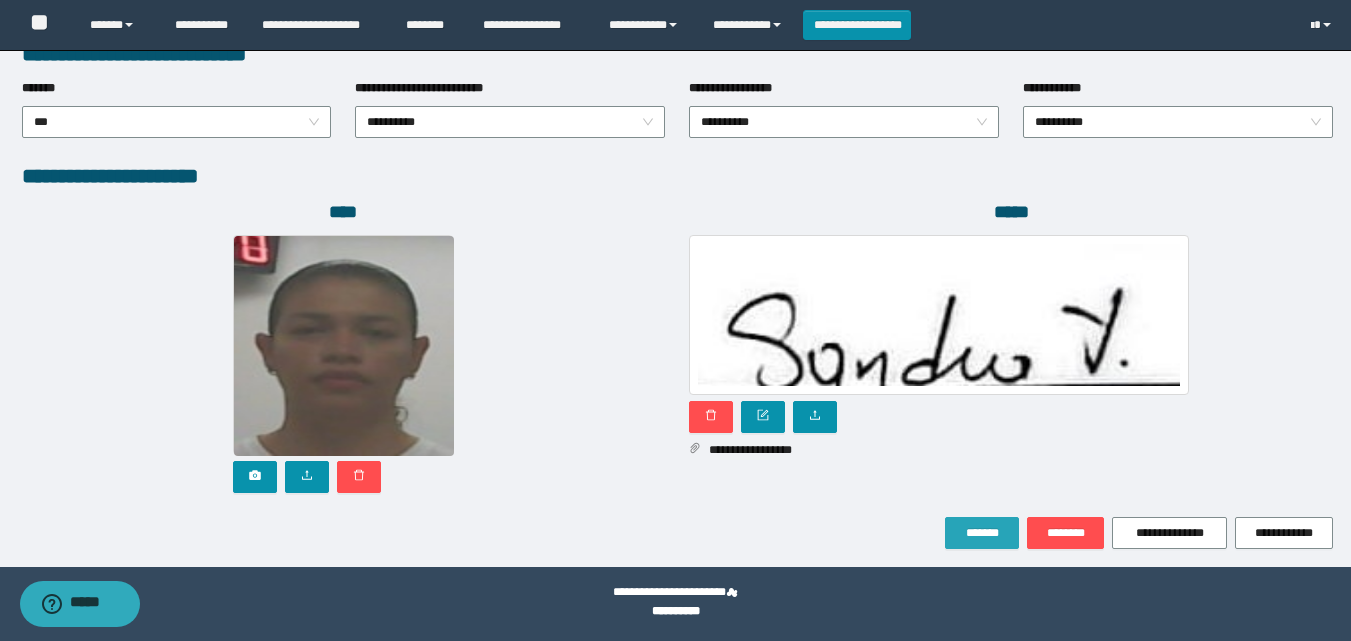 click on "*******" at bounding box center [982, 533] 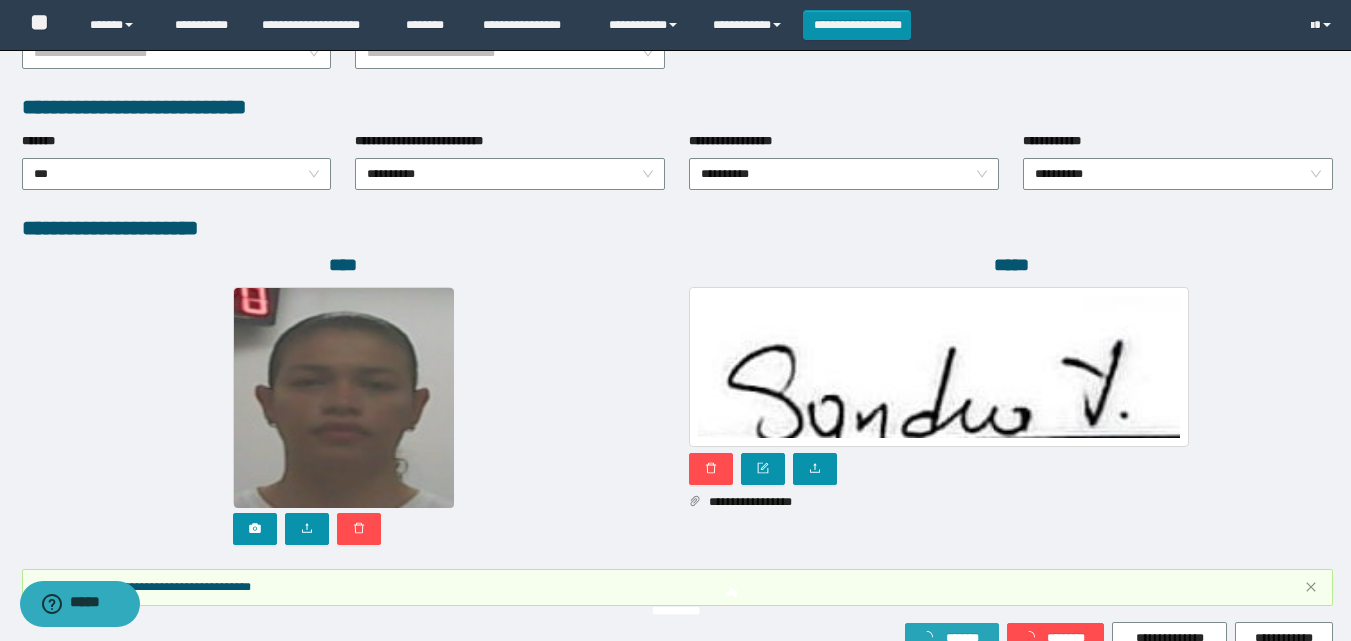 scroll, scrollTop: 1117, scrollLeft: 0, axis: vertical 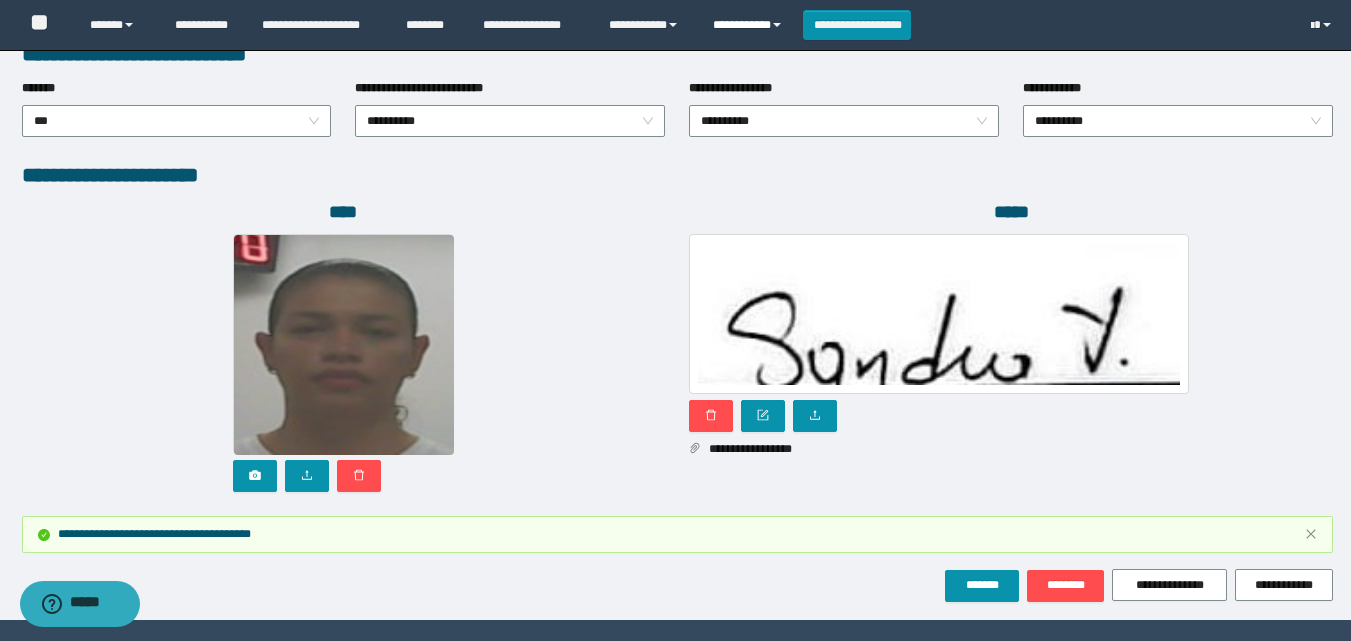click on "**********" at bounding box center (750, 25) 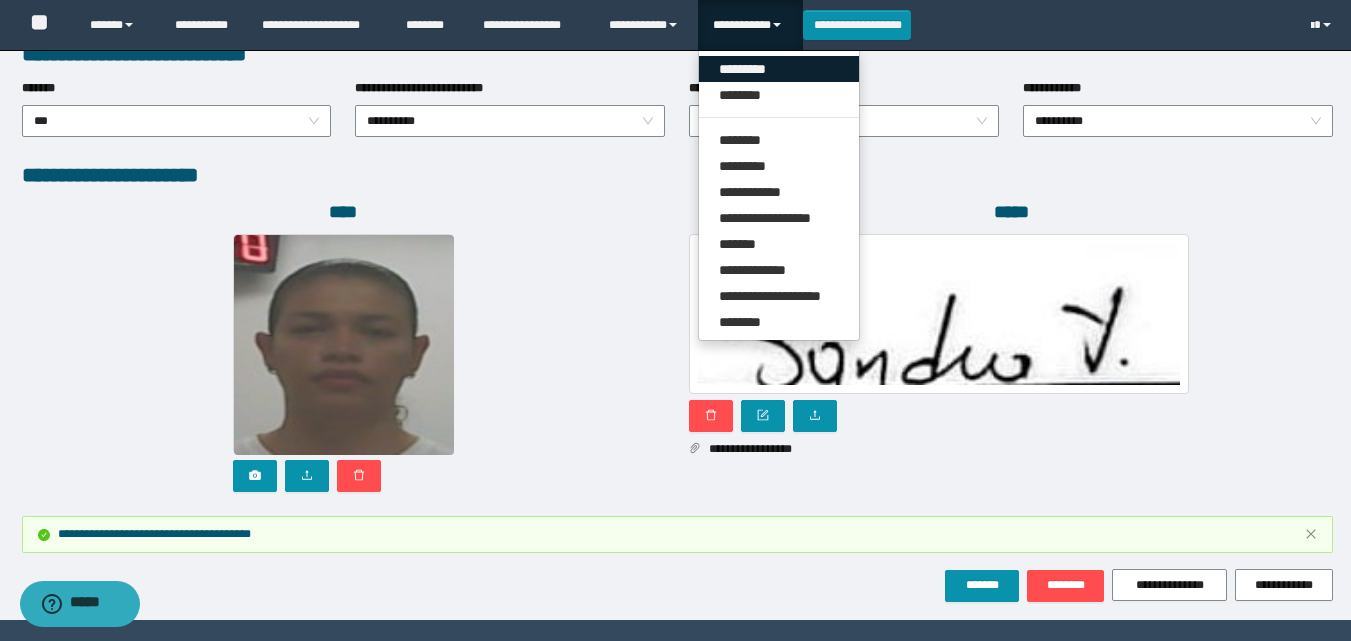 click on "*********" at bounding box center (779, 69) 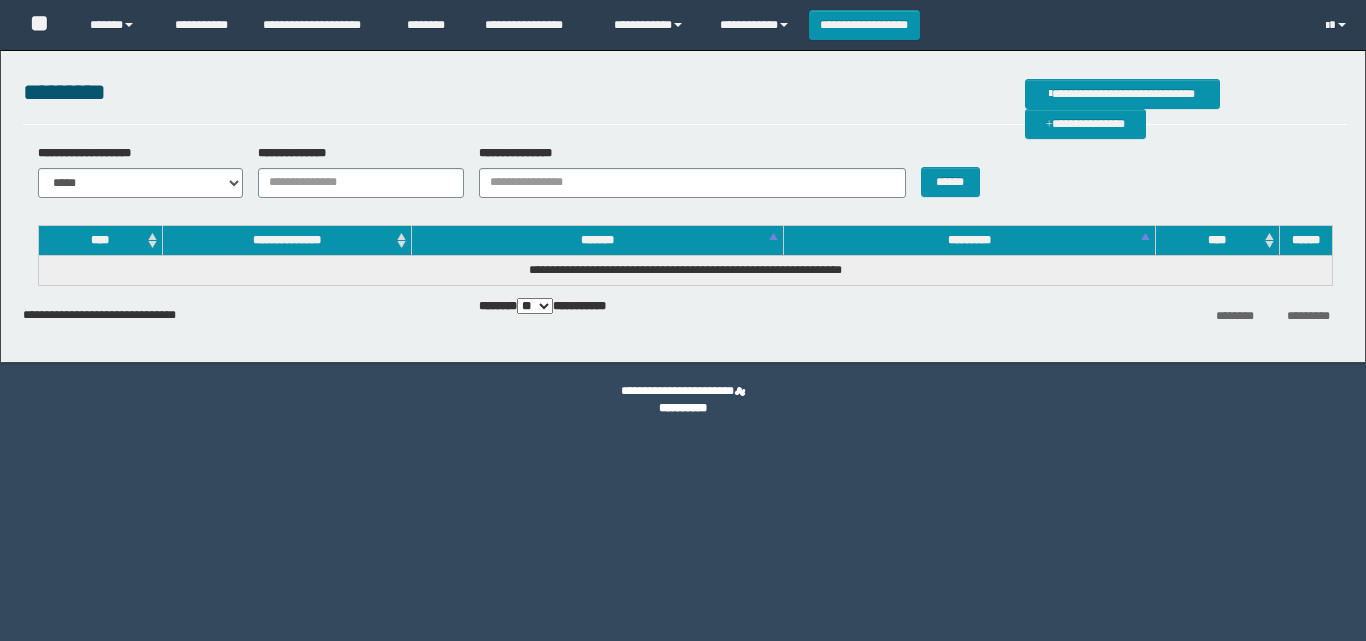 scroll, scrollTop: 0, scrollLeft: 0, axis: both 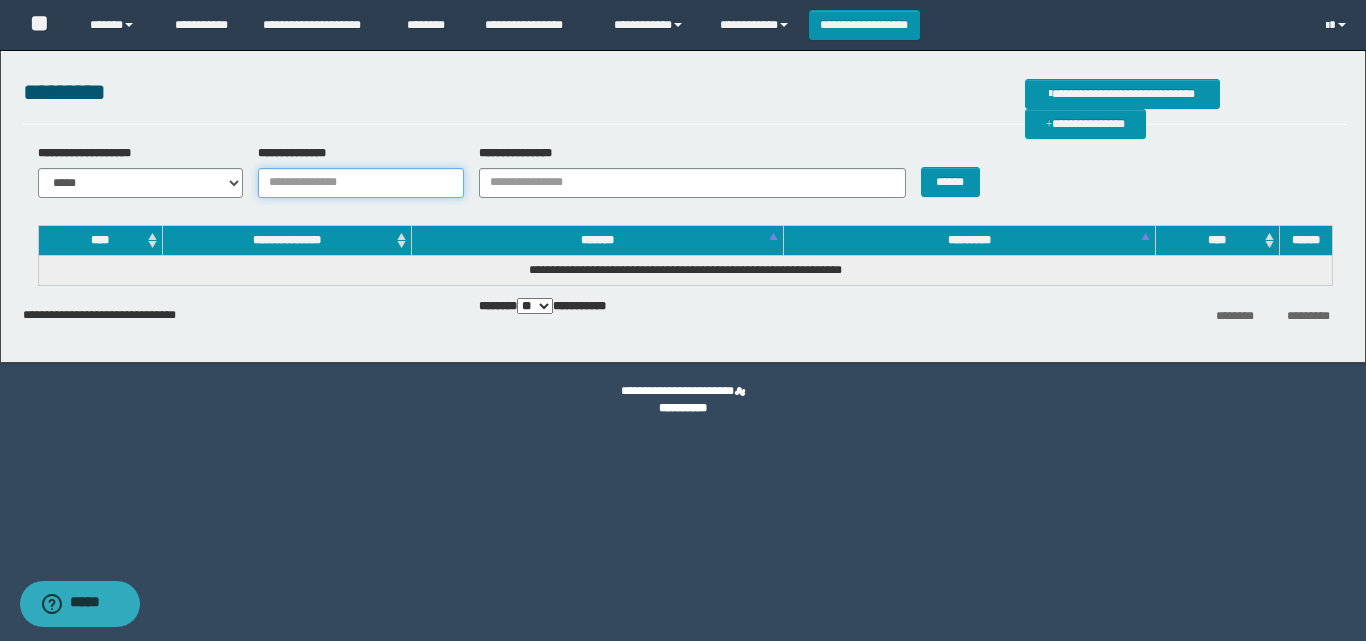 click on "**********" at bounding box center [361, 183] 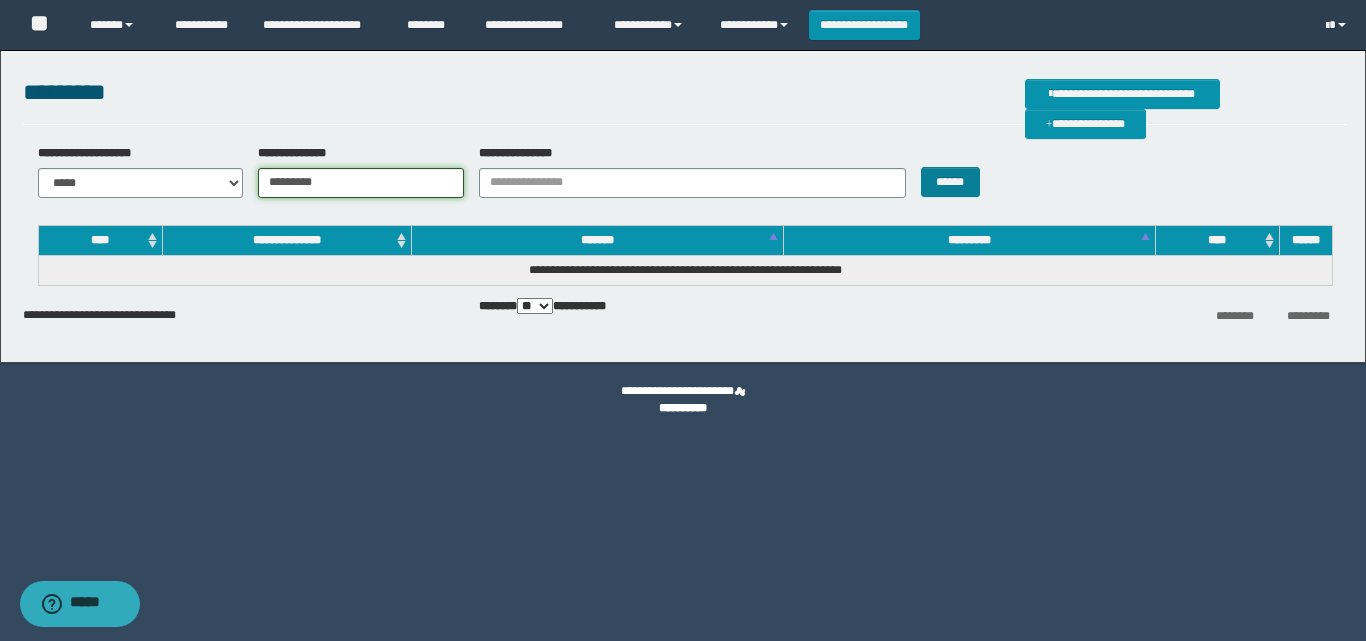 type on "********" 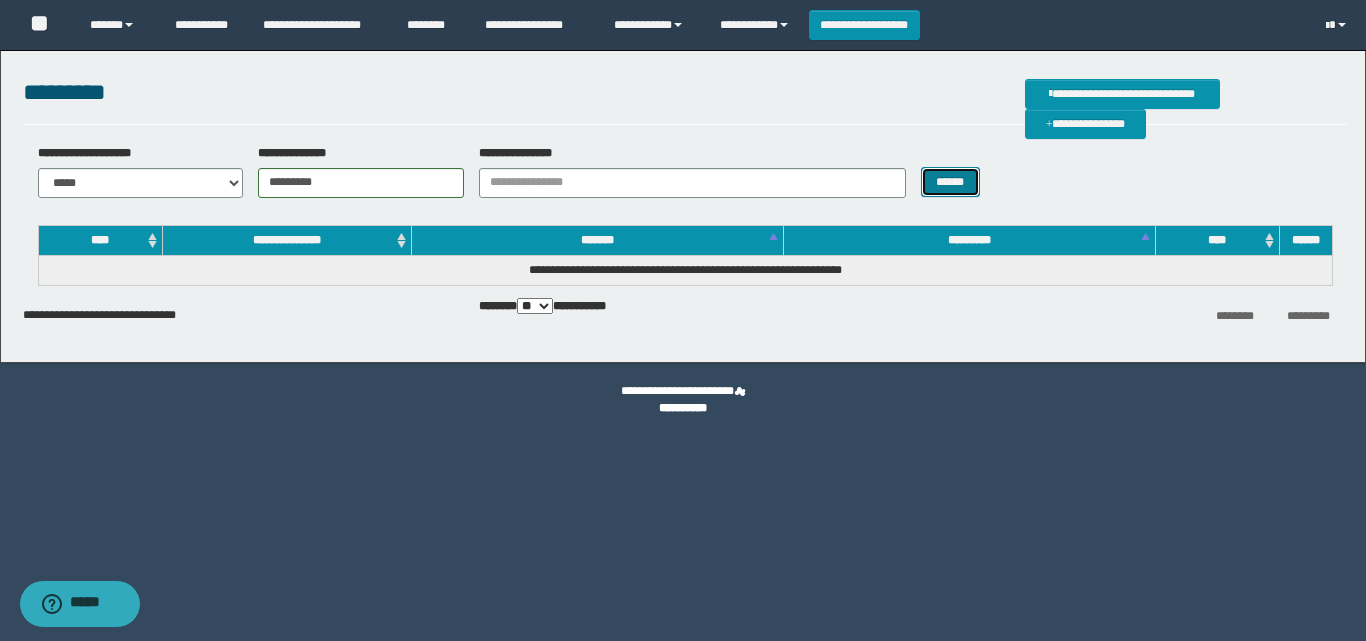 click on "******" at bounding box center [950, 182] 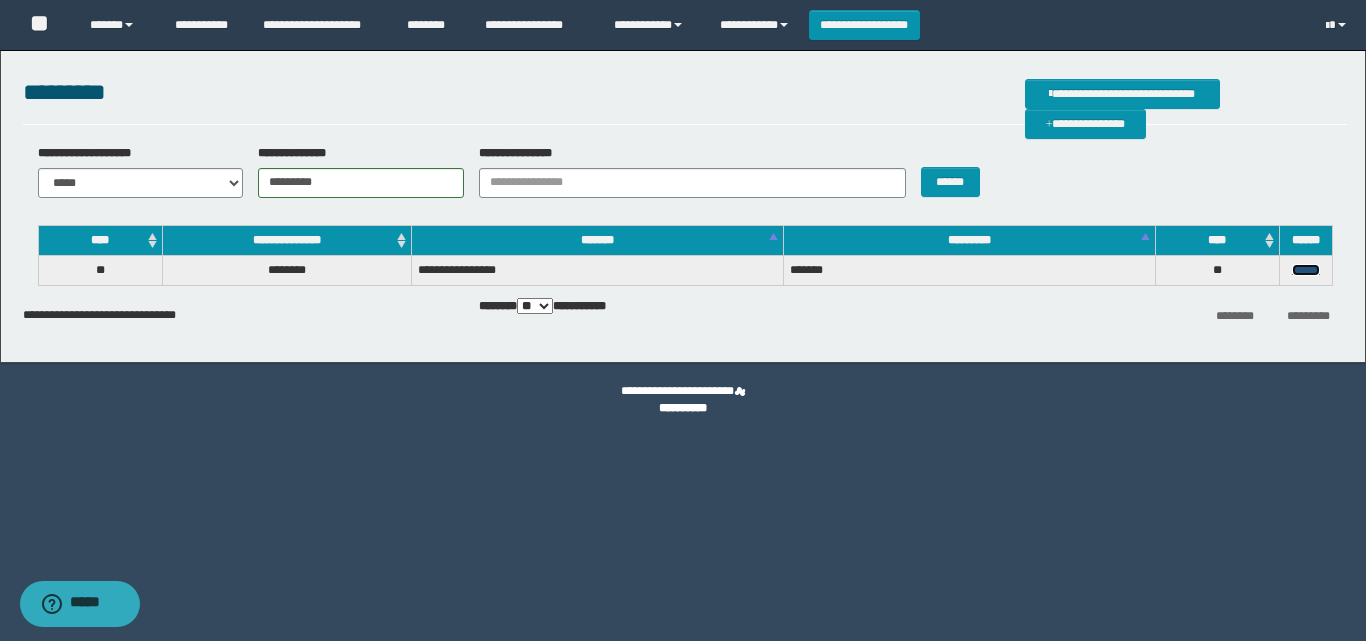 click on "******" at bounding box center [1306, 270] 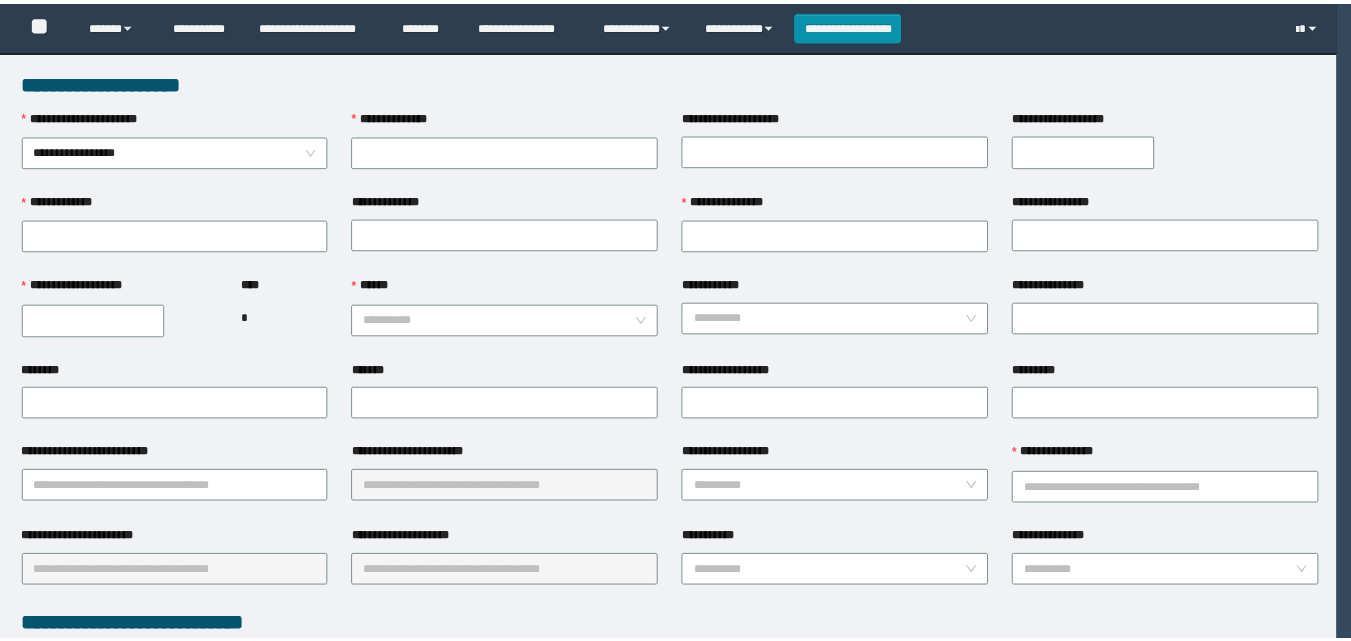 scroll, scrollTop: 0, scrollLeft: 0, axis: both 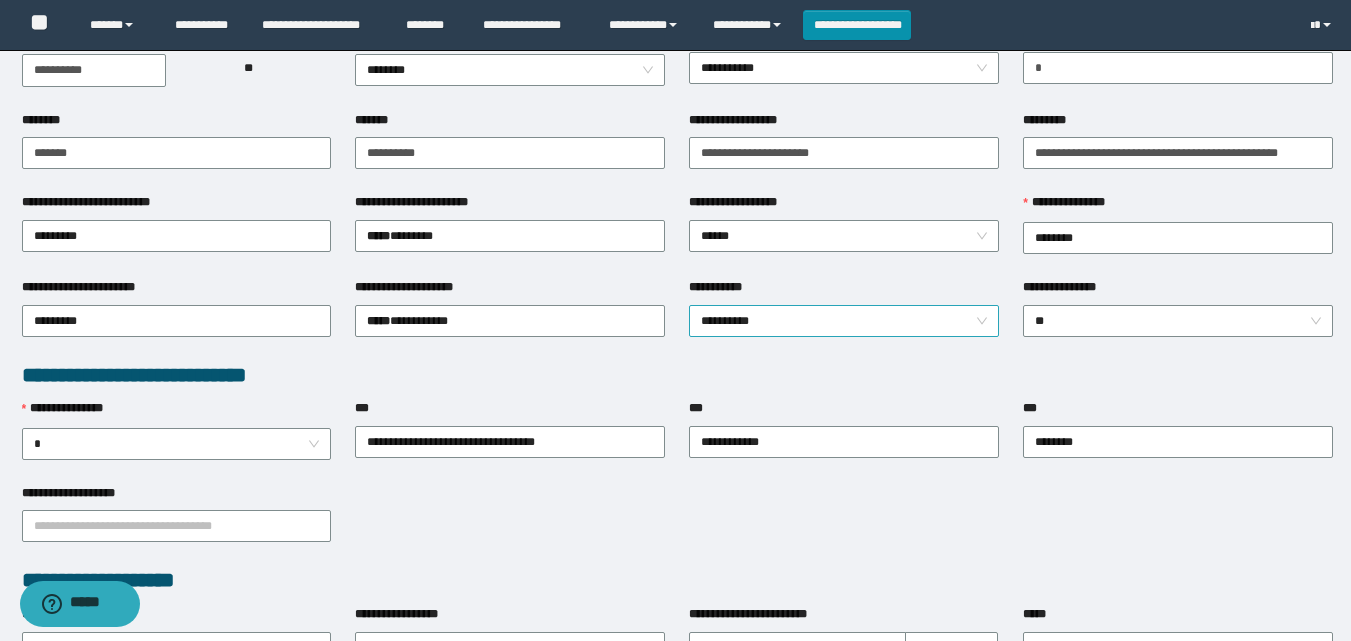 click on "**********" at bounding box center [844, 321] 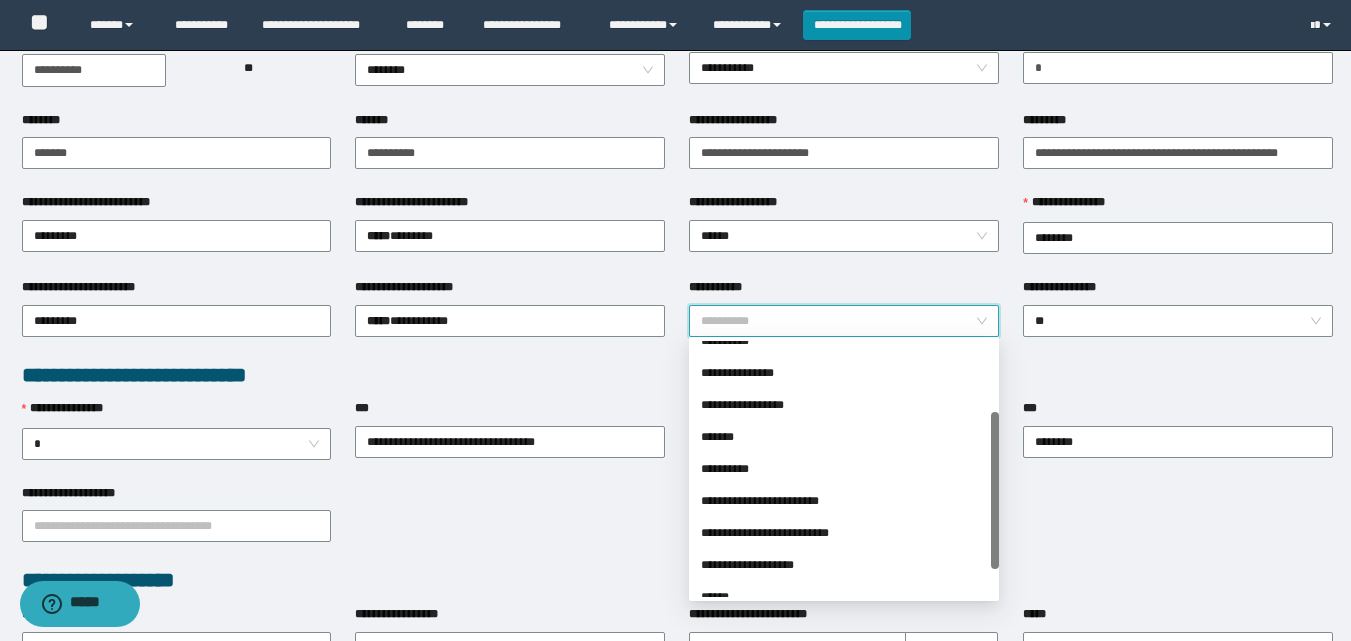 scroll, scrollTop: 114, scrollLeft: 0, axis: vertical 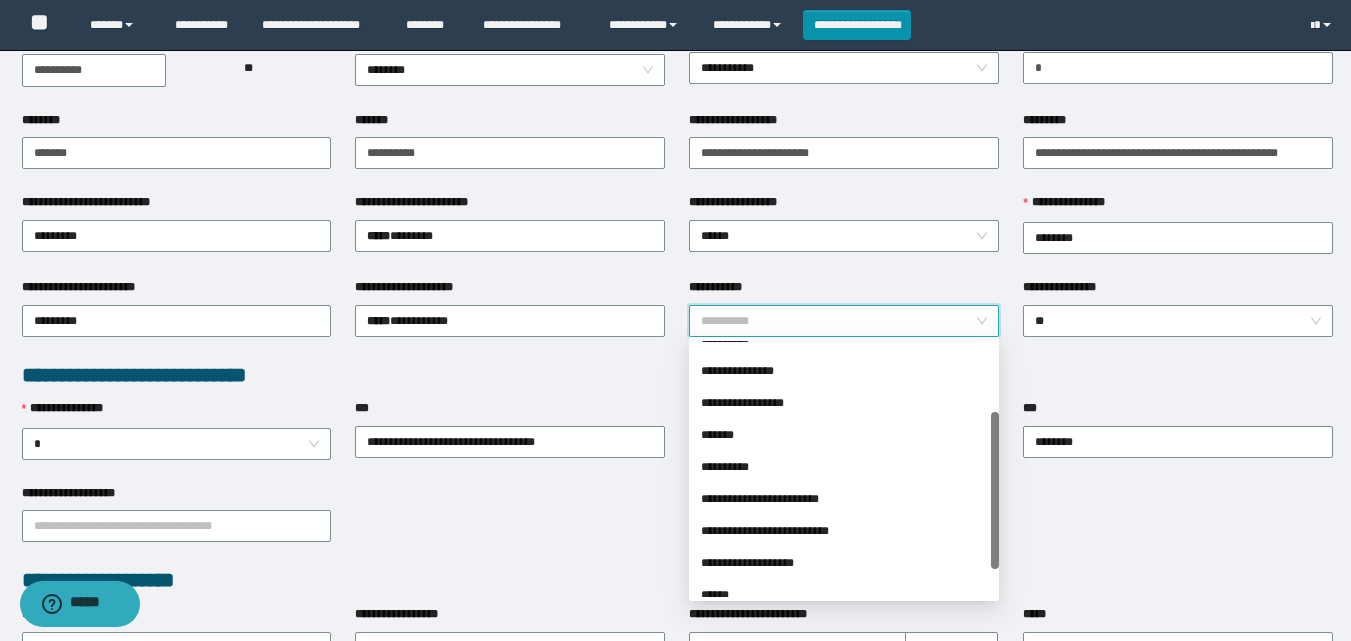 drag, startPoint x: 998, startPoint y: 417, endPoint x: 949, endPoint y: 486, distance: 84.6286 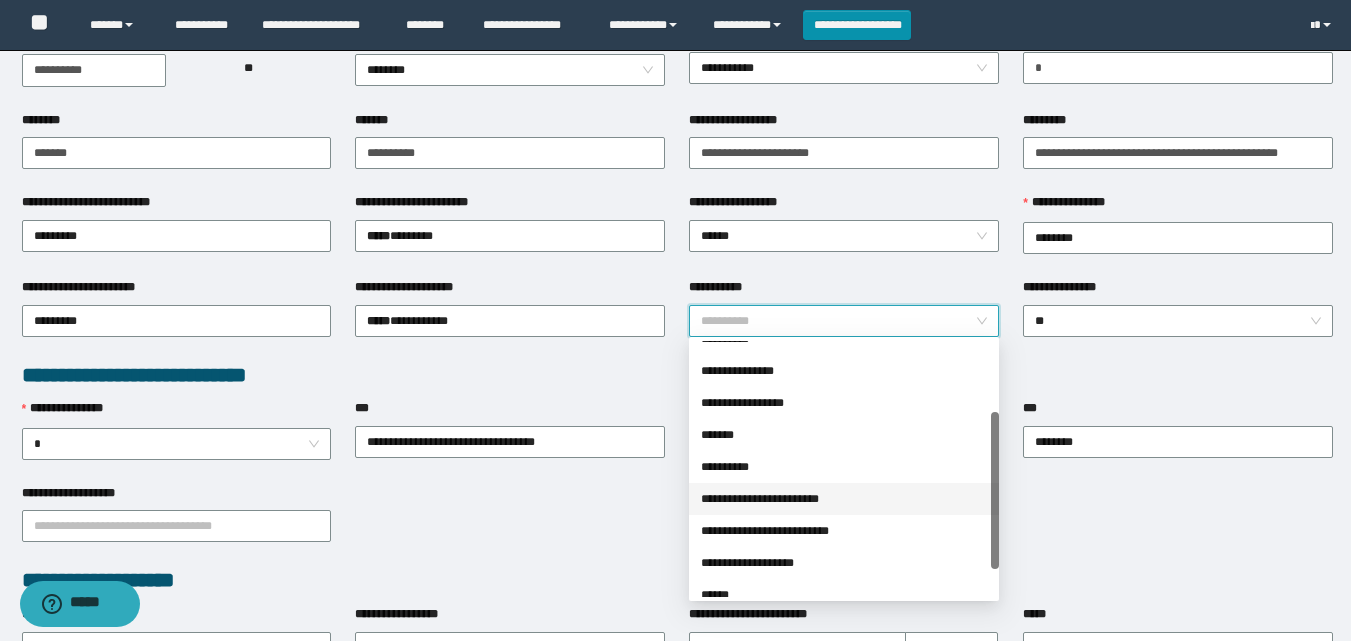 click on "**********" at bounding box center [844, 499] 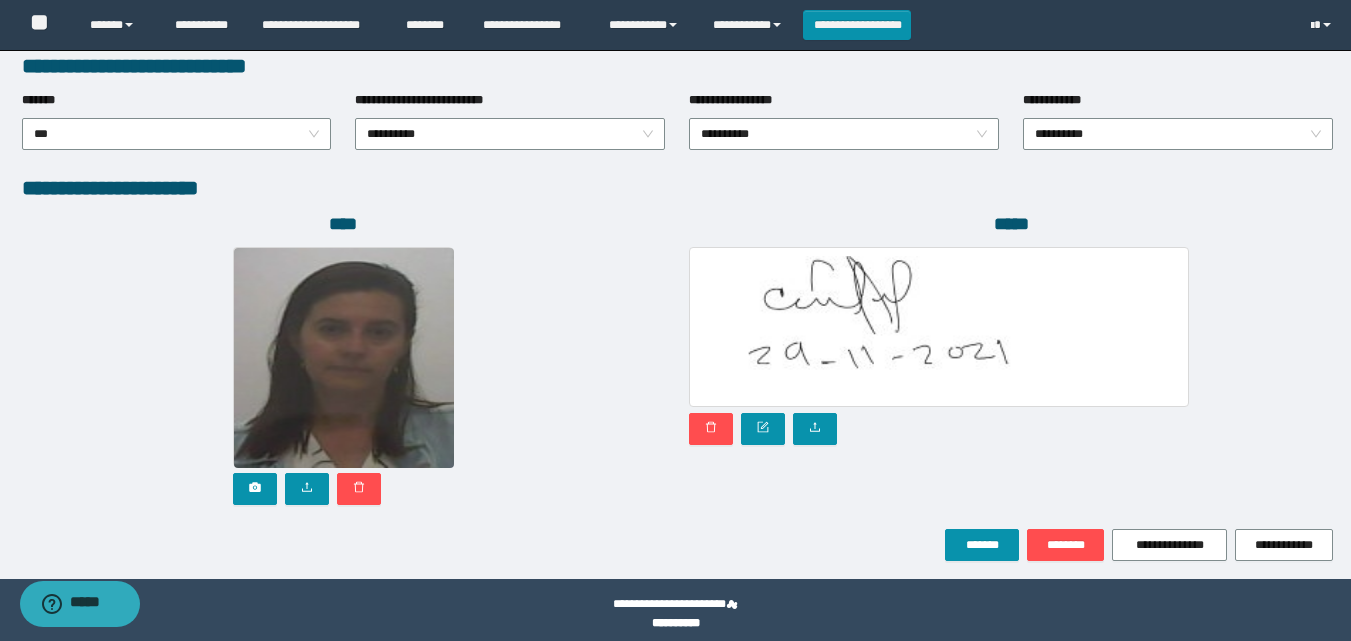 scroll, scrollTop: 1064, scrollLeft: 0, axis: vertical 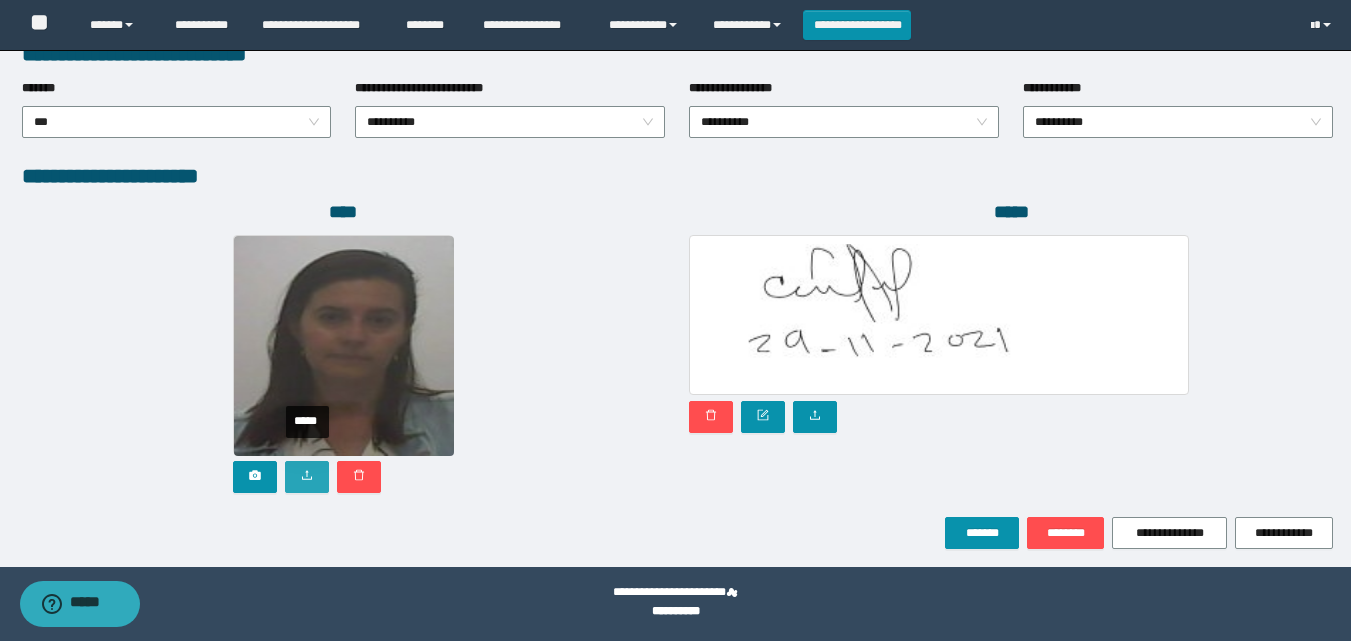 click 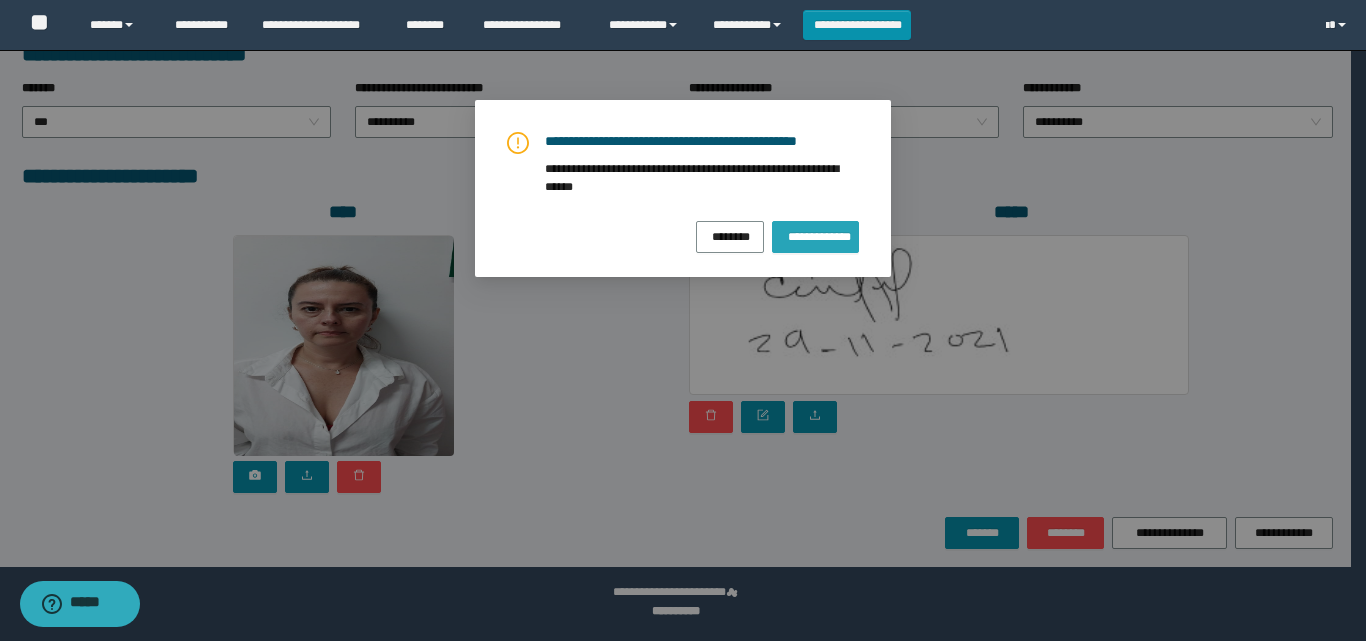 click on "**********" at bounding box center (815, 235) 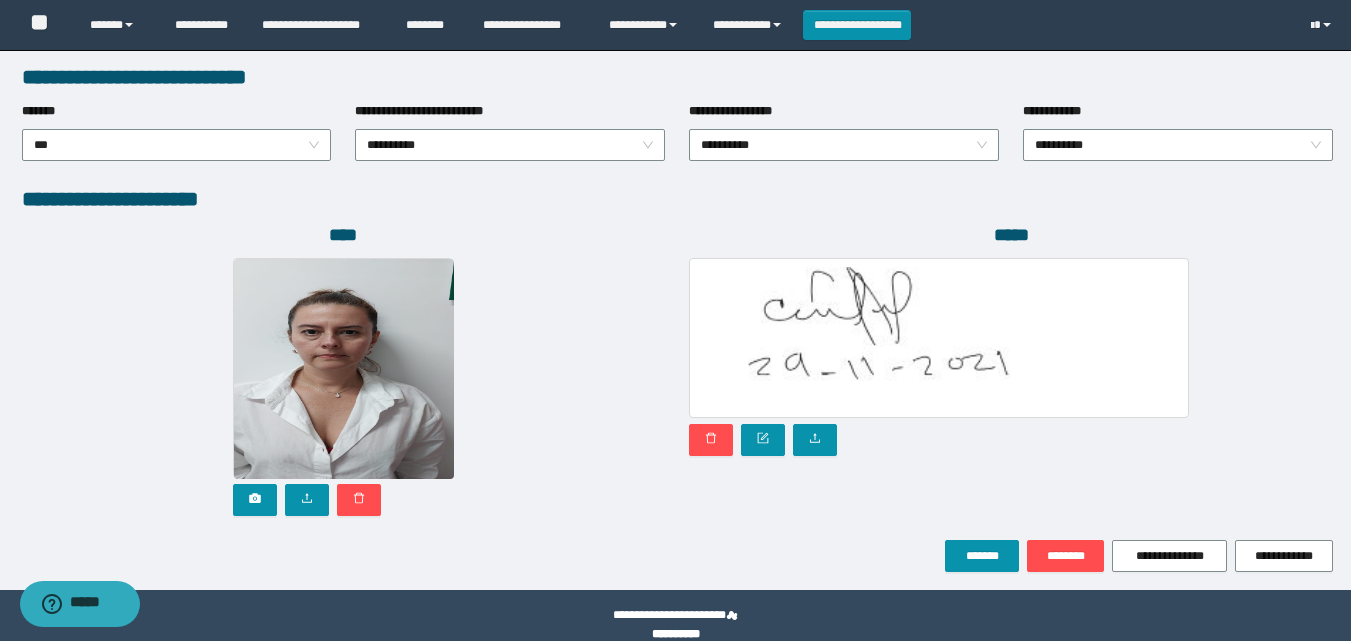 scroll, scrollTop: 1064, scrollLeft: 0, axis: vertical 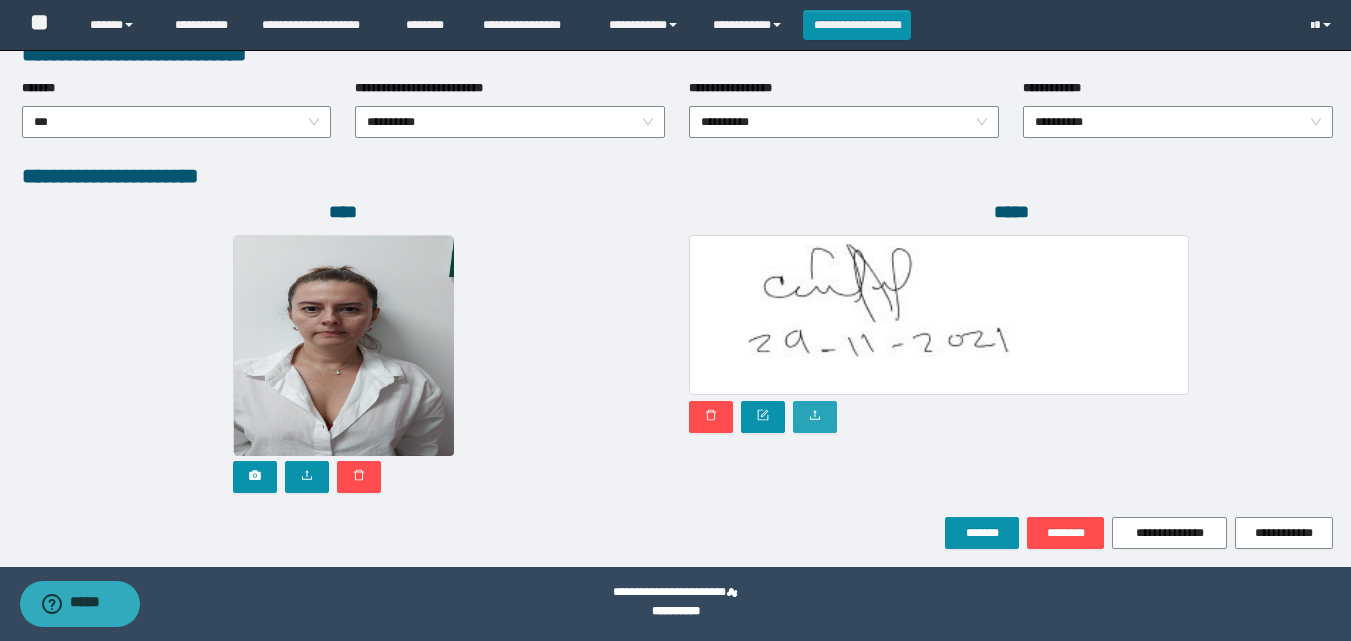 click 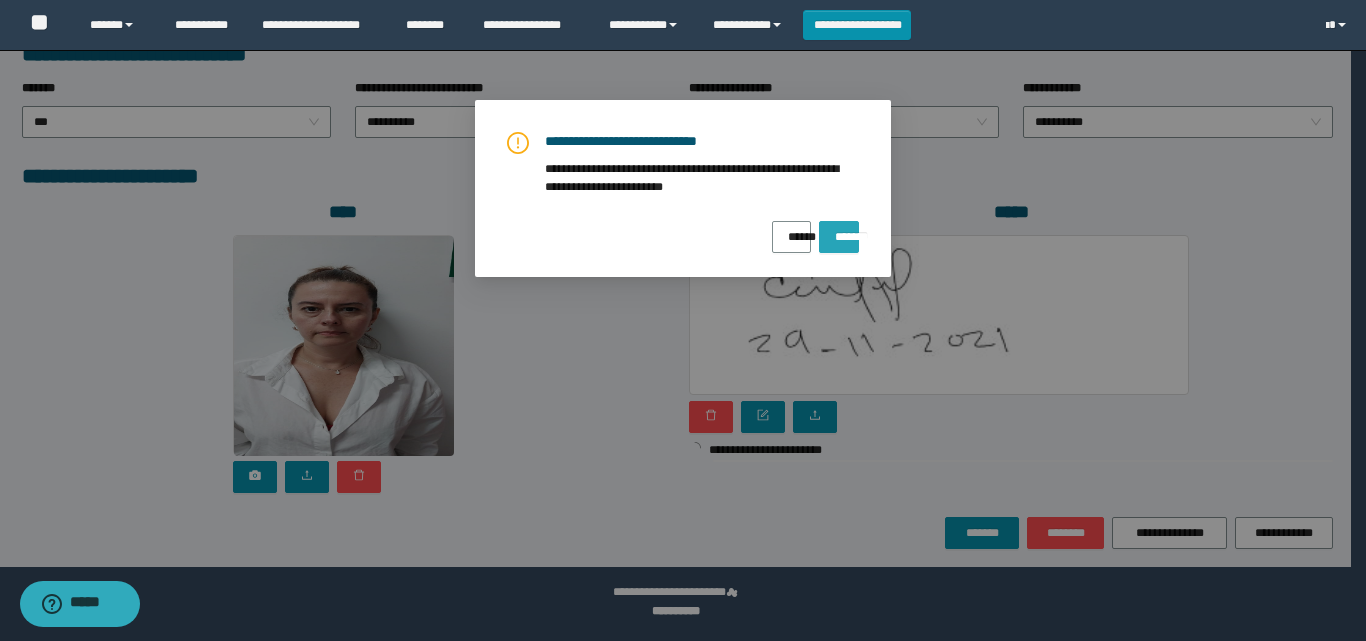 click on "*******" at bounding box center [839, 230] 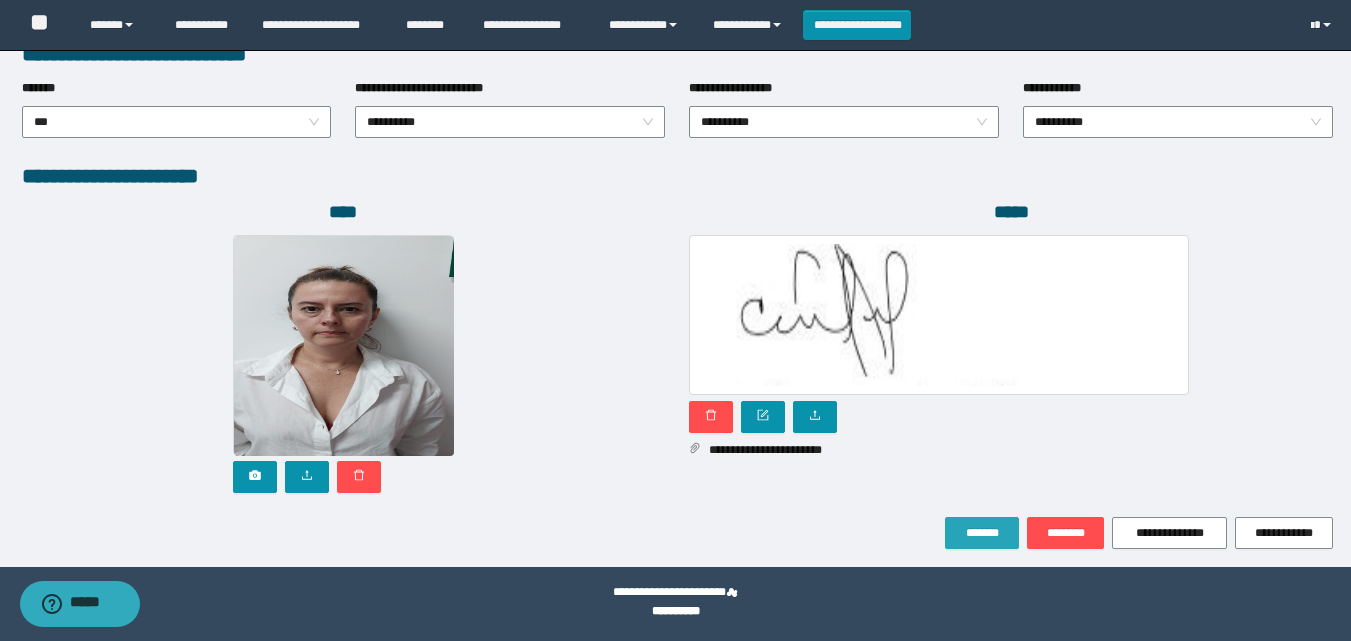 click on "*******" at bounding box center (982, 533) 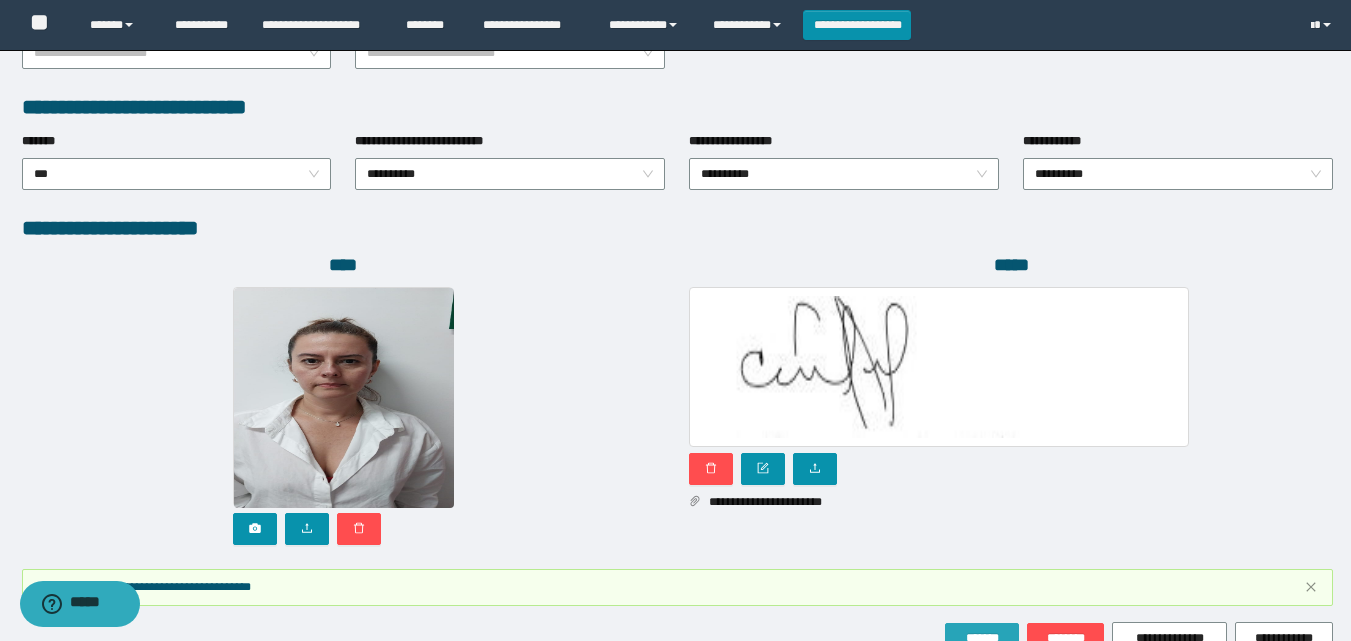 scroll, scrollTop: 1117, scrollLeft: 0, axis: vertical 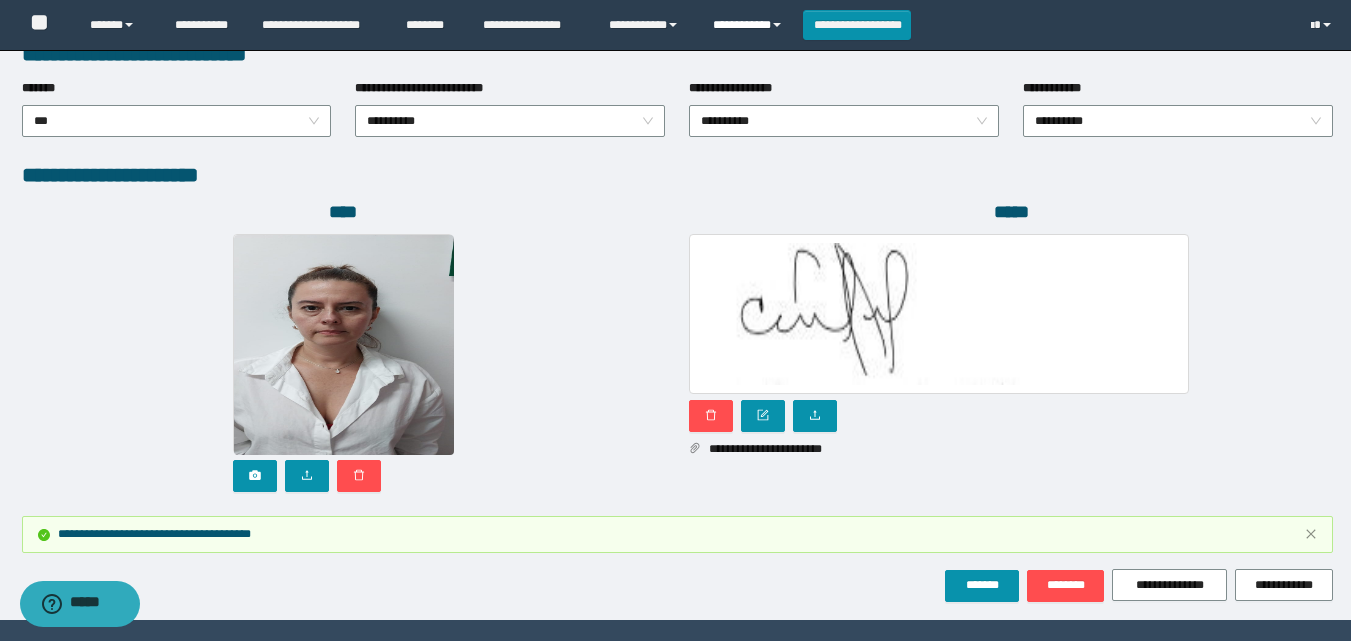 click on "**********" at bounding box center (750, 25) 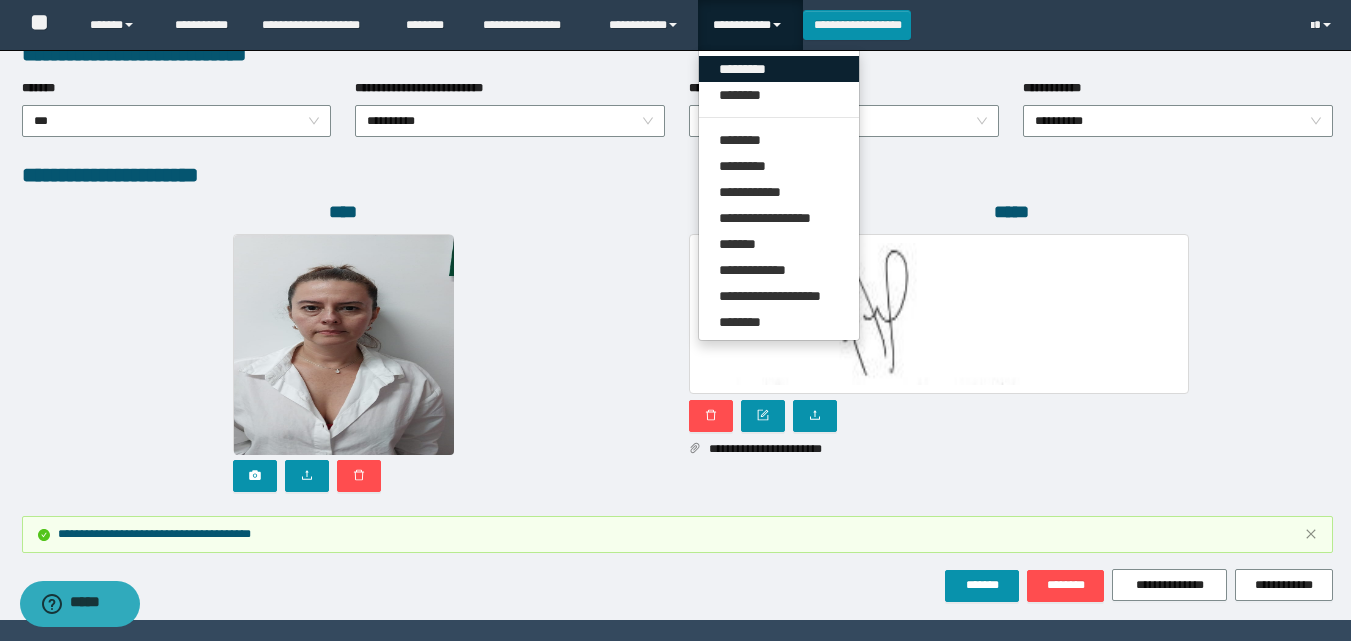 click on "*********" at bounding box center (779, 69) 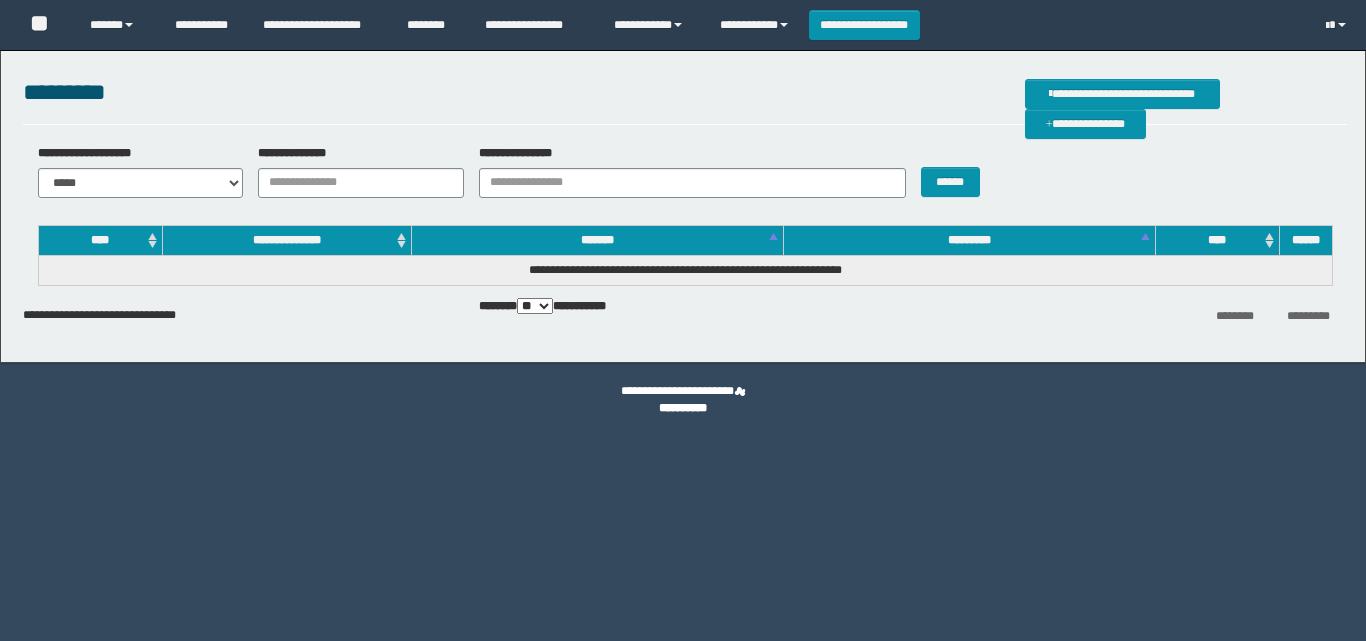 scroll, scrollTop: 0, scrollLeft: 0, axis: both 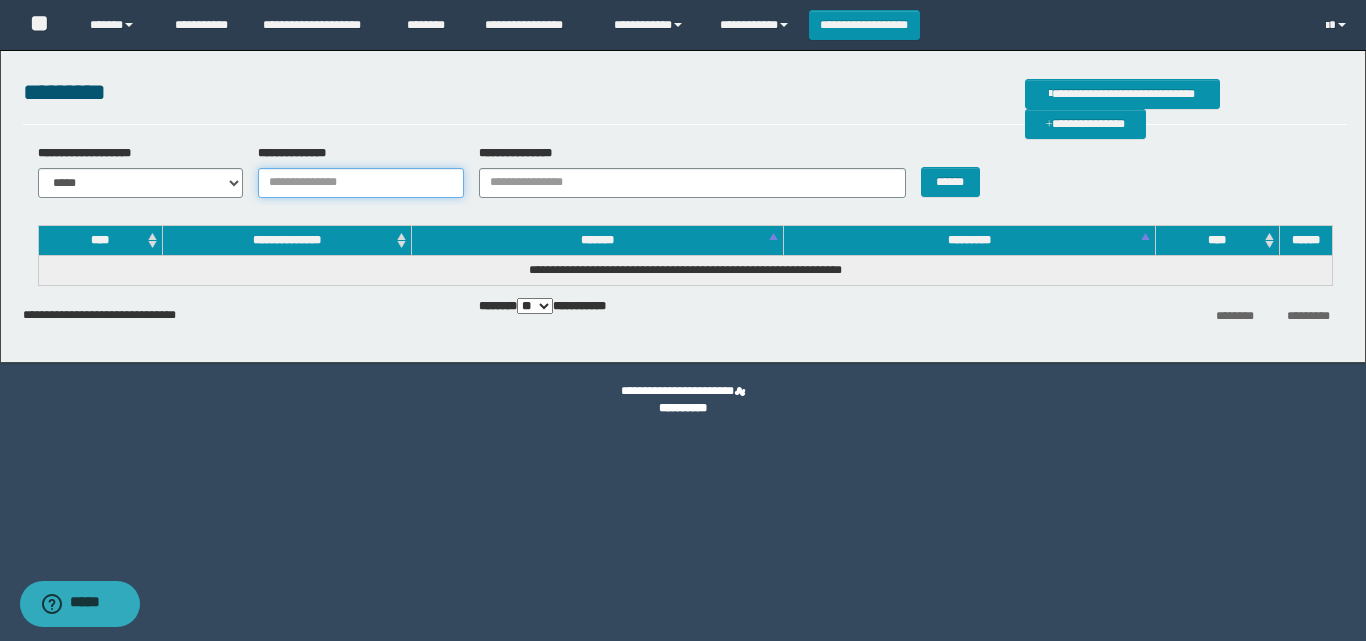 click on "**********" at bounding box center (361, 183) 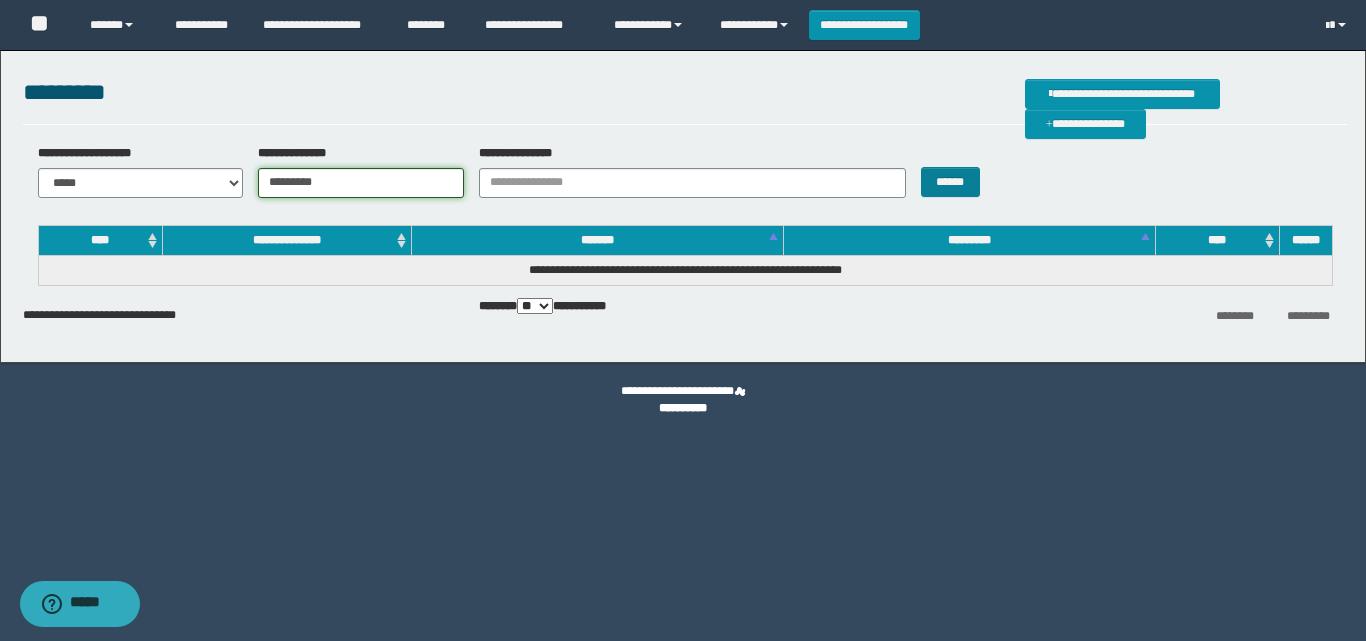 type on "********" 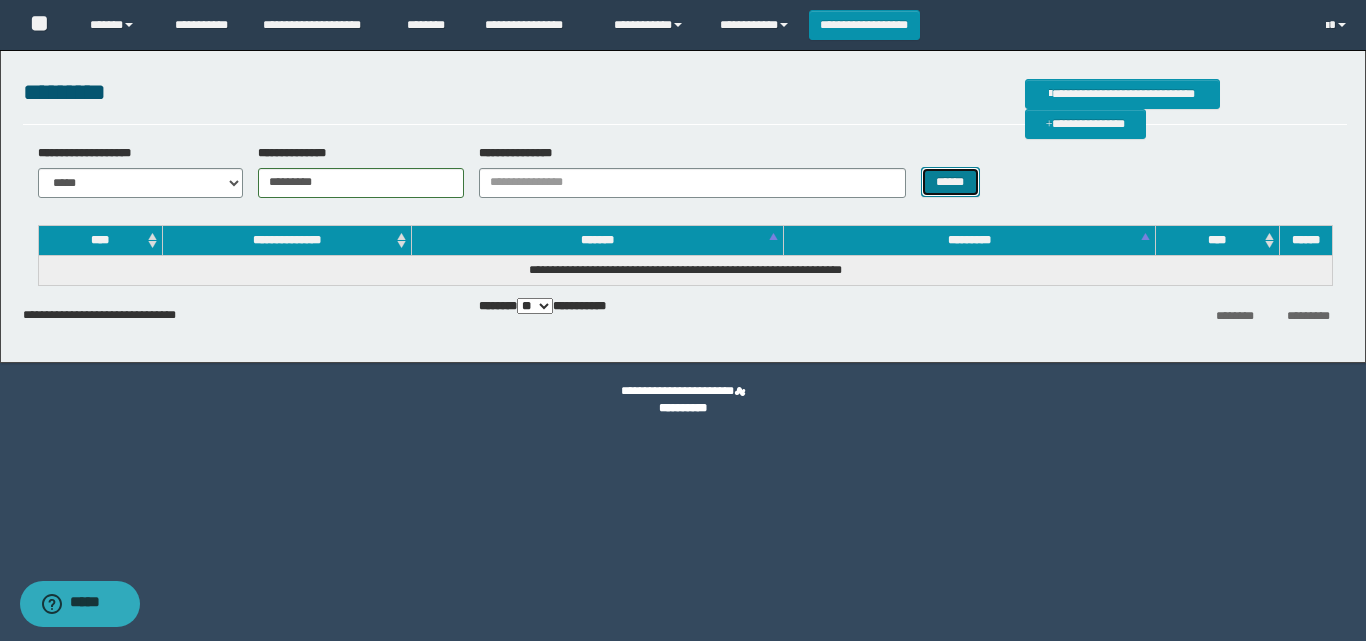 click on "******" at bounding box center [950, 182] 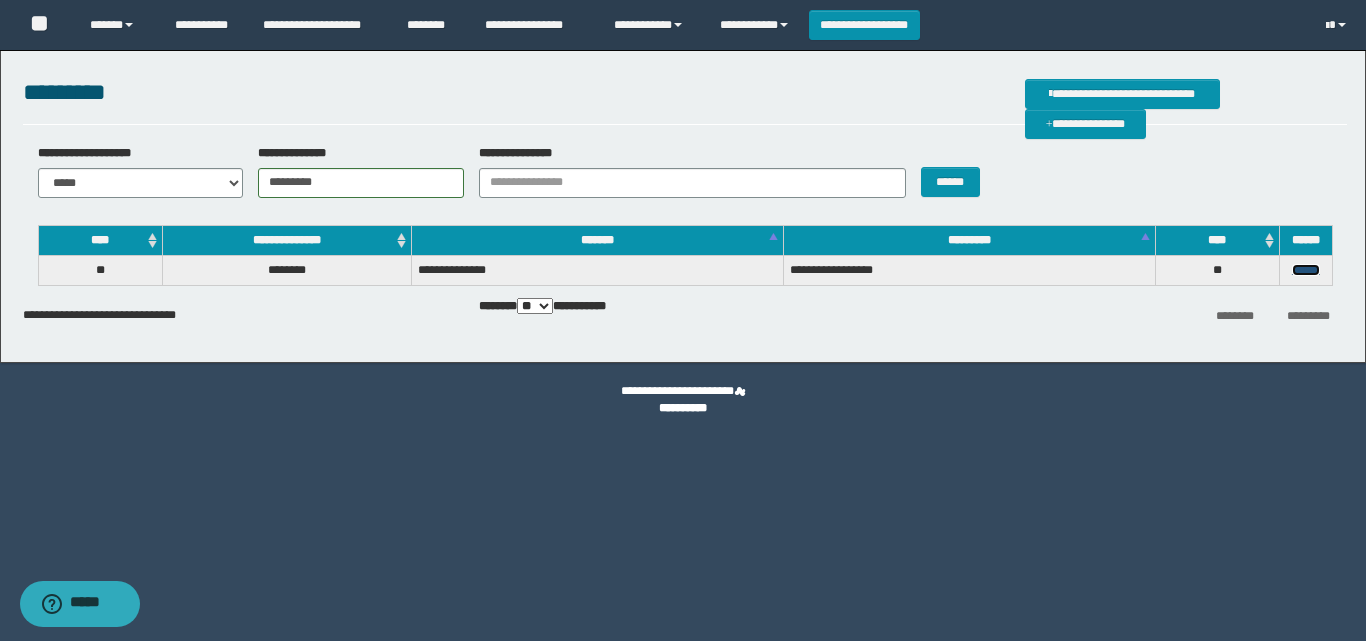 click on "******" at bounding box center (1306, 270) 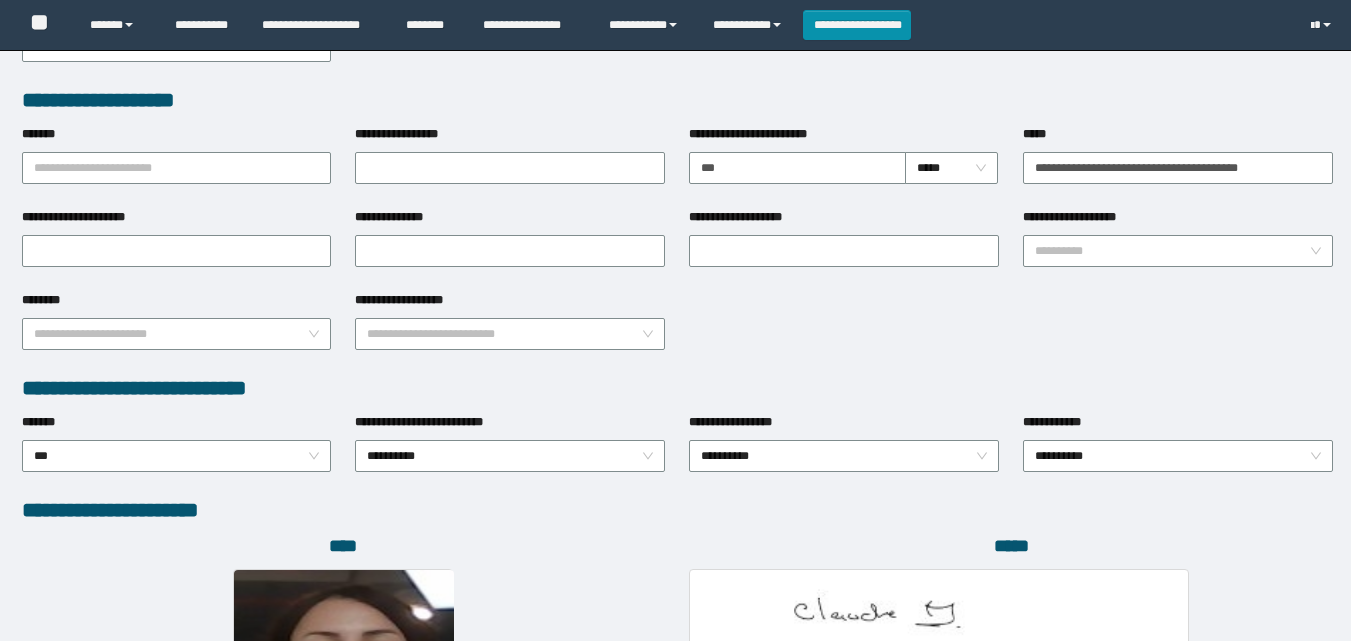 scroll, scrollTop: 913, scrollLeft: 0, axis: vertical 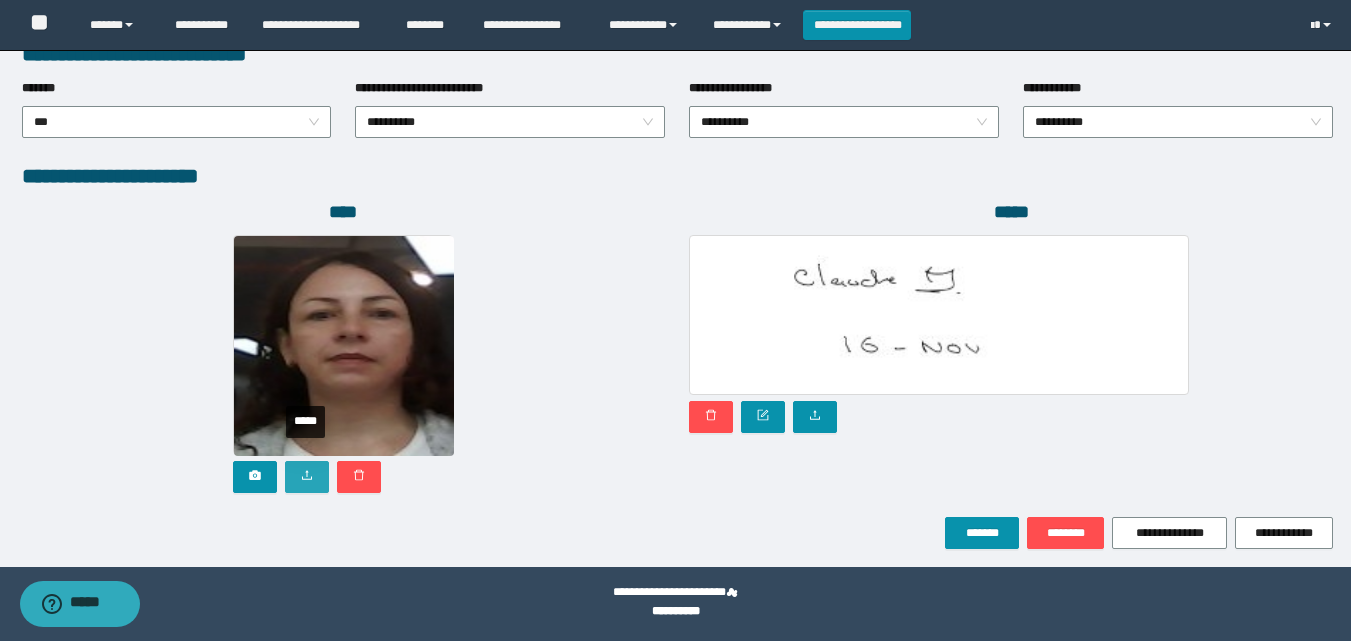 click 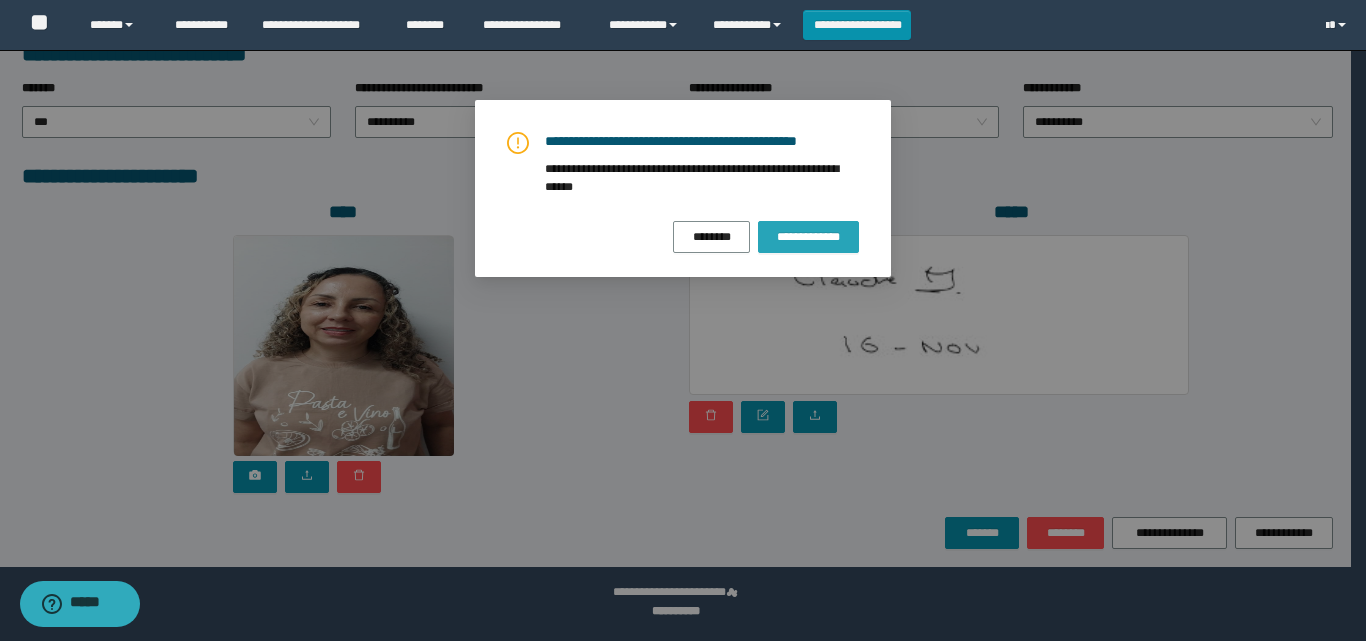 click on "**********" at bounding box center (808, 237) 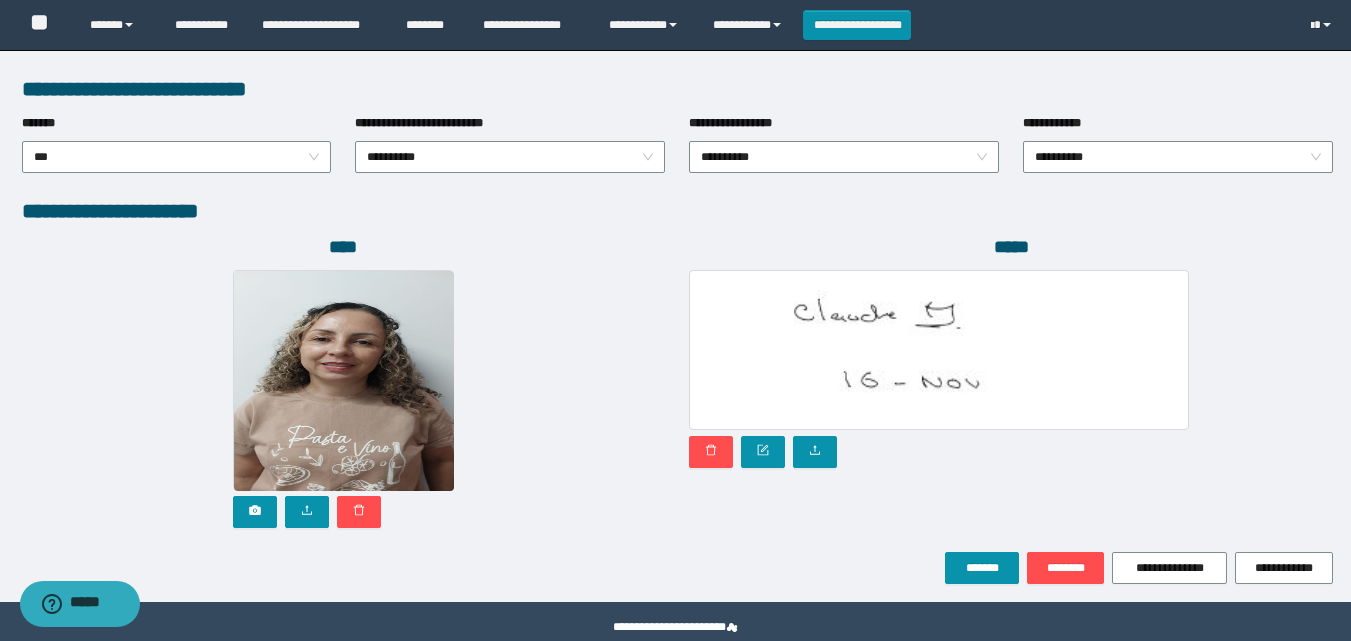 scroll, scrollTop: 1064, scrollLeft: 0, axis: vertical 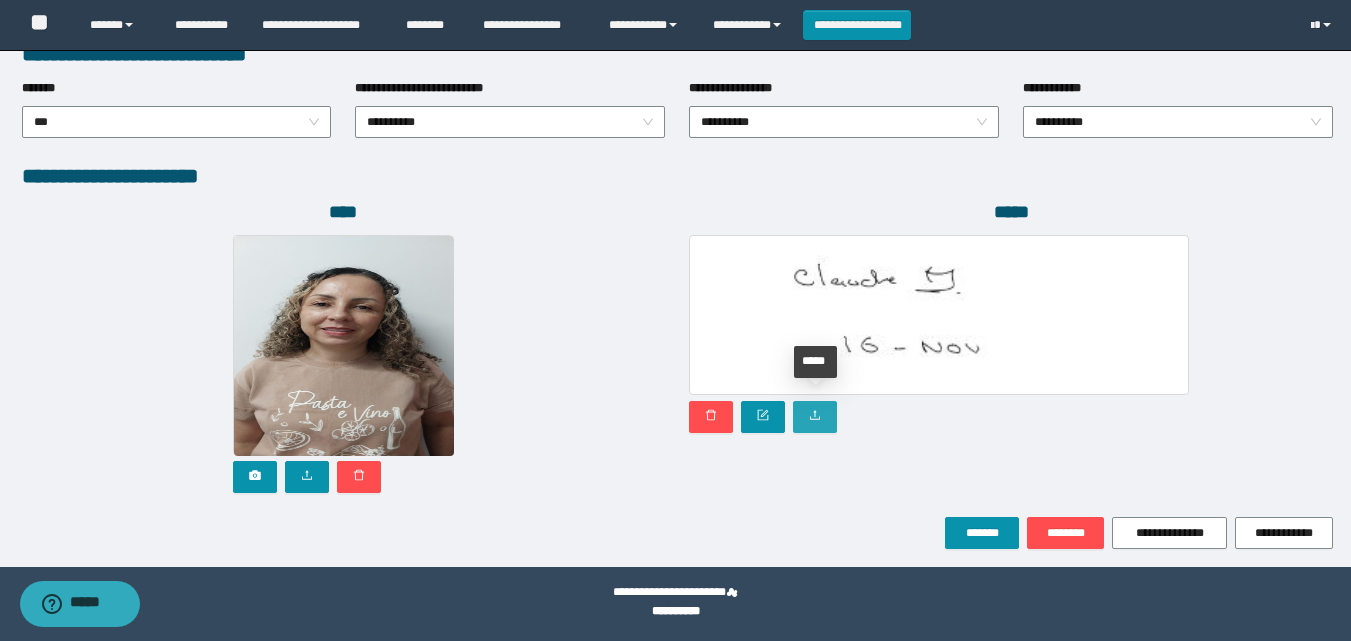 click 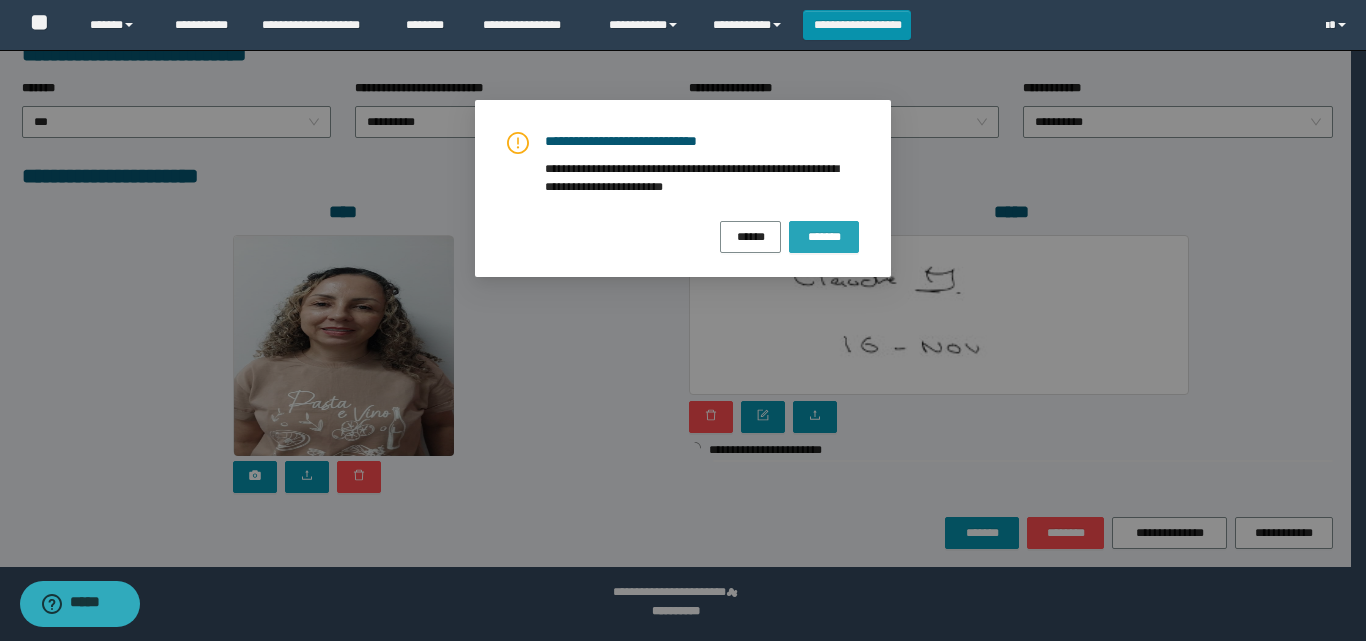 click on "*******" 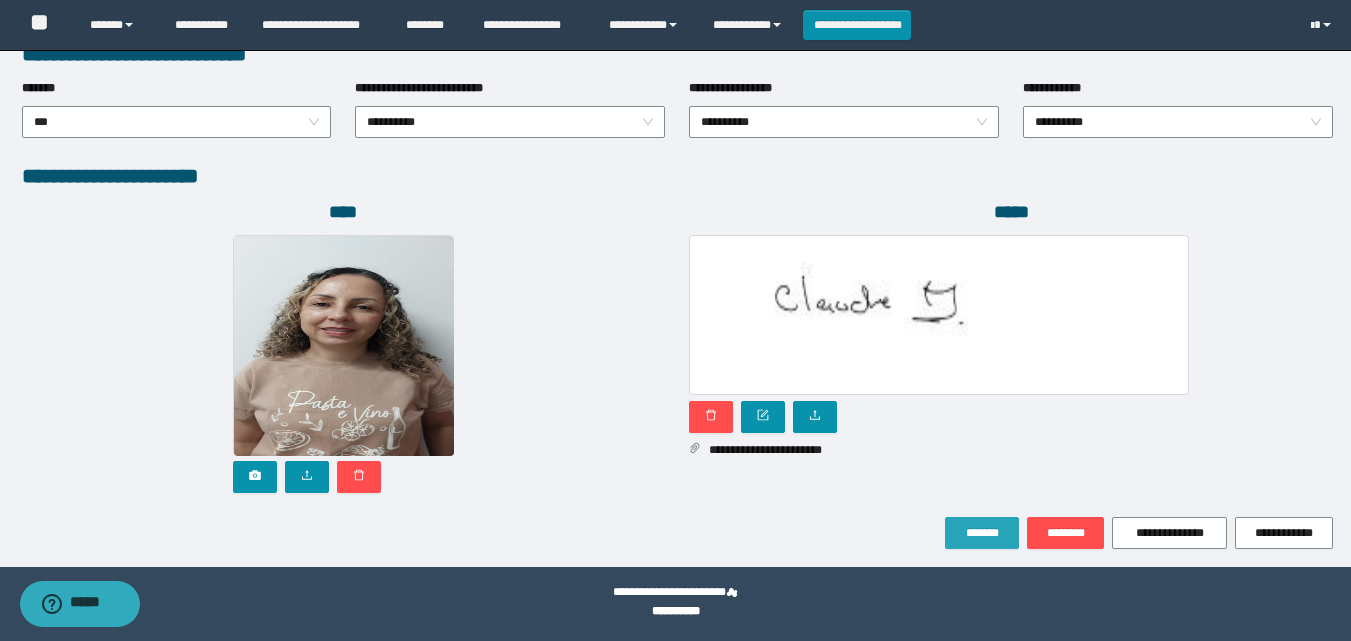 click on "*******" 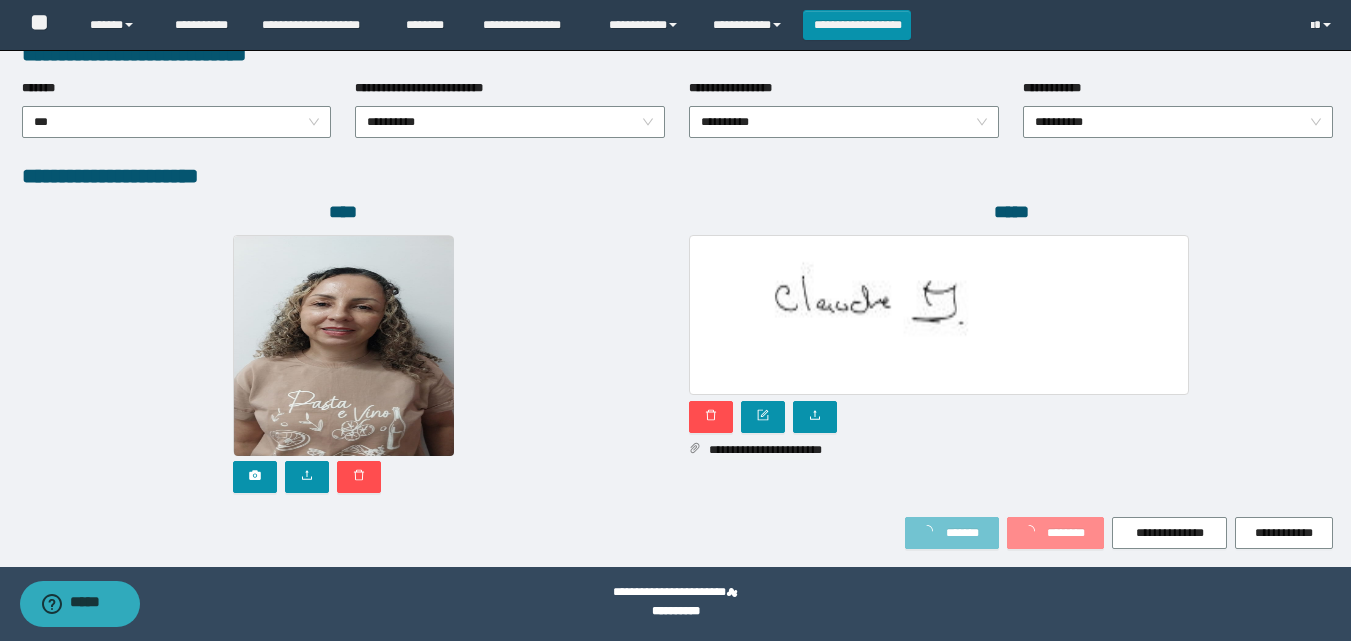 scroll, scrollTop: 1117, scrollLeft: 0, axis: vertical 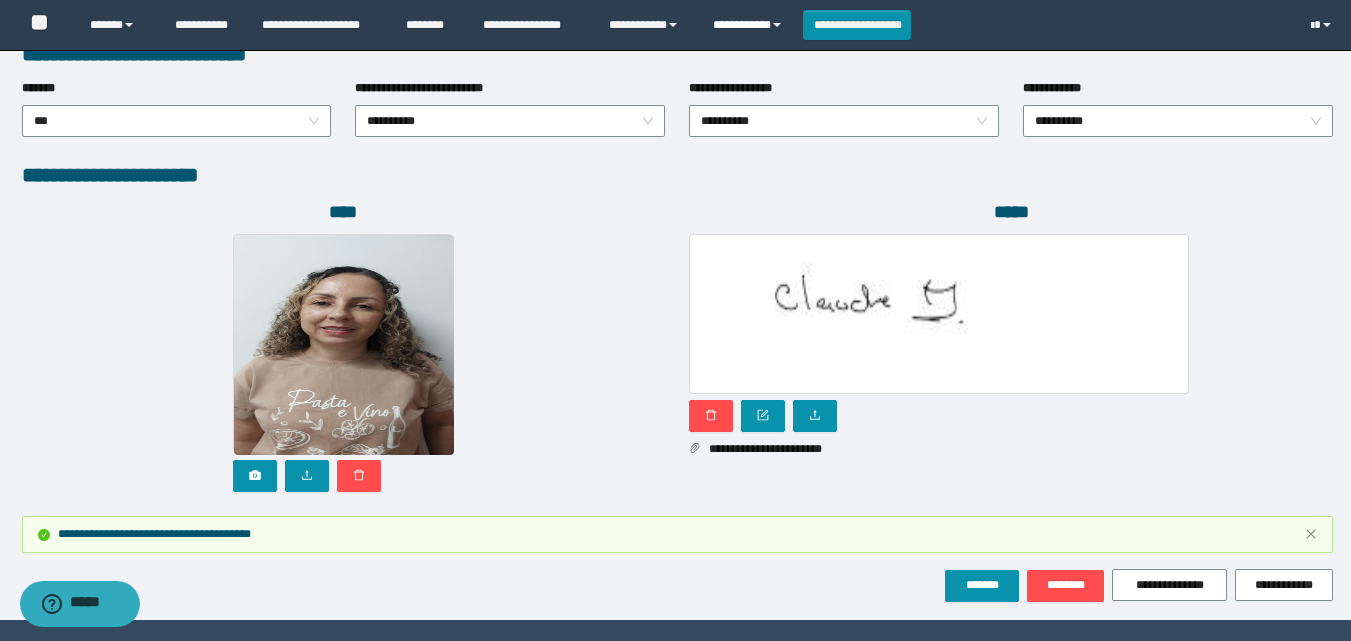 click on "**********" 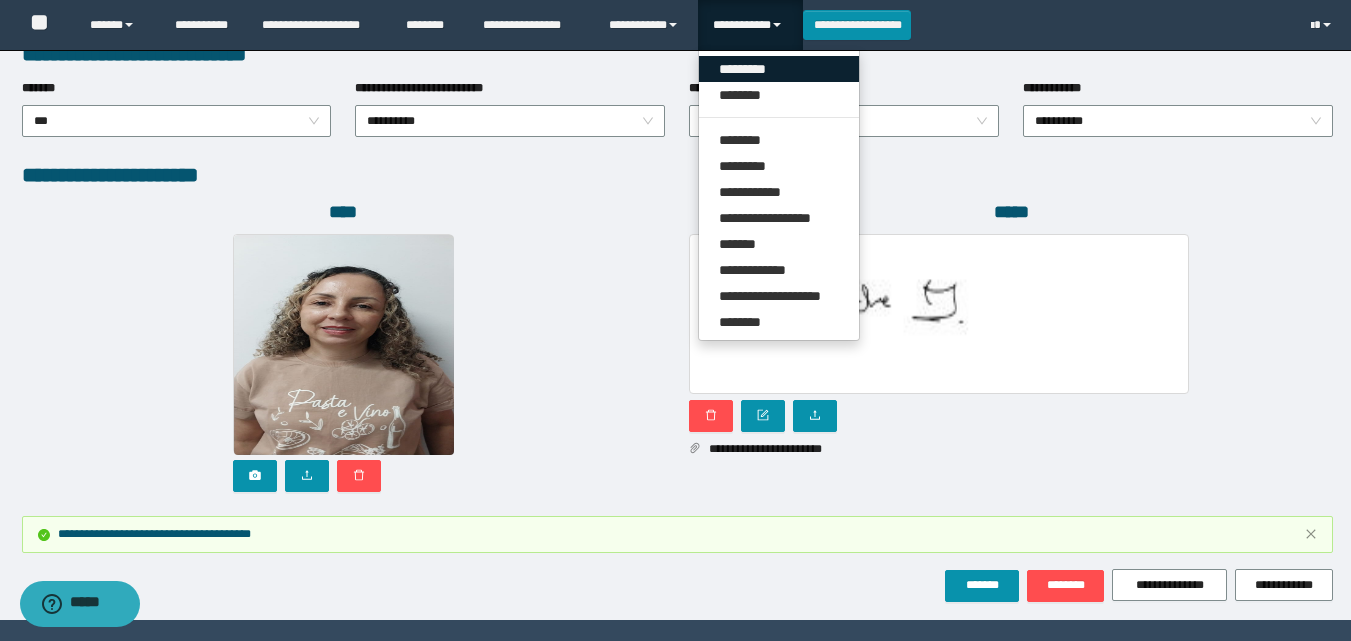 click on "*********" 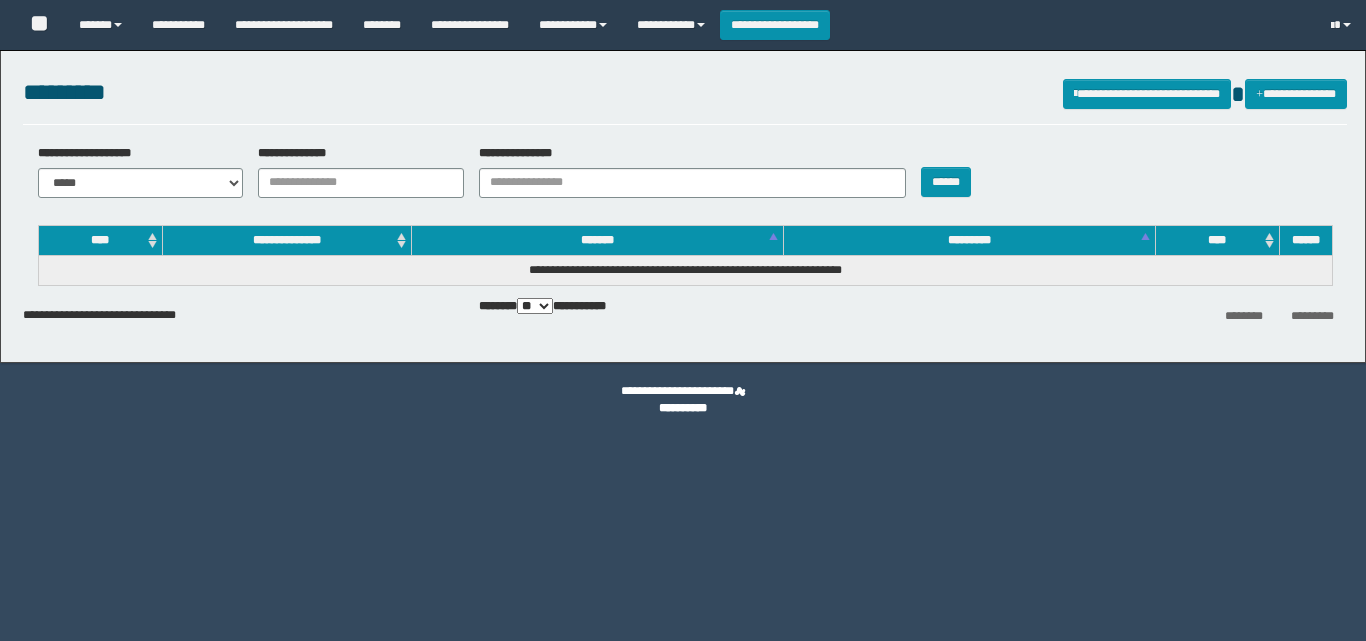 scroll, scrollTop: 0, scrollLeft: 0, axis: both 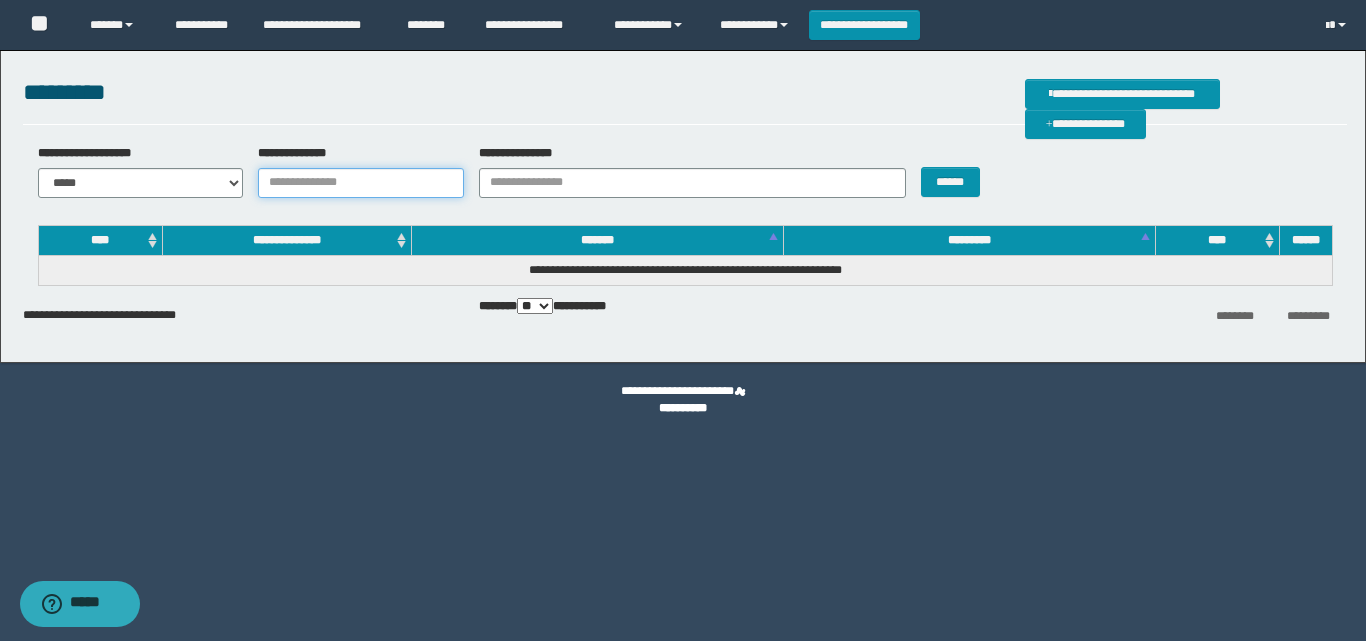click on "**********" at bounding box center (361, 183) 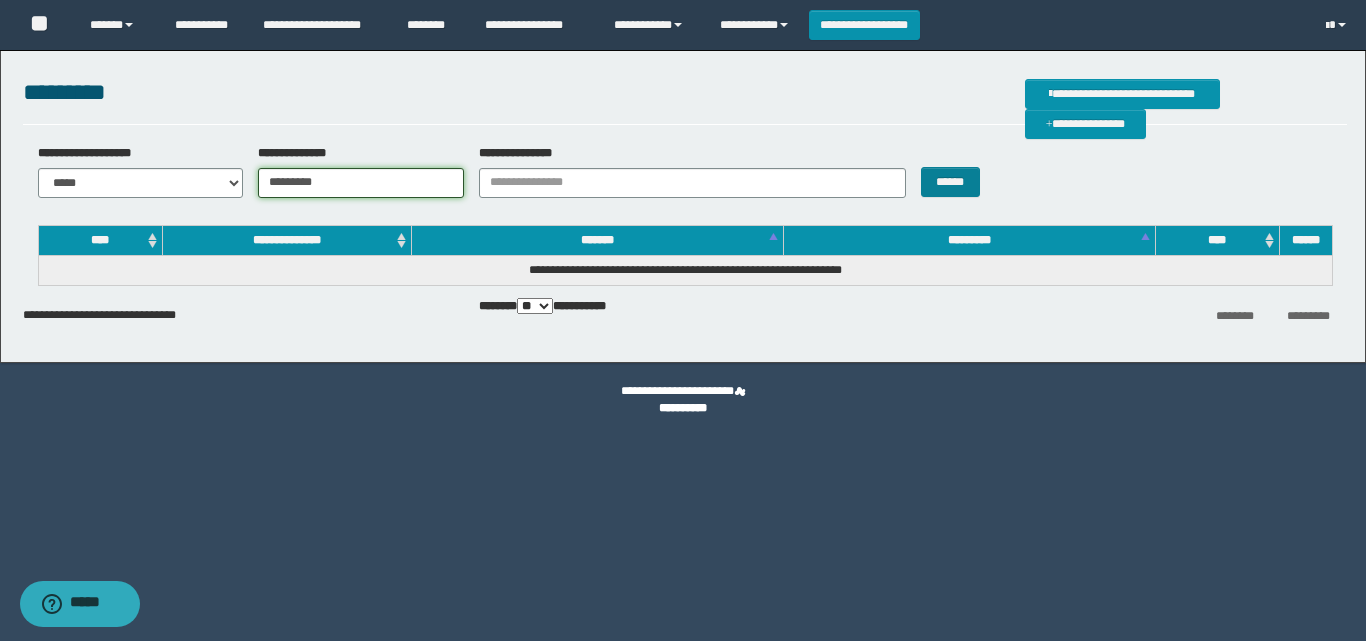 type on "********" 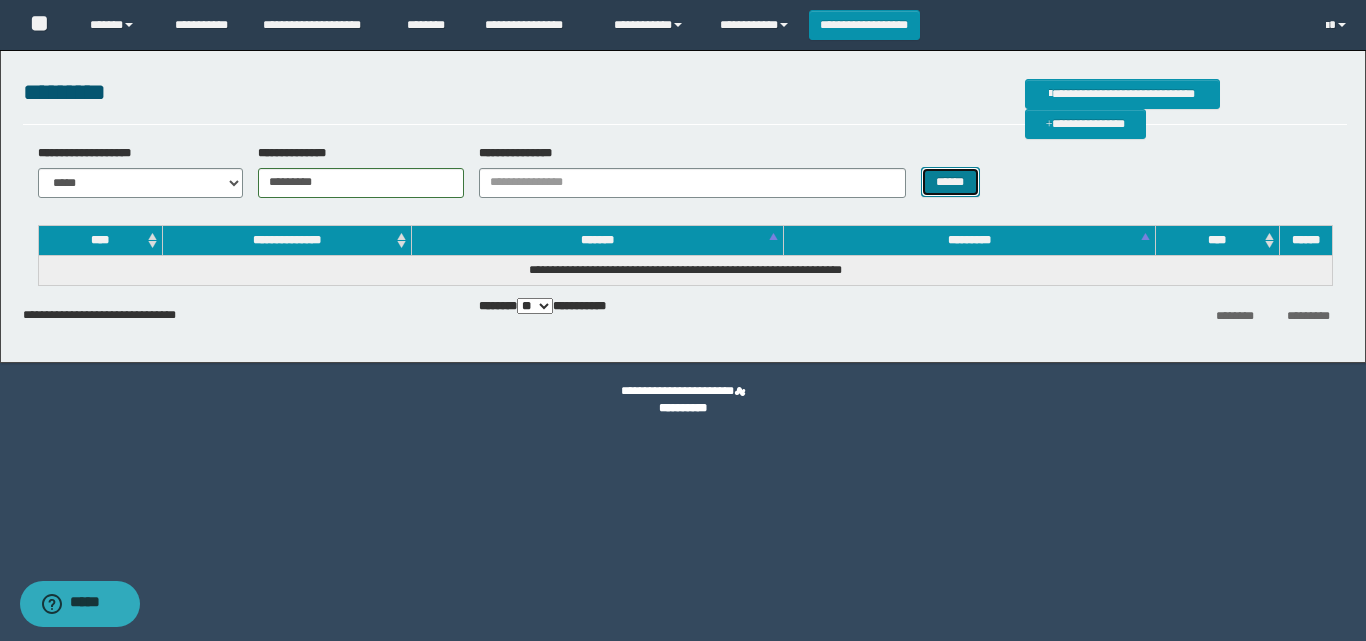 click on "******" at bounding box center (950, 182) 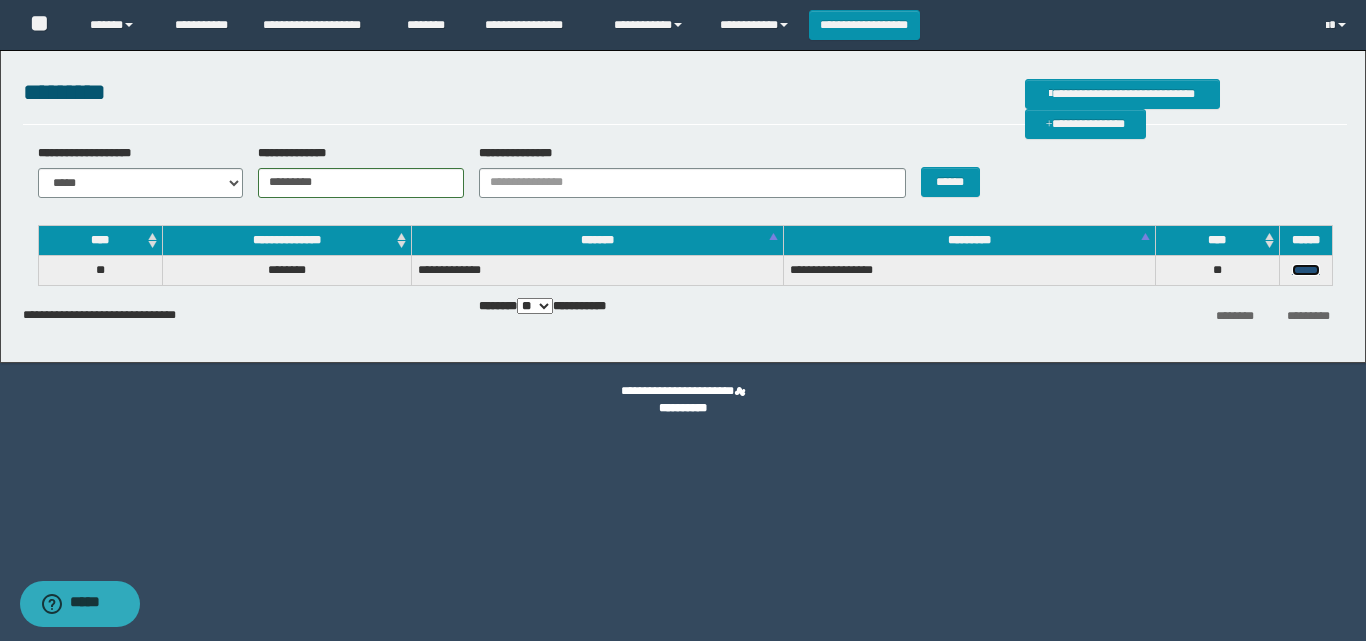 click on "******" at bounding box center (1306, 270) 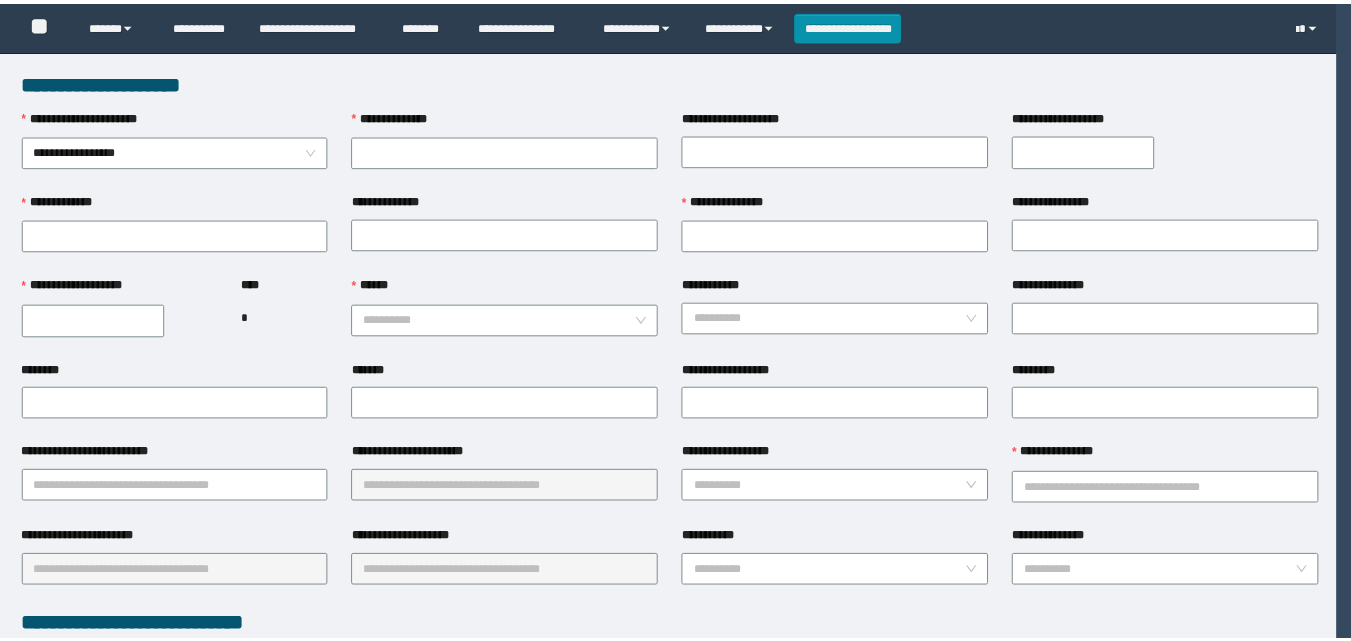 scroll, scrollTop: 0, scrollLeft: 0, axis: both 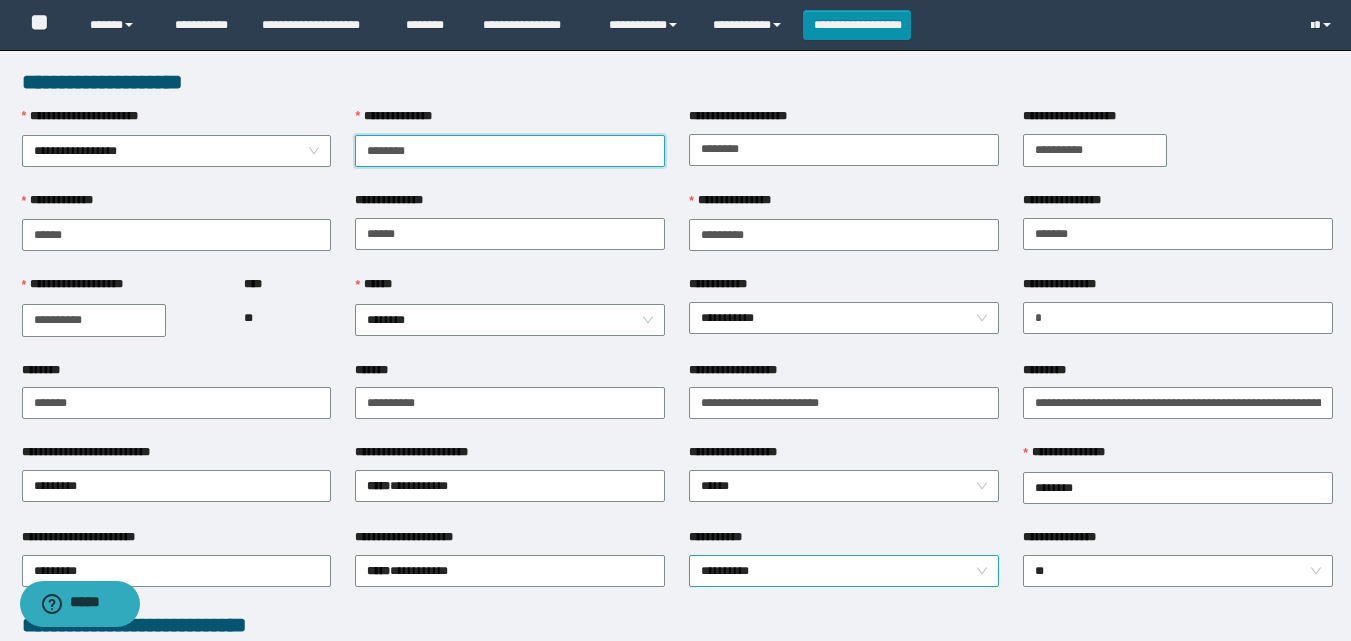 click on "**********" at bounding box center [844, 571] 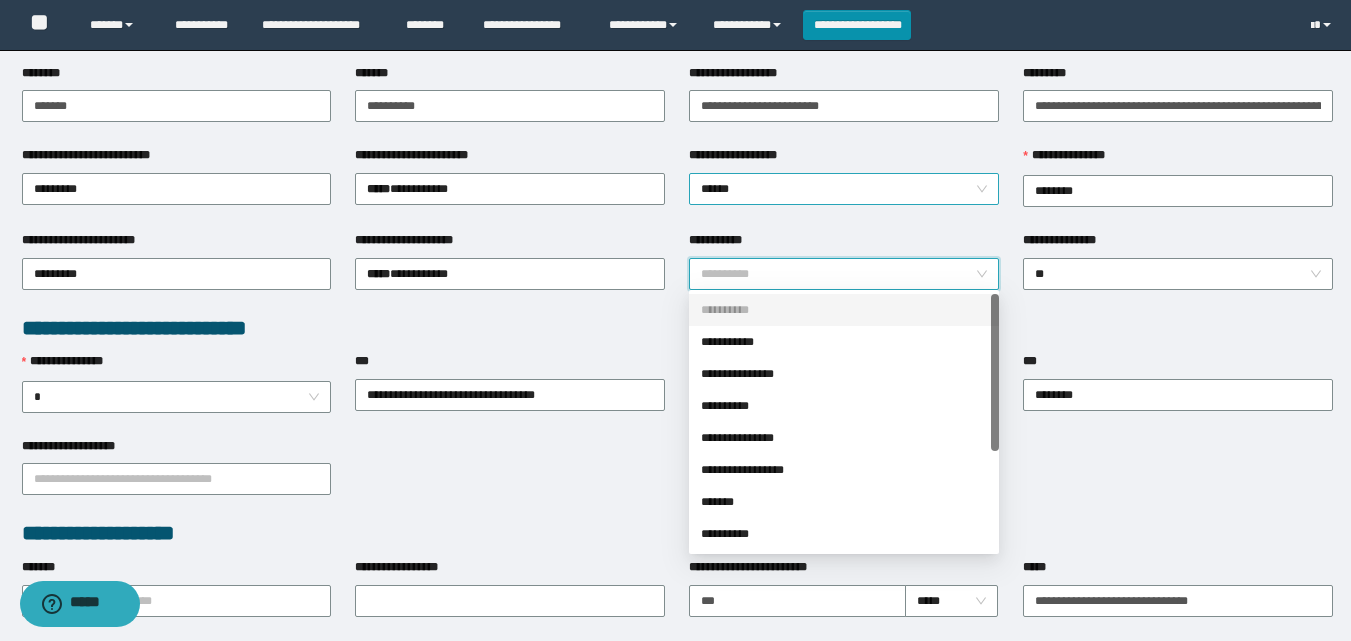 scroll, scrollTop: 333, scrollLeft: 0, axis: vertical 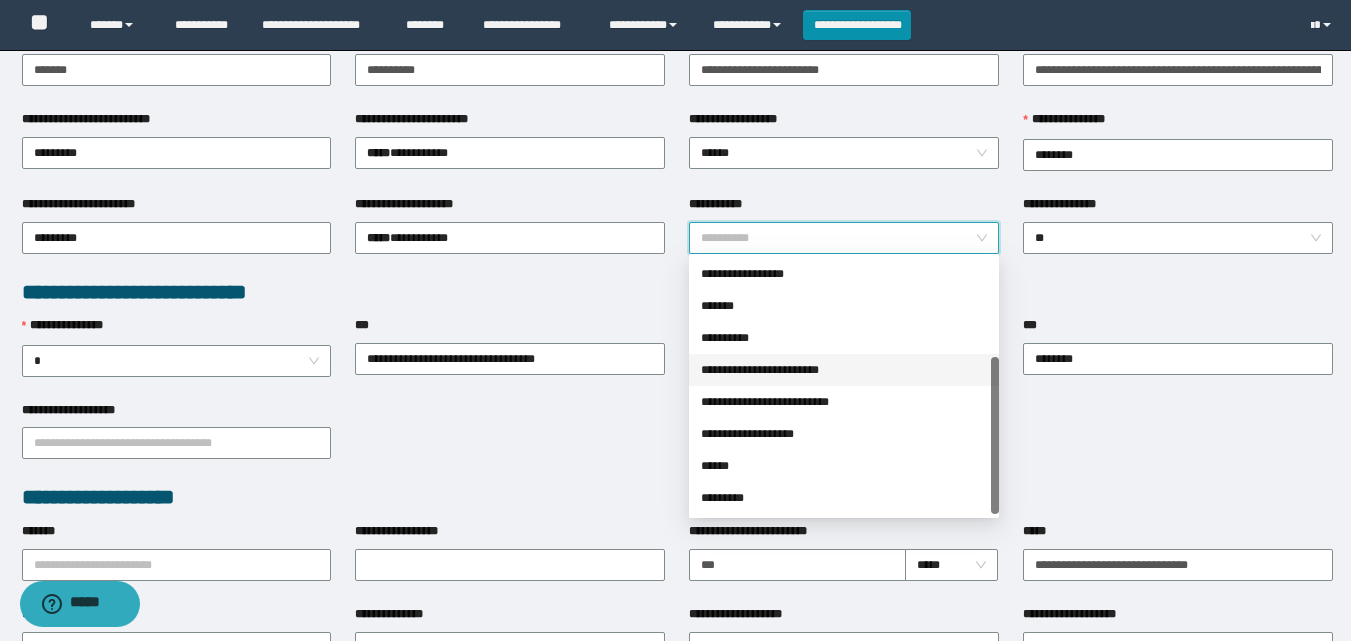 click on "**********" at bounding box center [844, 370] 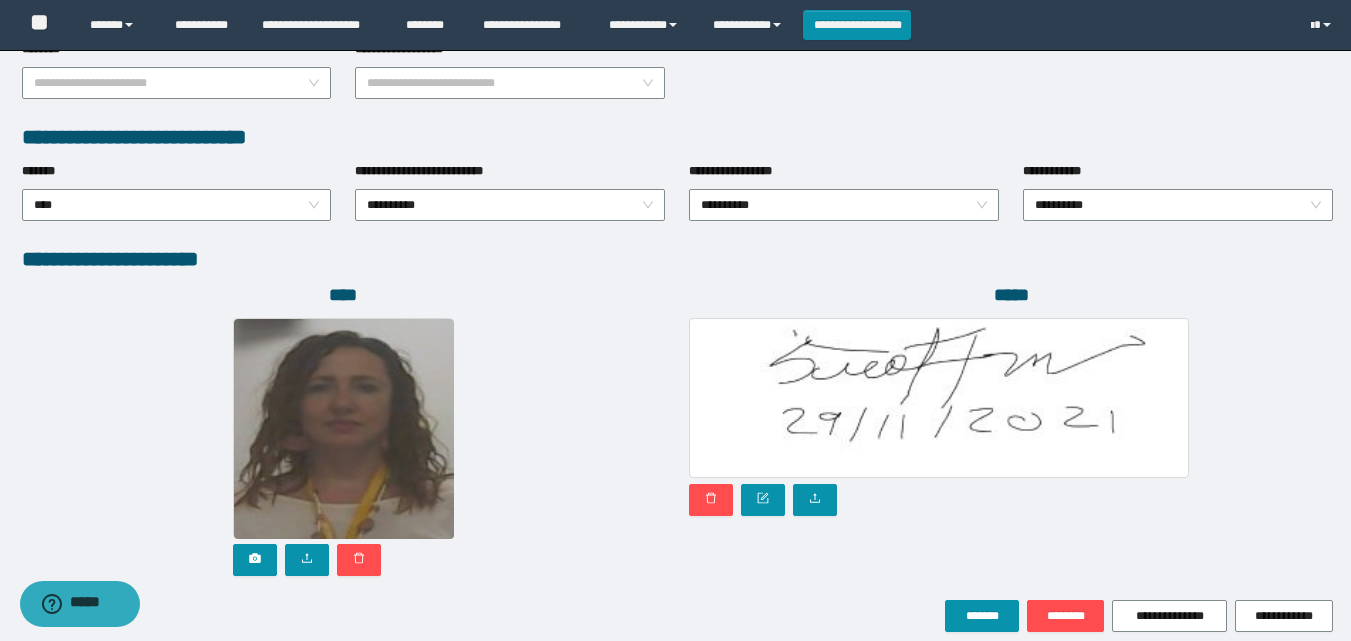 scroll, scrollTop: 1000, scrollLeft: 0, axis: vertical 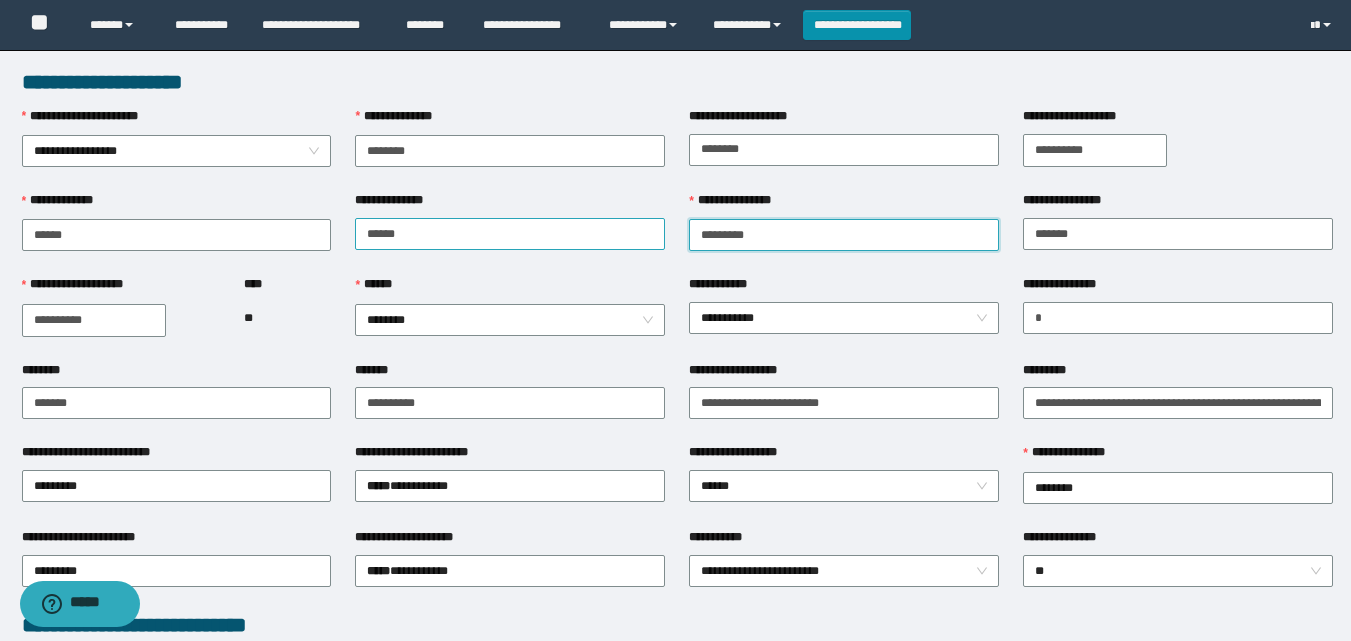 drag, startPoint x: 647, startPoint y: 227, endPoint x: 607, endPoint y: 227, distance: 40 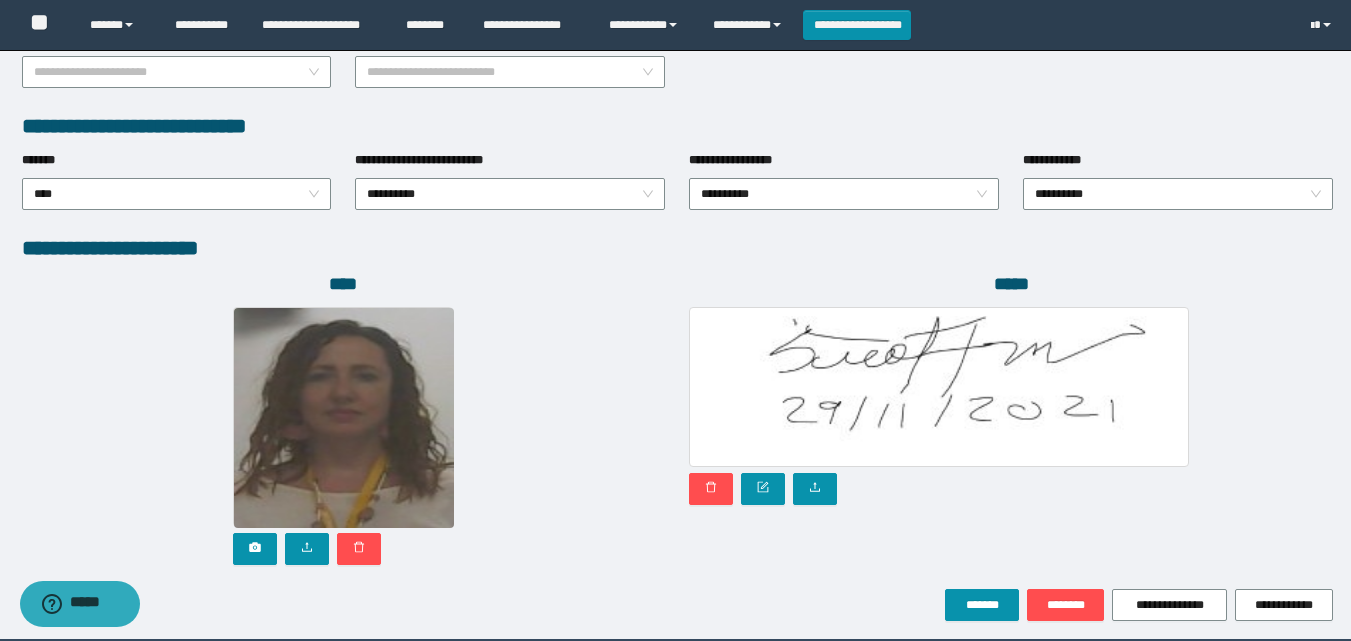scroll, scrollTop: 1064, scrollLeft: 0, axis: vertical 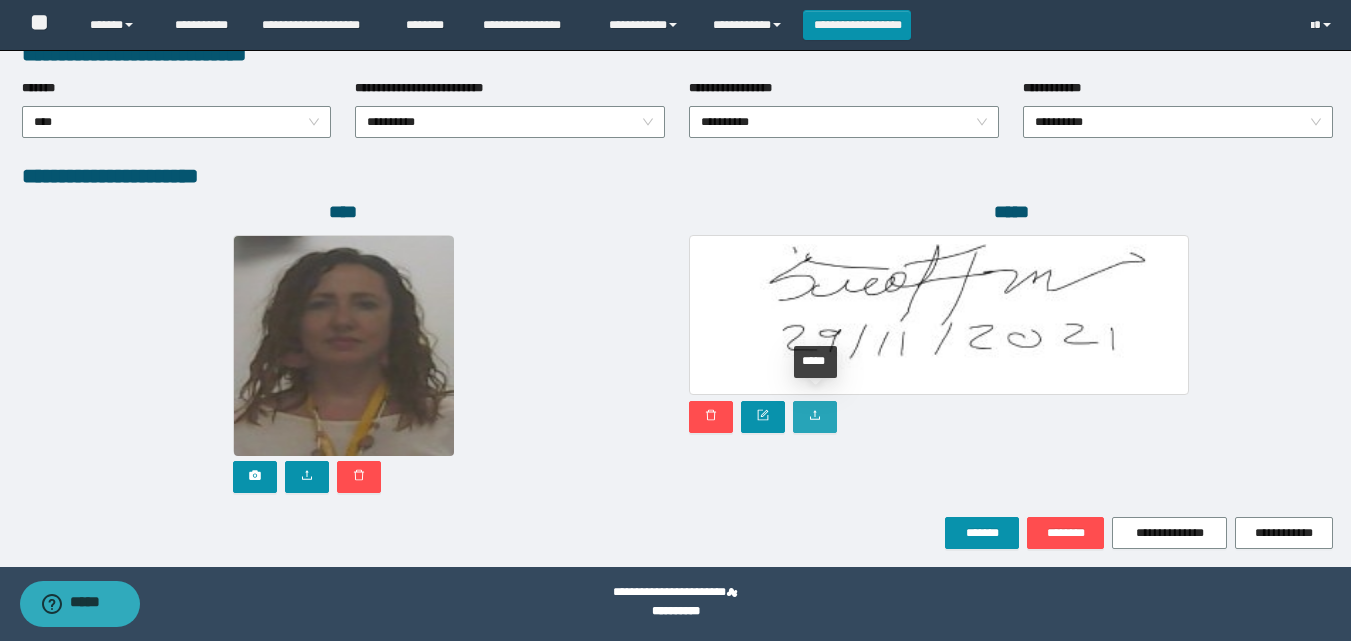 click 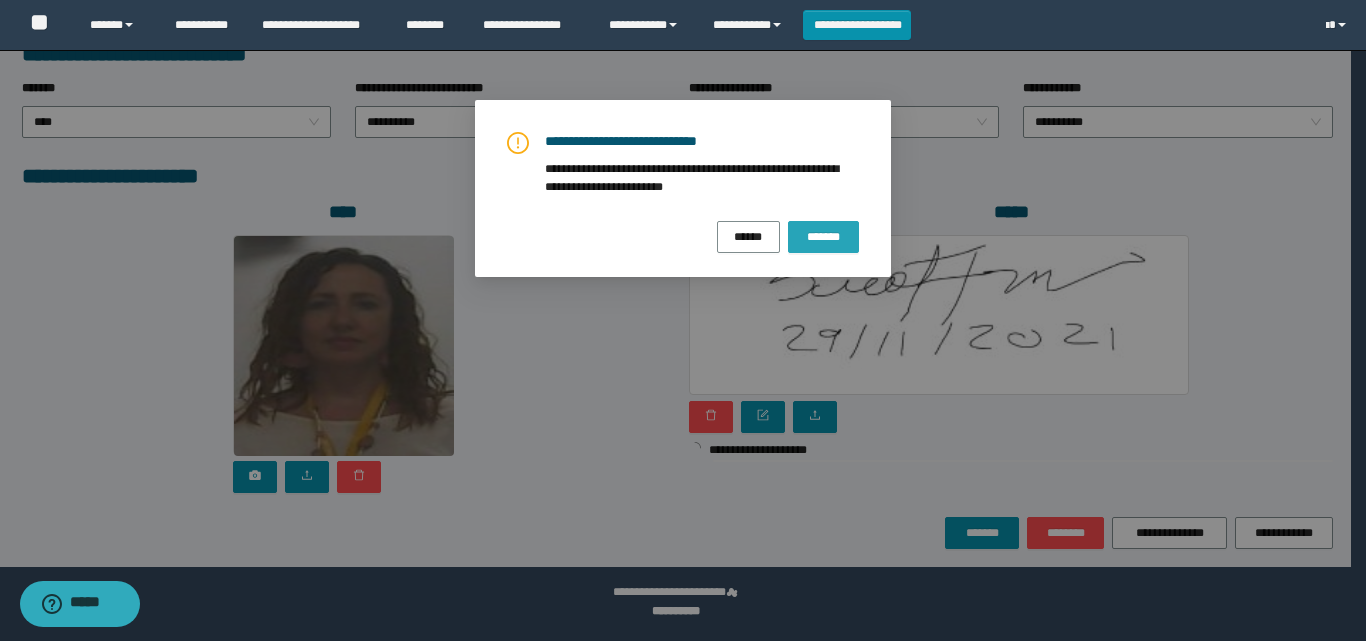 click on "*******" at bounding box center (823, 237) 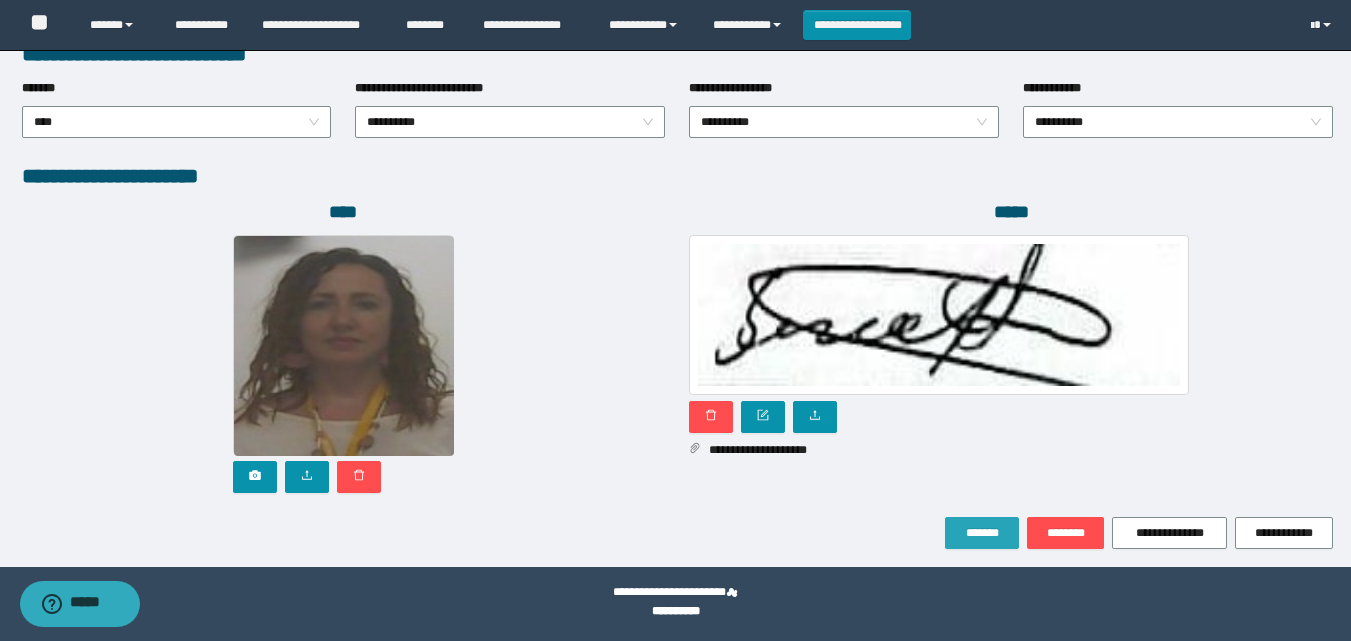 click on "*******" at bounding box center [982, 533] 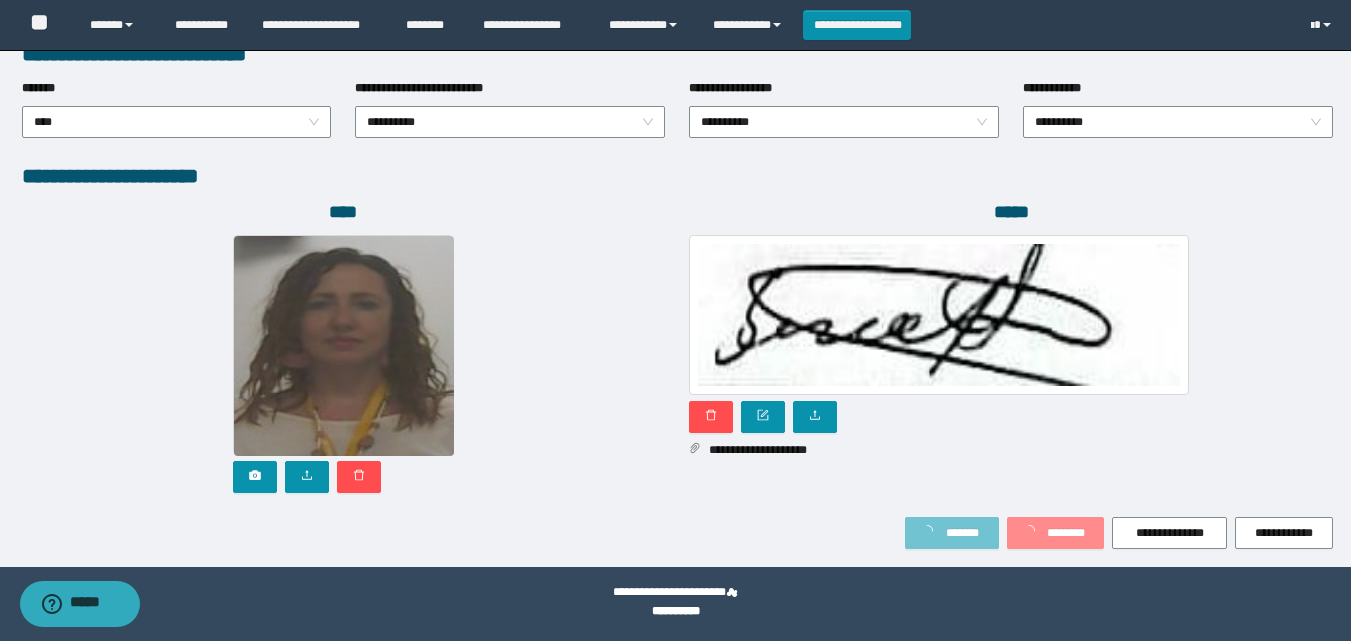 scroll, scrollTop: 1117, scrollLeft: 0, axis: vertical 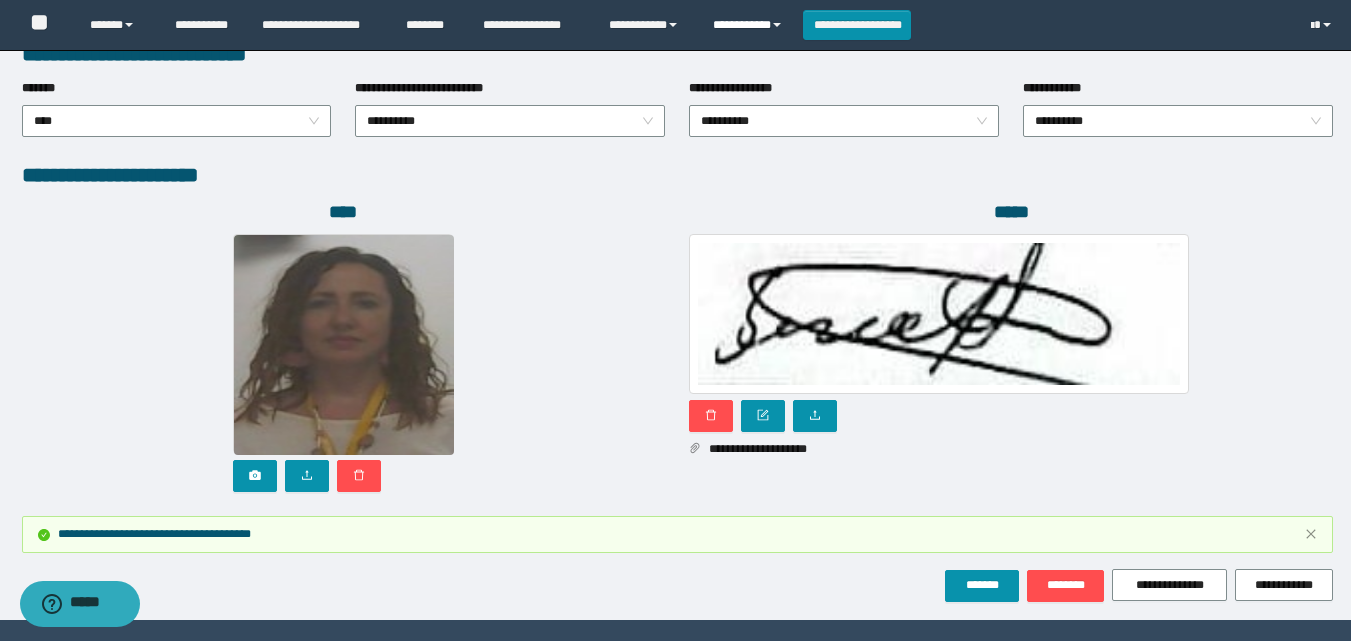 click on "**********" at bounding box center (750, 25) 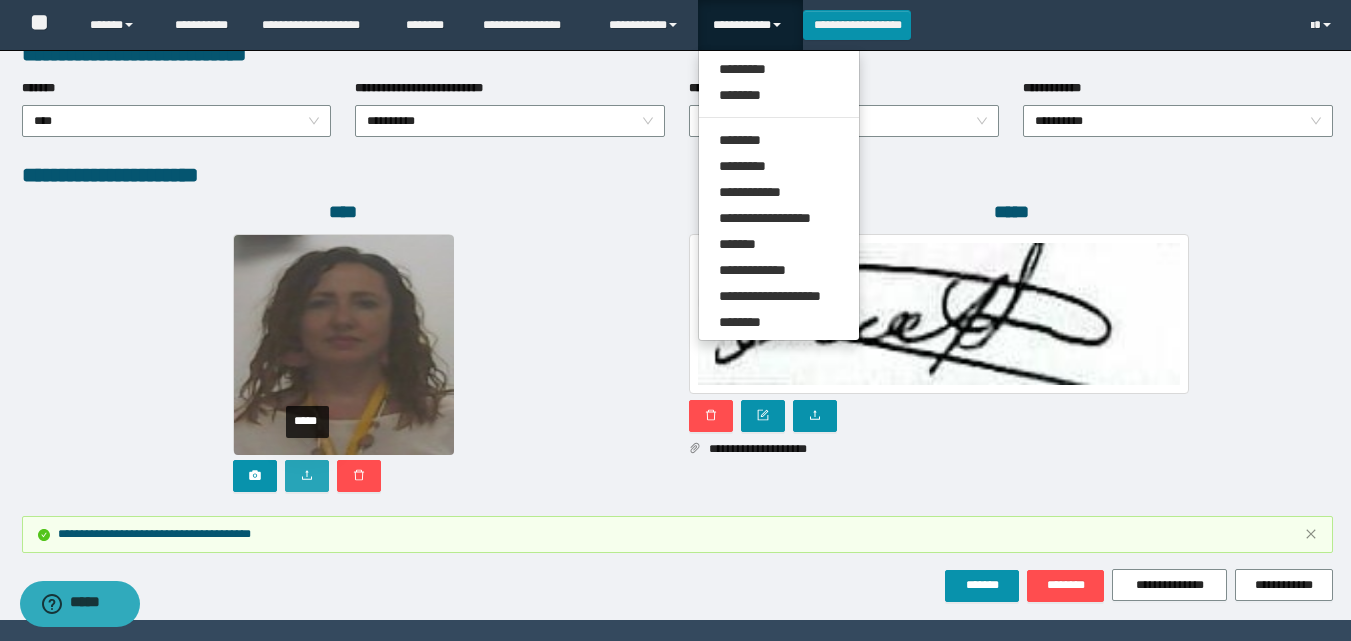 click at bounding box center [307, 476] 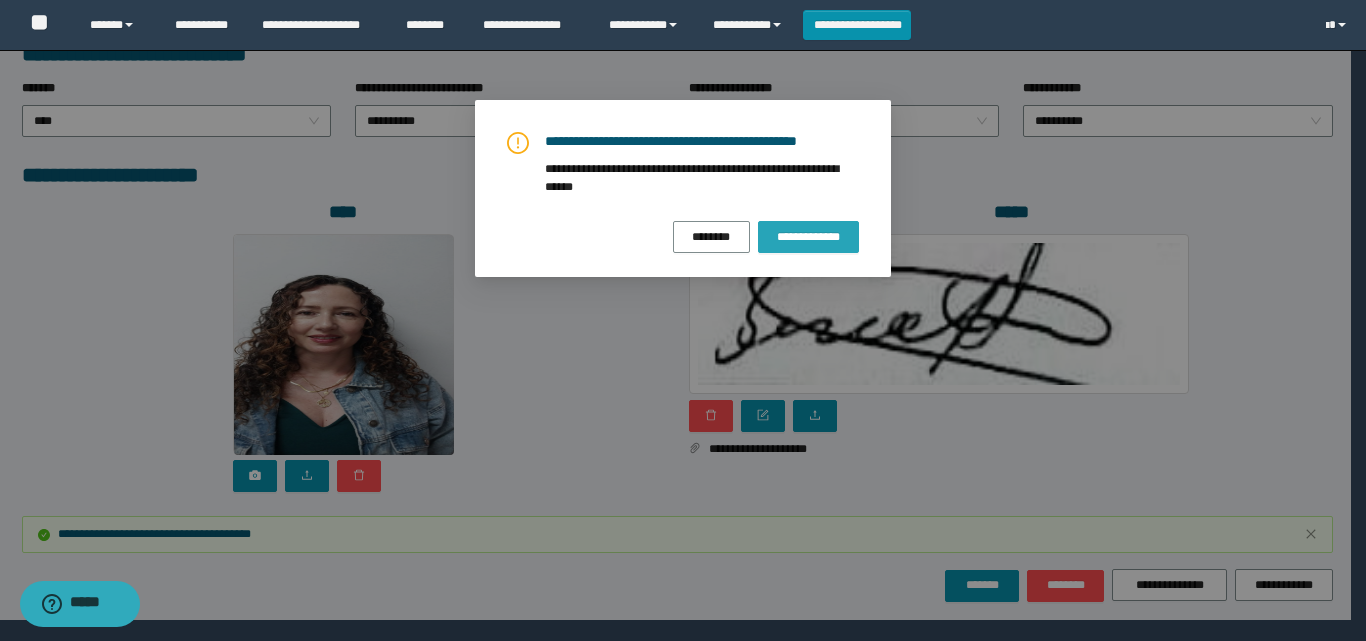 click on "**********" at bounding box center [808, 237] 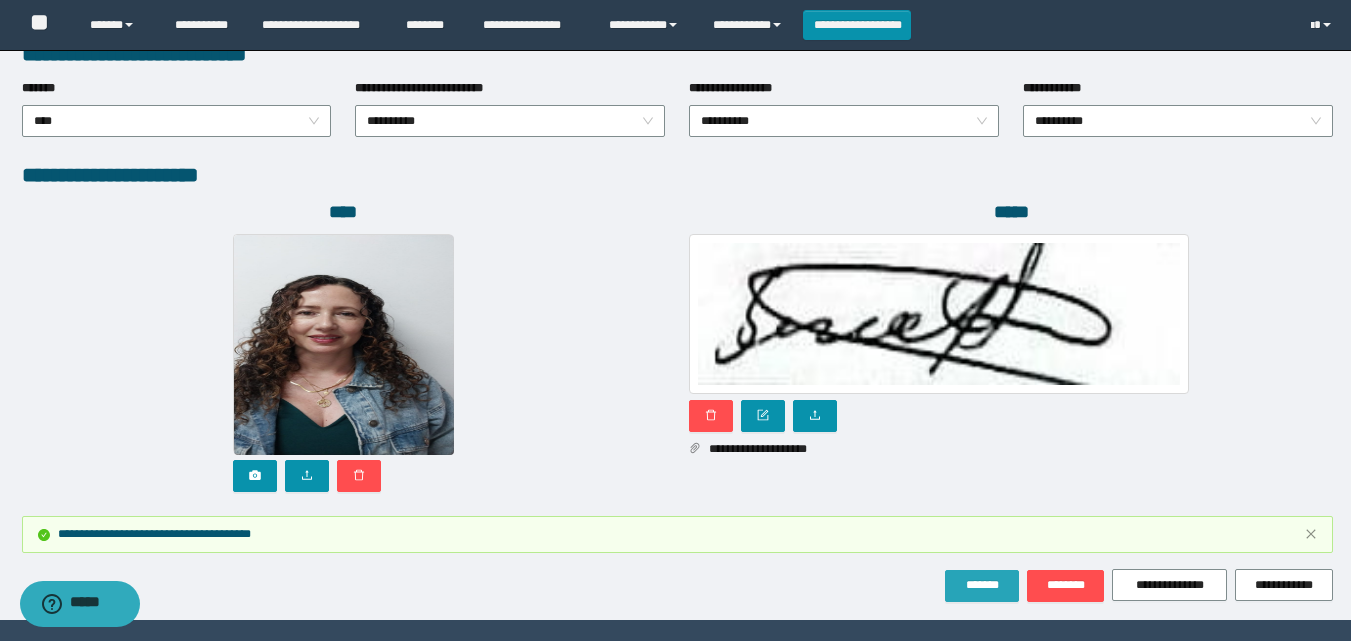 click on "*******" at bounding box center (982, 586) 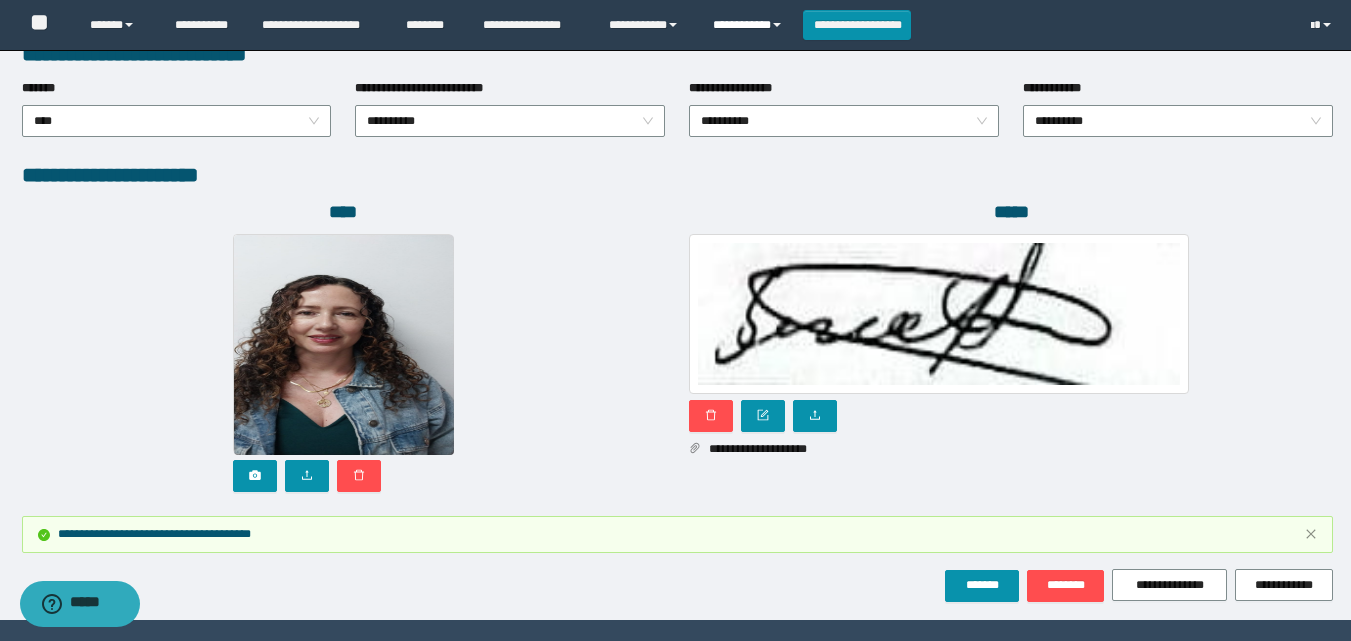 click on "**********" at bounding box center [750, 25] 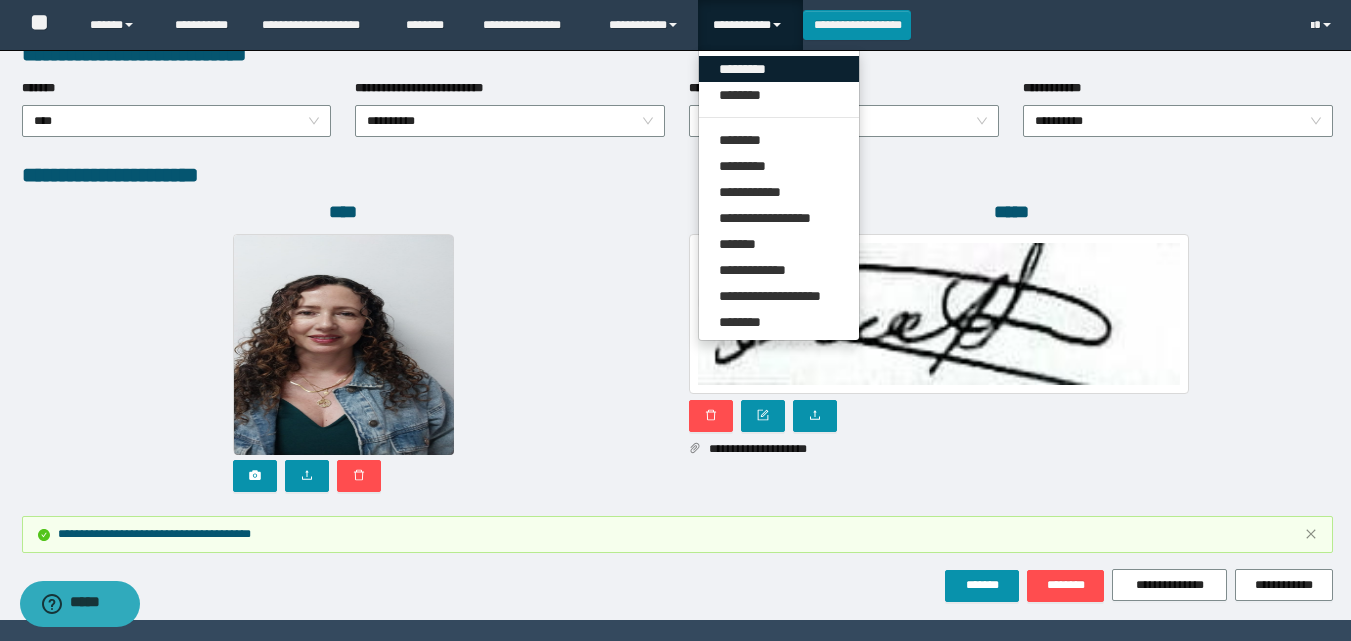 click on "*********" at bounding box center (779, 69) 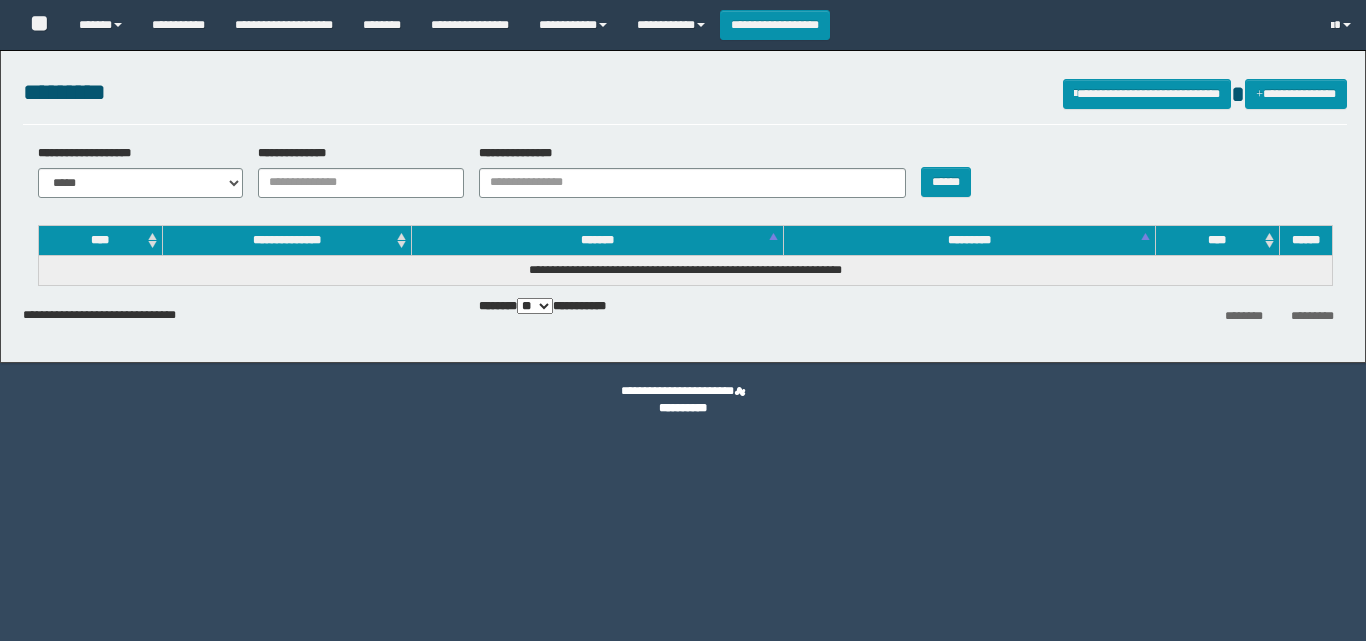 scroll, scrollTop: 0, scrollLeft: 0, axis: both 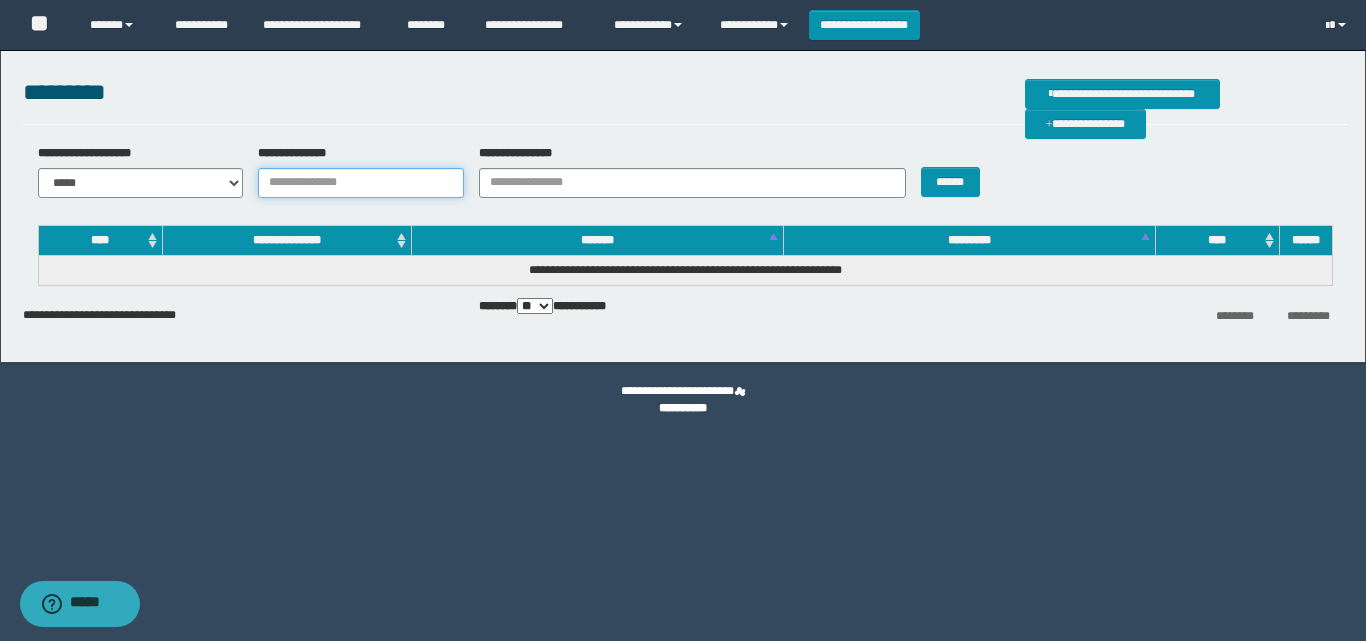 click on "**********" at bounding box center [361, 183] 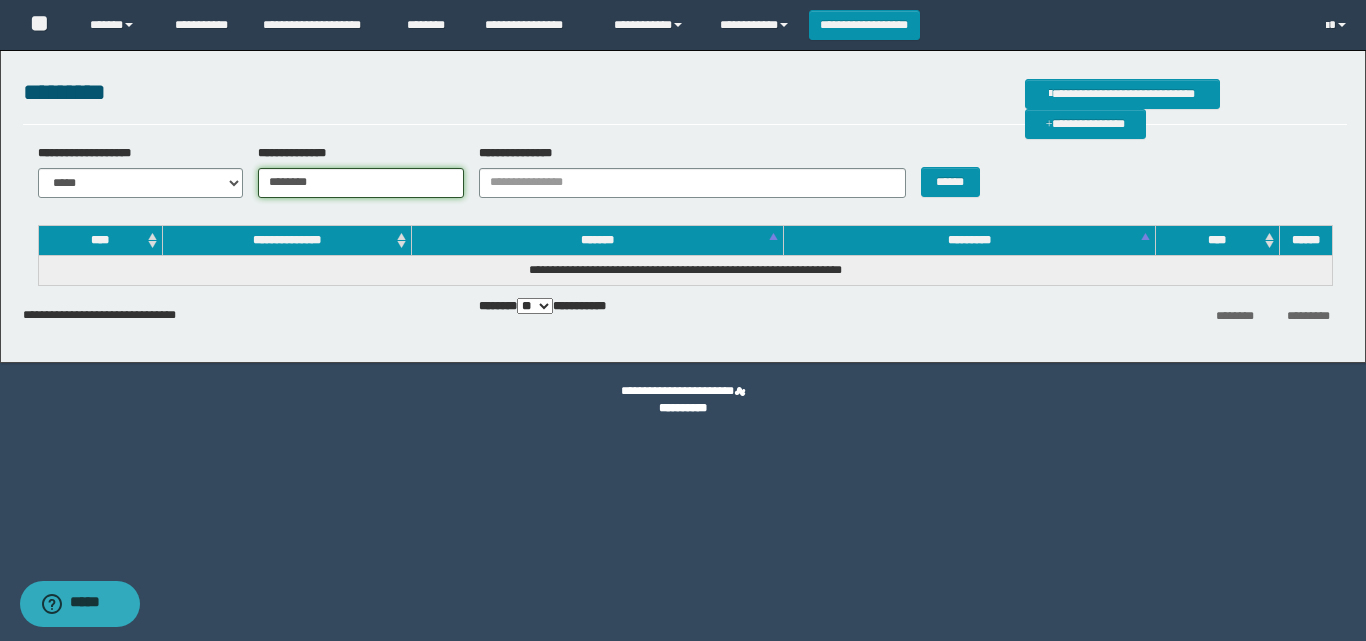 type on "********" 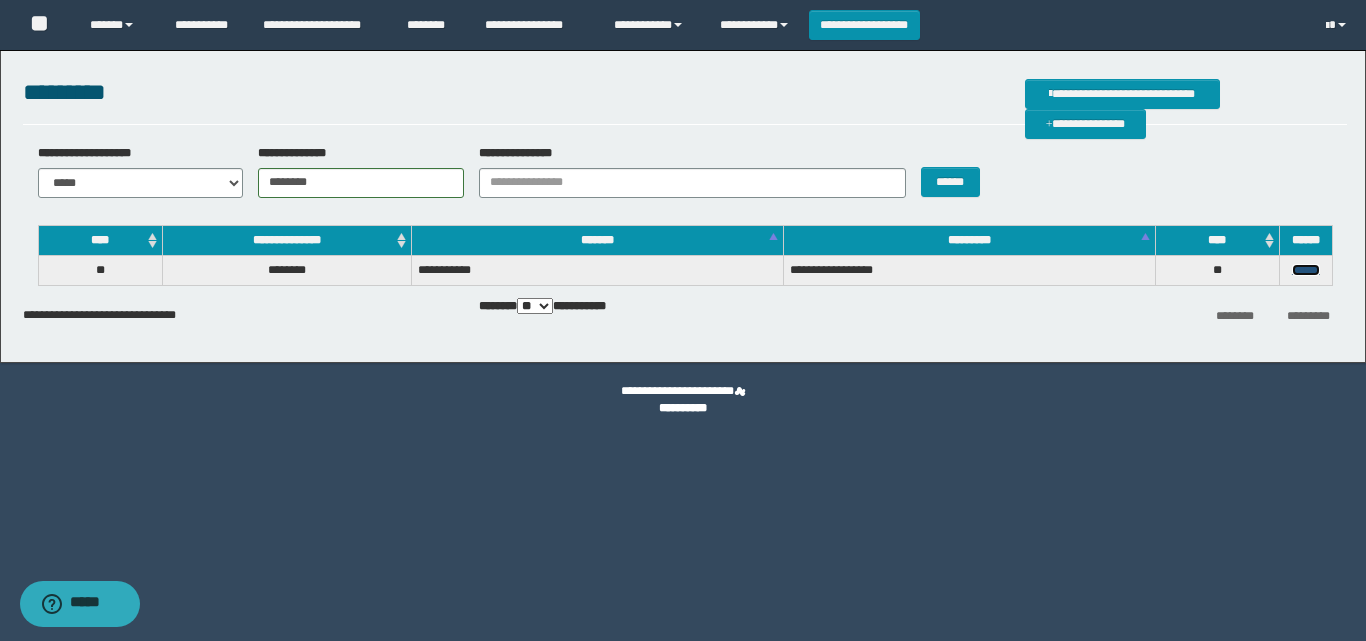 click on "******" at bounding box center [1306, 270] 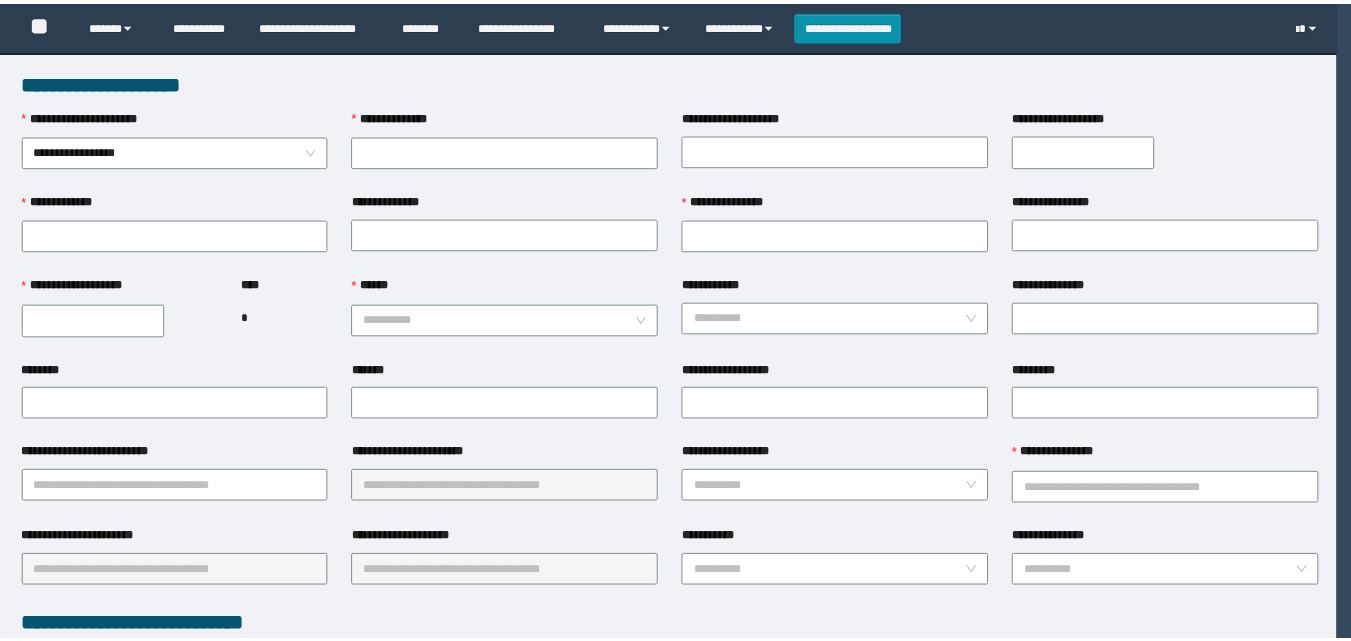 scroll, scrollTop: 0, scrollLeft: 0, axis: both 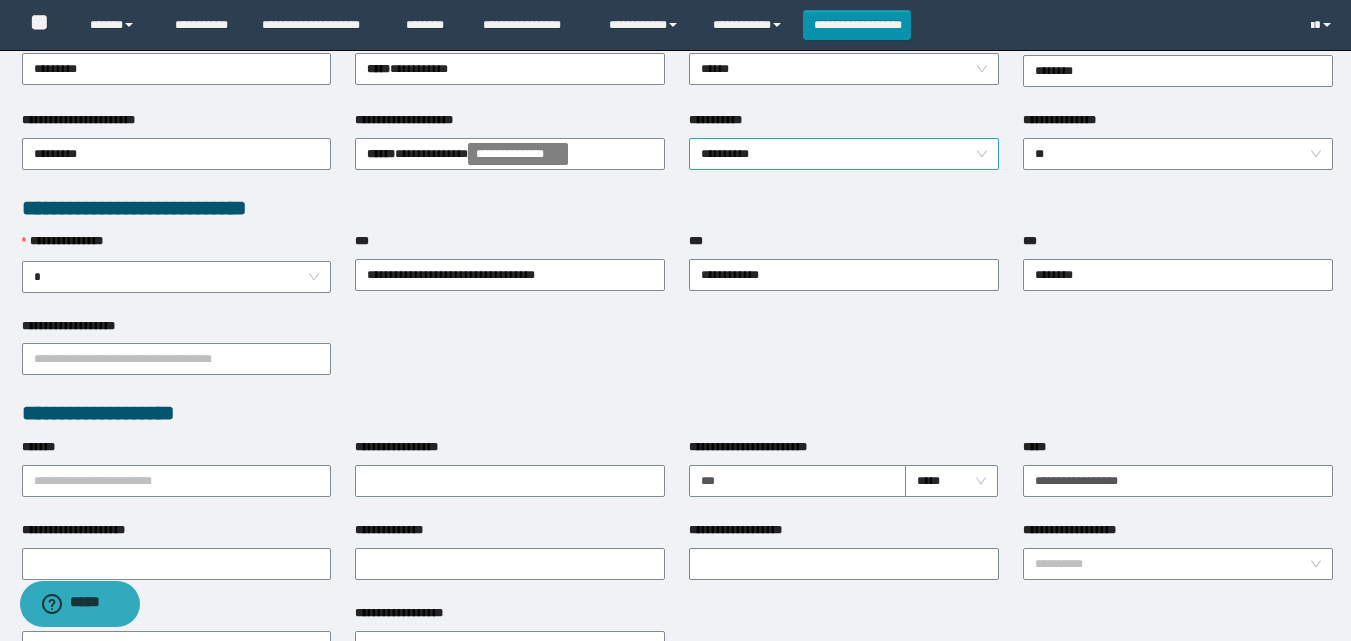 click on "**********" at bounding box center [844, 154] 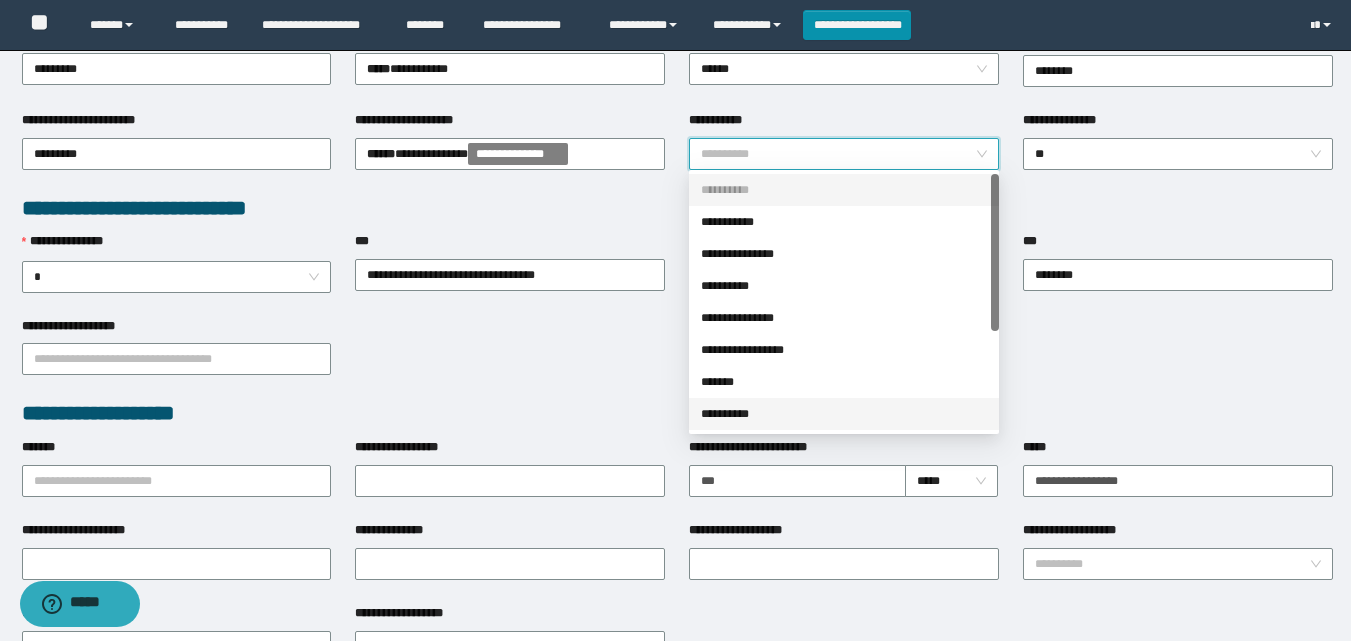 click on "**********" at bounding box center [844, 414] 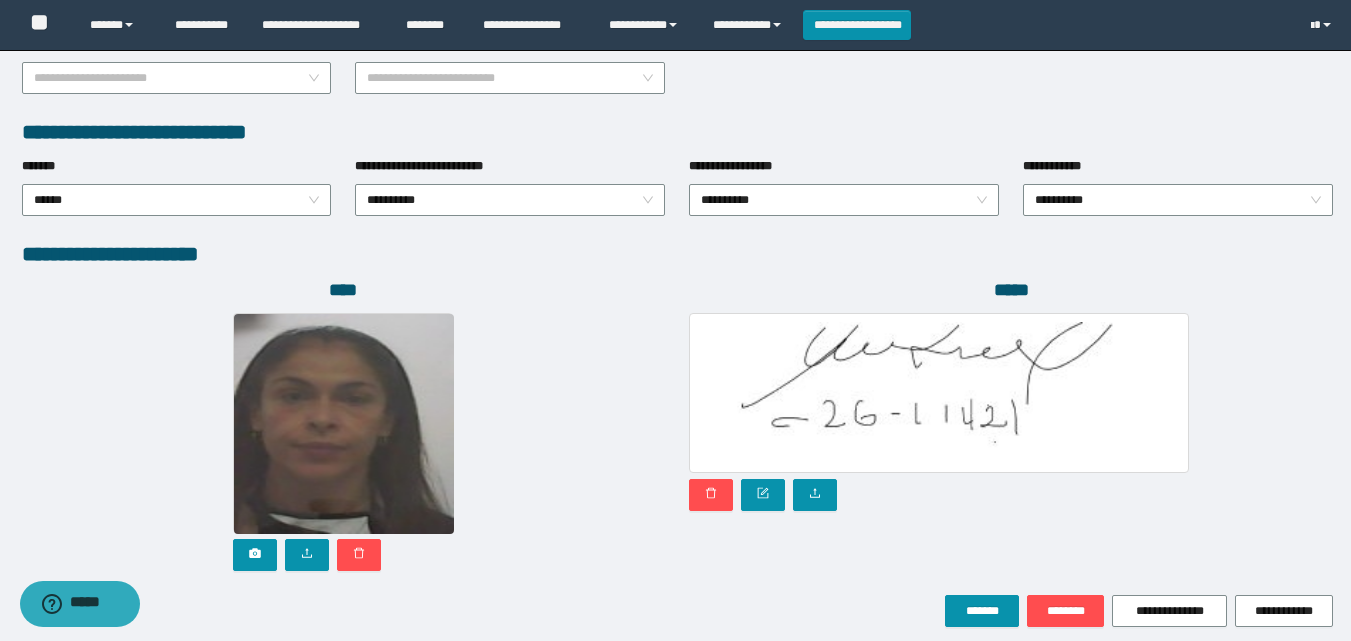 scroll, scrollTop: 1000, scrollLeft: 0, axis: vertical 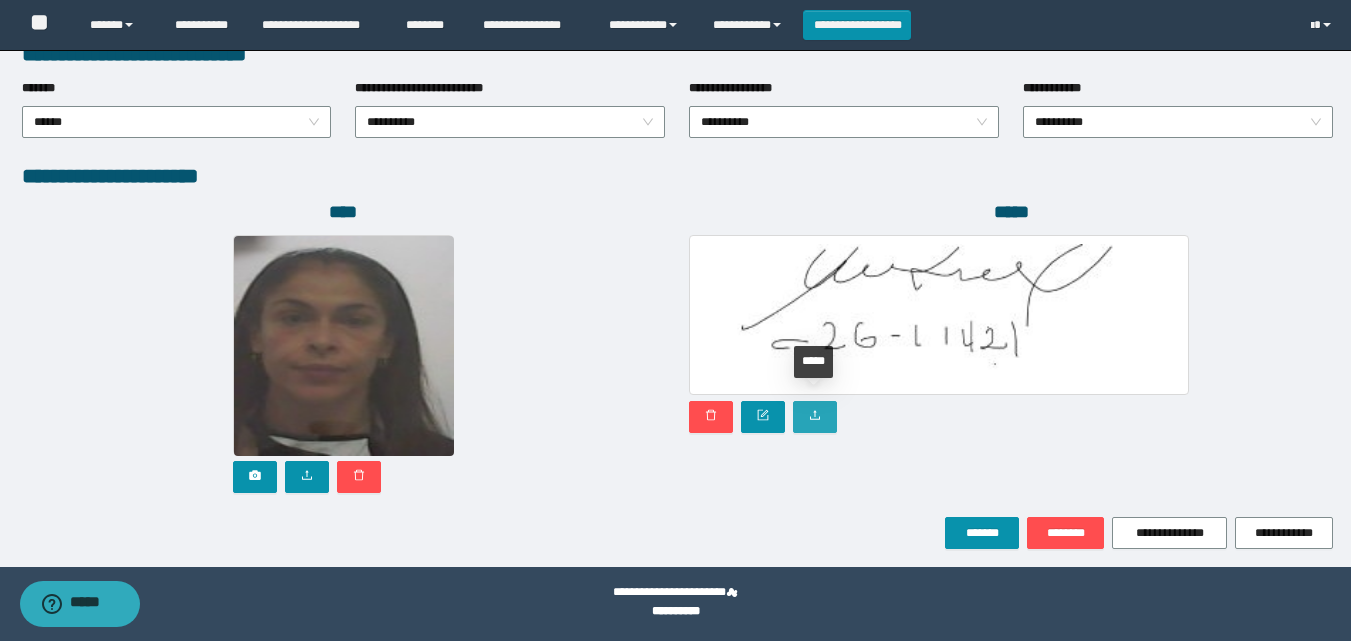 click at bounding box center [815, 417] 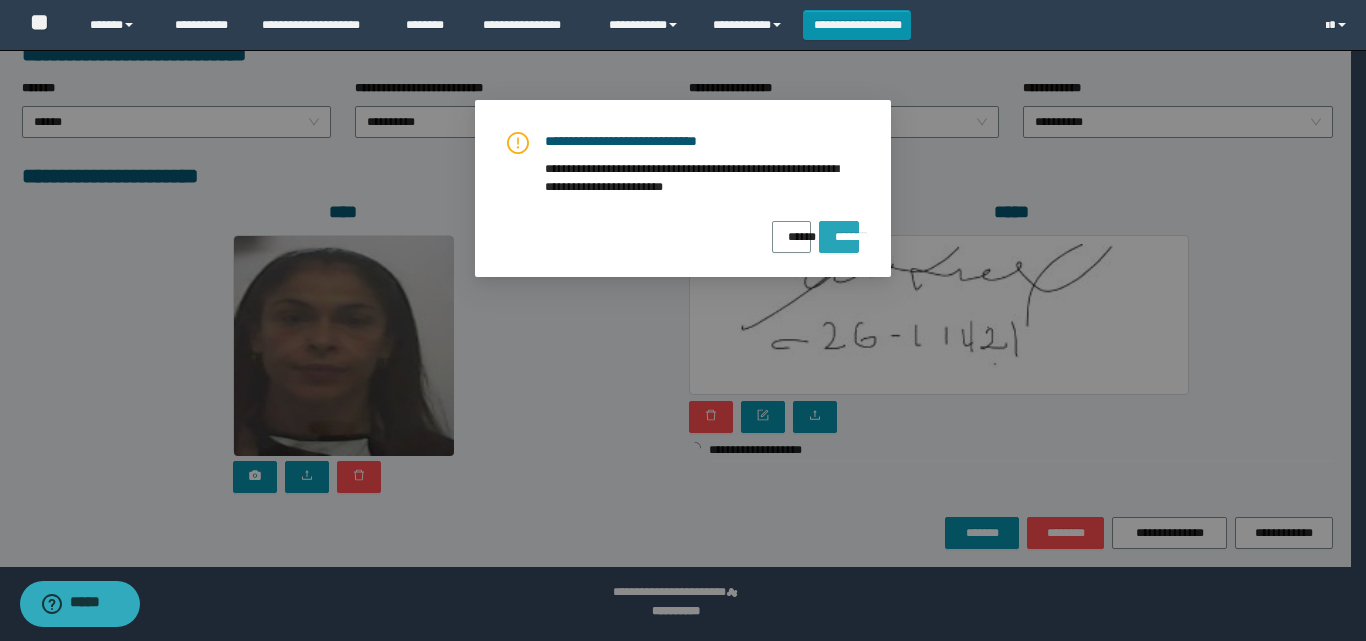 click on "*******" at bounding box center [839, 237] 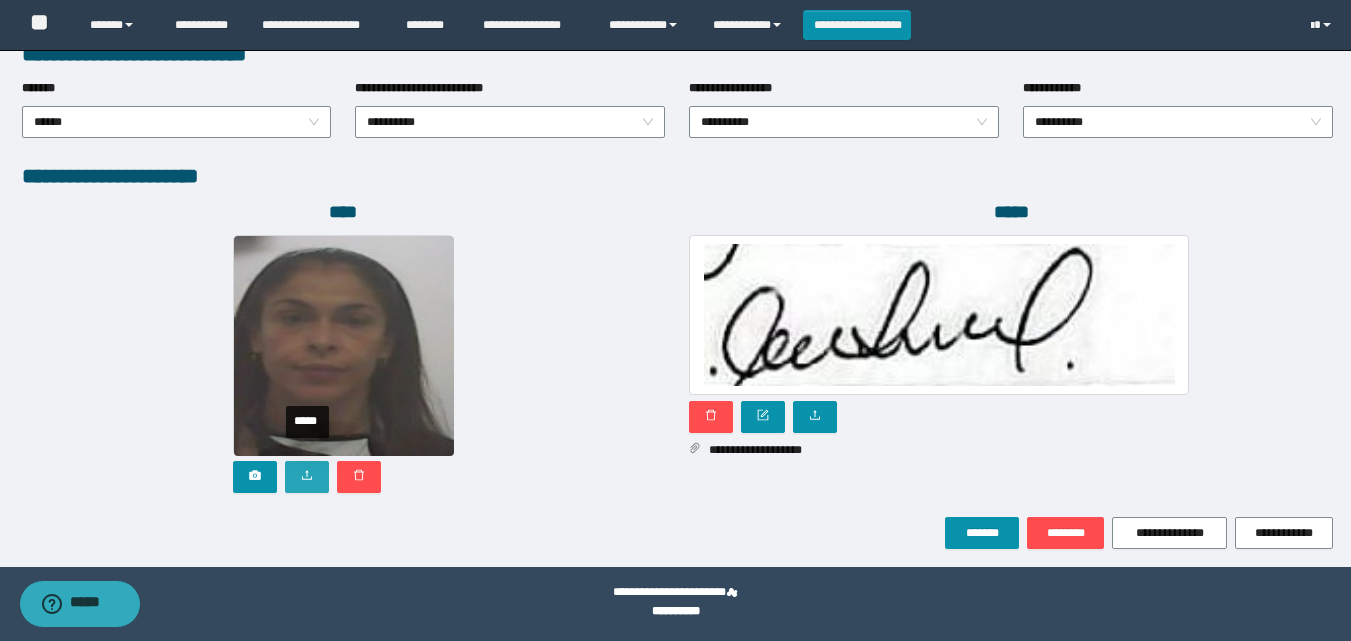 click at bounding box center [307, 477] 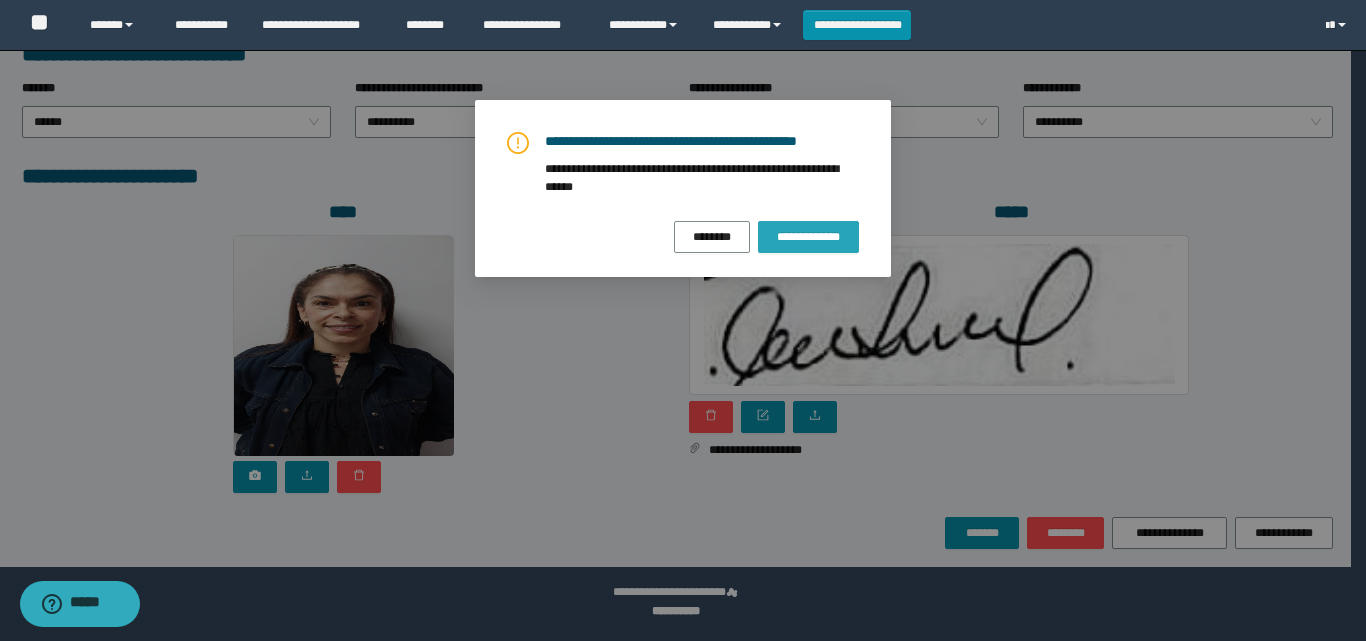 click on "**********" at bounding box center (808, 237) 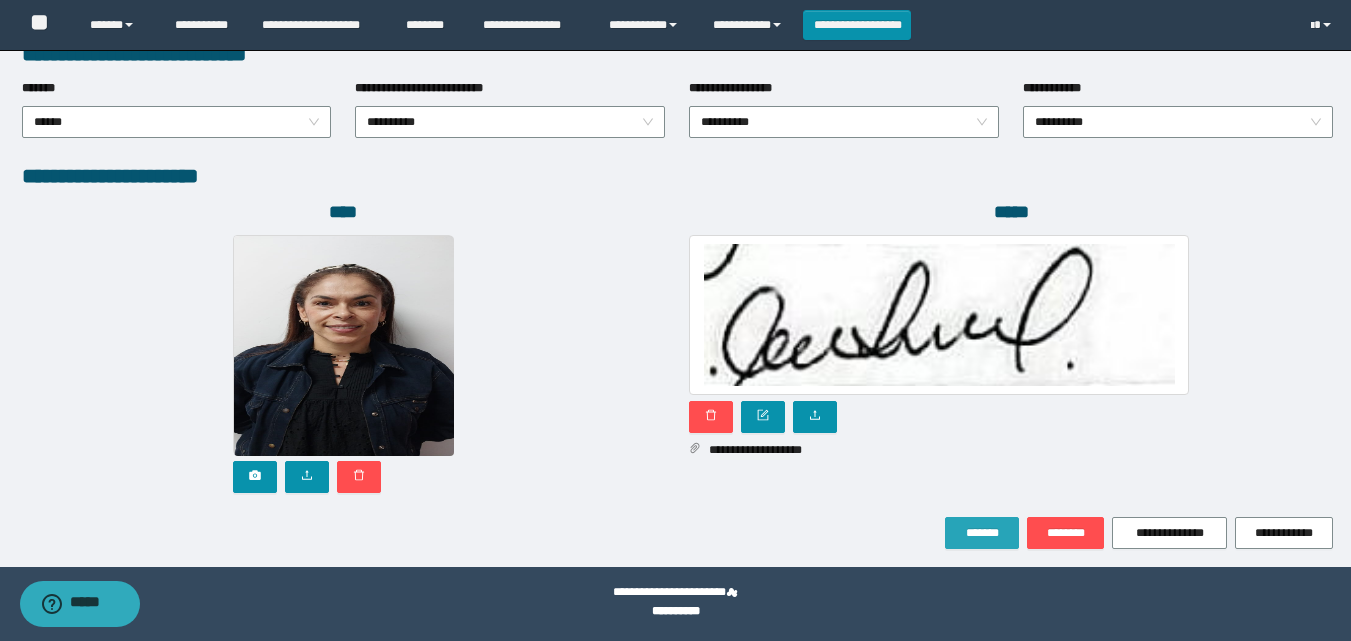 click on "*******" at bounding box center (982, 533) 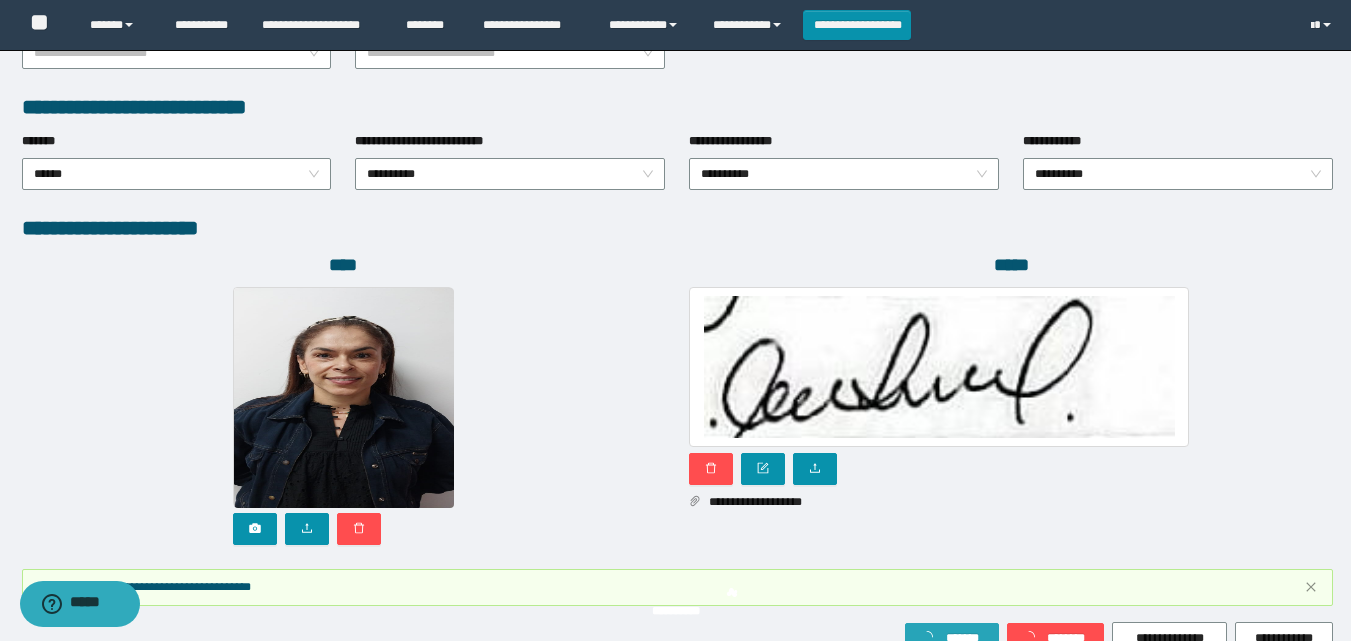 scroll, scrollTop: 1117, scrollLeft: 0, axis: vertical 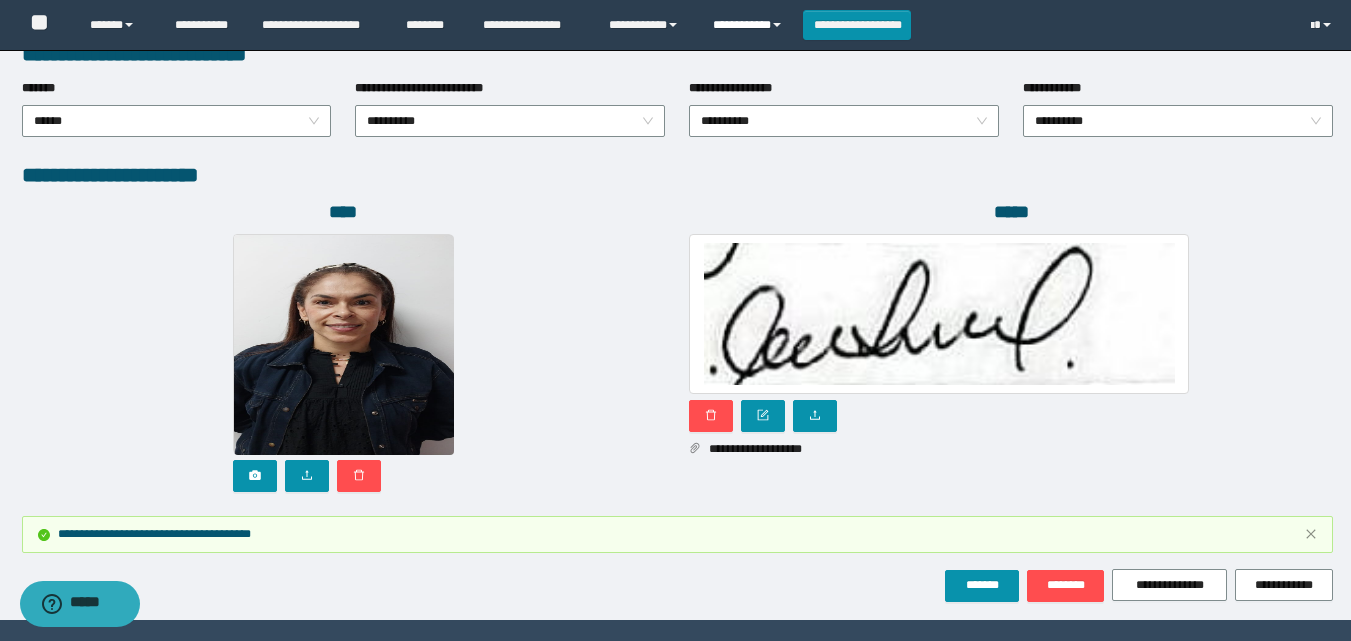 click on "**********" at bounding box center [750, 25] 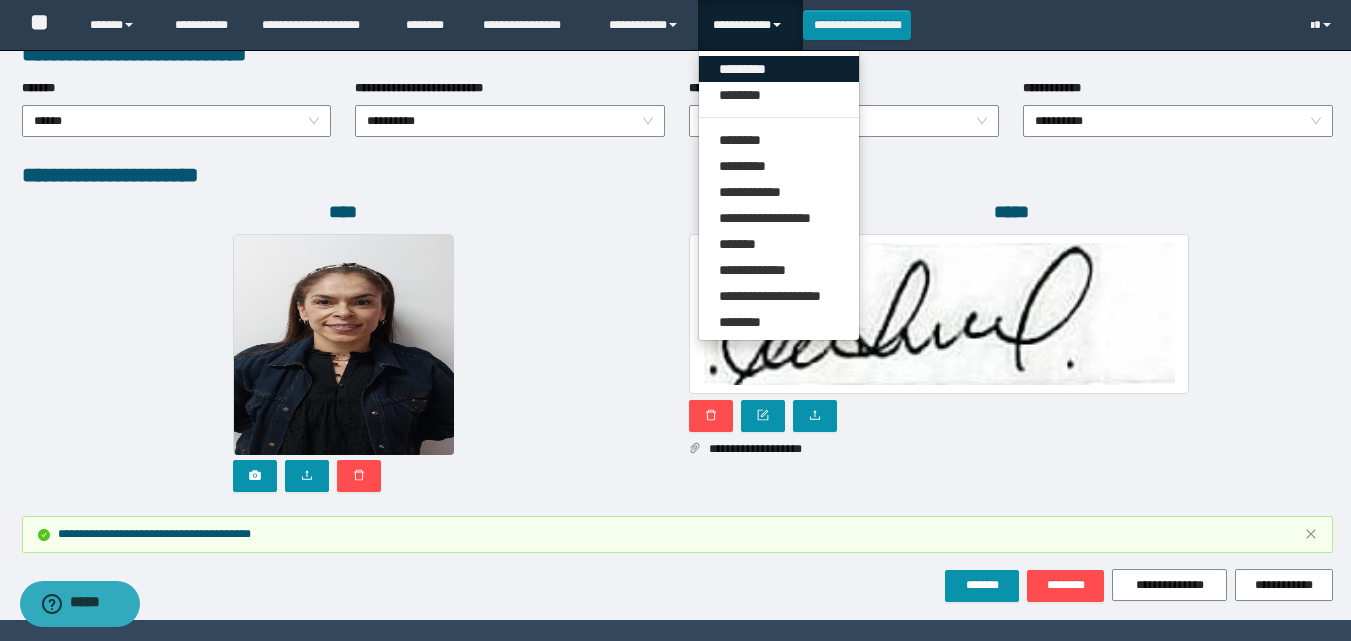click on "*********" at bounding box center (779, 69) 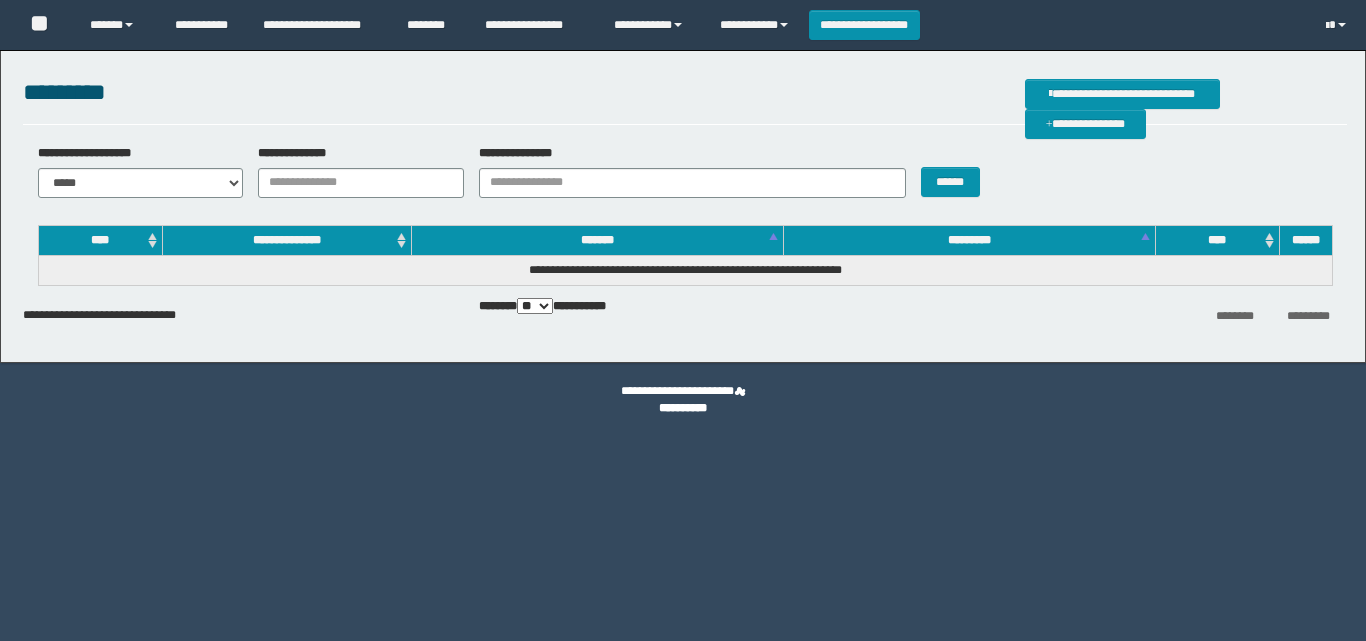 scroll, scrollTop: 0, scrollLeft: 0, axis: both 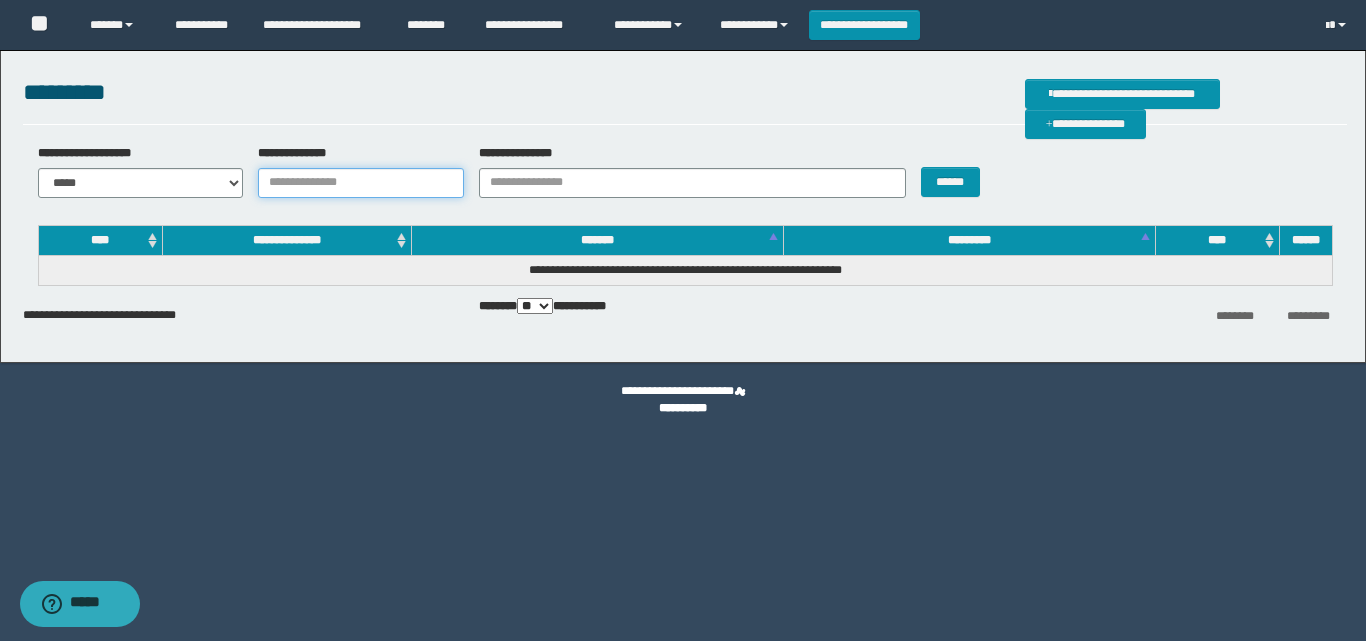 click on "**********" at bounding box center (361, 183) 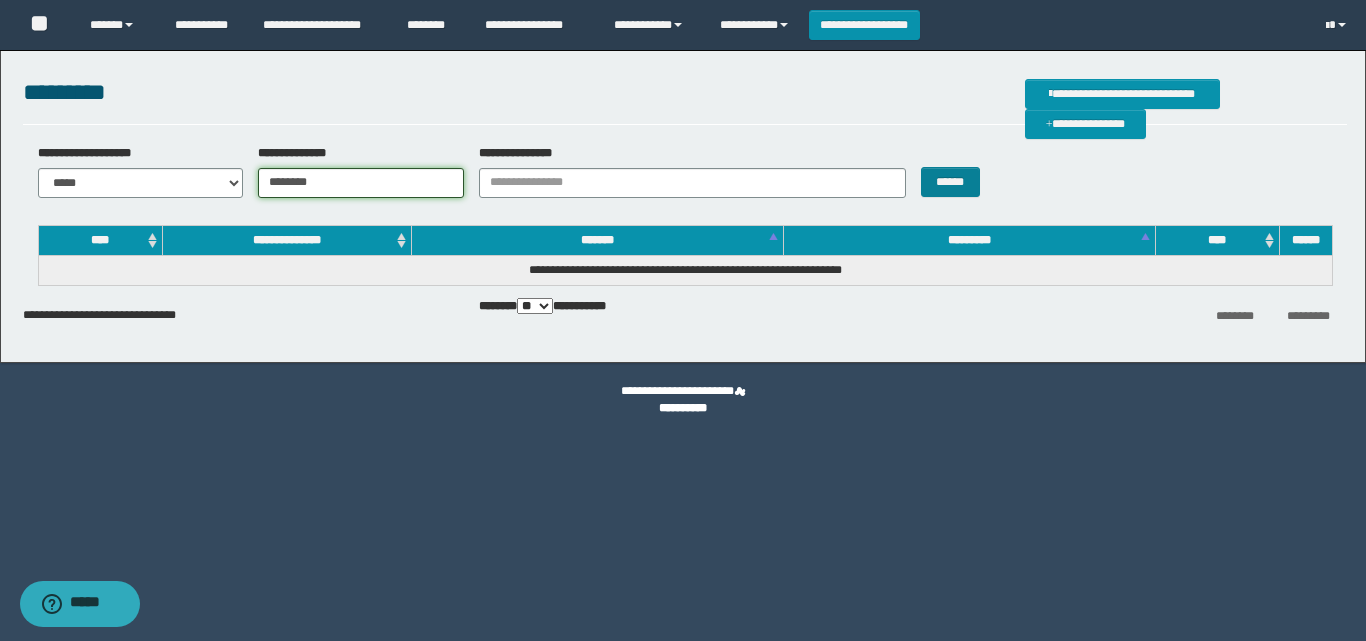 type on "********" 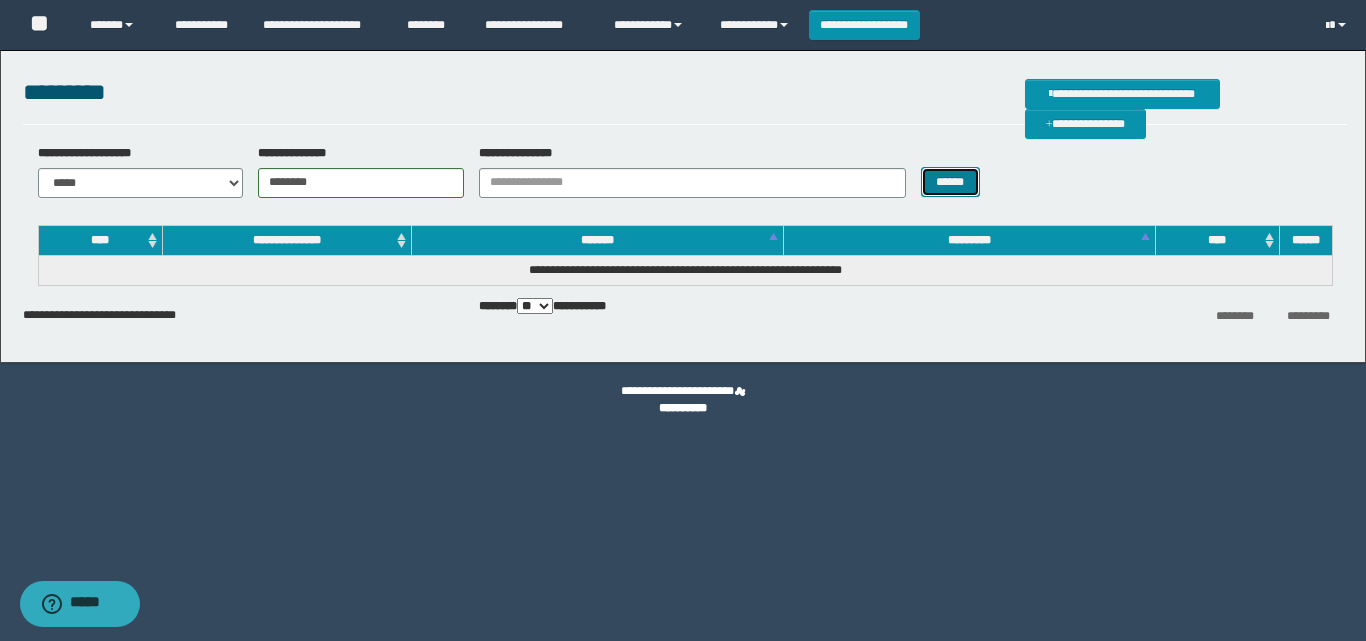 click on "******" at bounding box center (950, 182) 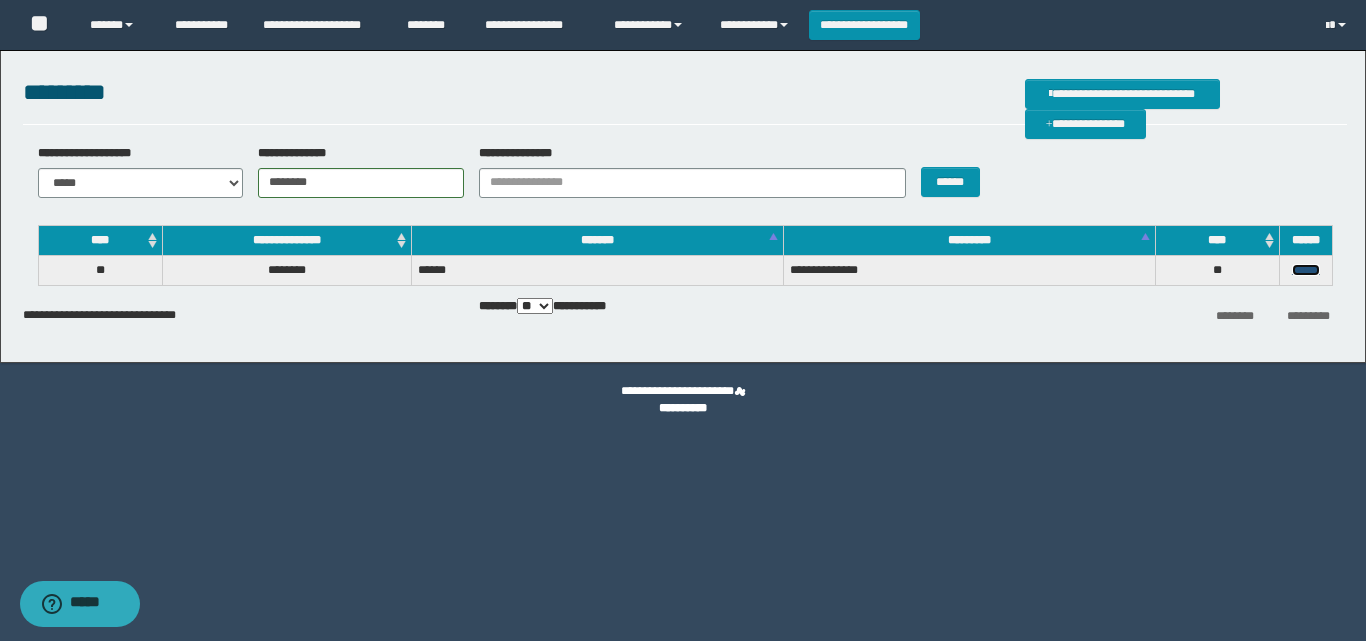 click on "******" at bounding box center (1306, 270) 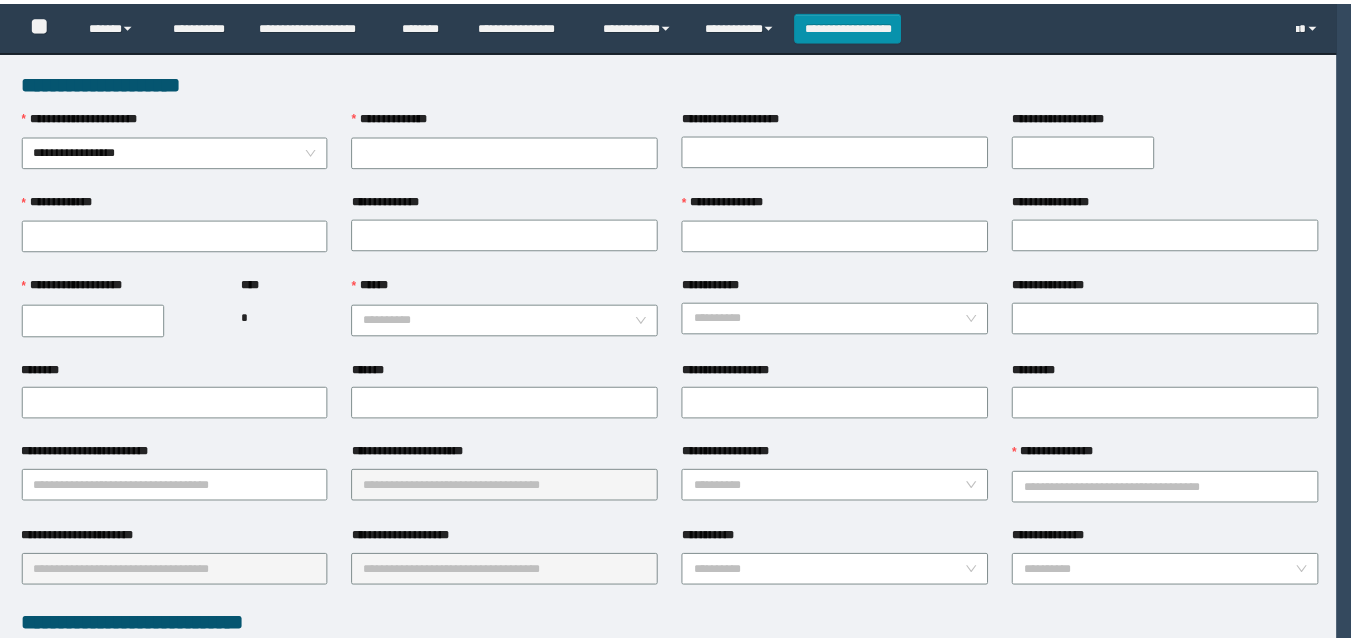 scroll, scrollTop: 0, scrollLeft: 0, axis: both 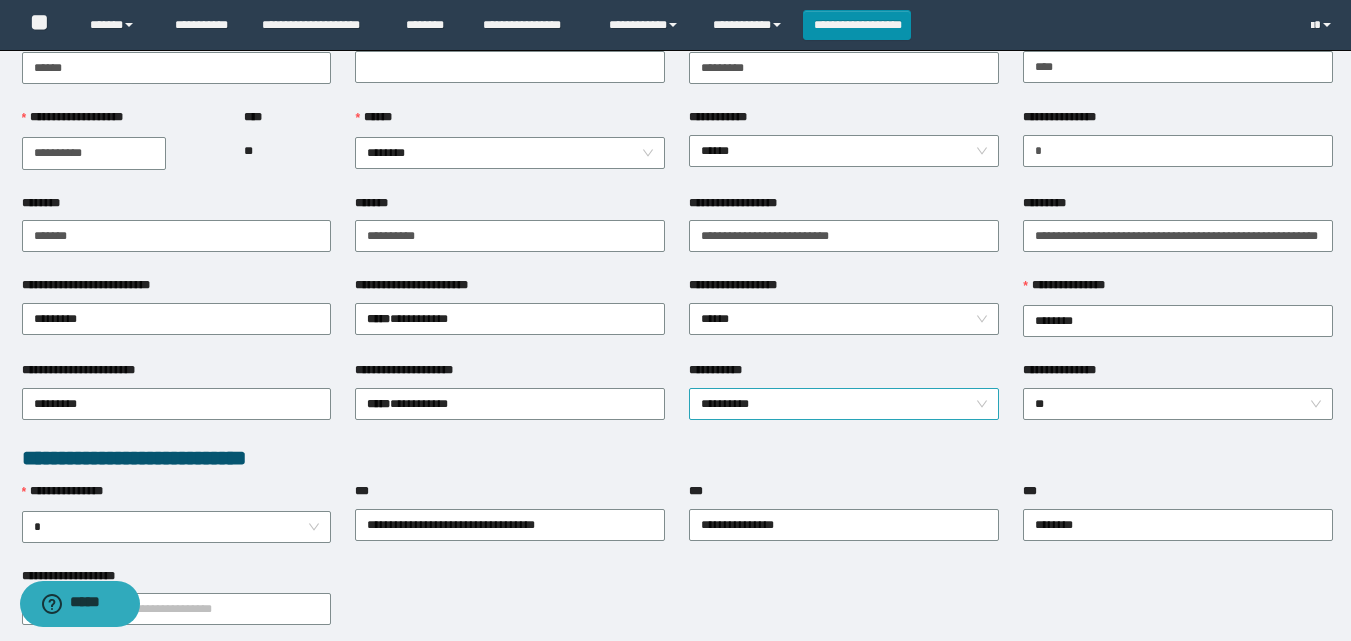 click on "**********" at bounding box center [844, 404] 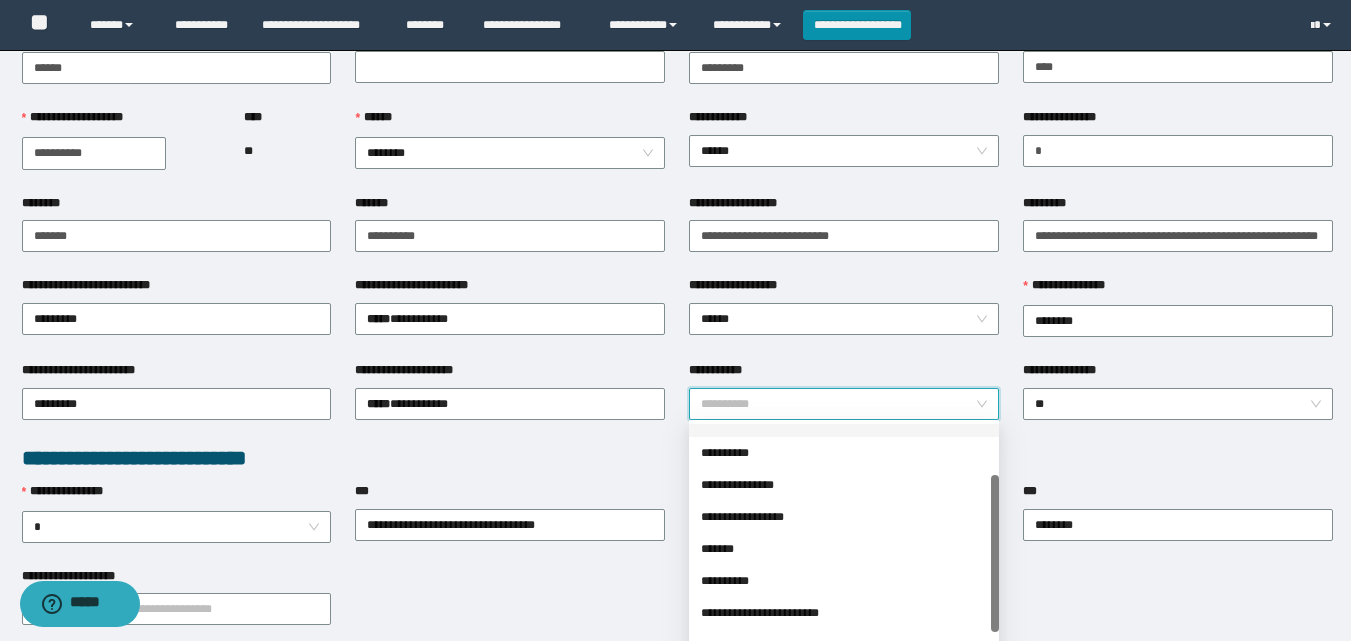scroll, scrollTop: 160, scrollLeft: 0, axis: vertical 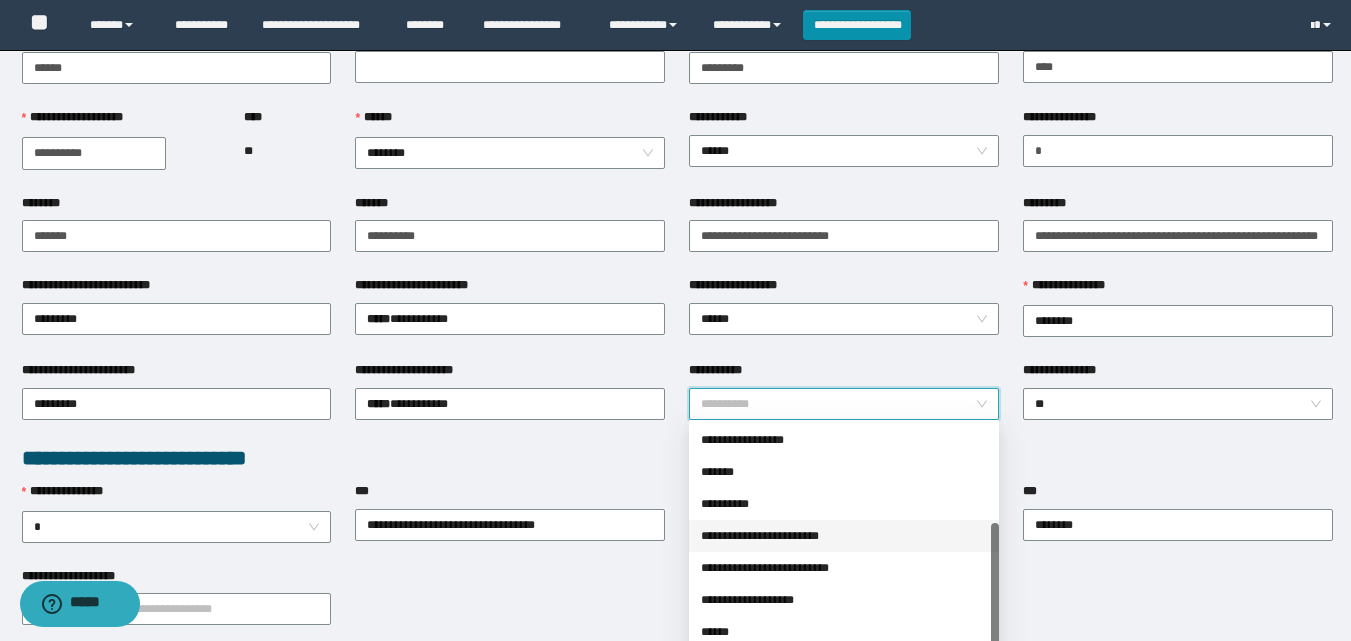 click on "**********" at bounding box center [844, 536] 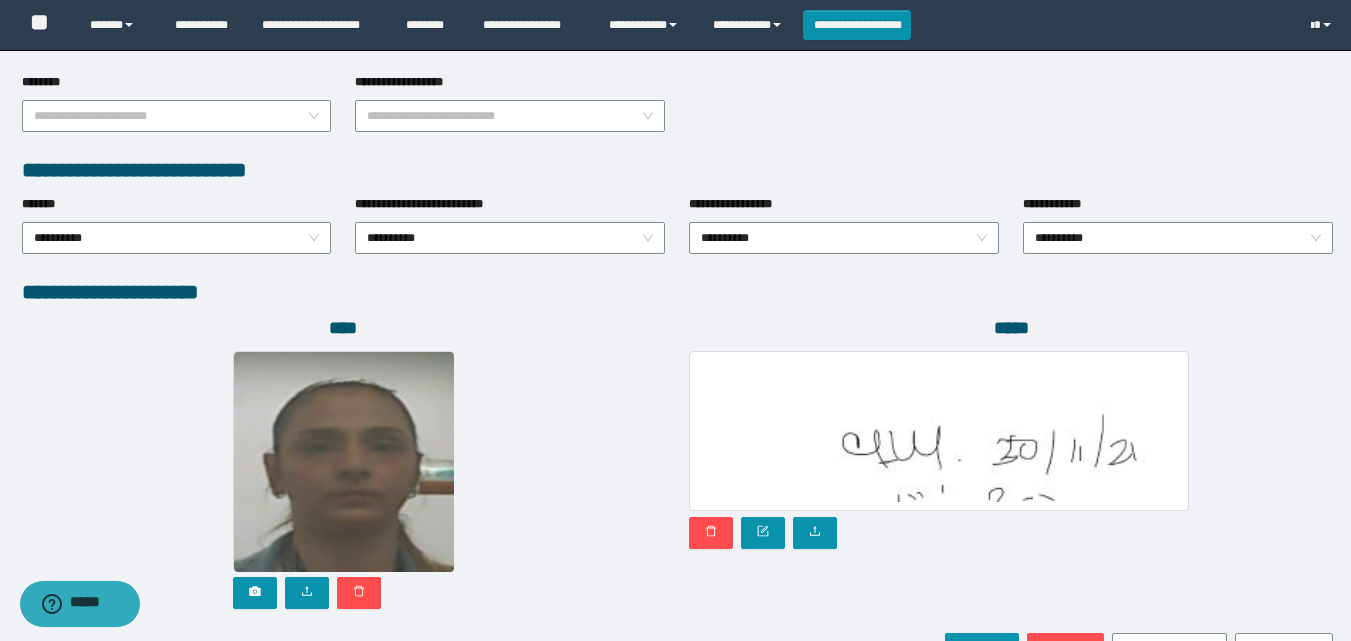 scroll, scrollTop: 1000, scrollLeft: 0, axis: vertical 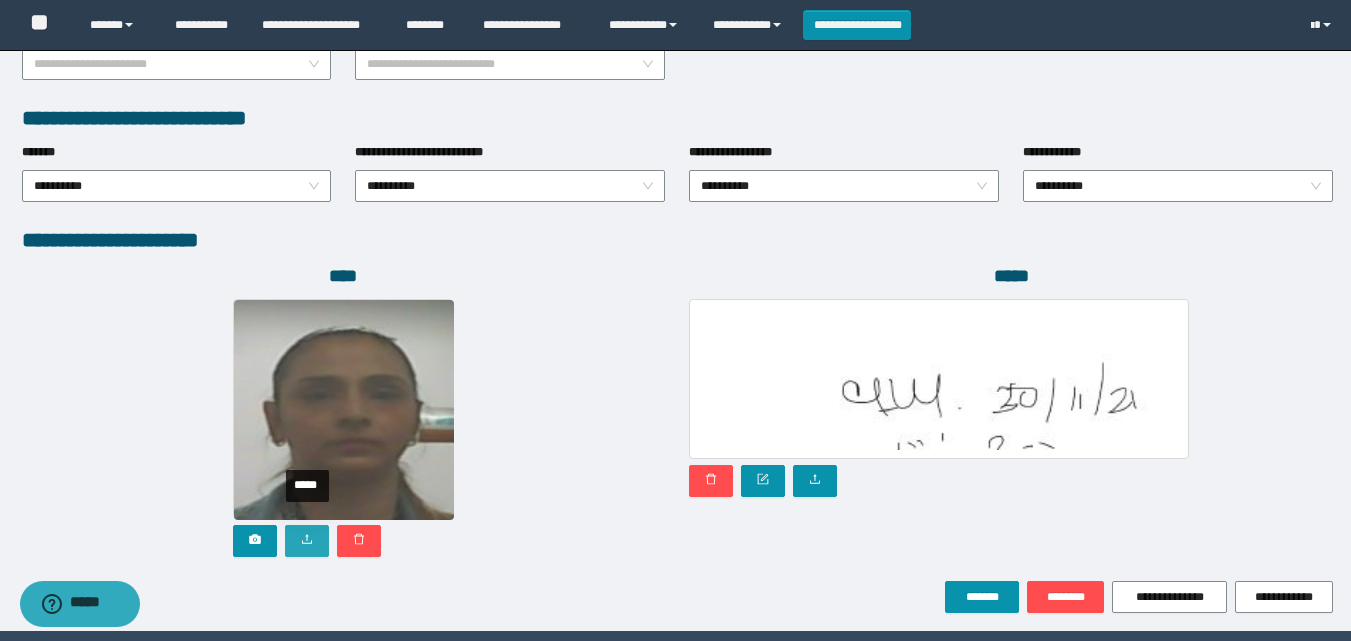 click 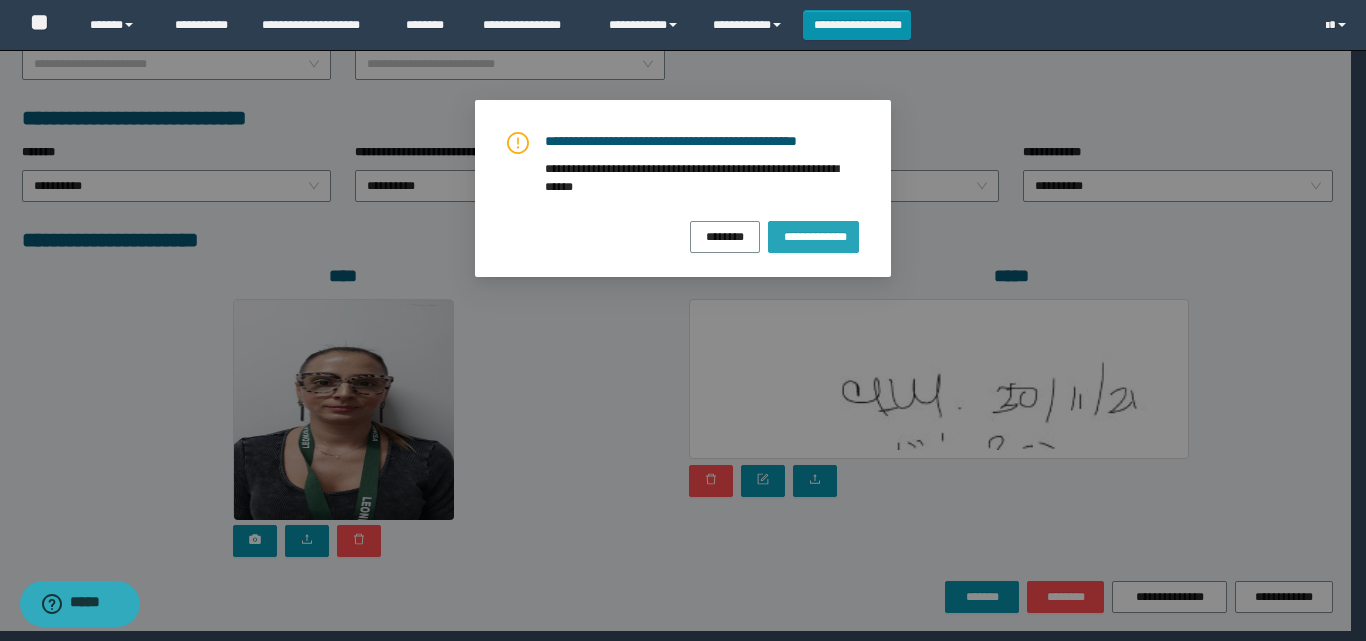 click on "**********" at bounding box center (813, 236) 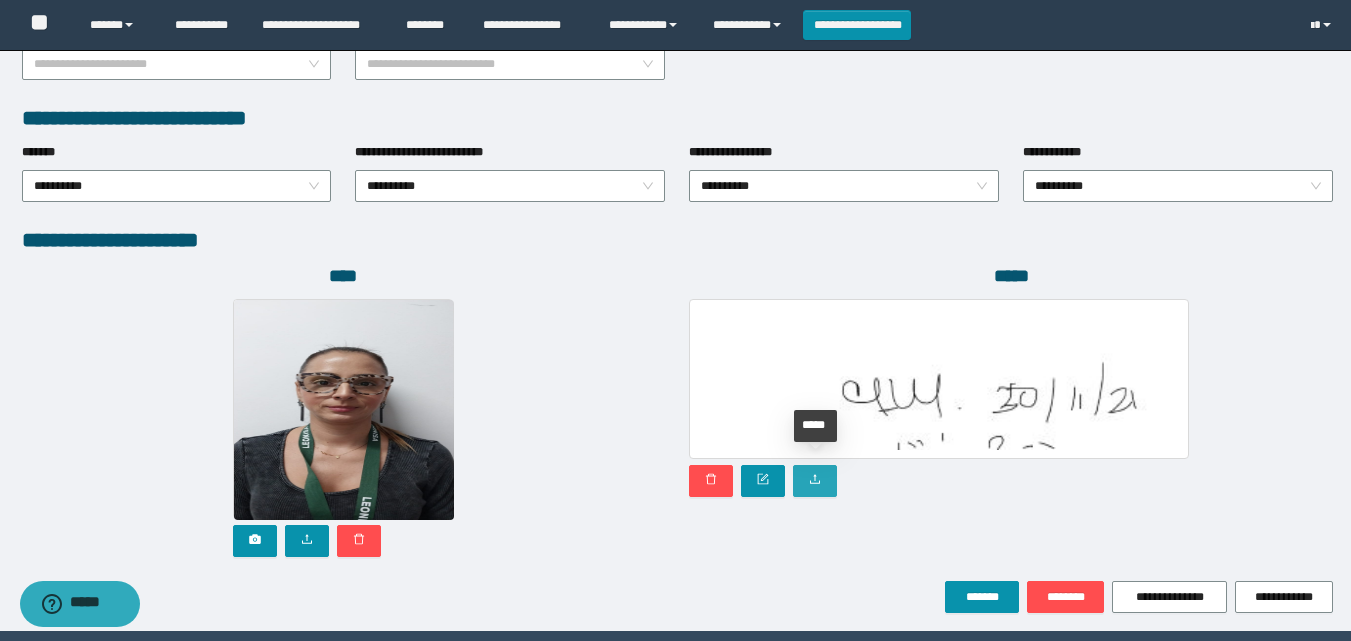 click at bounding box center [815, 481] 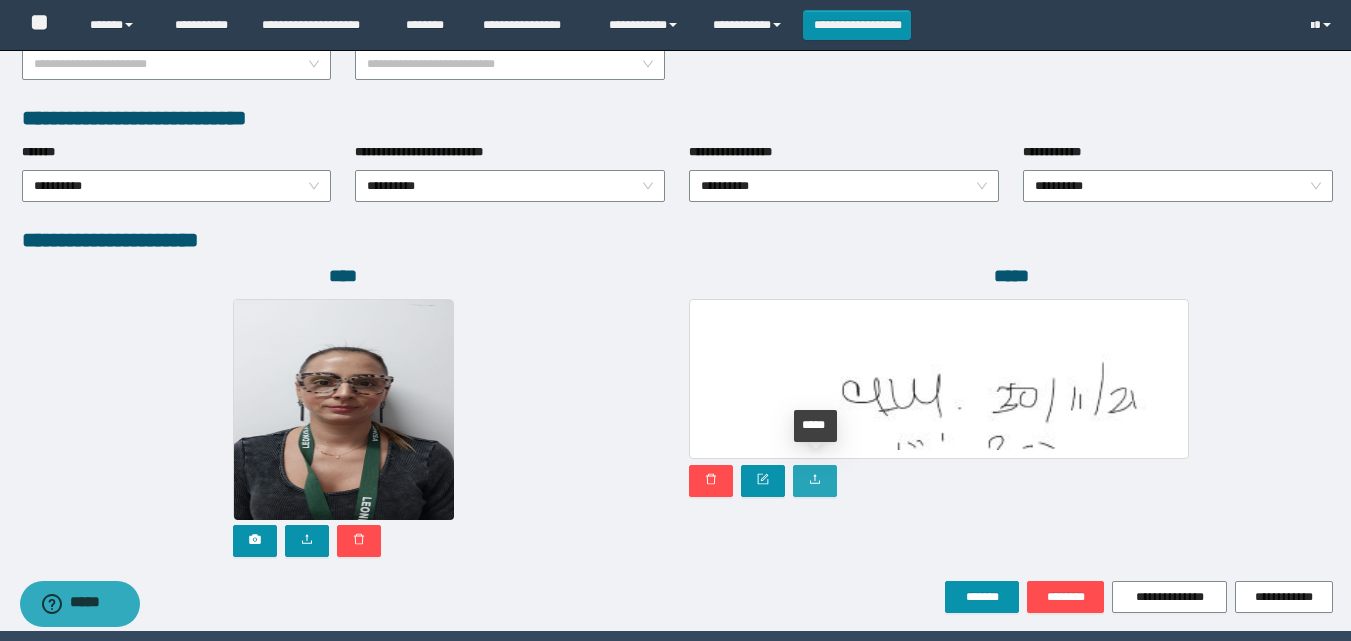 click 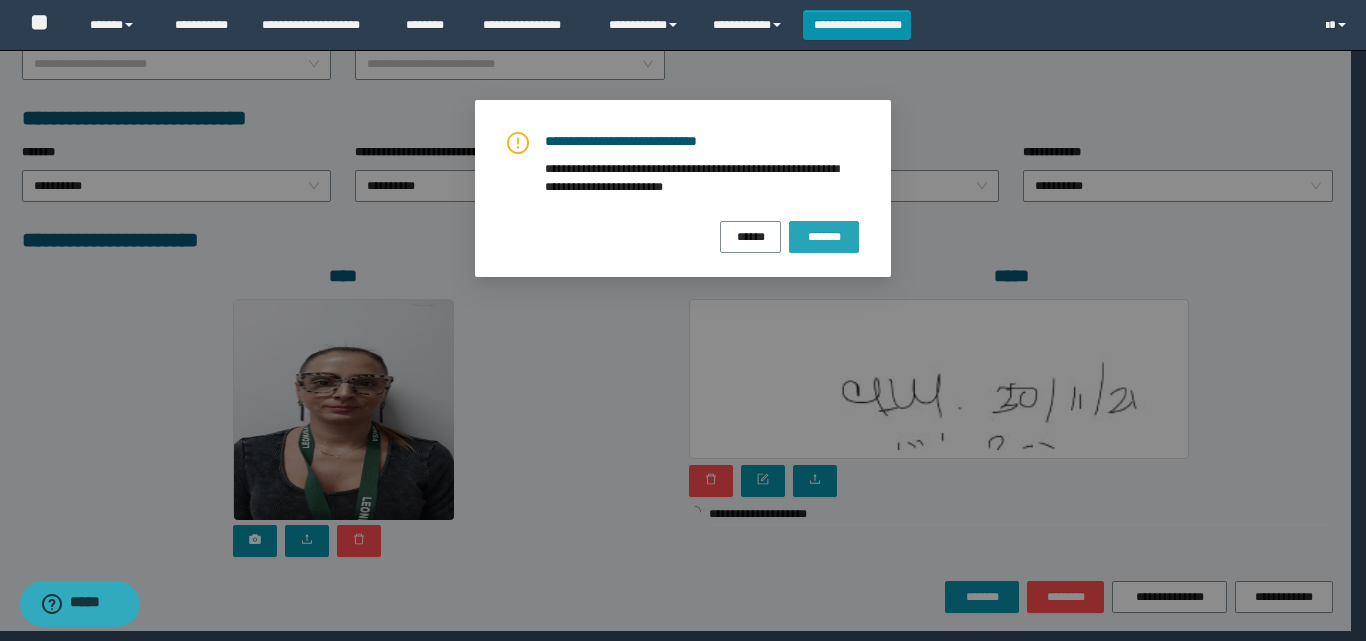 click on "*******" at bounding box center [824, 236] 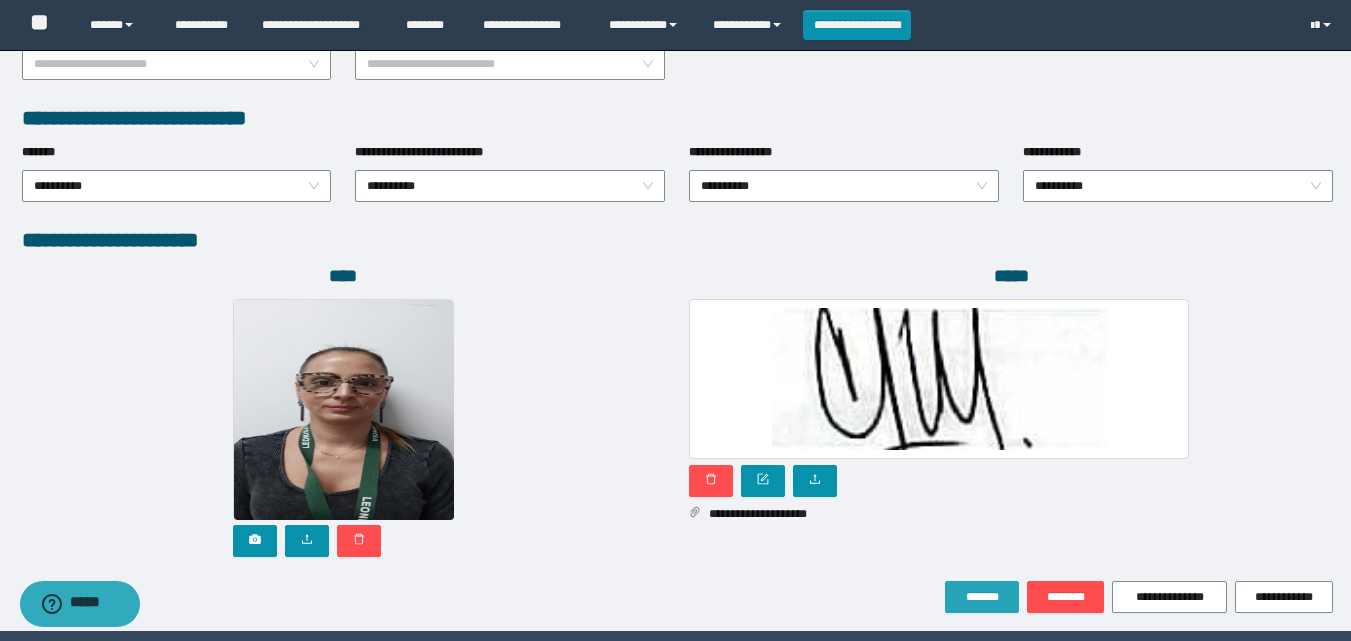 click on "*******" at bounding box center [982, 597] 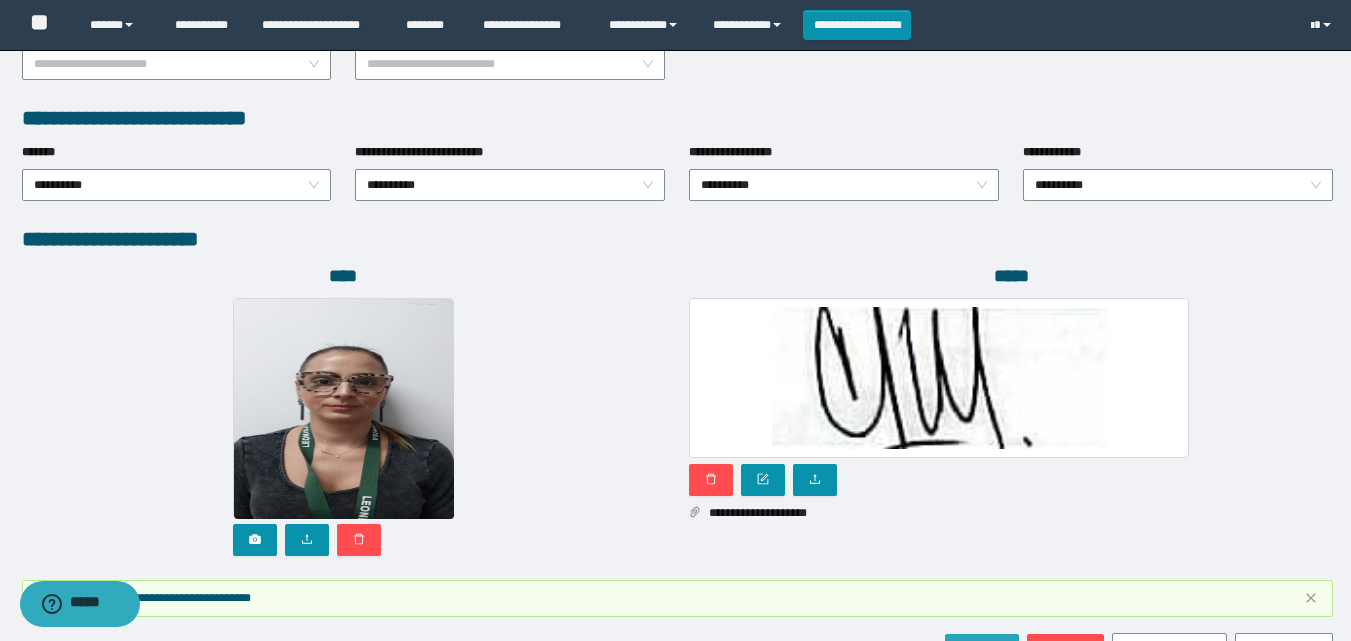 scroll, scrollTop: 1169, scrollLeft: 0, axis: vertical 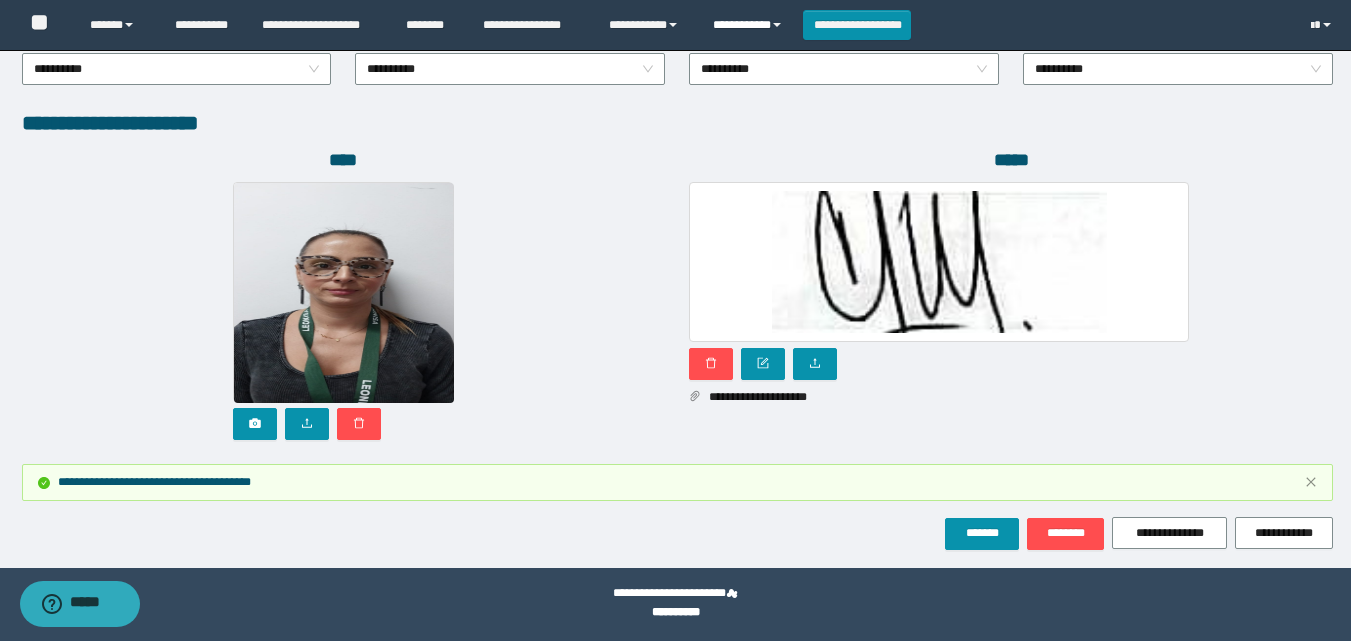 click on "**********" at bounding box center (750, 25) 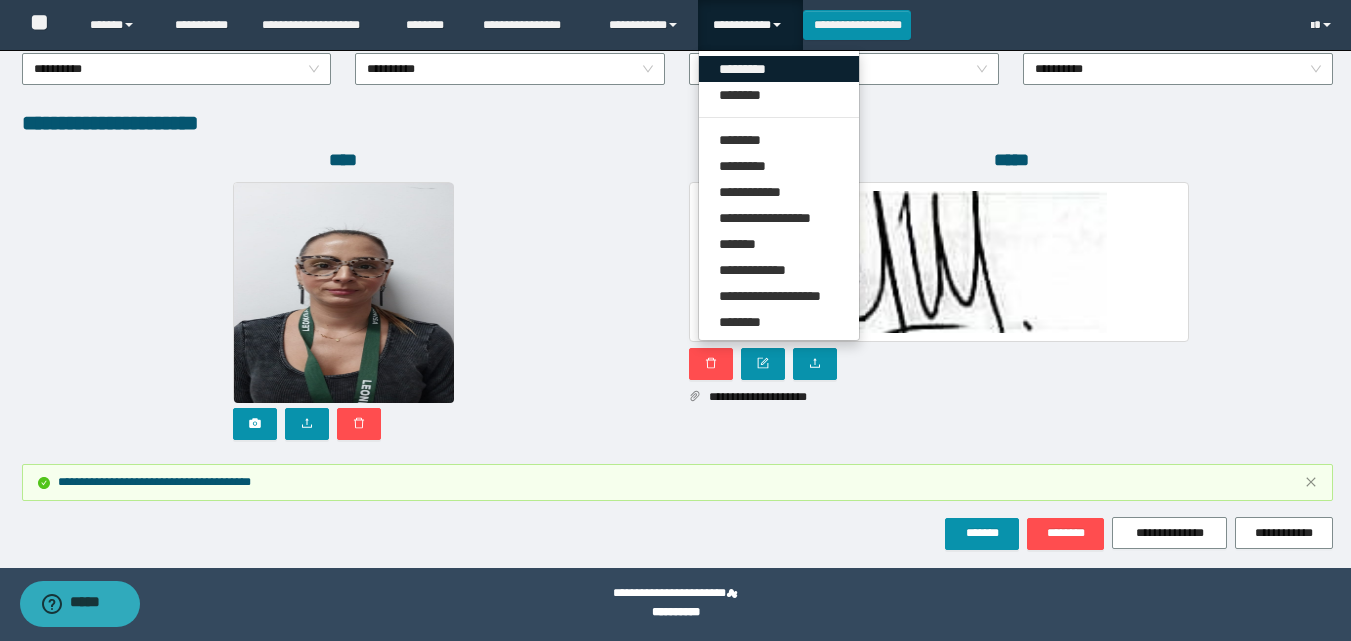 click on "*********" at bounding box center (779, 69) 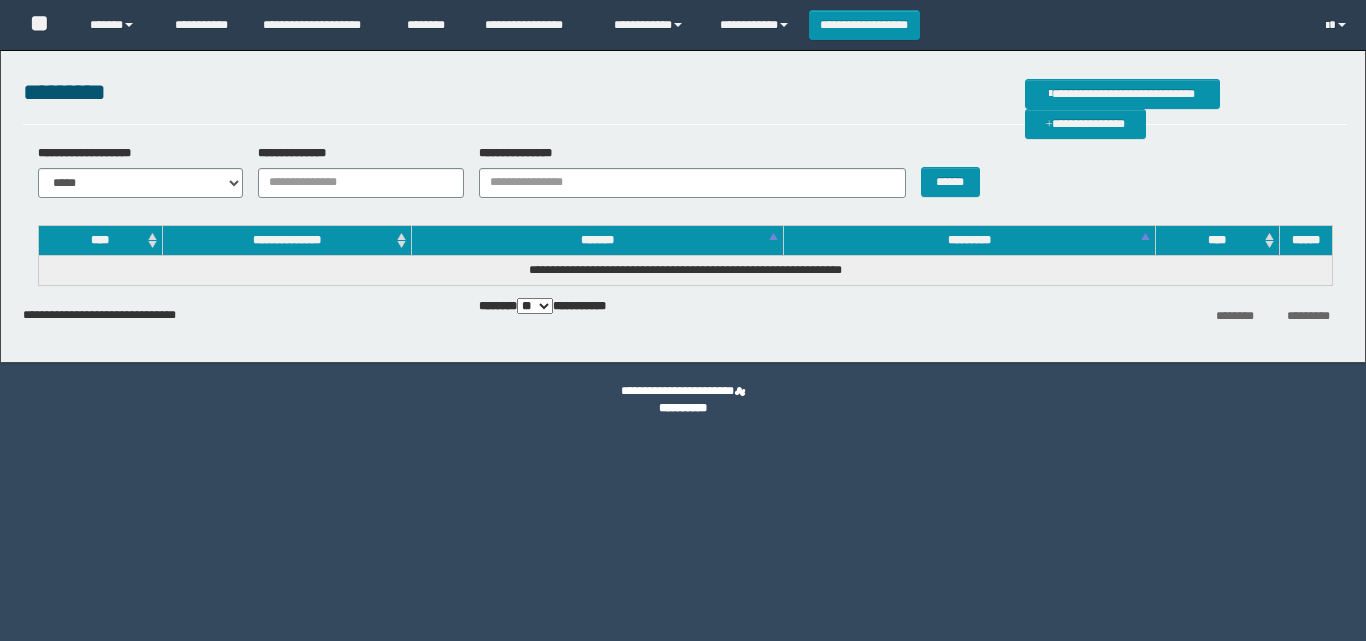 scroll, scrollTop: 0, scrollLeft: 0, axis: both 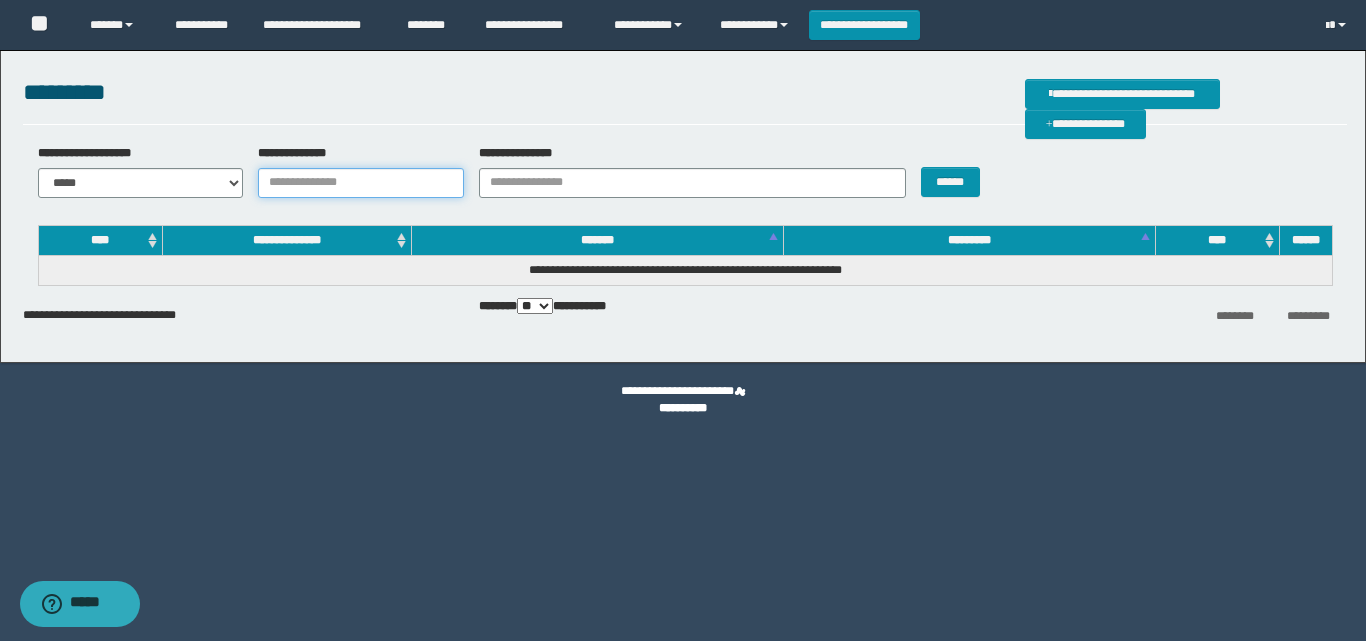 click on "**********" at bounding box center (361, 183) 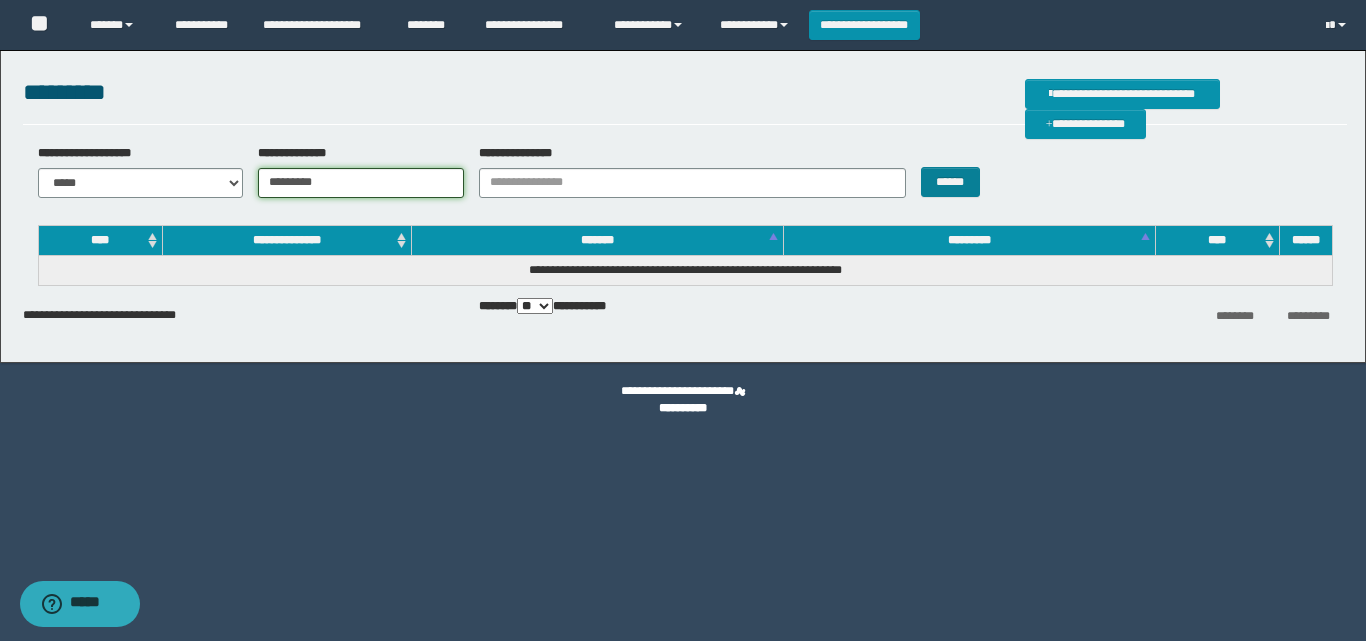 type on "********" 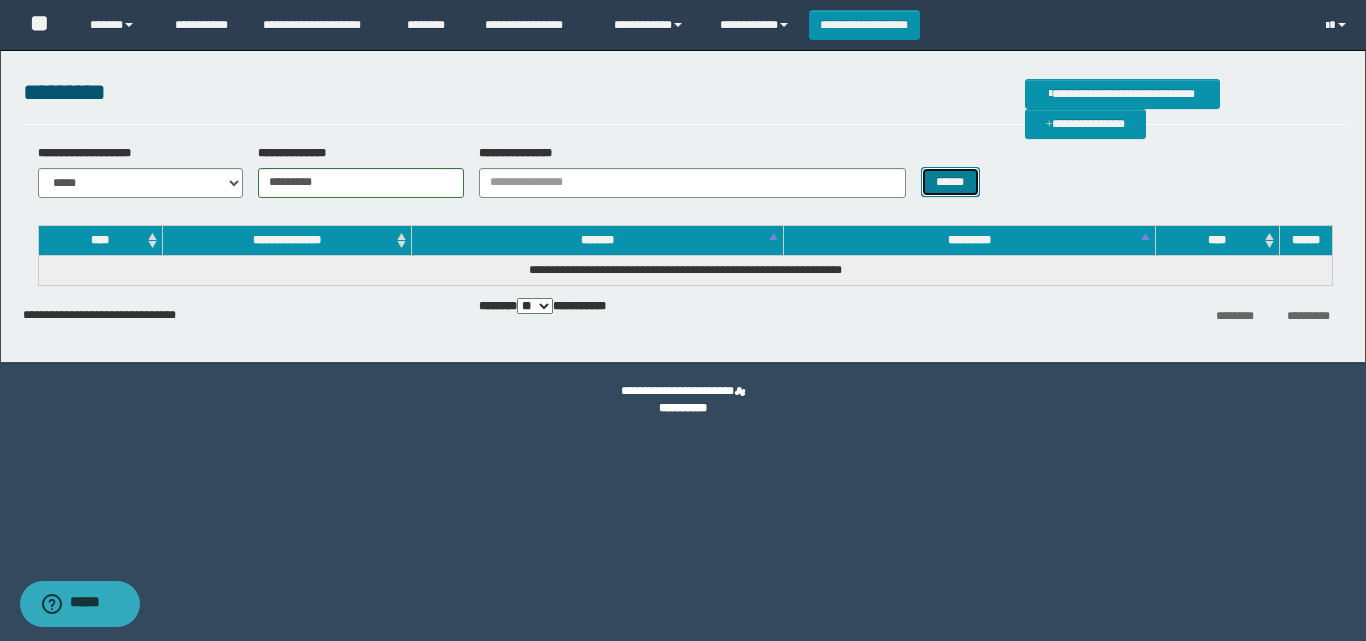click on "******" at bounding box center (950, 182) 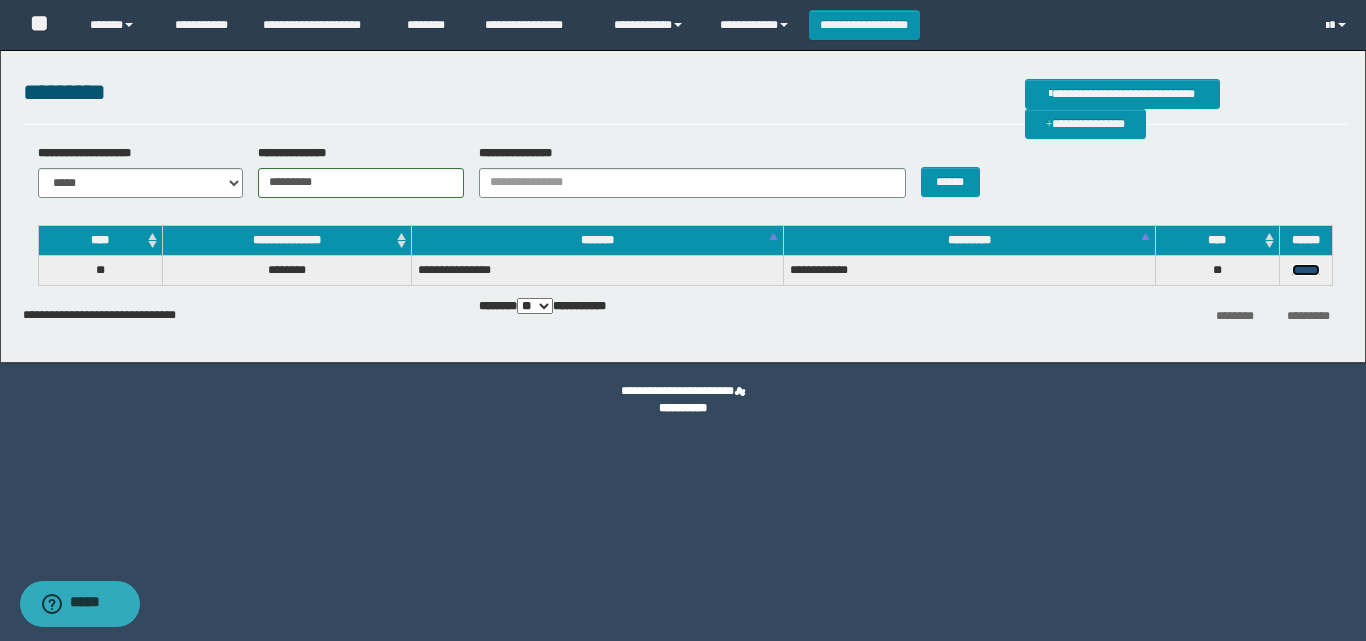click on "******" at bounding box center [1306, 270] 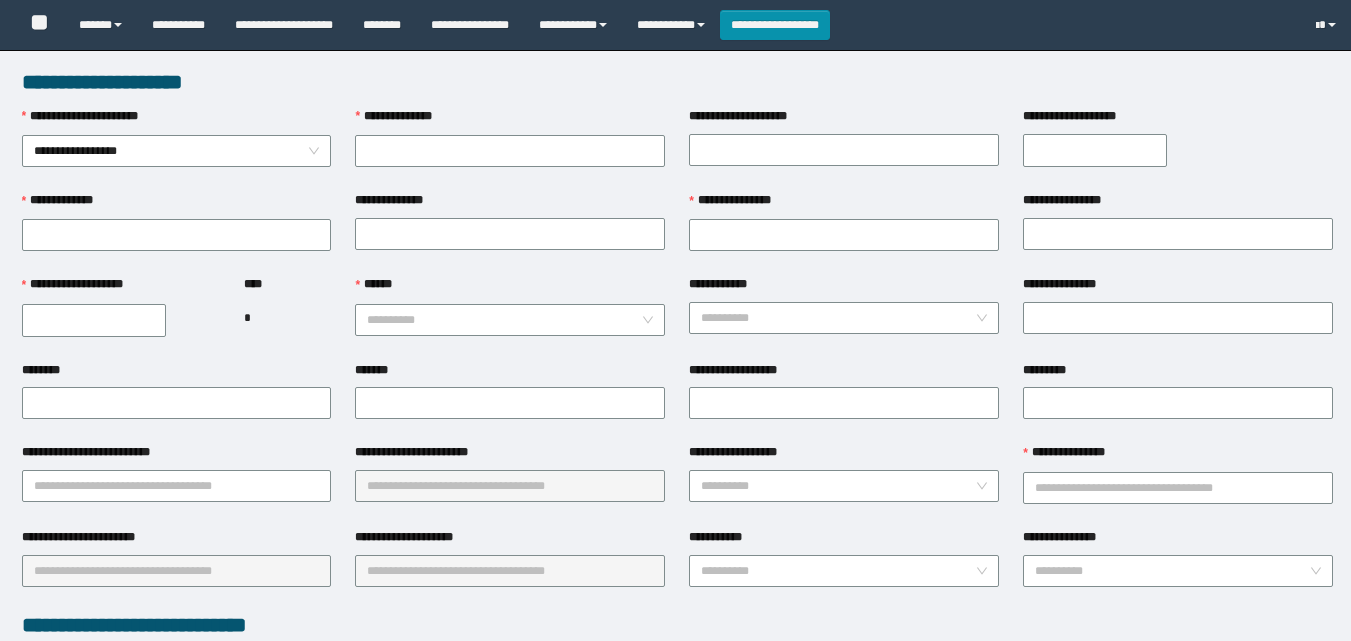 scroll, scrollTop: 0, scrollLeft: 0, axis: both 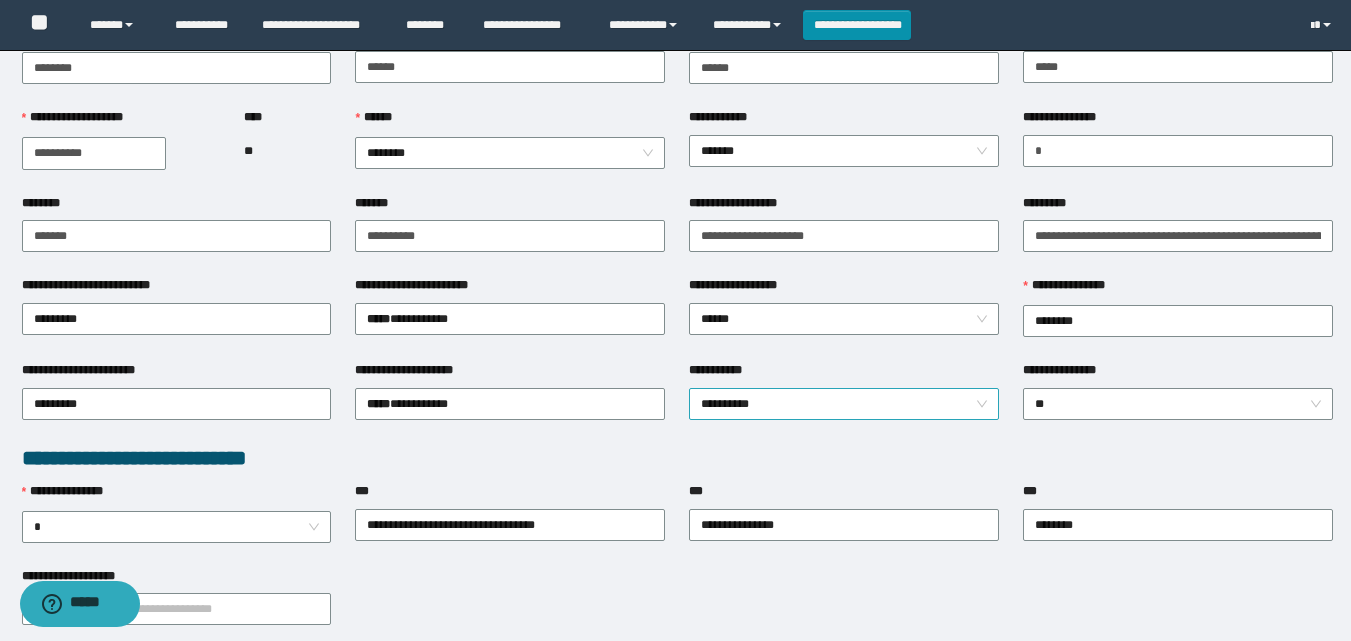 click on "**********" at bounding box center (844, 404) 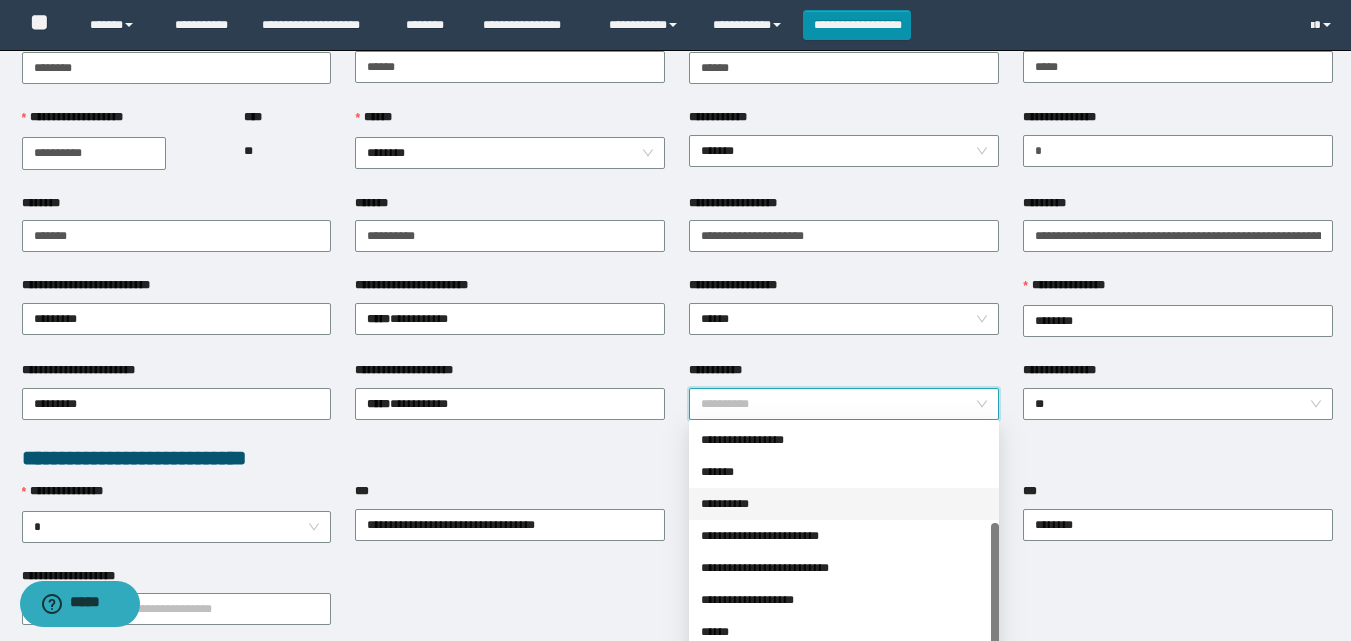 scroll, scrollTop: 160, scrollLeft: 0, axis: vertical 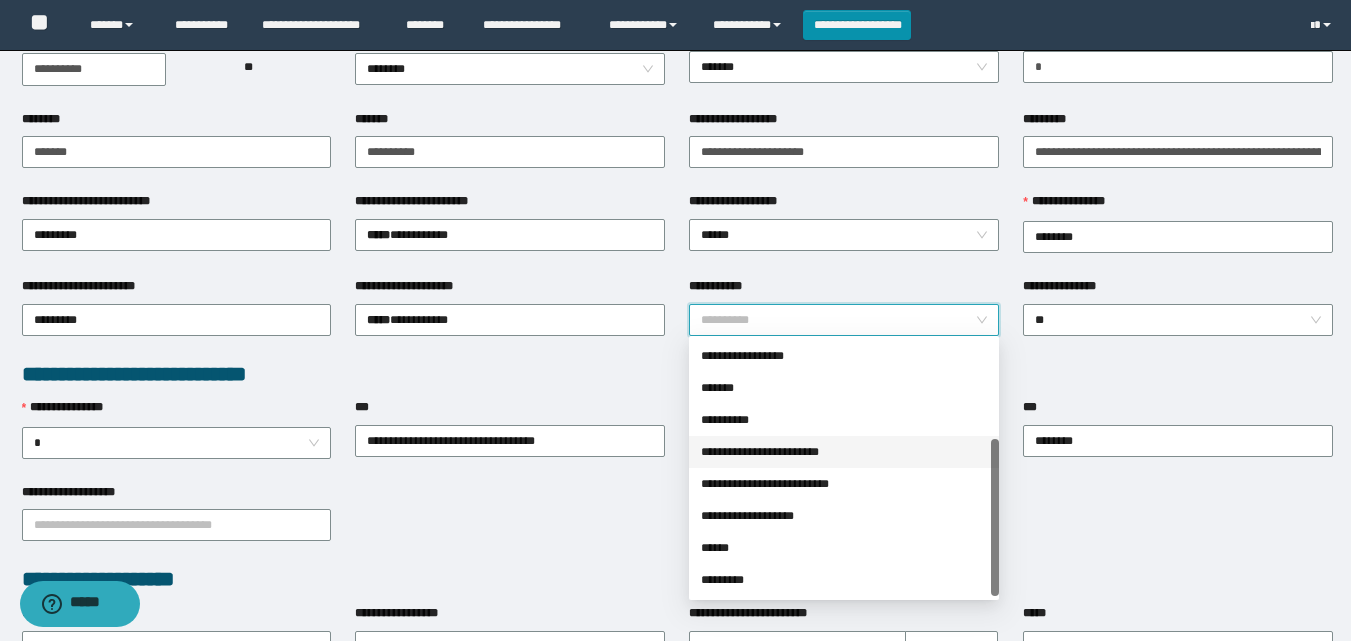 click on "**********" at bounding box center (844, 452) 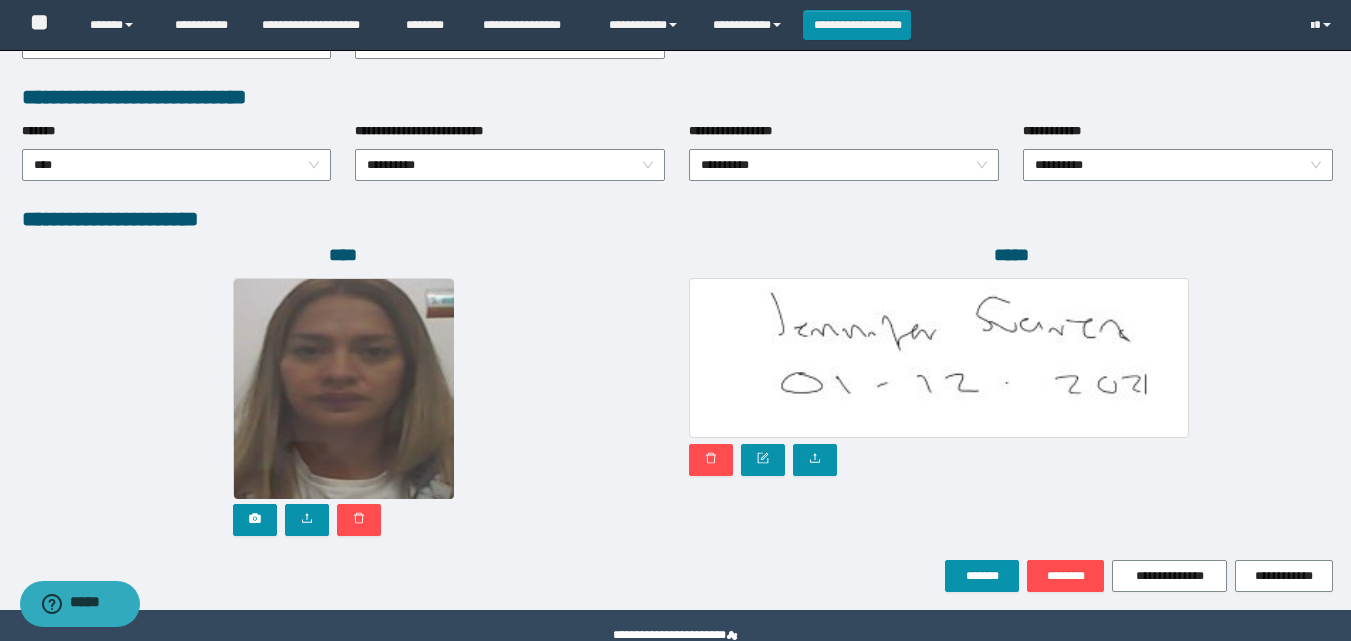 scroll, scrollTop: 1064, scrollLeft: 0, axis: vertical 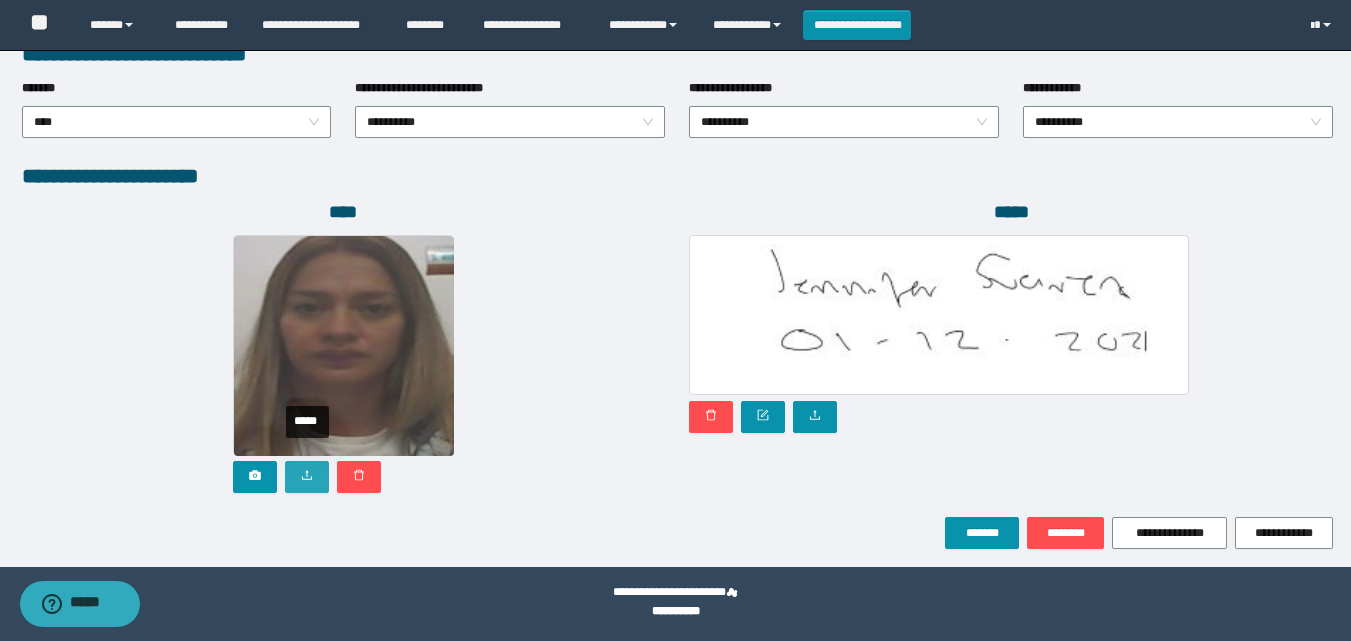 click at bounding box center (307, 477) 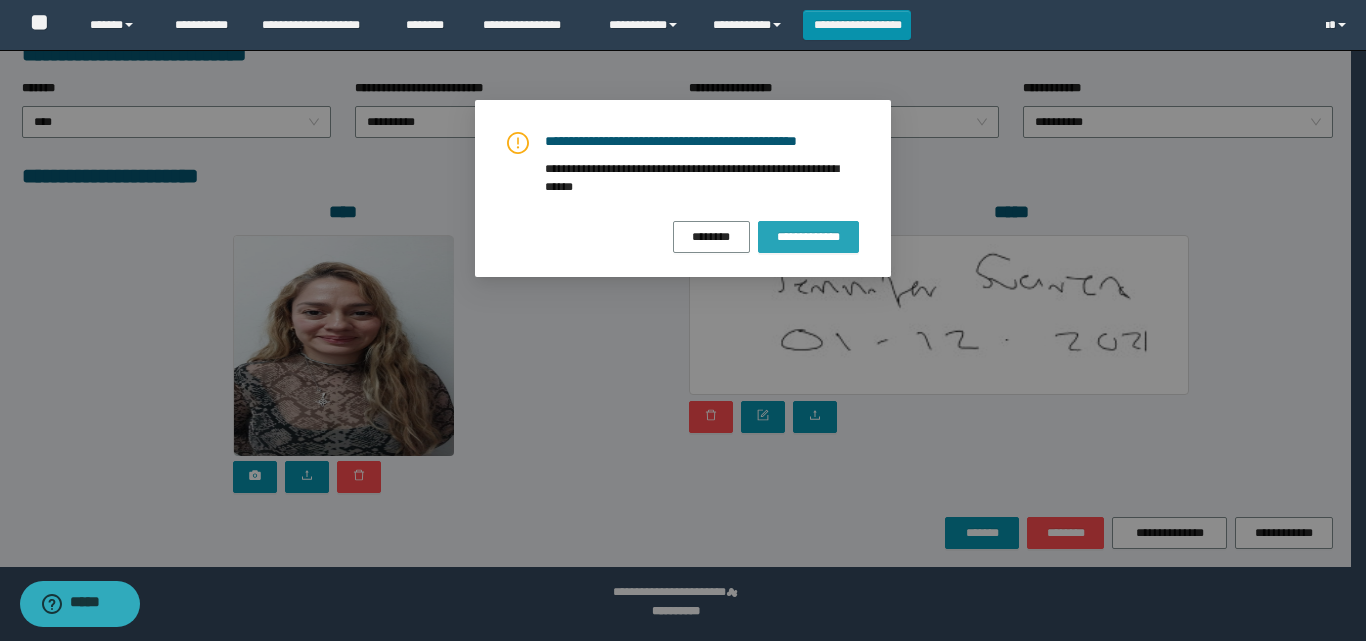 click on "**********" at bounding box center [808, 237] 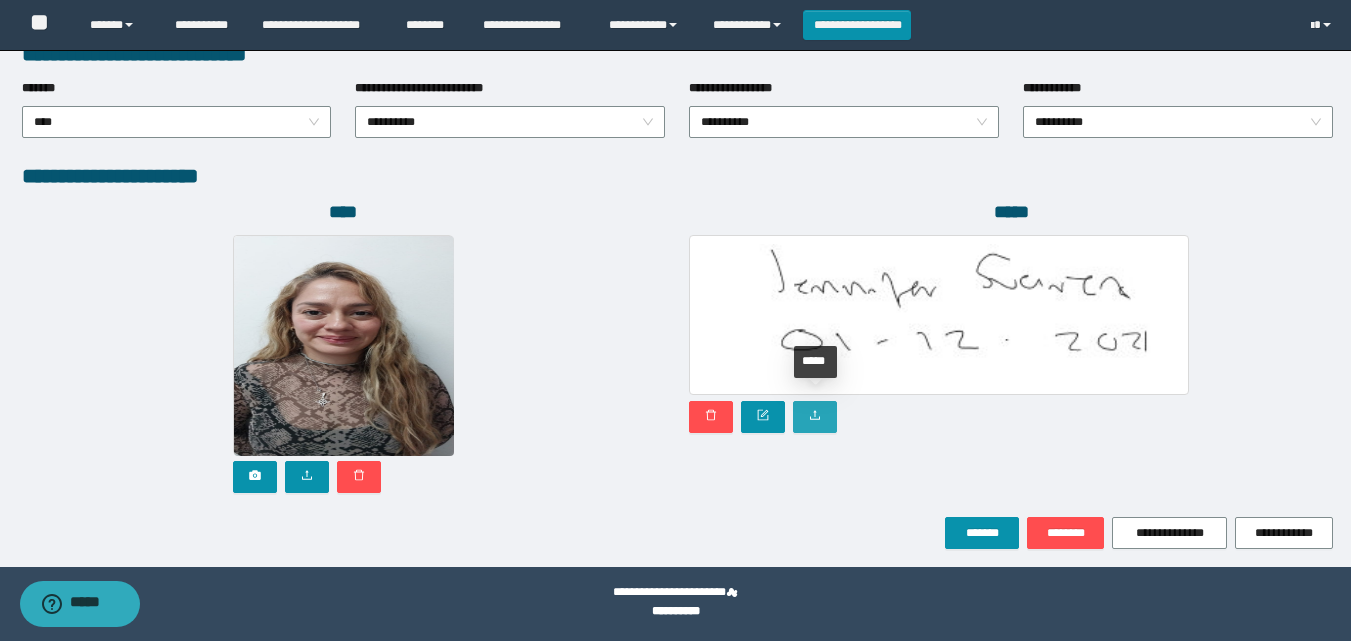 click 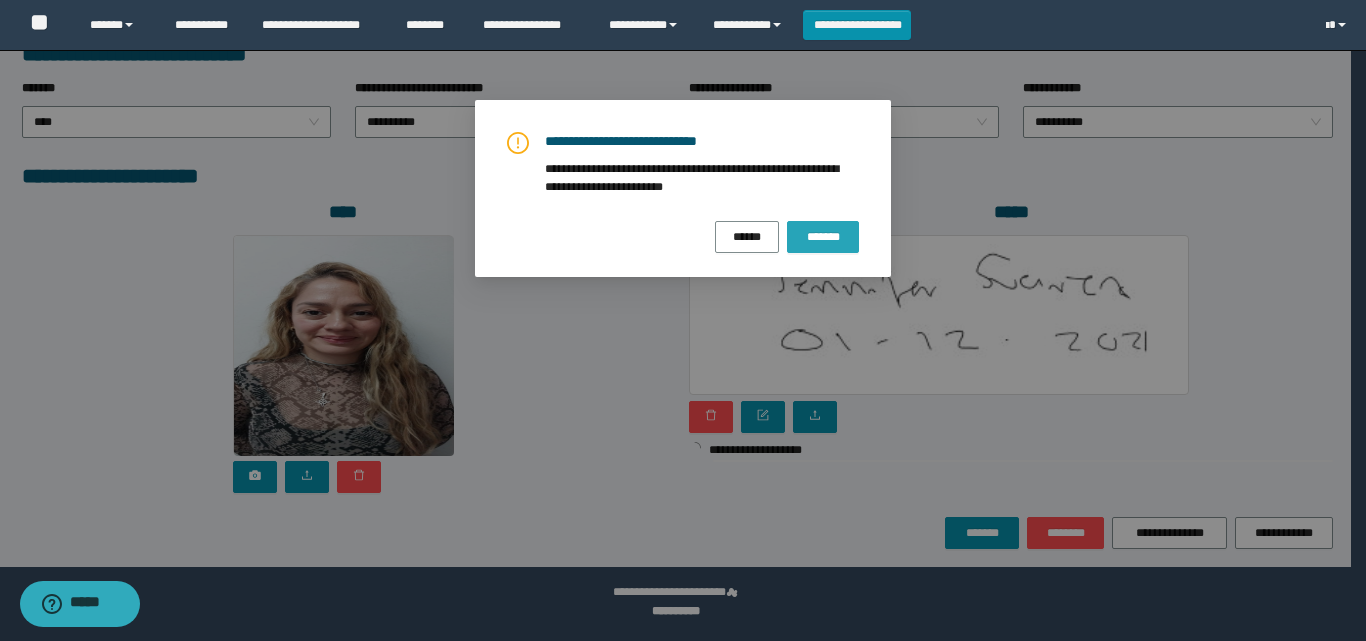 click on "*******" at bounding box center (823, 237) 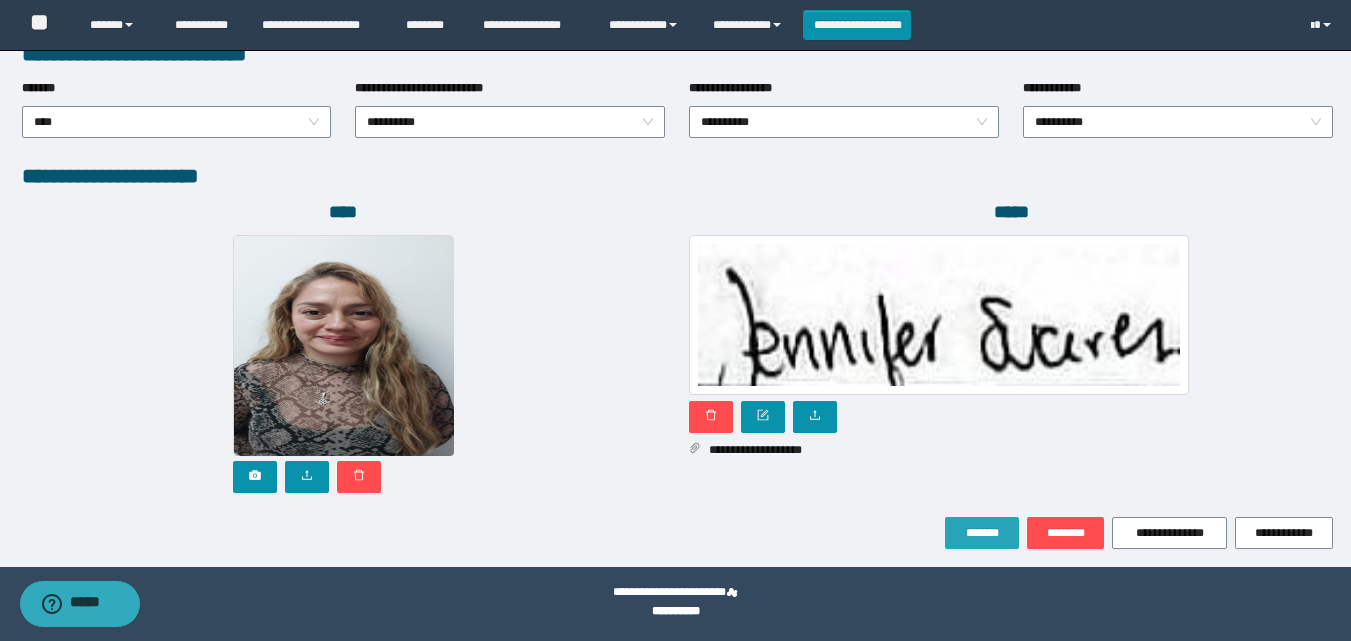 click on "*******" at bounding box center [982, 533] 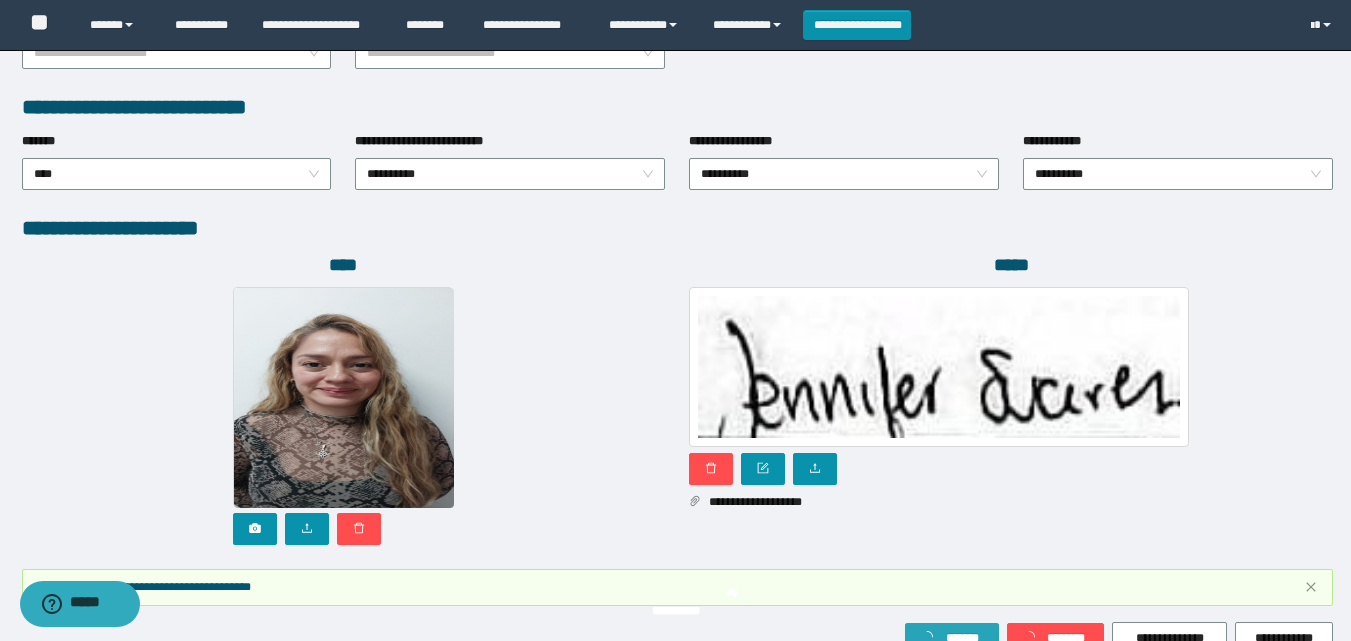 scroll, scrollTop: 1117, scrollLeft: 0, axis: vertical 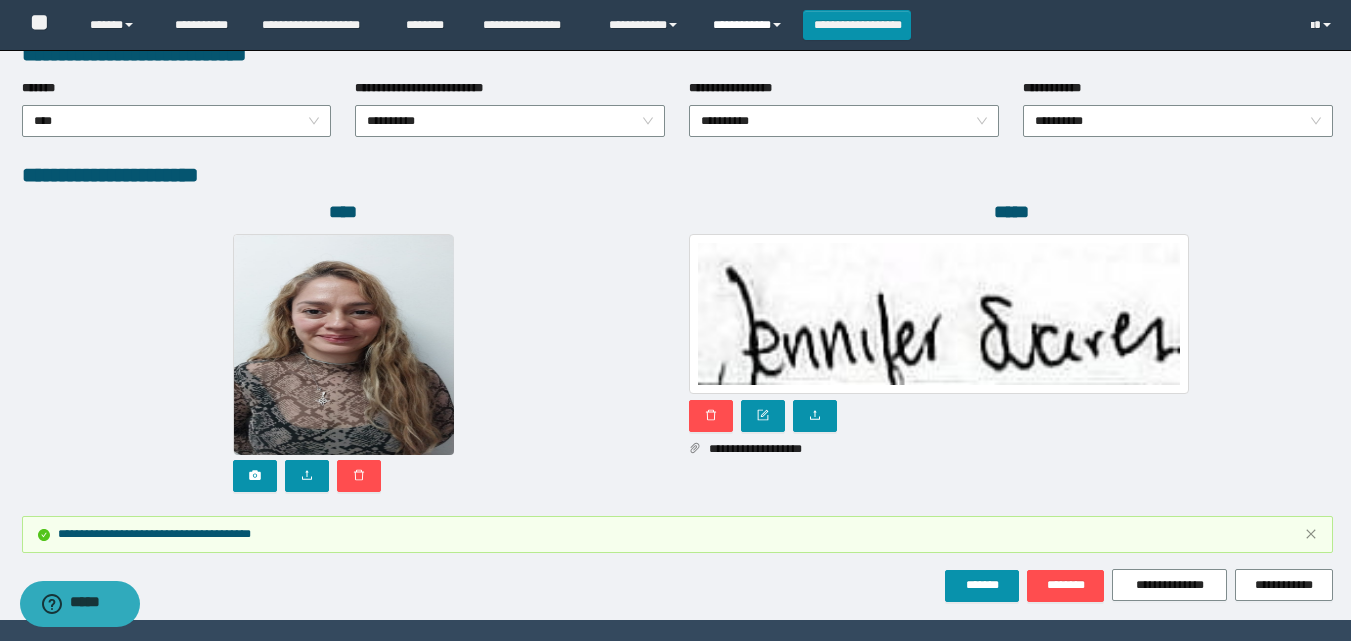 click on "**********" at bounding box center [750, 25] 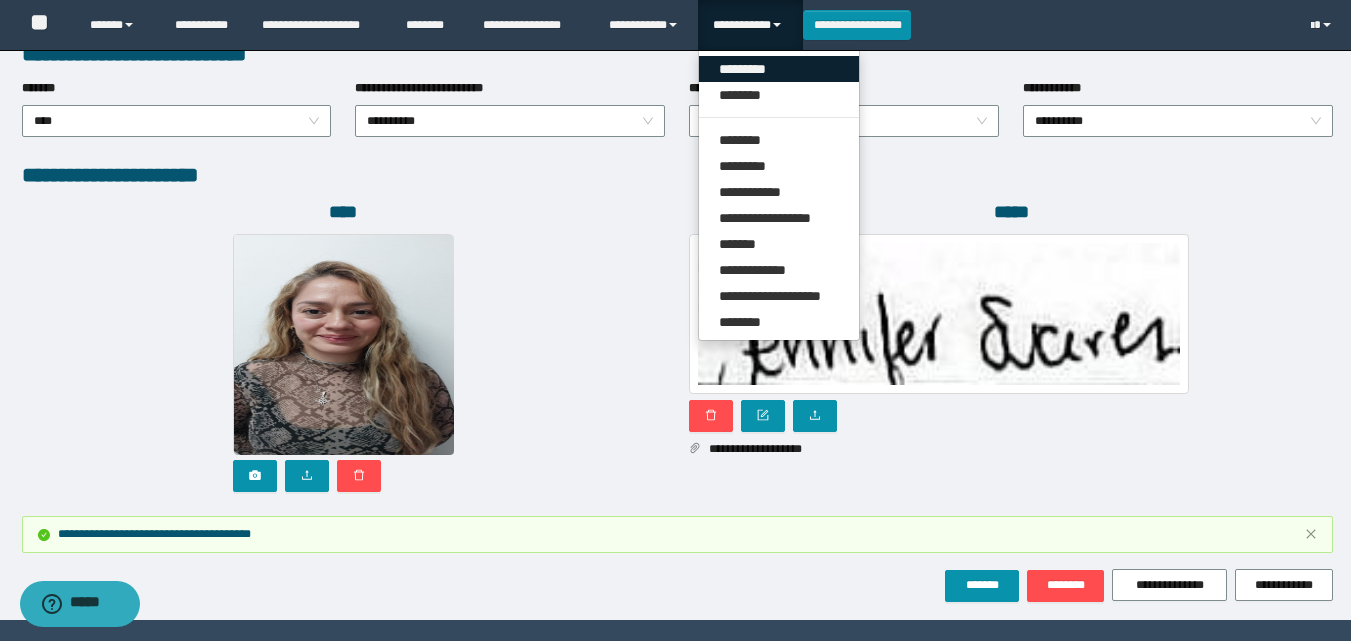 click on "*********" at bounding box center (779, 69) 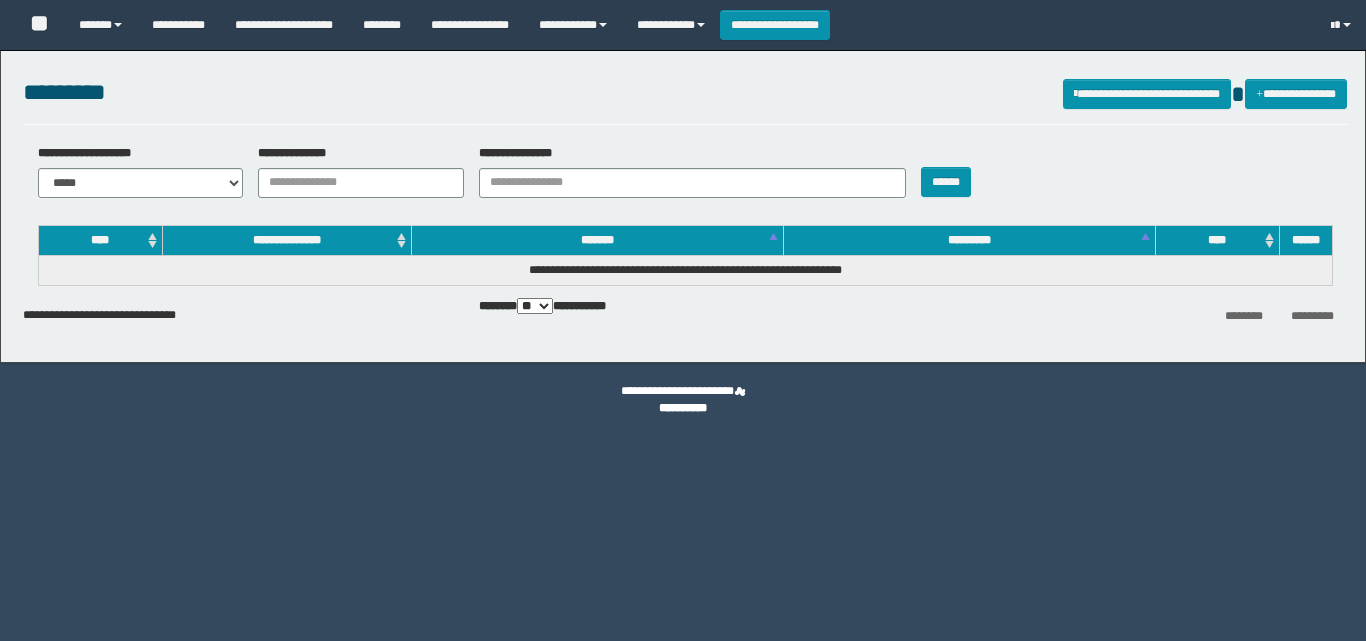 scroll, scrollTop: 0, scrollLeft: 0, axis: both 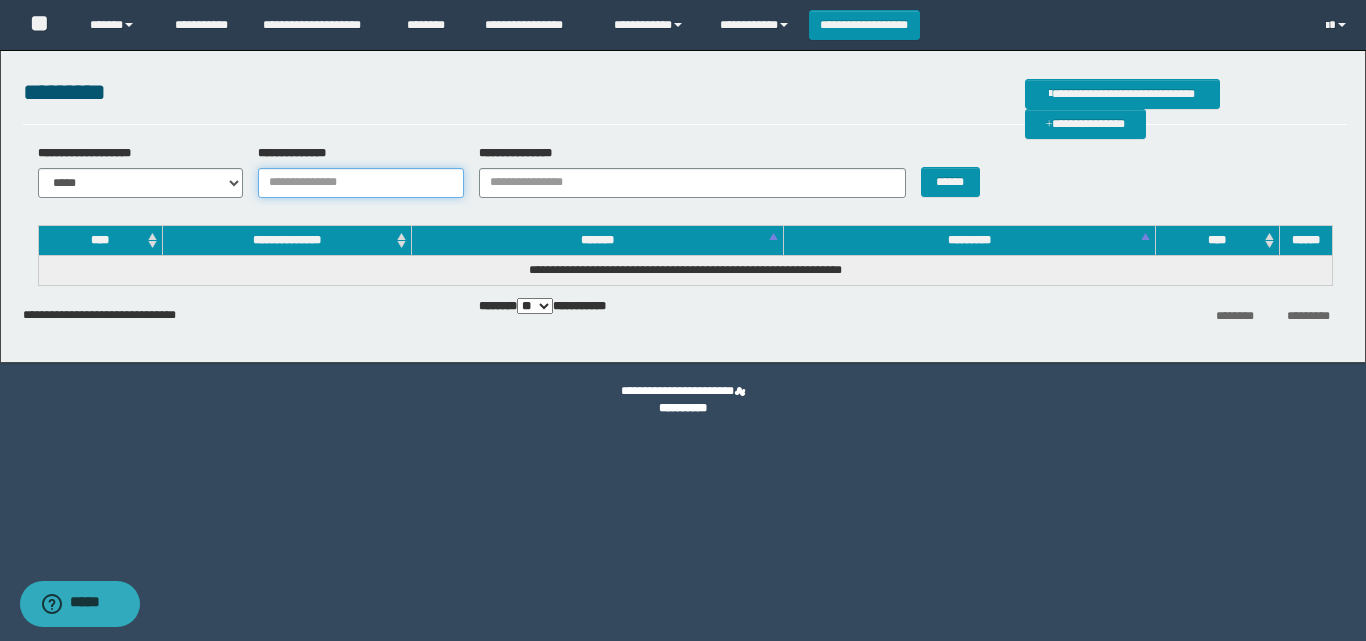 click on "**********" at bounding box center (361, 183) 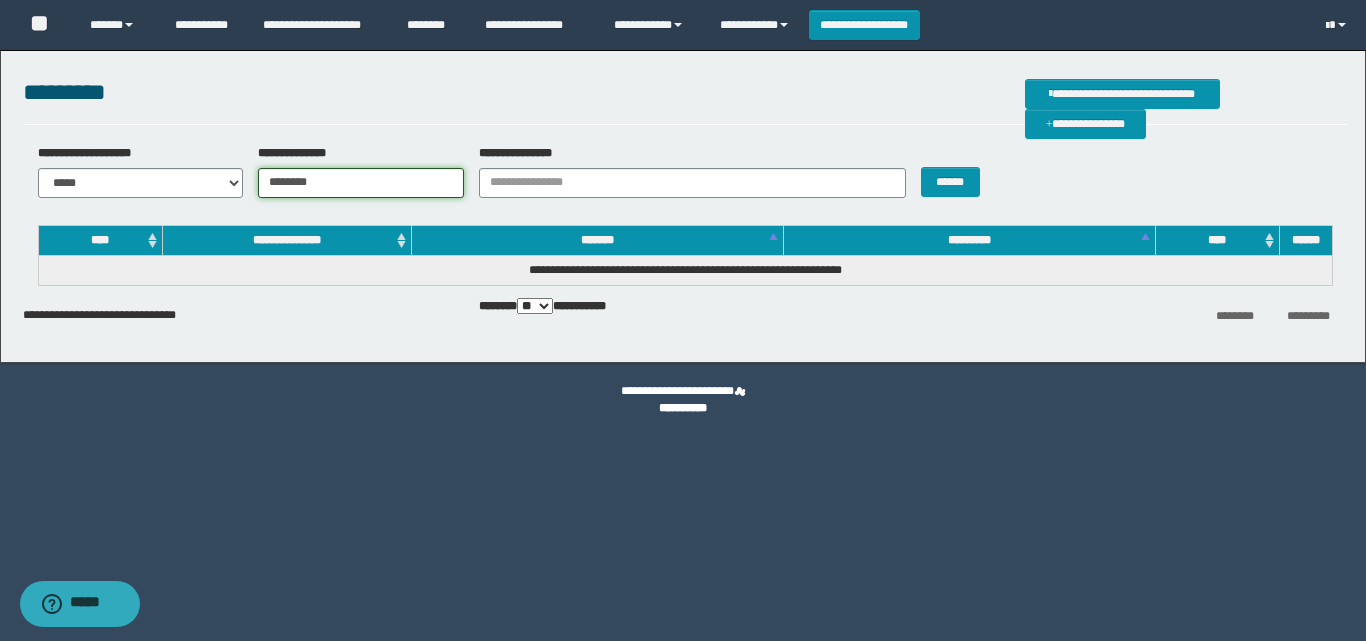 type on "********" 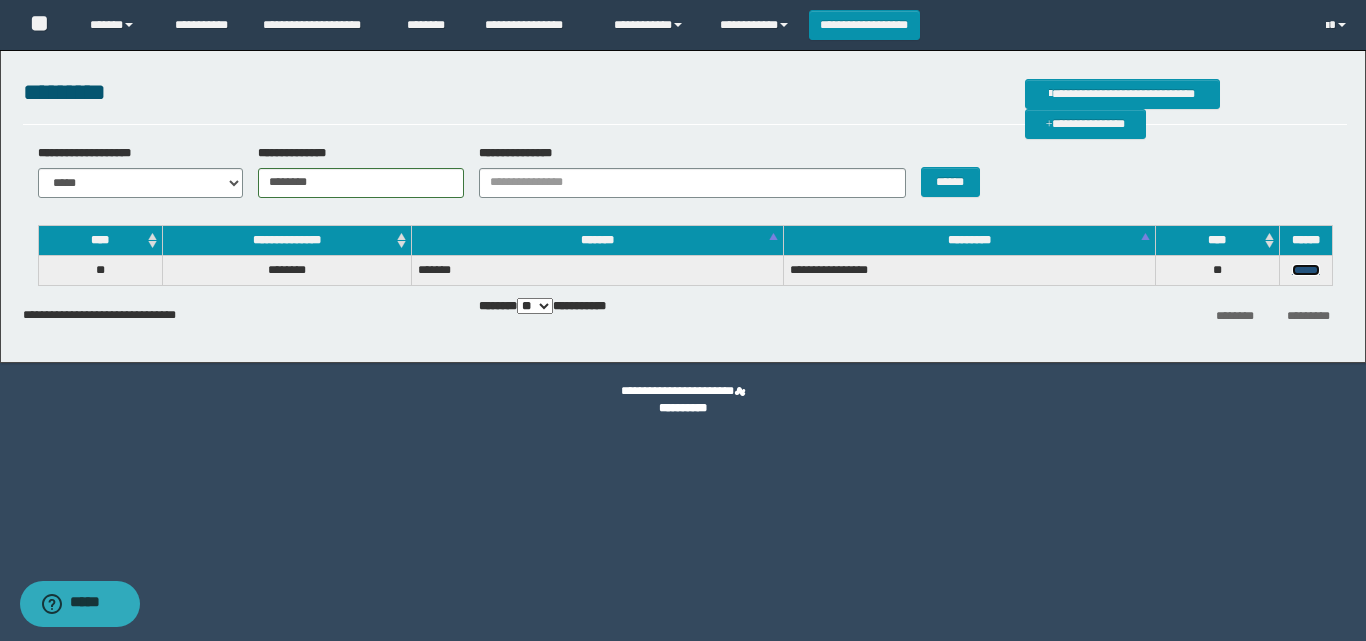 click on "******" at bounding box center (1306, 270) 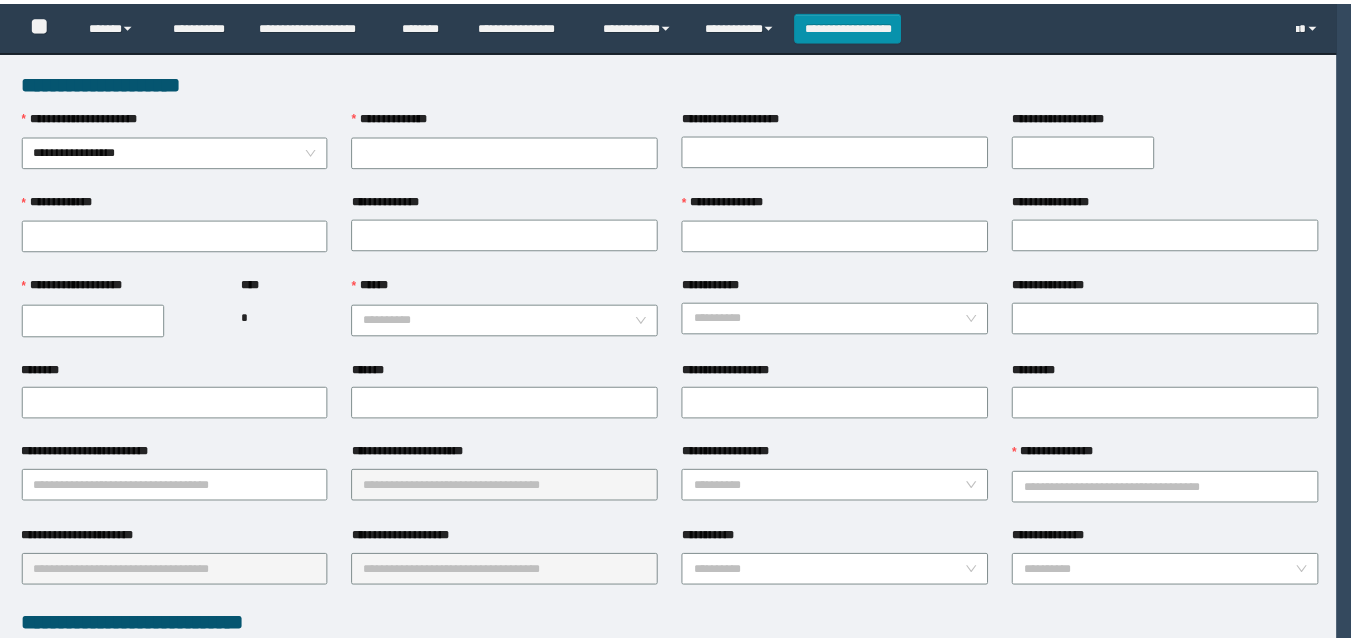 scroll, scrollTop: 0, scrollLeft: 0, axis: both 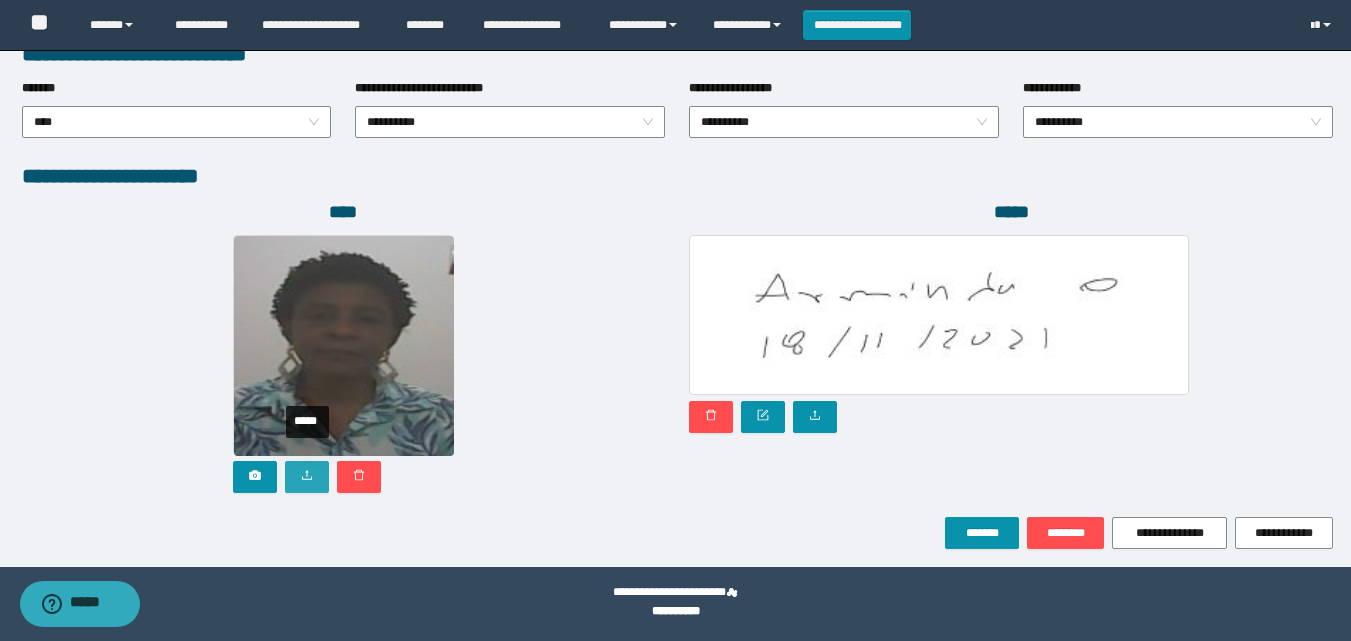 click 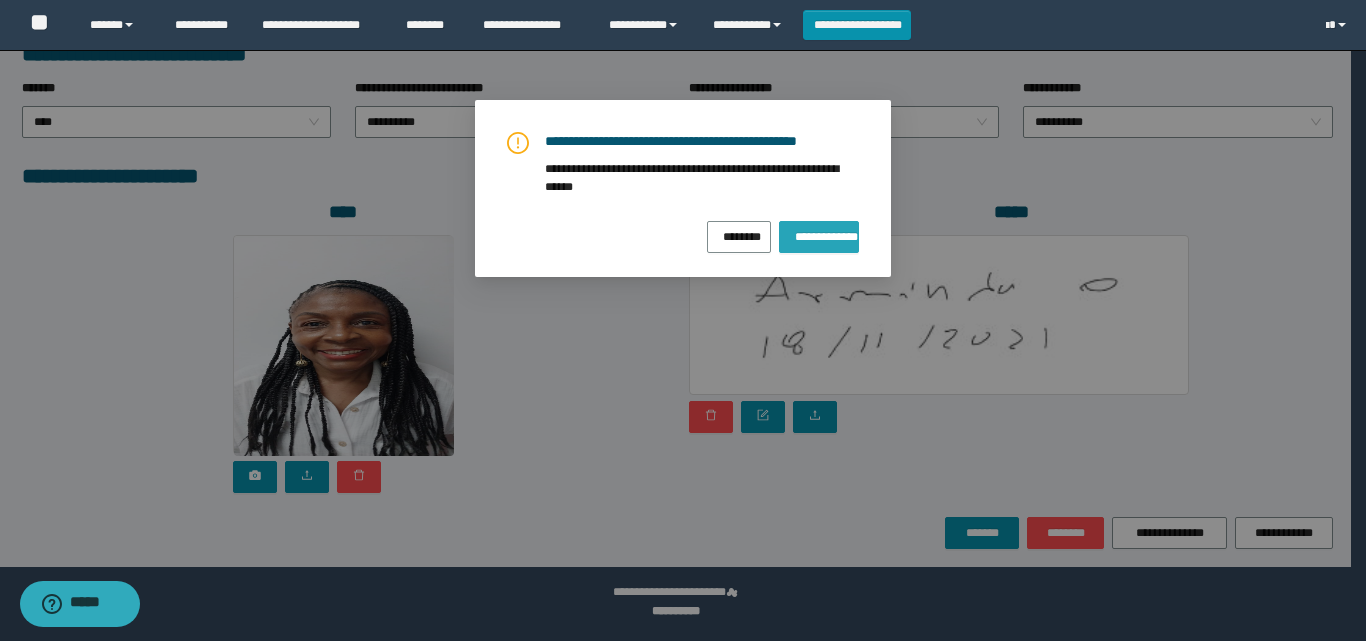 click on "**********" at bounding box center [819, 234] 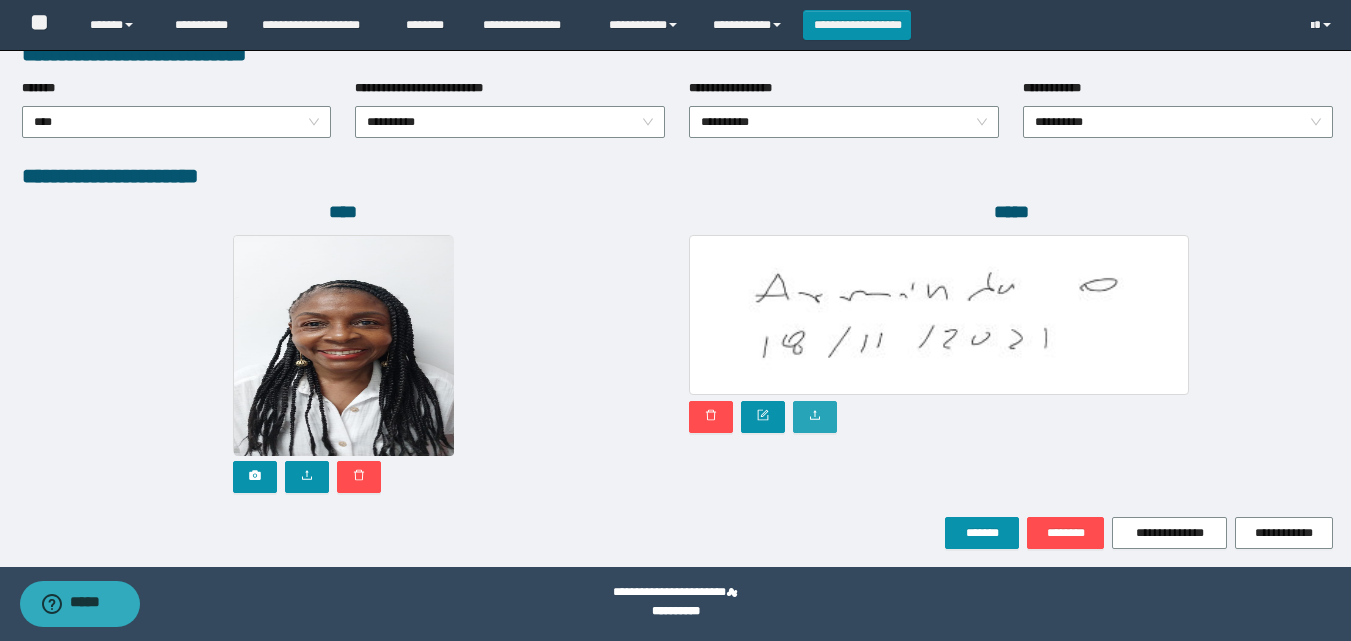 click 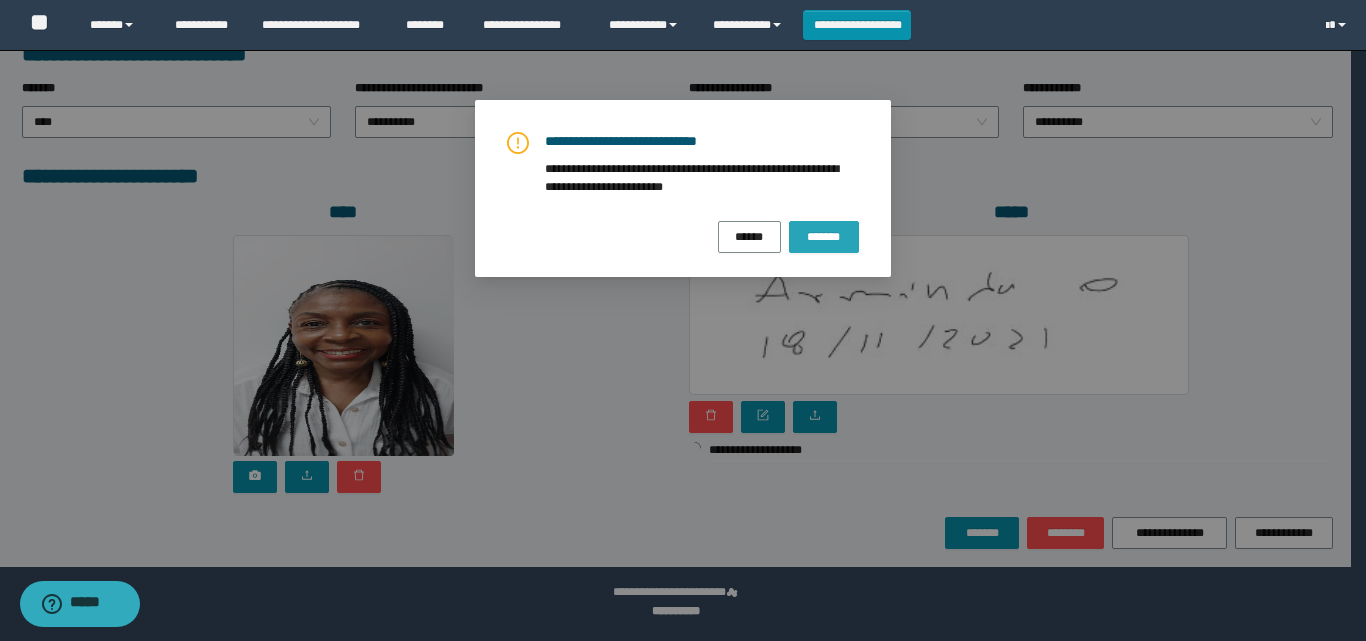 click on "*******" at bounding box center [824, 237] 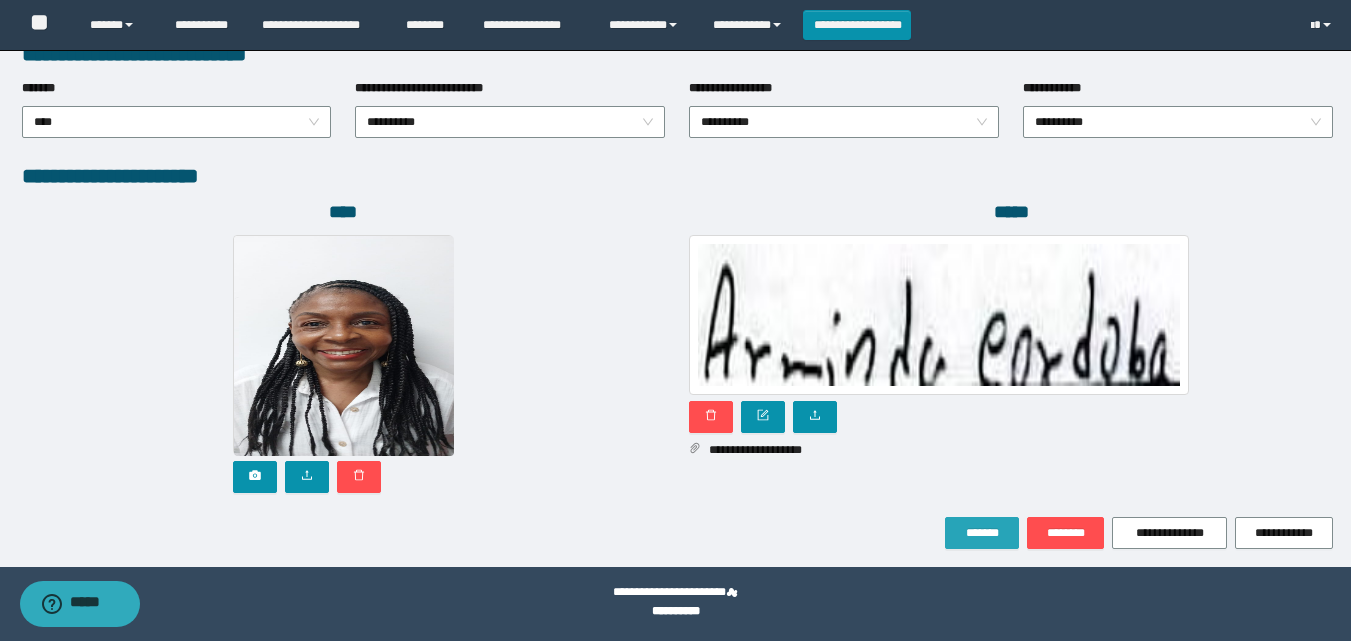 click on "*******" at bounding box center (982, 533) 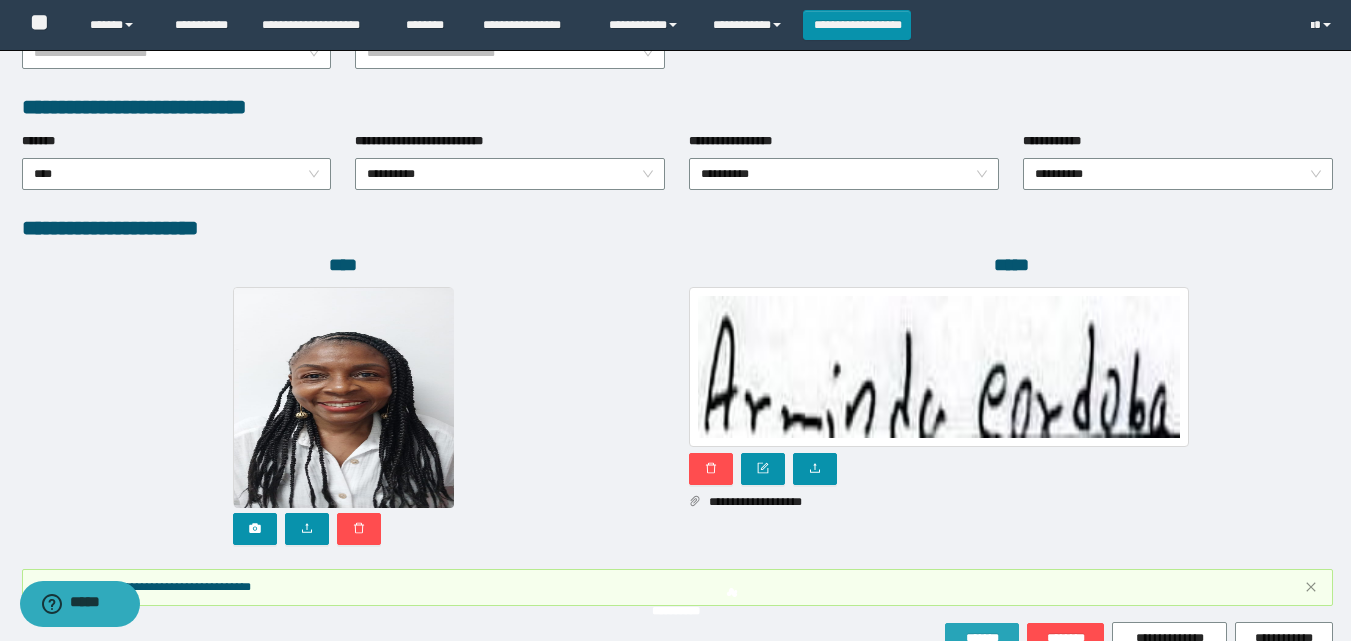 scroll, scrollTop: 1117, scrollLeft: 0, axis: vertical 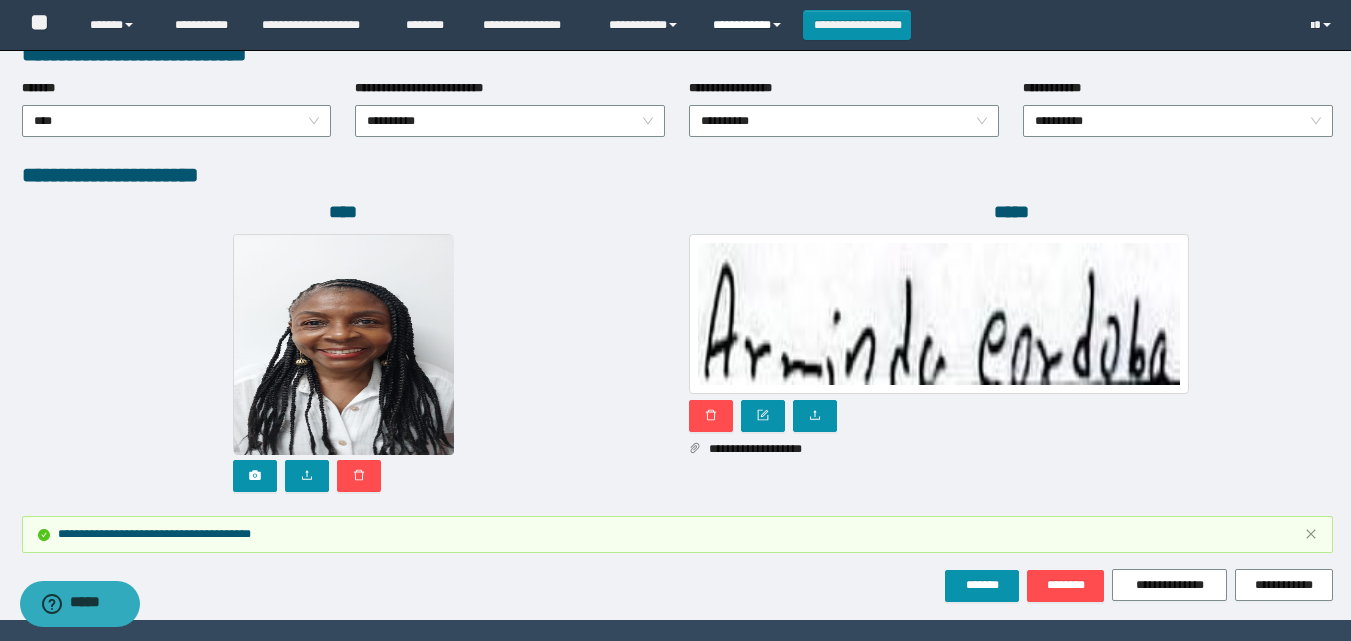 click on "**********" at bounding box center (750, 25) 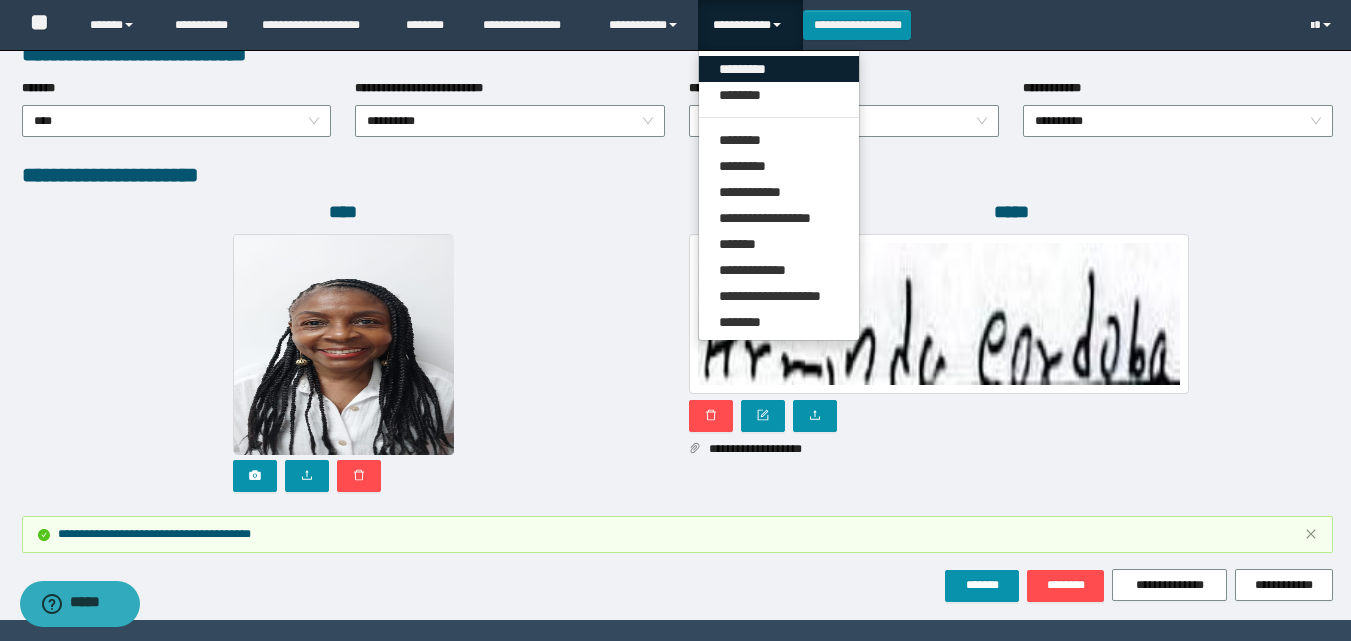 click on "*********" at bounding box center (779, 69) 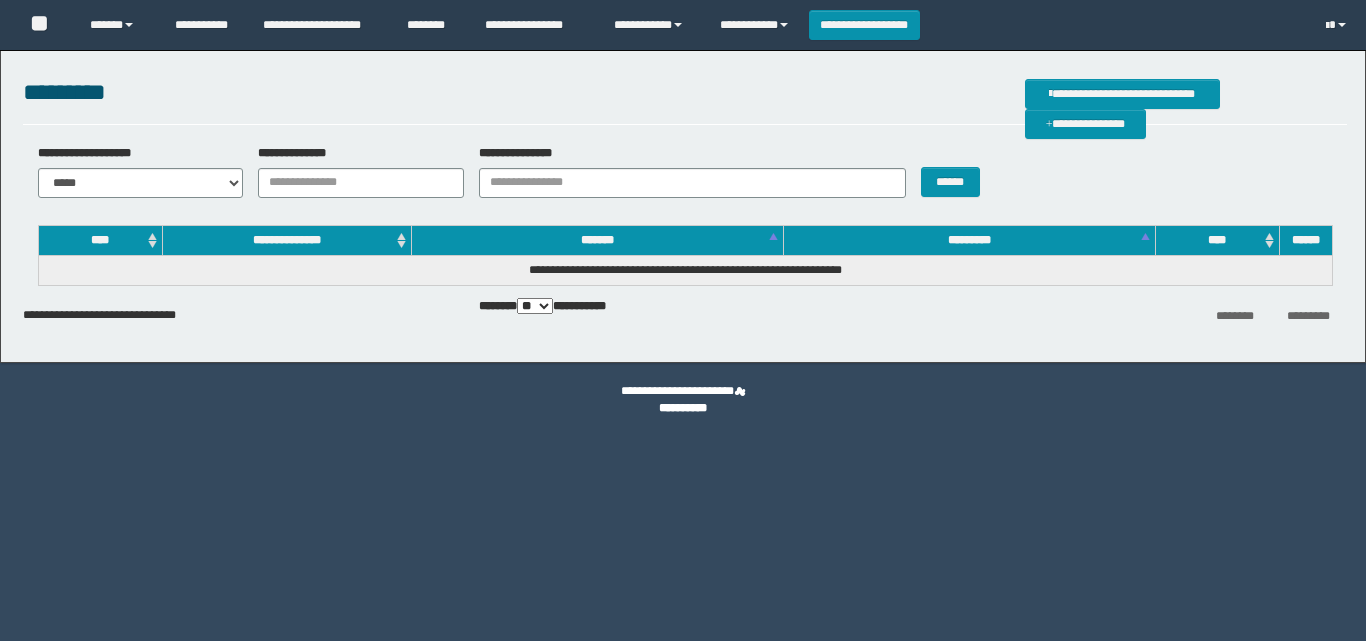 scroll, scrollTop: 0, scrollLeft: 0, axis: both 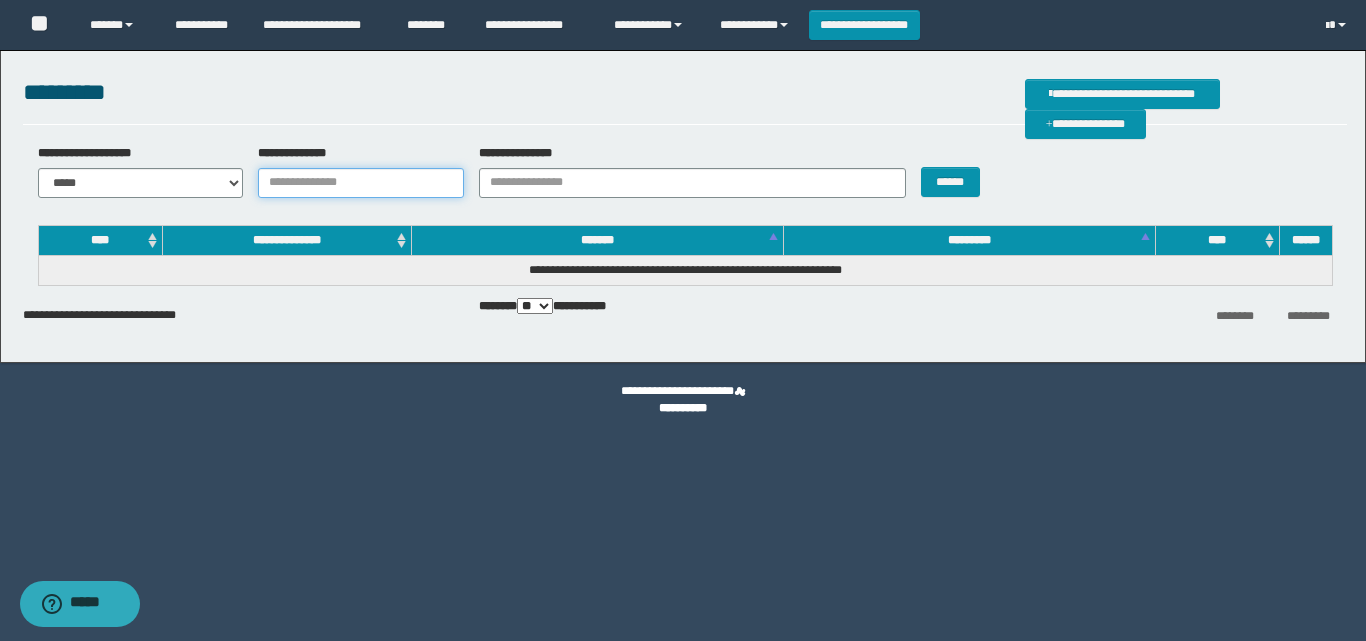 click on "**********" at bounding box center (361, 183) 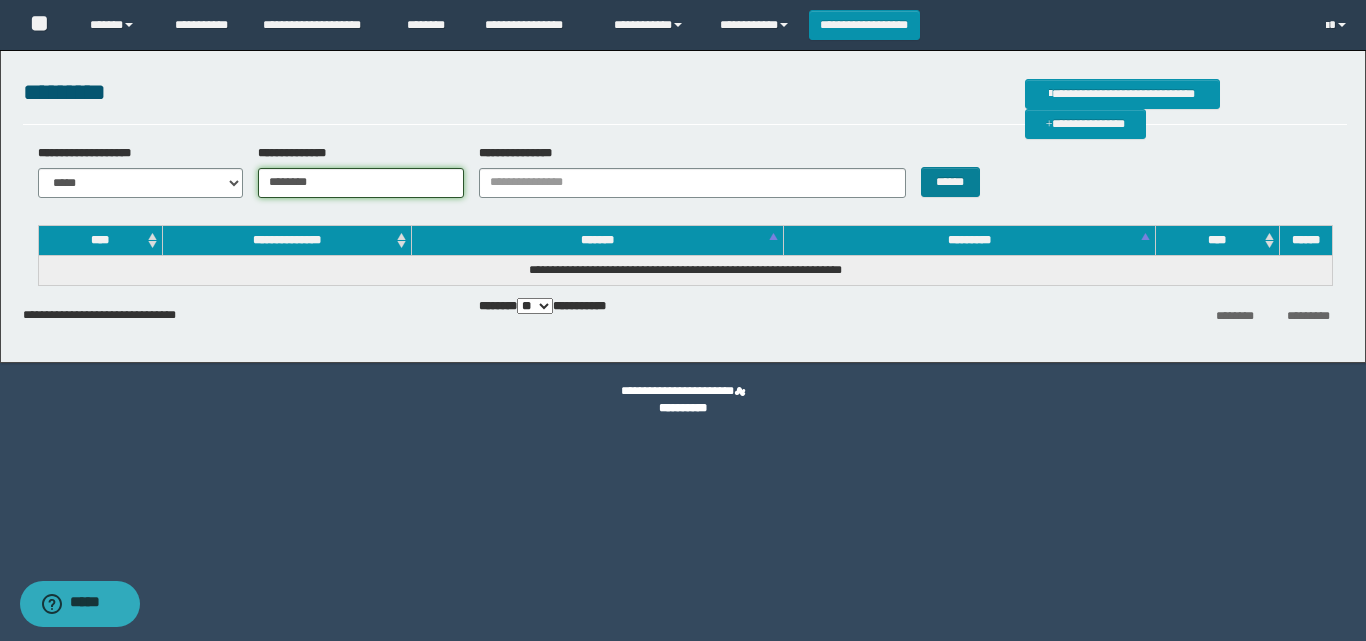 type on "********" 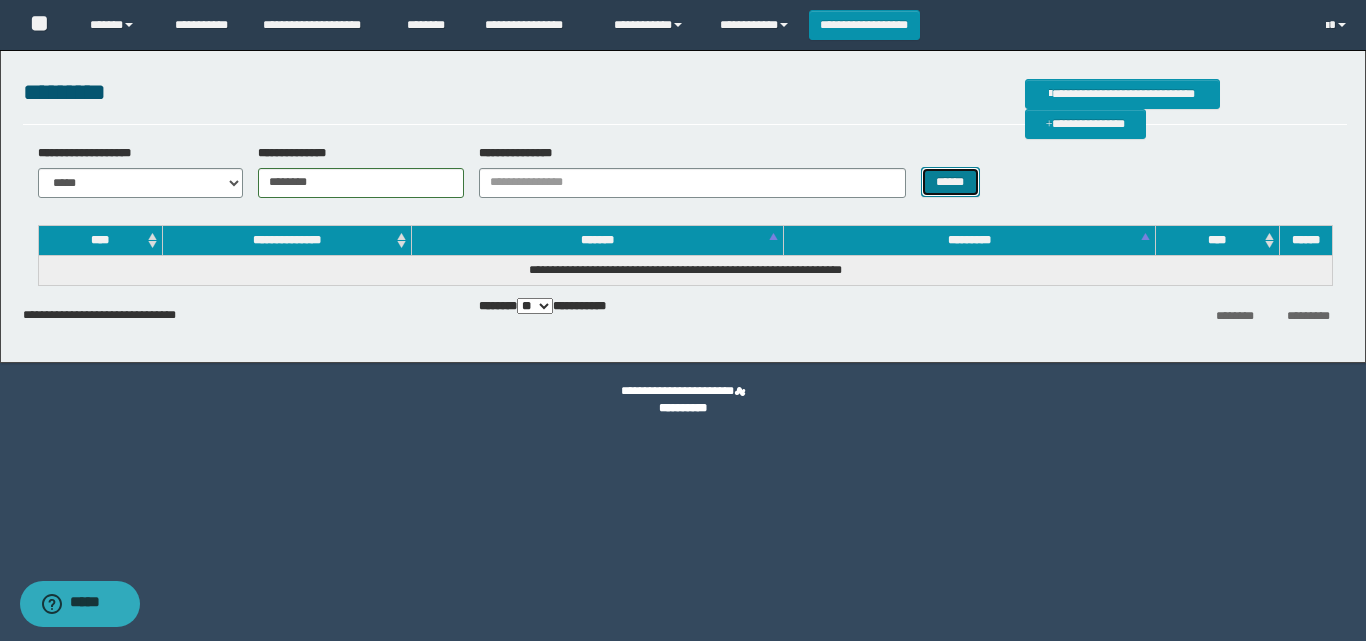 click on "******" at bounding box center [950, 182] 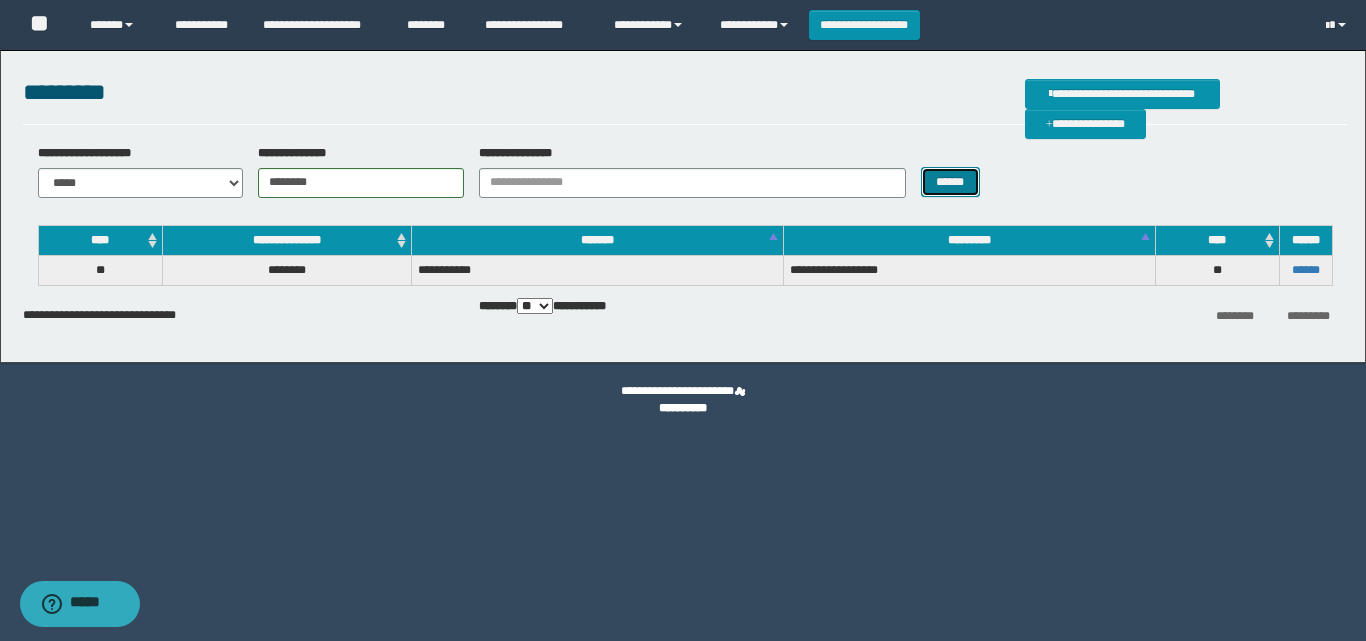 click on "******" at bounding box center (950, 182) 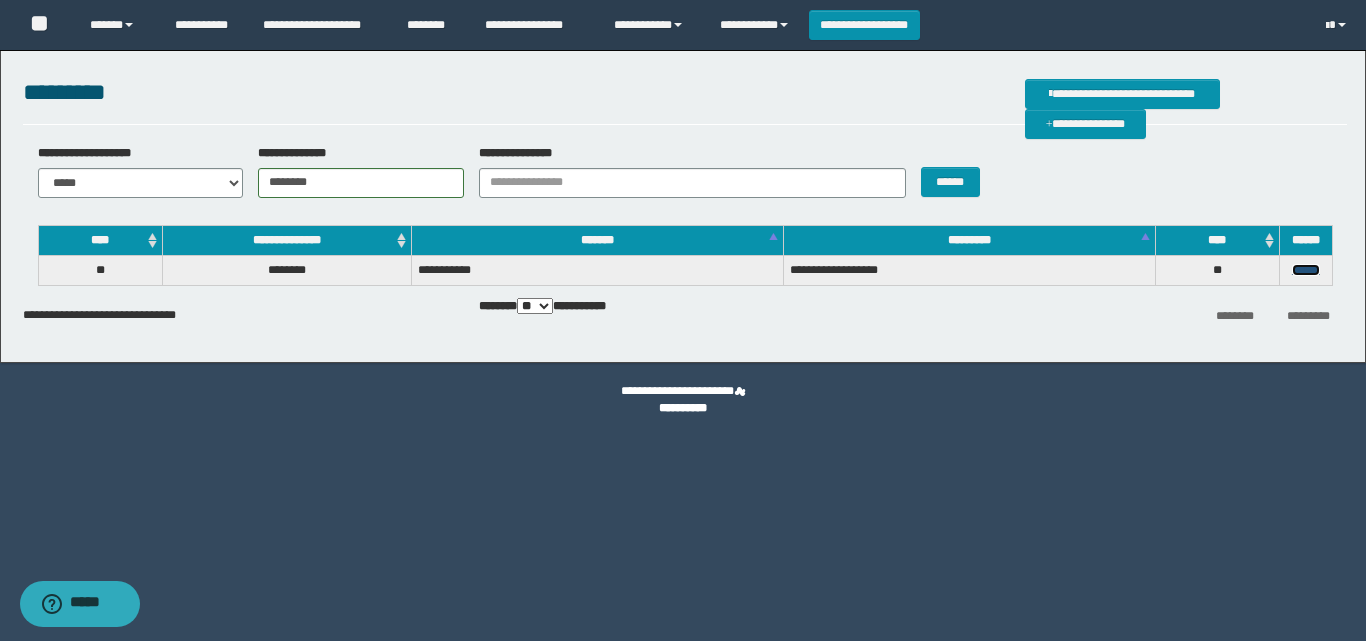 click on "******" at bounding box center (1306, 270) 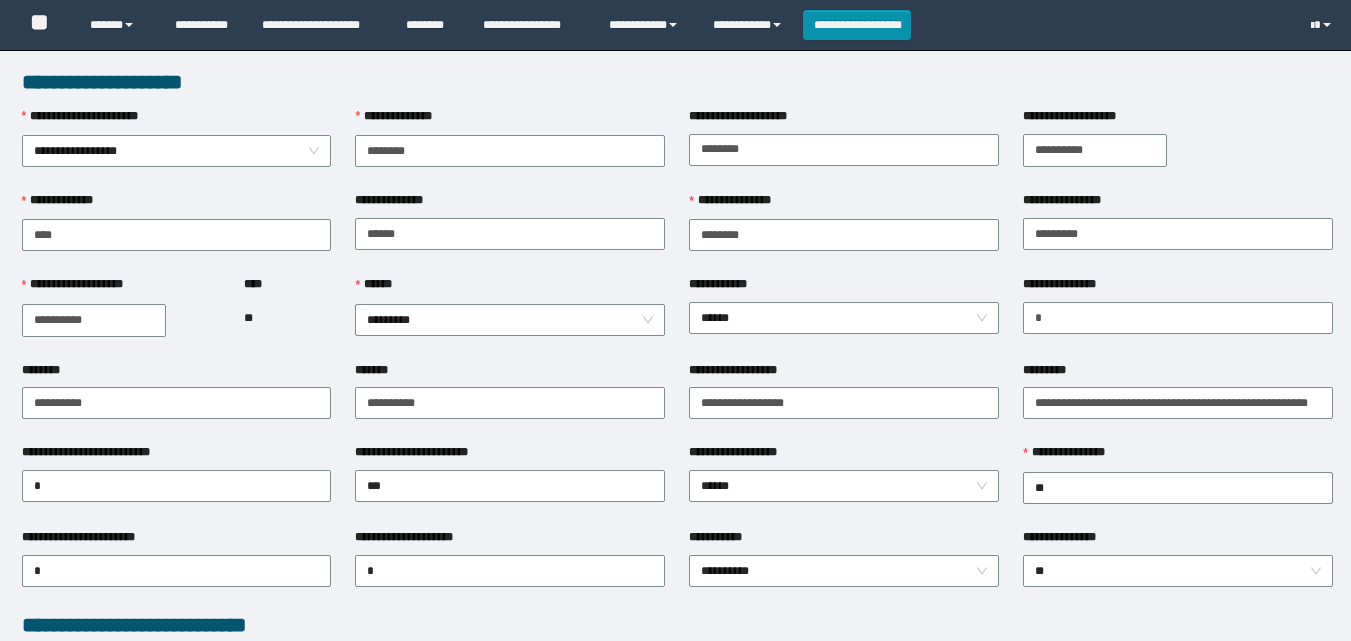 scroll, scrollTop: 0, scrollLeft: 0, axis: both 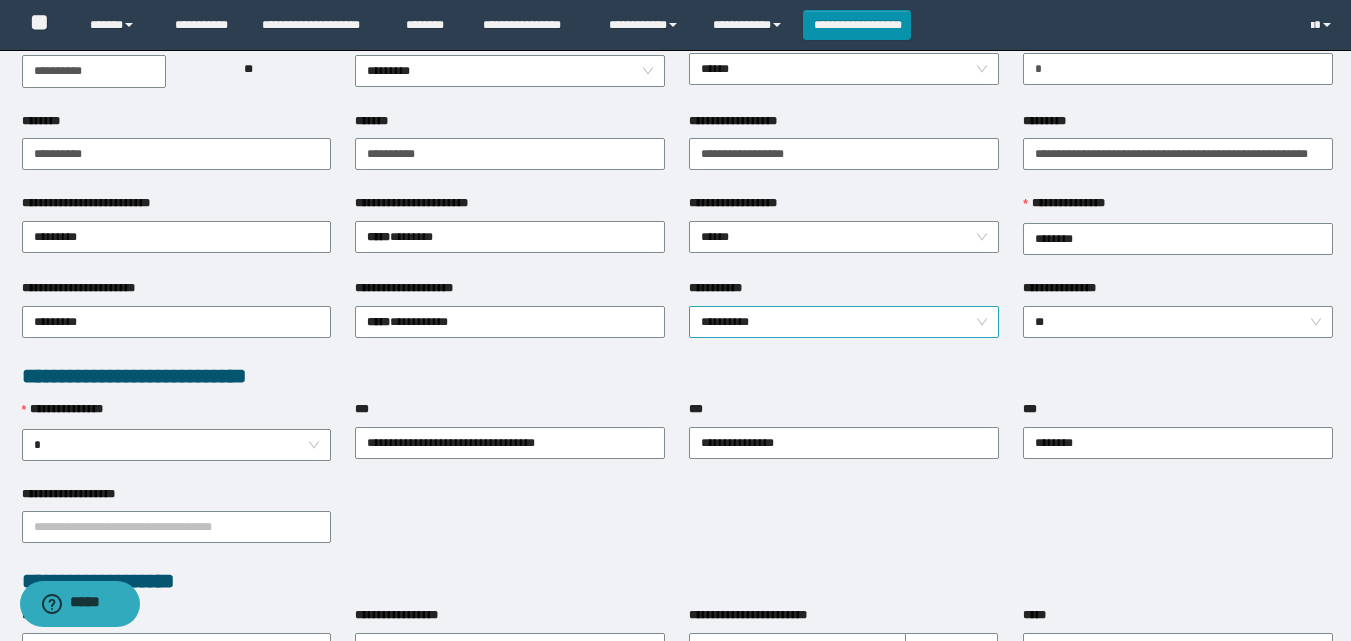 click on "**********" at bounding box center (844, 322) 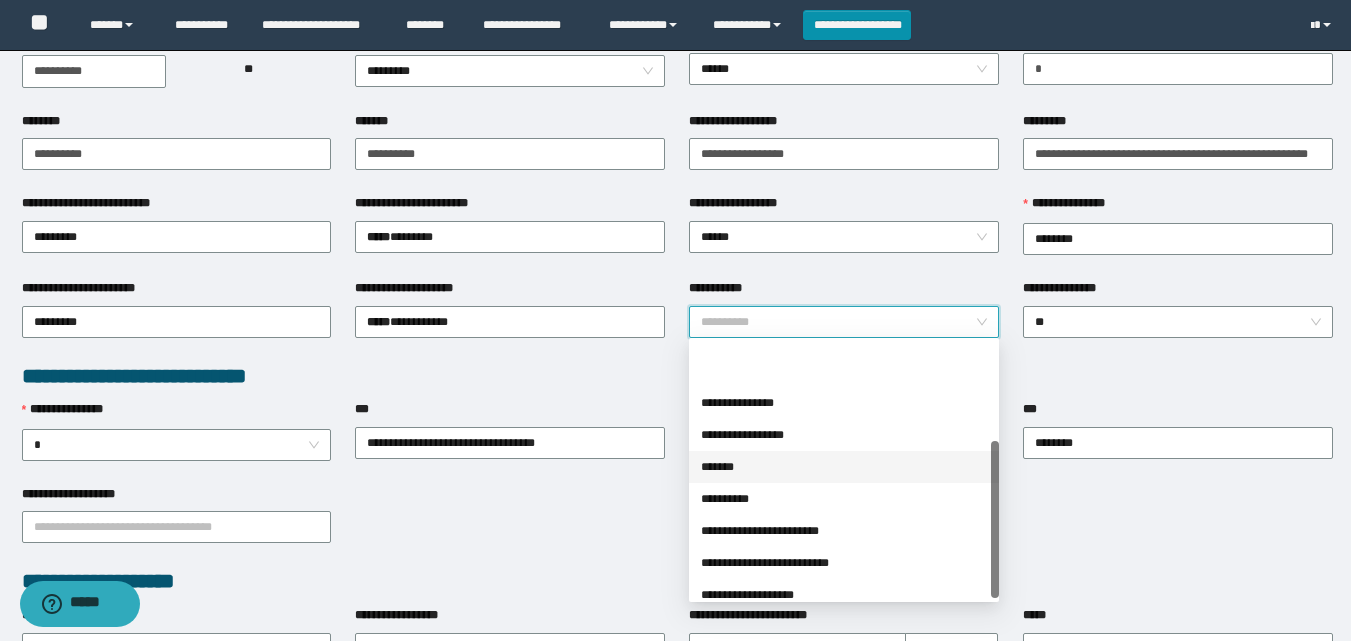 scroll, scrollTop: 160, scrollLeft: 0, axis: vertical 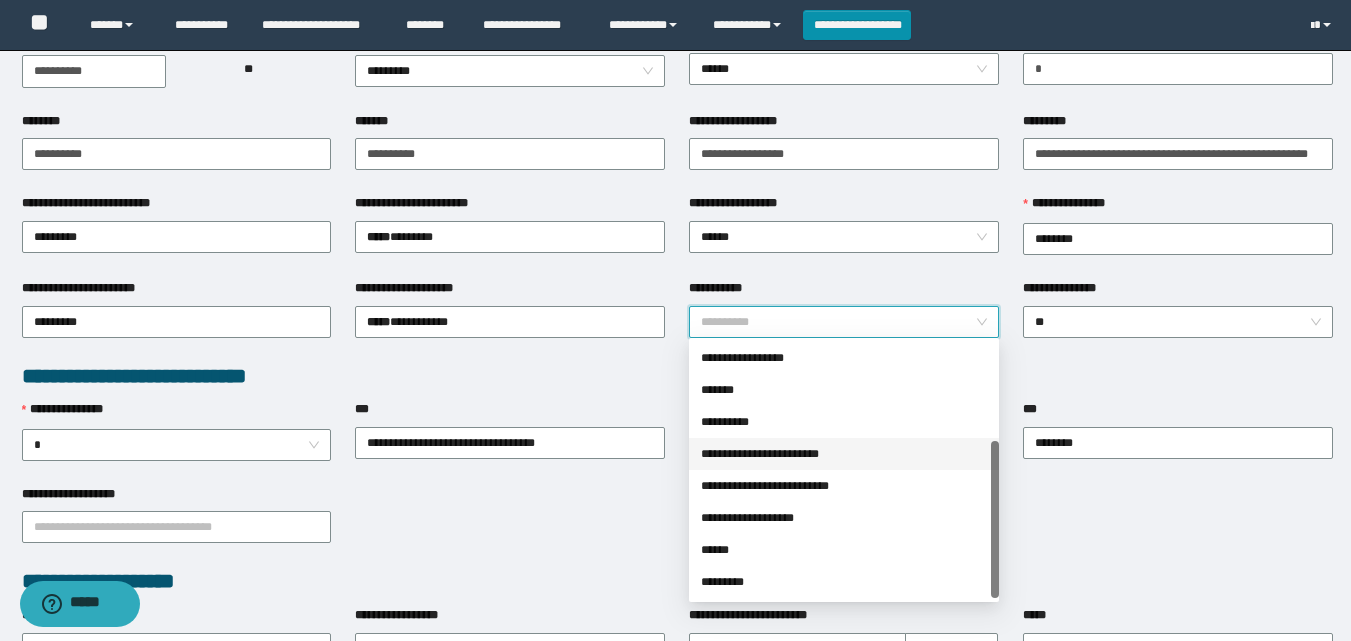 click on "**********" at bounding box center (844, 454) 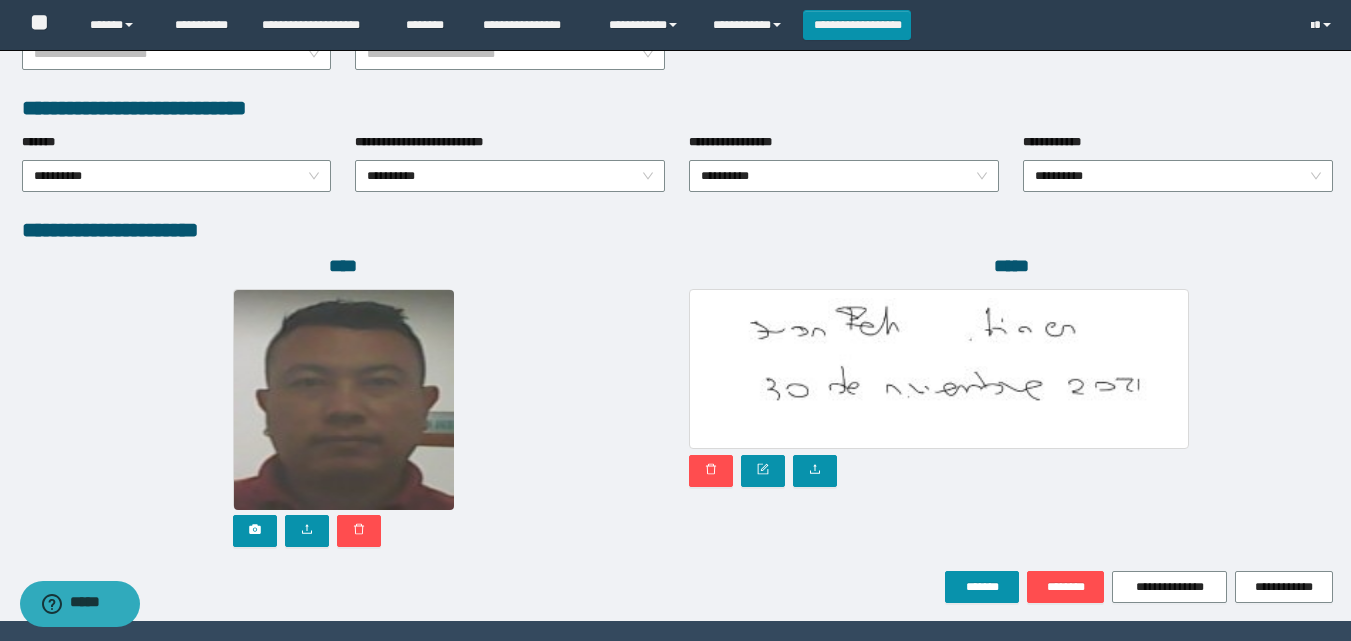 scroll, scrollTop: 1064, scrollLeft: 0, axis: vertical 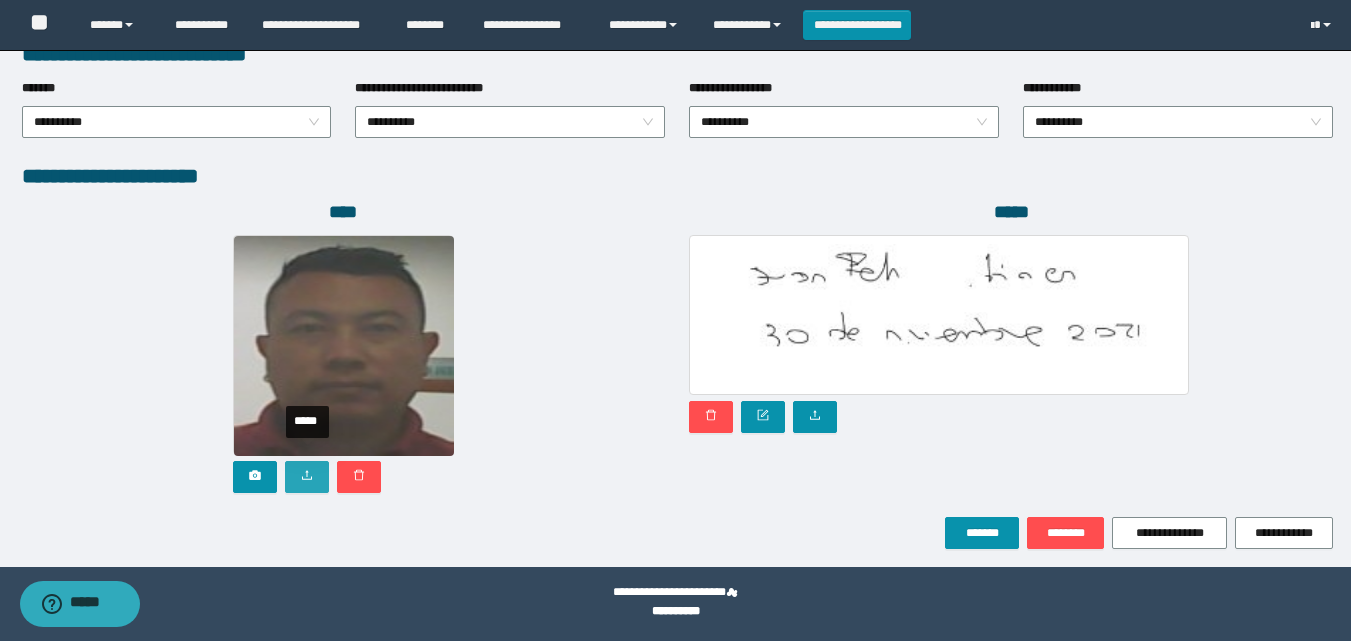click at bounding box center (307, 477) 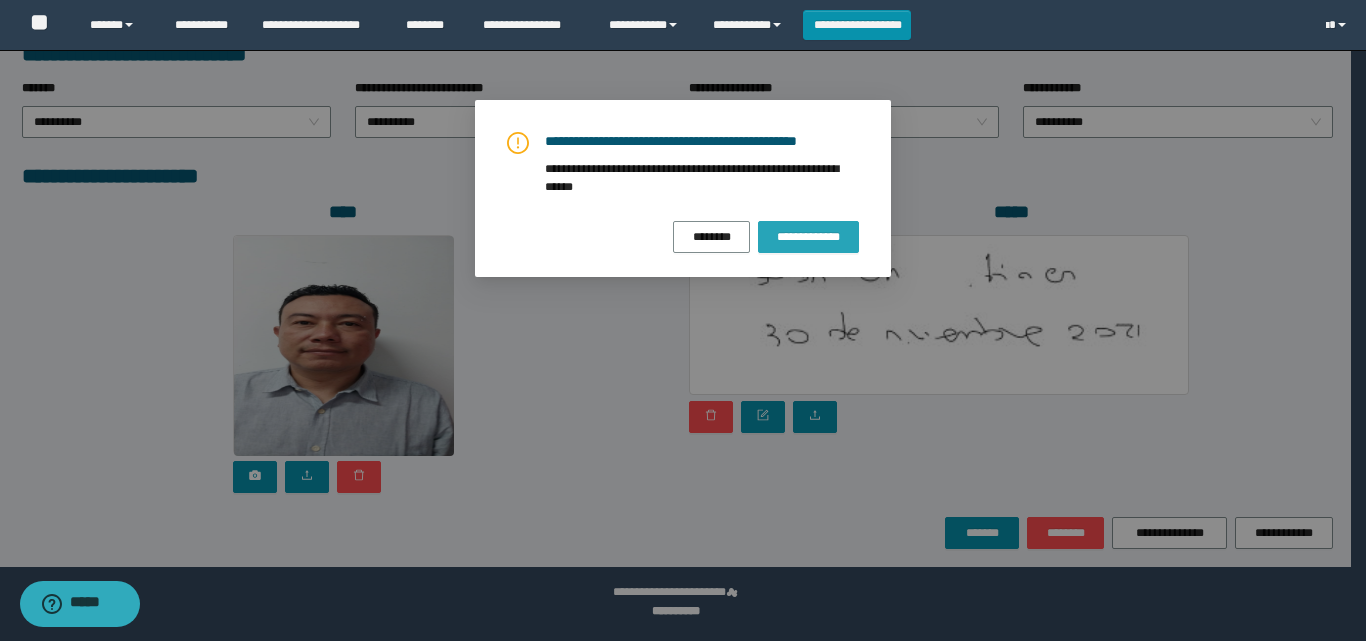 click on "**********" at bounding box center (808, 237) 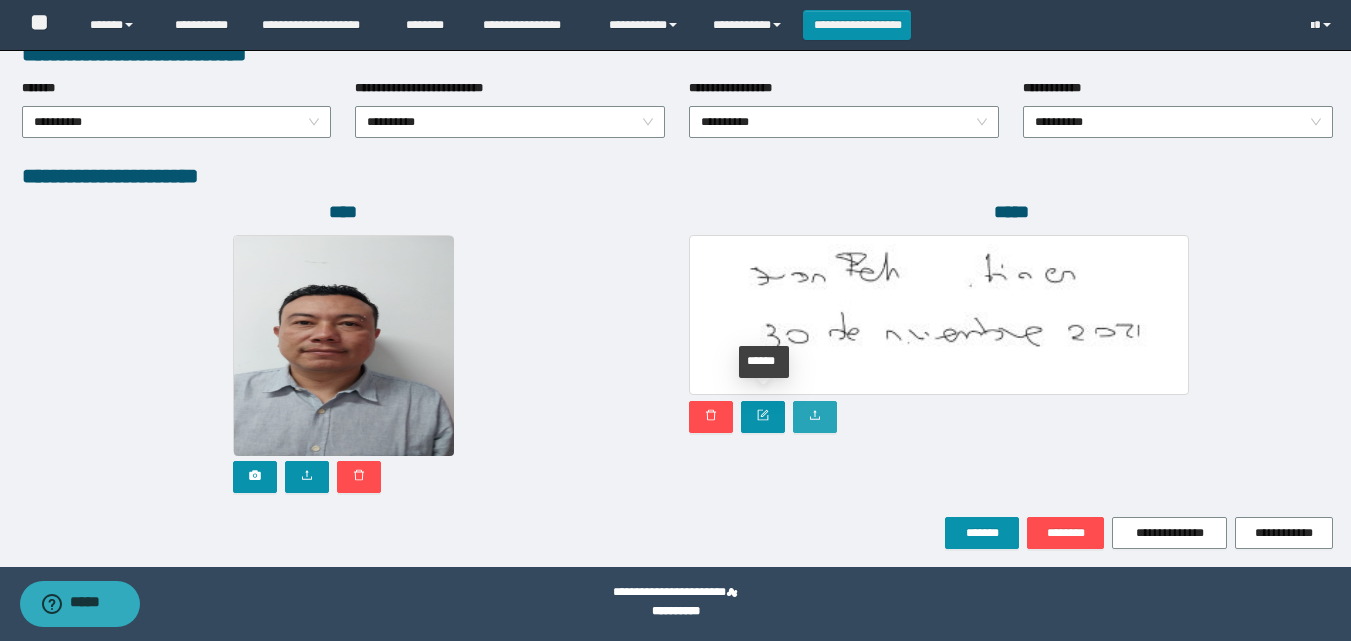 click 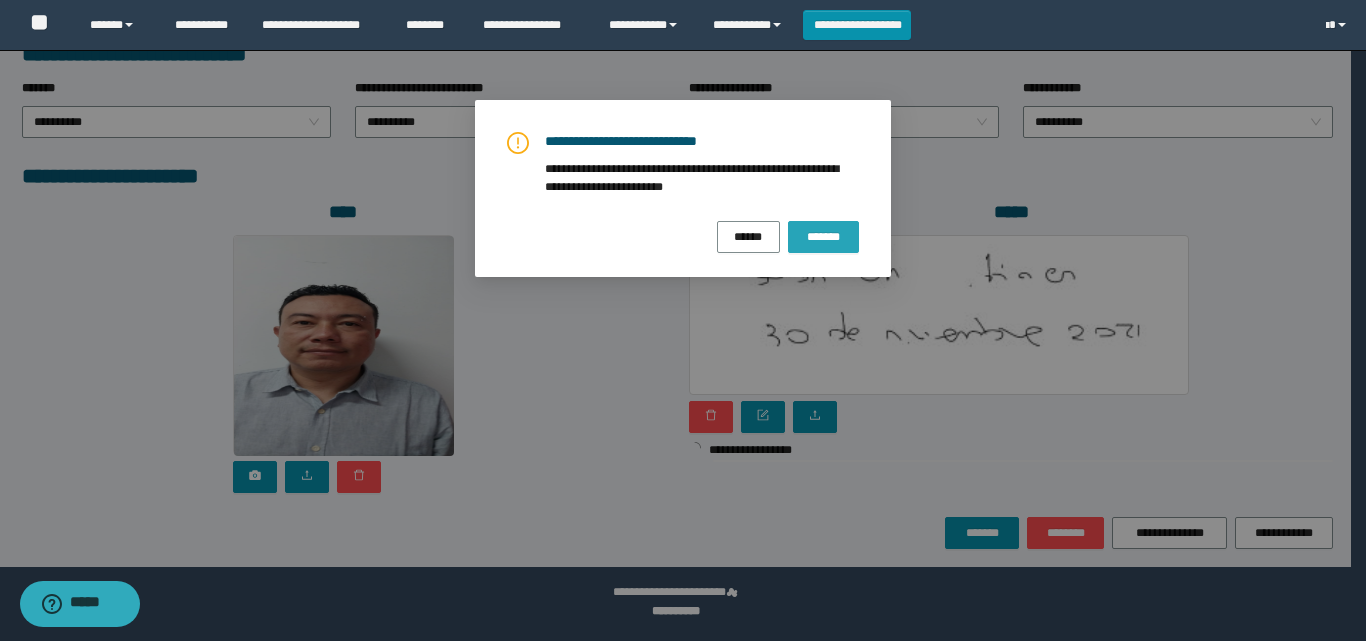click on "*******" at bounding box center [823, 237] 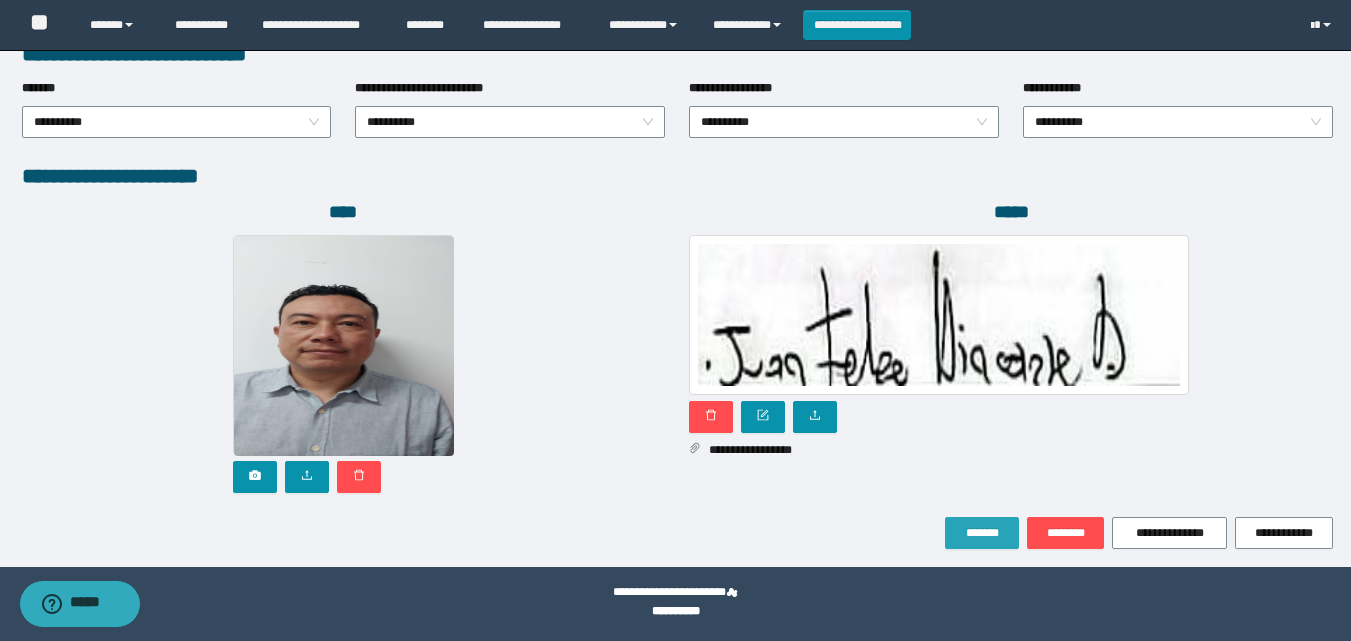 click on "*******" at bounding box center [982, 533] 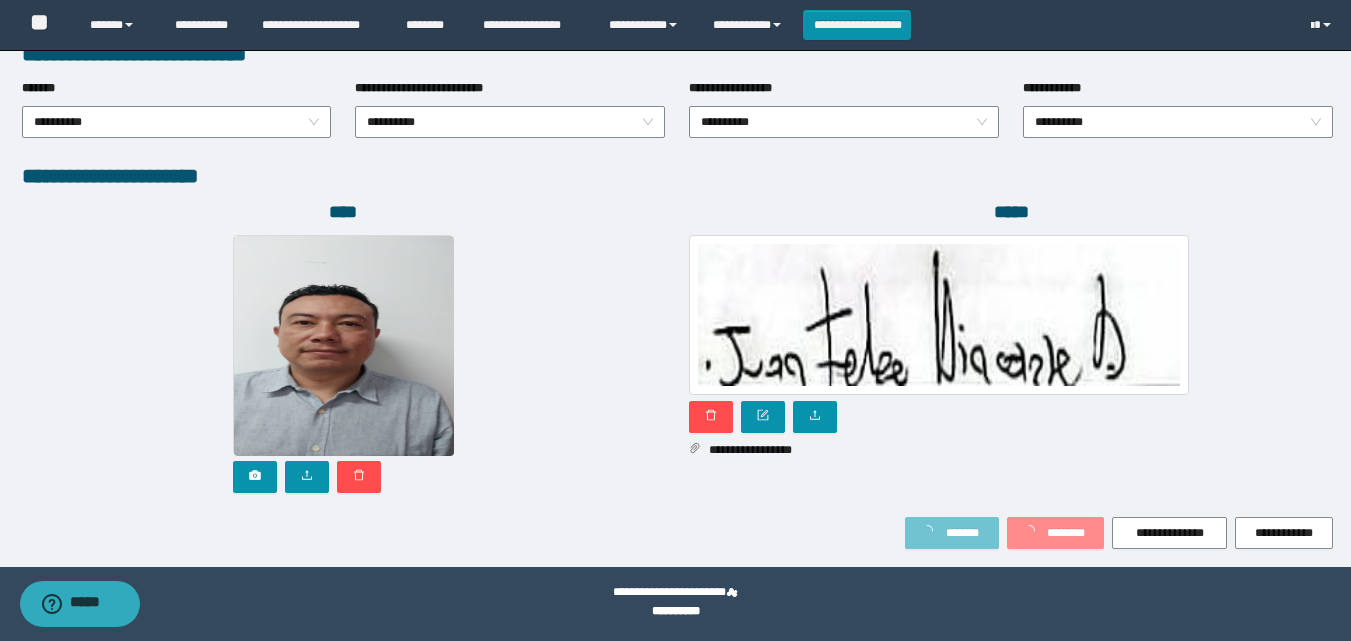 scroll, scrollTop: 1117, scrollLeft: 0, axis: vertical 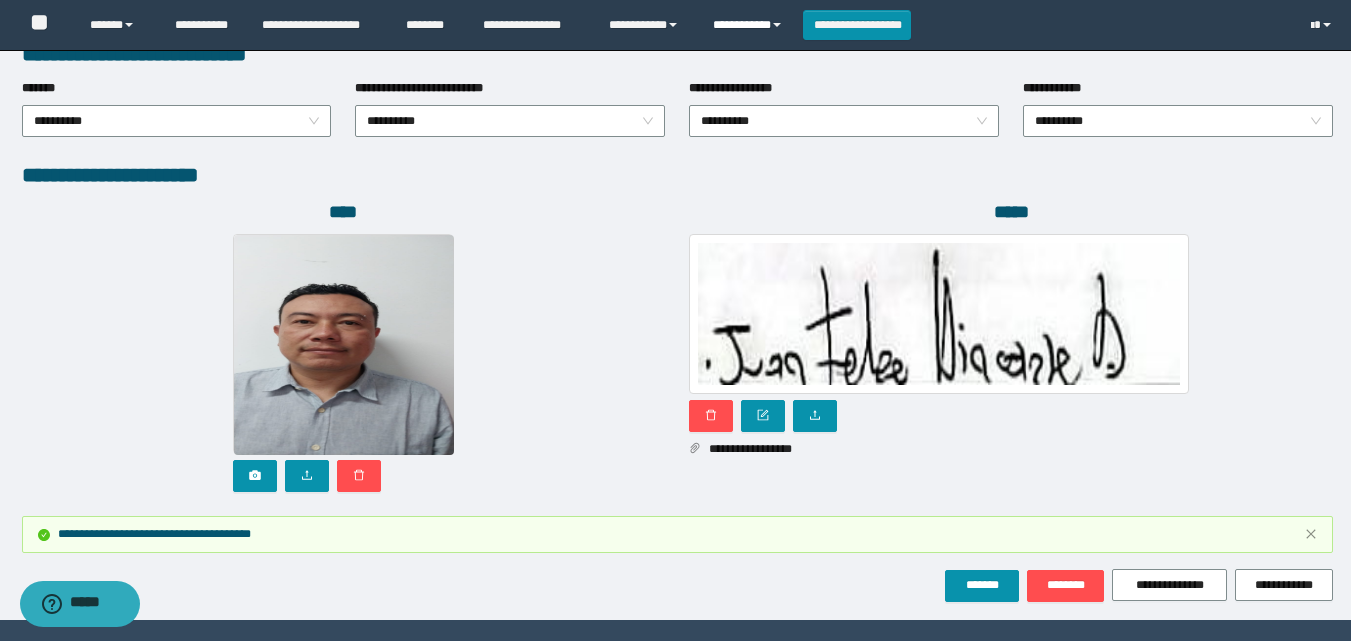 click on "**********" at bounding box center [750, 25] 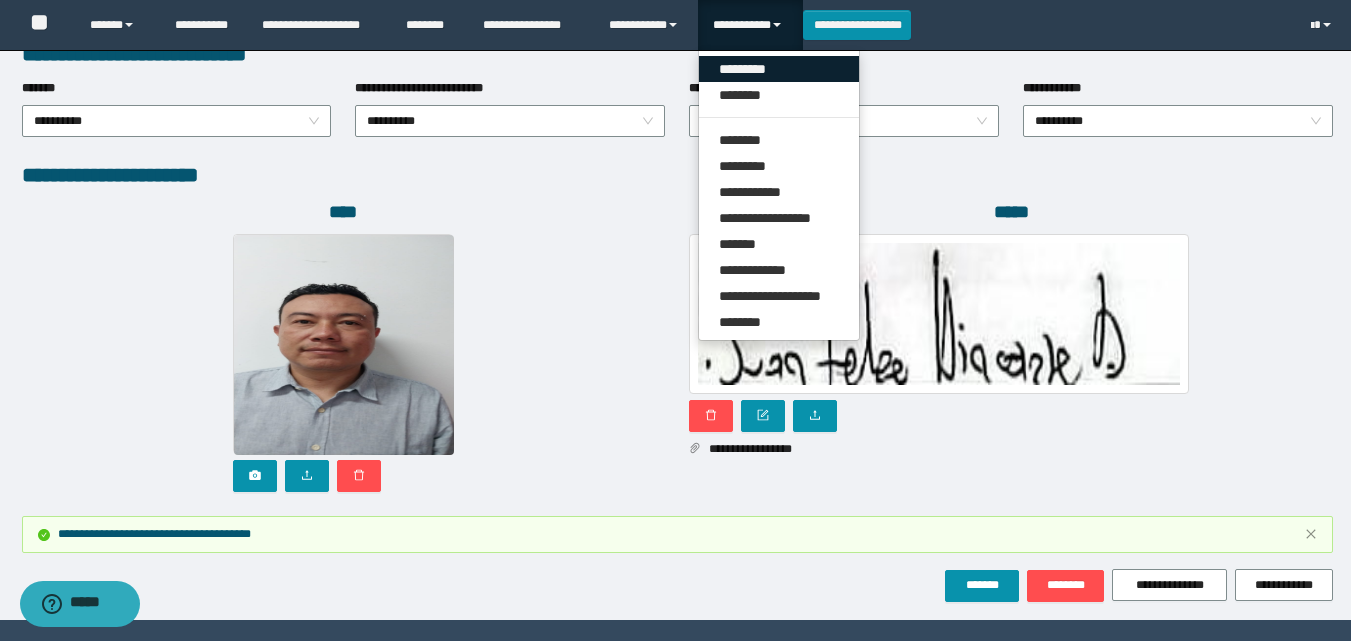 click on "*********" at bounding box center (779, 69) 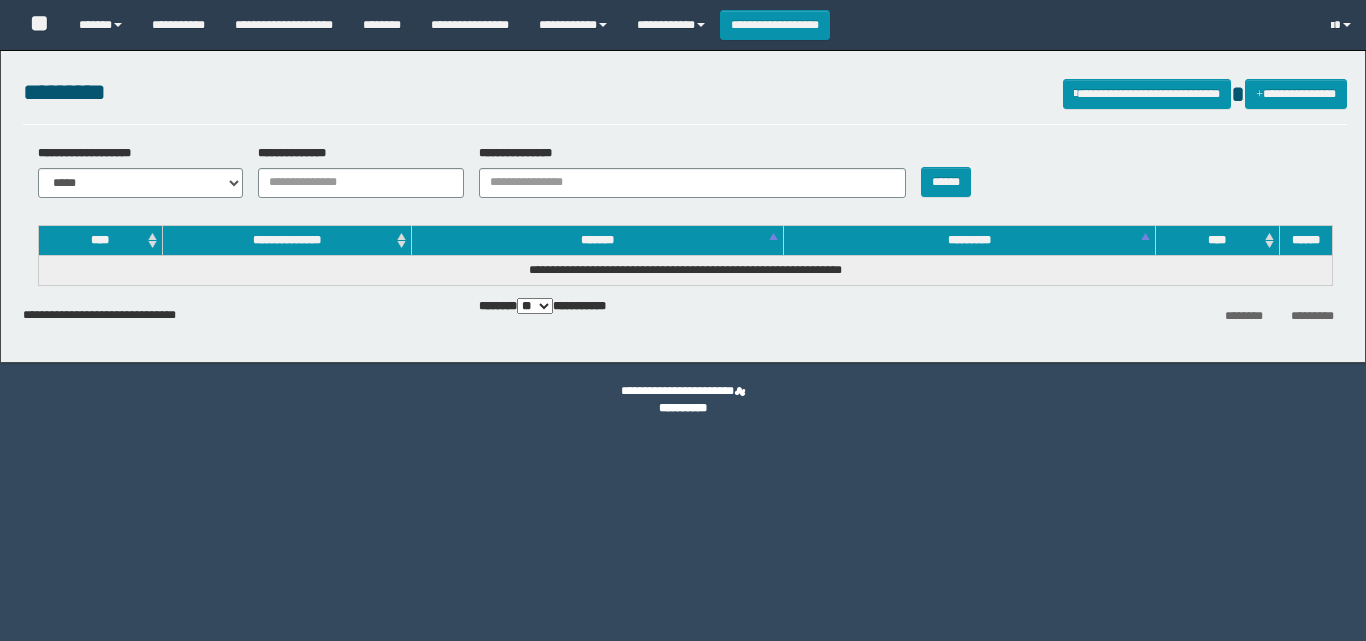 scroll, scrollTop: 0, scrollLeft: 0, axis: both 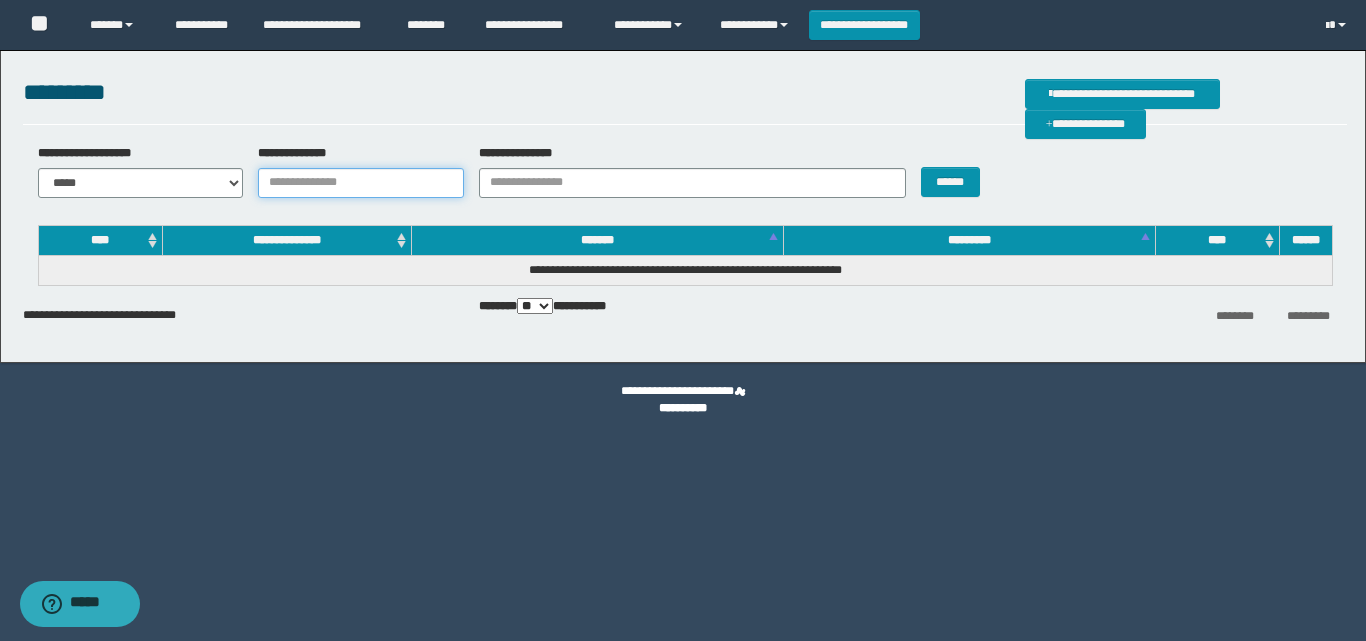 click on "**********" at bounding box center (361, 183) 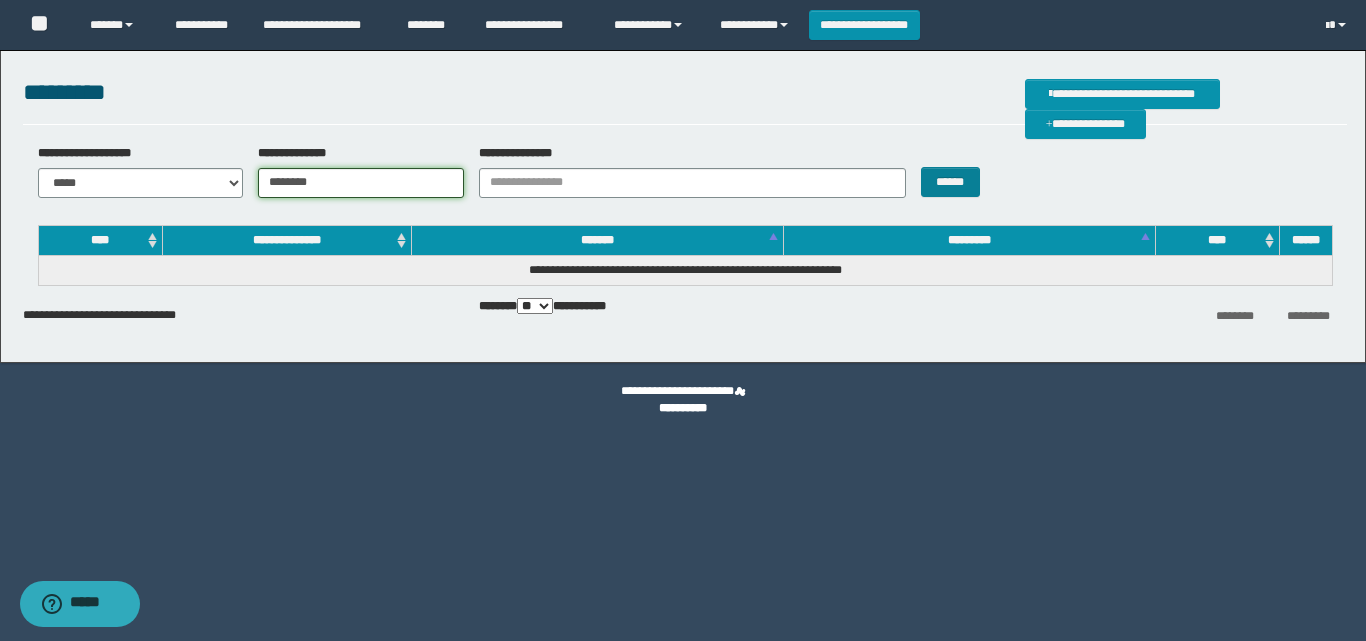 type on "********" 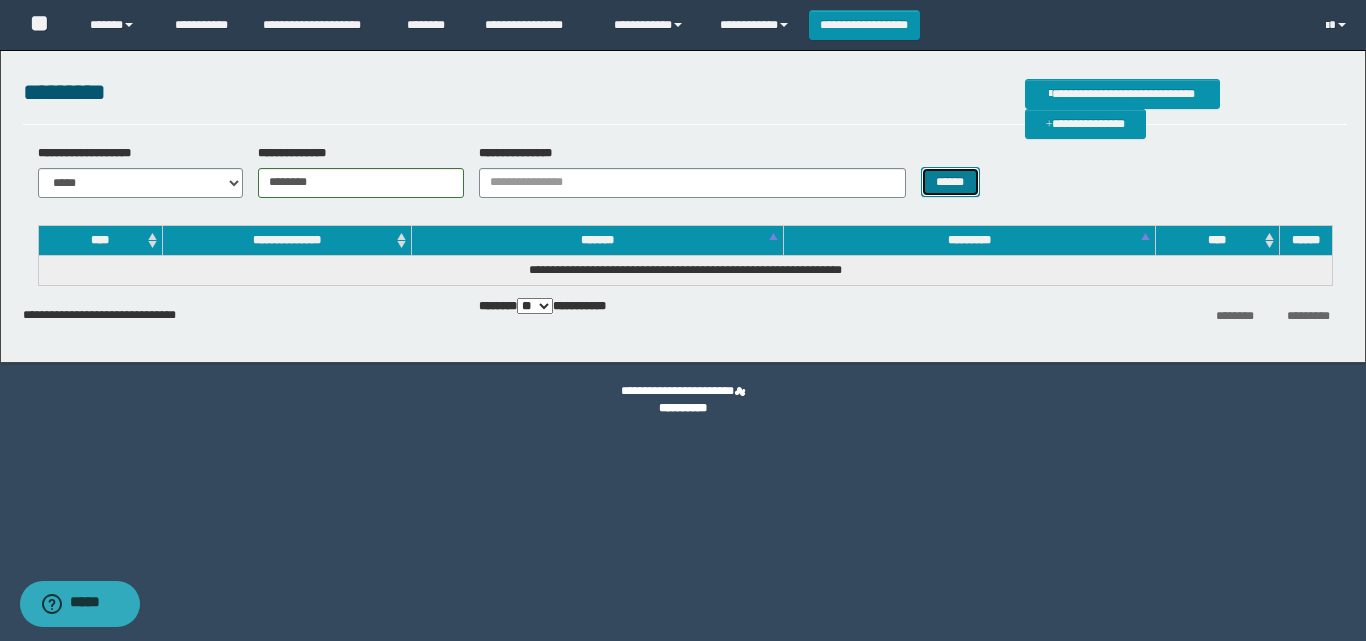 click on "******" at bounding box center [950, 182] 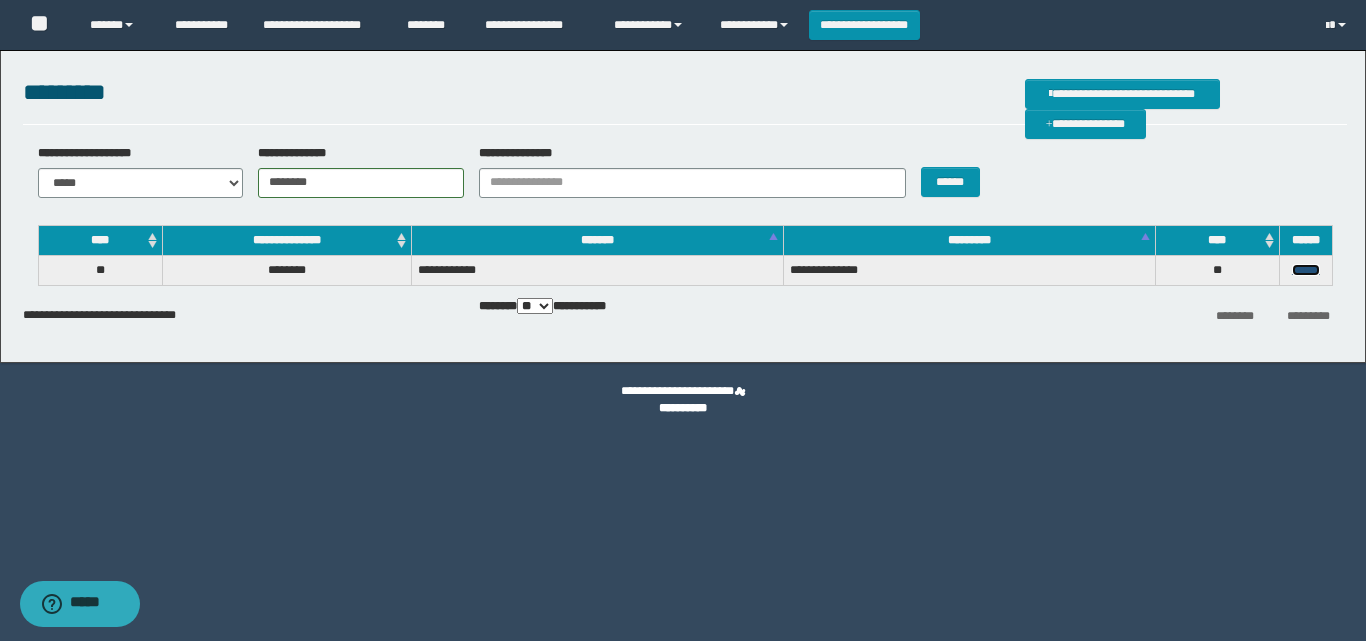 click on "******" at bounding box center (1306, 270) 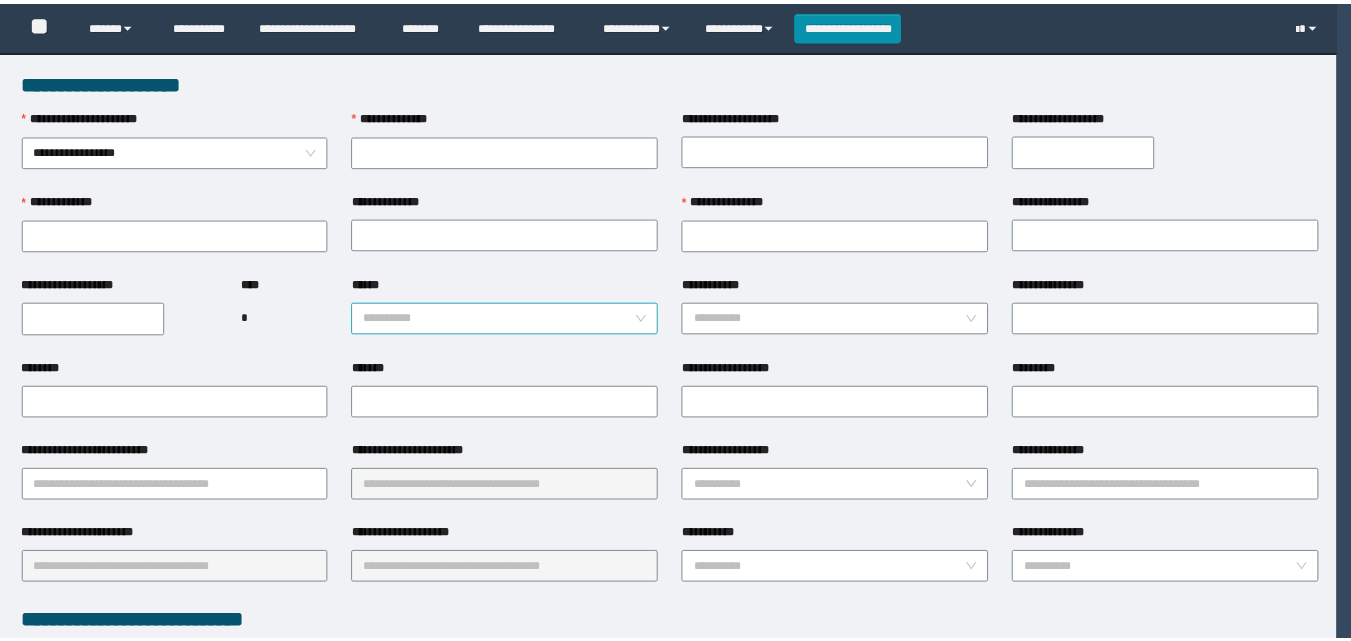 scroll, scrollTop: 0, scrollLeft: 0, axis: both 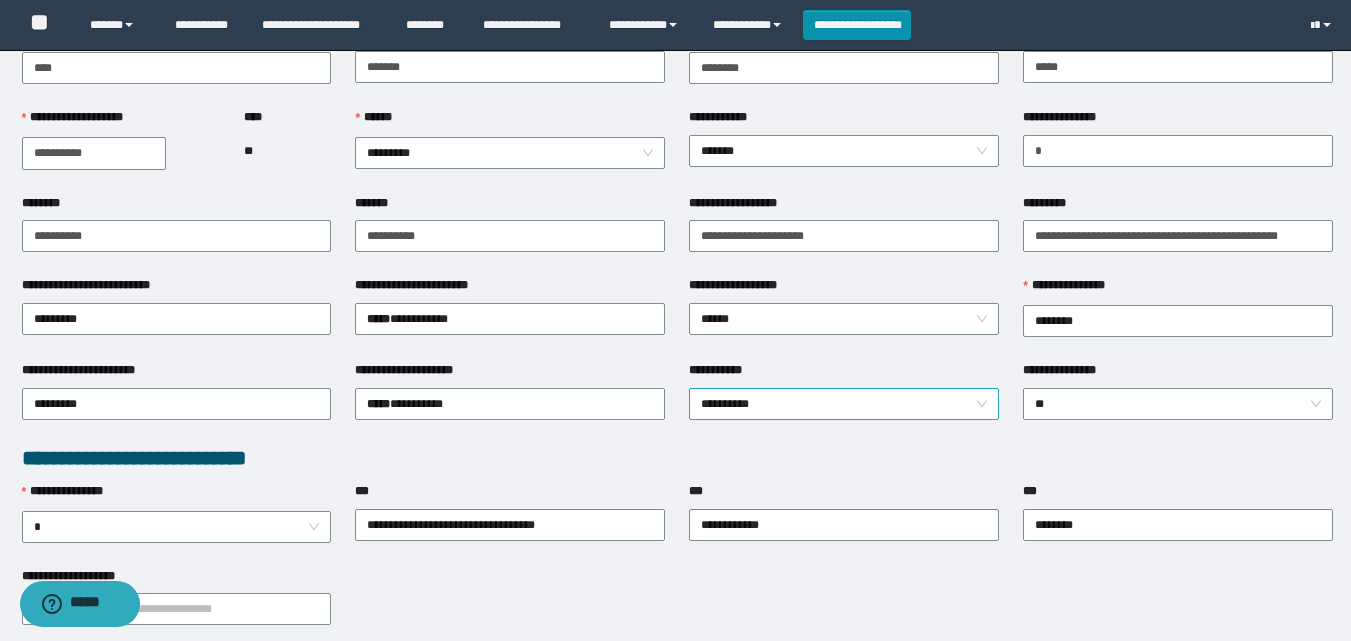 click on "**********" at bounding box center (844, 404) 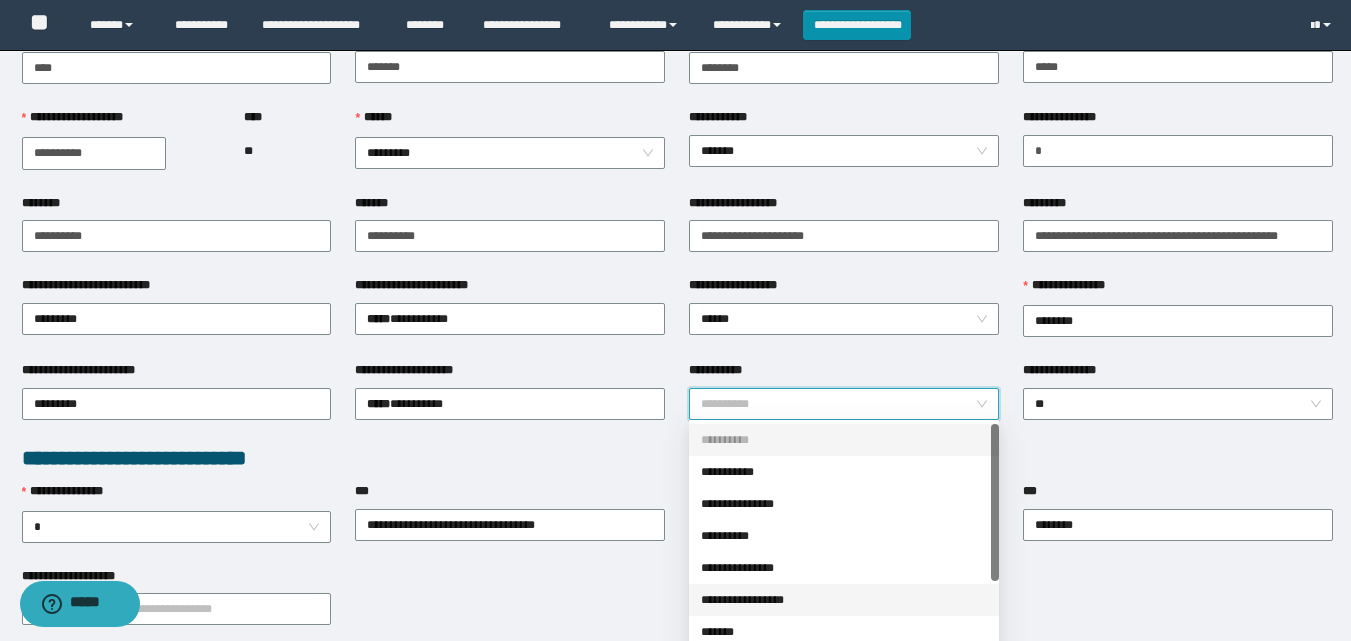 click on "**********" at bounding box center [844, 600] 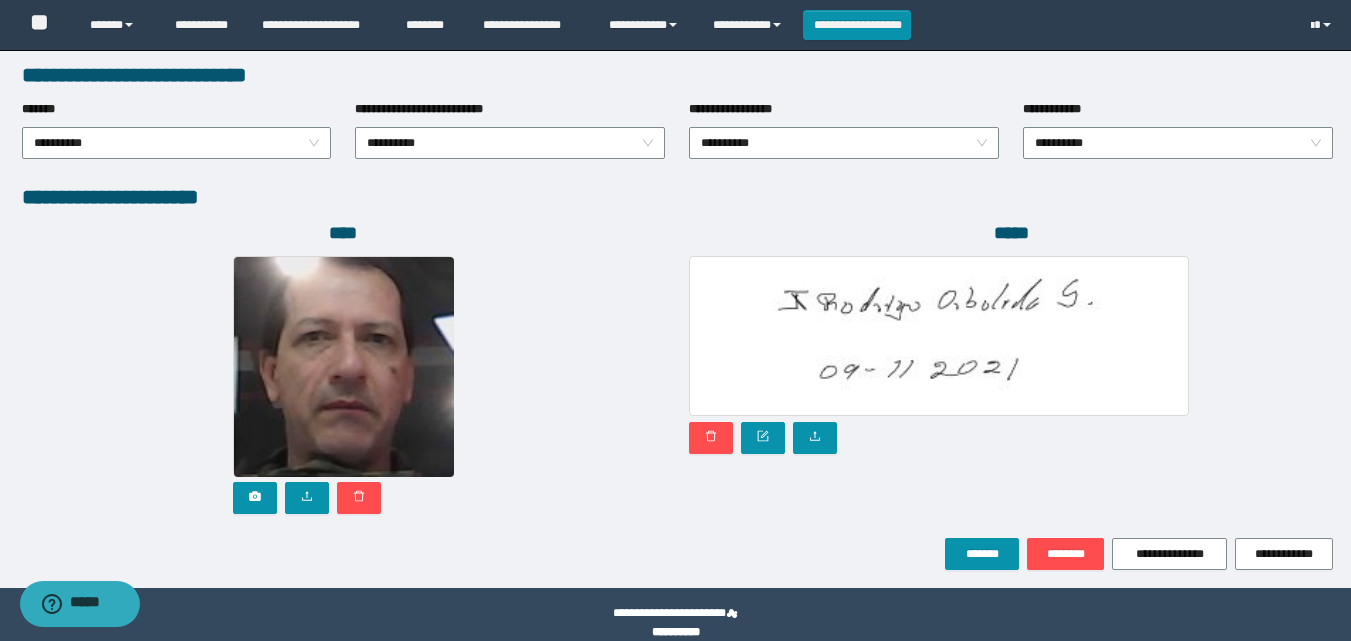scroll, scrollTop: 1064, scrollLeft: 0, axis: vertical 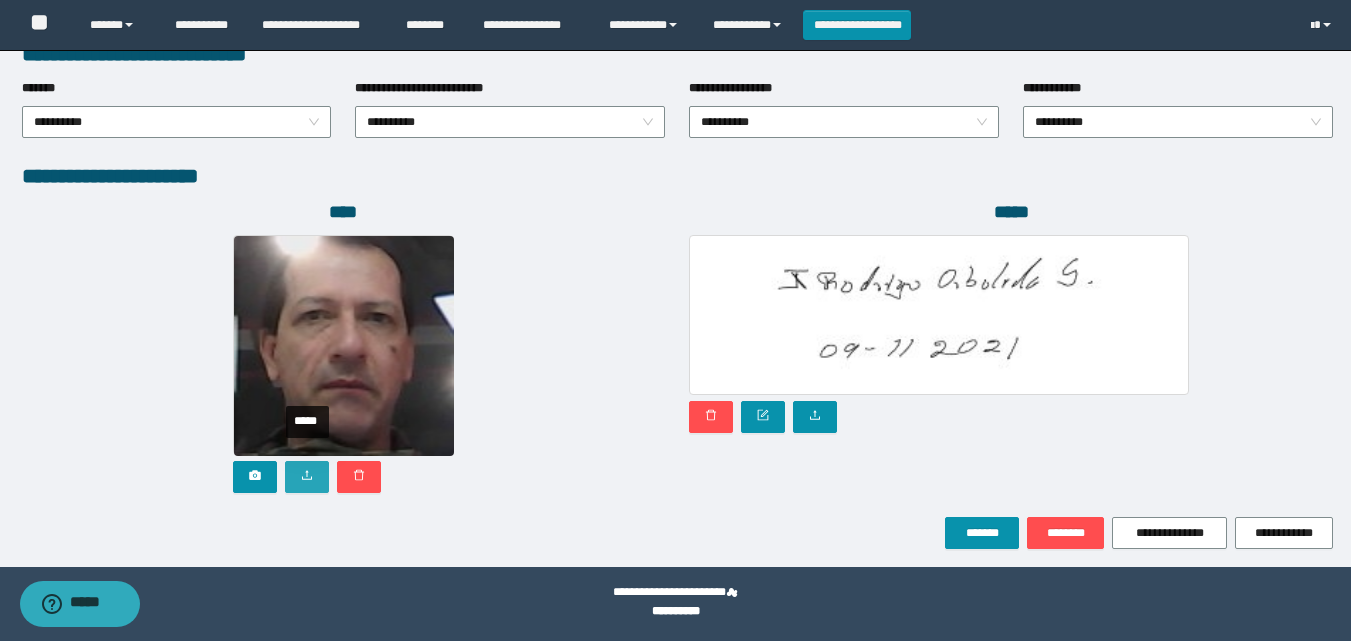 click 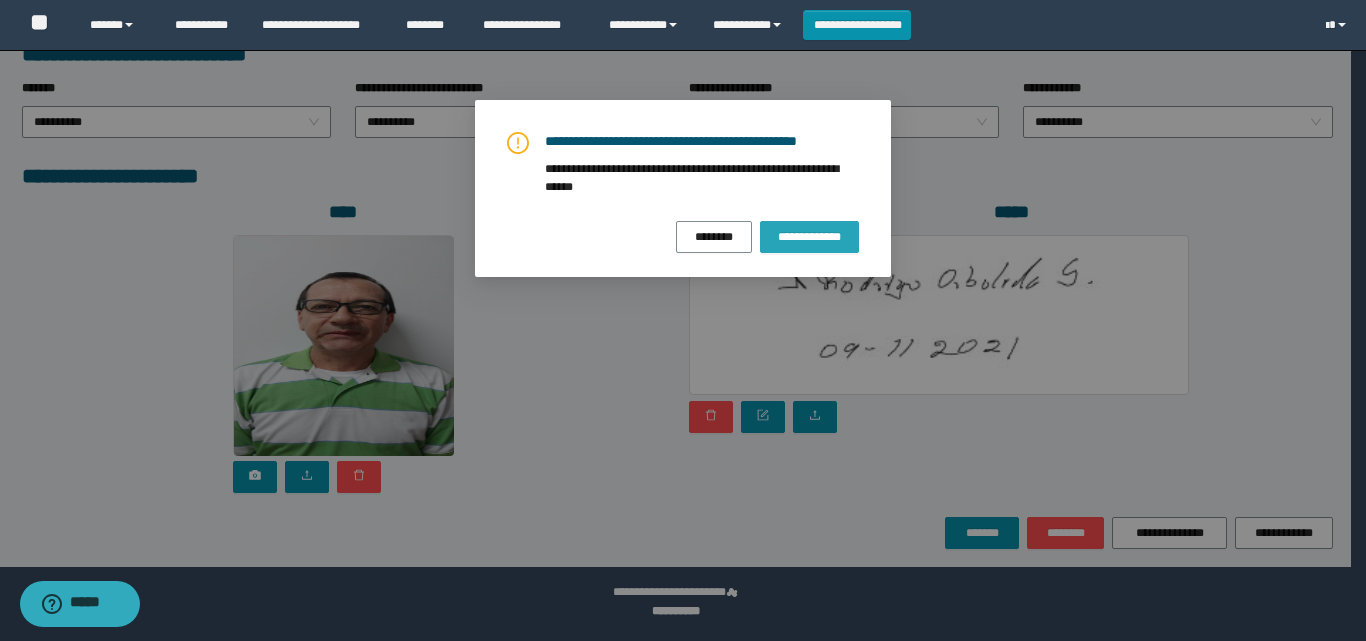 click on "**********" at bounding box center (809, 237) 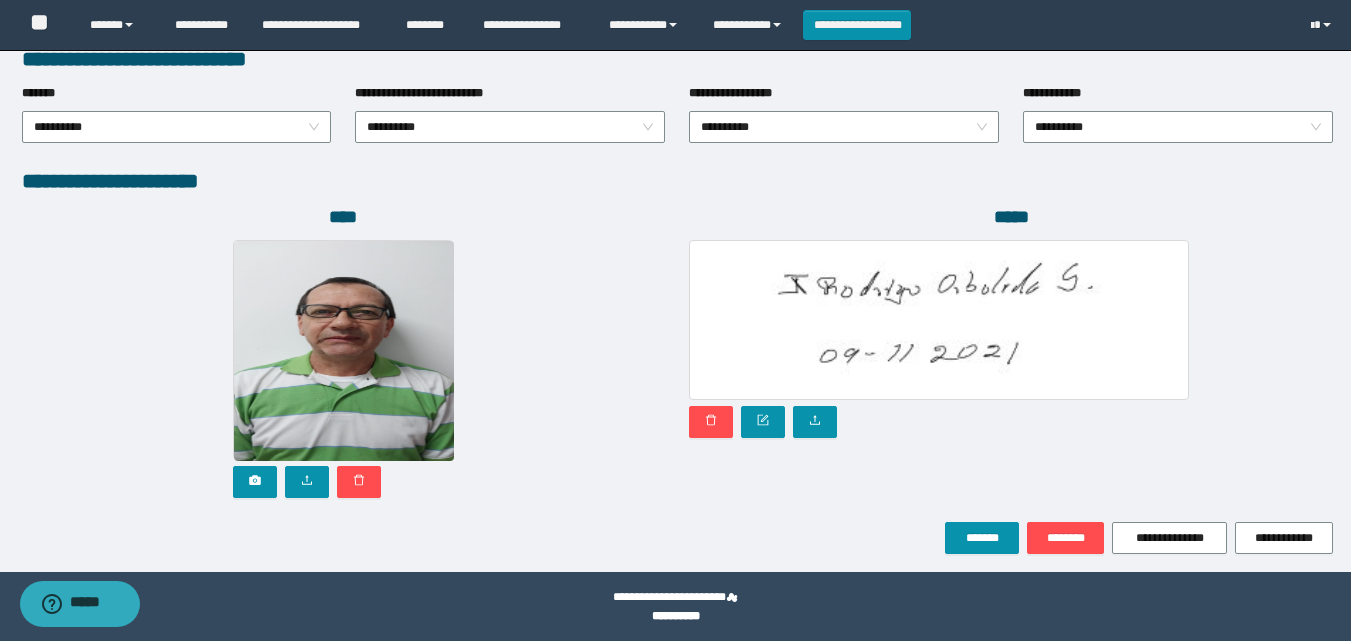 scroll, scrollTop: 1064, scrollLeft: 0, axis: vertical 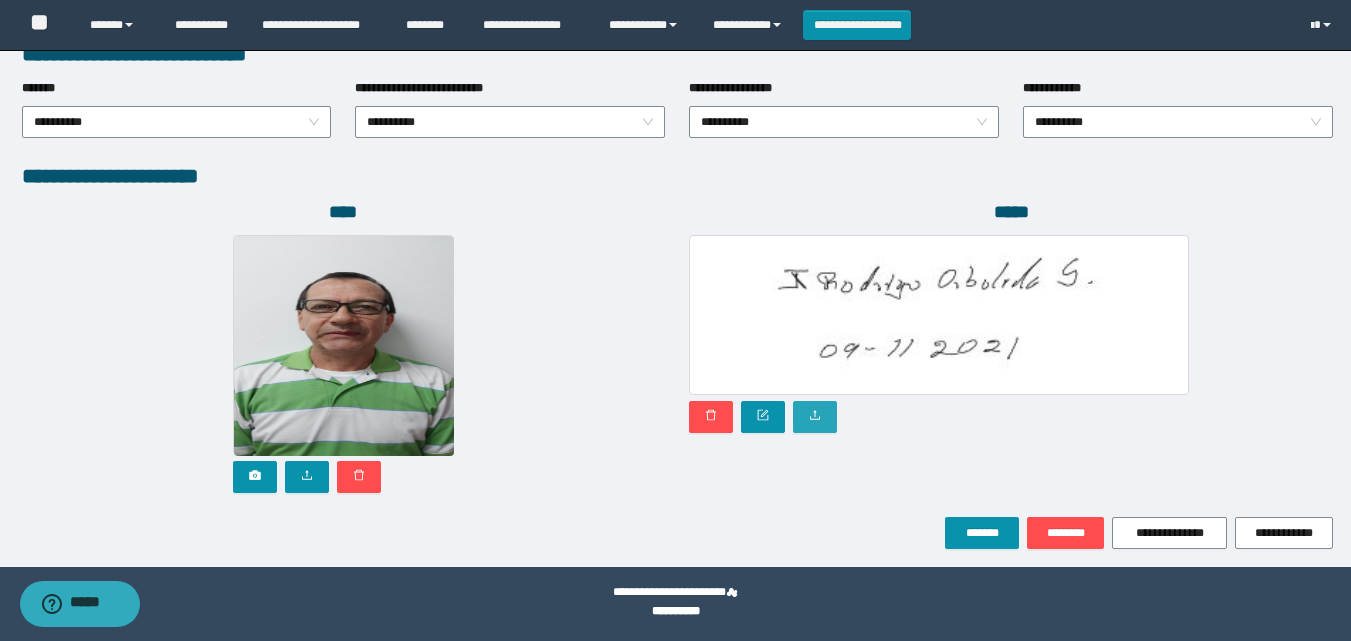 click 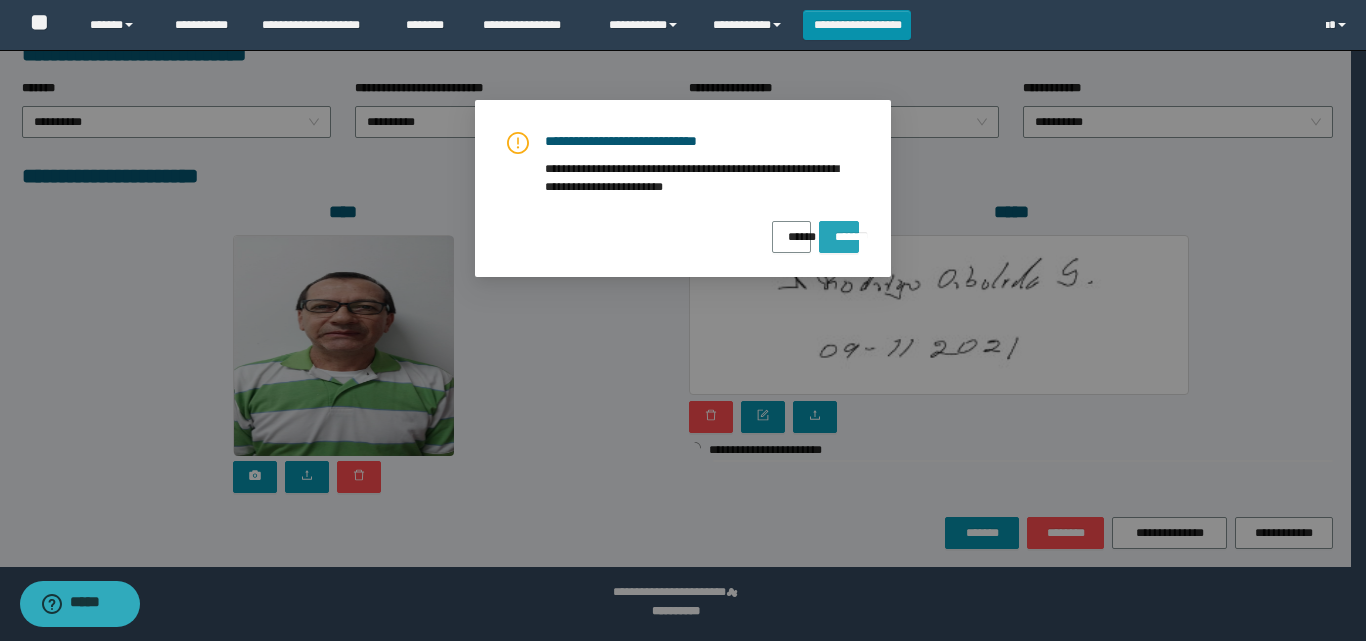 click on "*******" at bounding box center (839, 230) 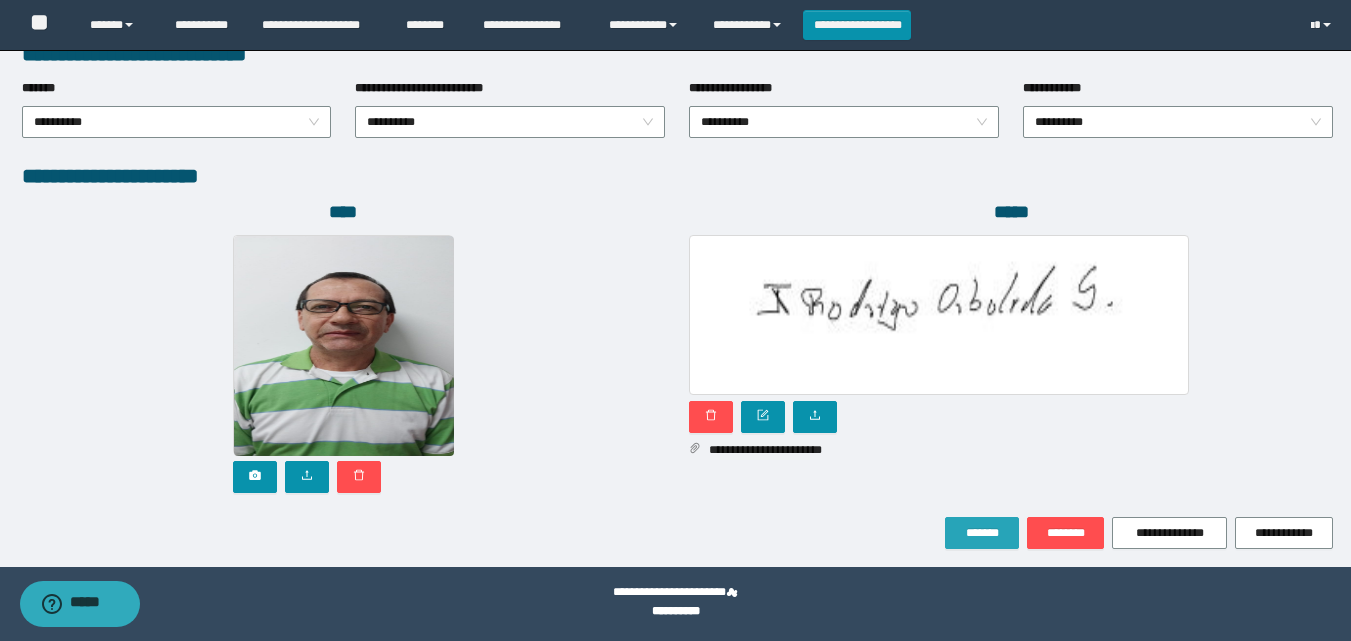 click on "*******" at bounding box center [982, 533] 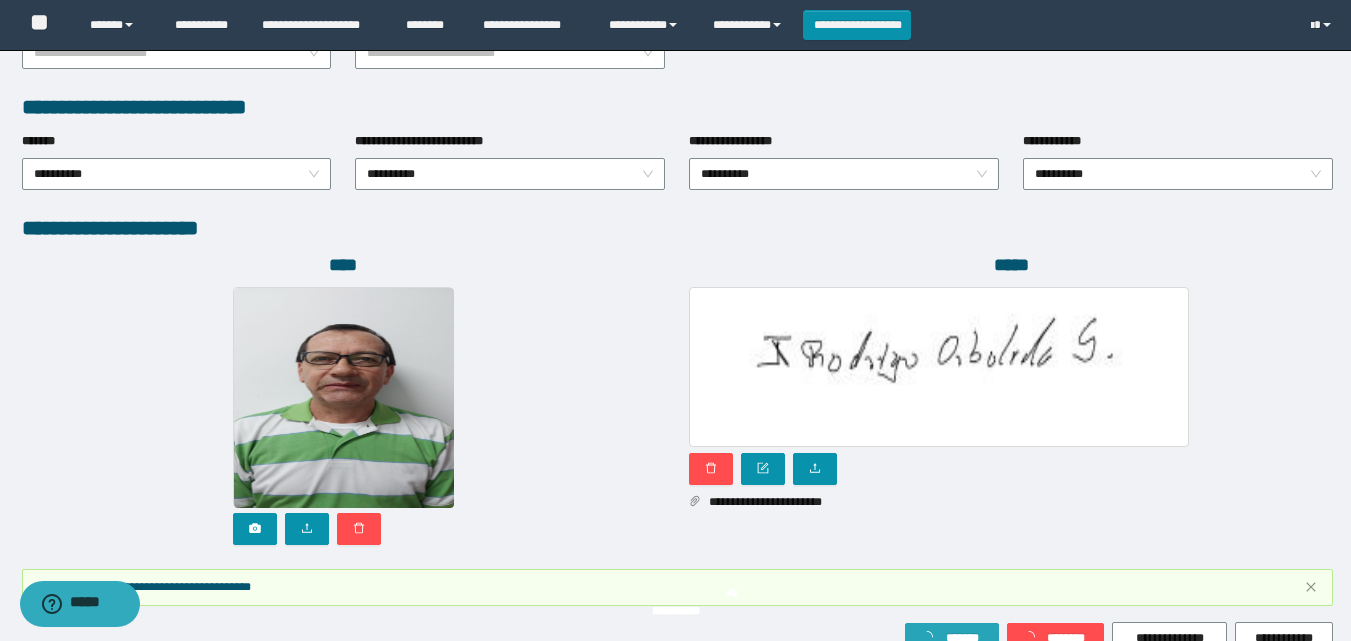 scroll, scrollTop: 1117, scrollLeft: 0, axis: vertical 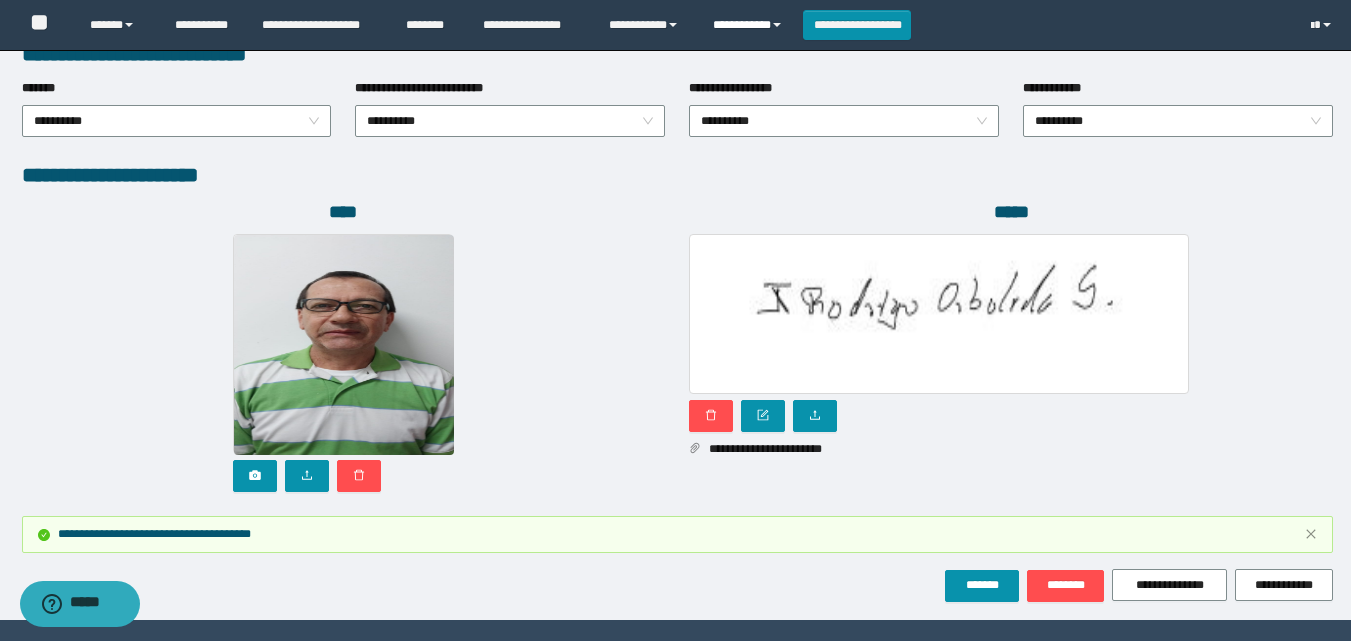 click on "**********" at bounding box center (750, 25) 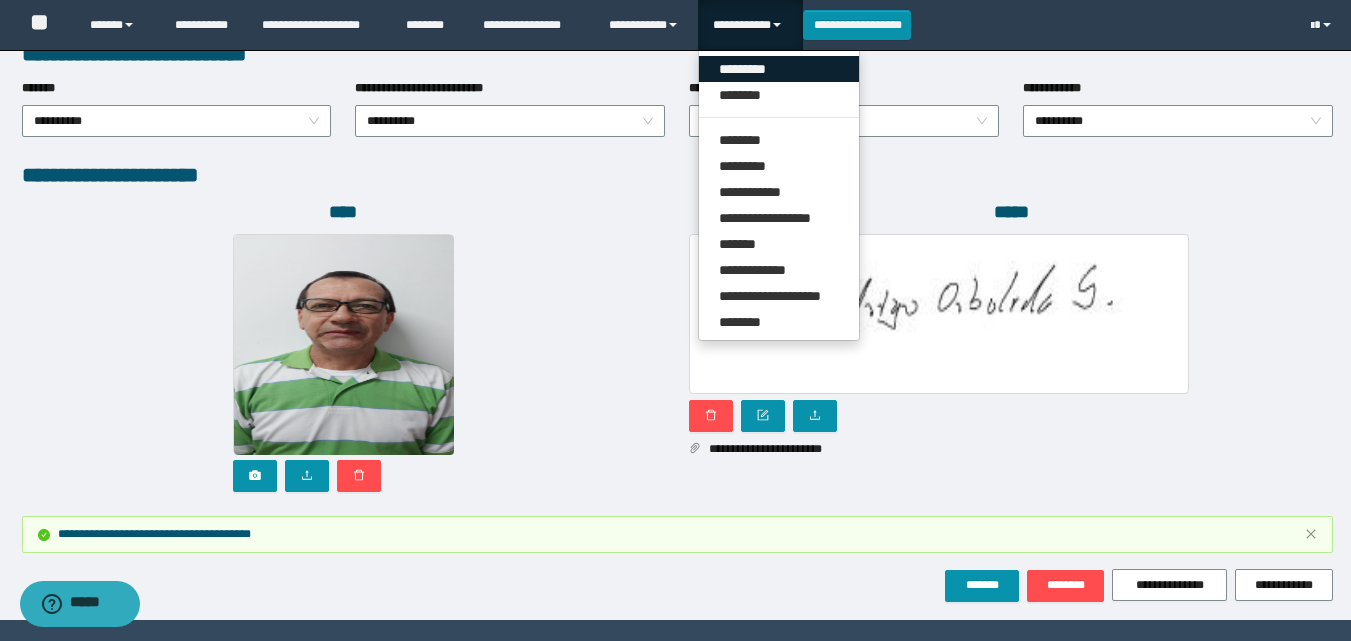 click on "*********" at bounding box center (779, 69) 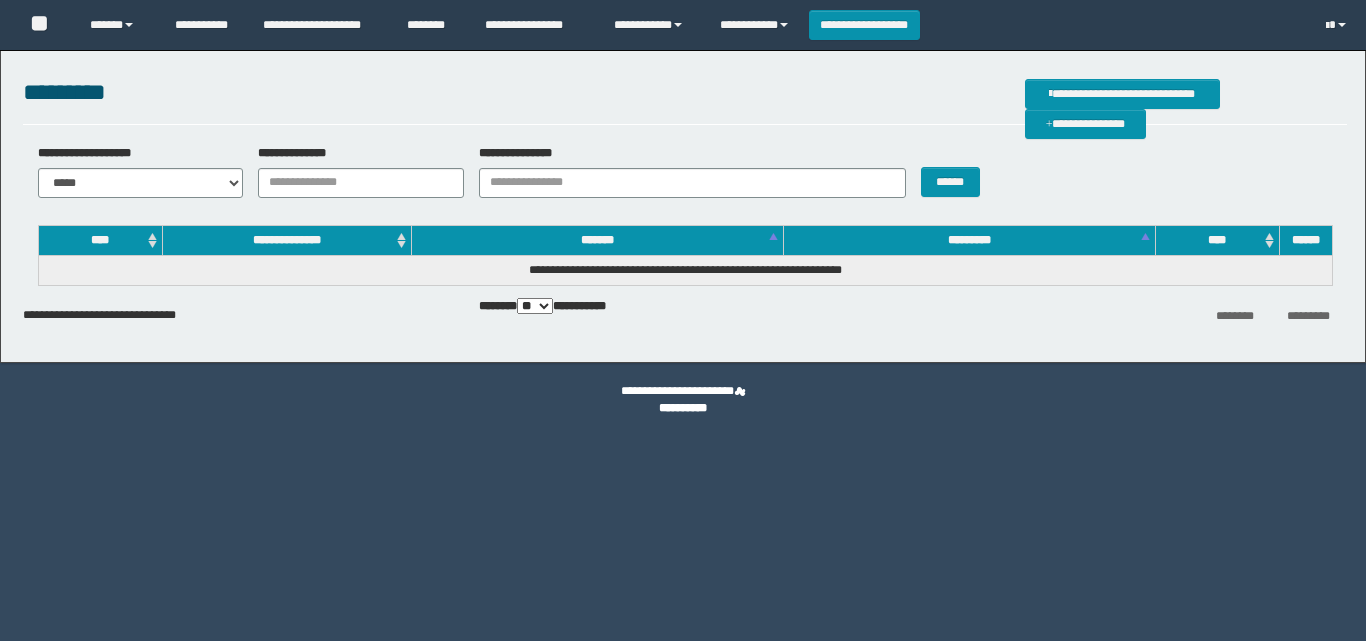 scroll, scrollTop: 0, scrollLeft: 0, axis: both 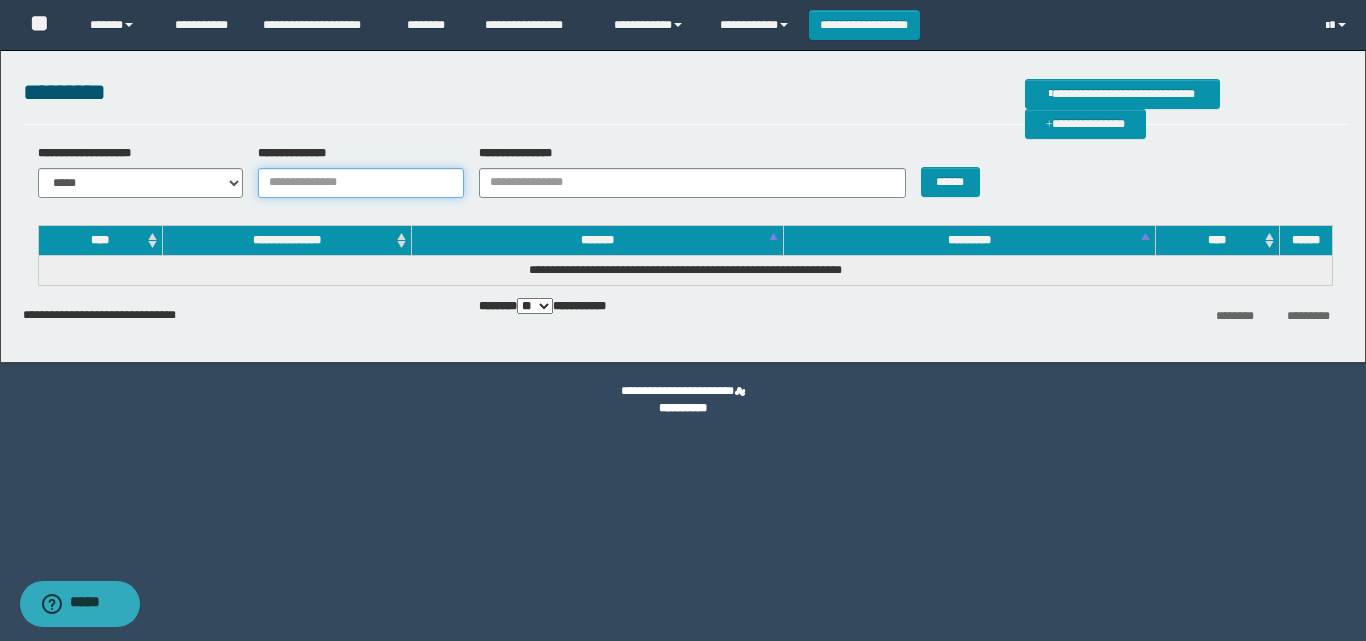 click on "**********" at bounding box center (361, 183) 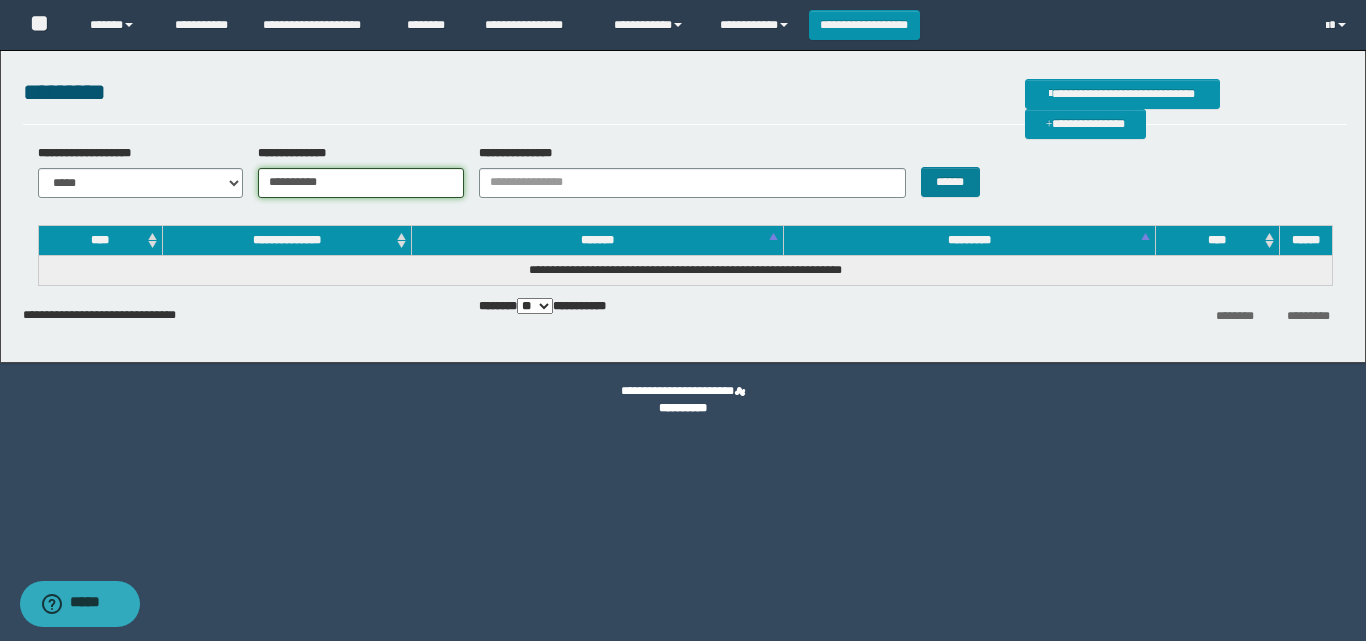 type on "**********" 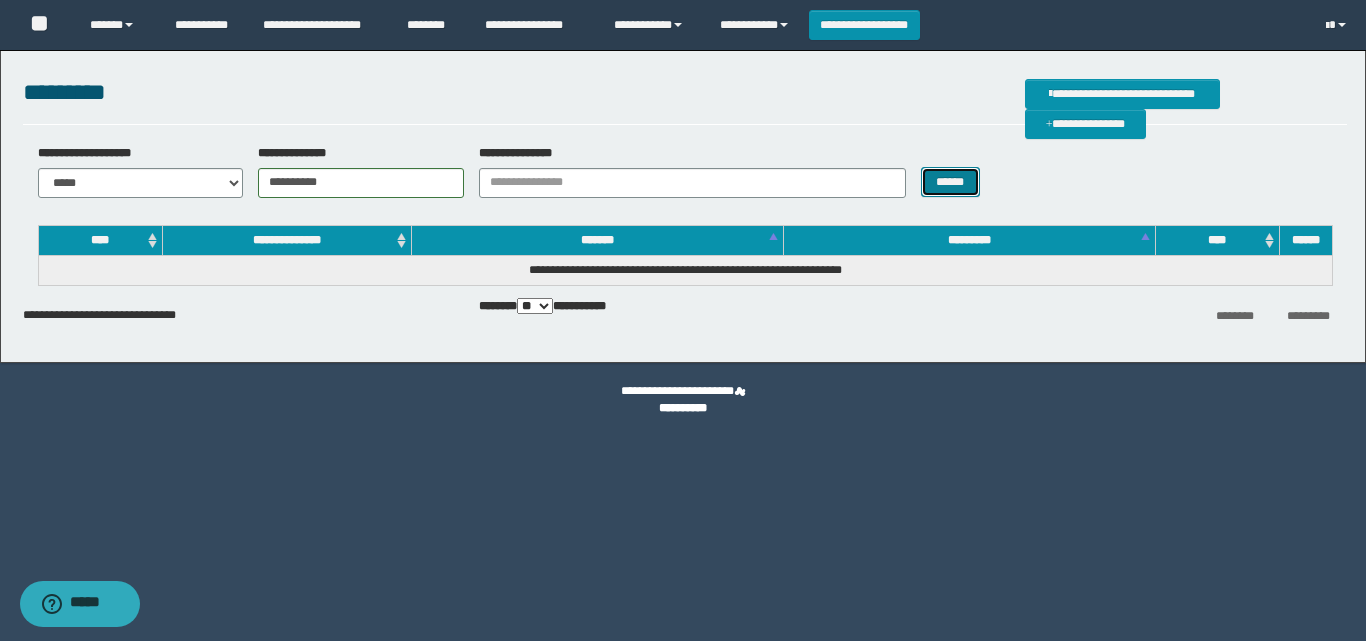 click on "******" at bounding box center (950, 182) 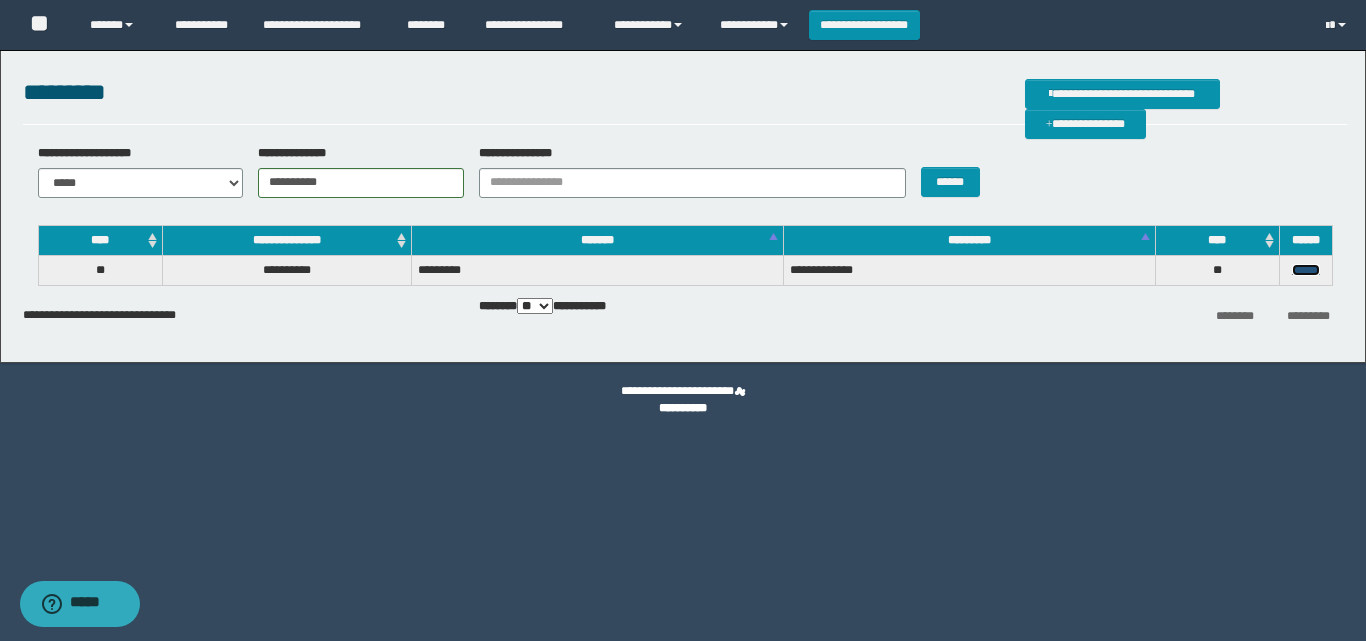 click on "******" at bounding box center (1306, 270) 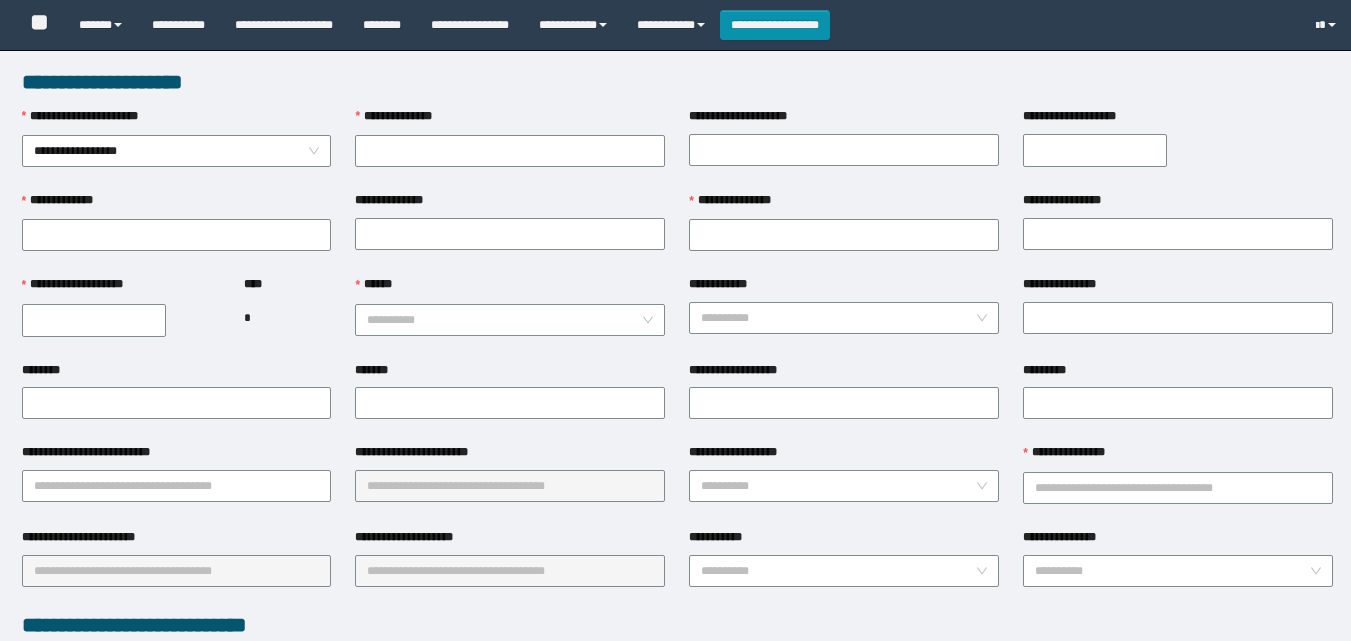 scroll, scrollTop: 0, scrollLeft: 0, axis: both 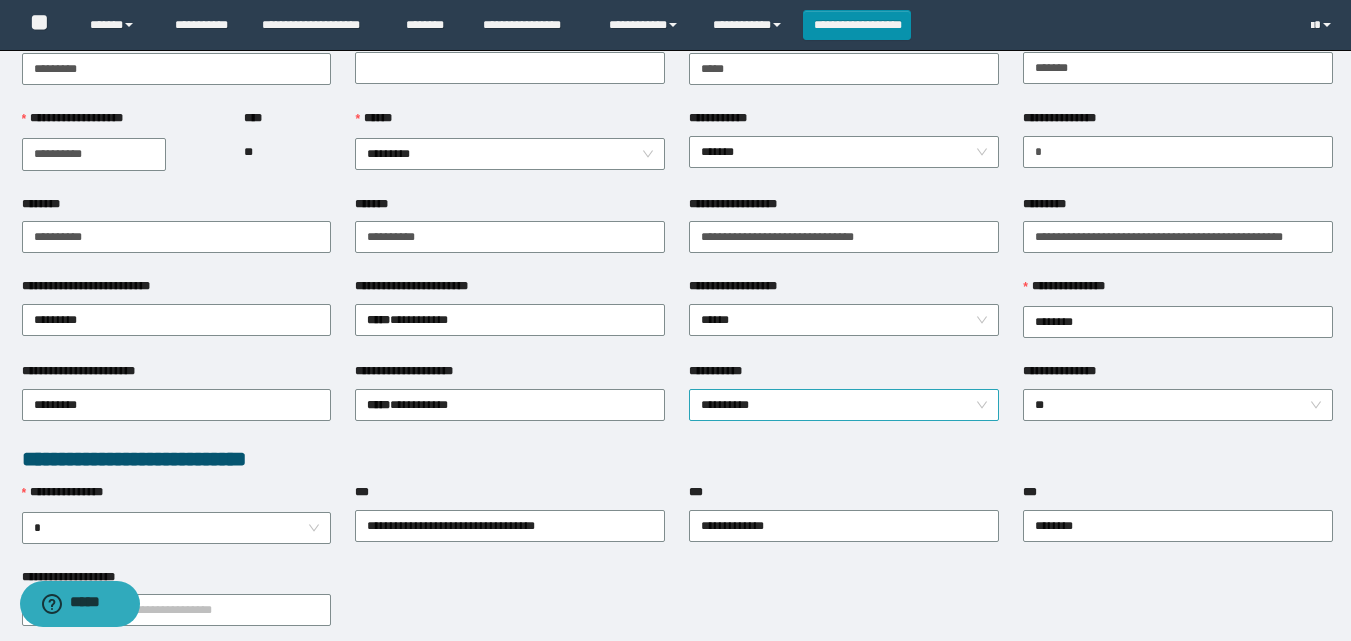 click on "**********" at bounding box center (844, 405) 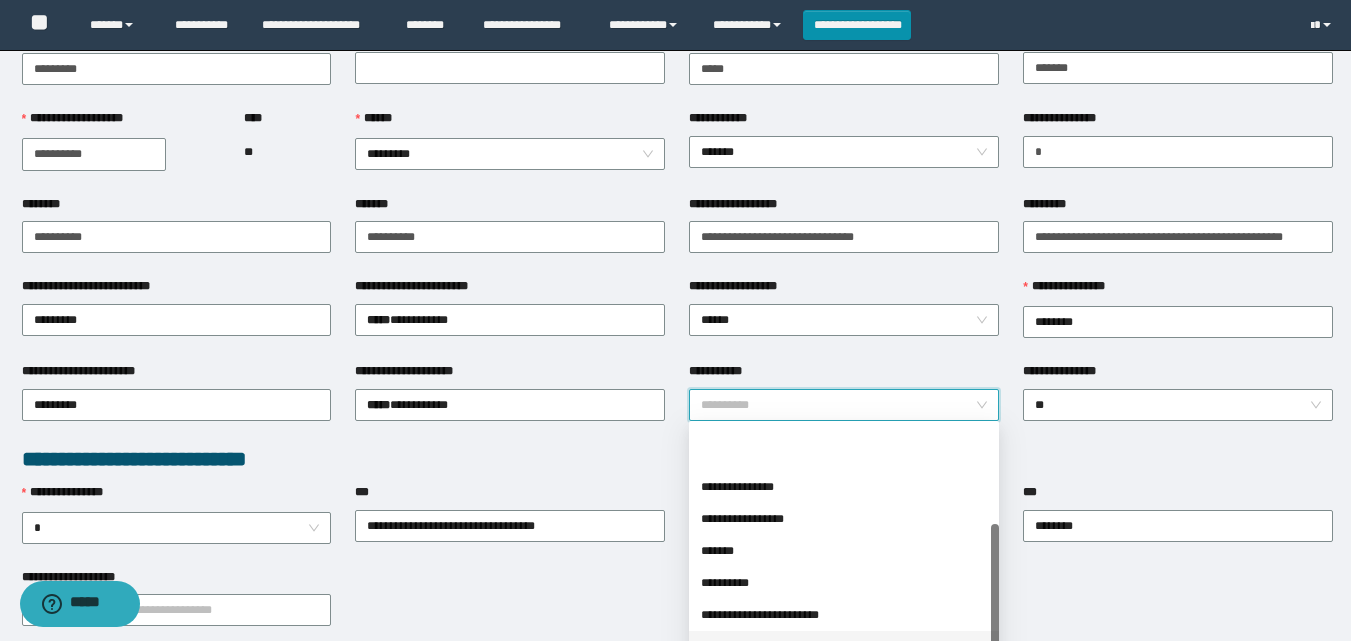 scroll, scrollTop: 160, scrollLeft: 0, axis: vertical 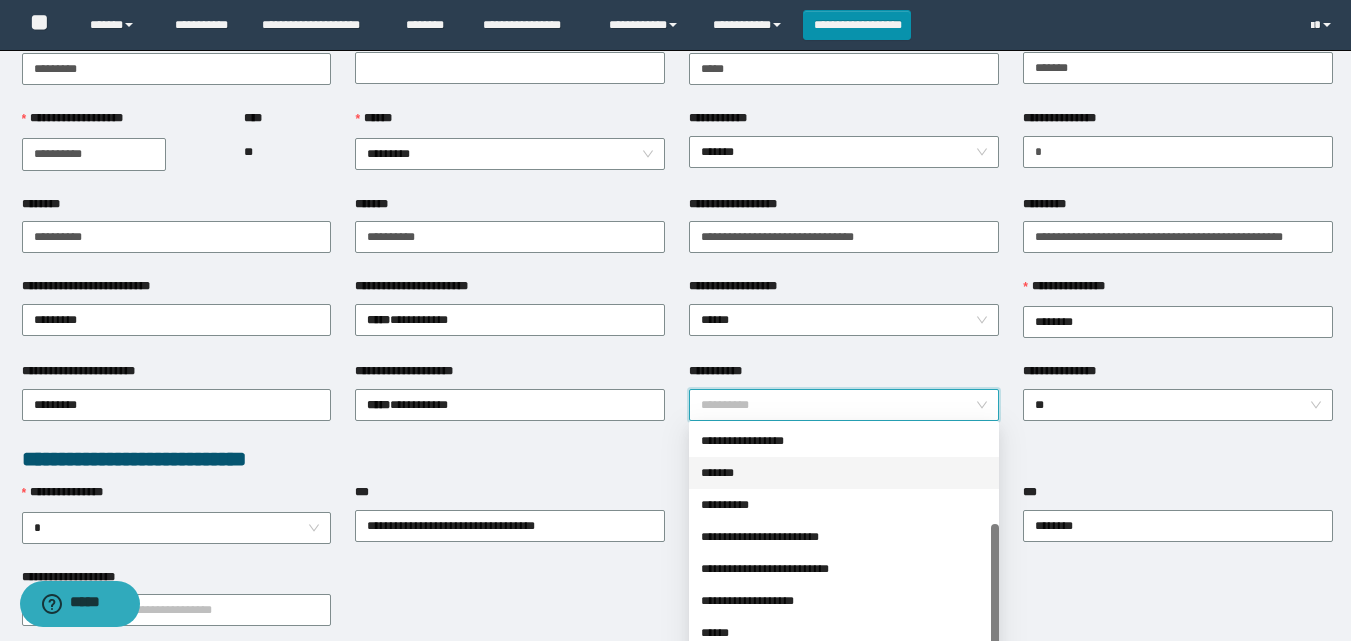 click on "*******" at bounding box center (844, 473) 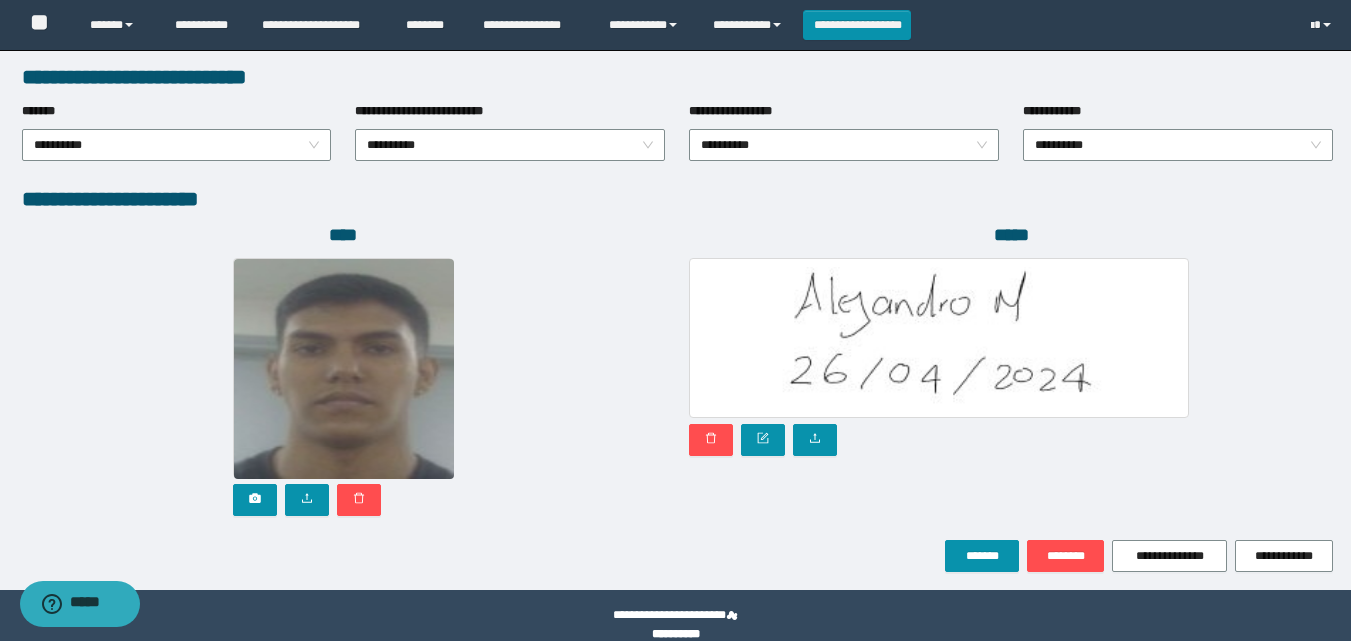 scroll, scrollTop: 1064, scrollLeft: 0, axis: vertical 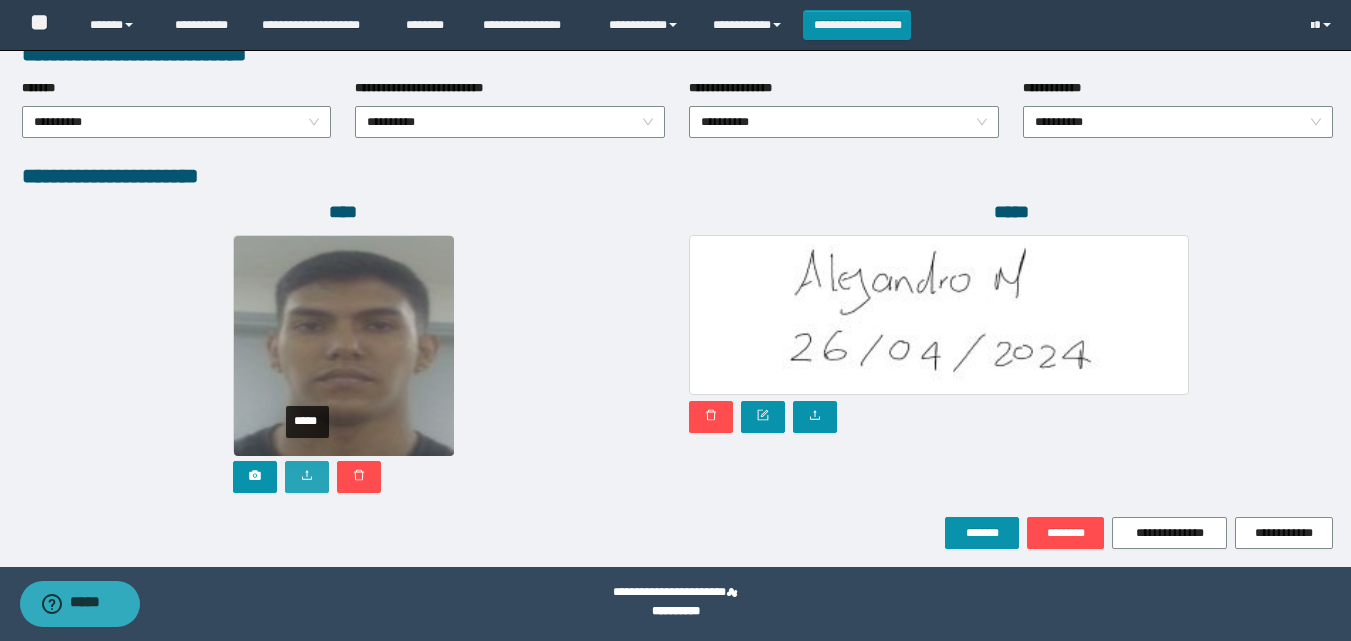 click 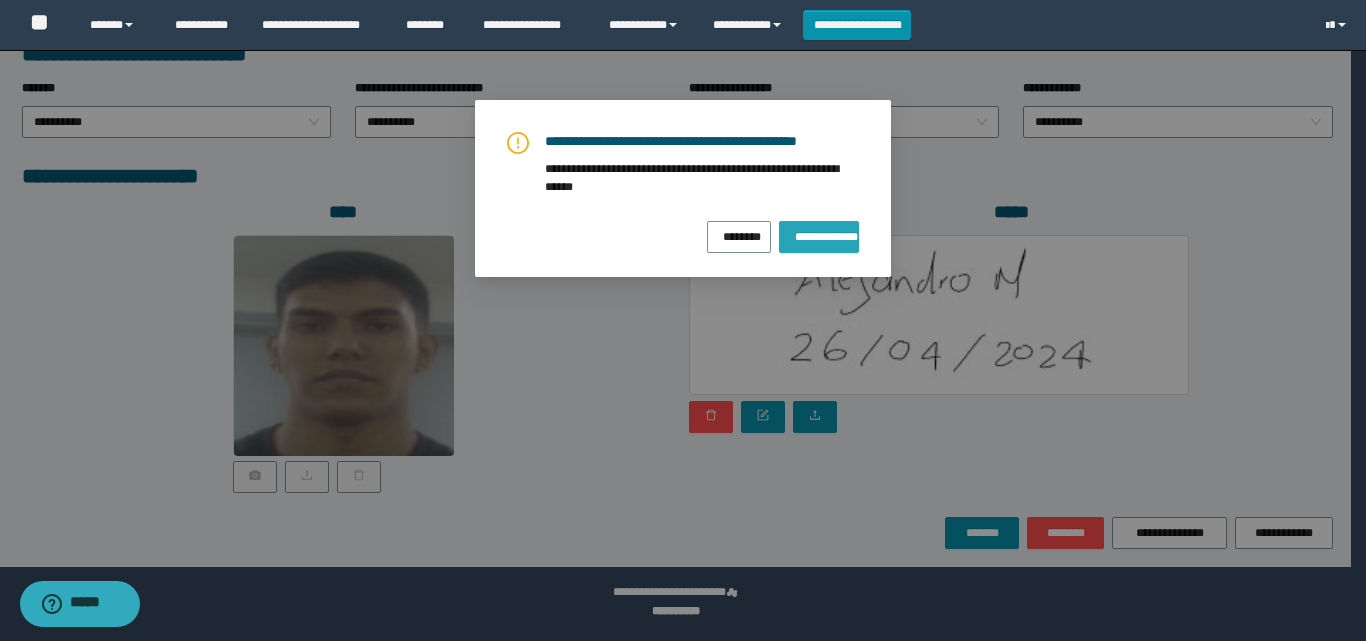 click on "**********" at bounding box center [819, 234] 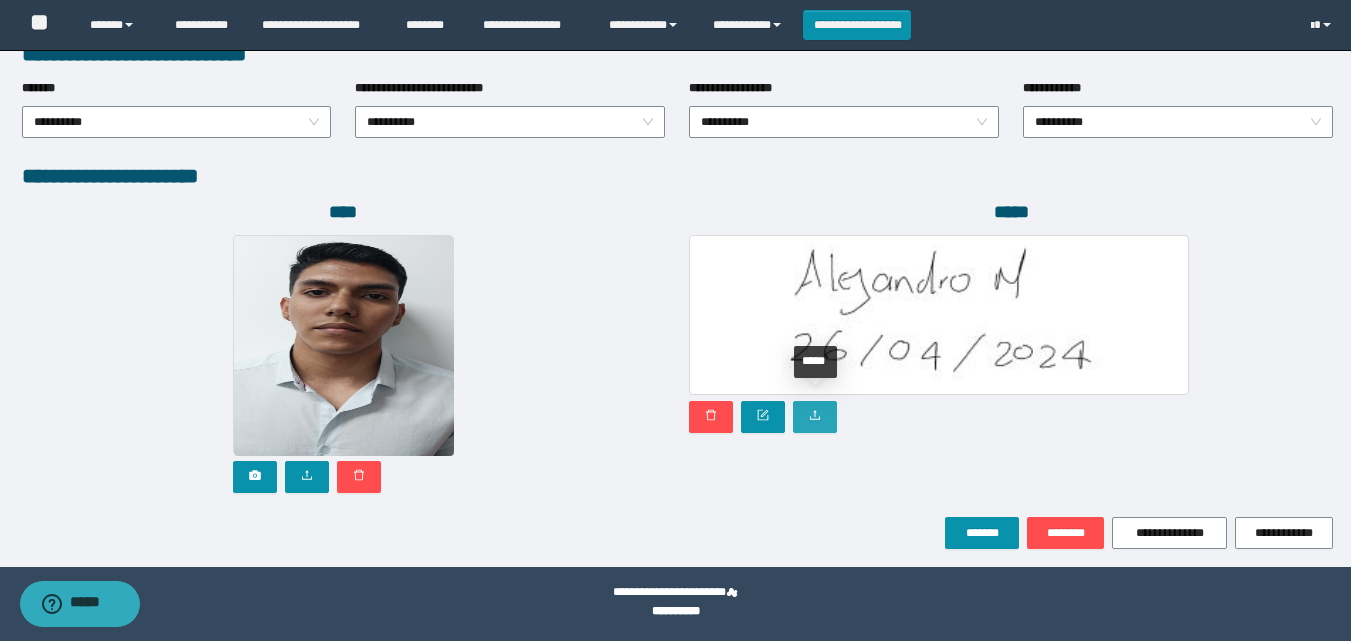 click 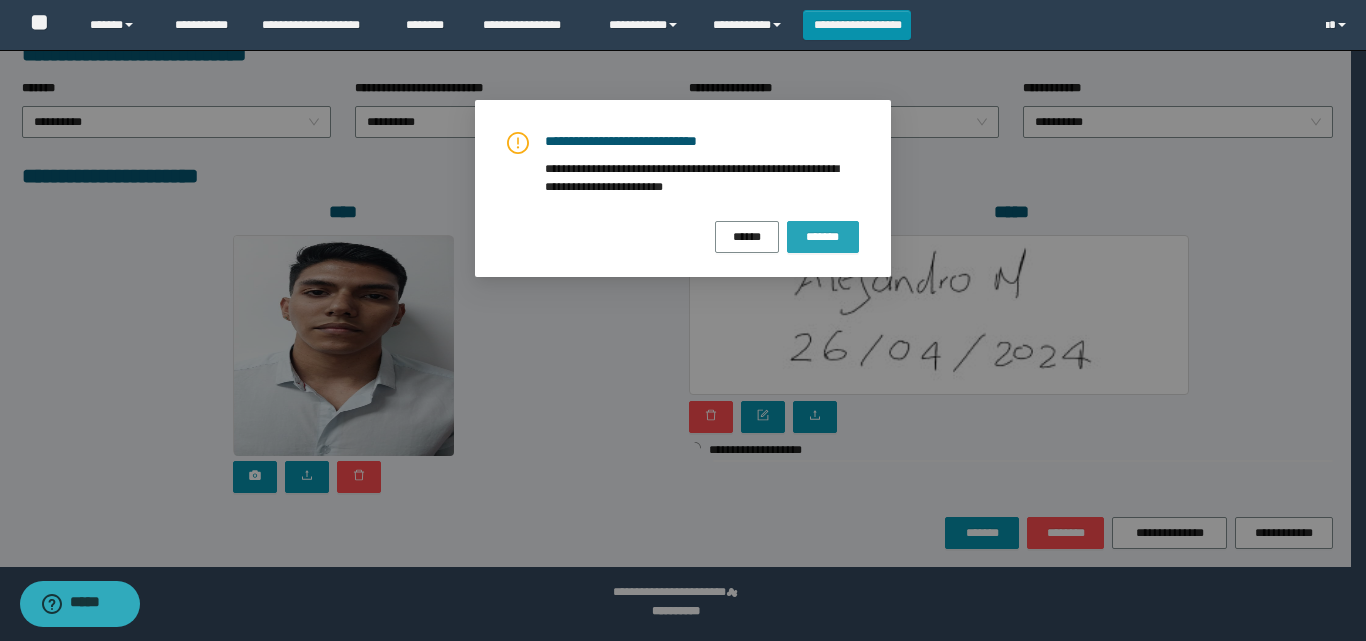click on "*******" at bounding box center [823, 237] 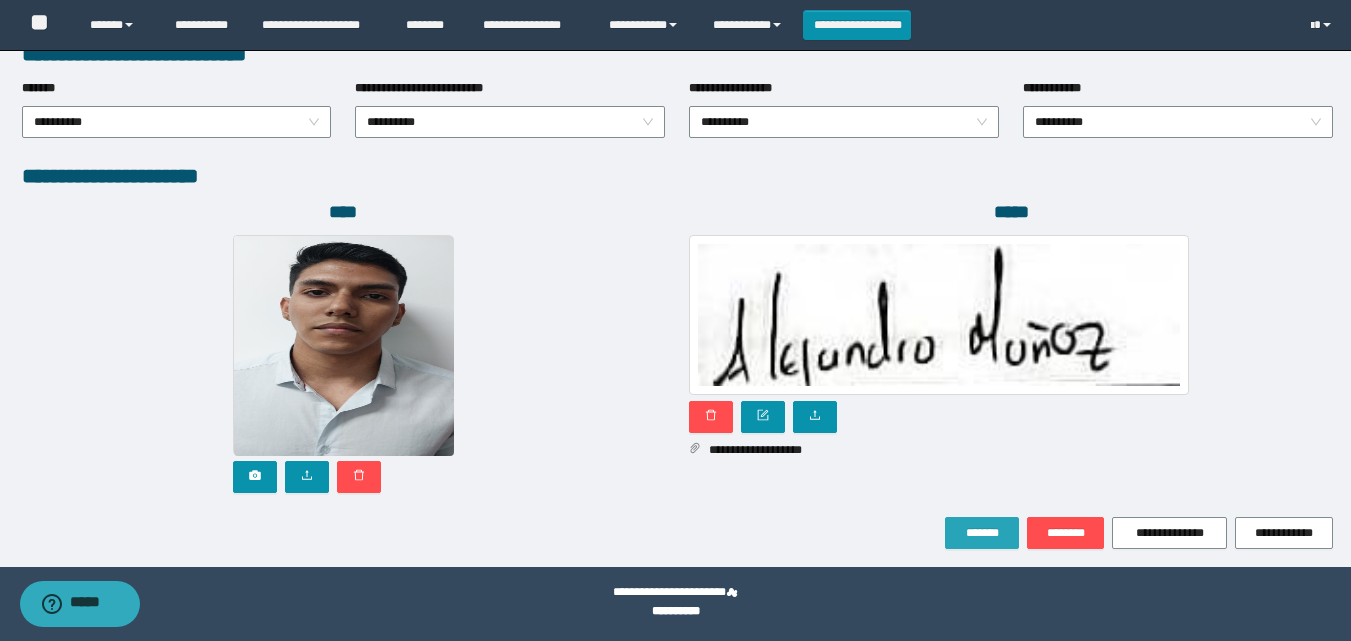 click on "*******" at bounding box center (982, 533) 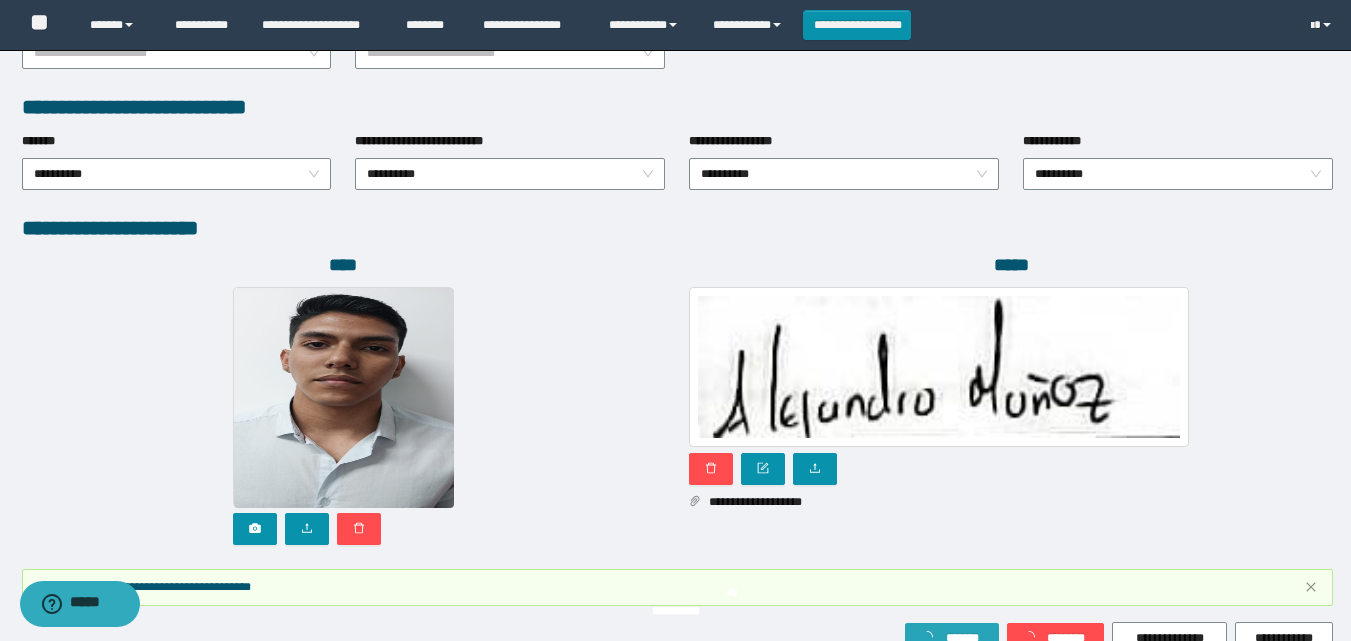 scroll, scrollTop: 1117, scrollLeft: 0, axis: vertical 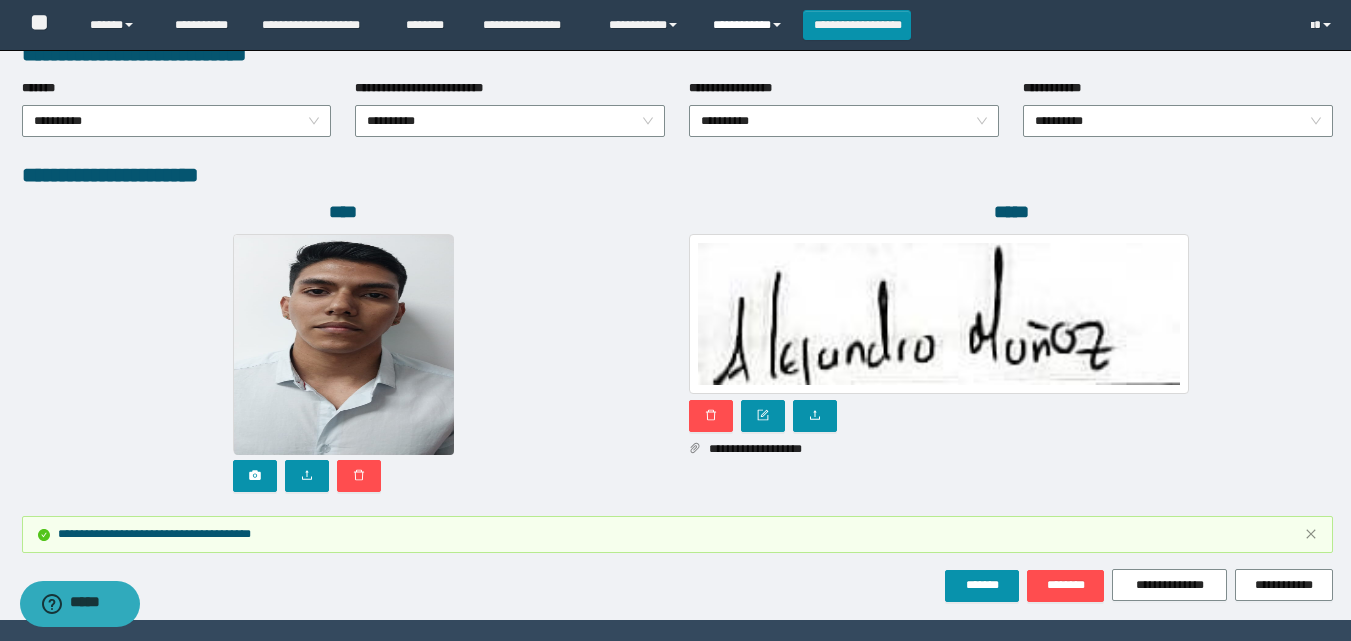 click on "**********" at bounding box center [750, 25] 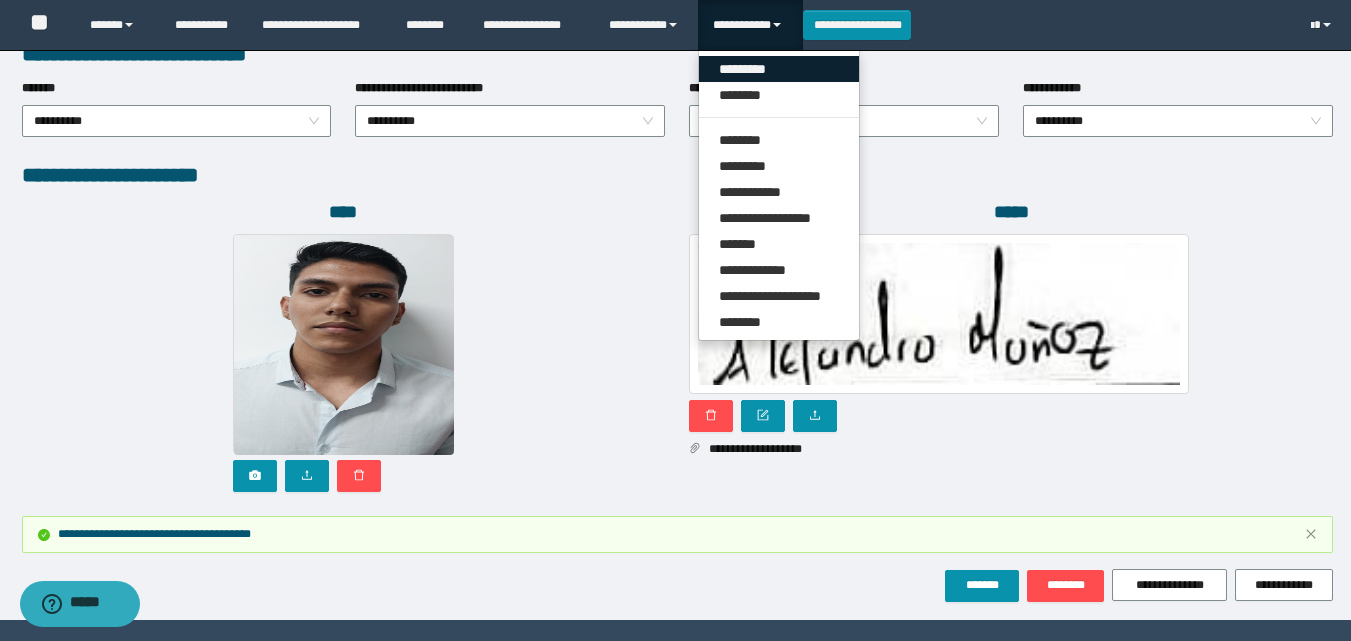 click on "*********" at bounding box center (779, 69) 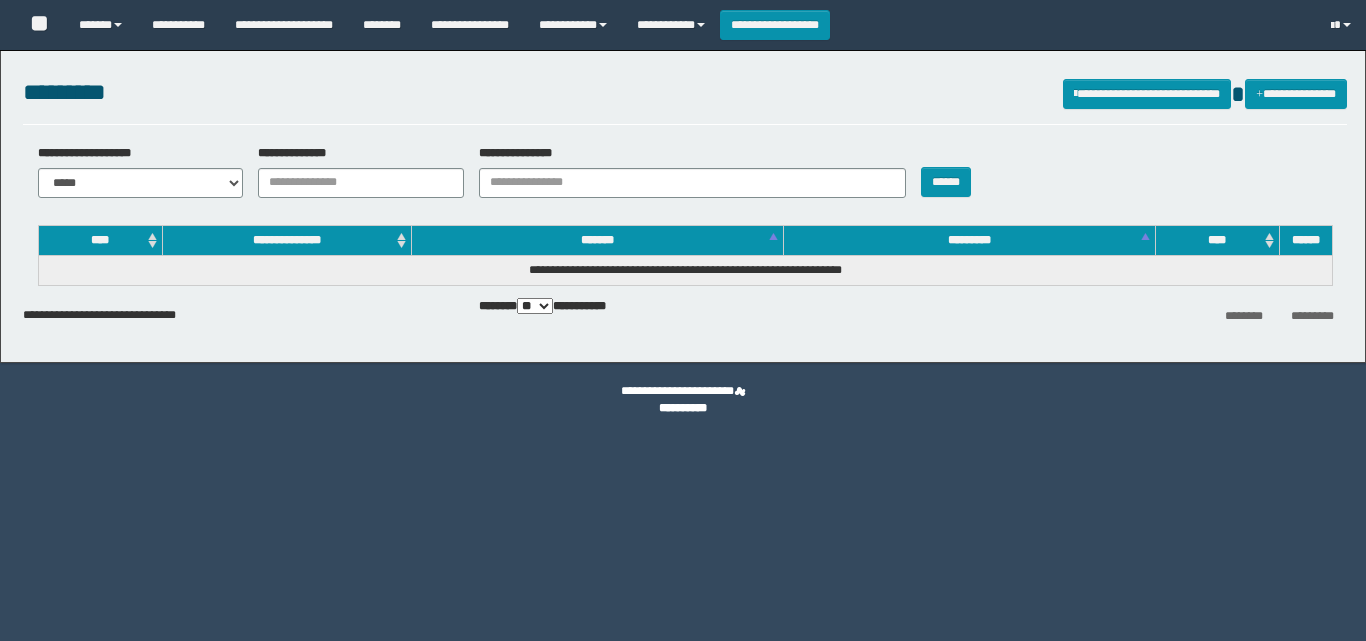 scroll, scrollTop: 0, scrollLeft: 0, axis: both 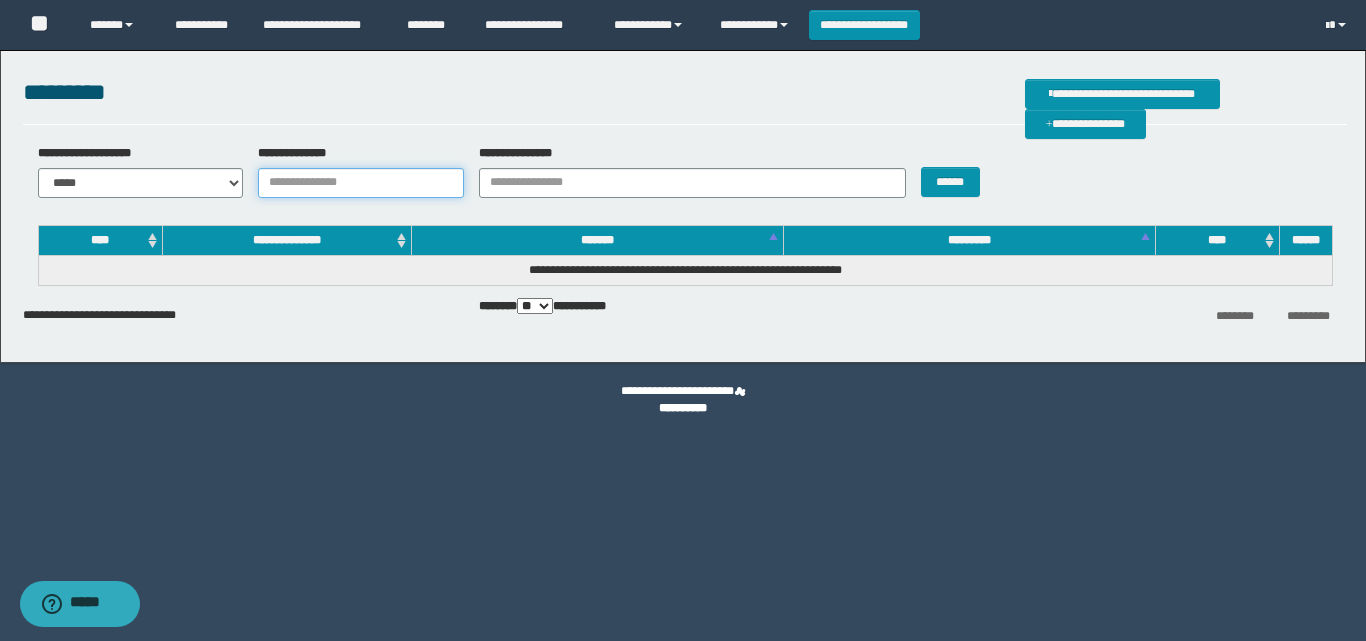click on "**********" at bounding box center (361, 183) 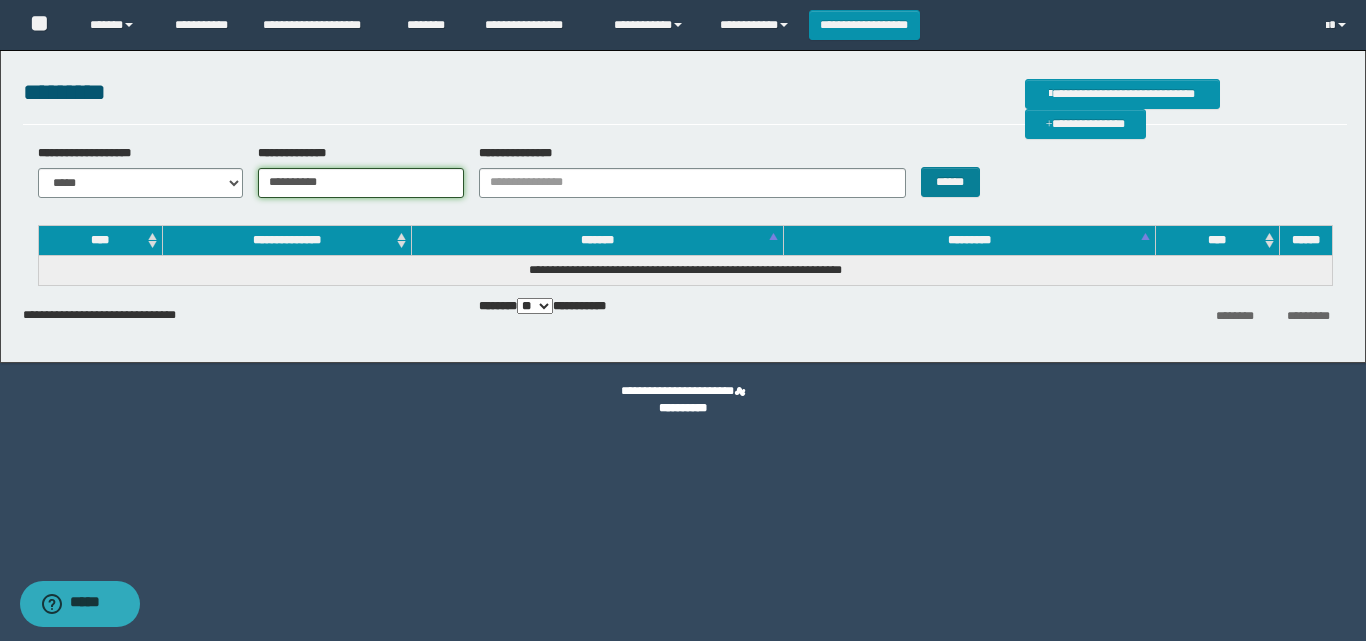 type on "**********" 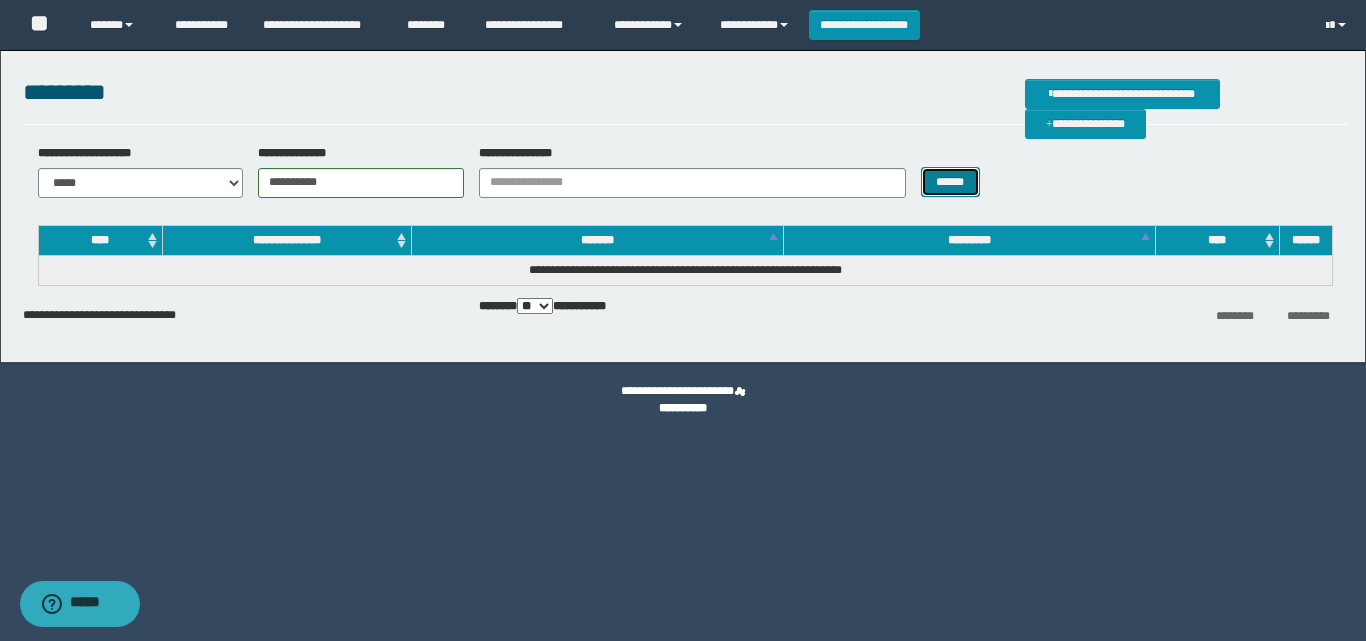 click on "******" at bounding box center (950, 182) 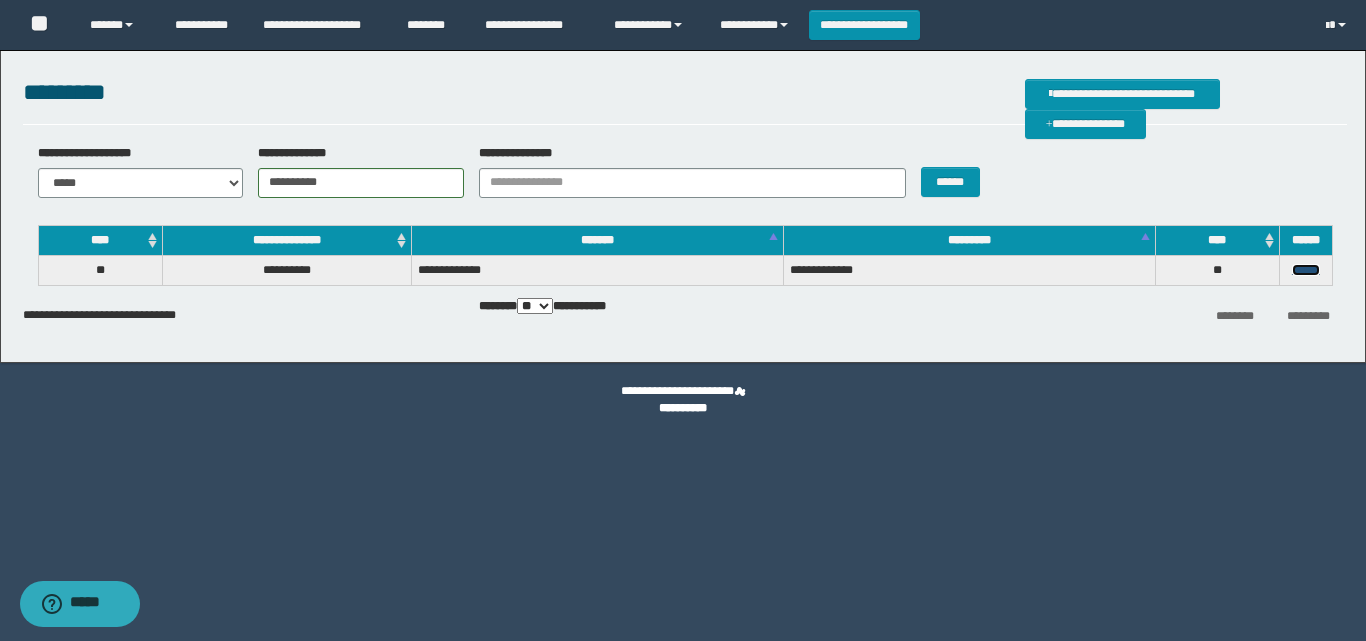 click on "******" at bounding box center (1306, 270) 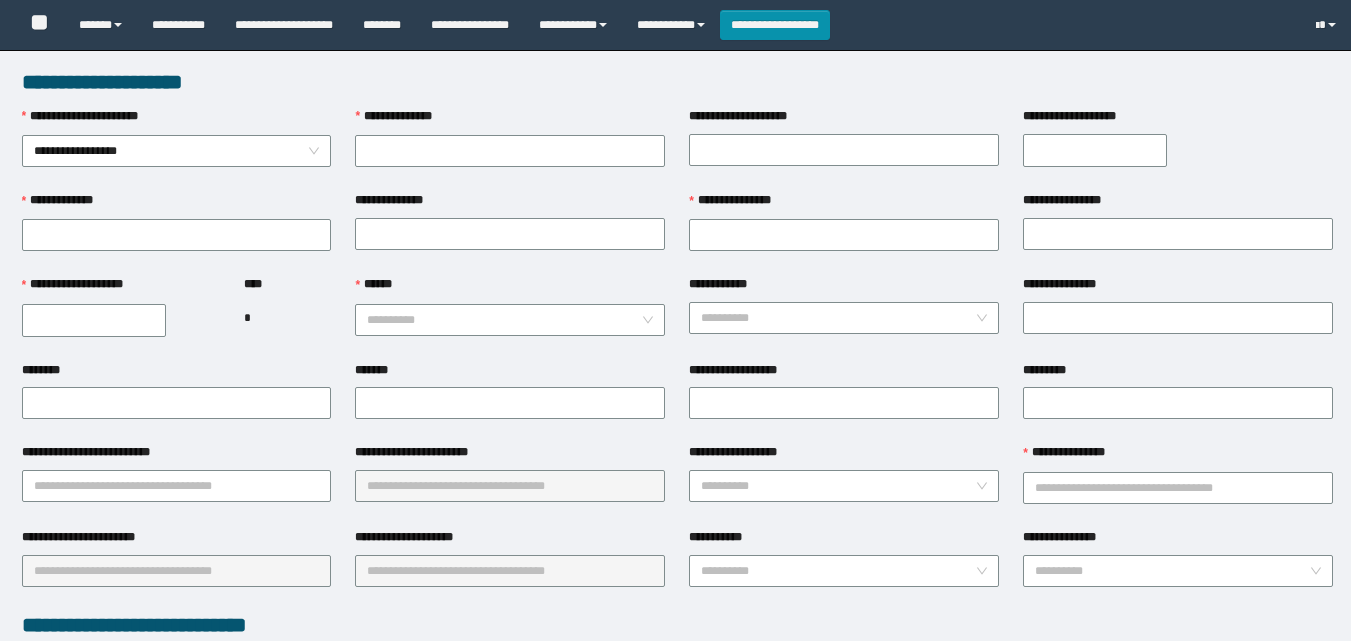scroll, scrollTop: 0, scrollLeft: 0, axis: both 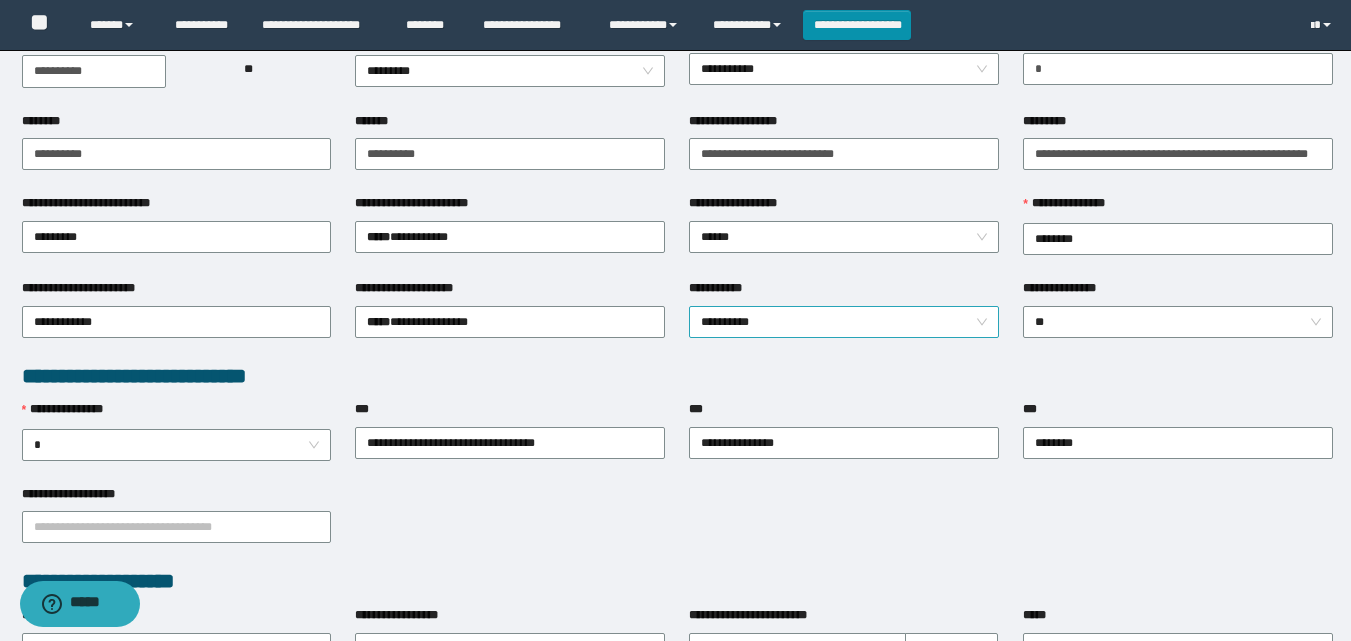 click on "**********" at bounding box center (844, 322) 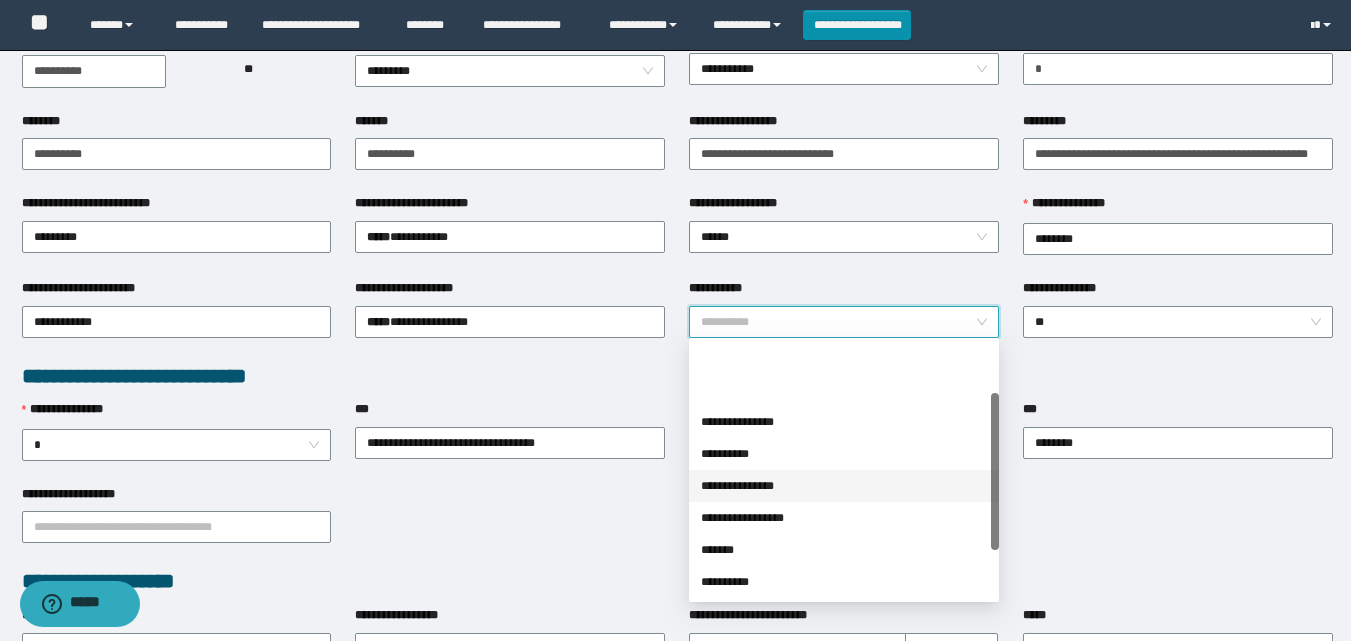 scroll, scrollTop: 82, scrollLeft: 0, axis: vertical 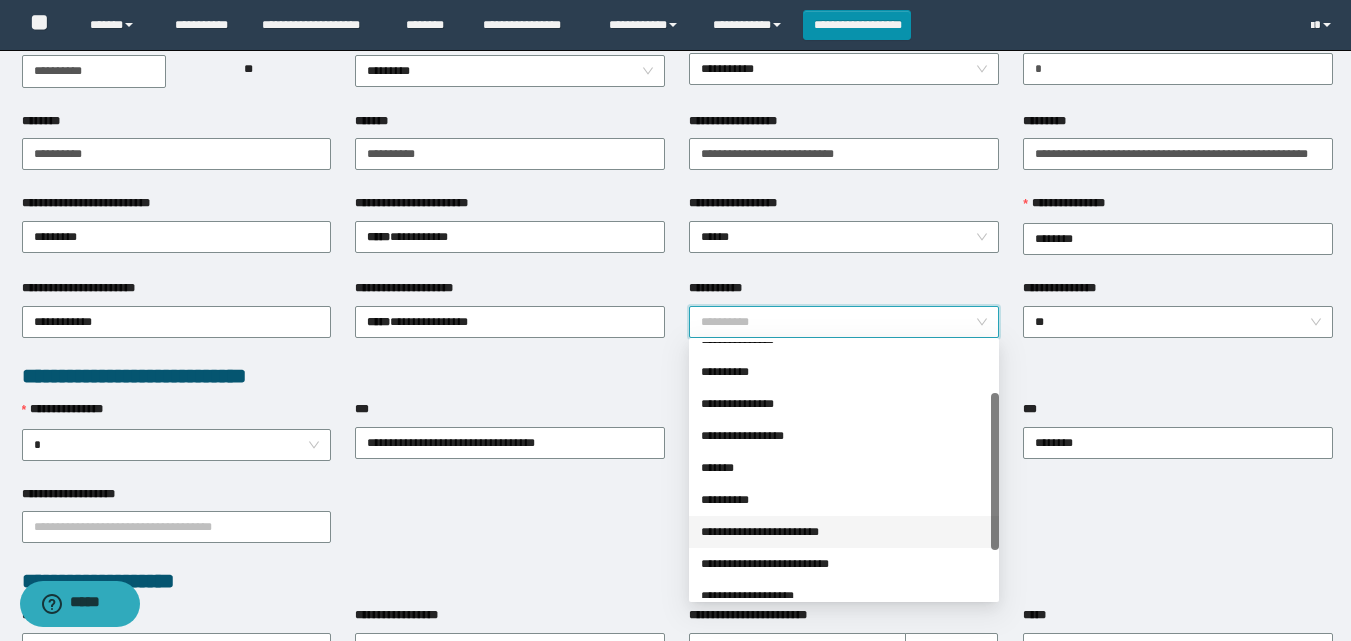 click on "**********" at bounding box center (844, 532) 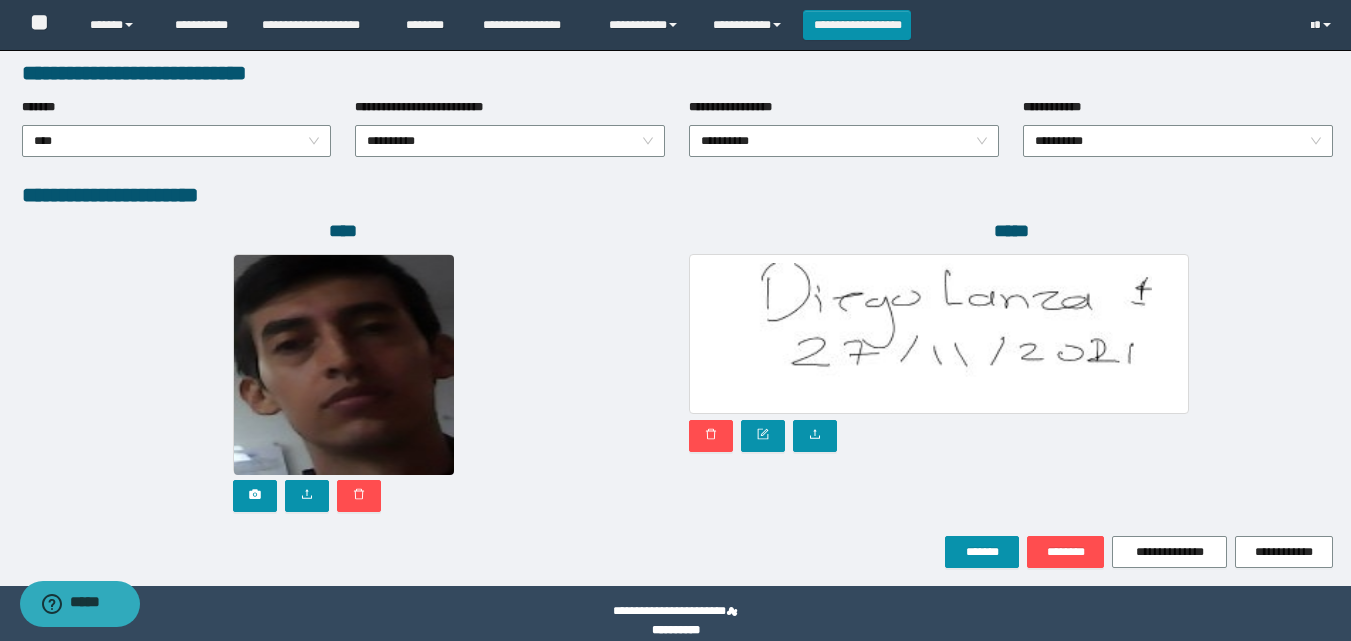 scroll, scrollTop: 1064, scrollLeft: 0, axis: vertical 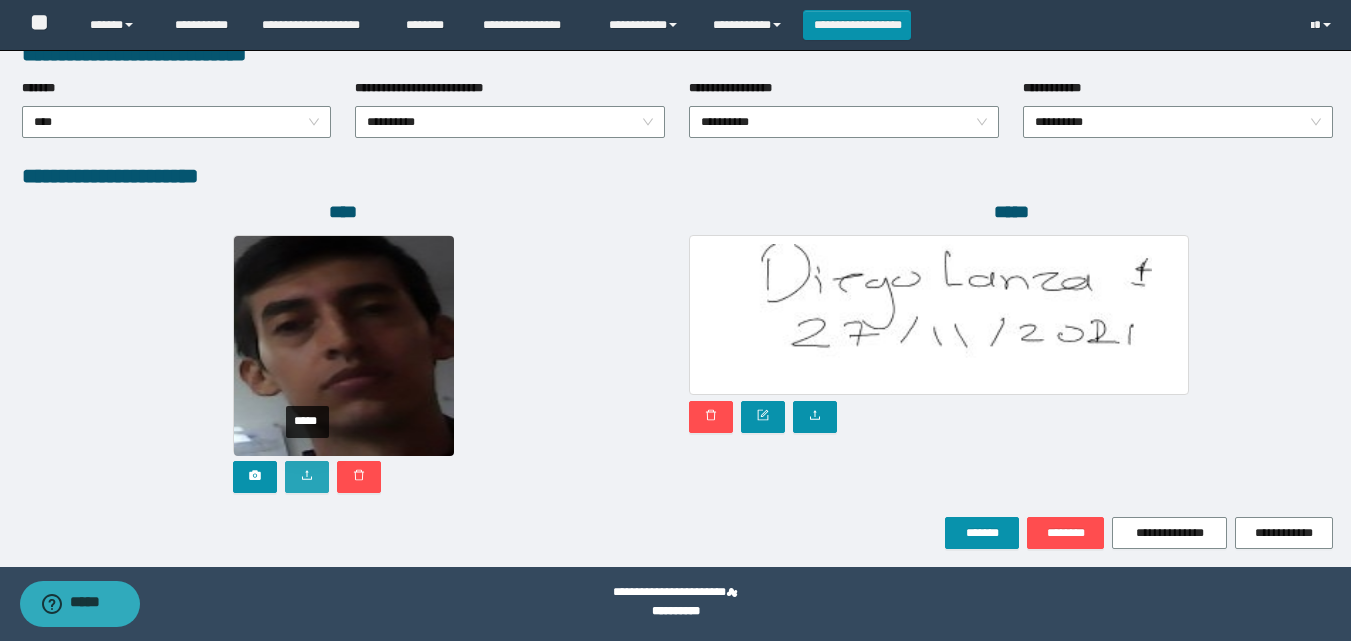 click 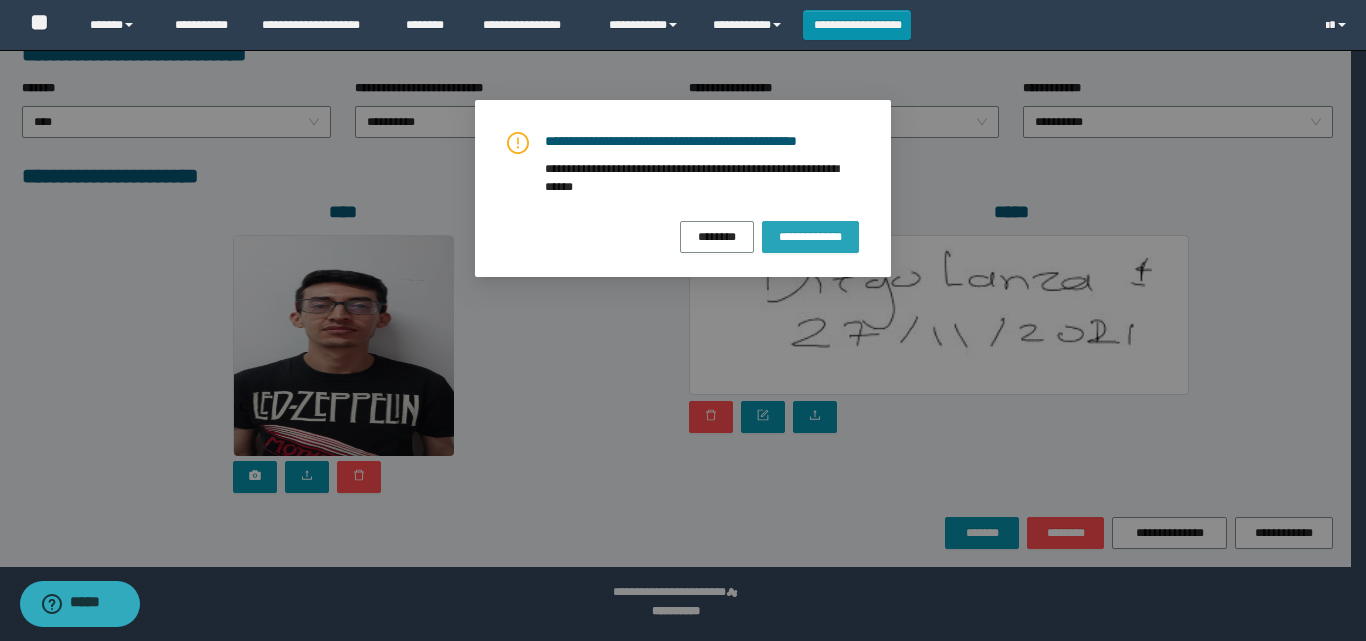 click on "**********" at bounding box center (810, 237) 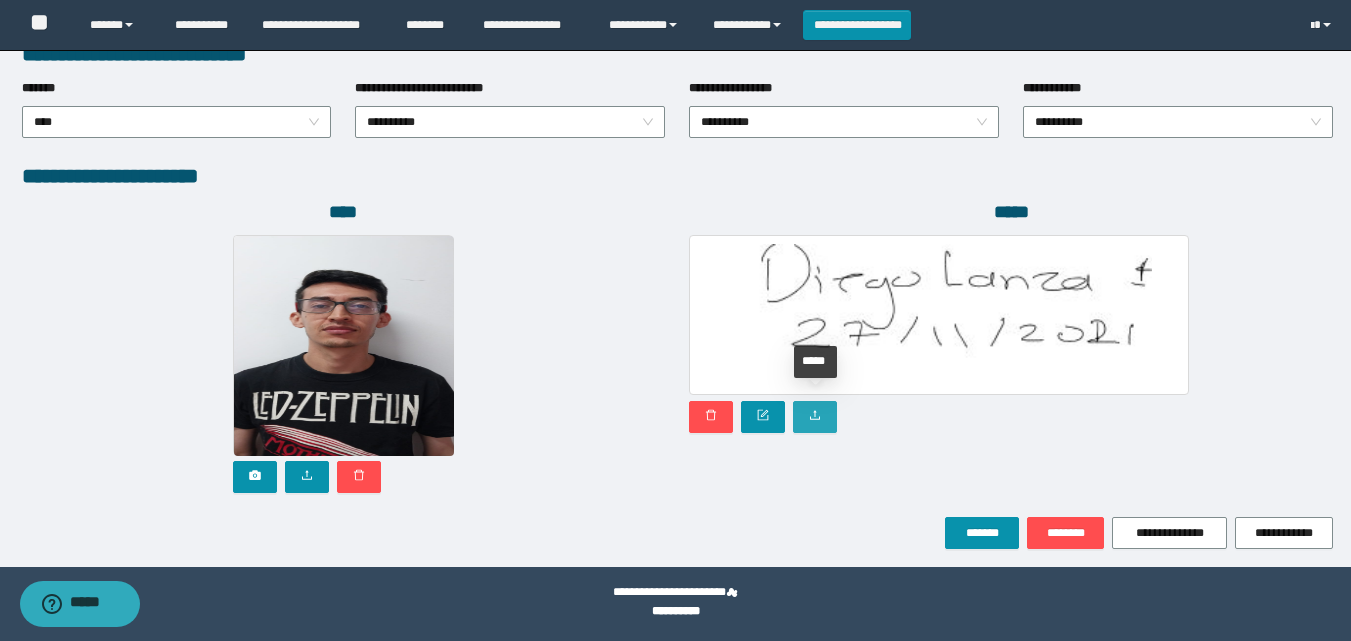 click 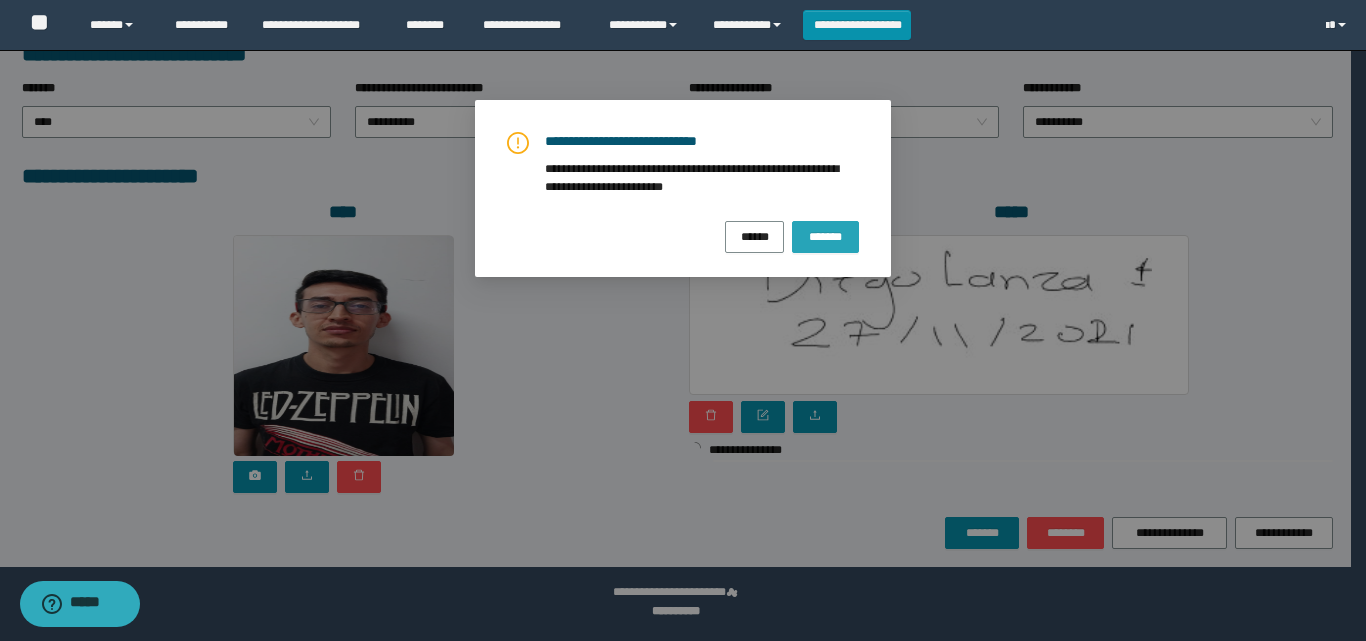 click on "*******" at bounding box center (825, 237) 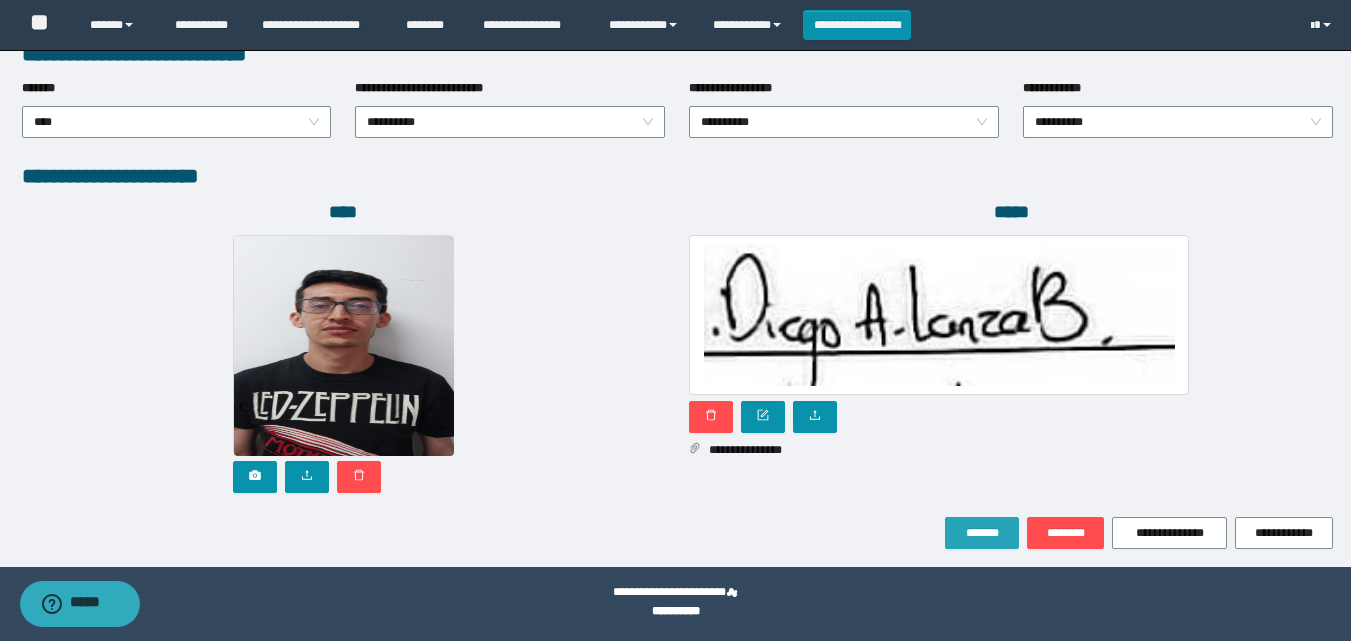 click on "*******" at bounding box center [982, 533] 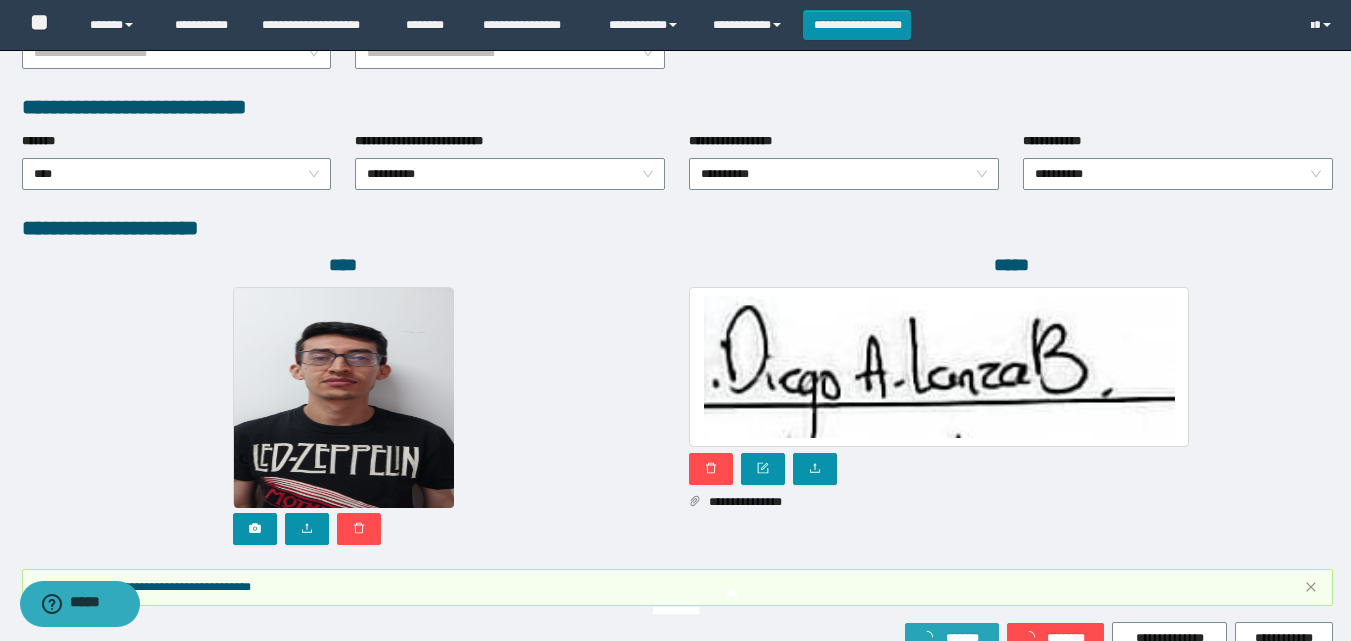 scroll, scrollTop: 1117, scrollLeft: 0, axis: vertical 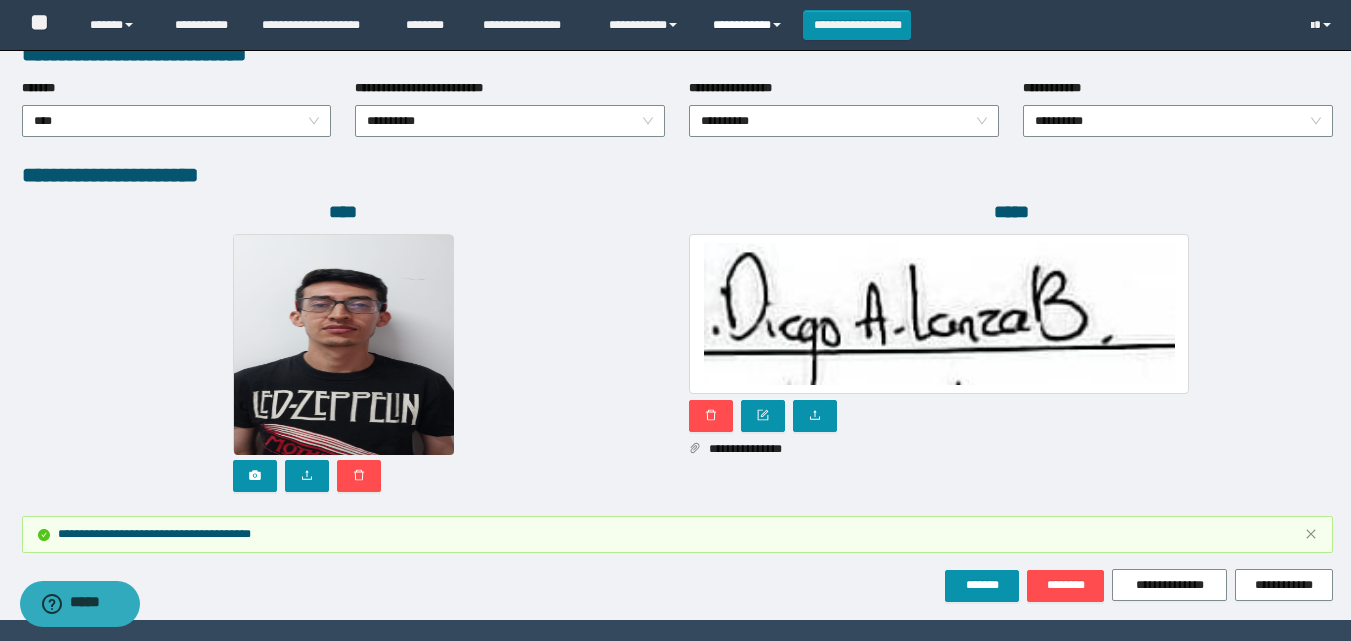 click on "**********" at bounding box center (750, 25) 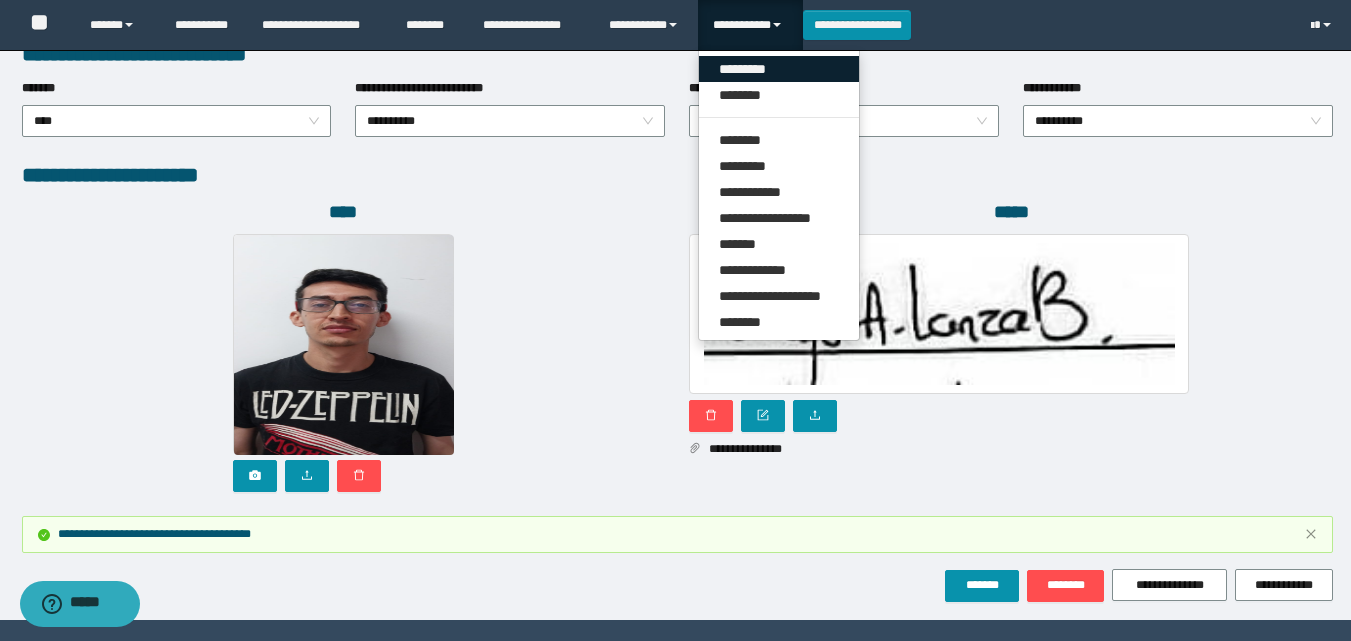 click on "*********" at bounding box center (779, 69) 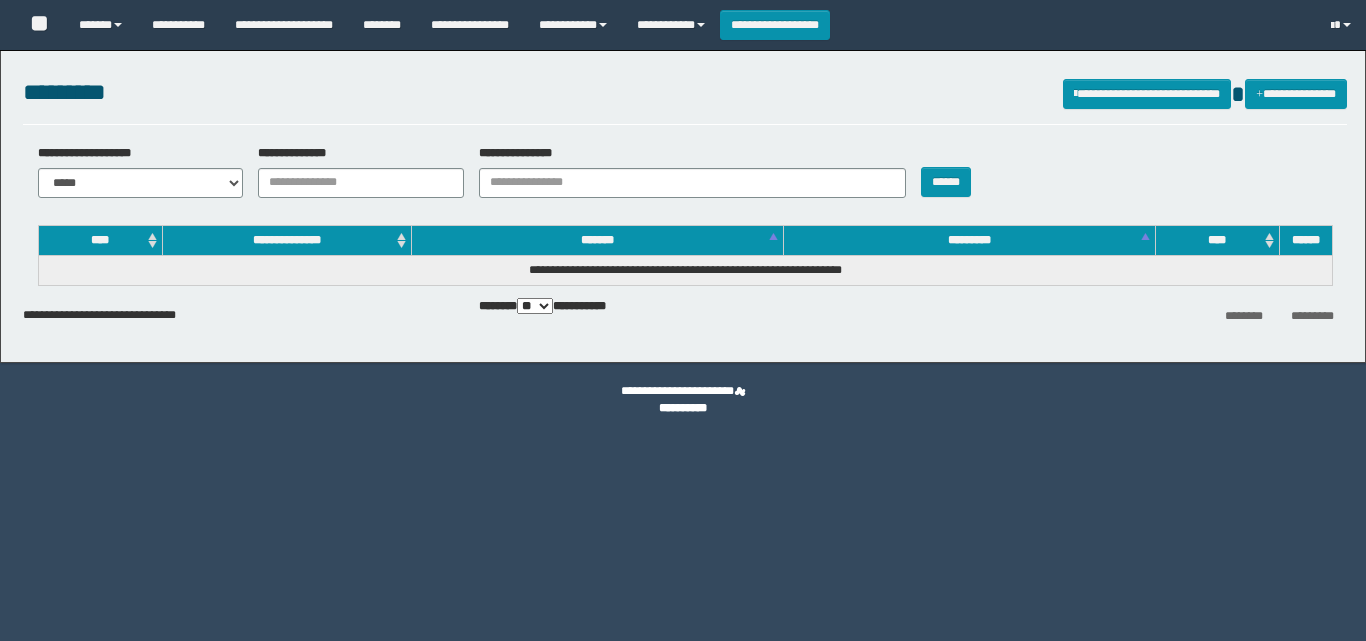 scroll, scrollTop: 0, scrollLeft: 0, axis: both 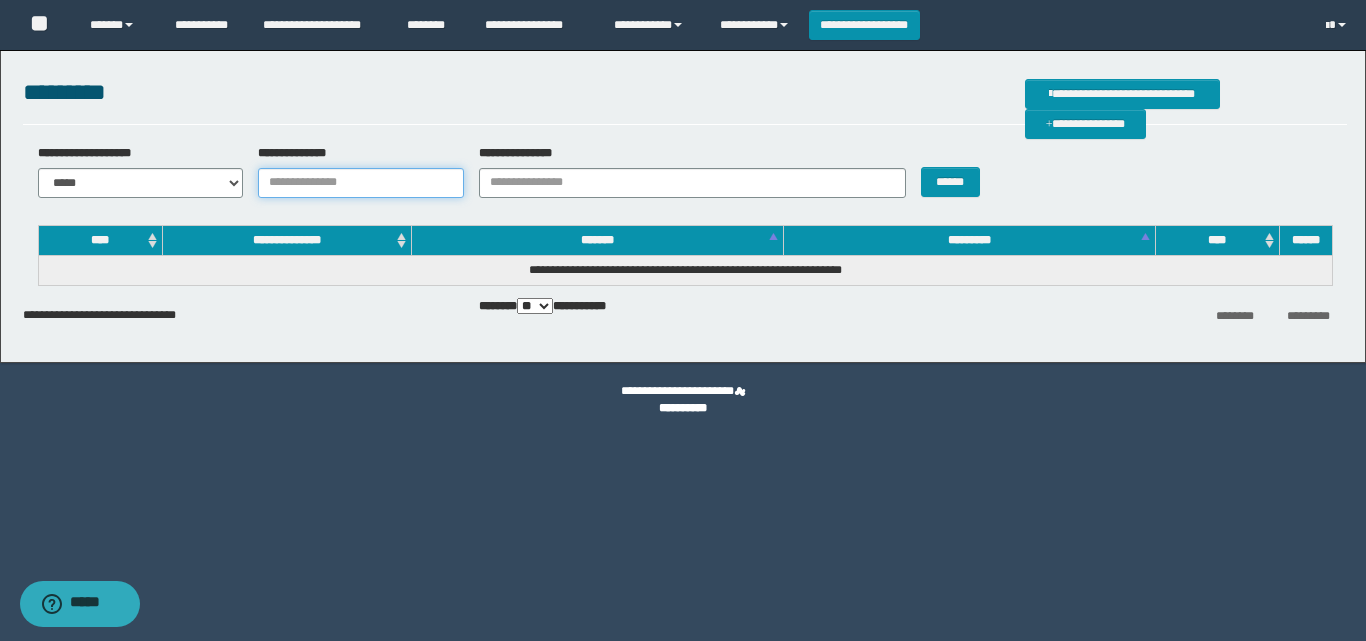 click on "**********" at bounding box center (361, 183) 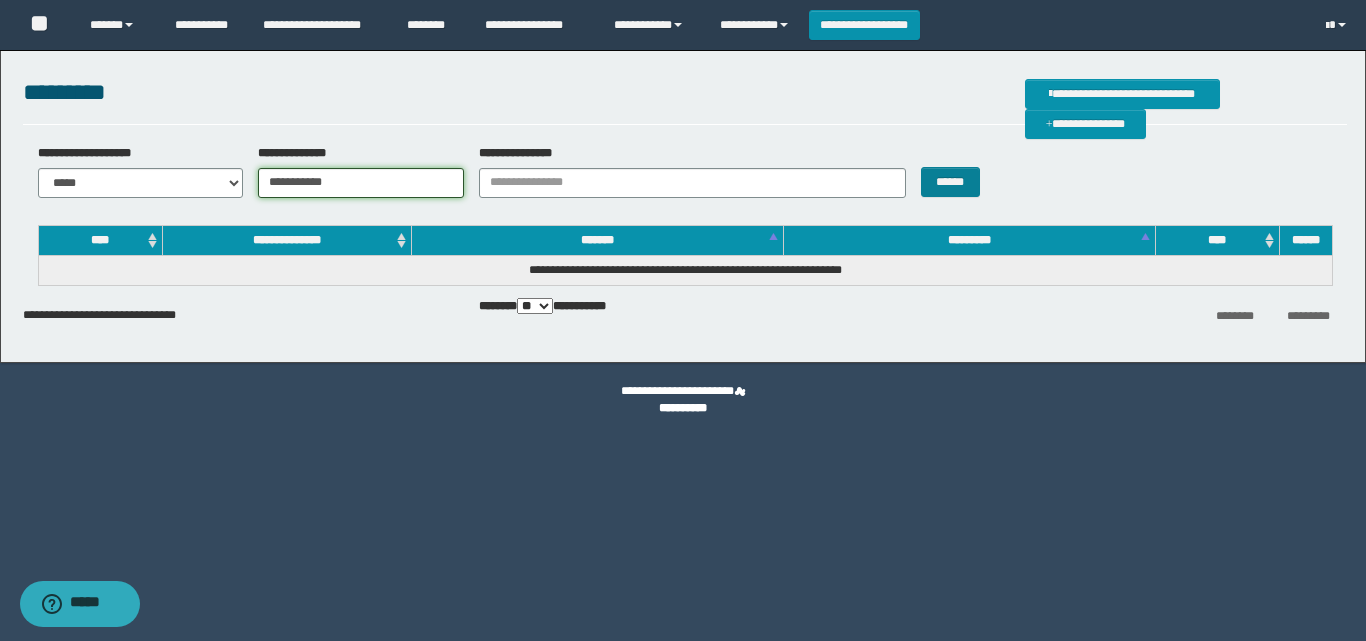 type on "**********" 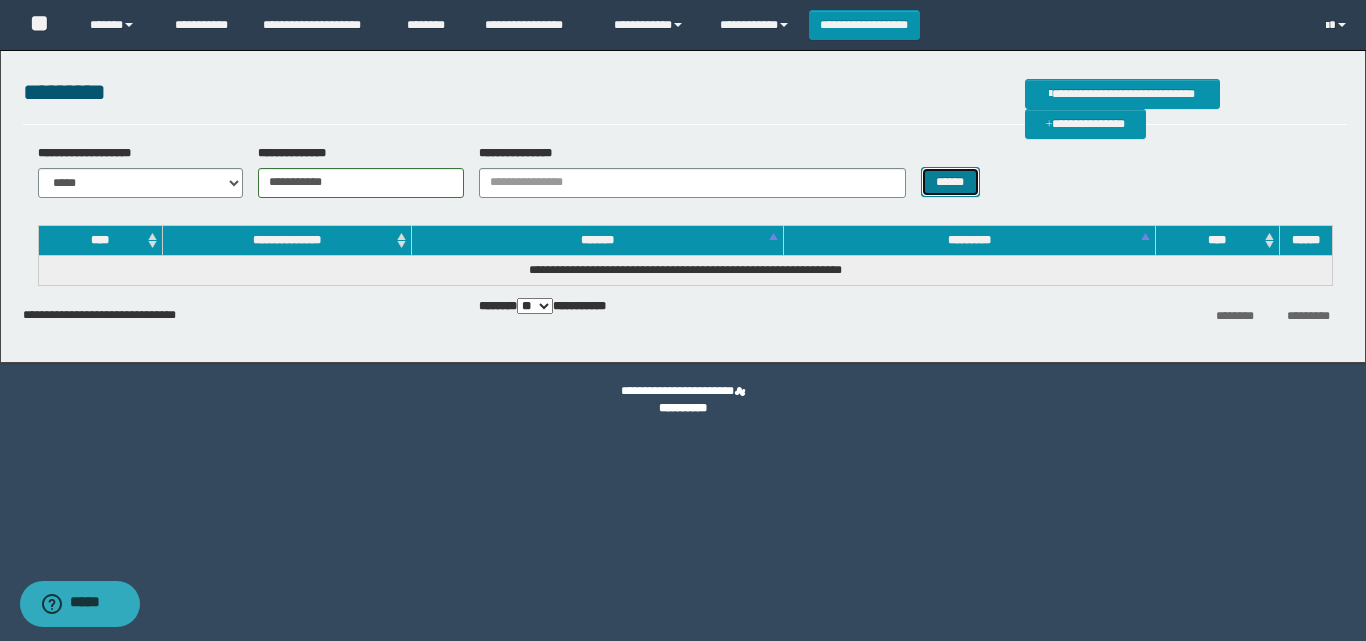 click on "******" at bounding box center (950, 182) 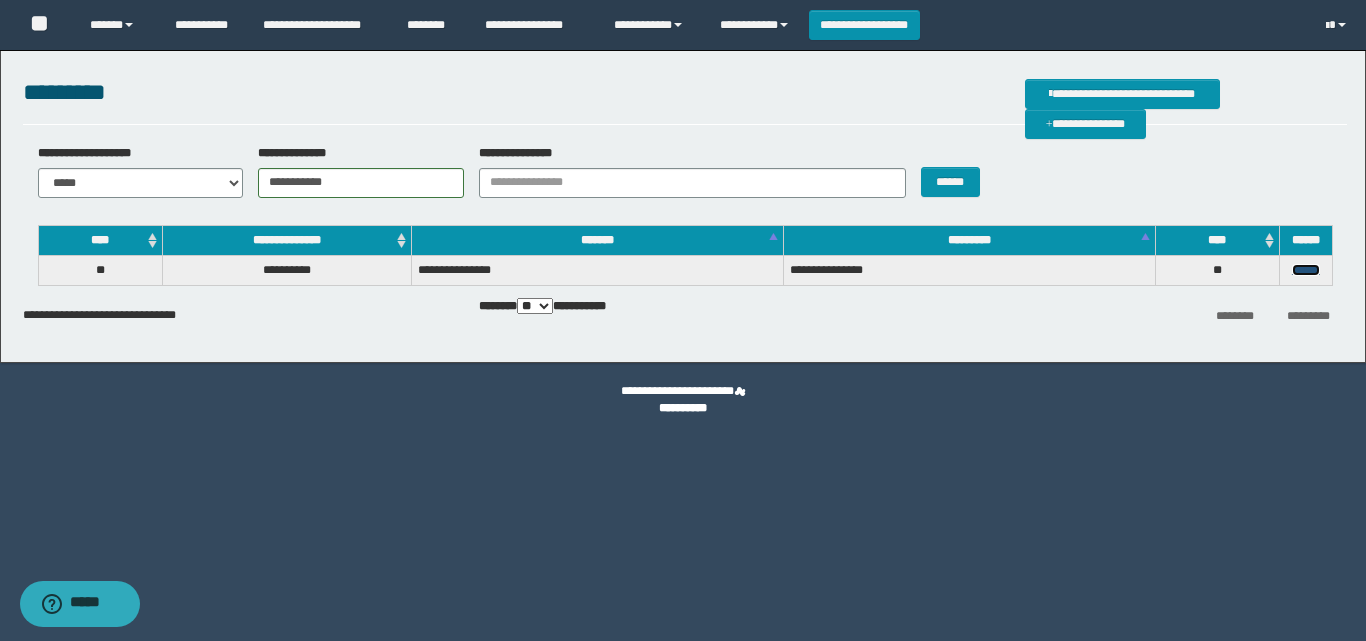 click on "******" at bounding box center [1306, 270] 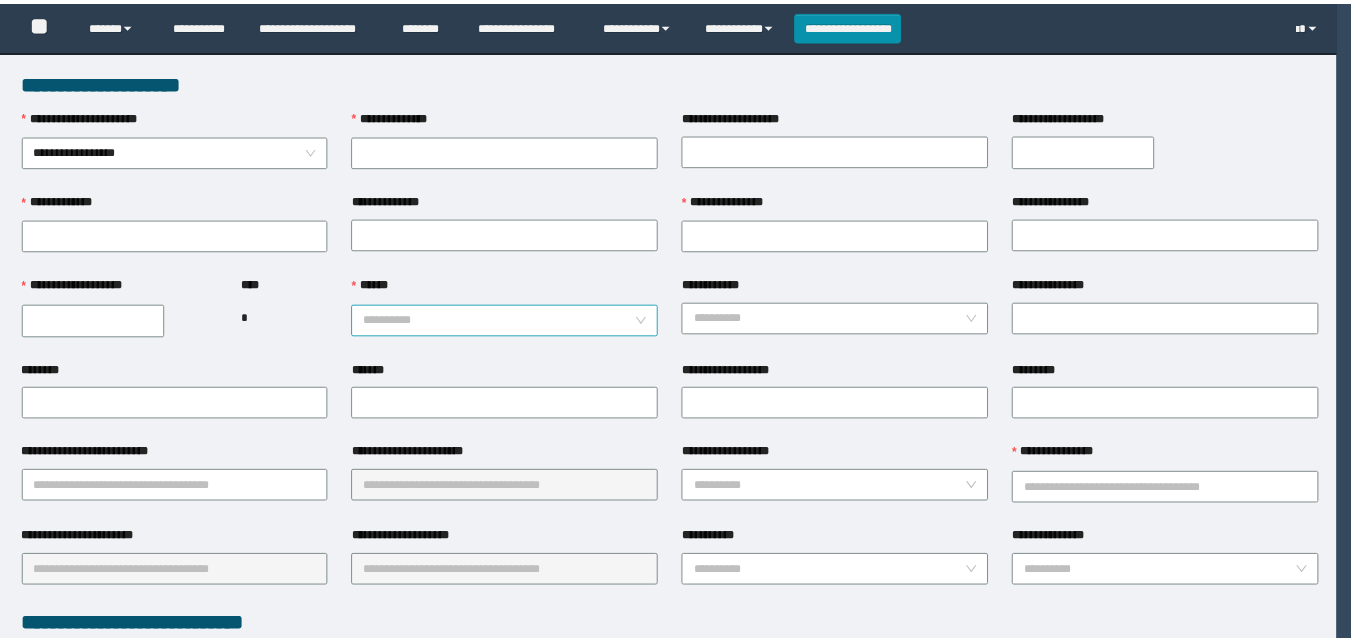 scroll, scrollTop: 0, scrollLeft: 0, axis: both 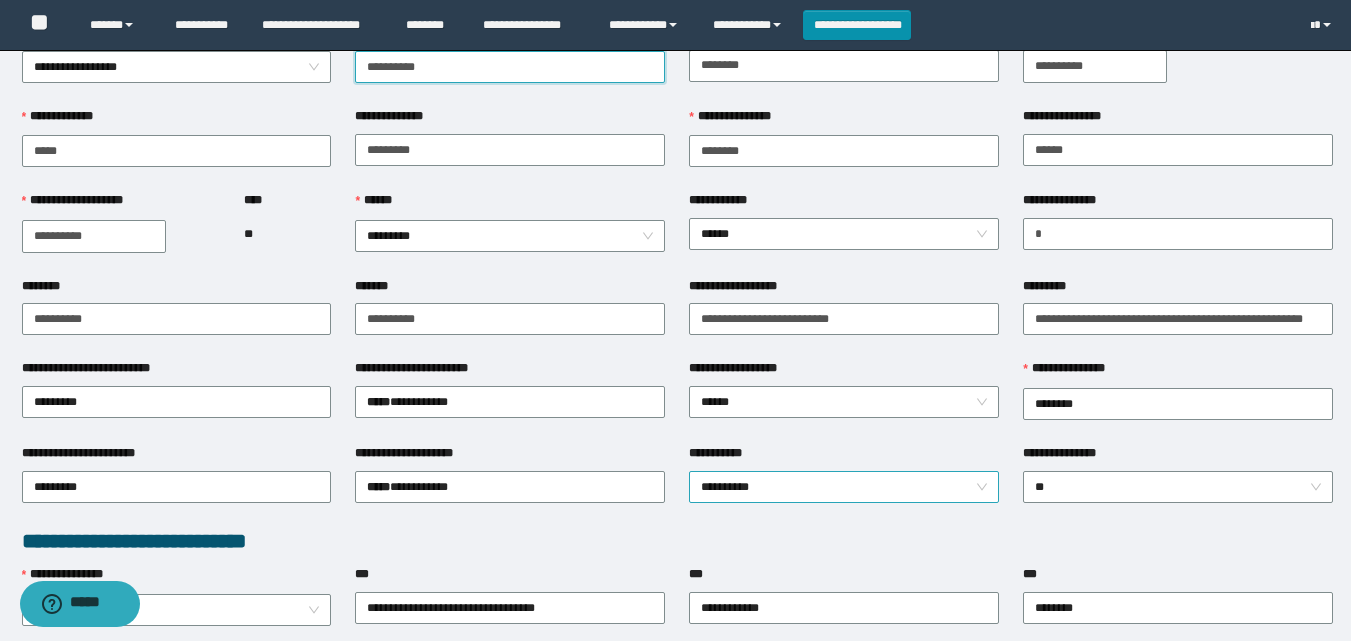 click on "**********" at bounding box center [844, 487] 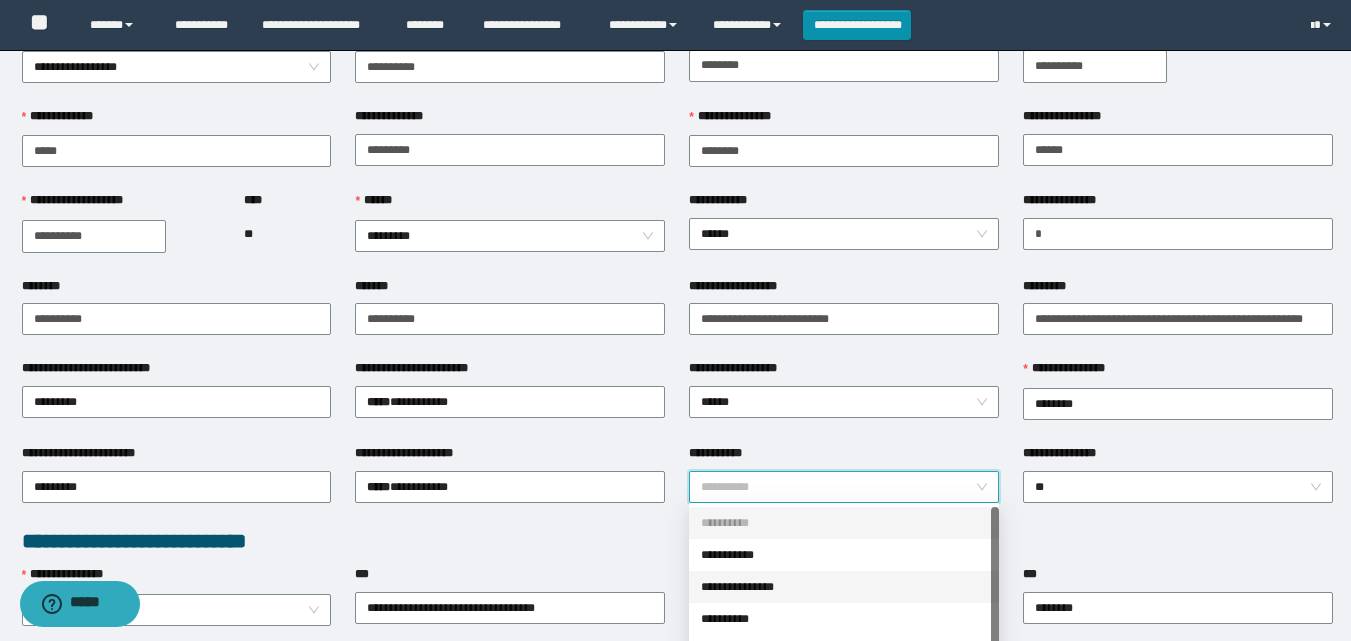 scroll, scrollTop: 160, scrollLeft: 0, axis: vertical 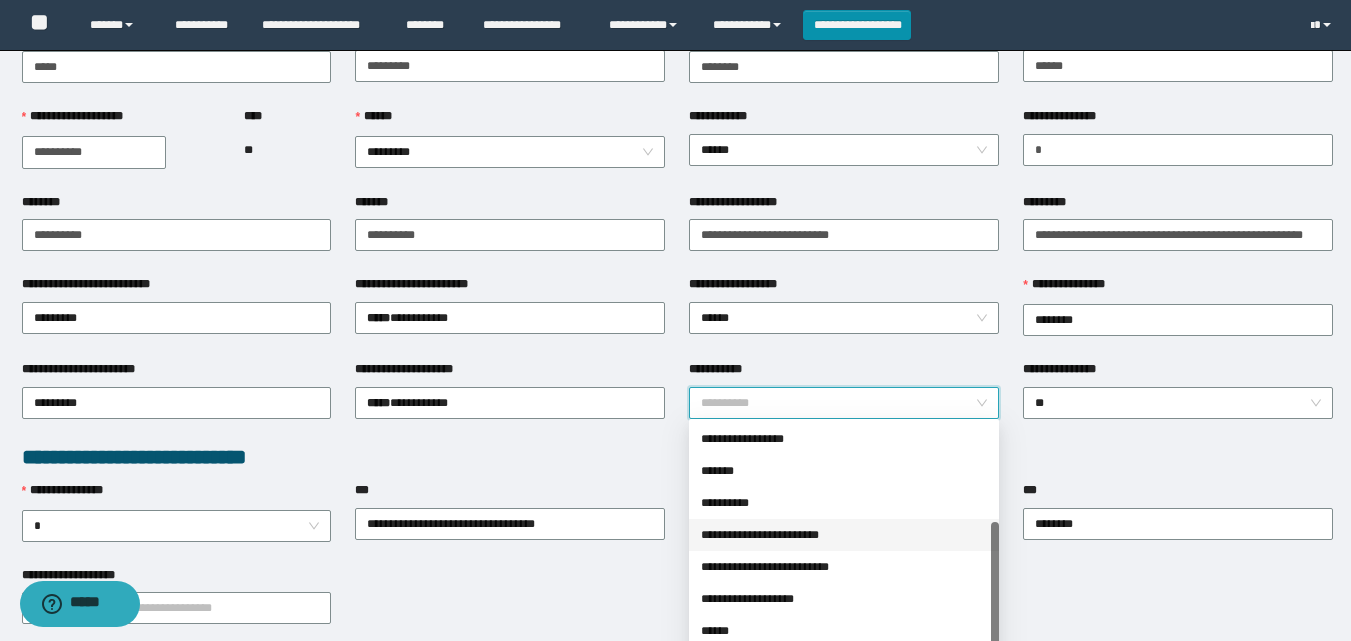 click on "**********" at bounding box center [844, 535] 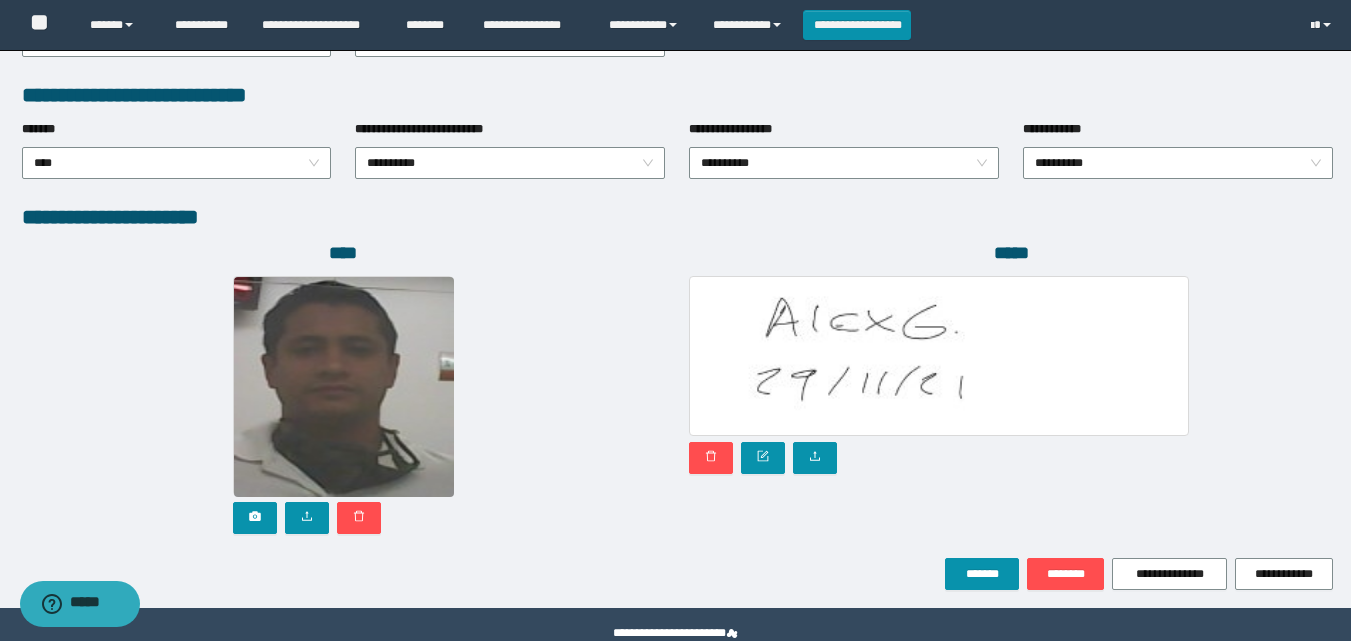 scroll, scrollTop: 1064, scrollLeft: 0, axis: vertical 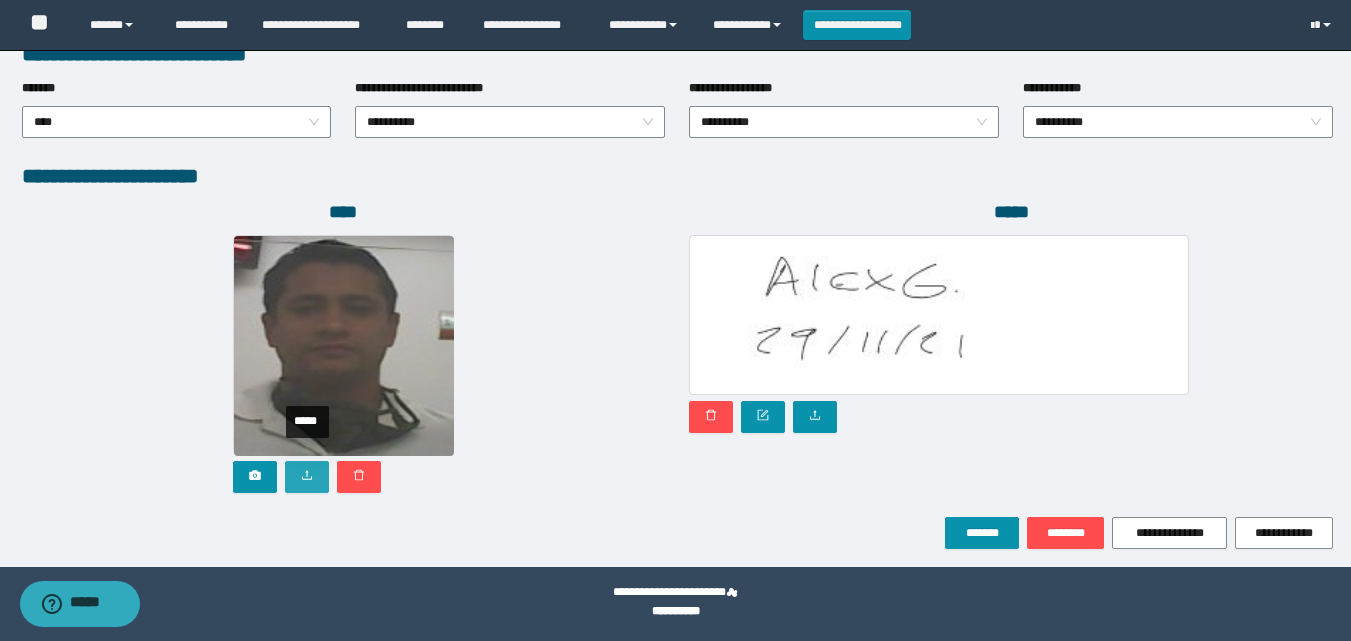 click 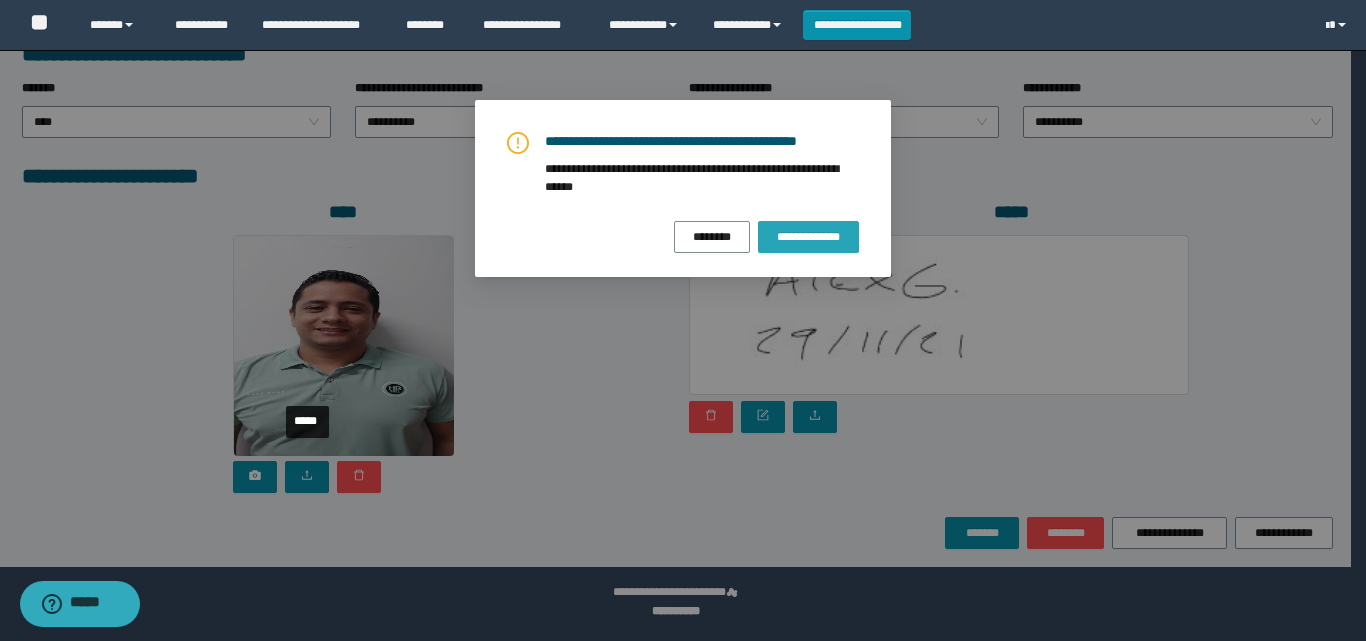click on "**********" at bounding box center [808, 237] 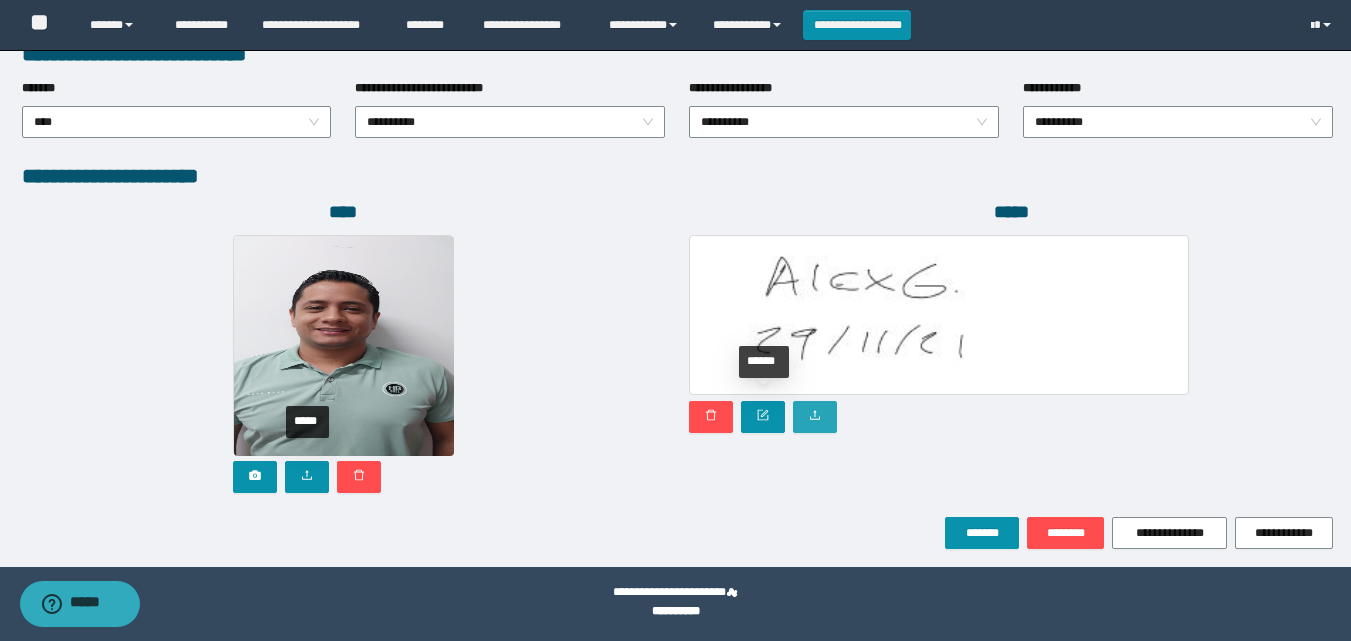 click 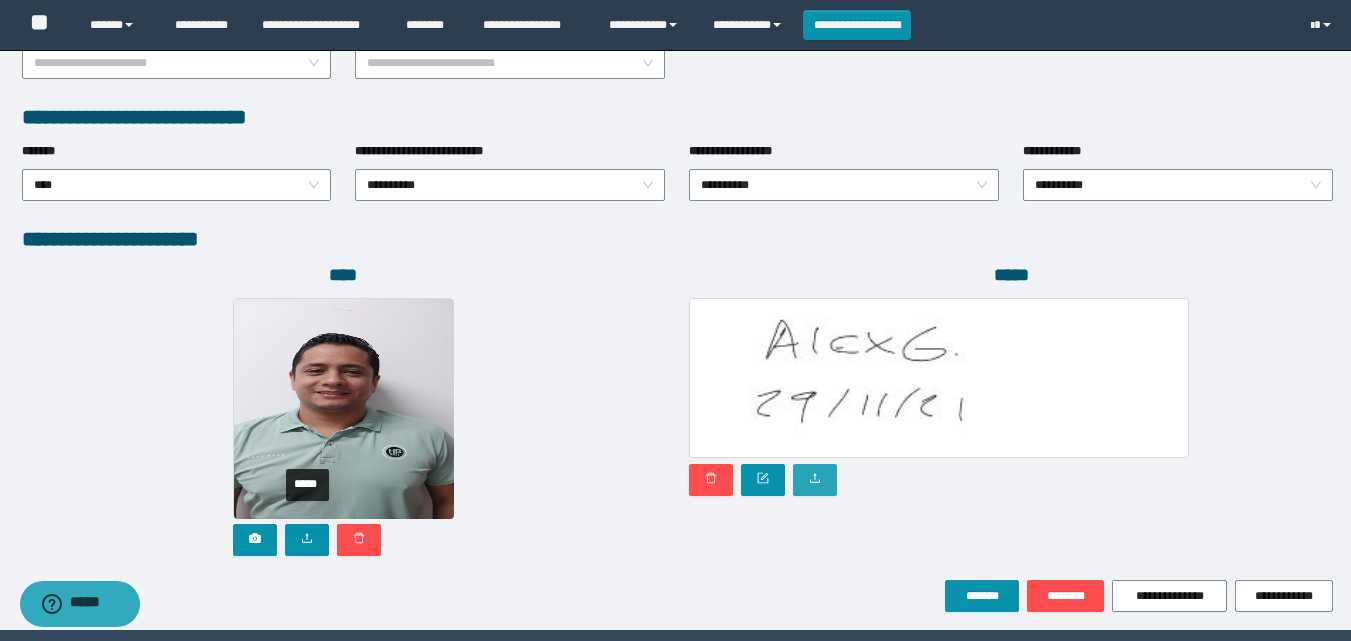 scroll, scrollTop: 1064, scrollLeft: 0, axis: vertical 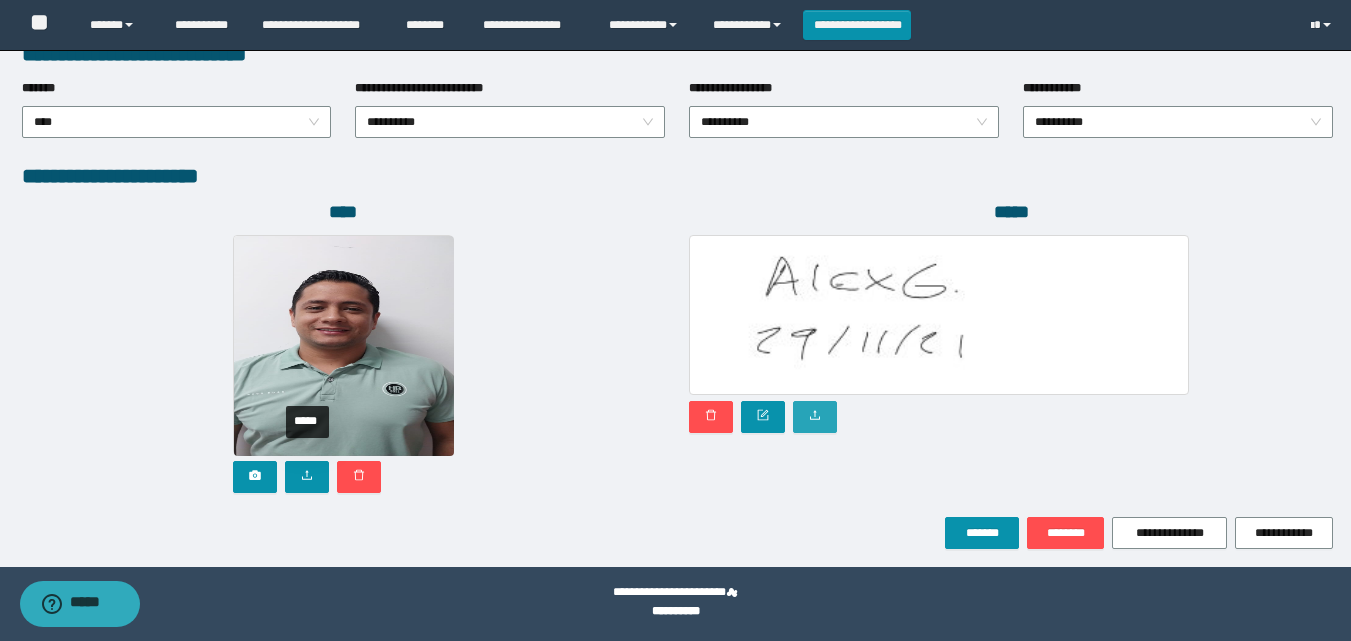 click 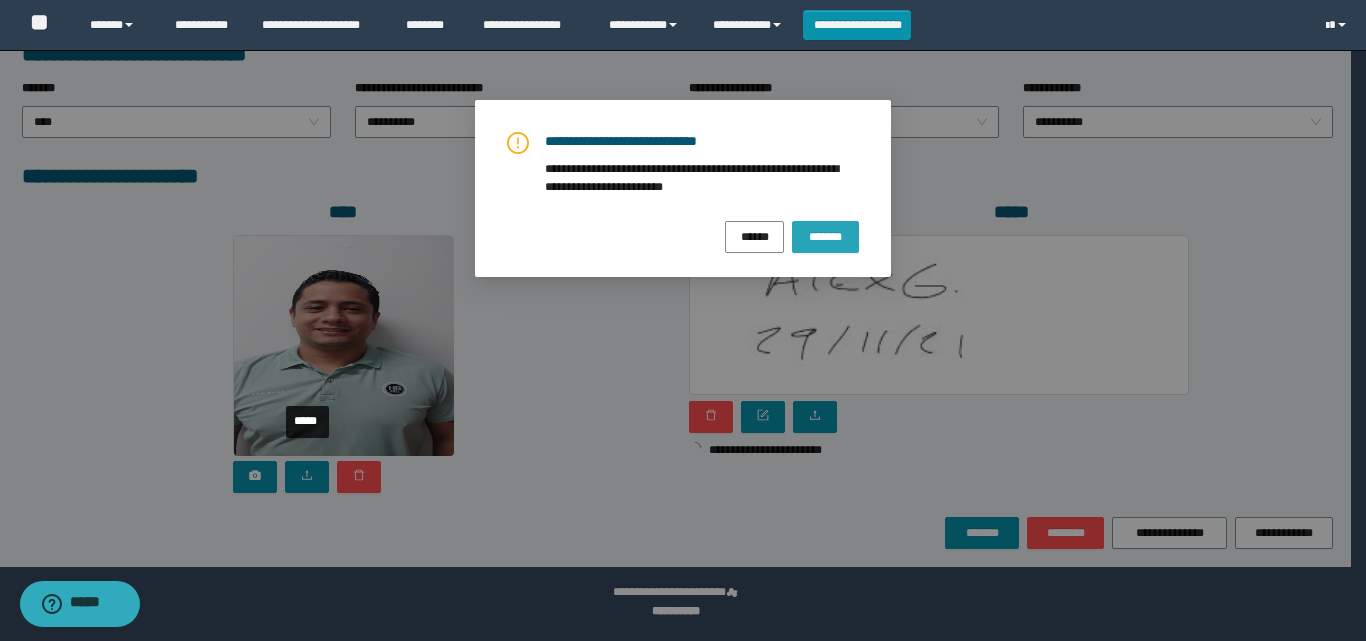 click on "*******" at bounding box center (825, 236) 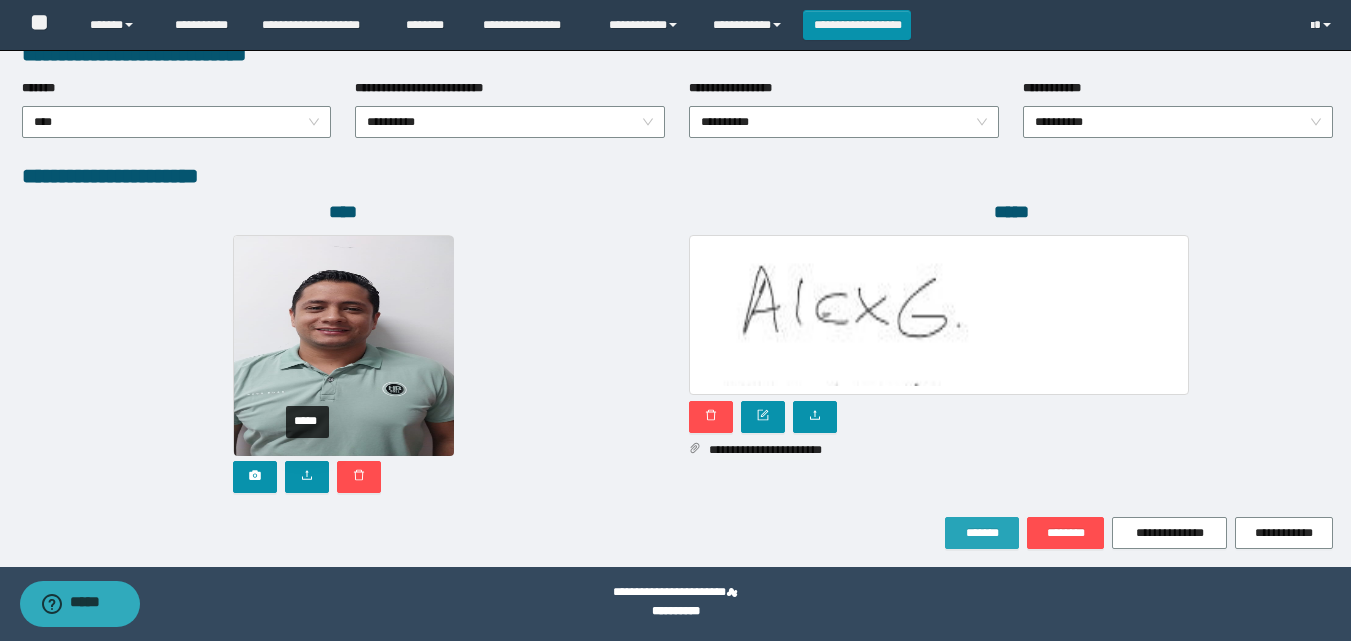 click on "*******" at bounding box center (982, 533) 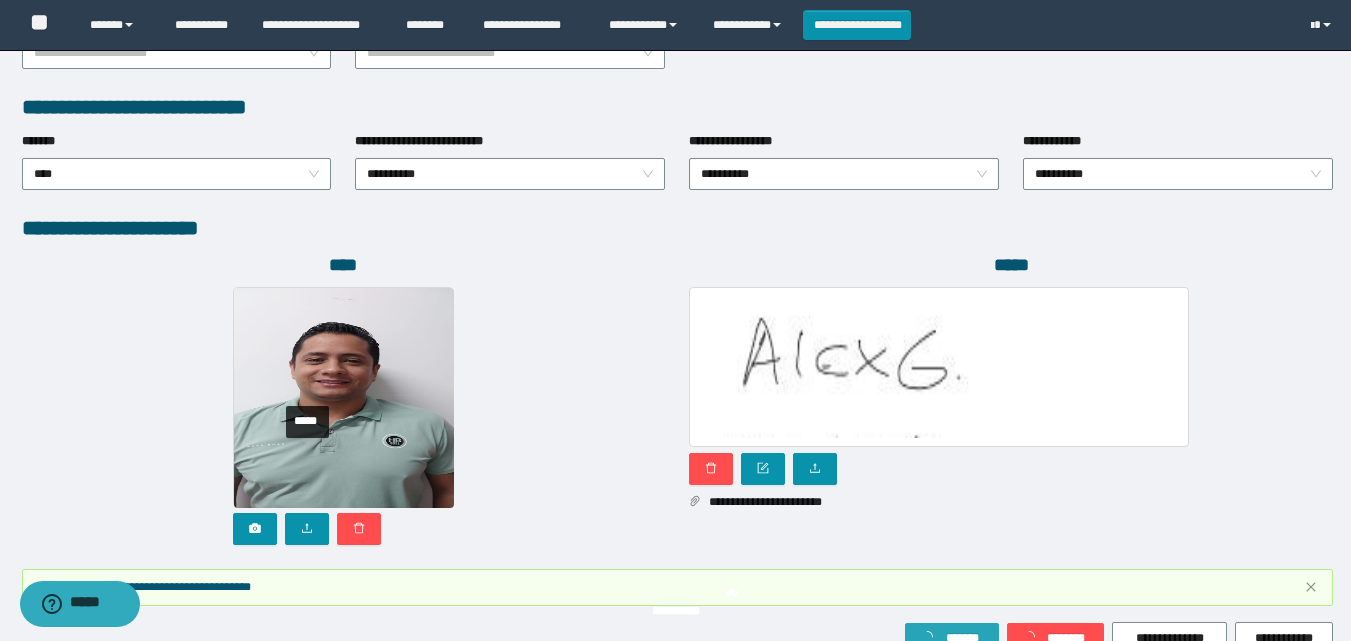 scroll, scrollTop: 1117, scrollLeft: 0, axis: vertical 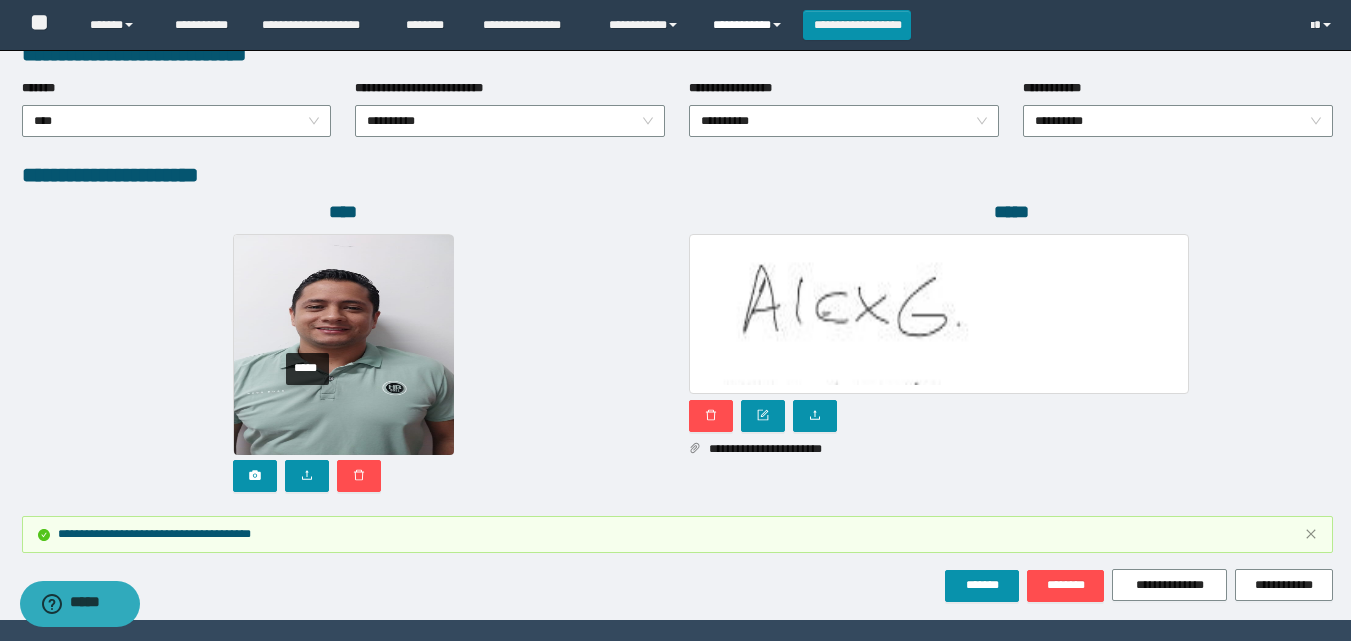 click on "**********" at bounding box center (750, 25) 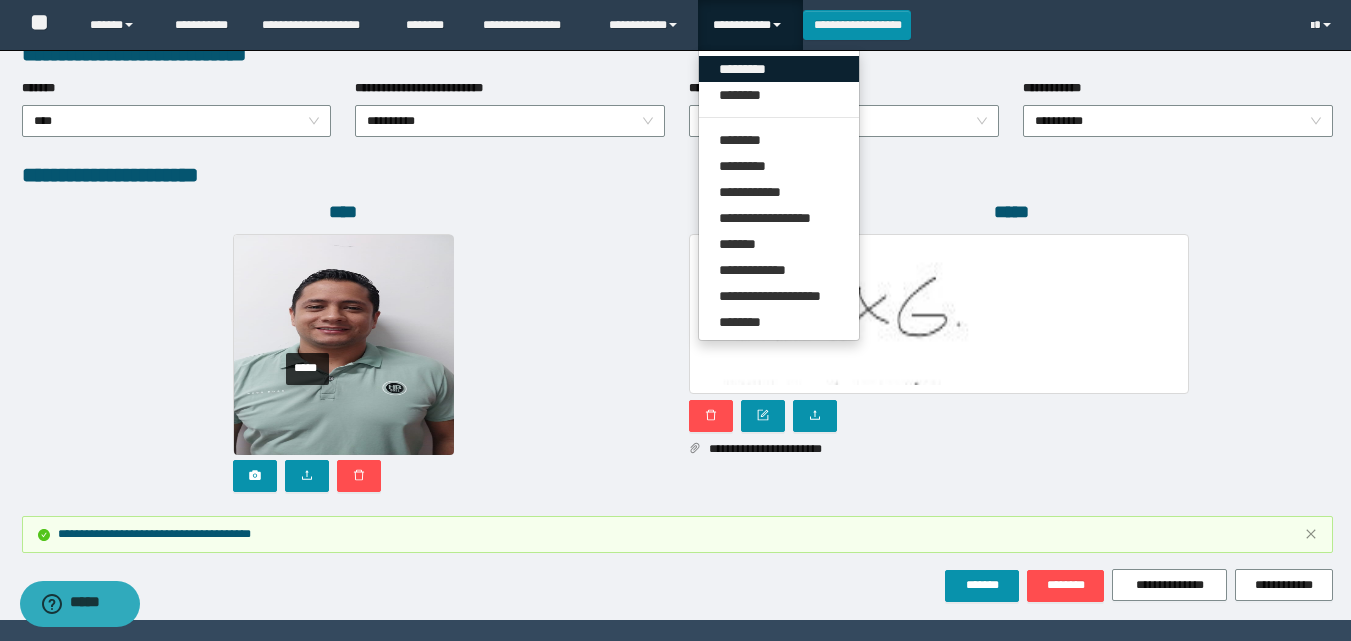 click on "*********" at bounding box center [779, 69] 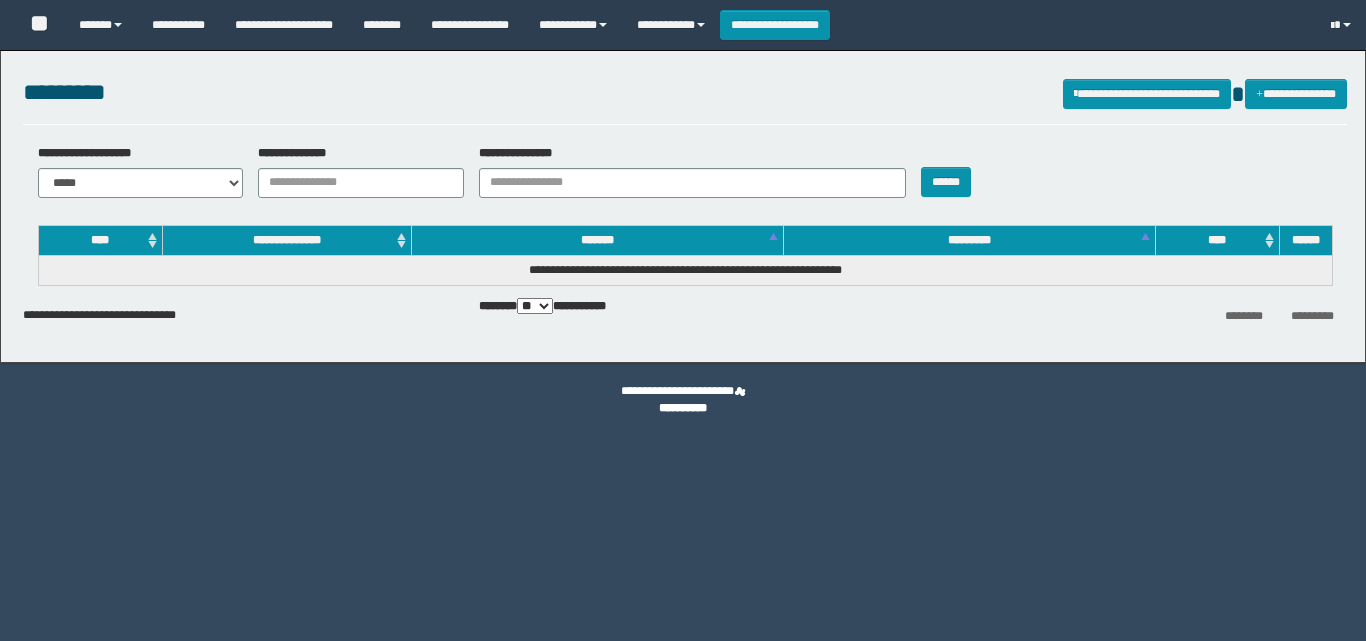 scroll, scrollTop: 0, scrollLeft: 0, axis: both 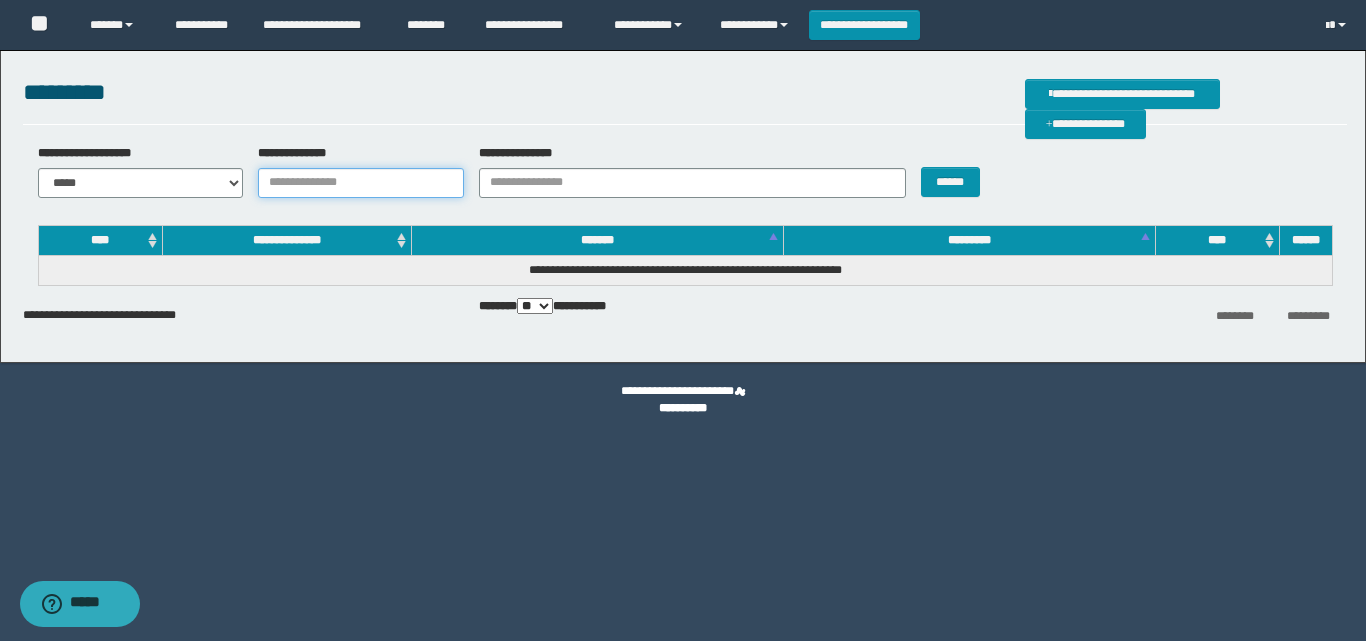 click on "**********" at bounding box center (361, 183) 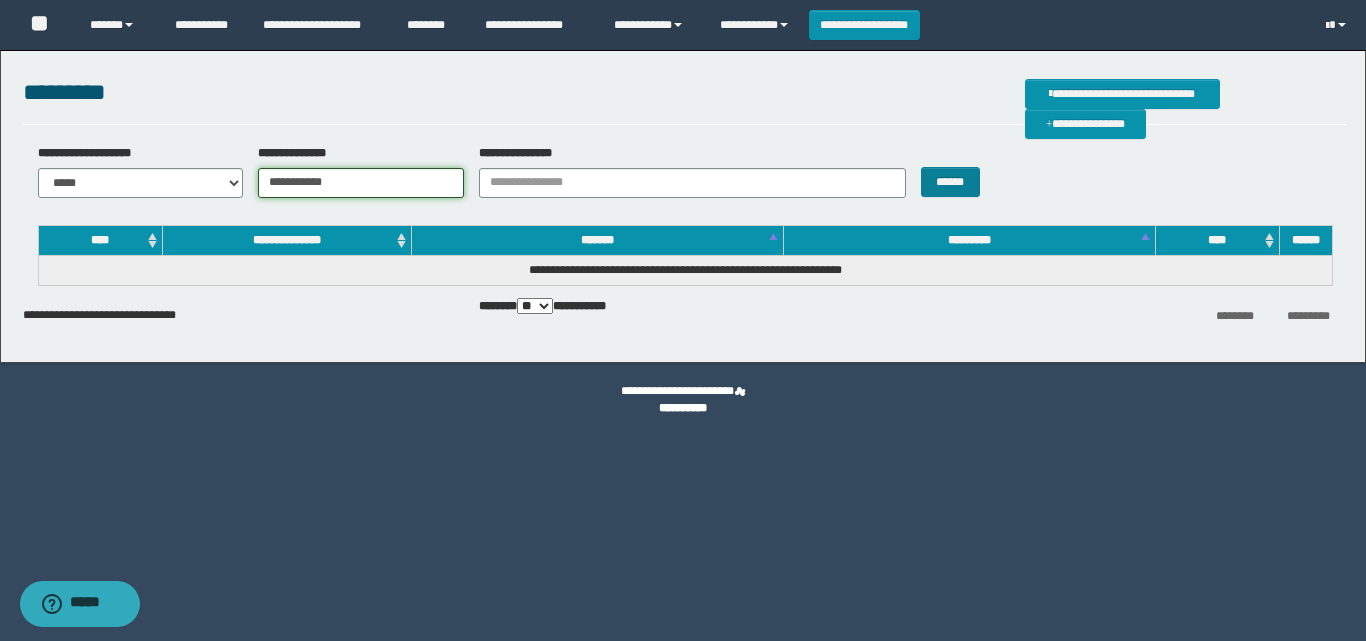 type on "**********" 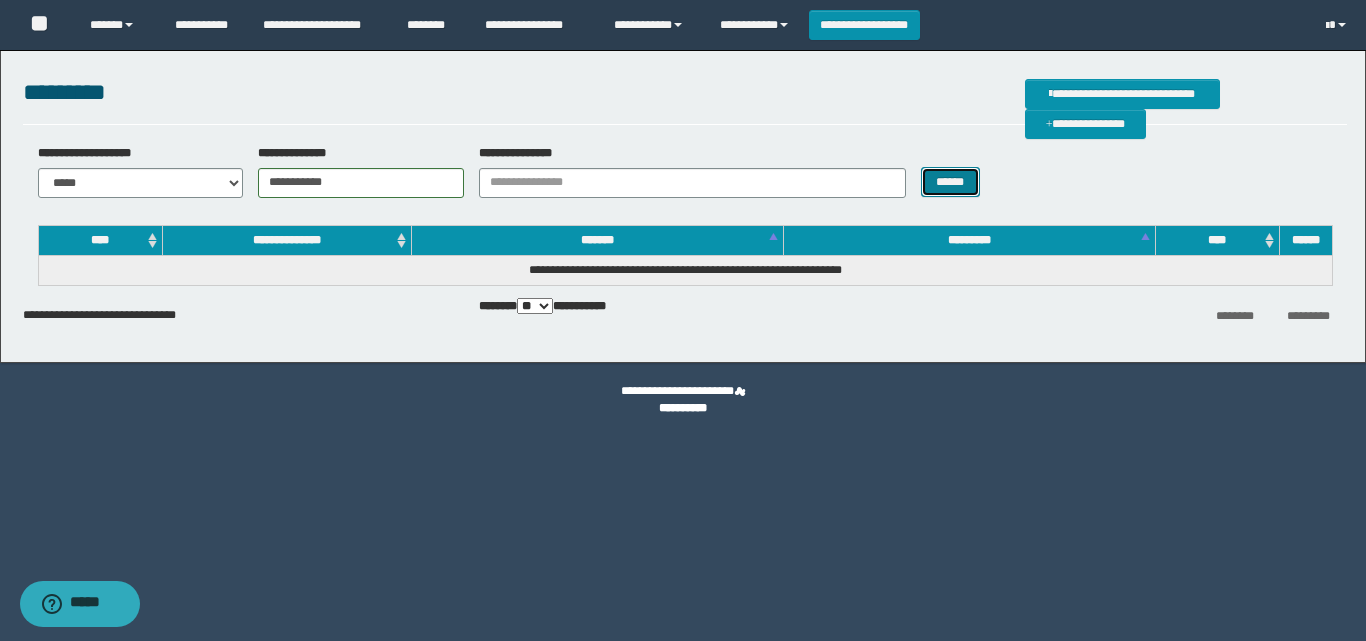 click on "******" at bounding box center [950, 182] 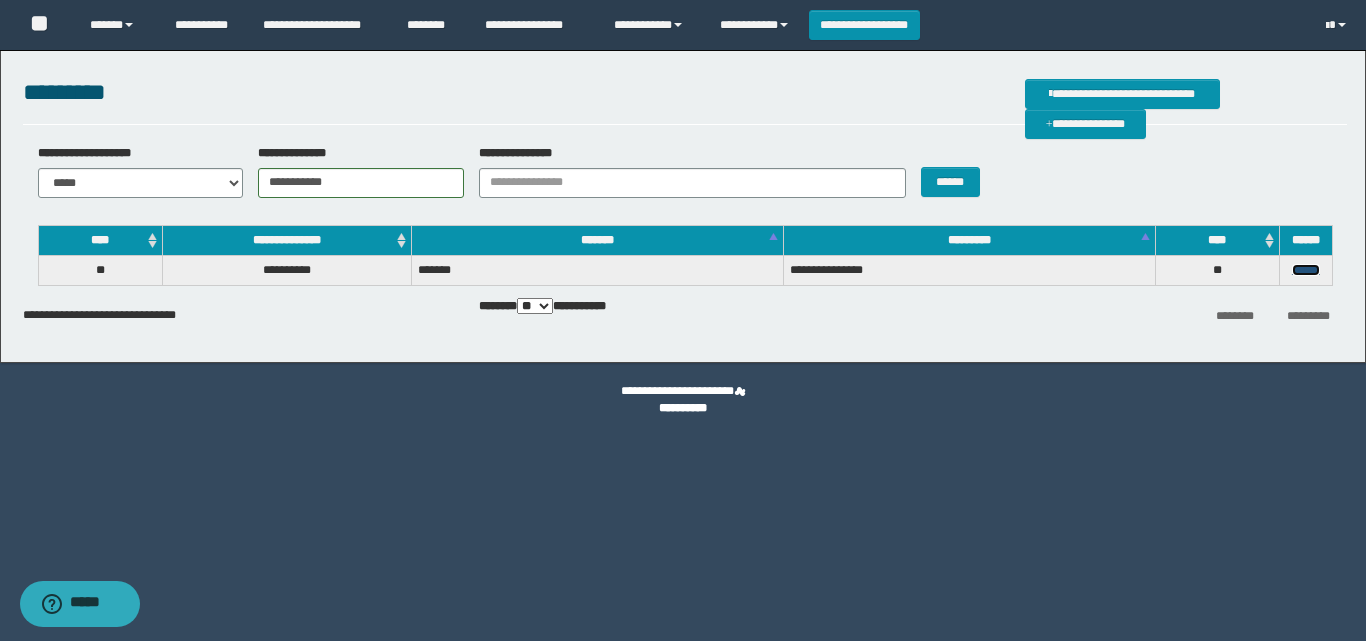 click on "******" at bounding box center [1306, 270] 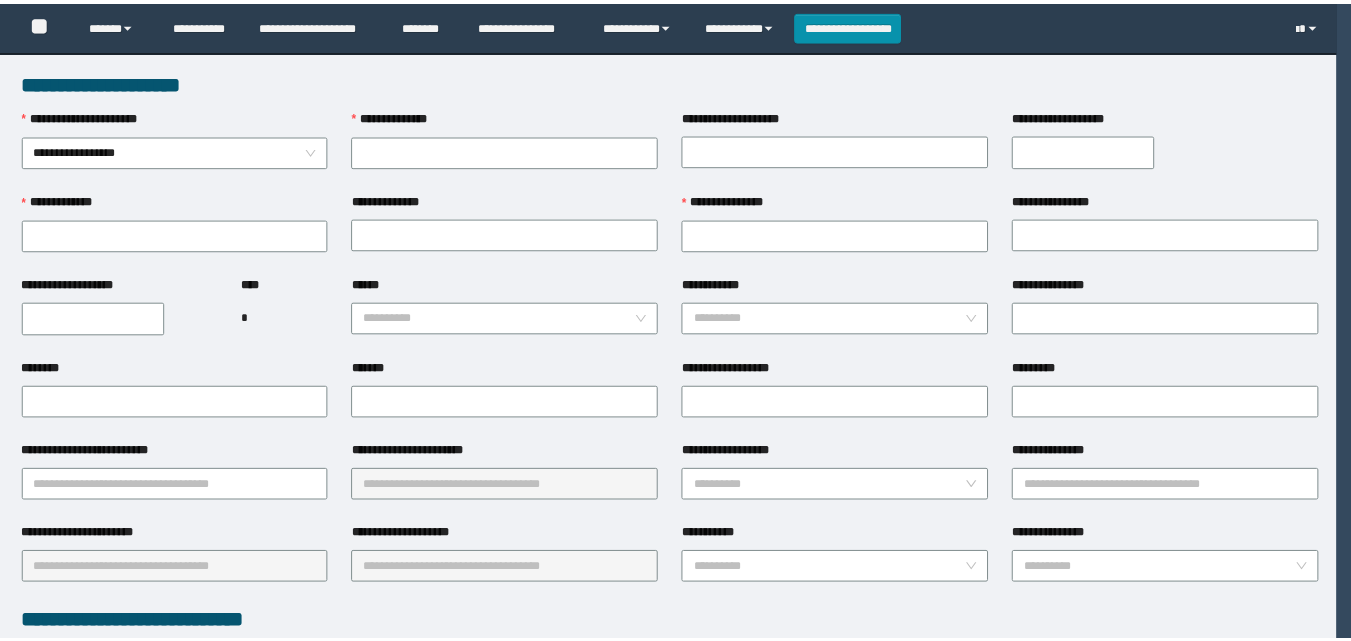 scroll, scrollTop: 0, scrollLeft: 0, axis: both 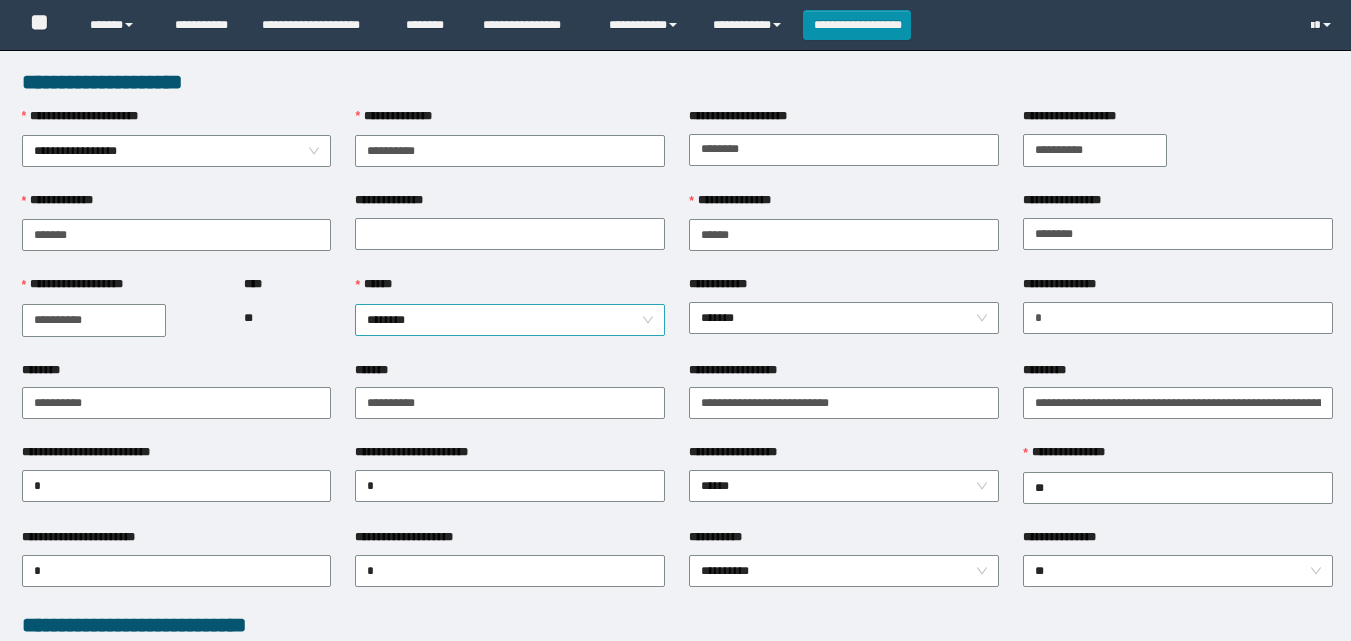 type on "**********" 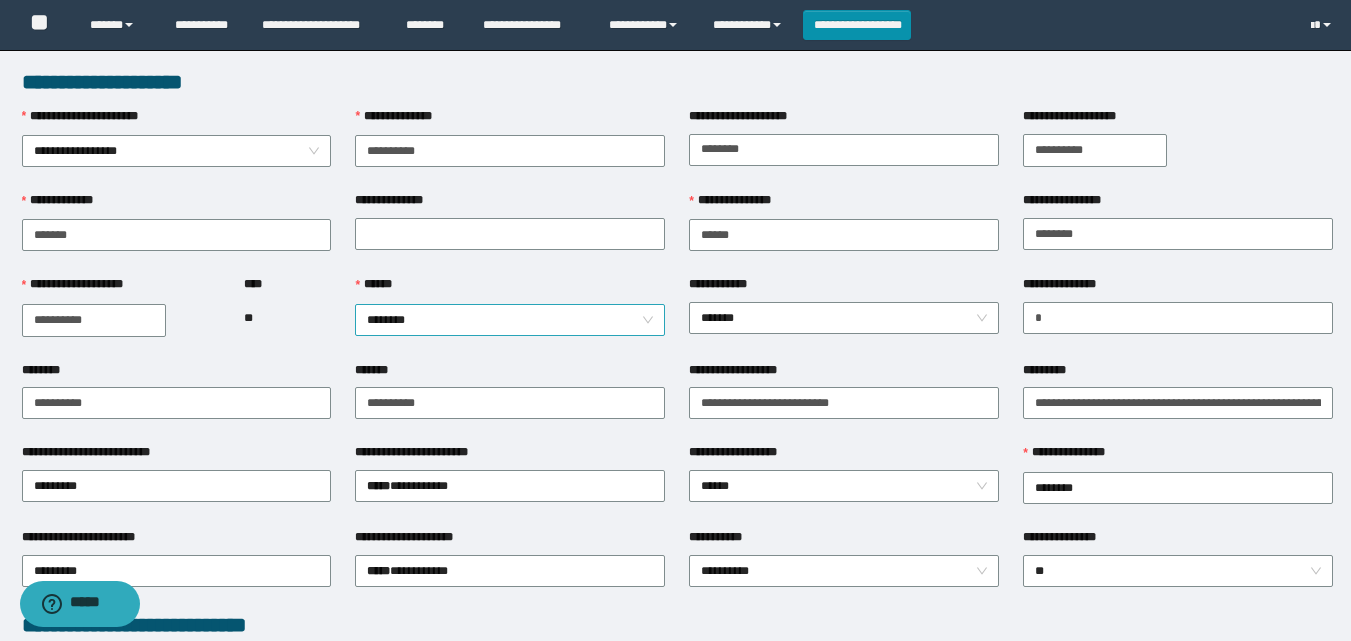 scroll, scrollTop: 0, scrollLeft: 0, axis: both 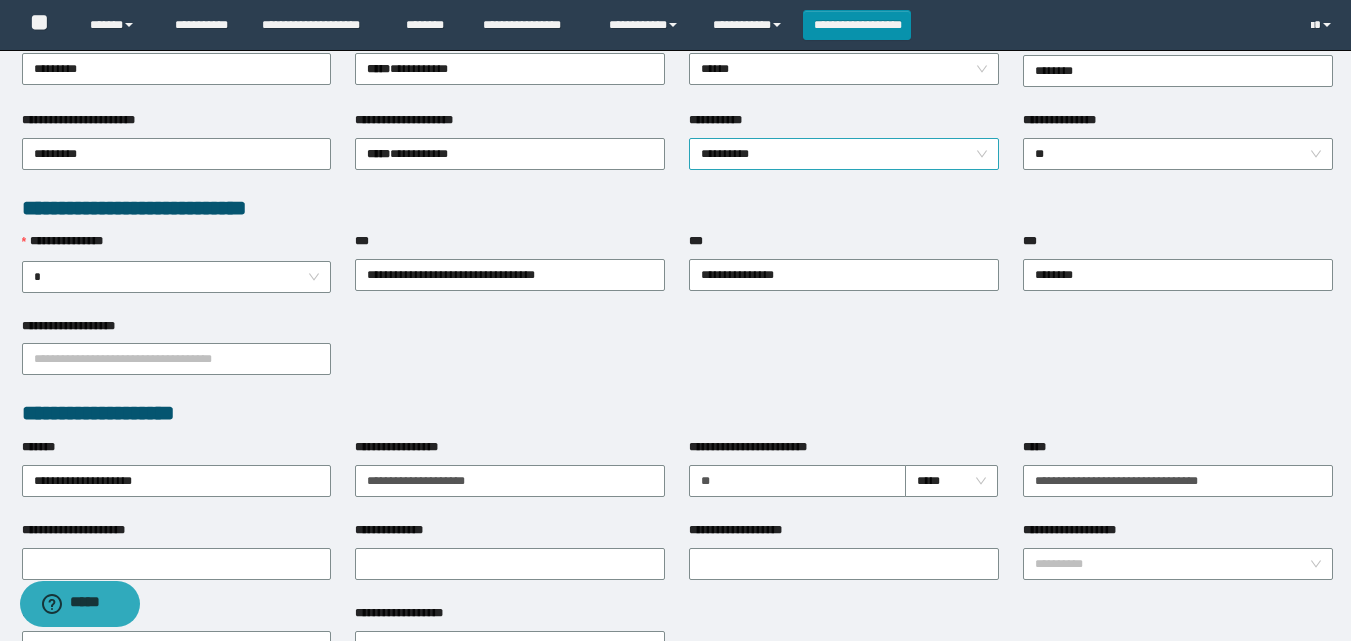 click on "**********" at bounding box center [844, 154] 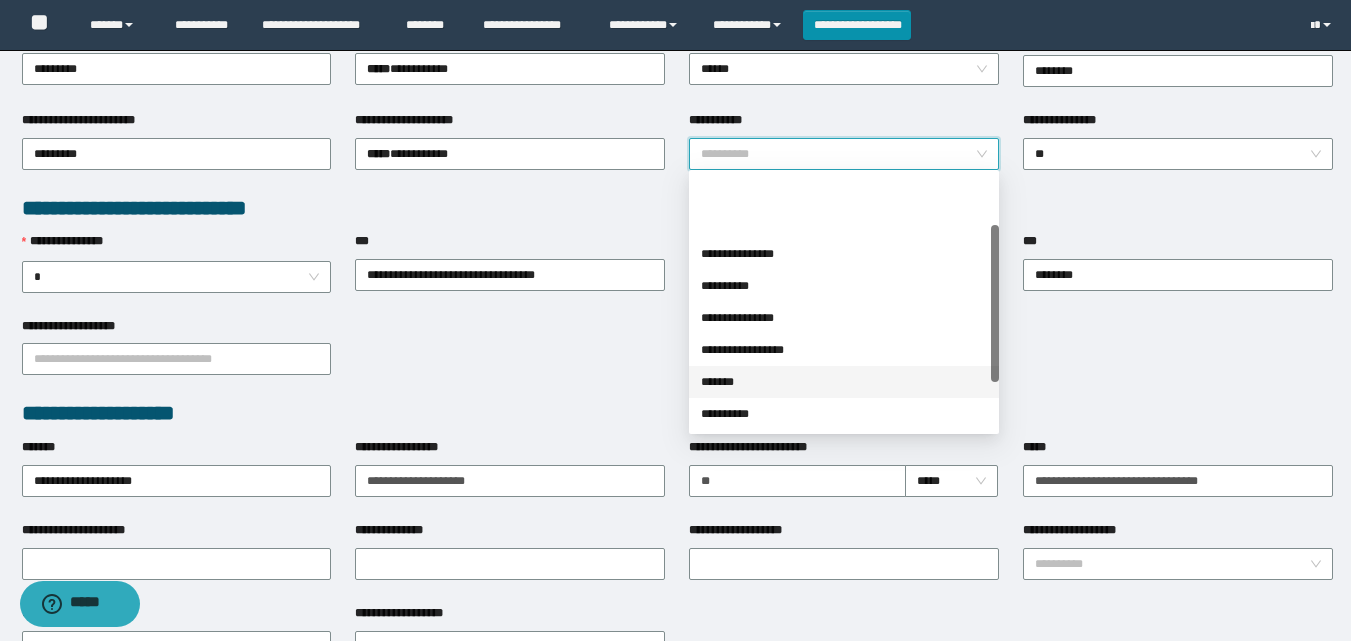 scroll, scrollTop: 160, scrollLeft: 0, axis: vertical 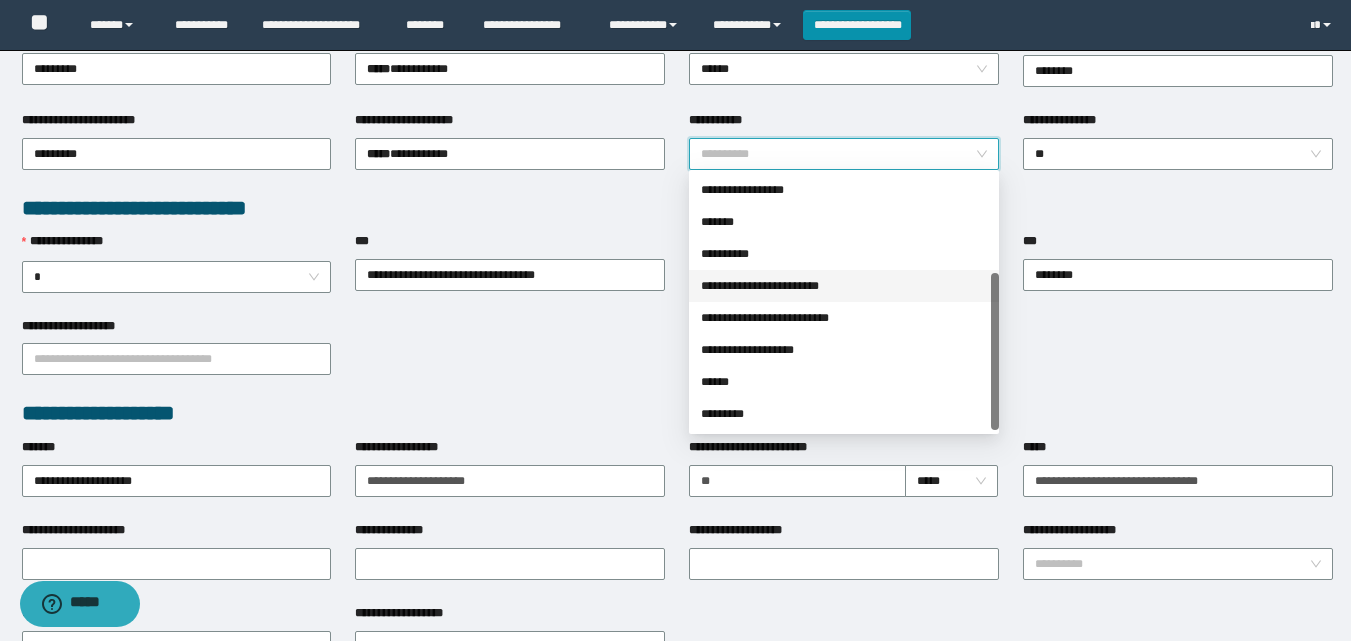click on "**********" at bounding box center (844, 286) 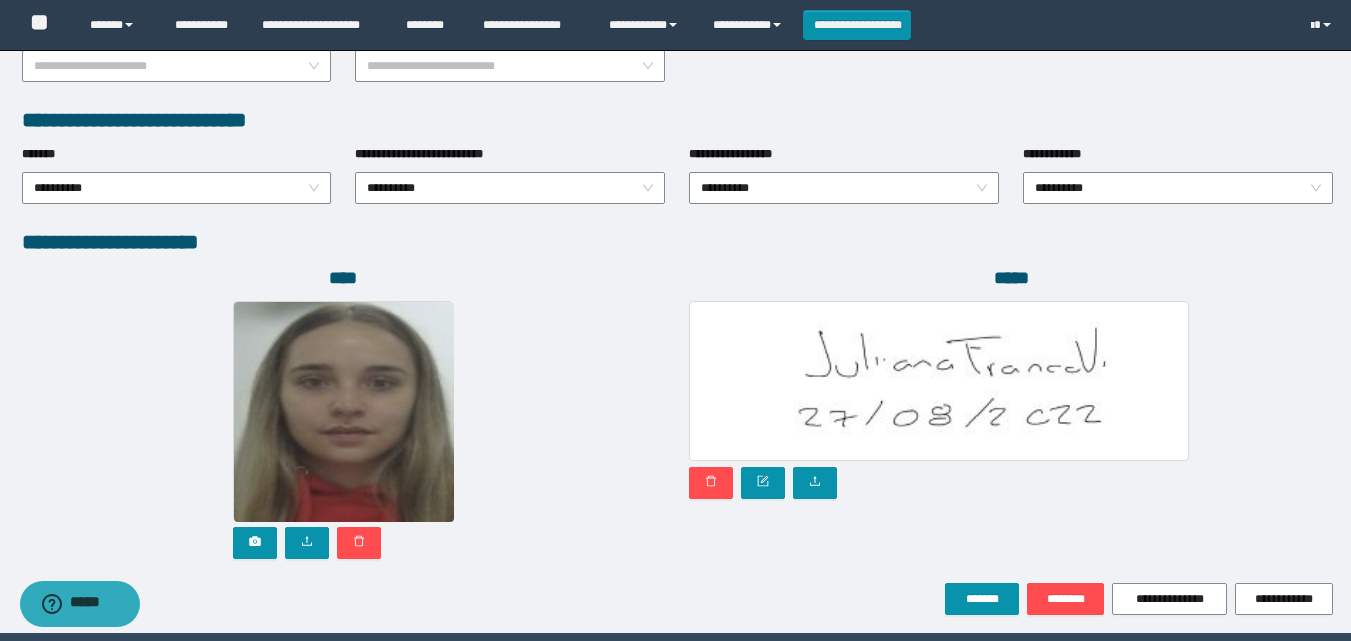 scroll, scrollTop: 1000, scrollLeft: 0, axis: vertical 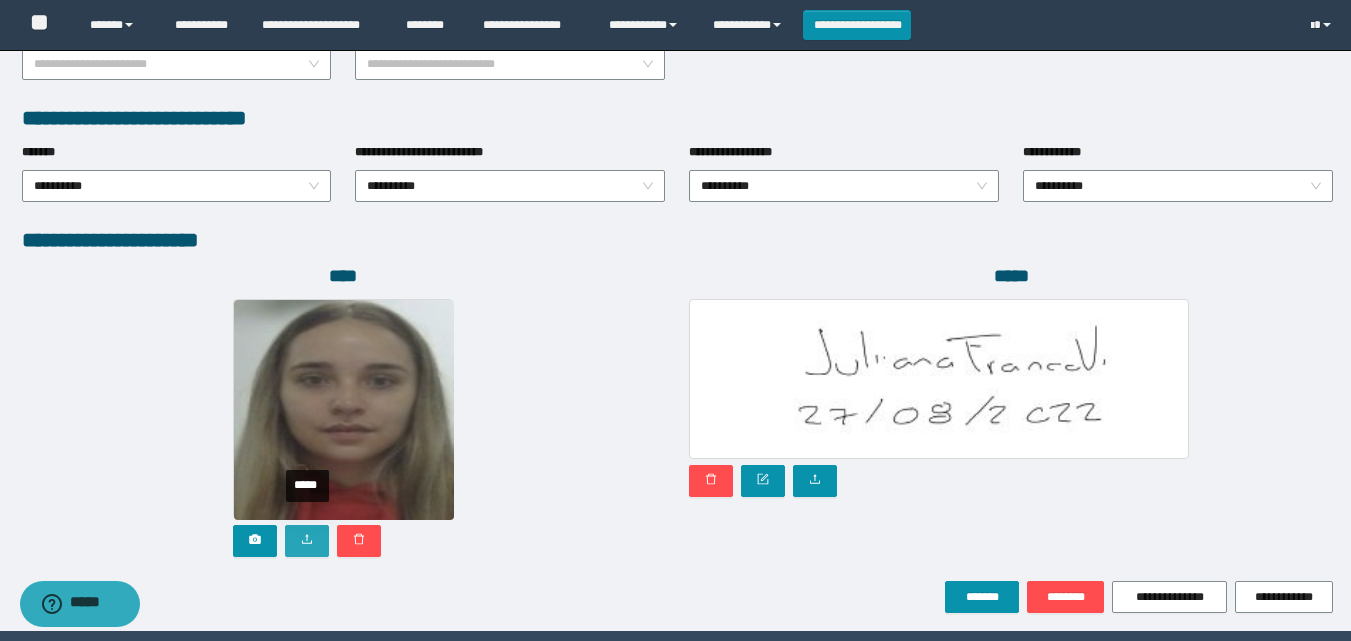 click 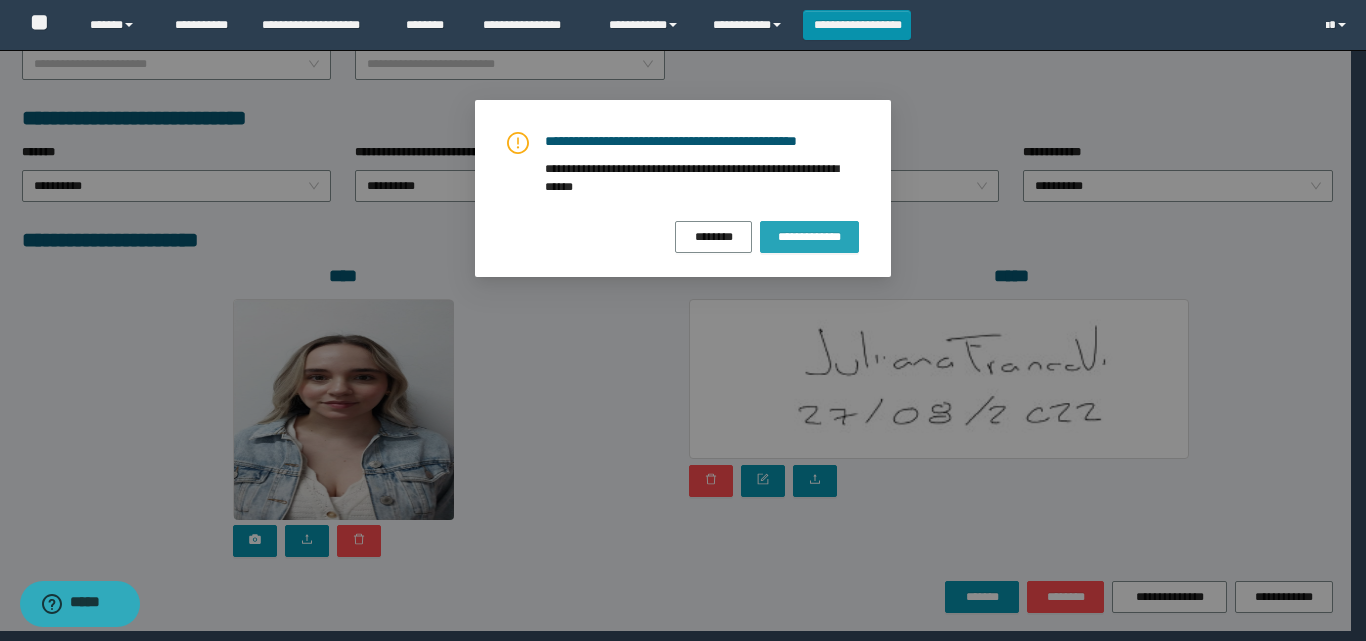 click on "**********" at bounding box center (809, 237) 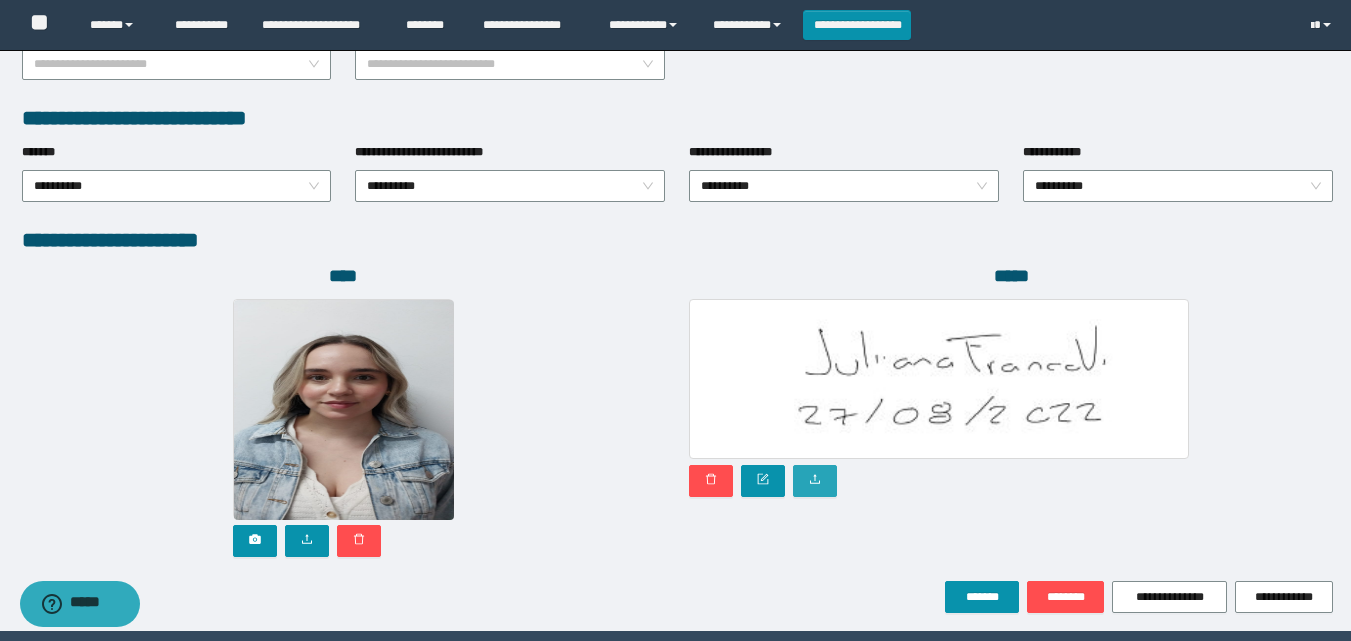 click at bounding box center (815, 480) 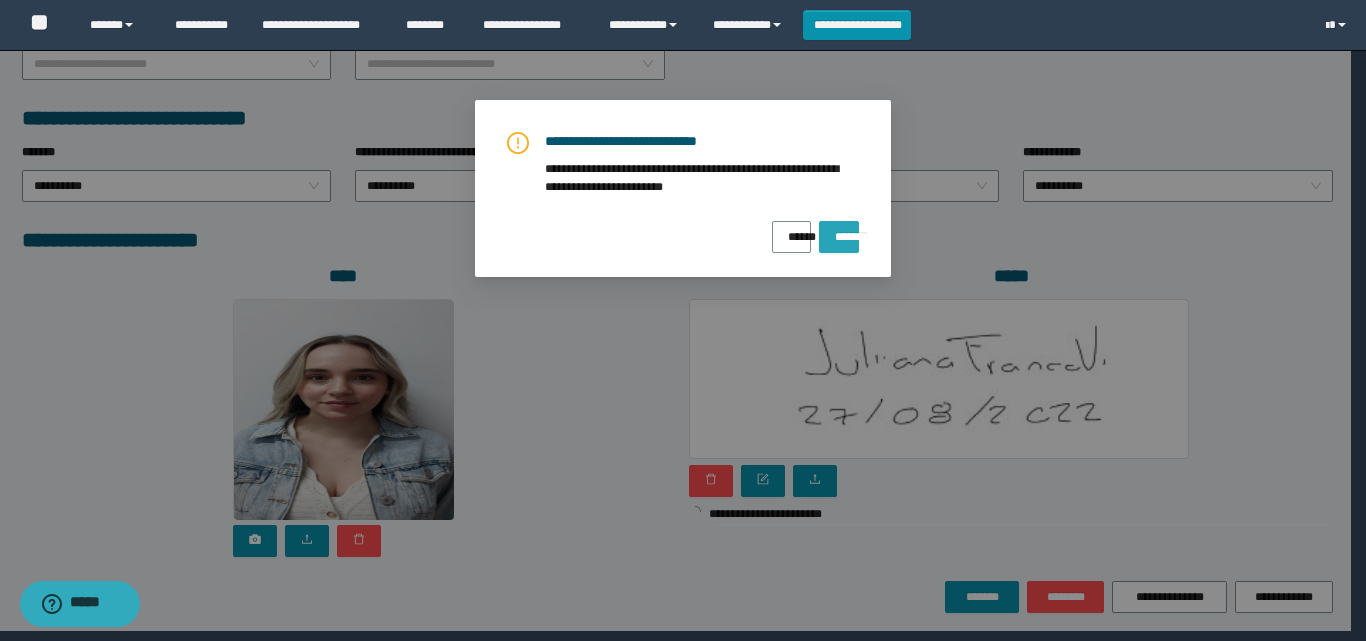 click on "*******" at bounding box center (839, 230) 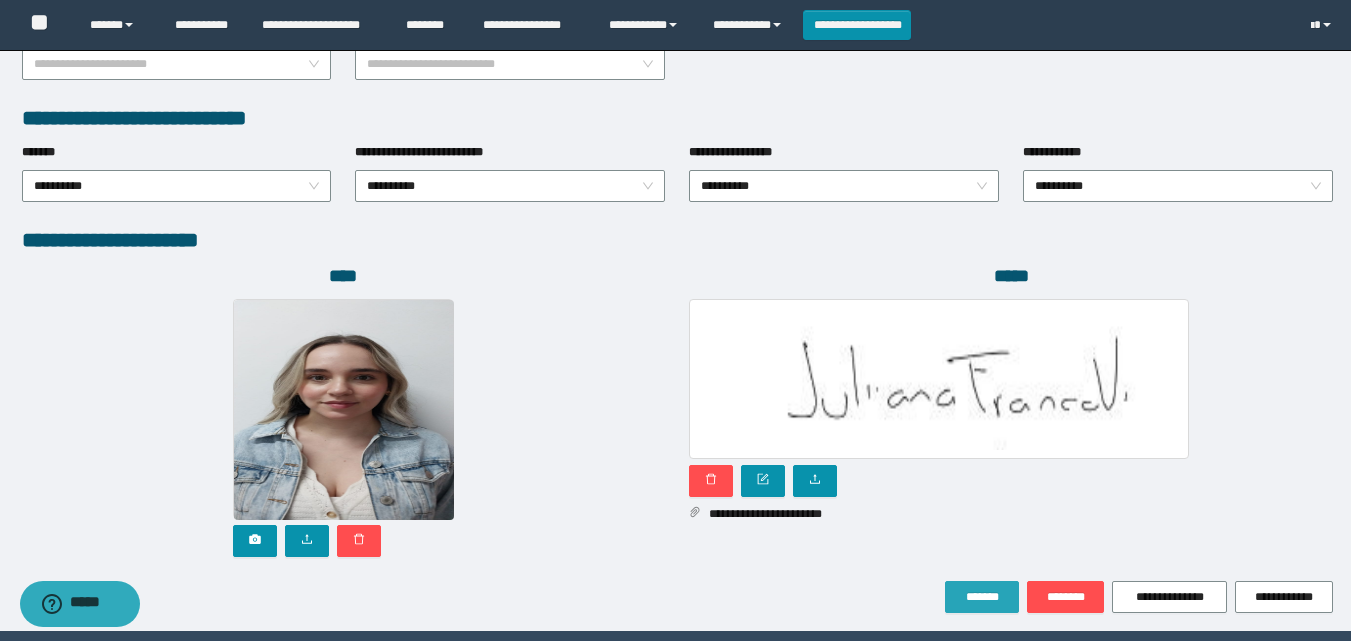 click on "*******" at bounding box center [982, 597] 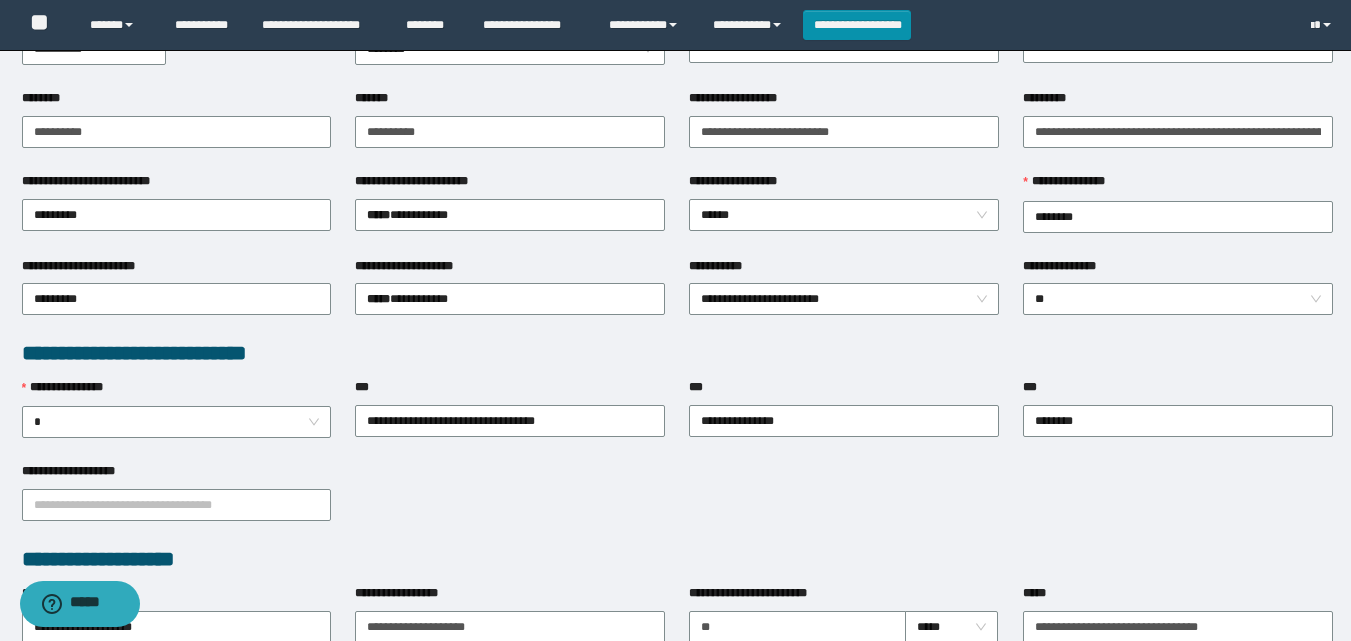 scroll, scrollTop: 0, scrollLeft: 0, axis: both 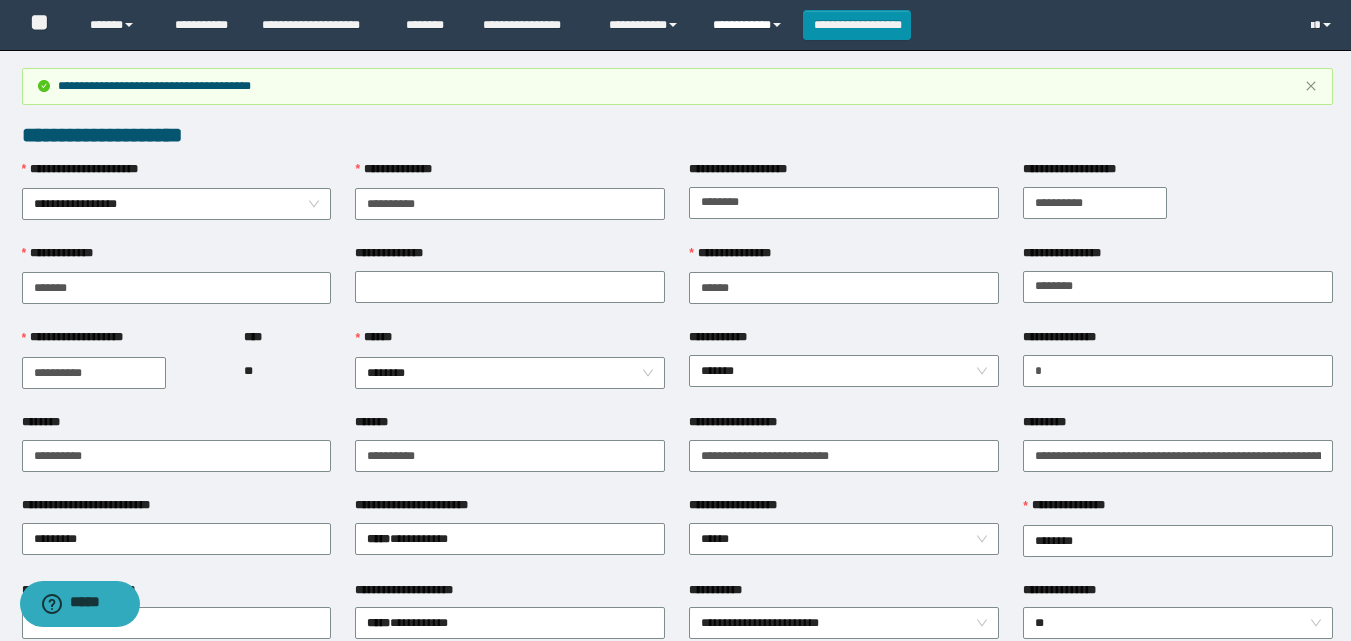 click on "**********" at bounding box center (750, 25) 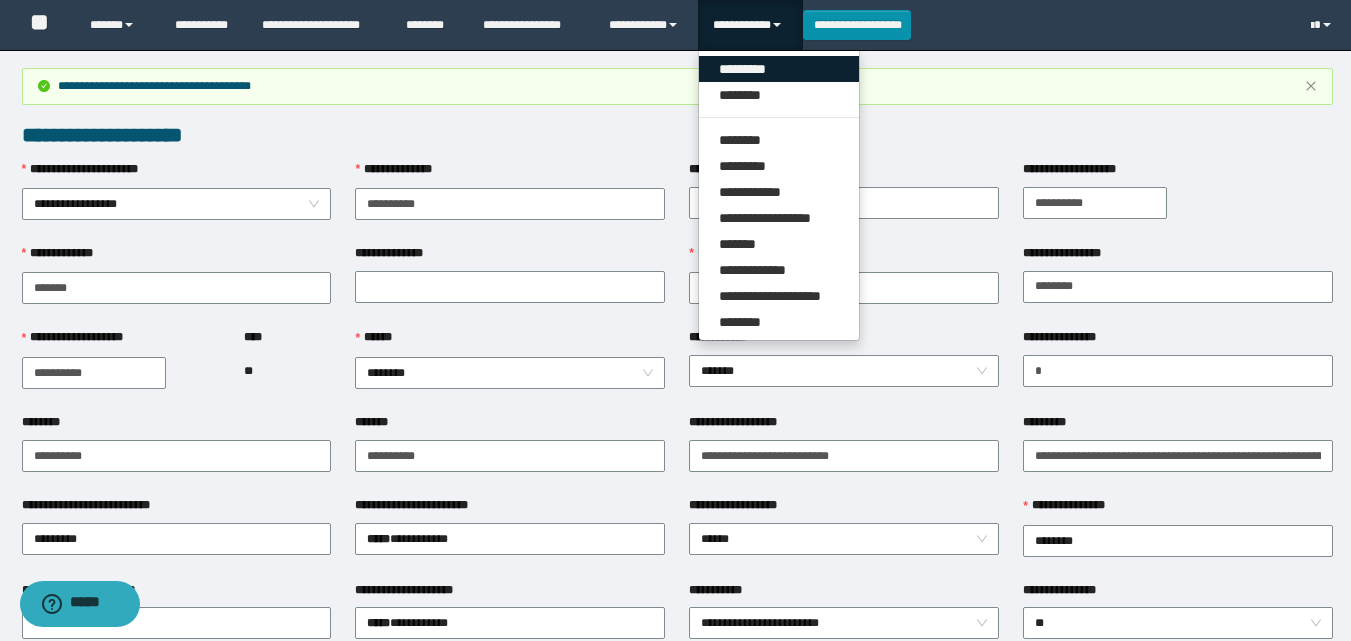 click on "*********" at bounding box center (779, 69) 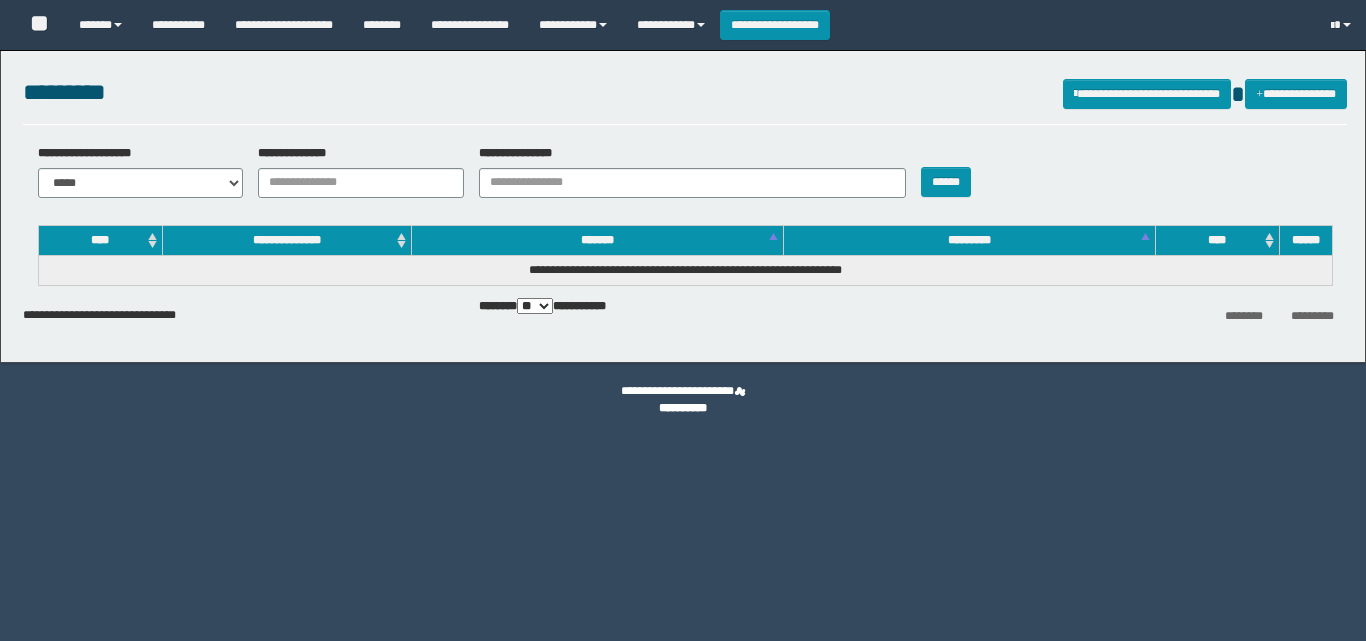scroll, scrollTop: 0, scrollLeft: 0, axis: both 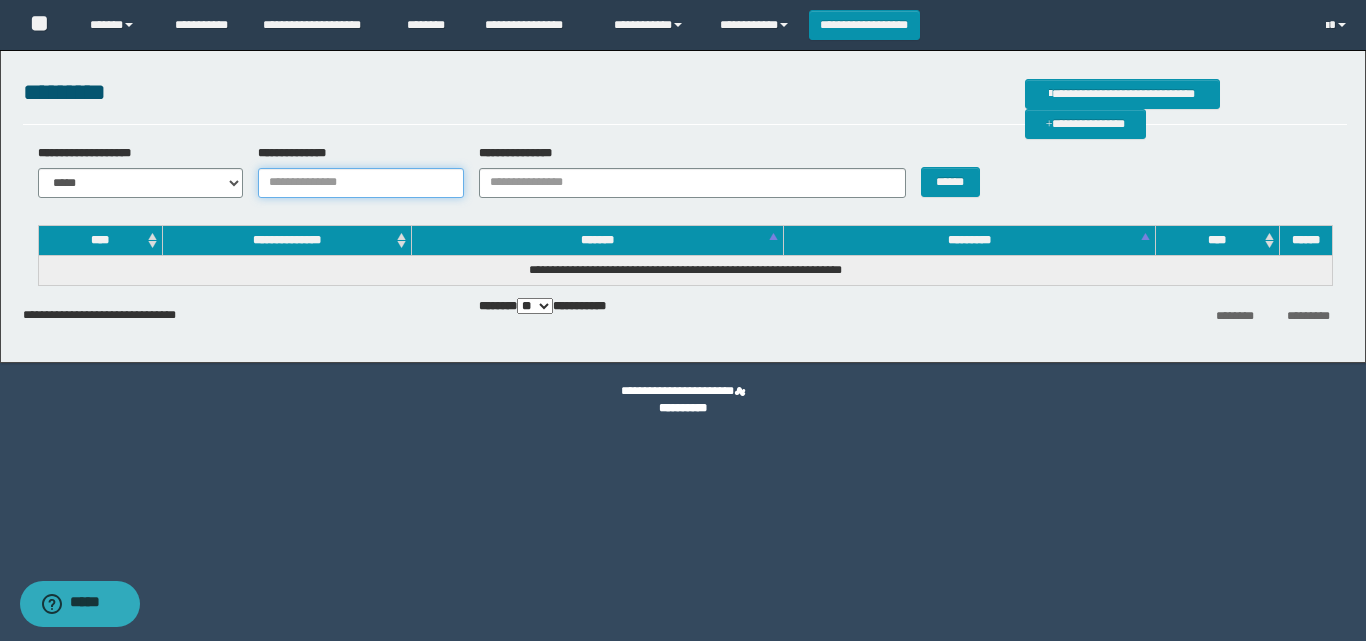 click on "**********" at bounding box center (361, 183) 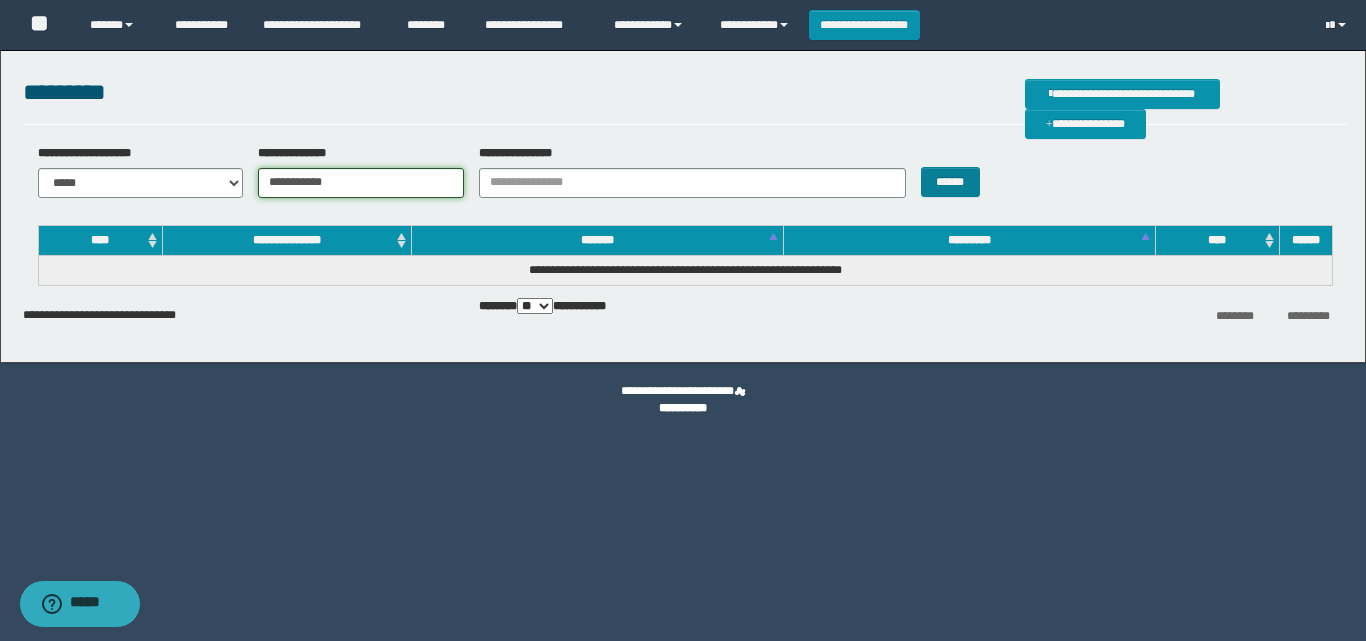 type on "**********" 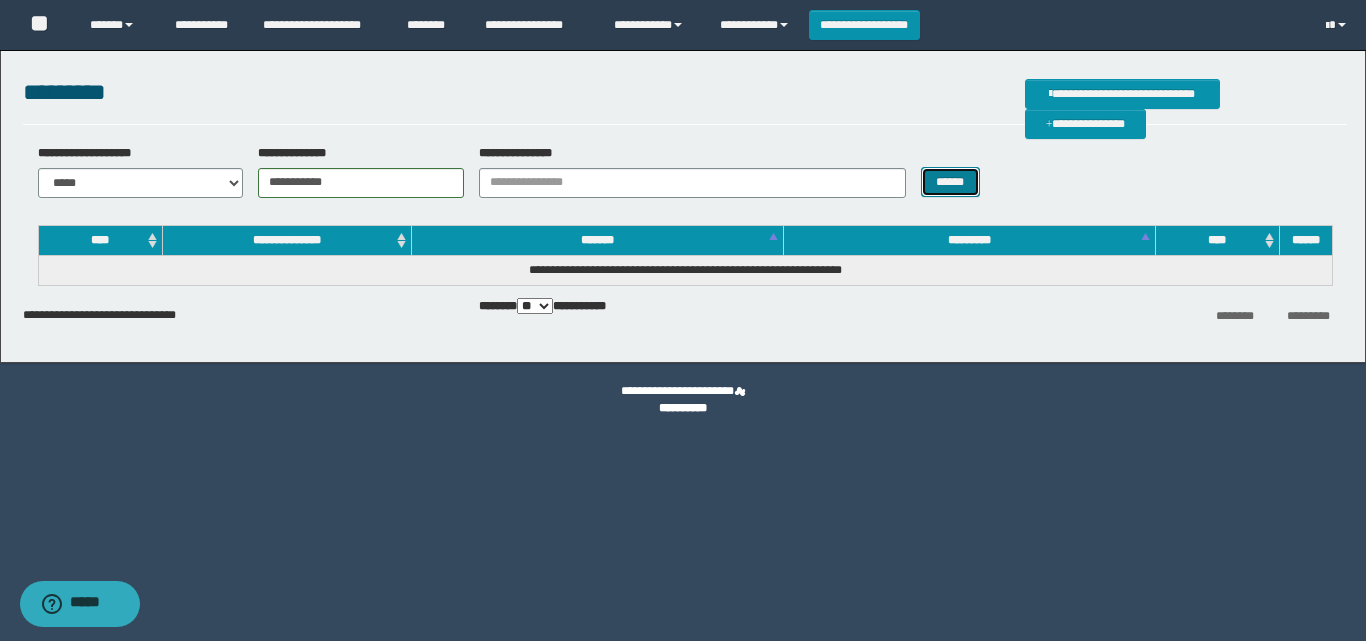 click on "******" at bounding box center [950, 182] 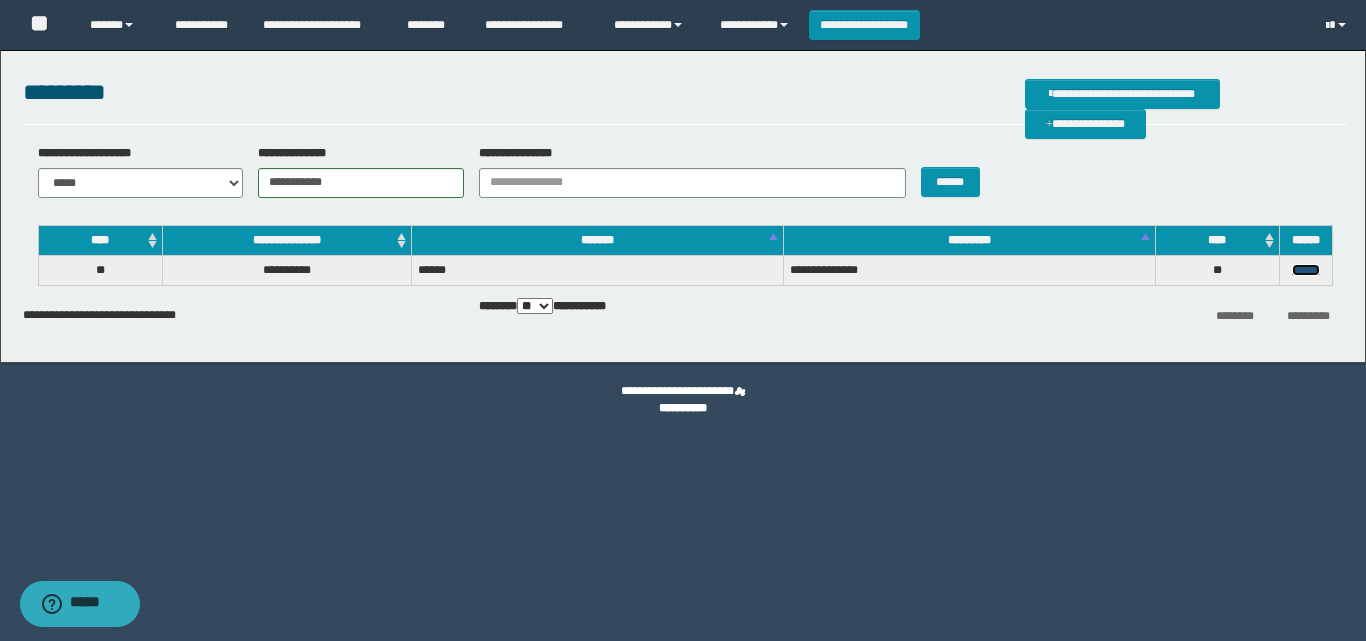 click on "******" at bounding box center [1306, 270] 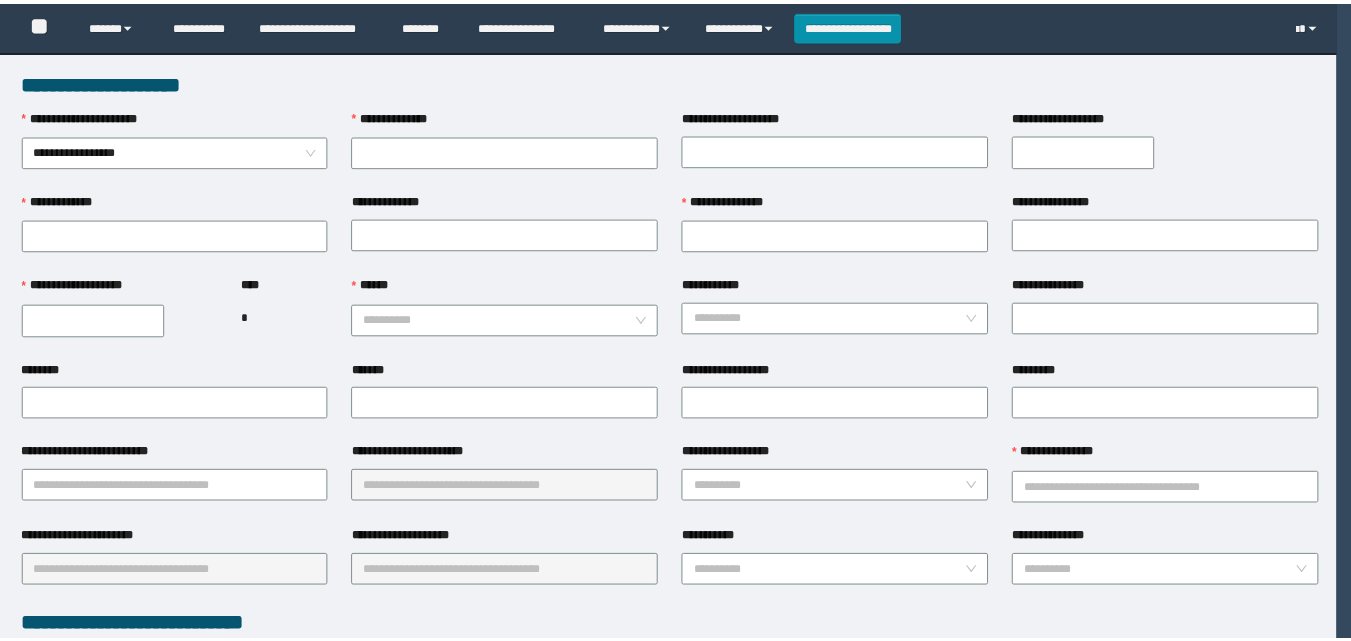 scroll, scrollTop: 0, scrollLeft: 0, axis: both 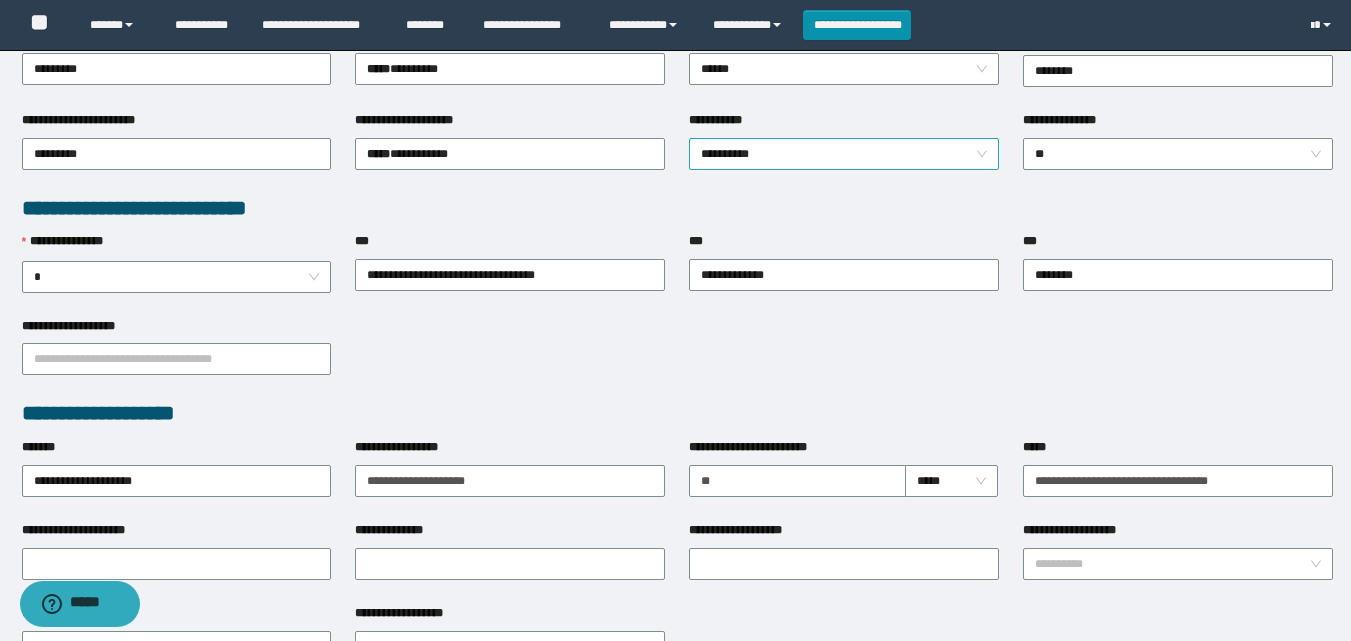 click on "**********" at bounding box center [844, 154] 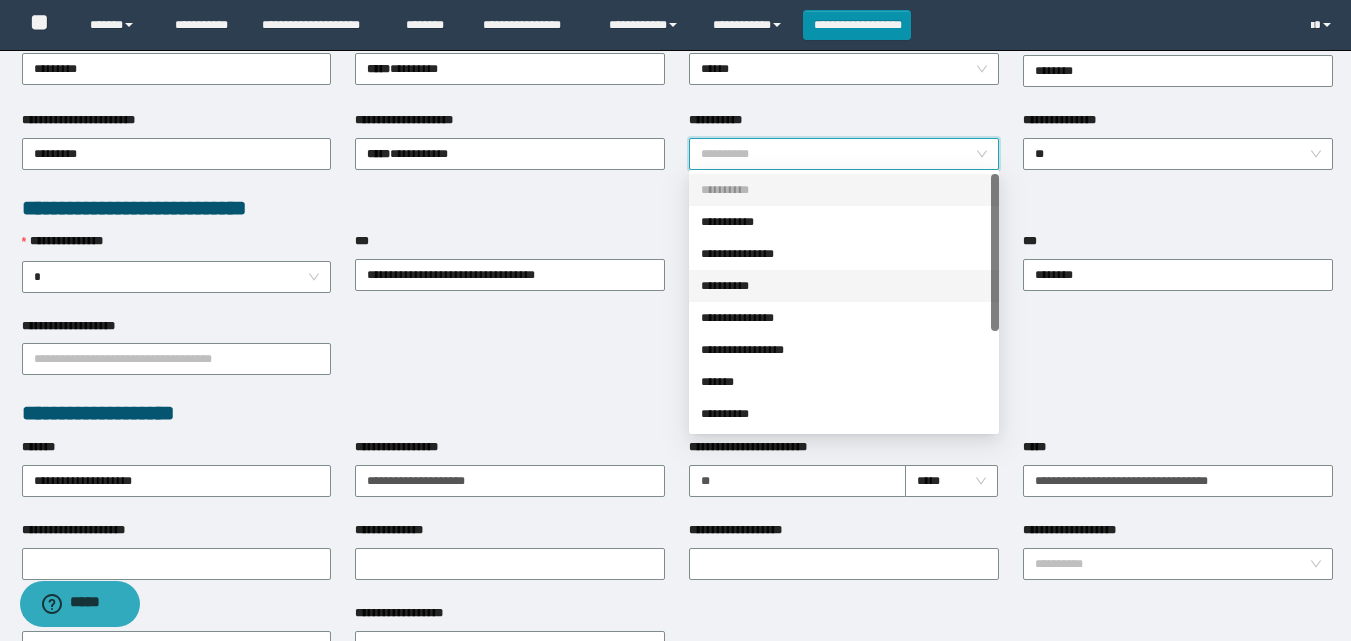 scroll, scrollTop: 82, scrollLeft: 0, axis: vertical 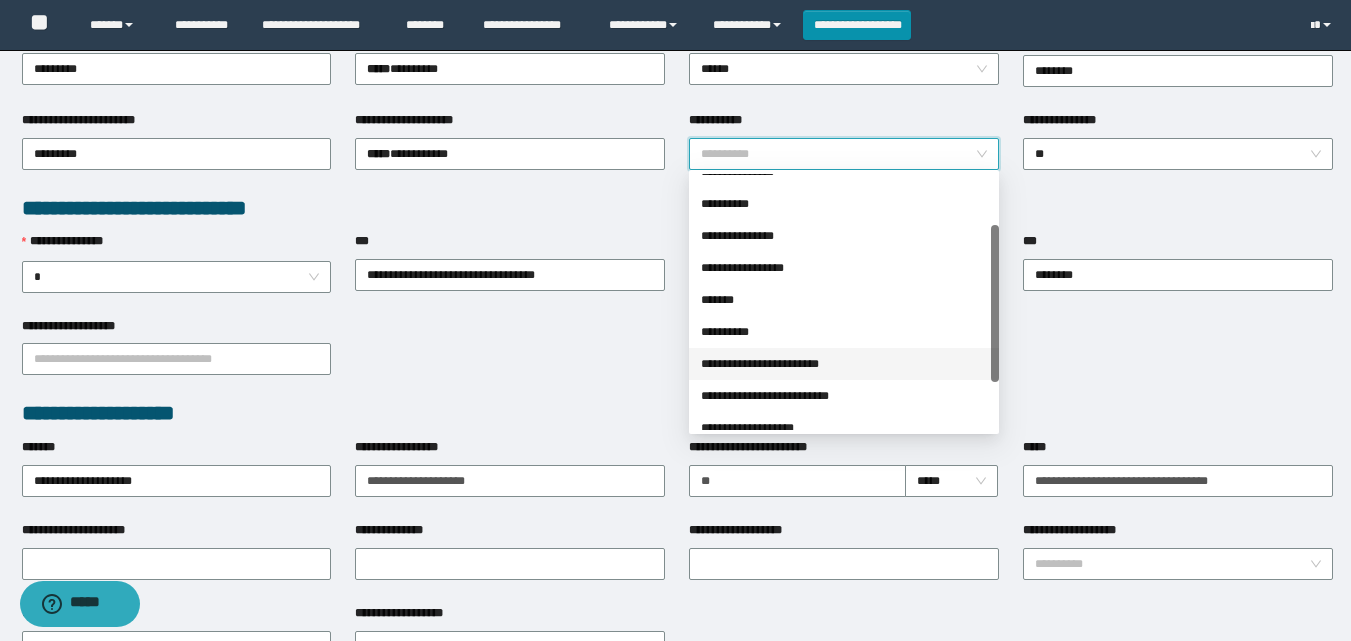 click on "**********" at bounding box center (844, 364) 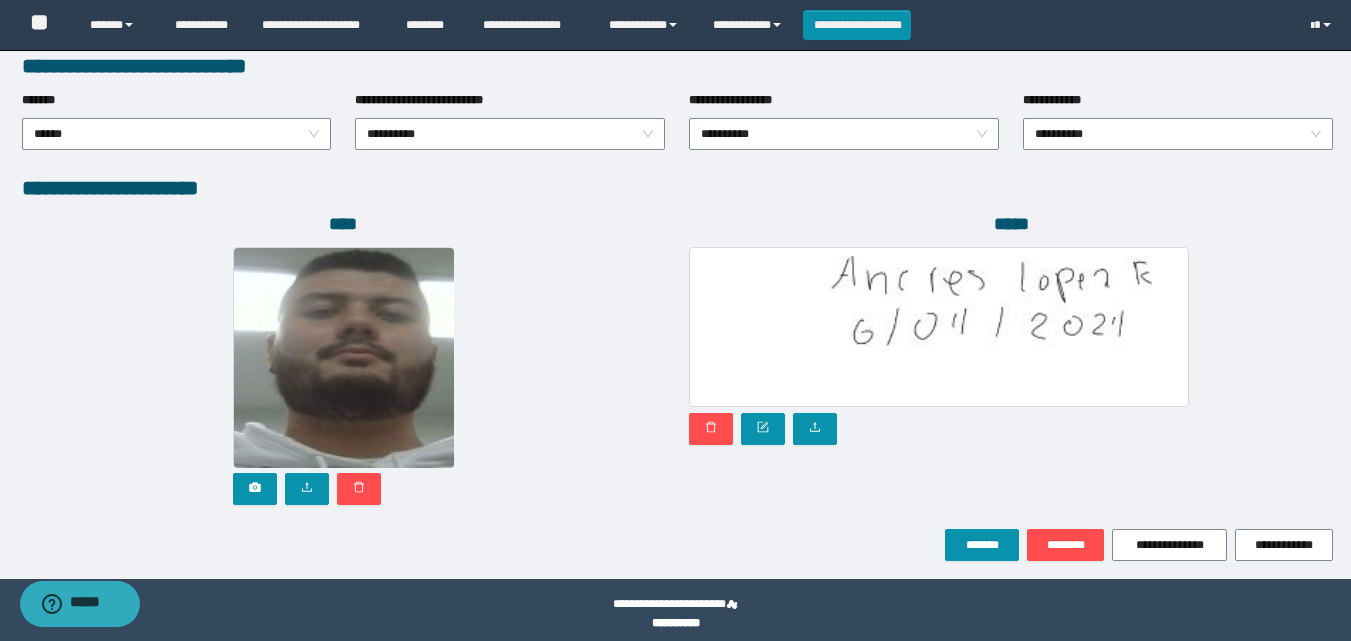 scroll, scrollTop: 1064, scrollLeft: 0, axis: vertical 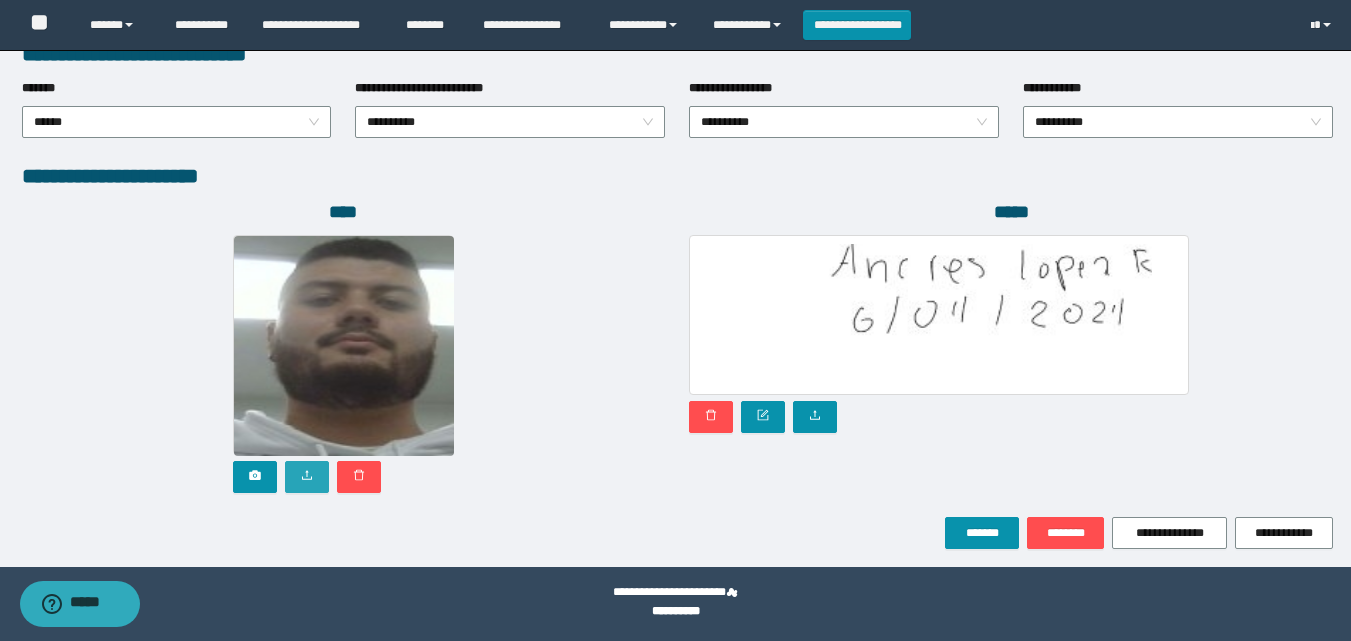click 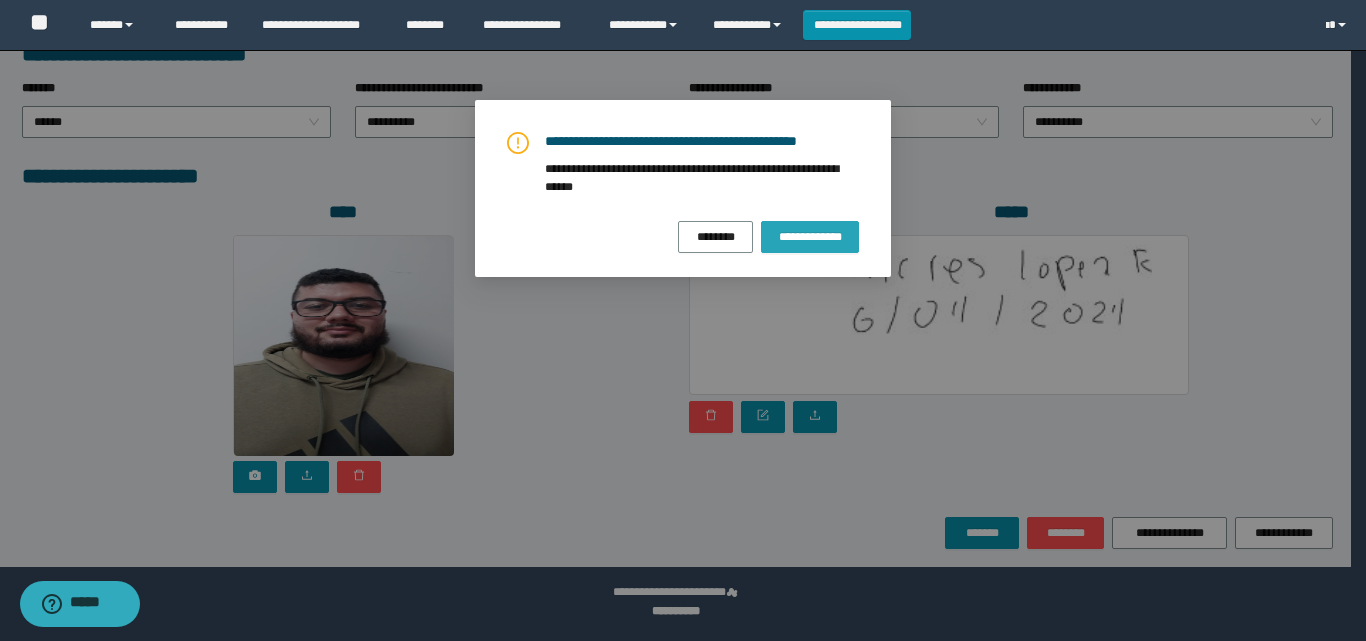 click on "**********" at bounding box center (810, 237) 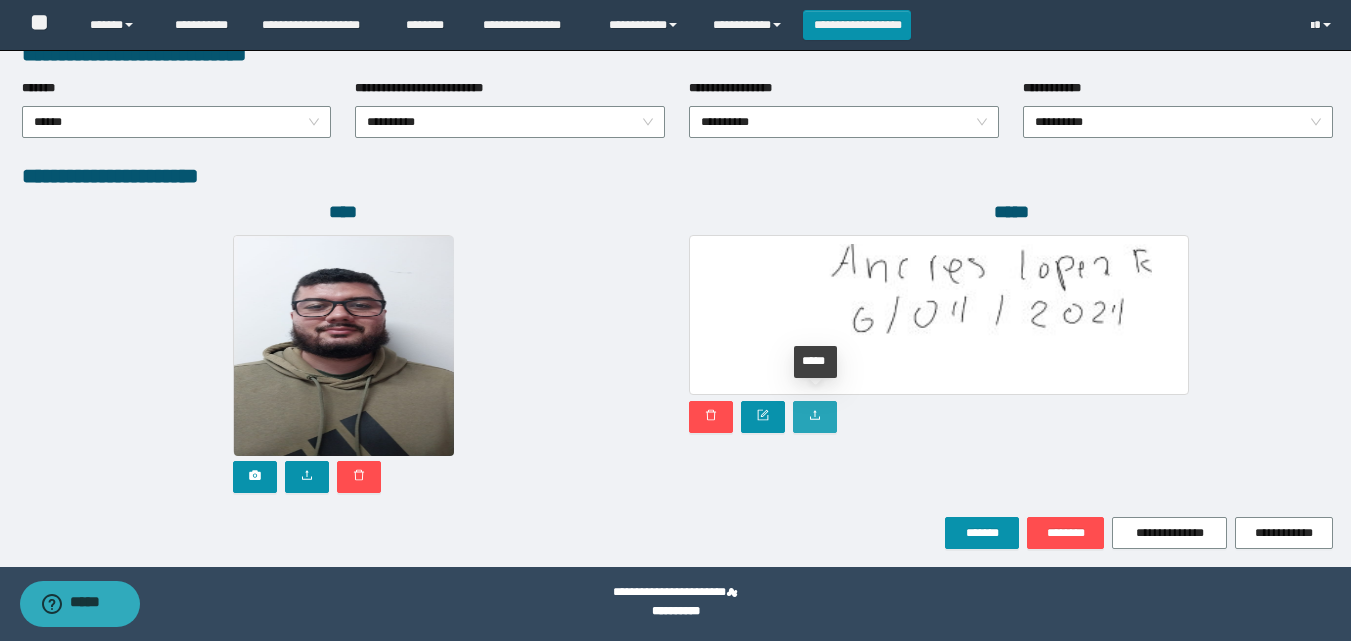 click 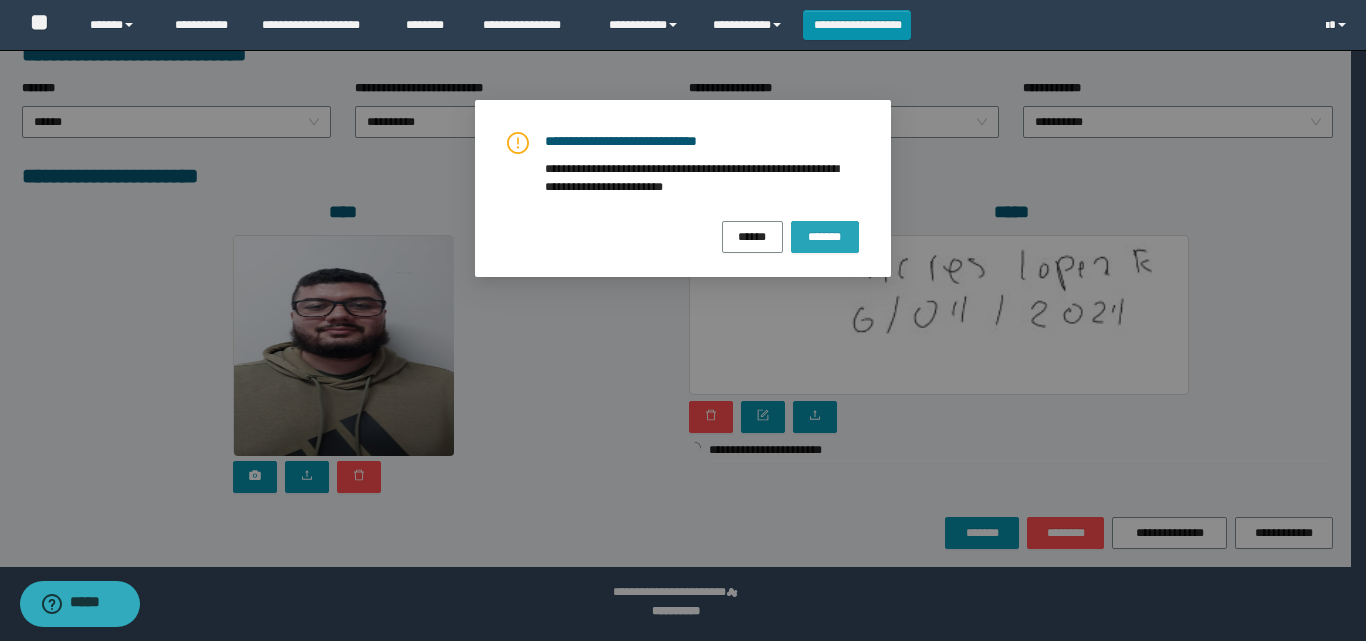 click on "*******" at bounding box center (825, 236) 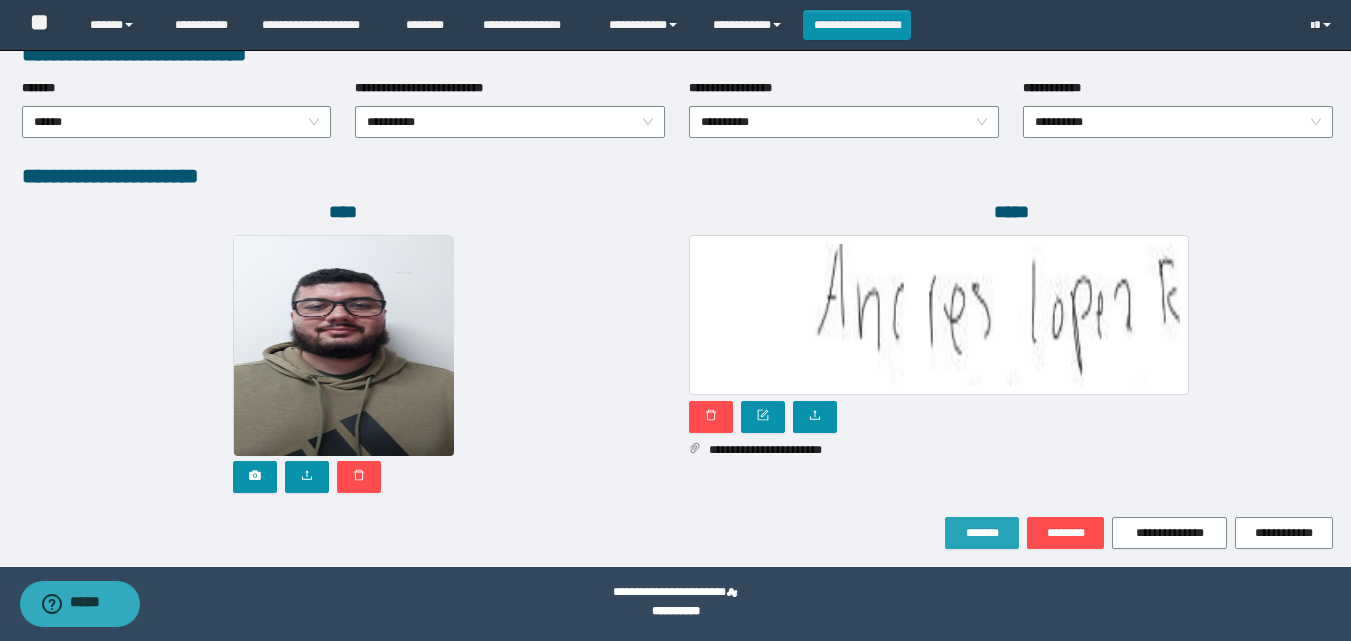 click on "*******" at bounding box center (982, 533) 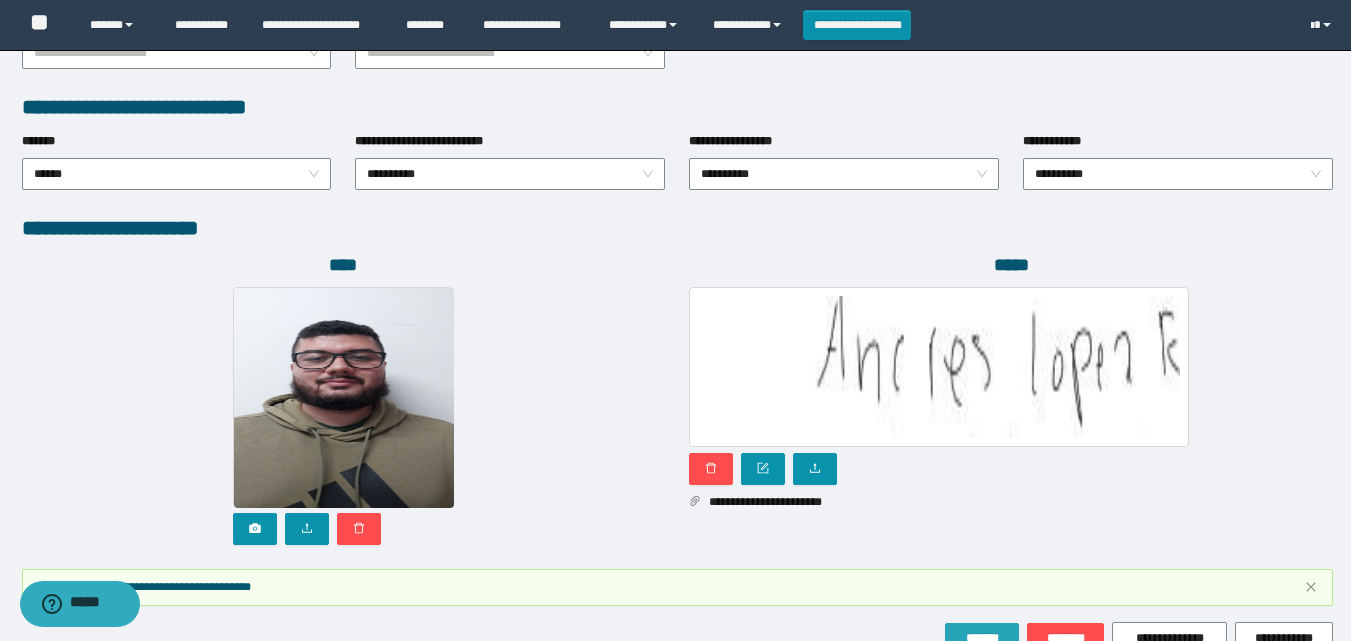 scroll, scrollTop: 1117, scrollLeft: 0, axis: vertical 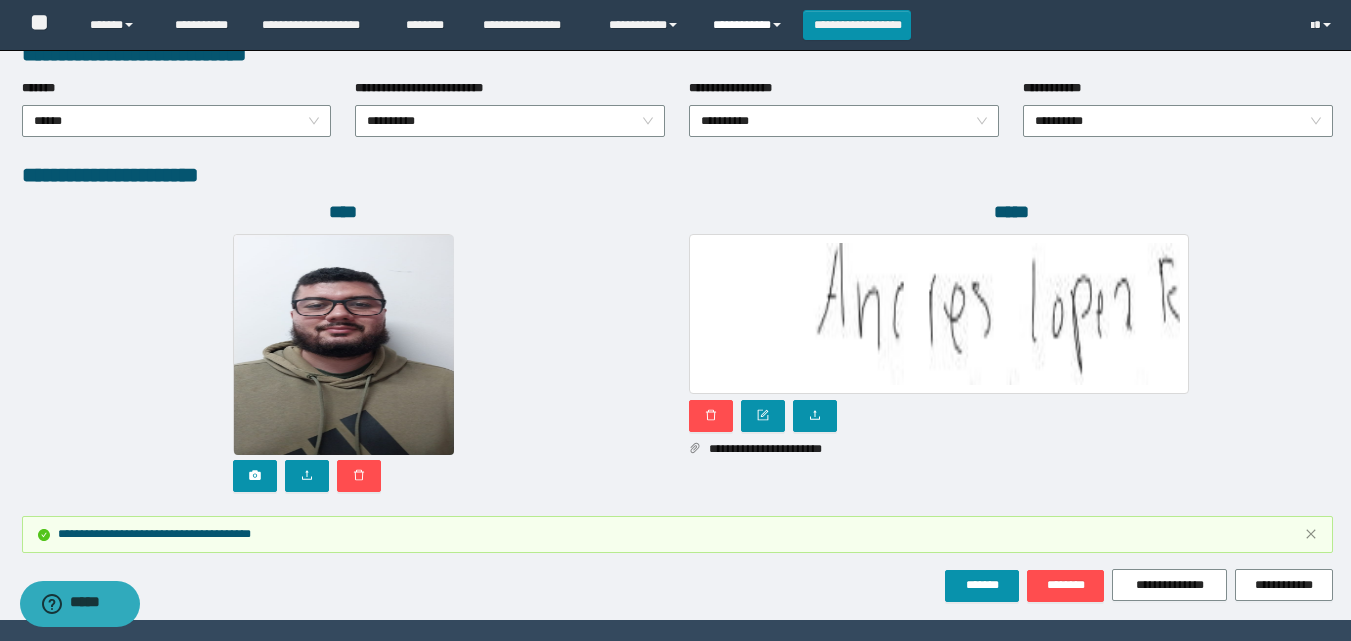 click on "**********" at bounding box center (750, 25) 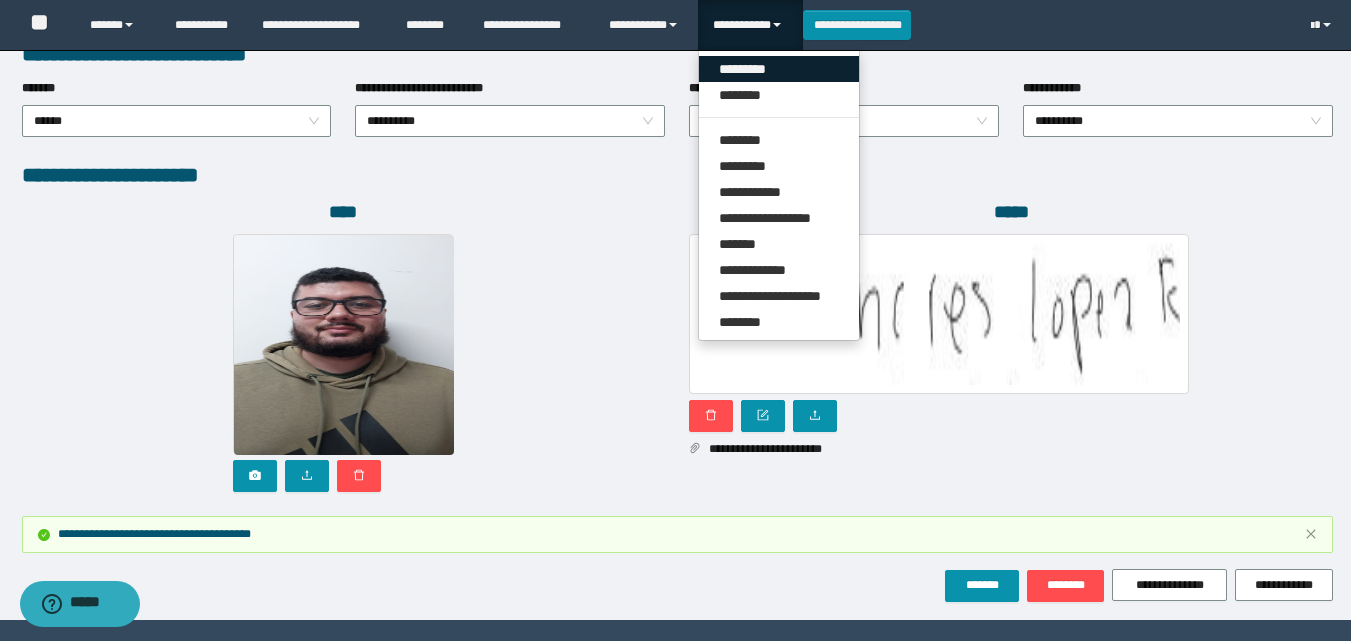 click on "*********" at bounding box center [779, 69] 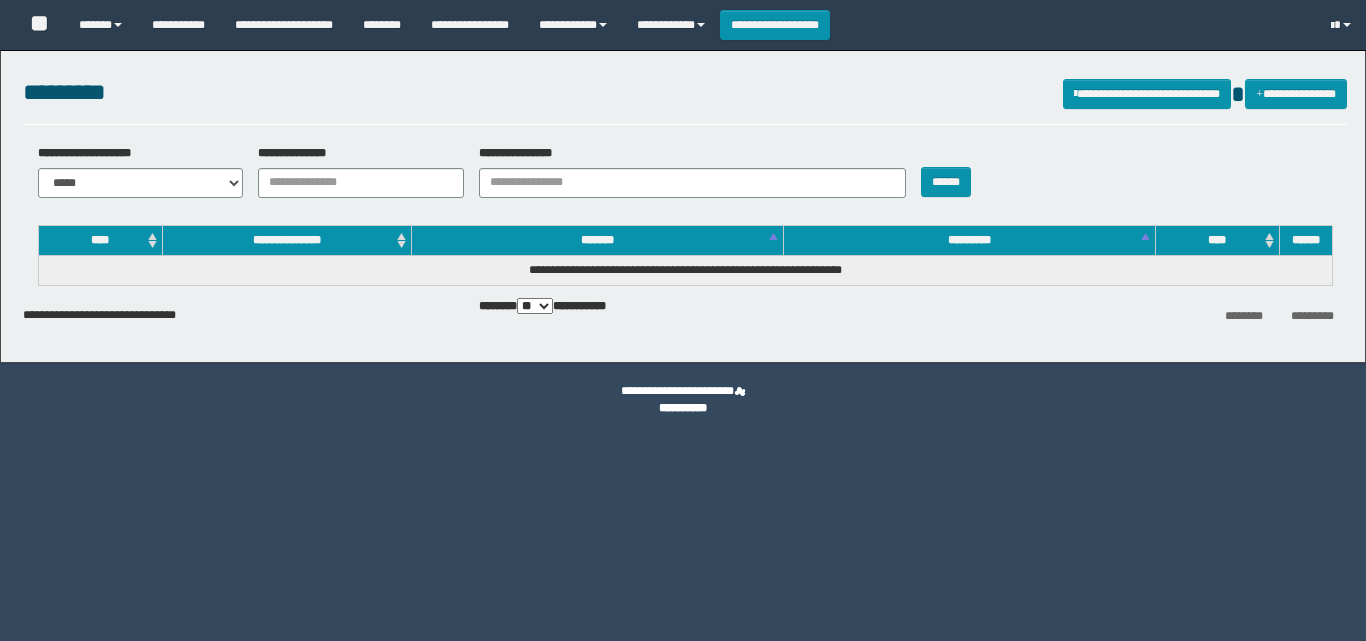 scroll, scrollTop: 0, scrollLeft: 0, axis: both 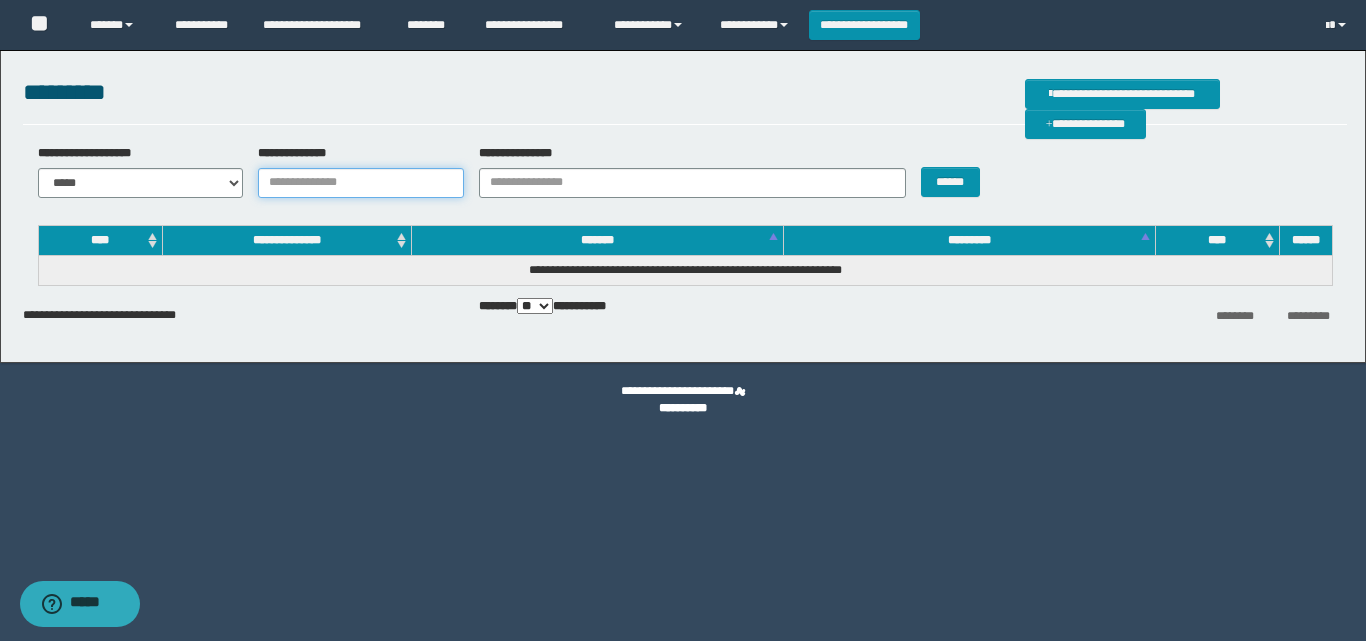 click on "**********" at bounding box center (361, 183) 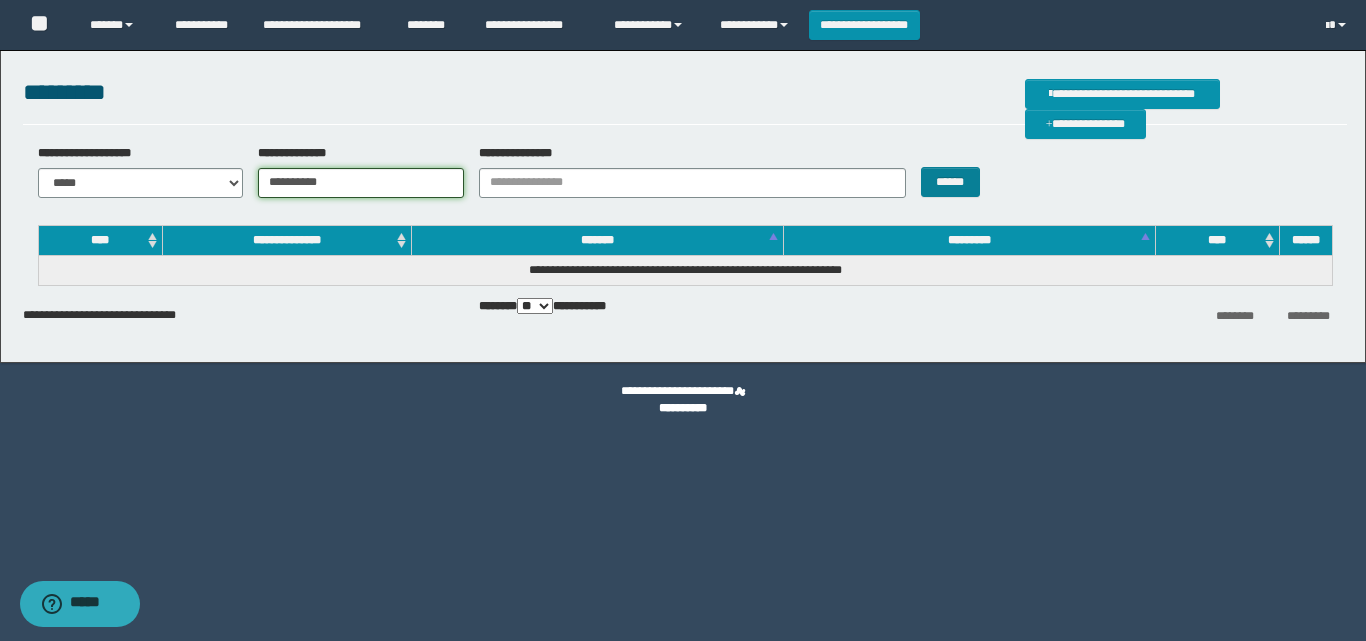 type on "**********" 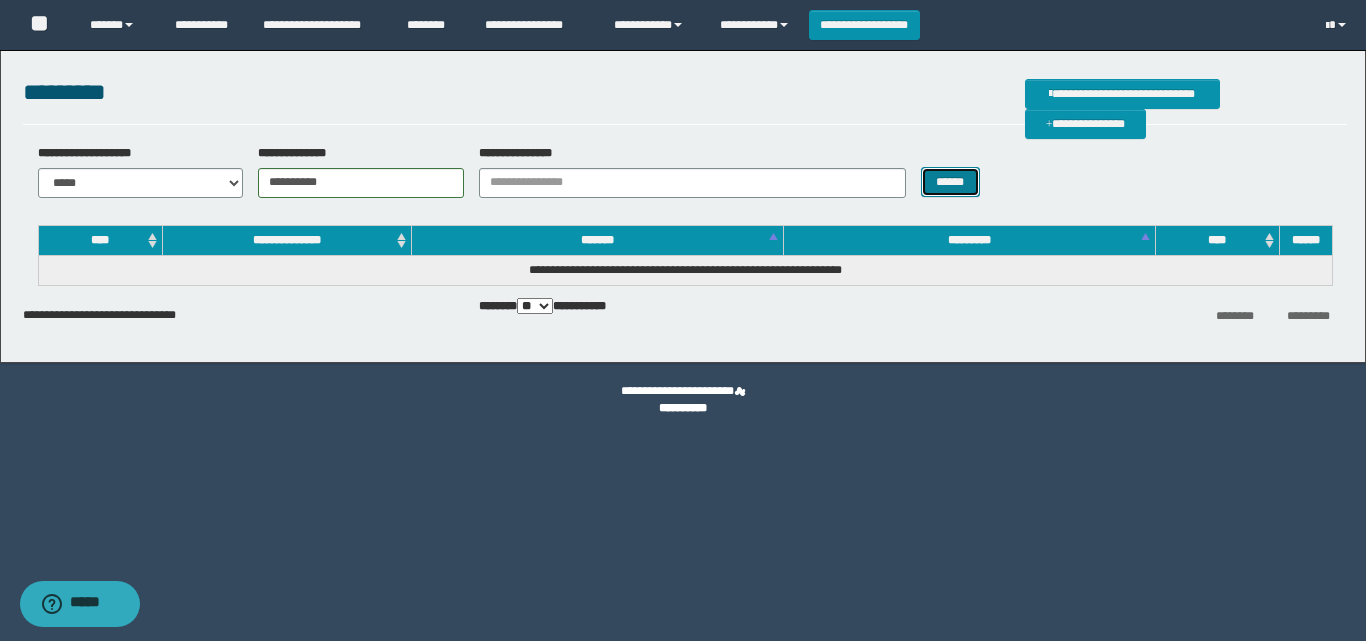 click on "******" at bounding box center (950, 182) 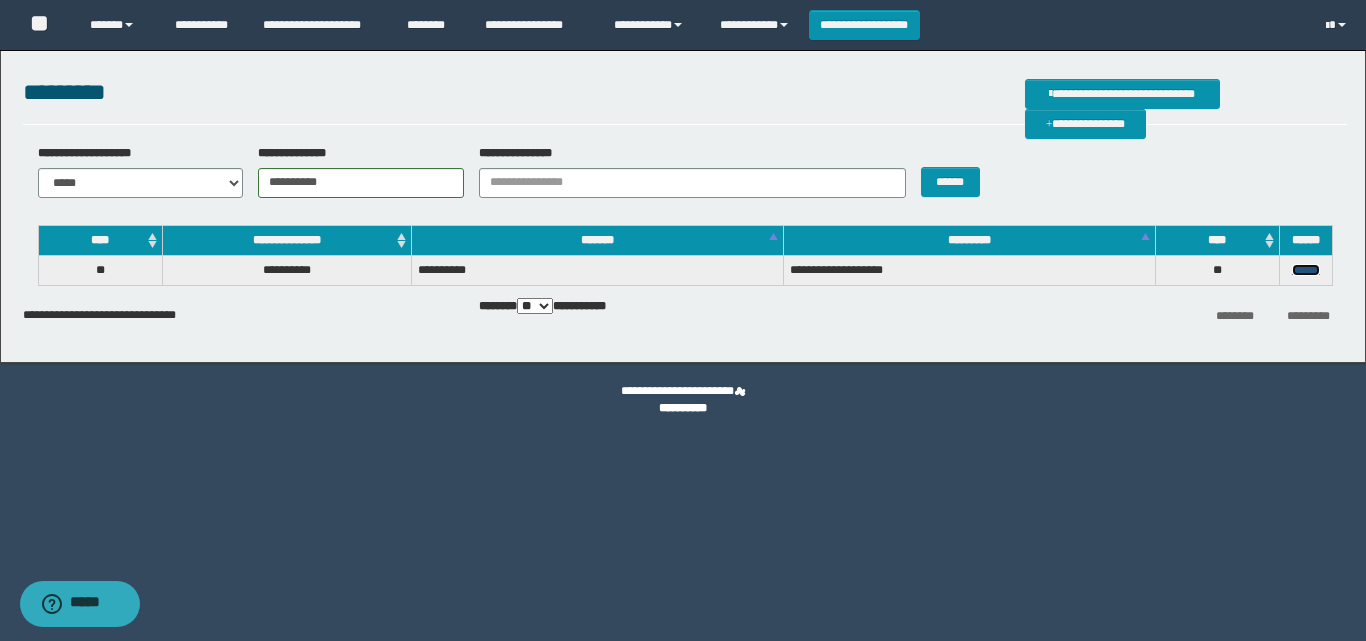 click on "******" at bounding box center (1306, 270) 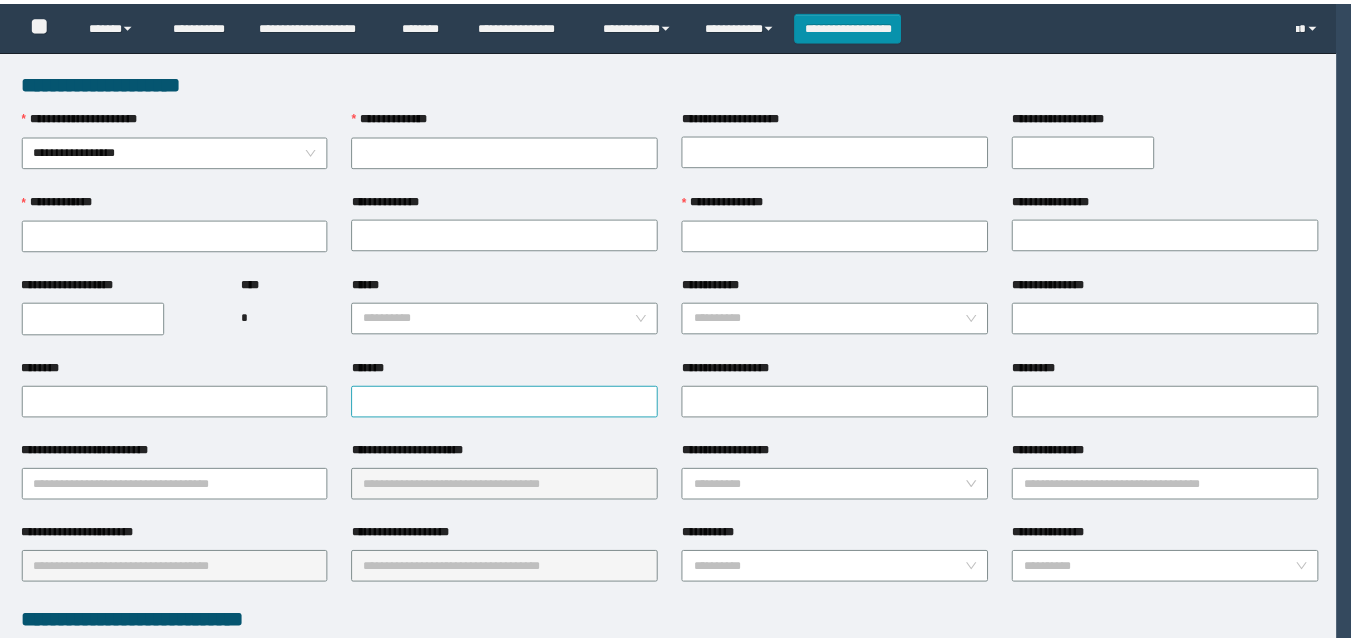 scroll, scrollTop: 0, scrollLeft: 0, axis: both 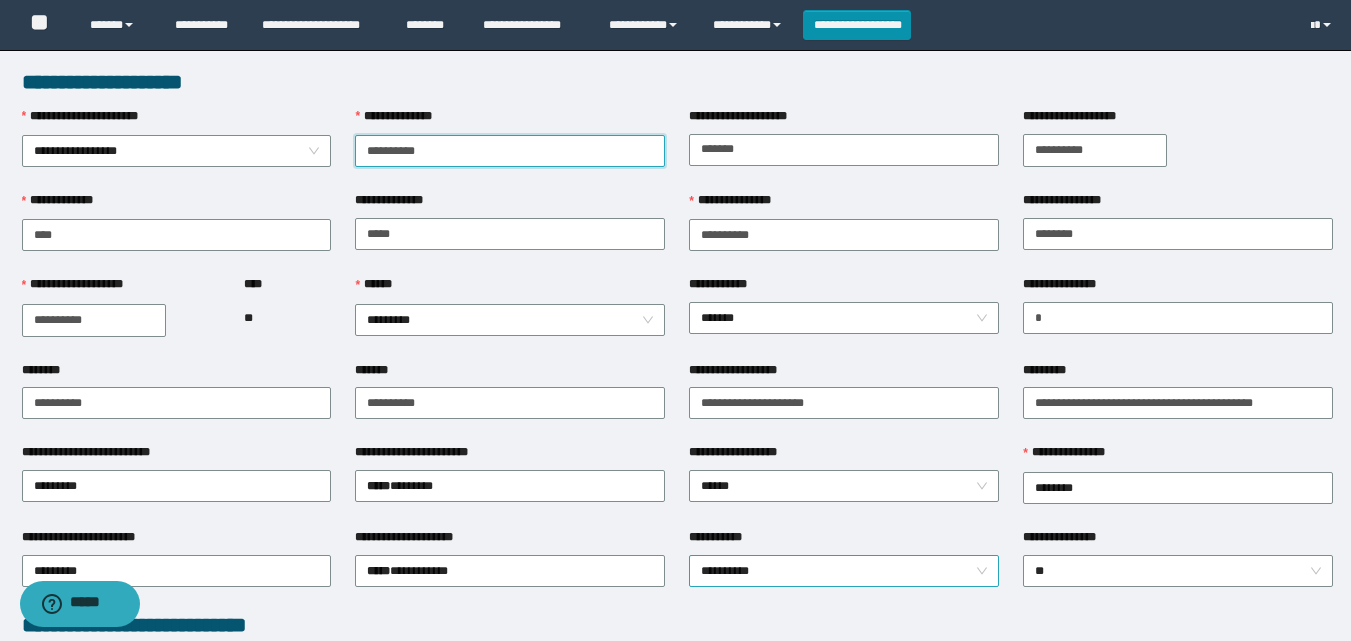 click on "**********" at bounding box center [844, 571] 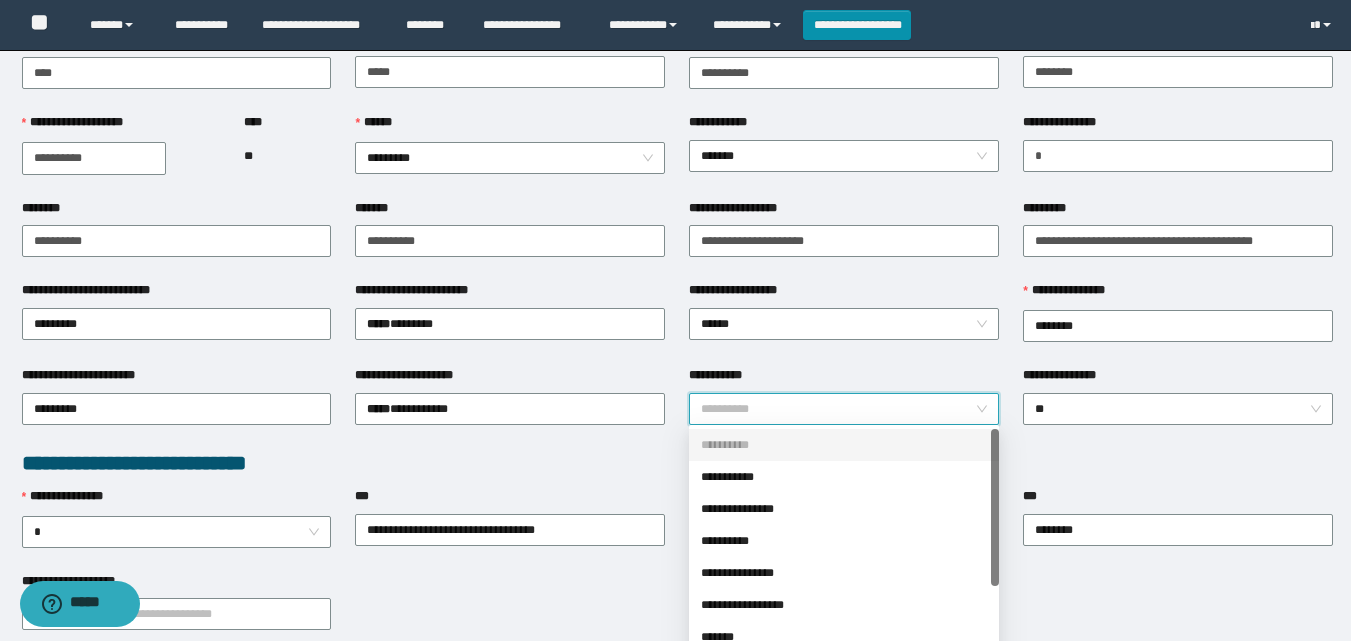 scroll, scrollTop: 249, scrollLeft: 0, axis: vertical 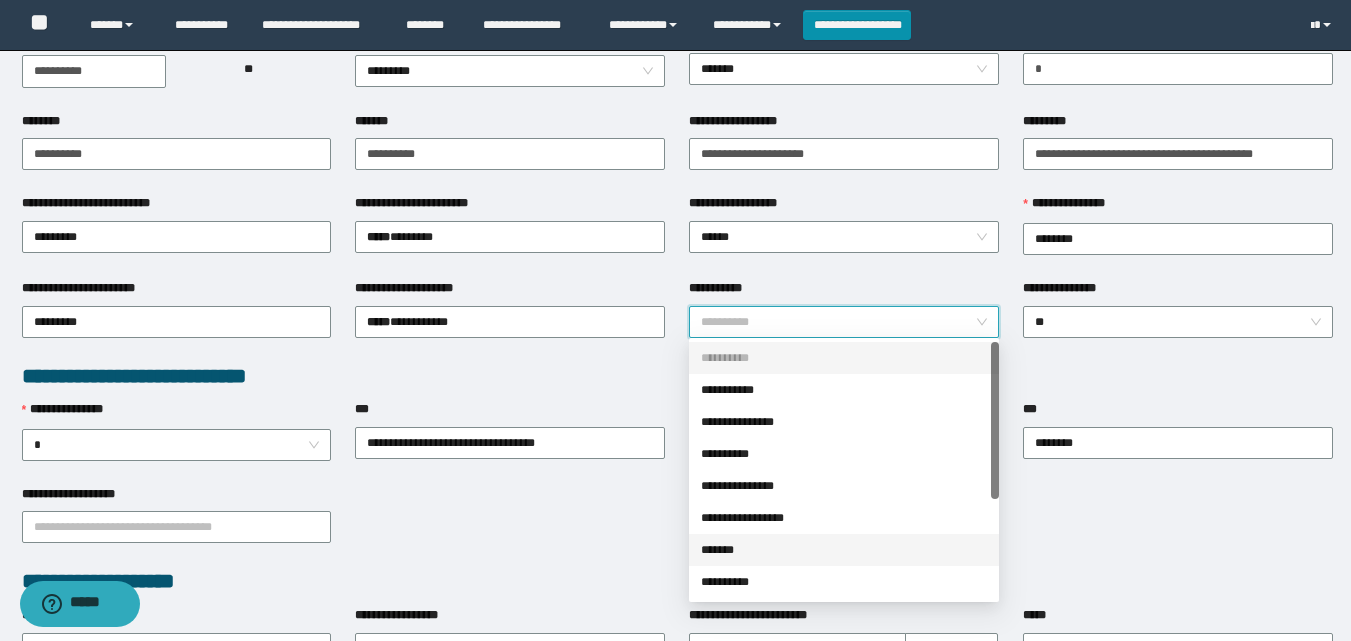 click on "*******" at bounding box center (844, 550) 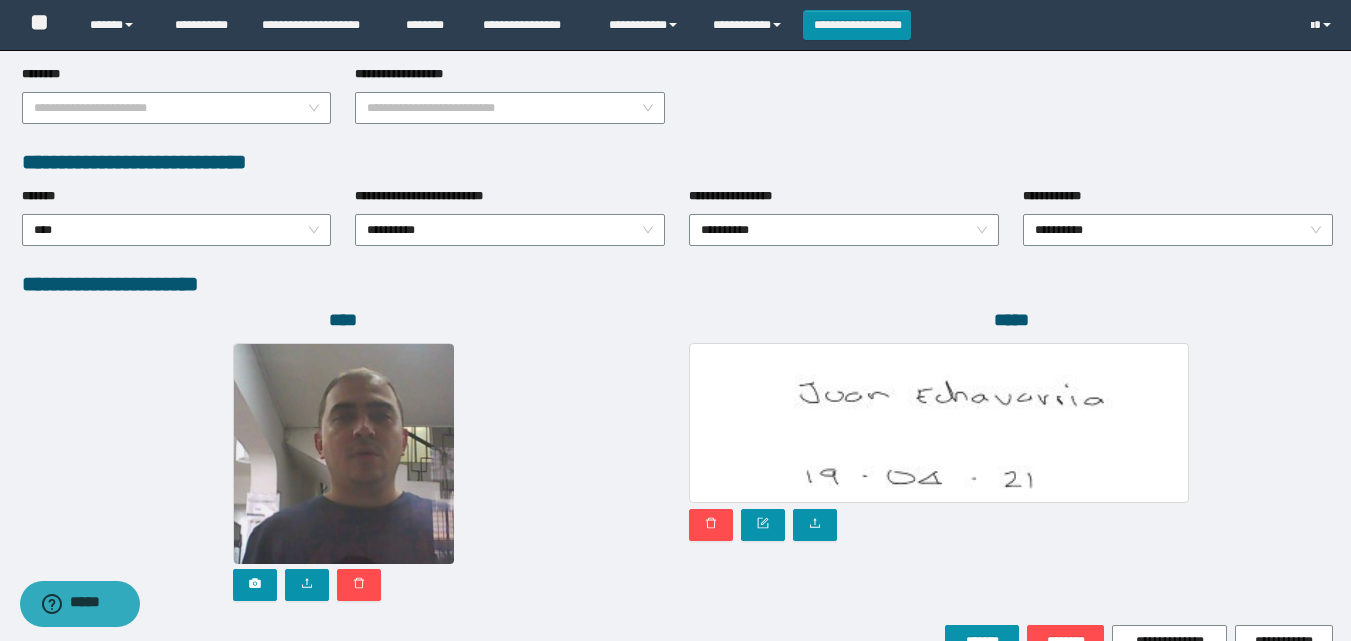 scroll, scrollTop: 1064, scrollLeft: 0, axis: vertical 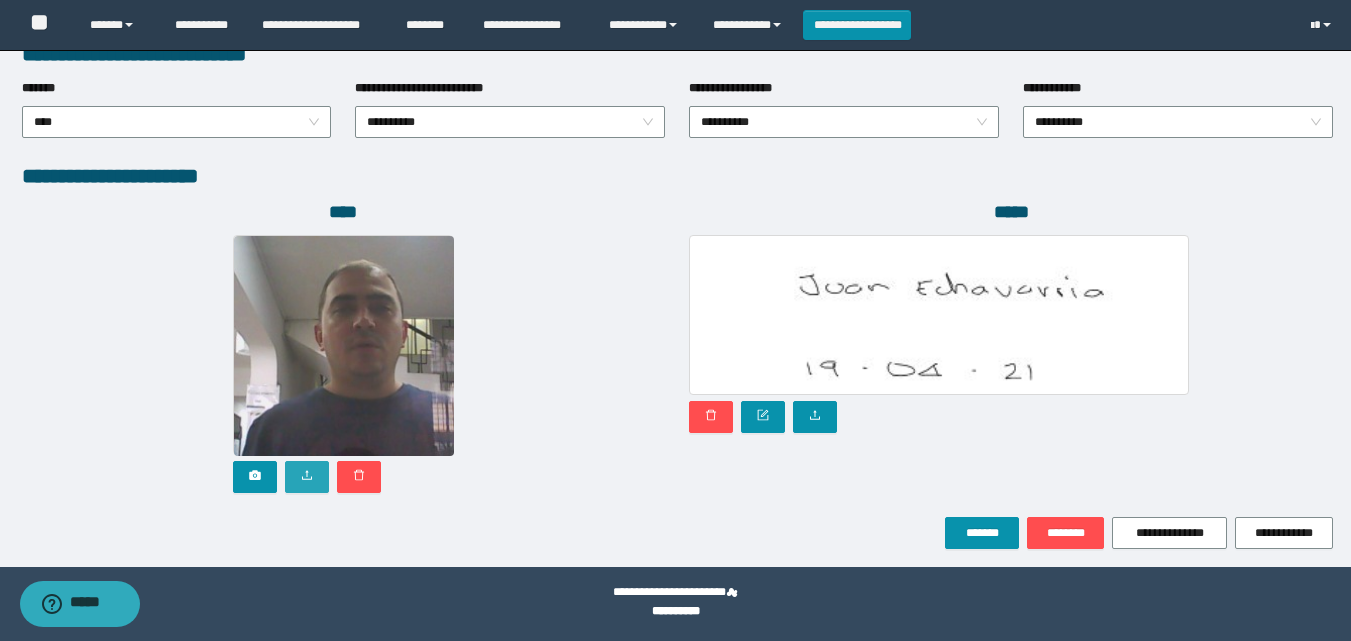 click 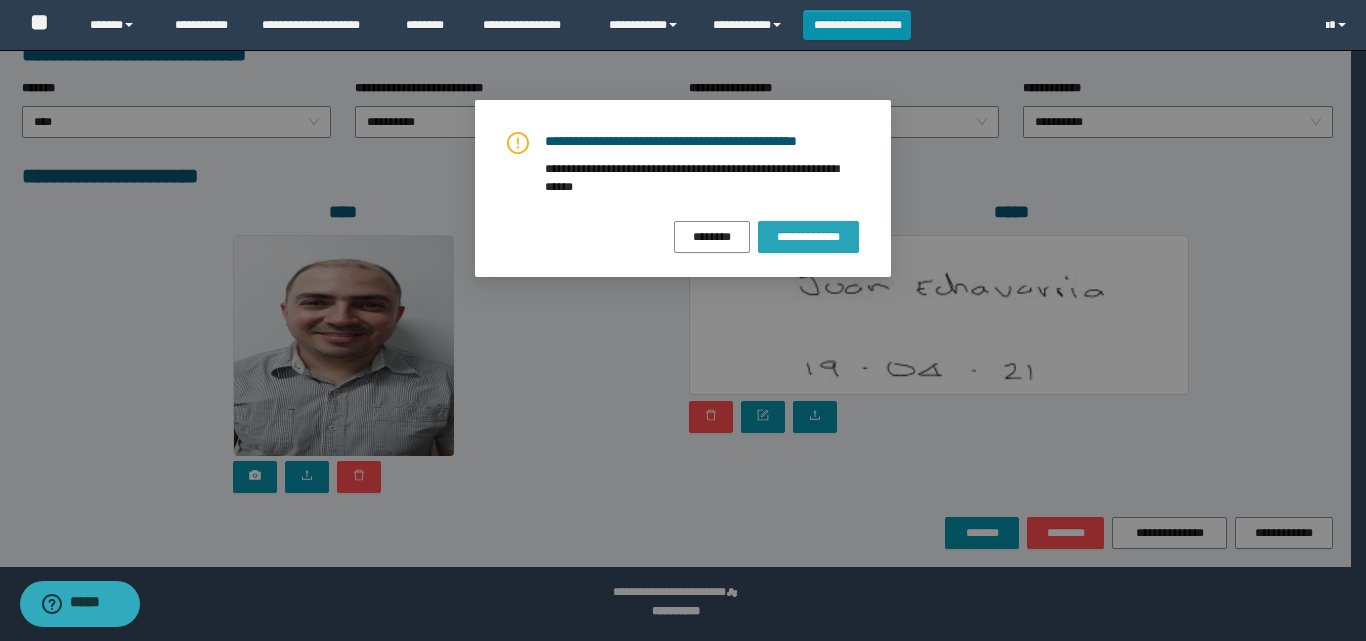 click on "**********" at bounding box center [808, 237] 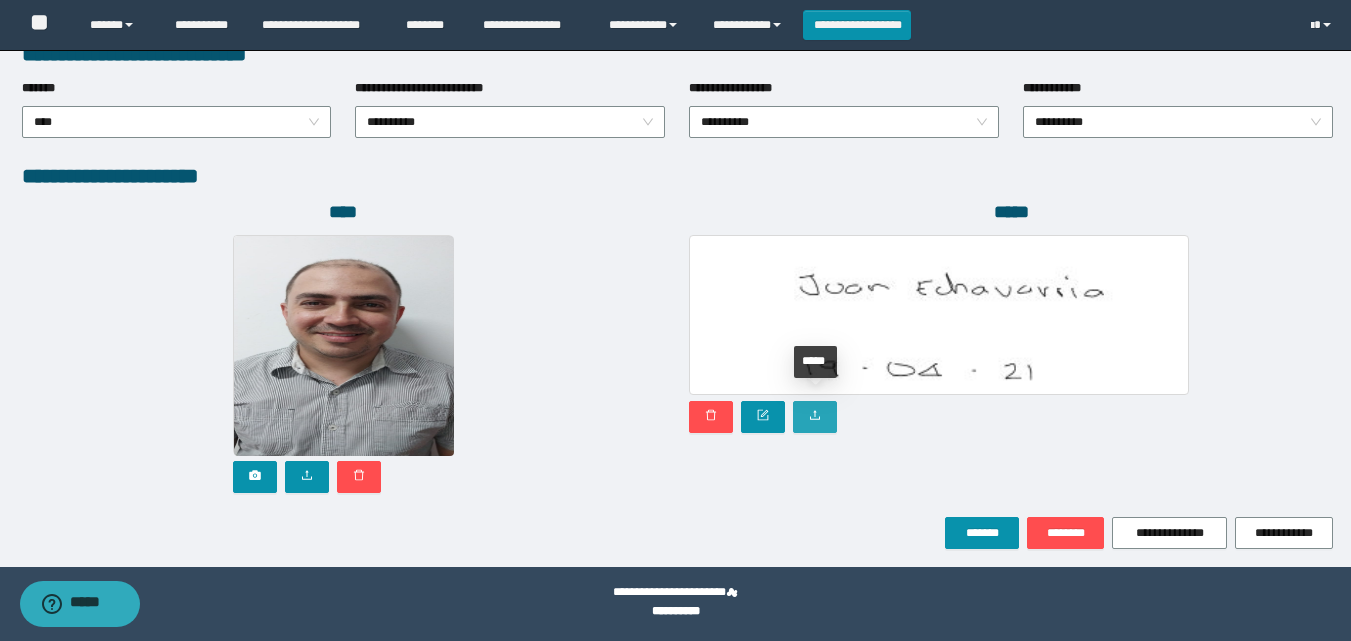 click 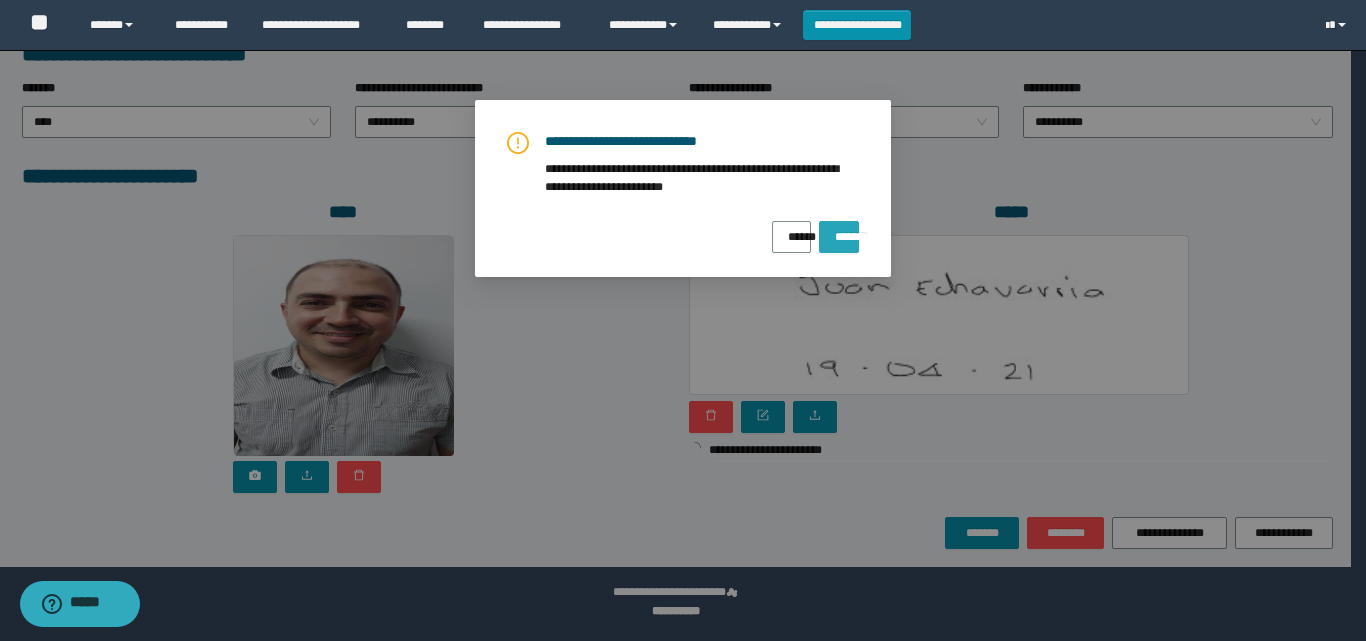 click on "*******" at bounding box center [839, 230] 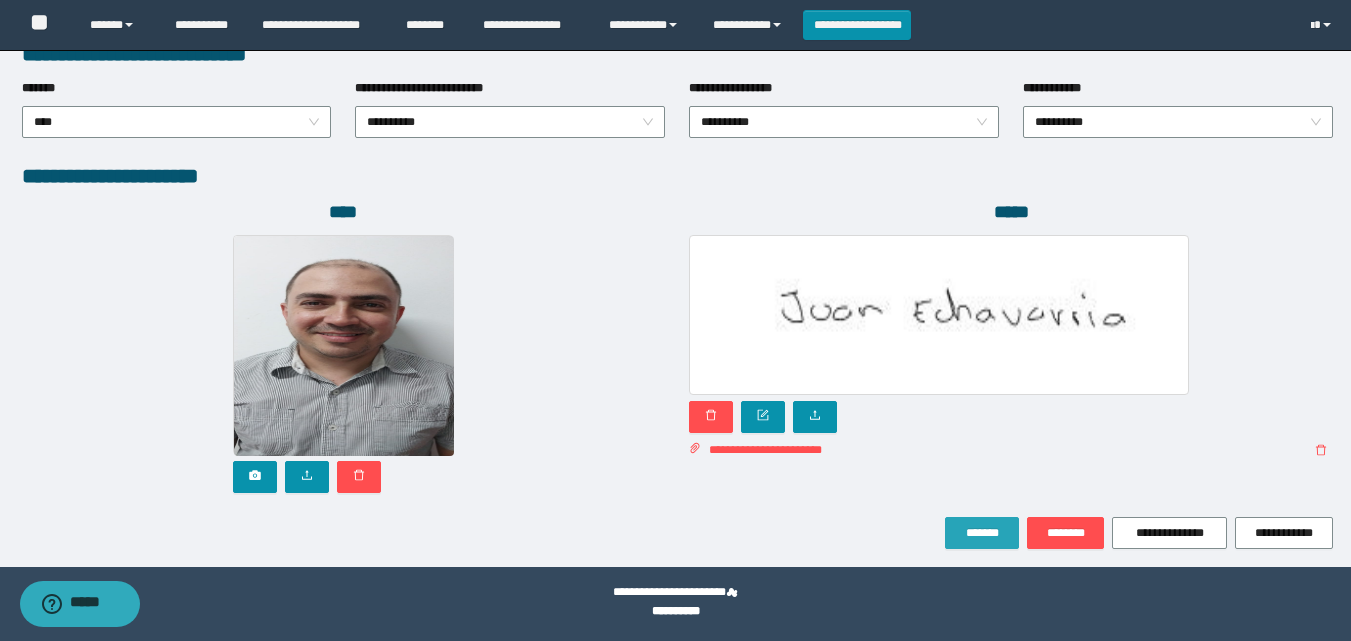 click on "*******" at bounding box center [982, 533] 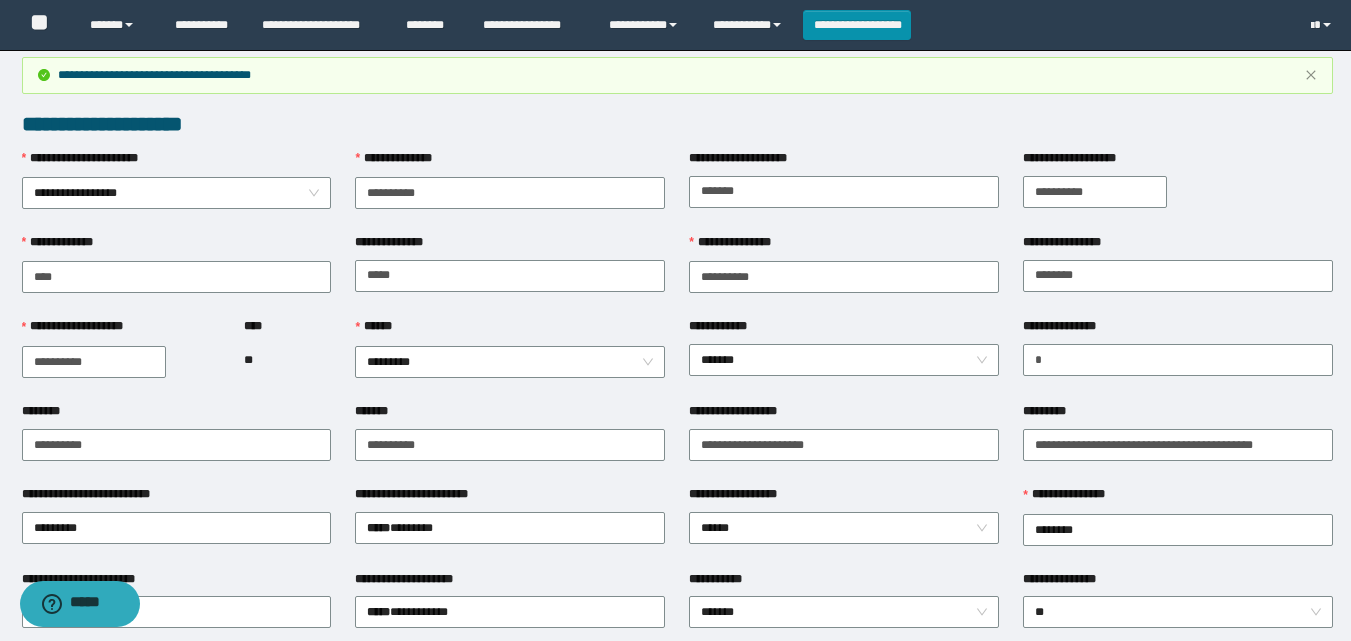 scroll, scrollTop: 0, scrollLeft: 0, axis: both 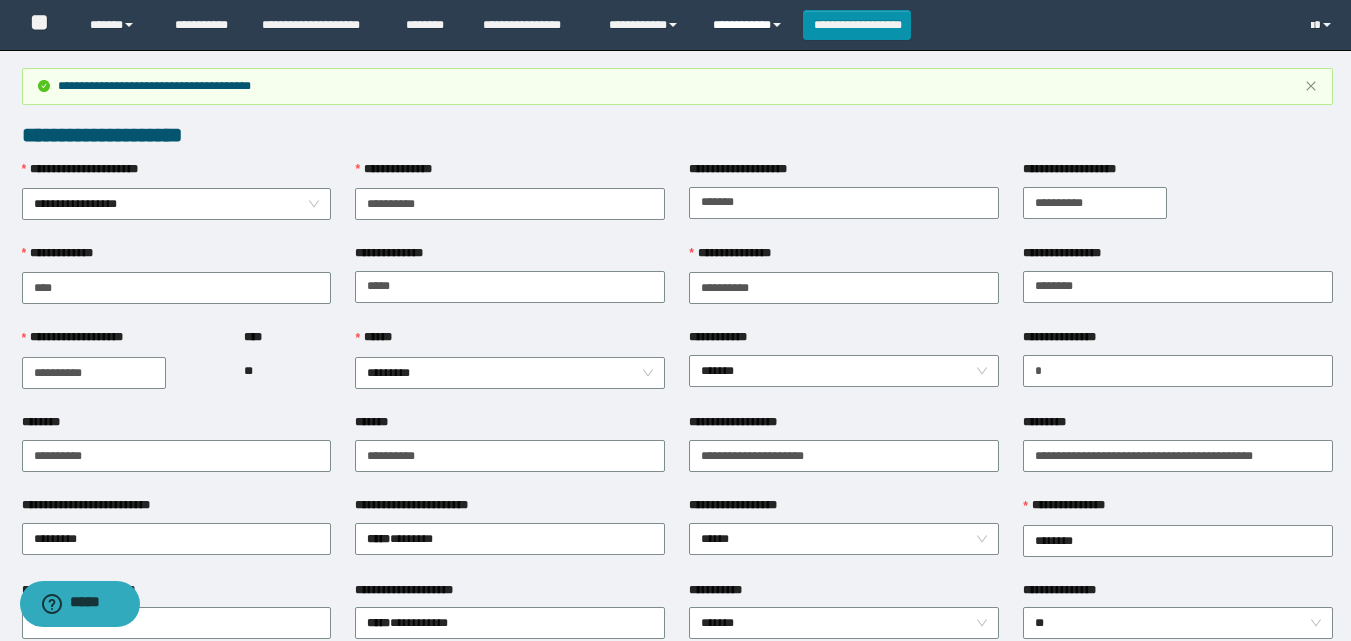click on "**********" at bounding box center [750, 25] 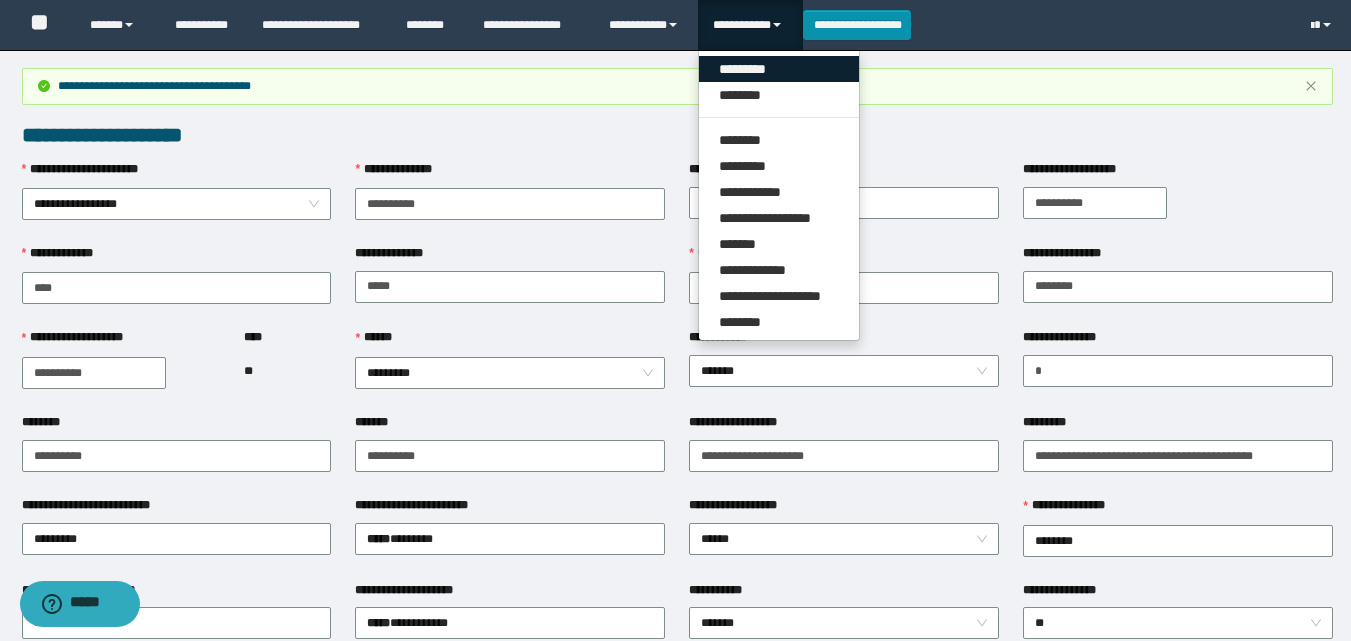 click on "*********" at bounding box center (779, 69) 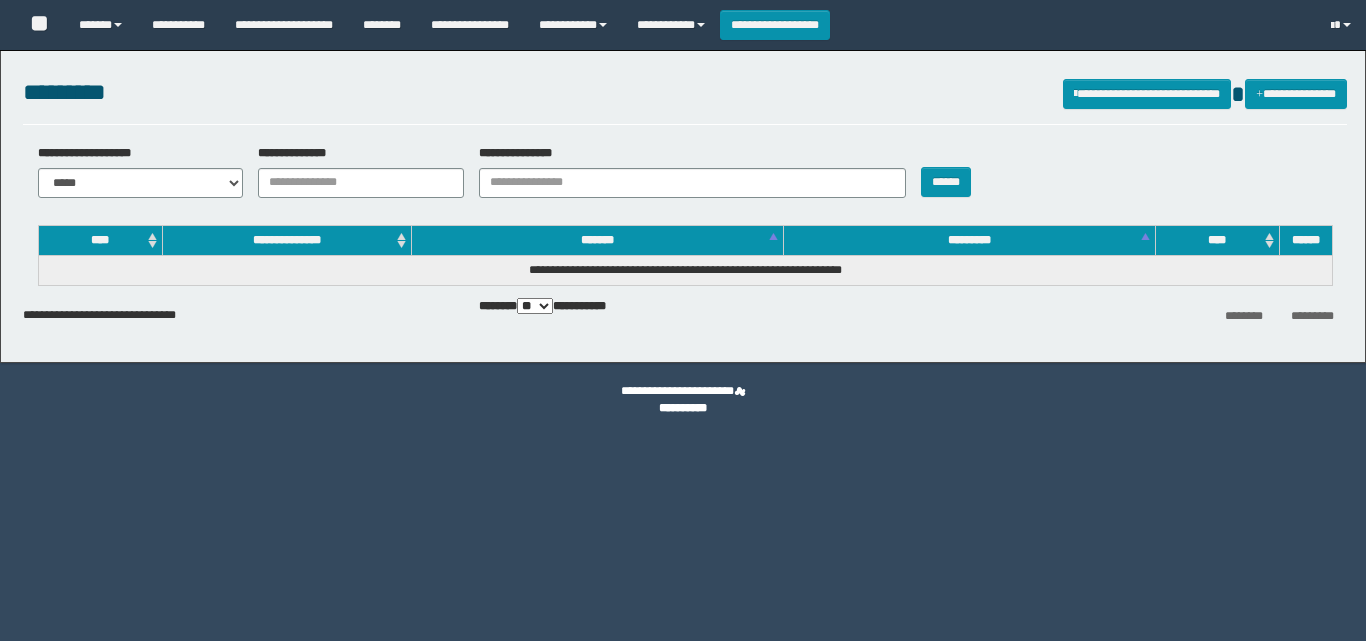 scroll, scrollTop: 0, scrollLeft: 0, axis: both 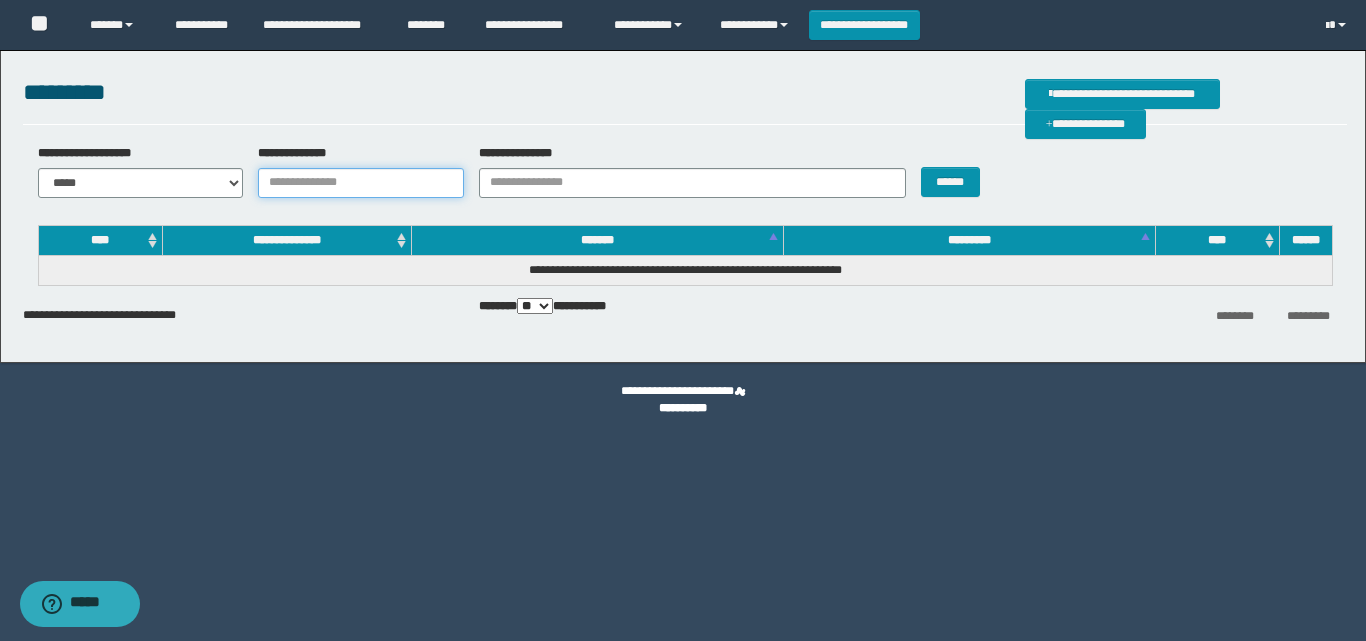 click on "**********" at bounding box center [361, 183] 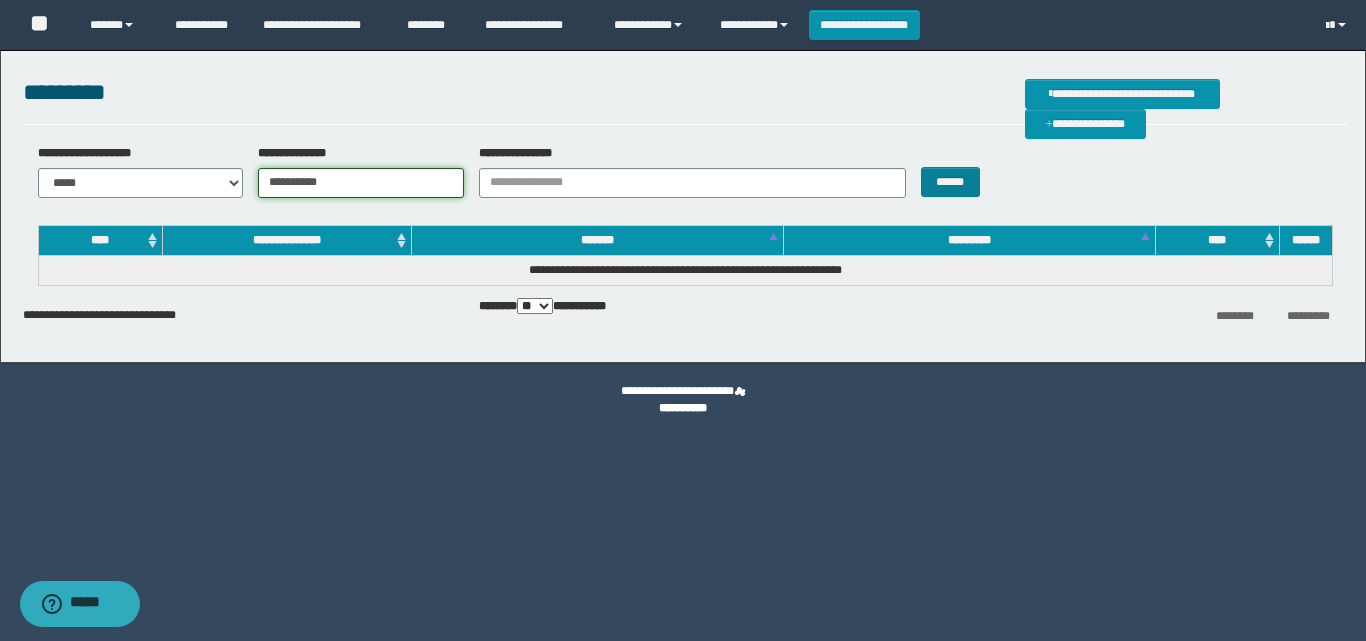 type on "**********" 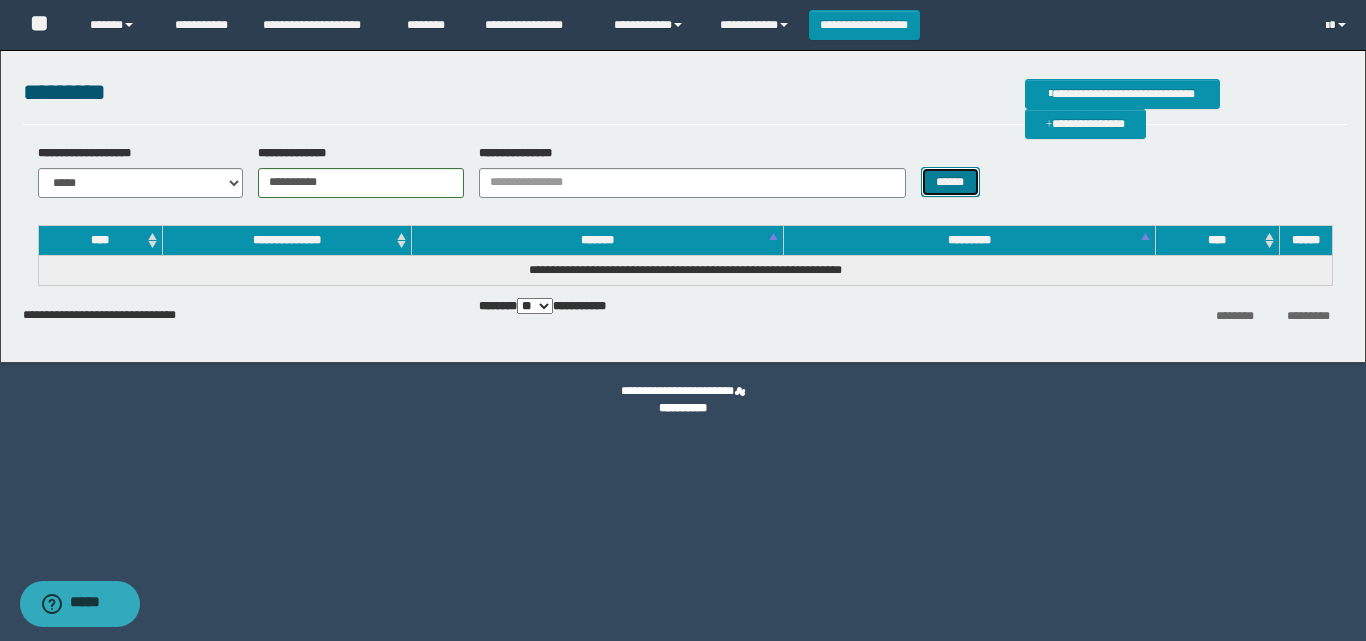 click on "******" at bounding box center [950, 182] 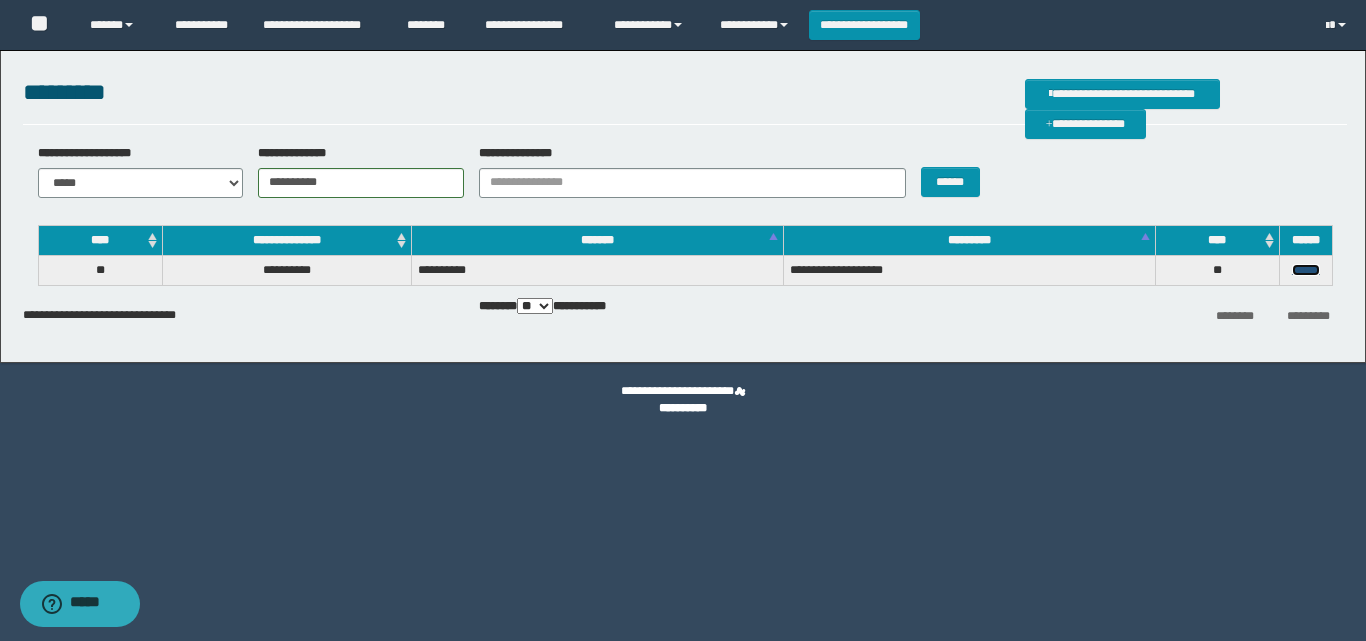 click on "******" at bounding box center (1306, 270) 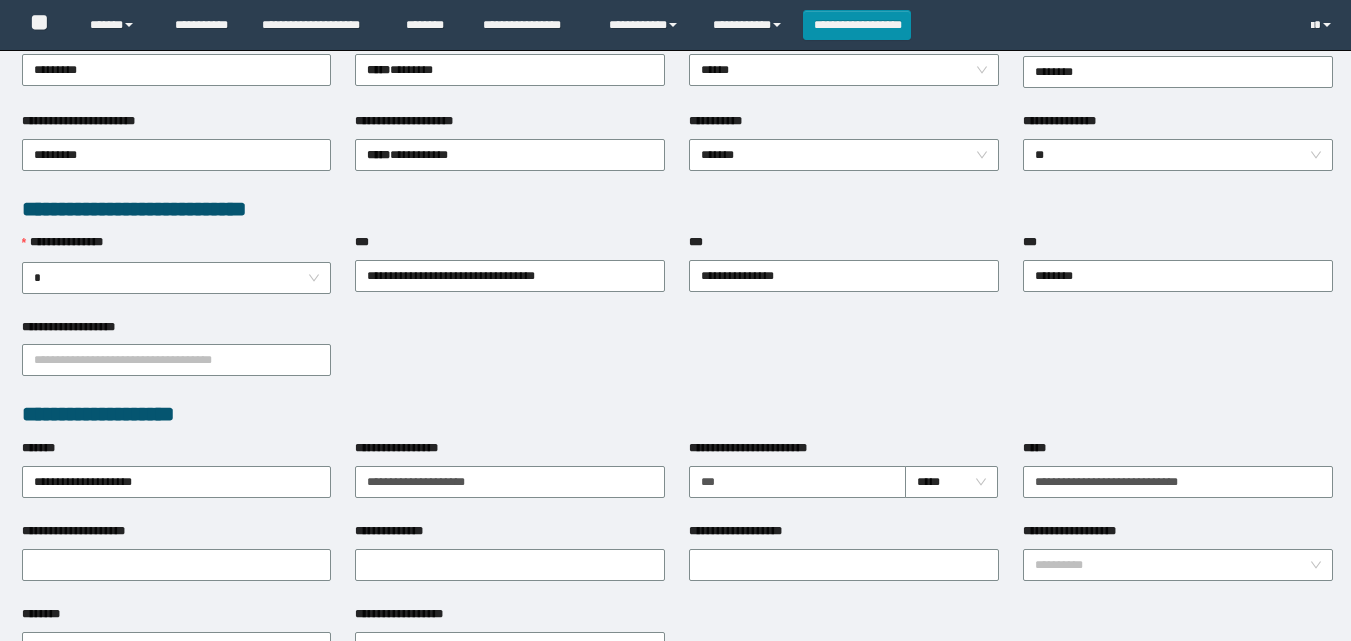 scroll, scrollTop: 462, scrollLeft: 0, axis: vertical 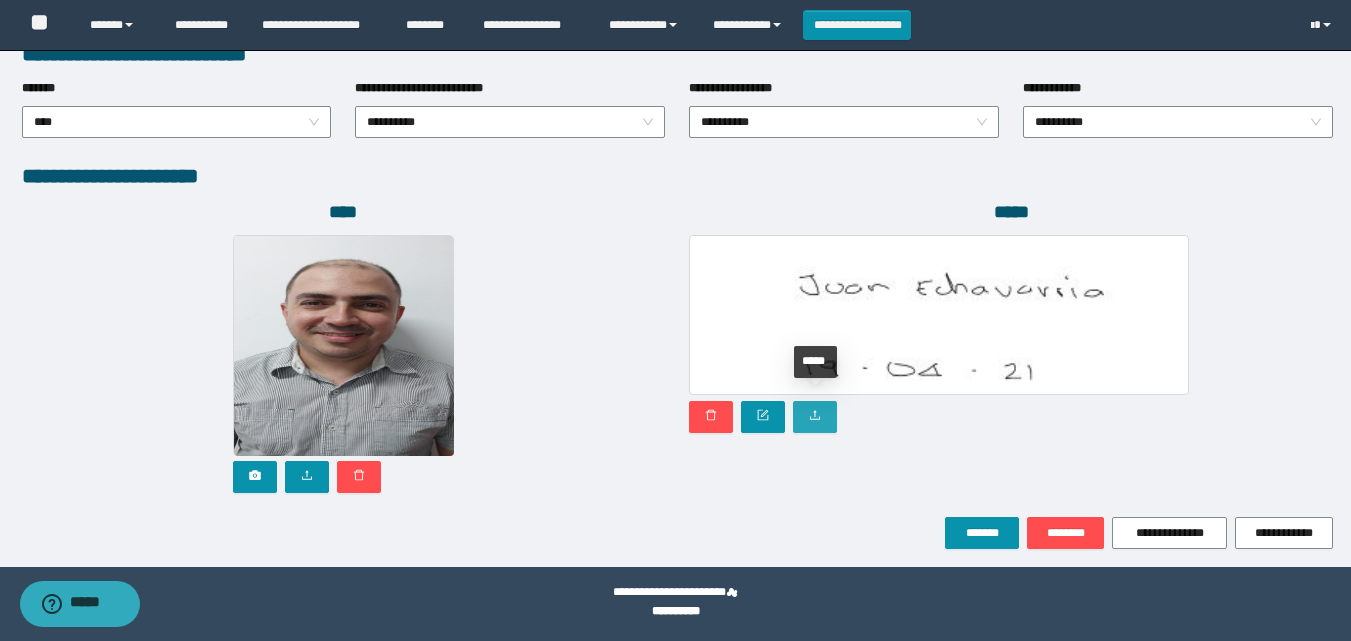 click 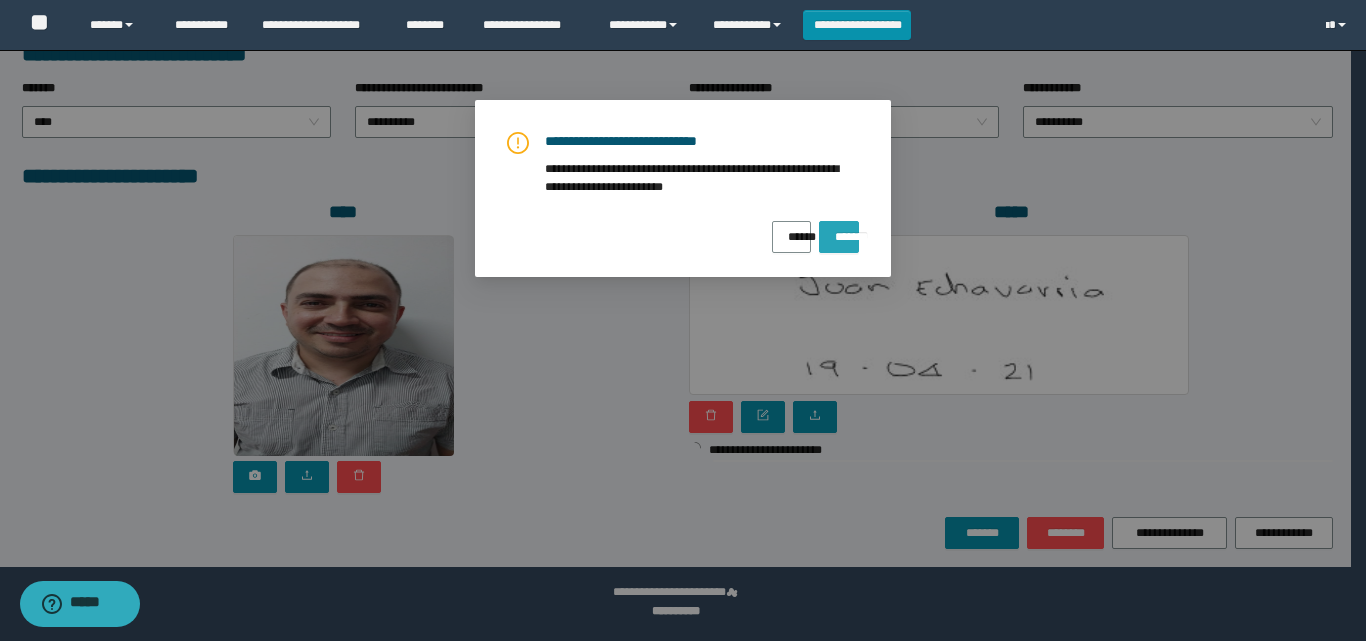 click on "*******" at bounding box center (839, 230) 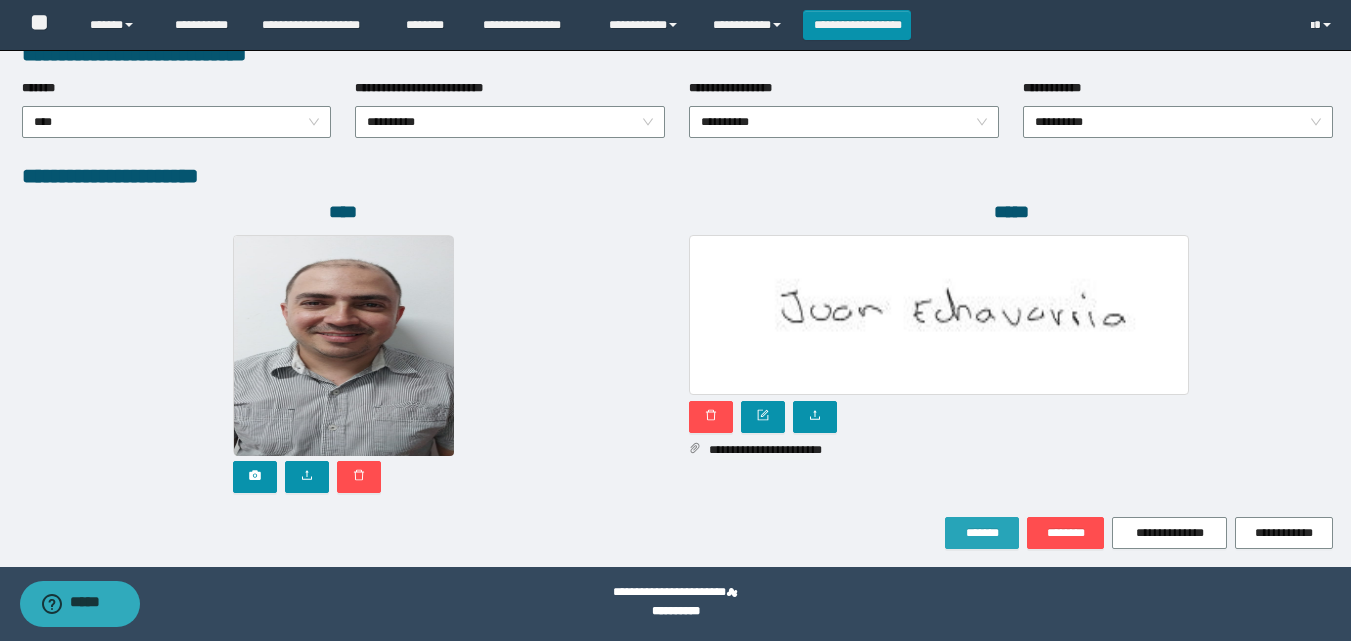 click on "*******" at bounding box center [982, 533] 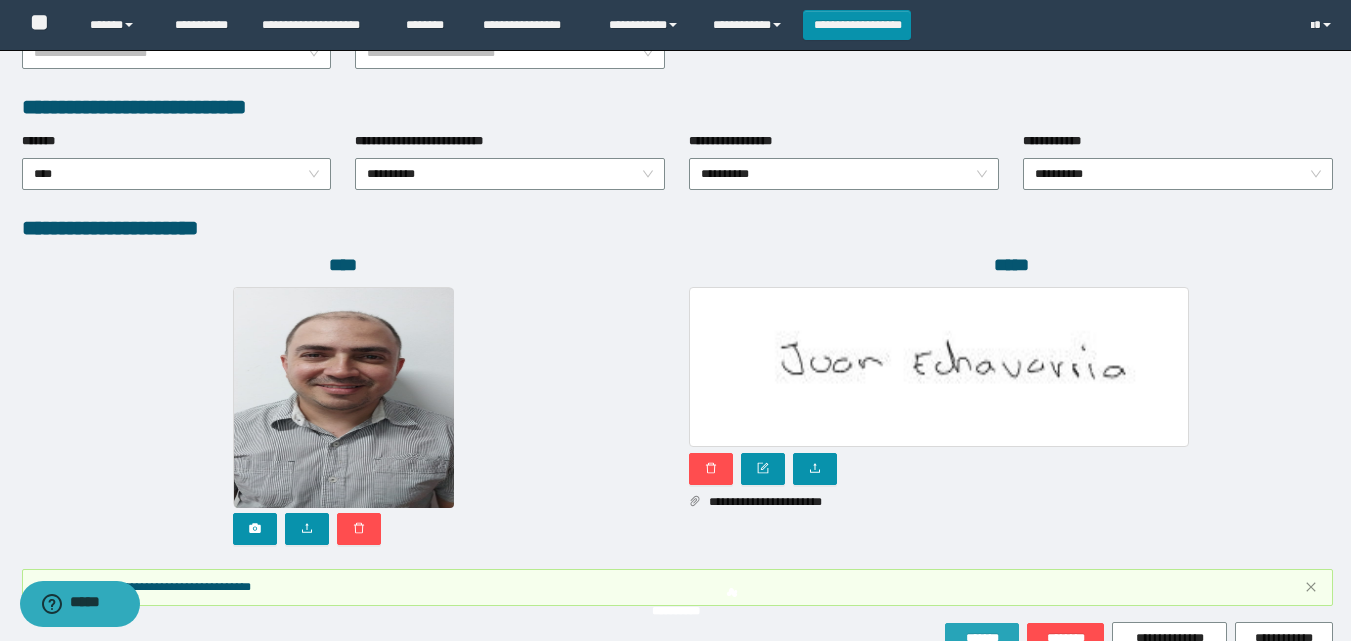scroll, scrollTop: 1117, scrollLeft: 0, axis: vertical 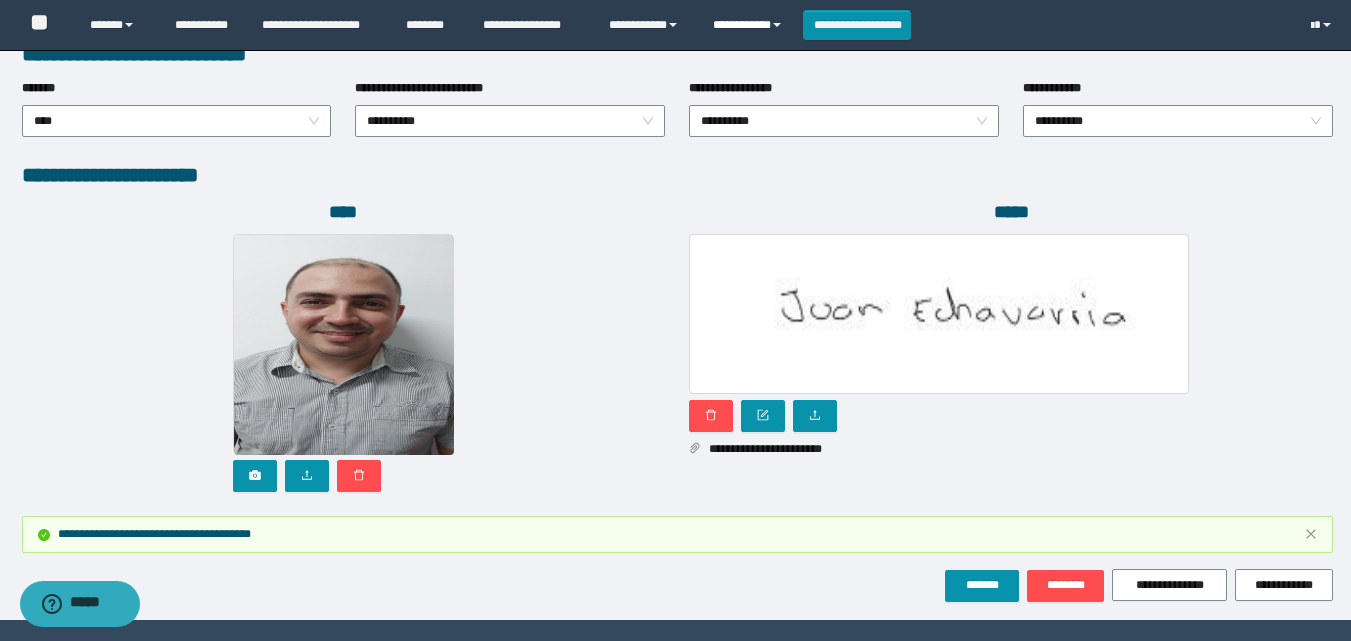 click on "**********" at bounding box center (750, 25) 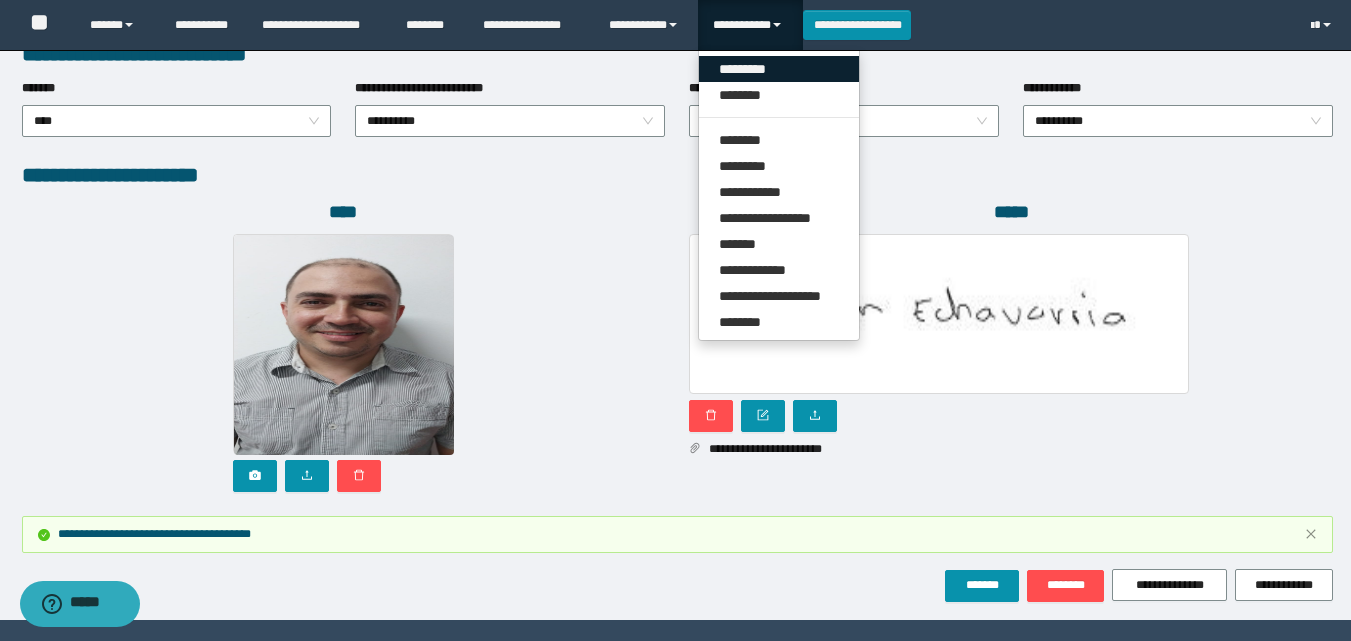 click on "*********" at bounding box center (779, 69) 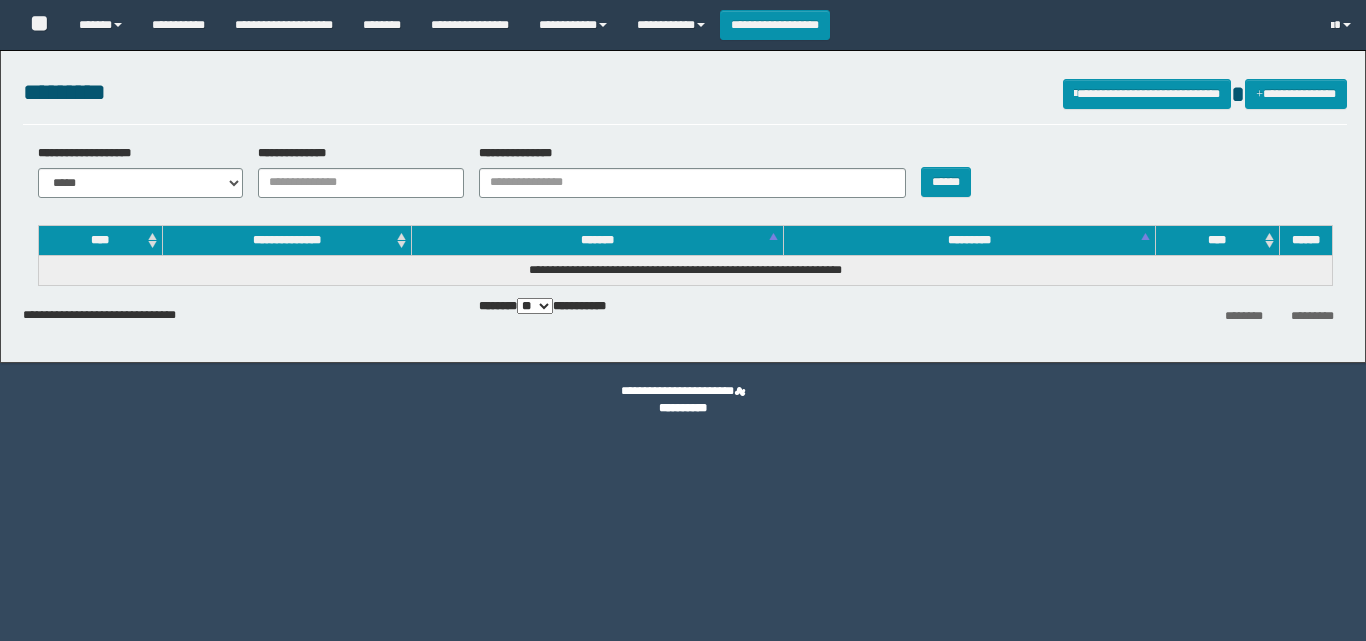 scroll, scrollTop: 0, scrollLeft: 0, axis: both 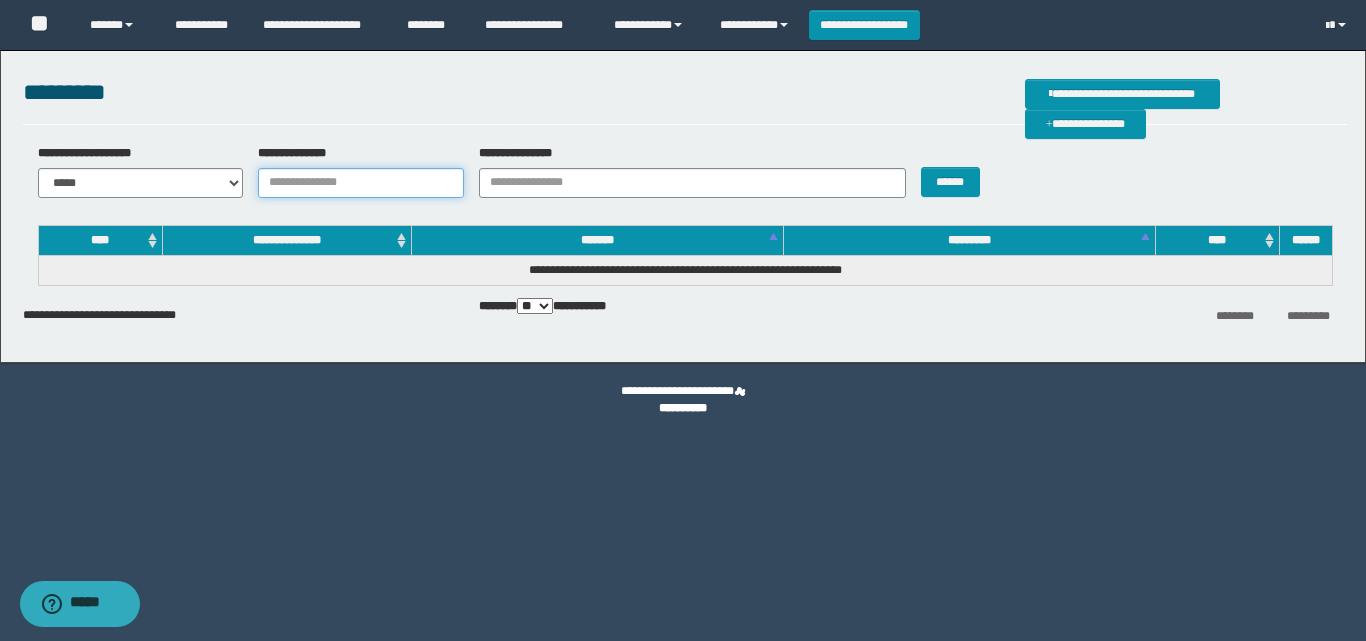 click on "**********" at bounding box center (361, 183) 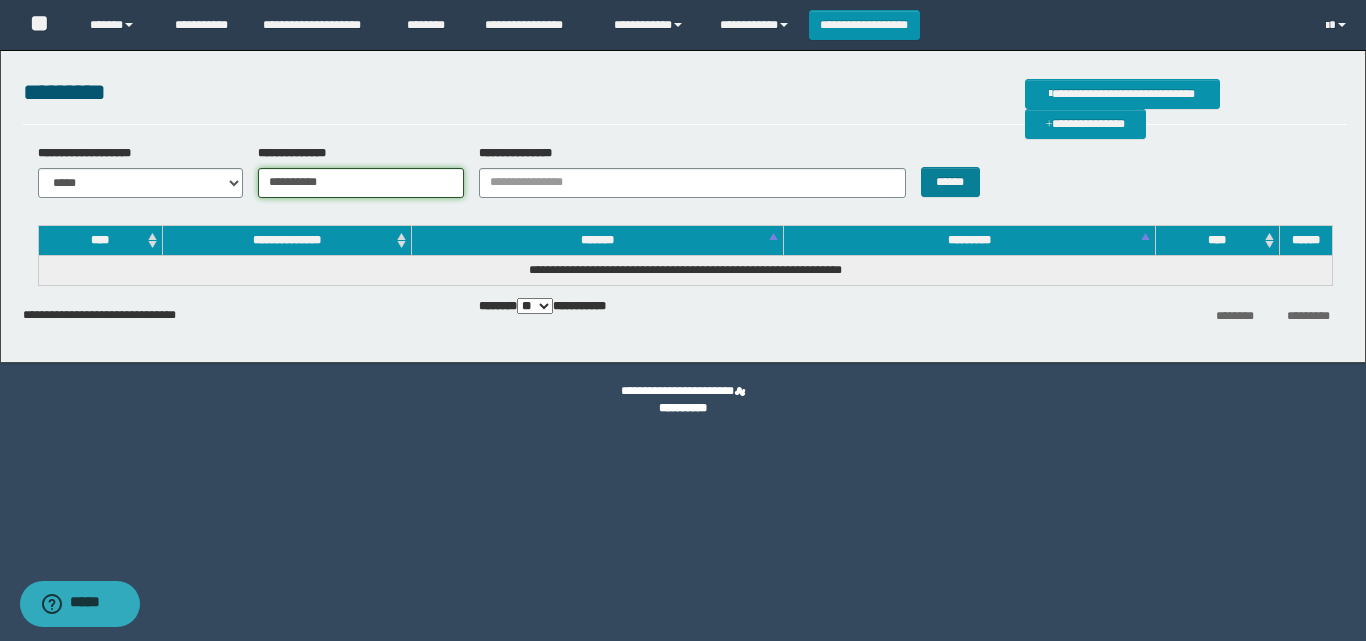 type on "**********" 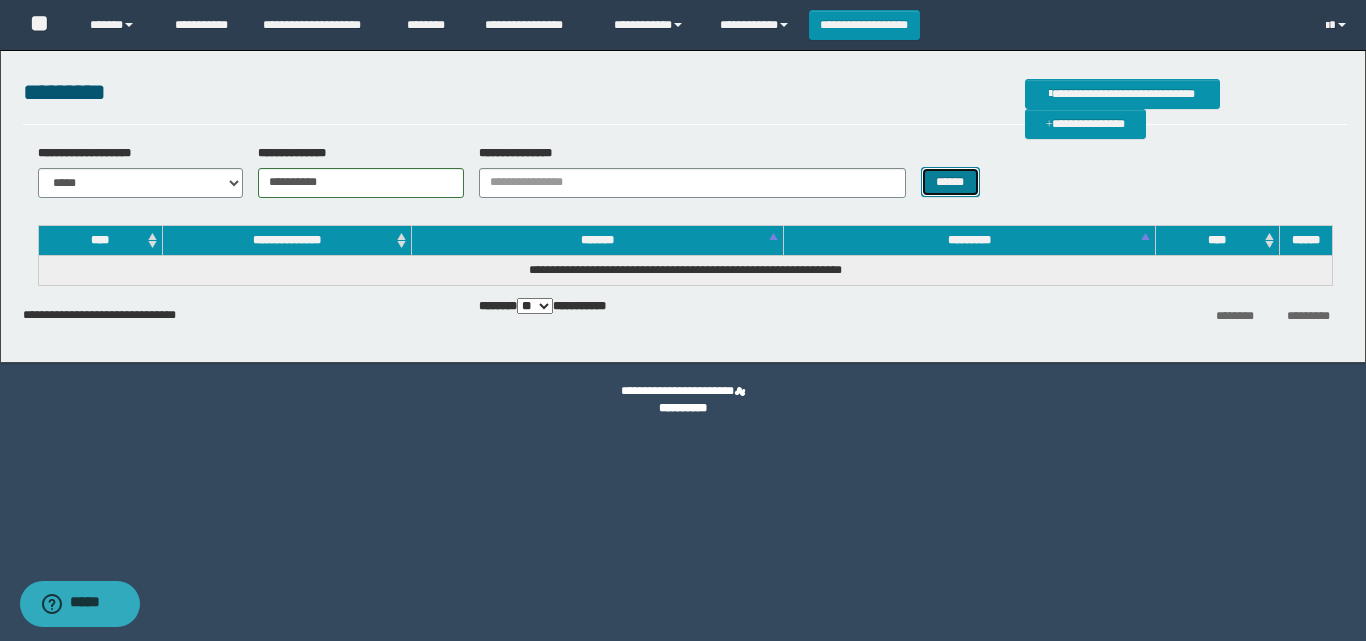 click on "******" at bounding box center [950, 182] 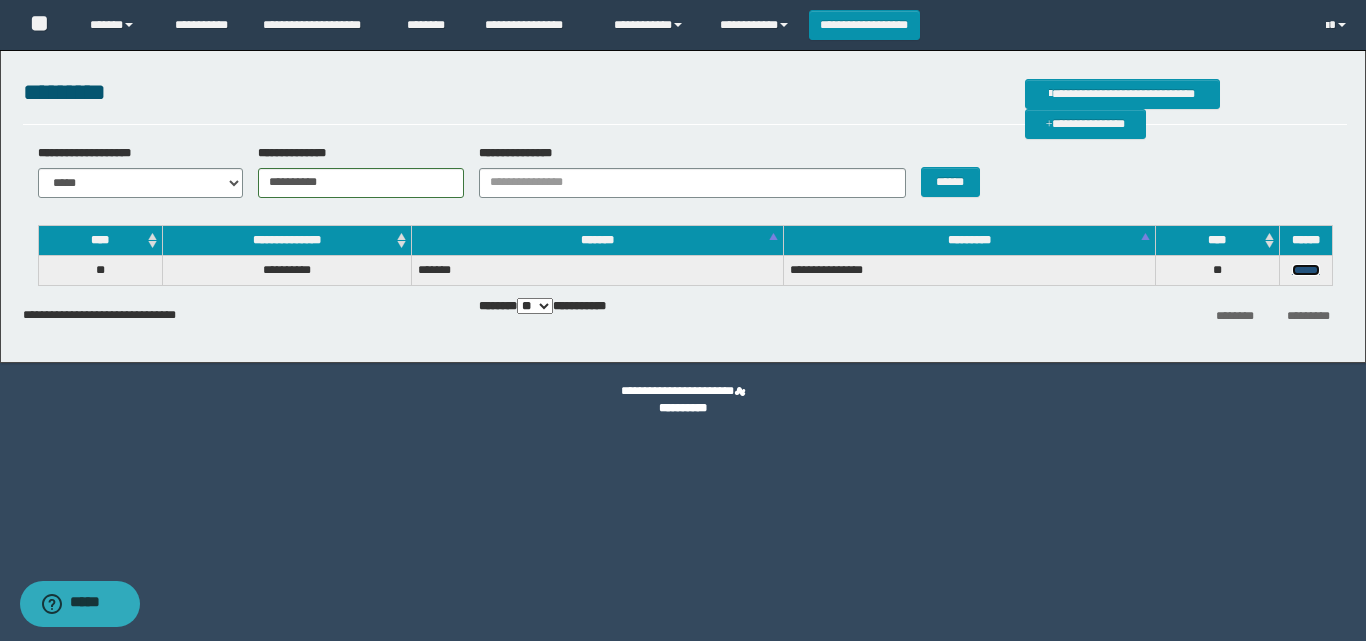 click on "******" at bounding box center [1306, 270] 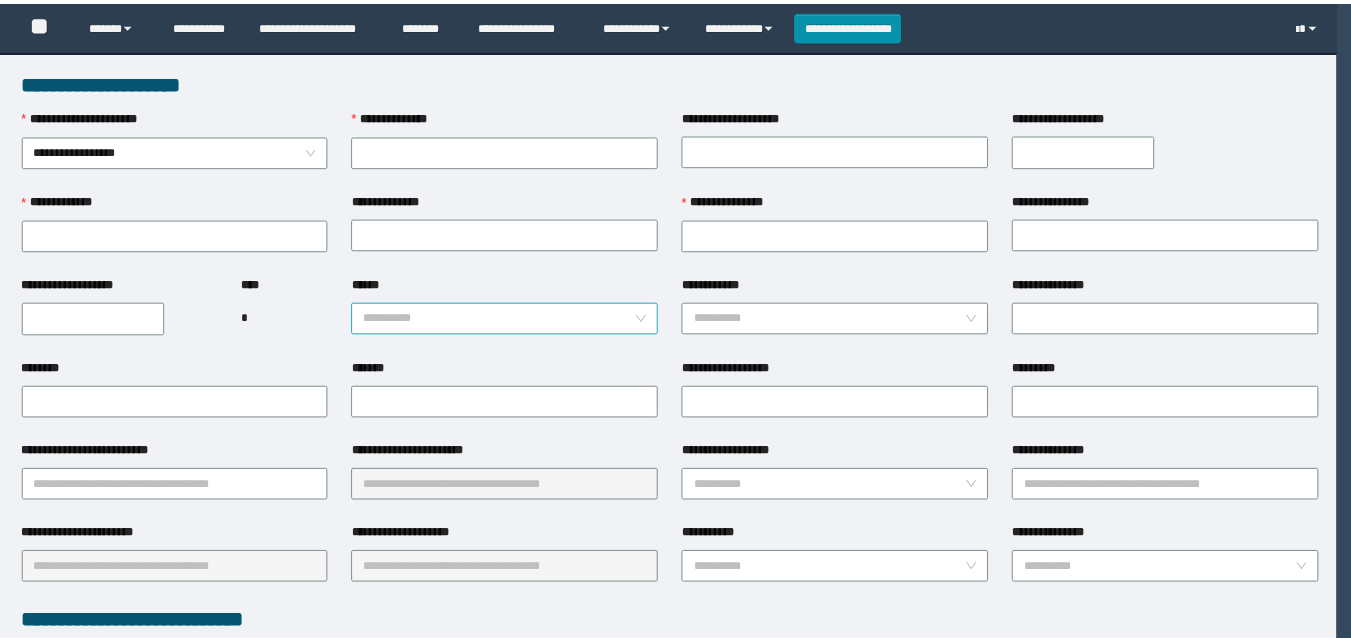 scroll, scrollTop: 0, scrollLeft: 0, axis: both 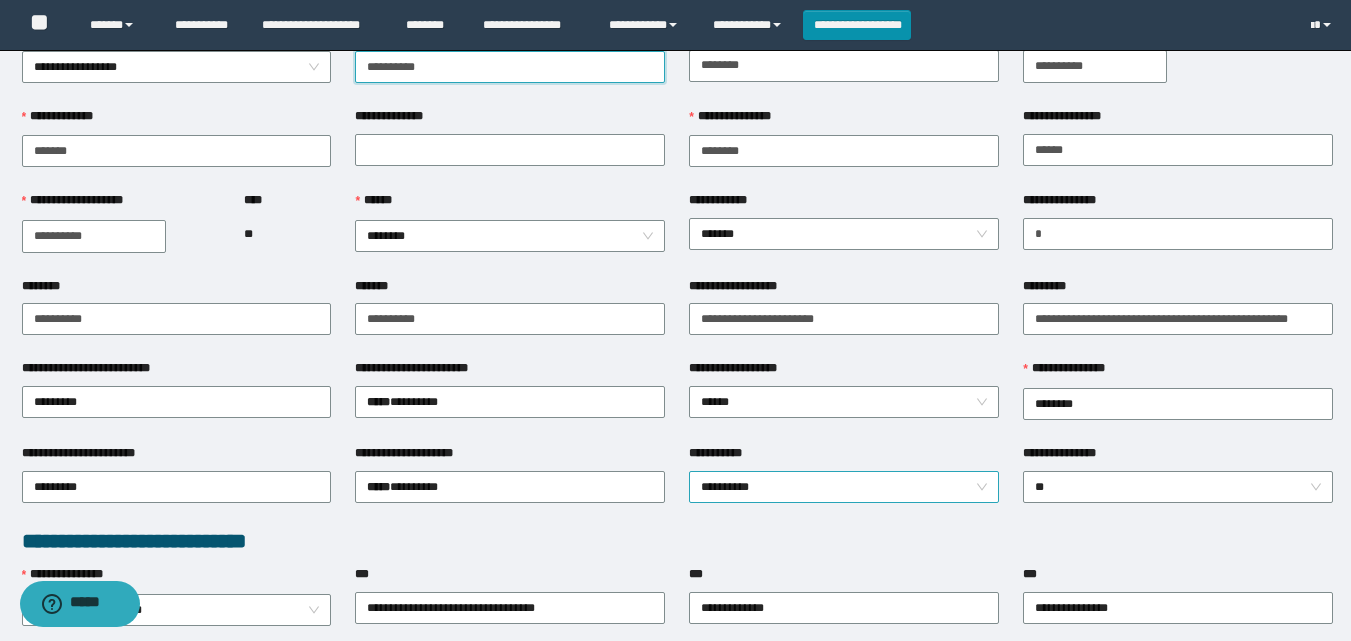 click on "**********" at bounding box center [844, 487] 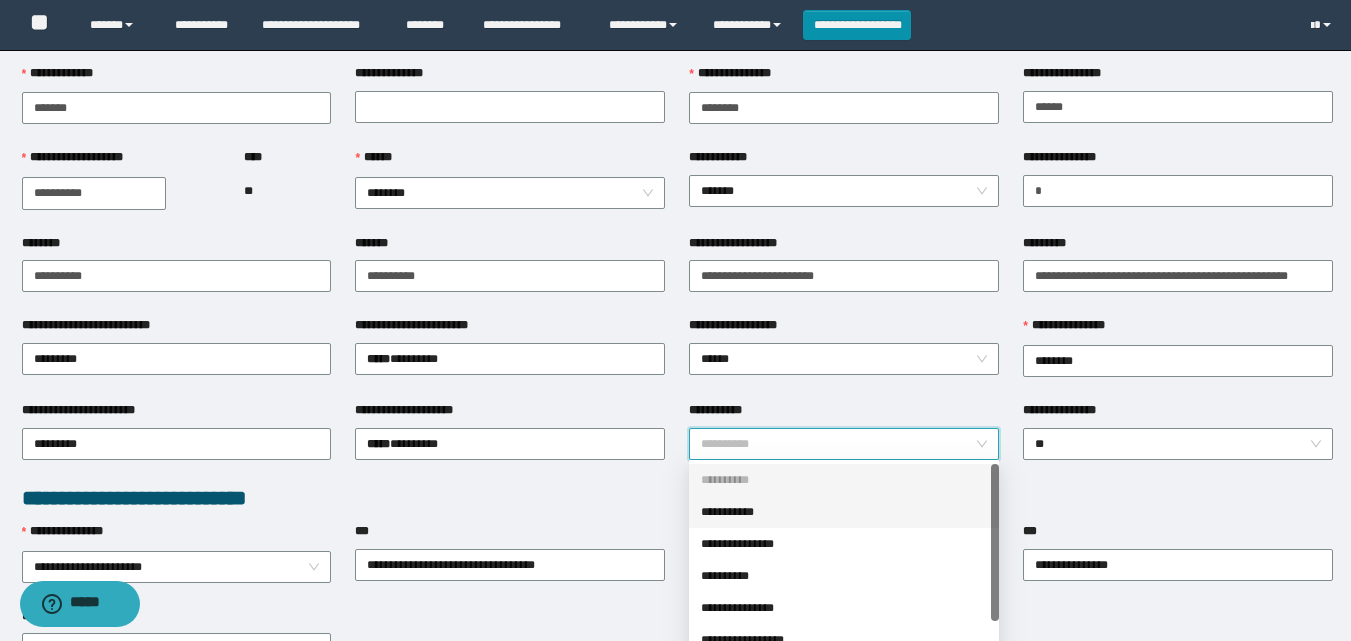 scroll, scrollTop: 167, scrollLeft: 0, axis: vertical 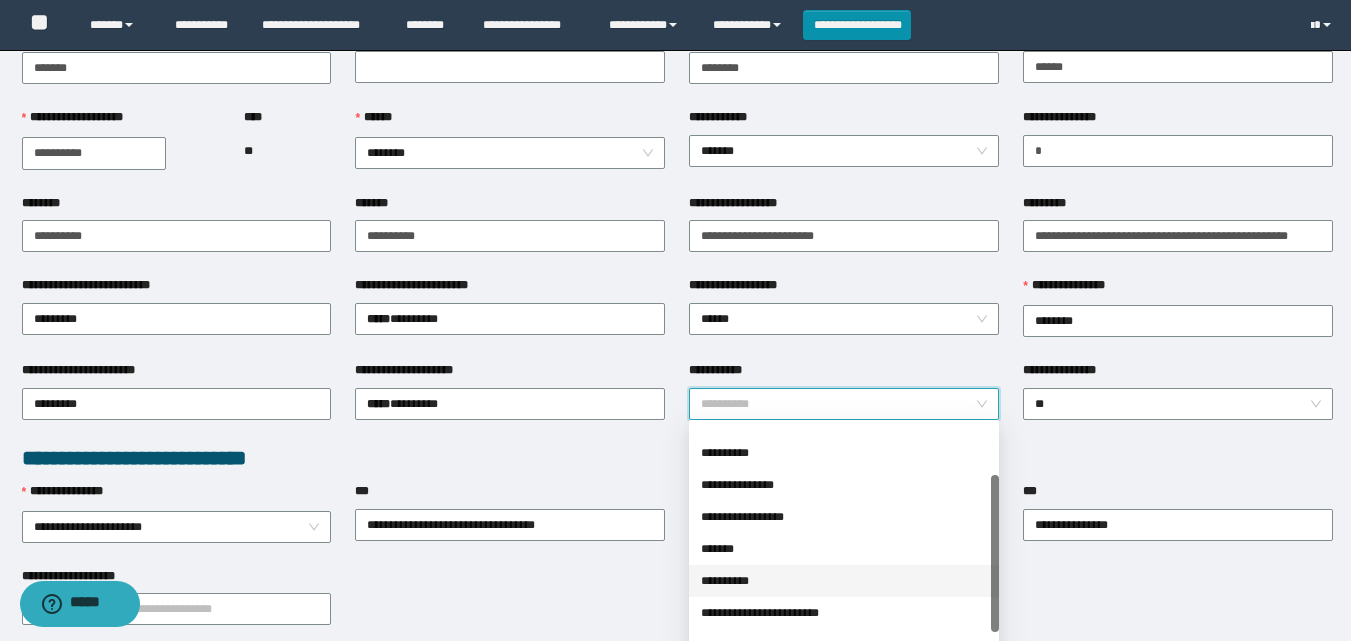 click on "**********" at bounding box center (844, 581) 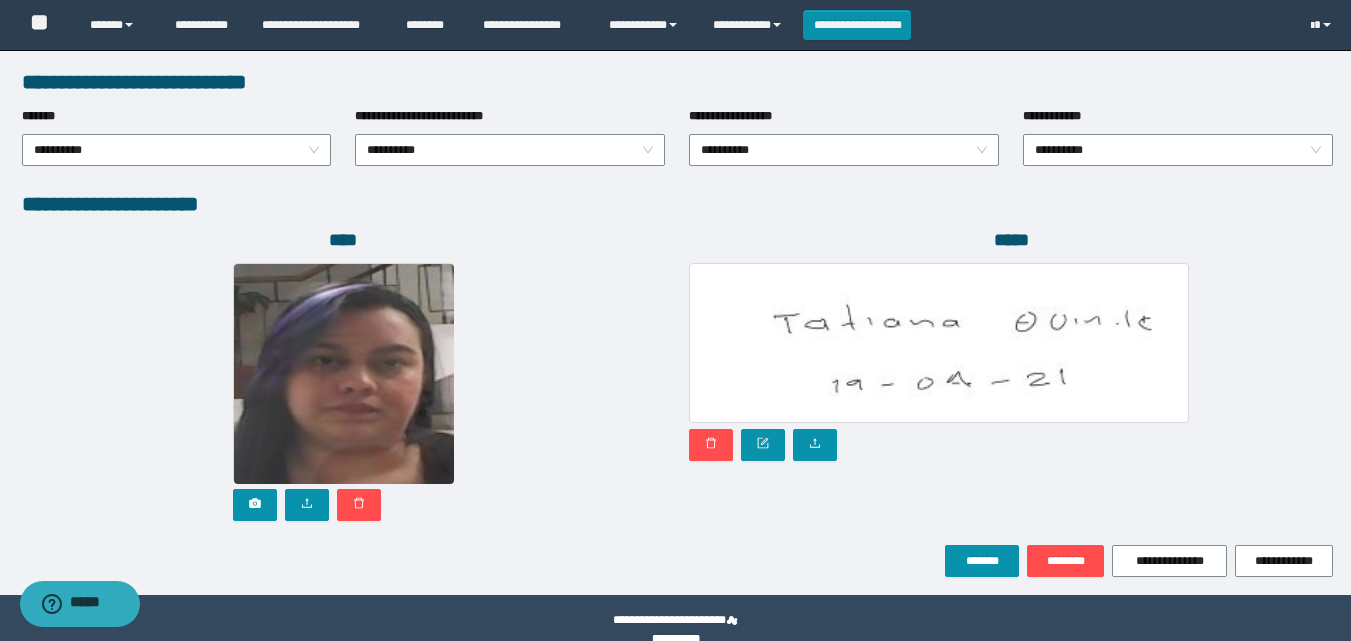 scroll, scrollTop: 1064, scrollLeft: 0, axis: vertical 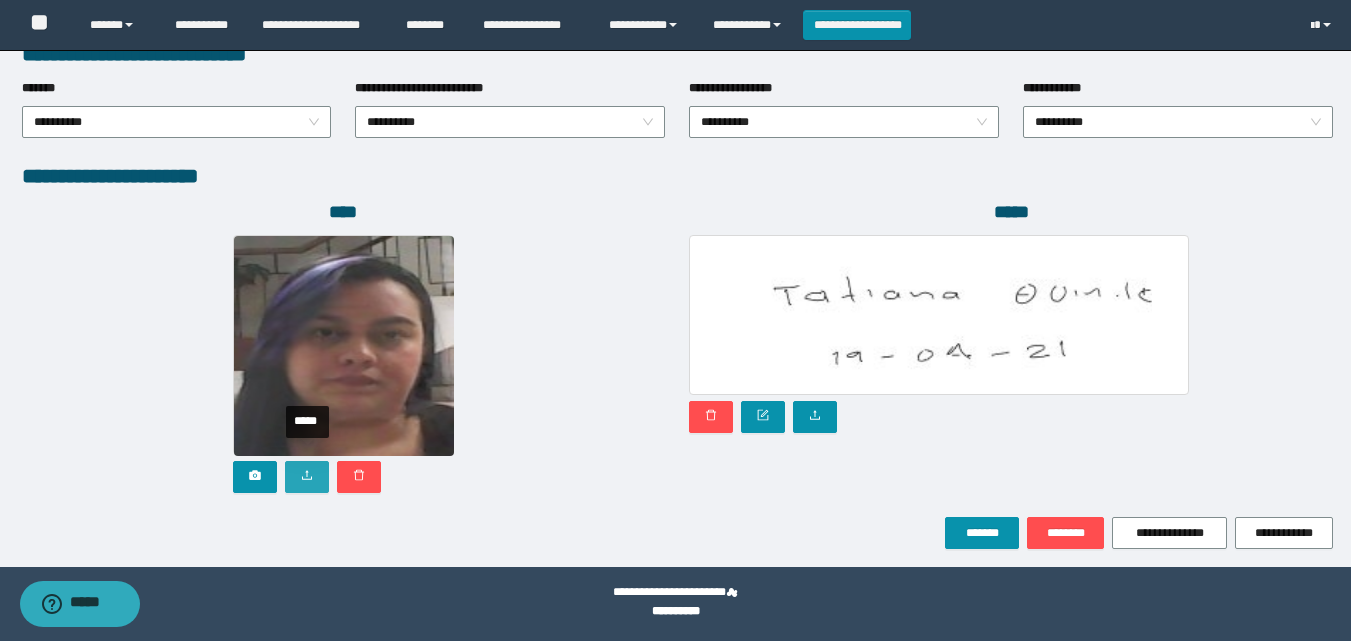 click 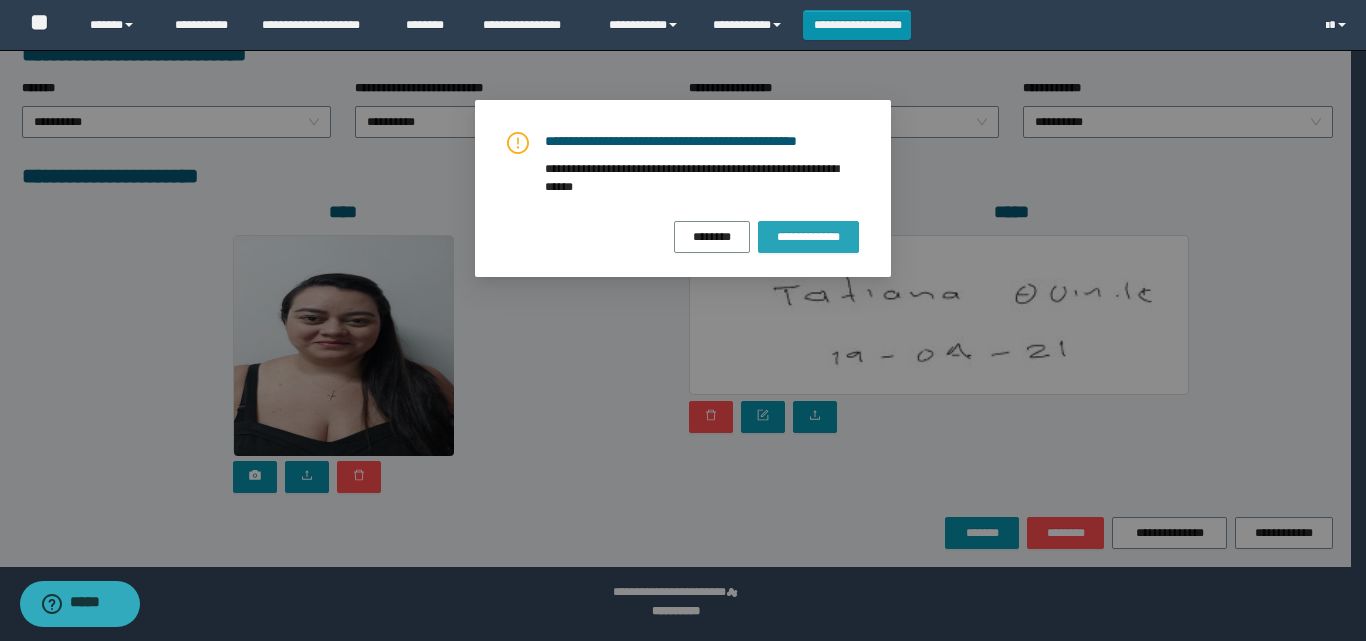 click on "**********" at bounding box center (808, 237) 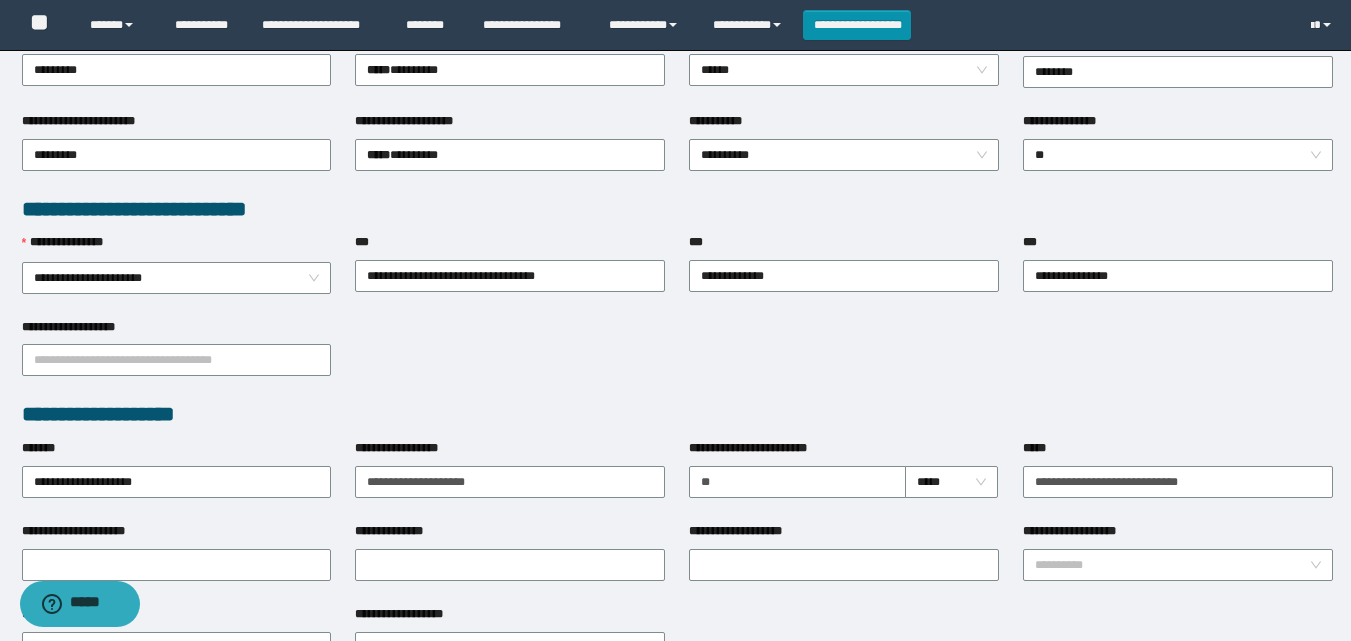 scroll, scrollTop: 1064, scrollLeft: 0, axis: vertical 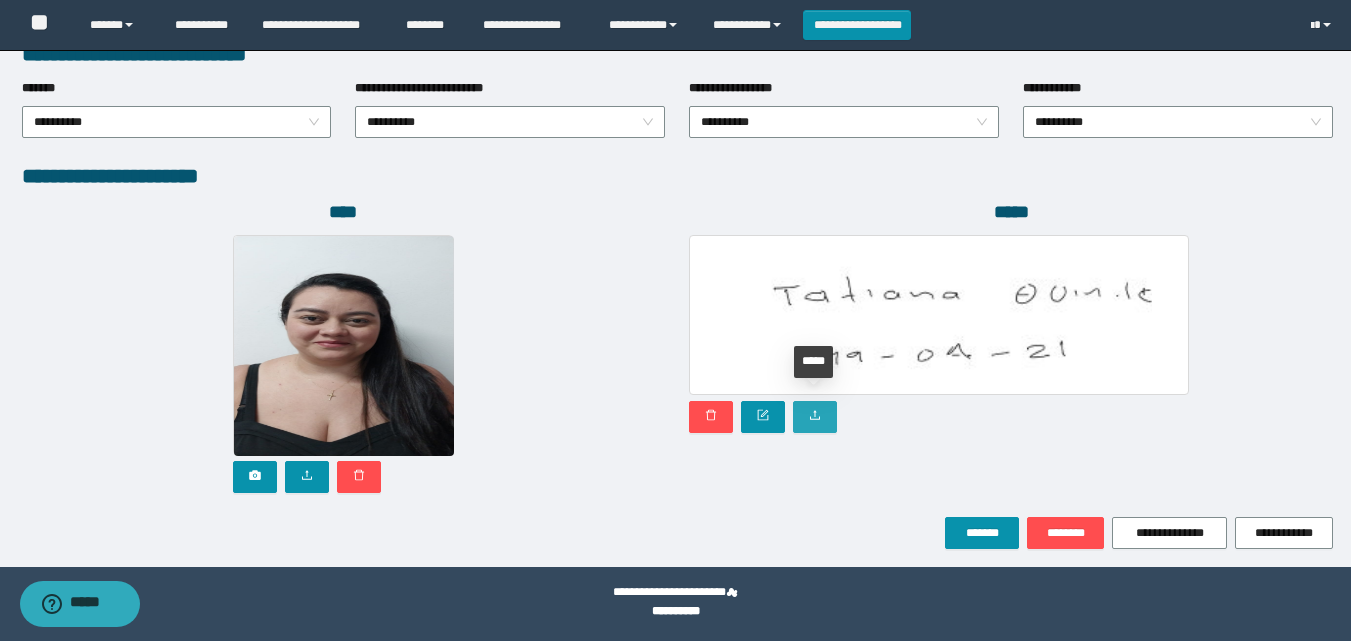 click at bounding box center [815, 417] 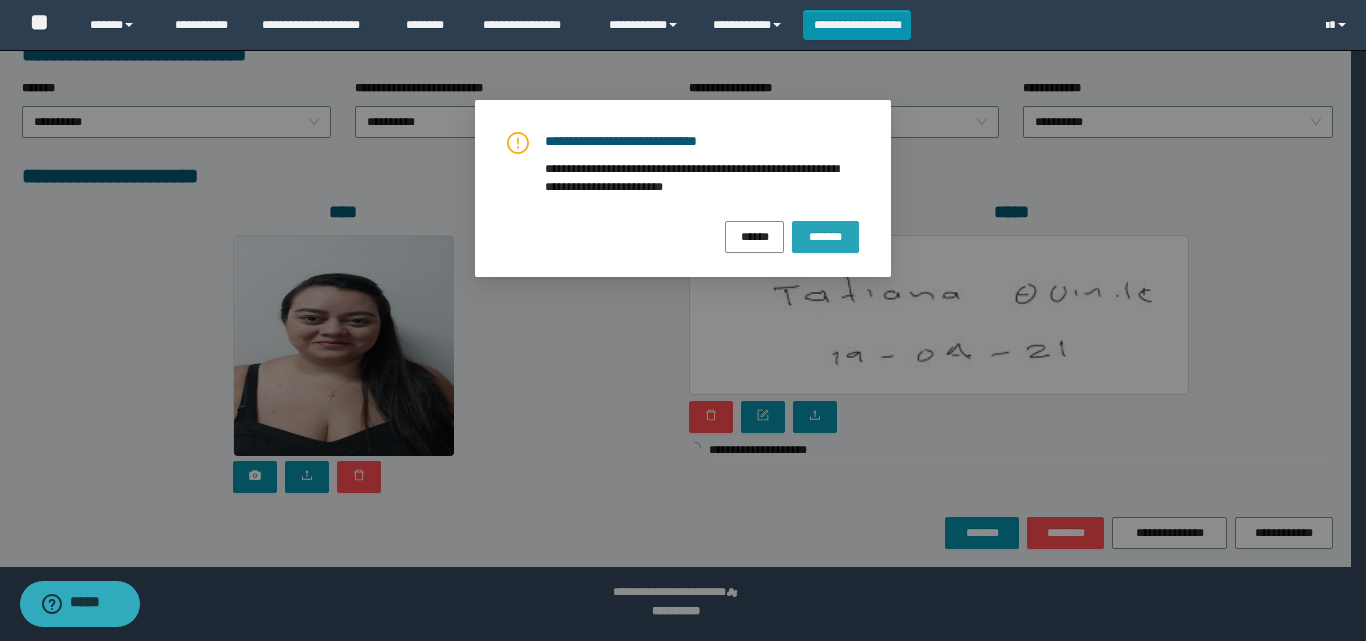 click on "*******" at bounding box center [825, 236] 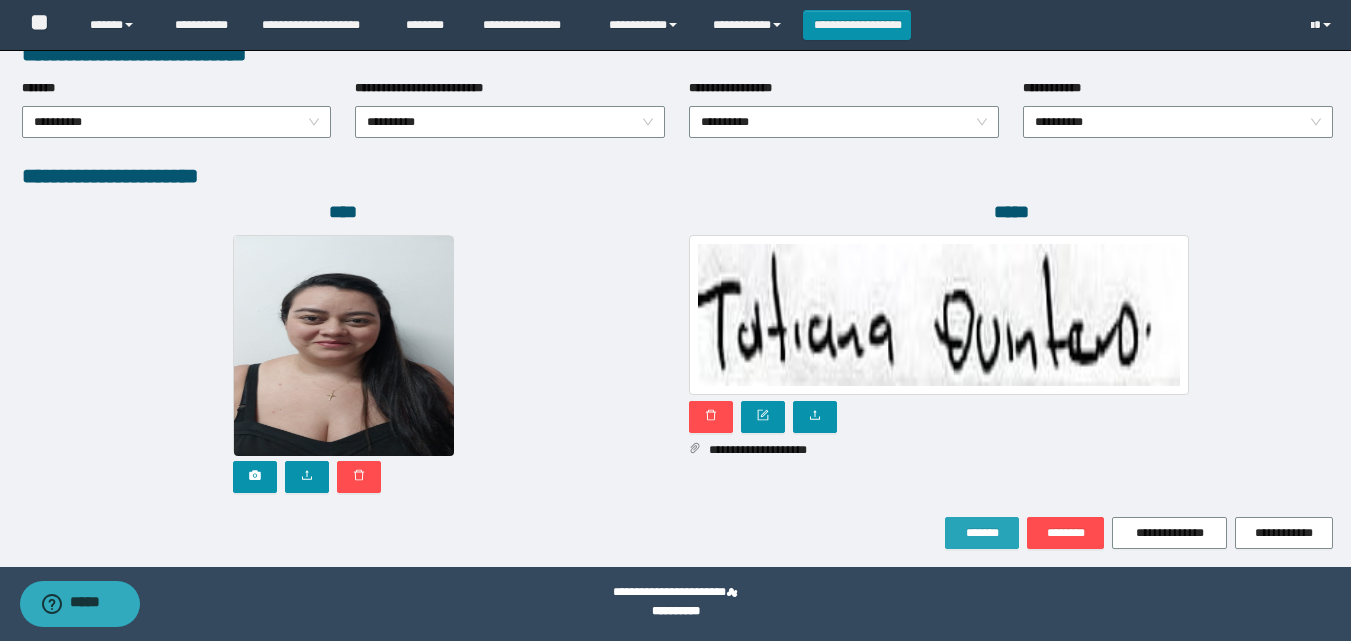 click on "*******" at bounding box center [982, 533] 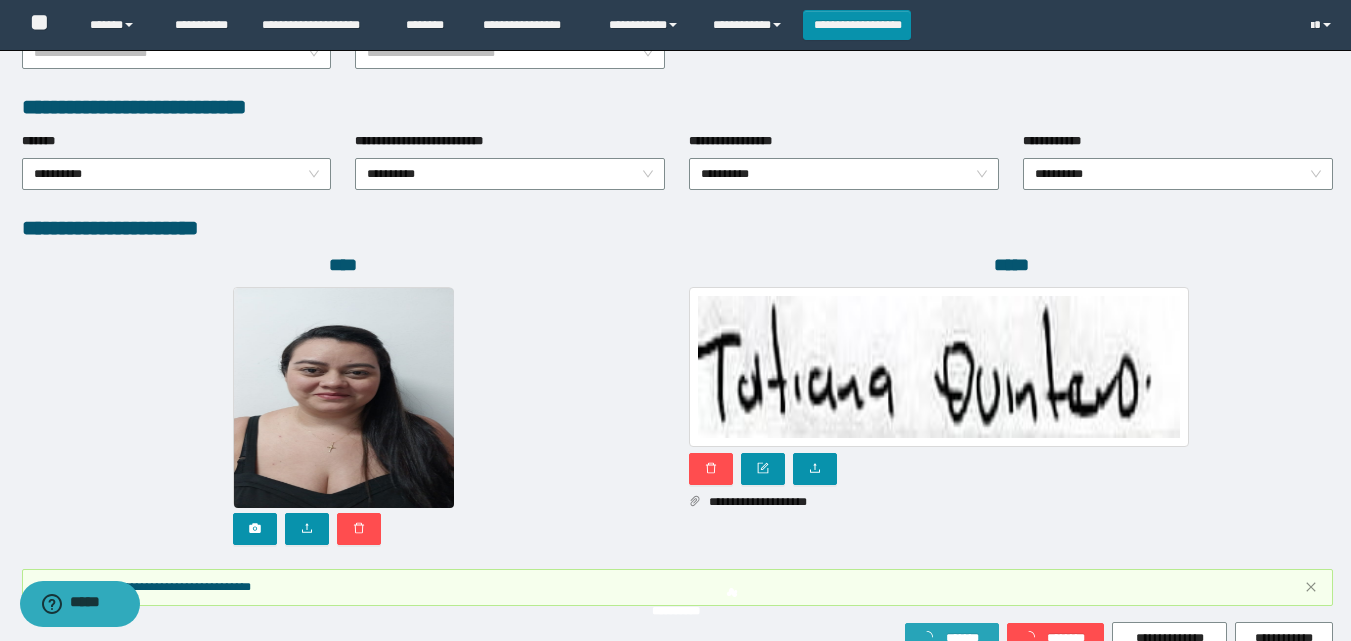 scroll, scrollTop: 1117, scrollLeft: 0, axis: vertical 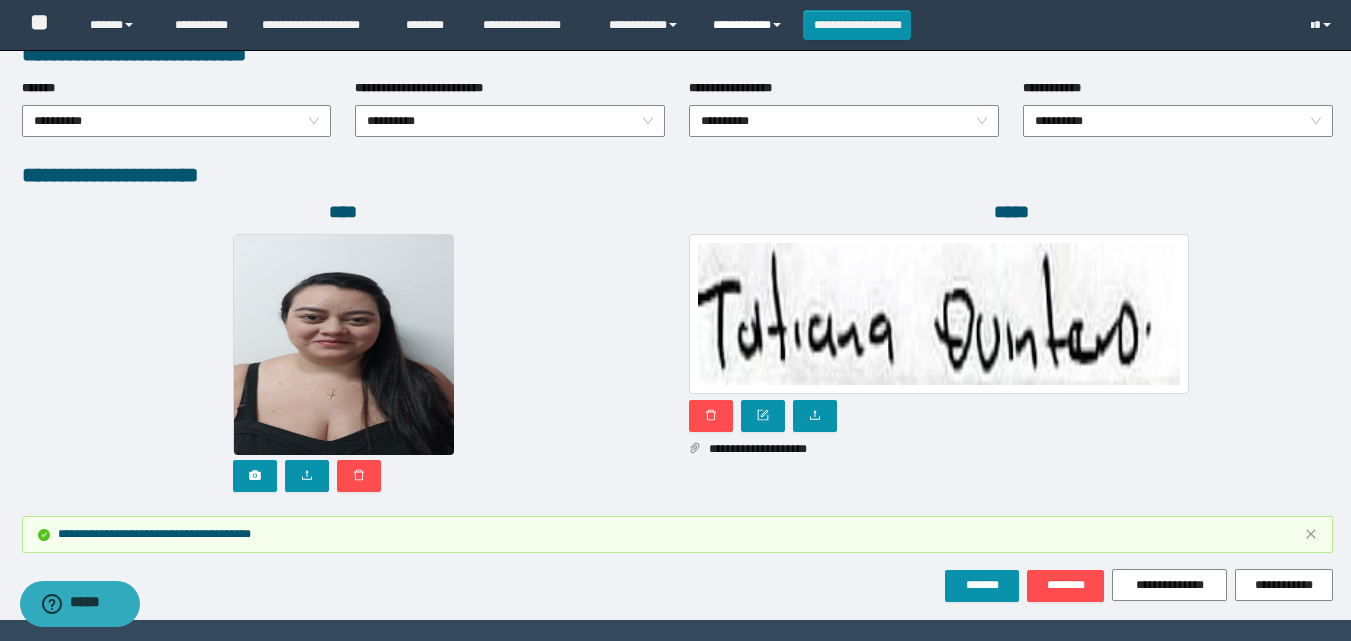 click on "**********" at bounding box center [750, 25] 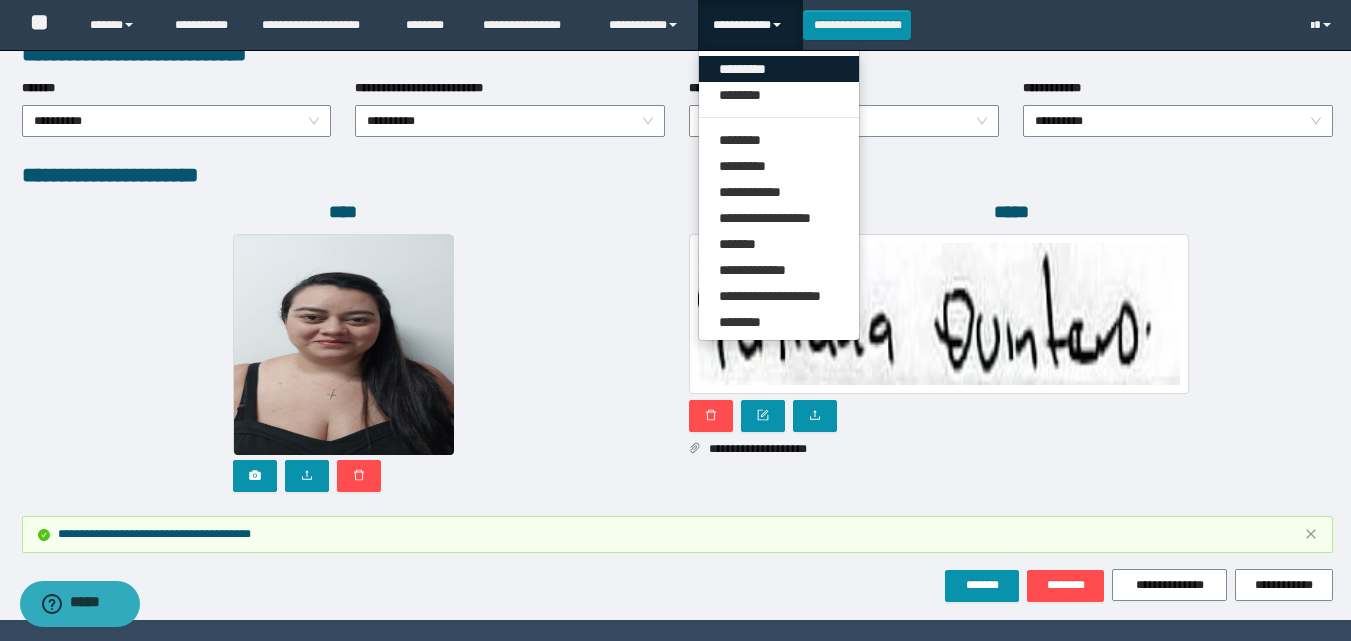 click on "*********" at bounding box center (779, 69) 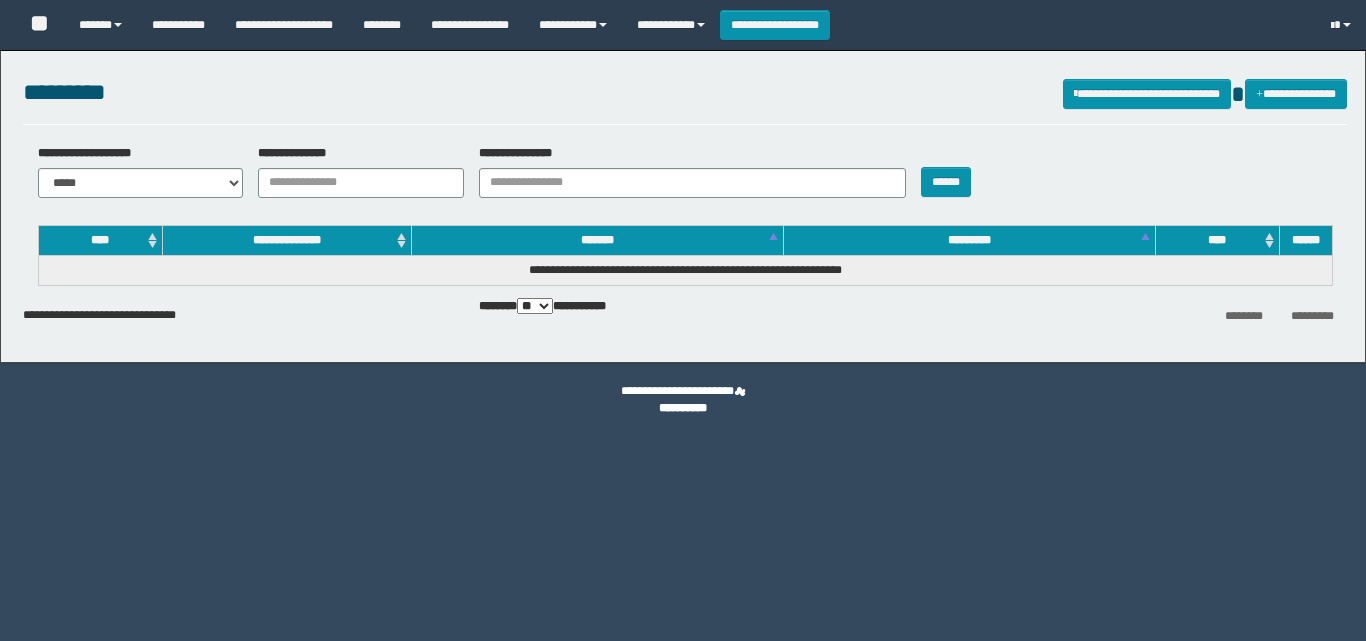 scroll, scrollTop: 0, scrollLeft: 0, axis: both 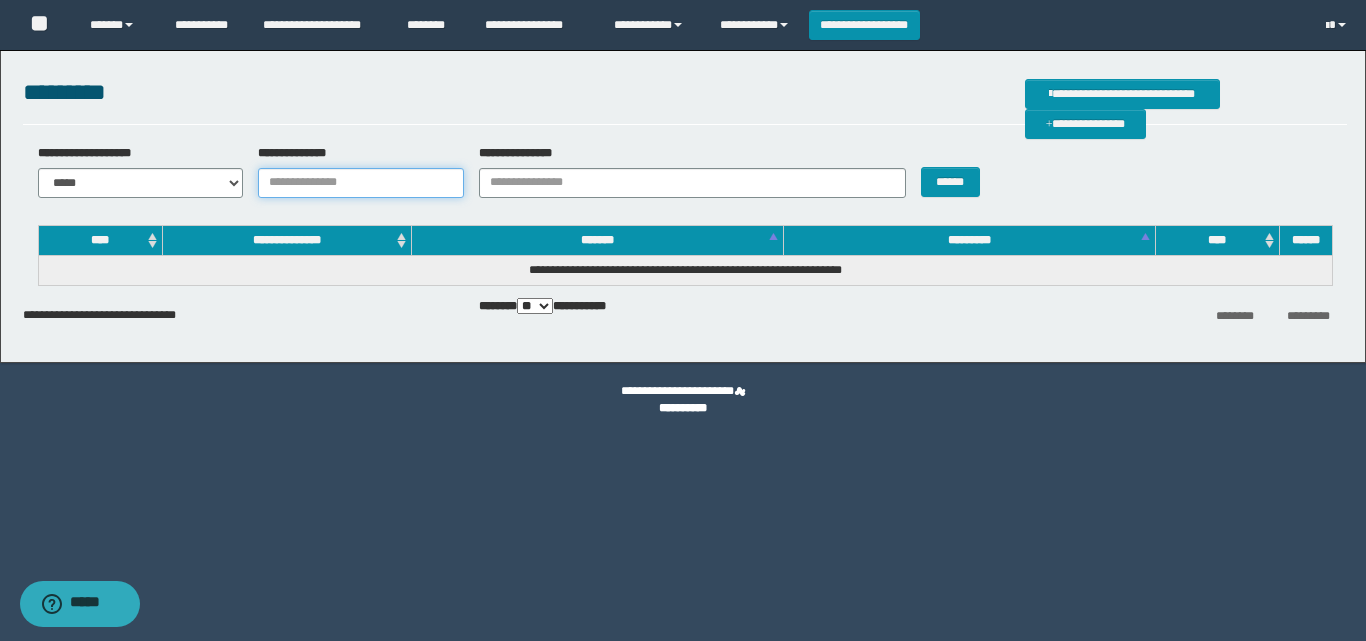 click on "**********" at bounding box center [361, 183] 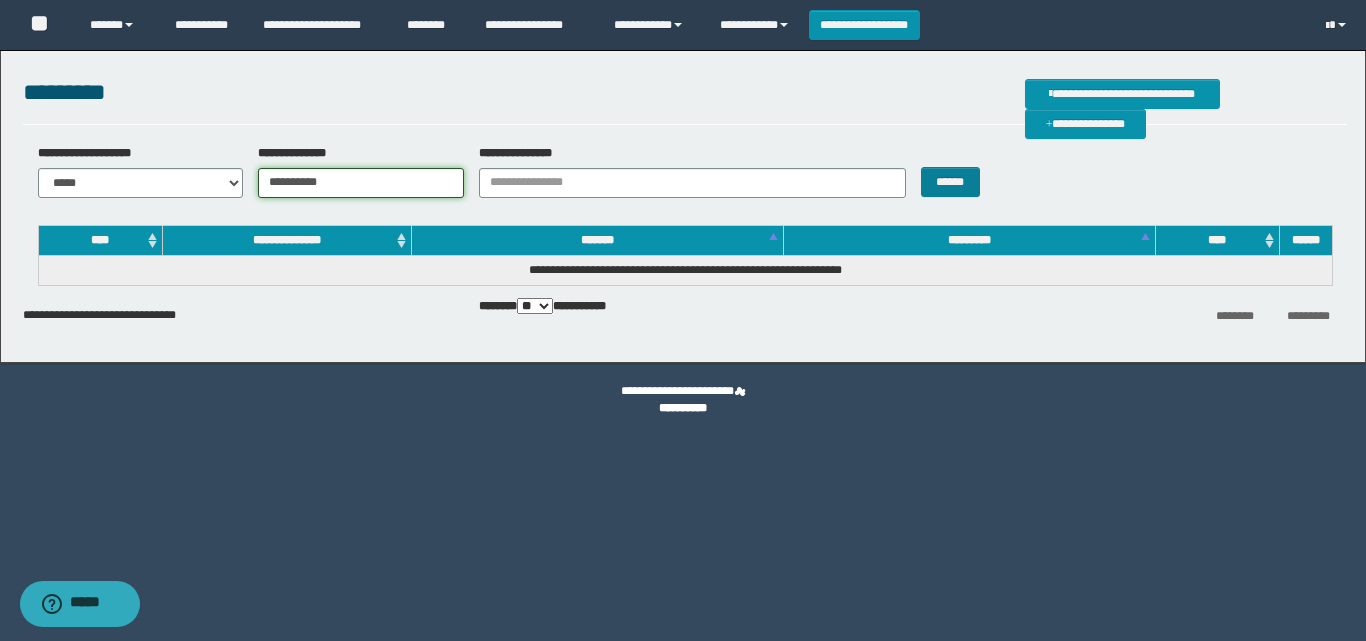 type on "**********" 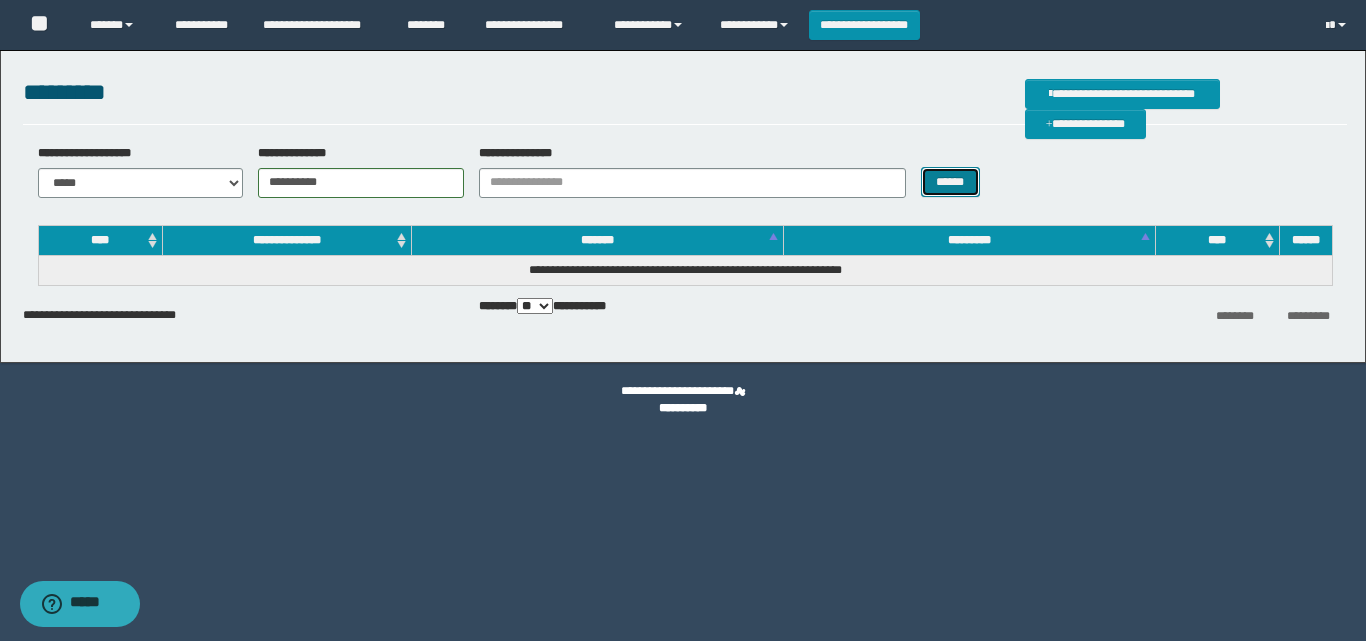 click on "******" at bounding box center [950, 182] 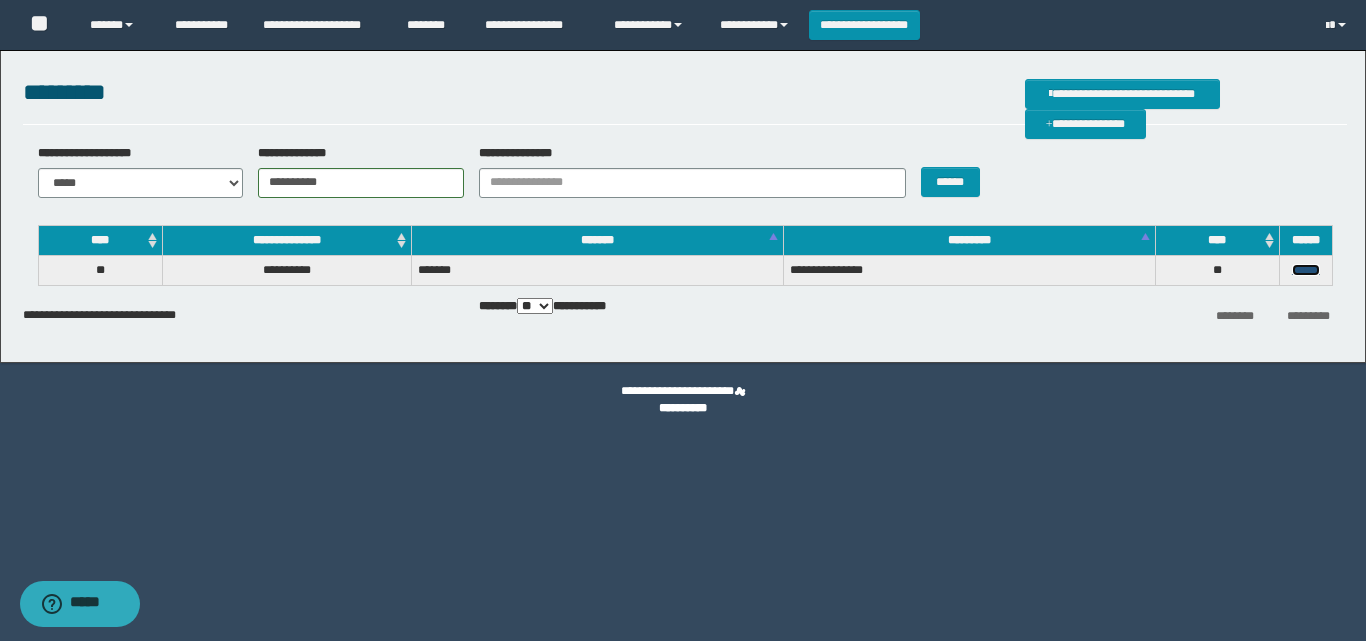 click on "******" at bounding box center (1306, 270) 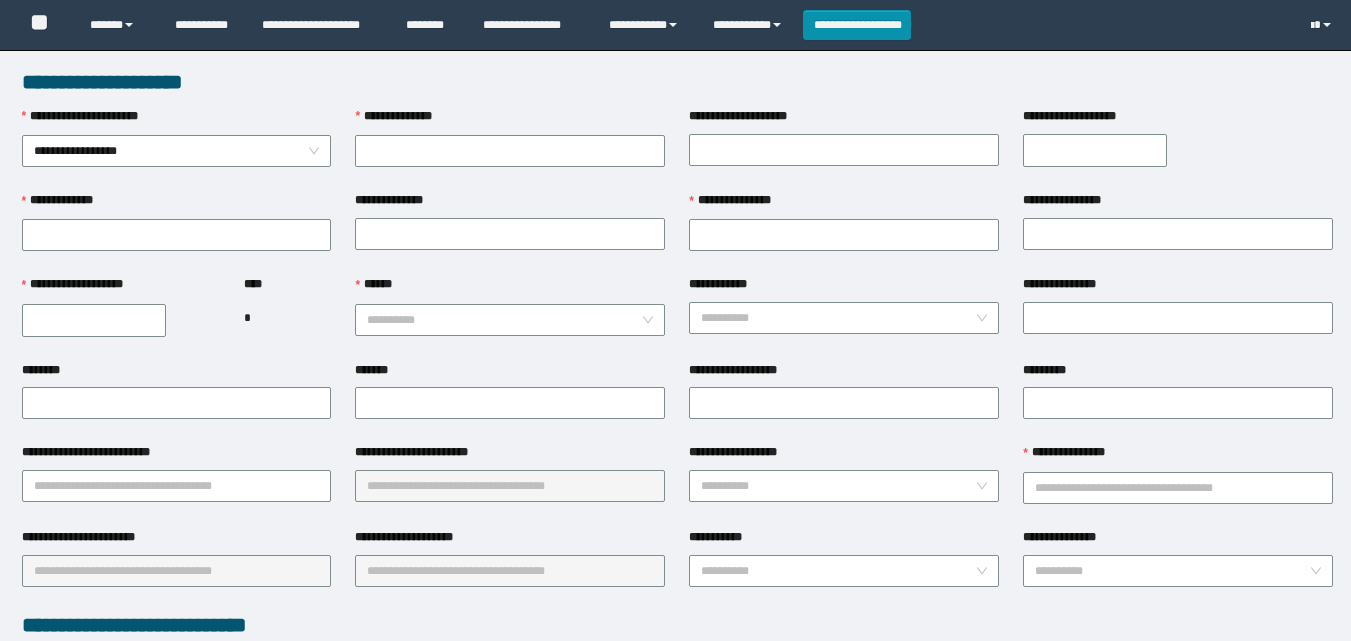 scroll, scrollTop: 0, scrollLeft: 0, axis: both 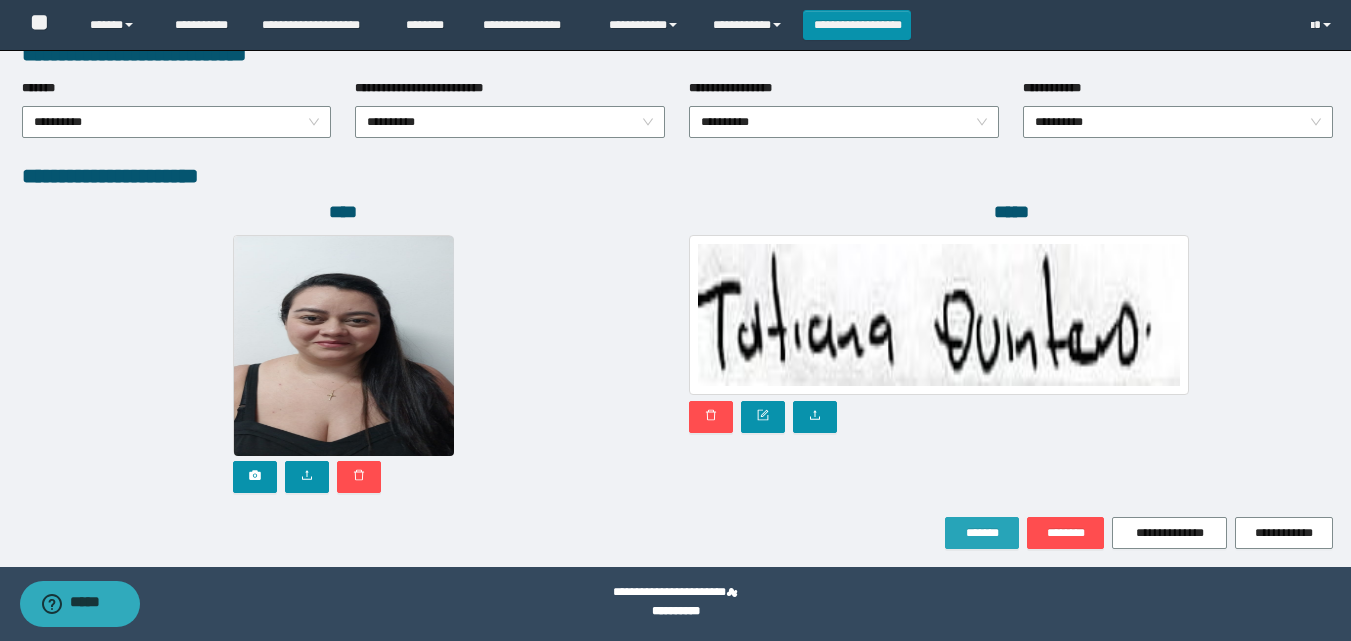 click on "*******" at bounding box center [982, 533] 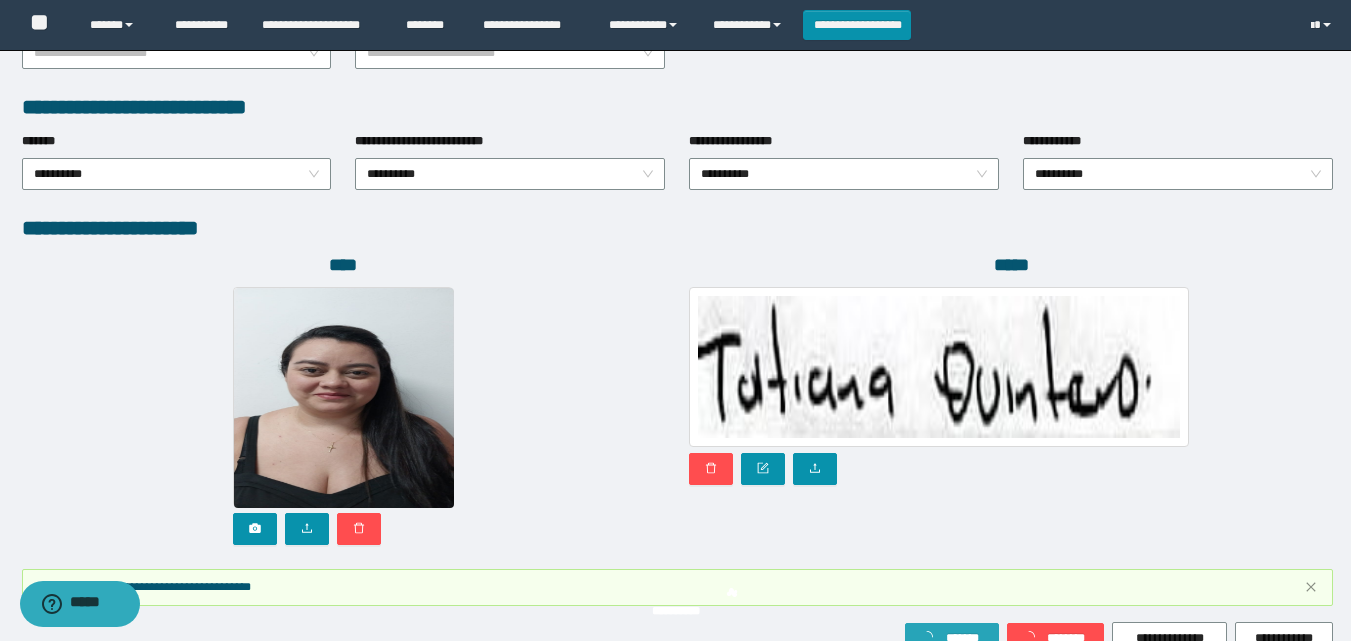 scroll, scrollTop: 1117, scrollLeft: 0, axis: vertical 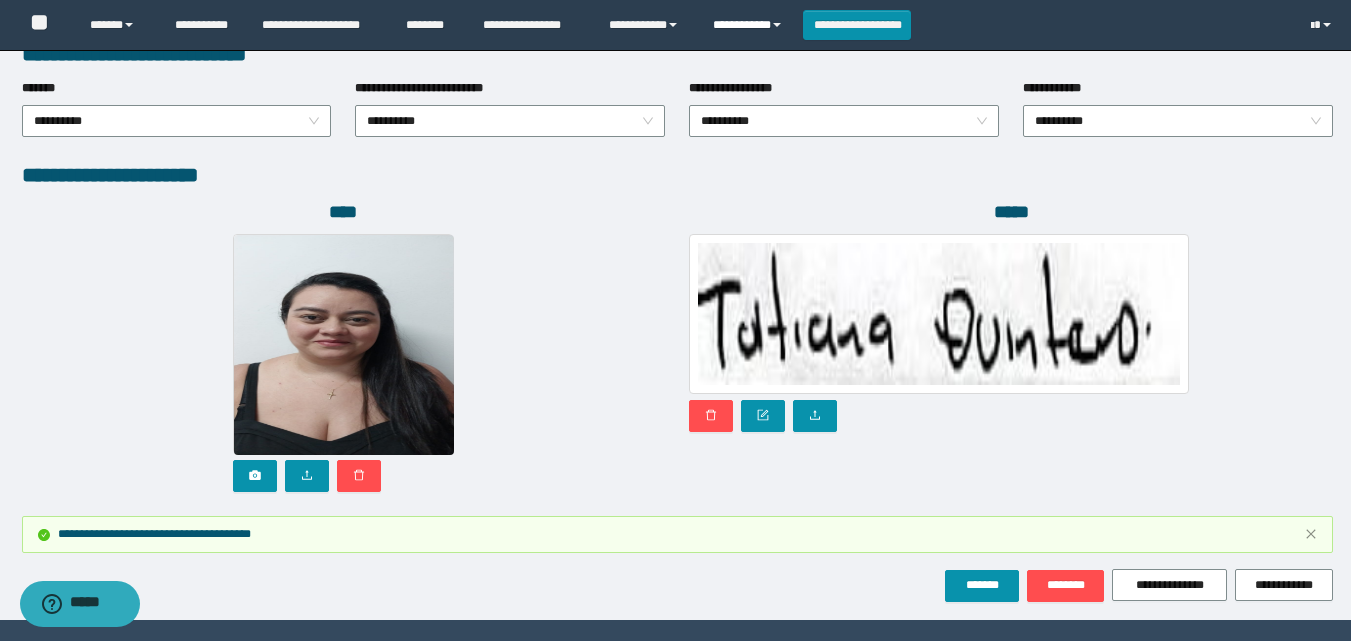 click on "**********" at bounding box center [750, 25] 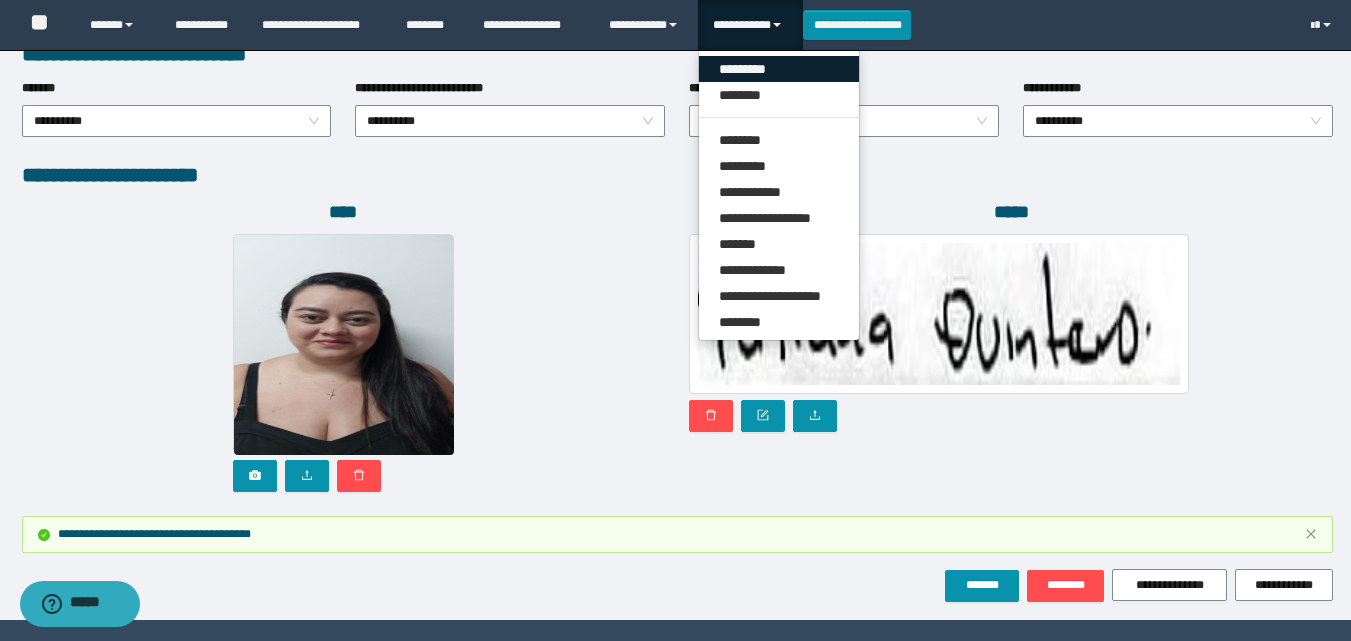 click on "*********" at bounding box center [779, 69] 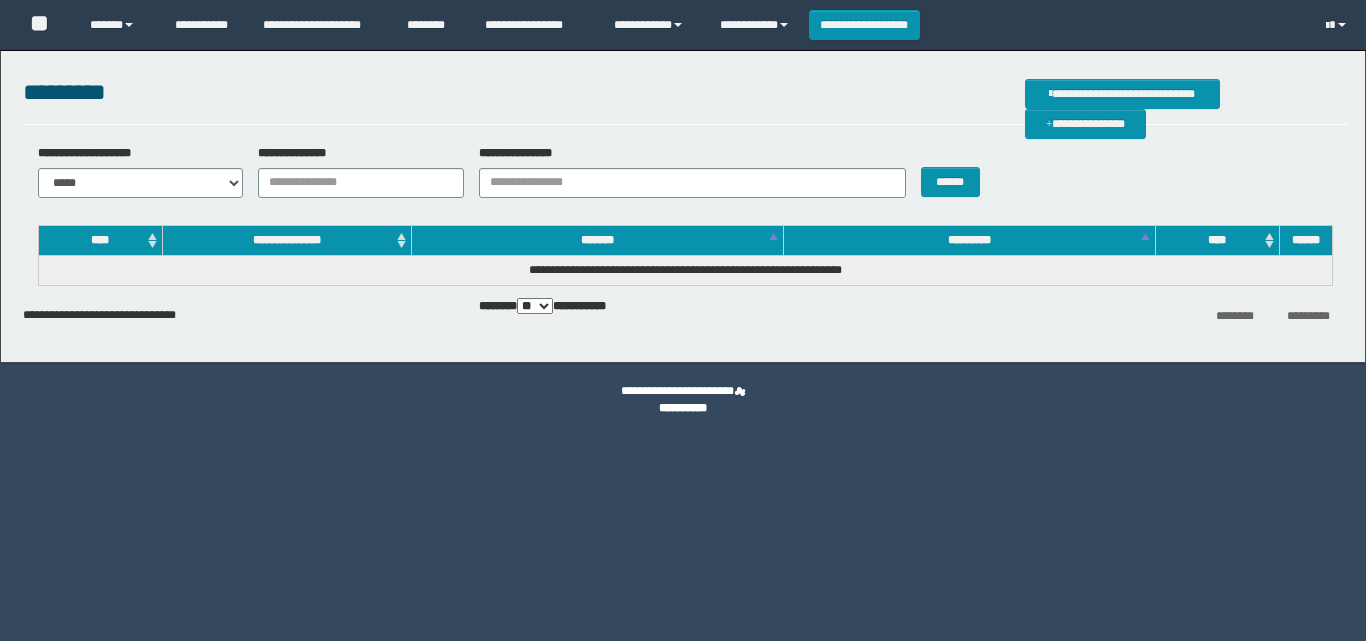 scroll, scrollTop: 0, scrollLeft: 0, axis: both 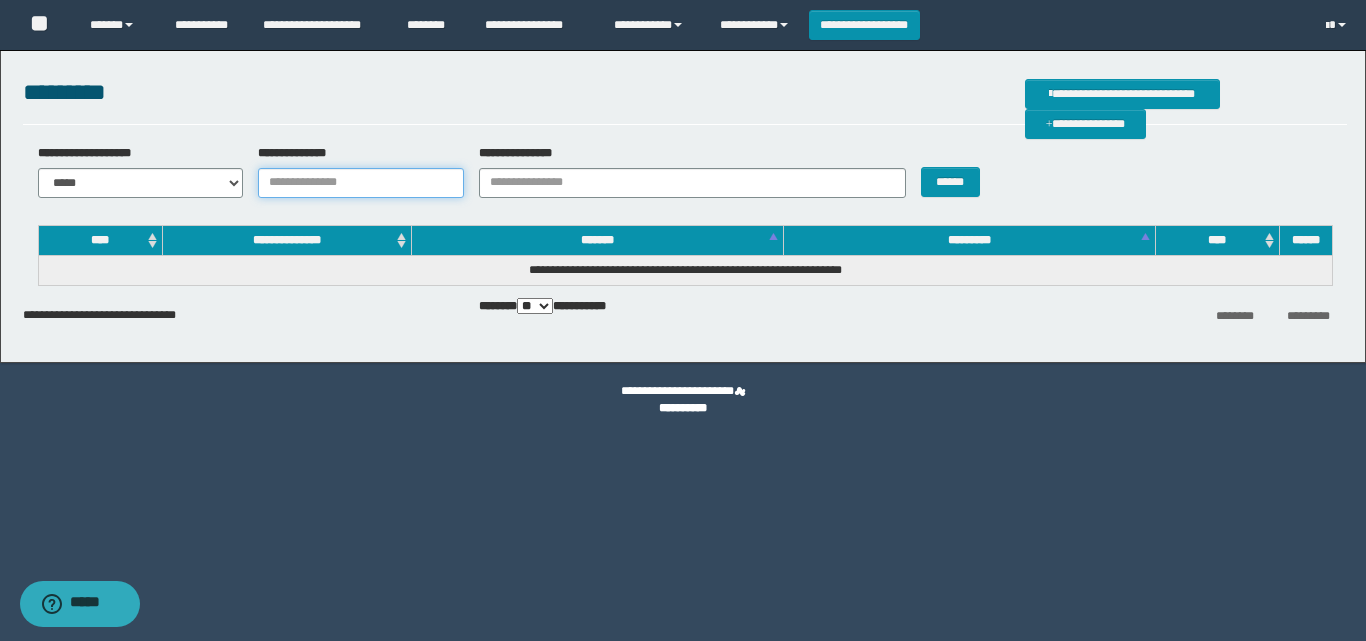 click on "**********" at bounding box center [361, 183] 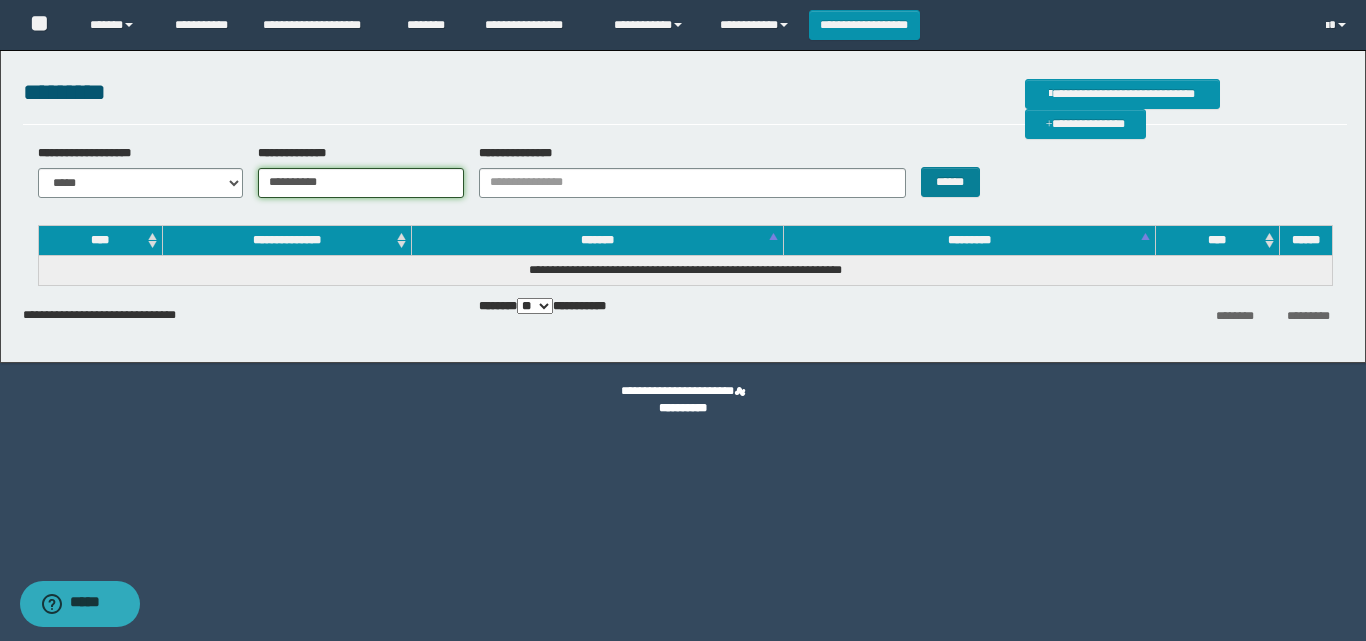 type on "**********" 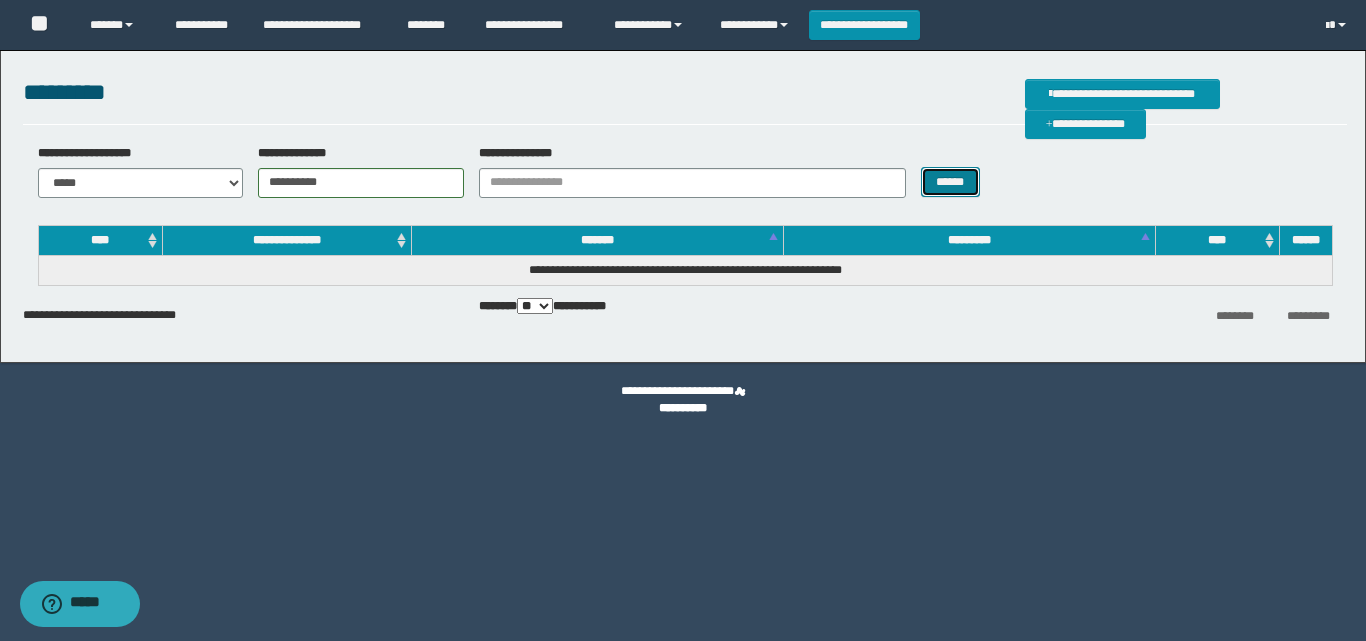click on "******" at bounding box center (950, 182) 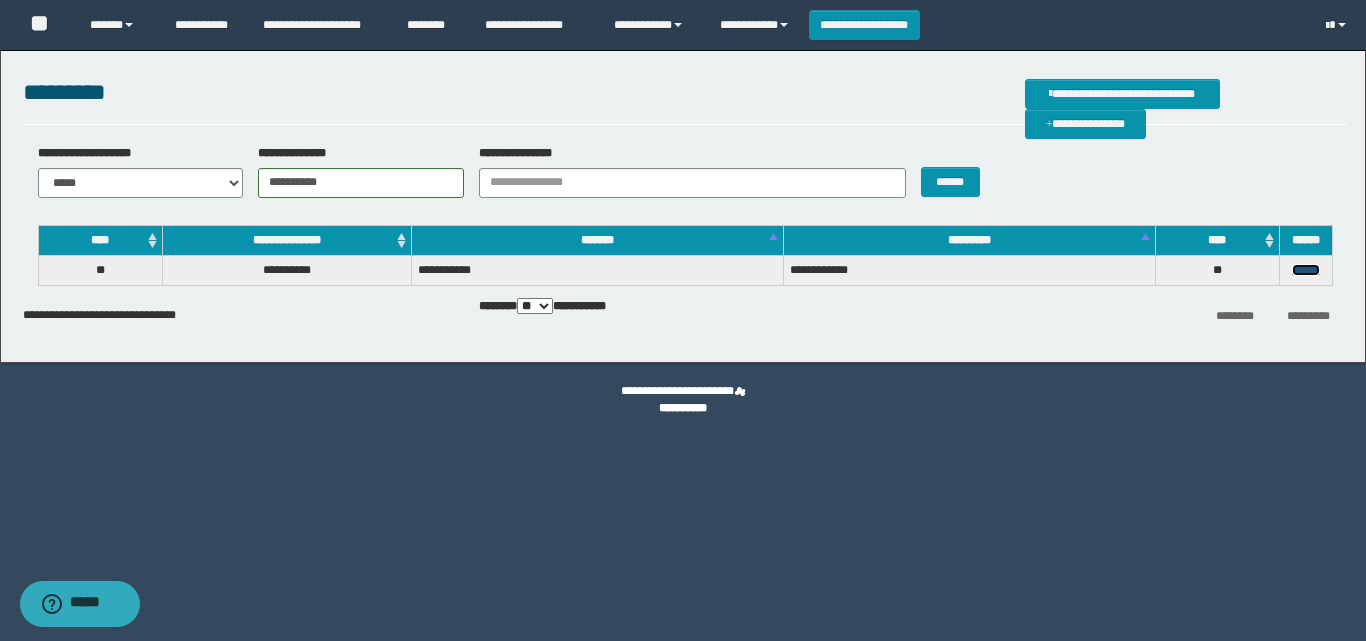click on "******" at bounding box center (1306, 270) 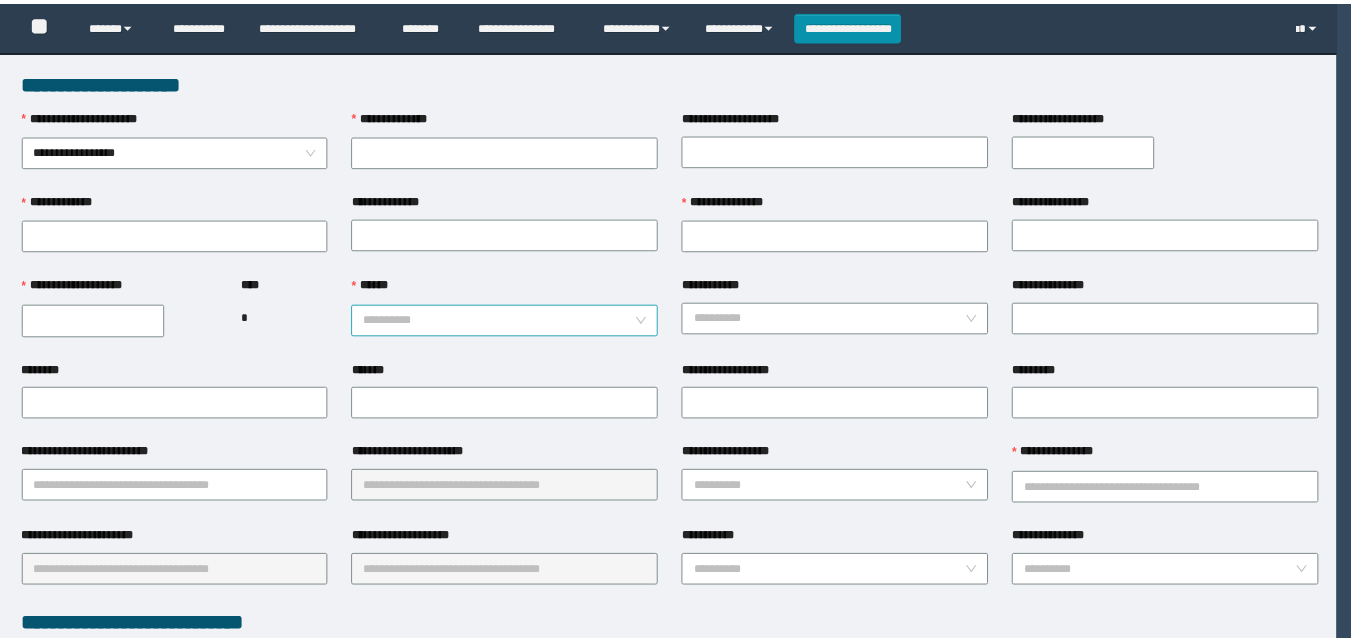 scroll, scrollTop: 0, scrollLeft: 0, axis: both 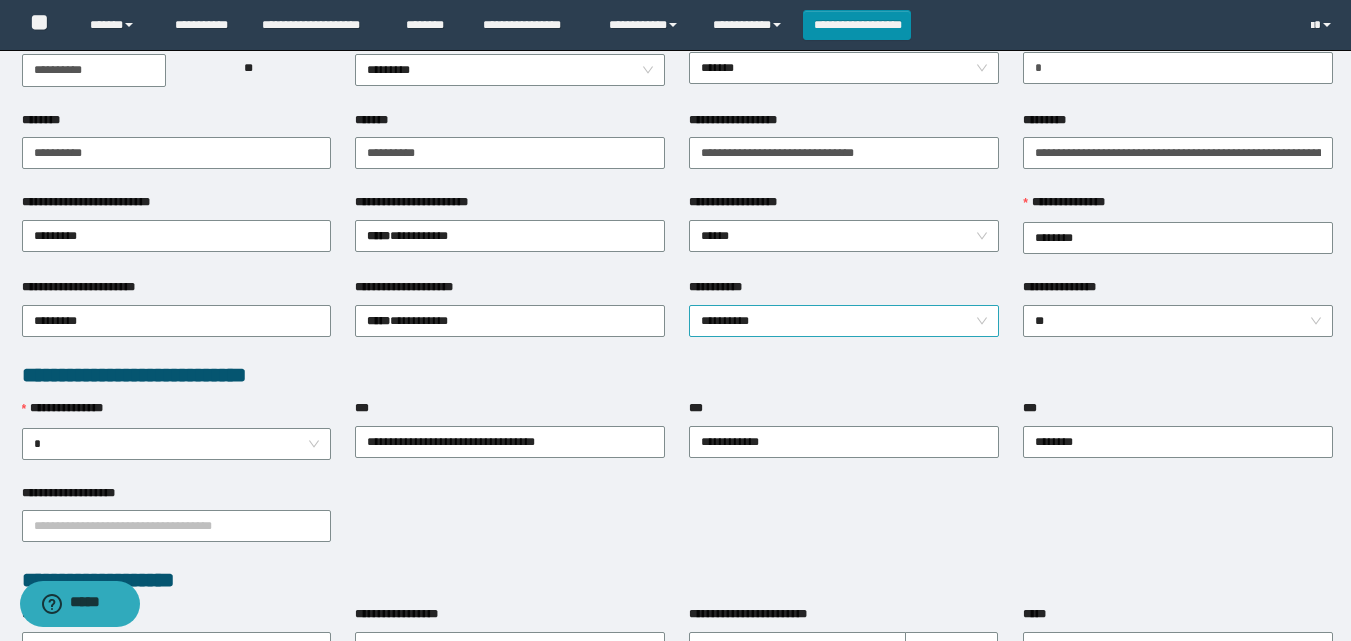 click on "**********" at bounding box center [844, 321] 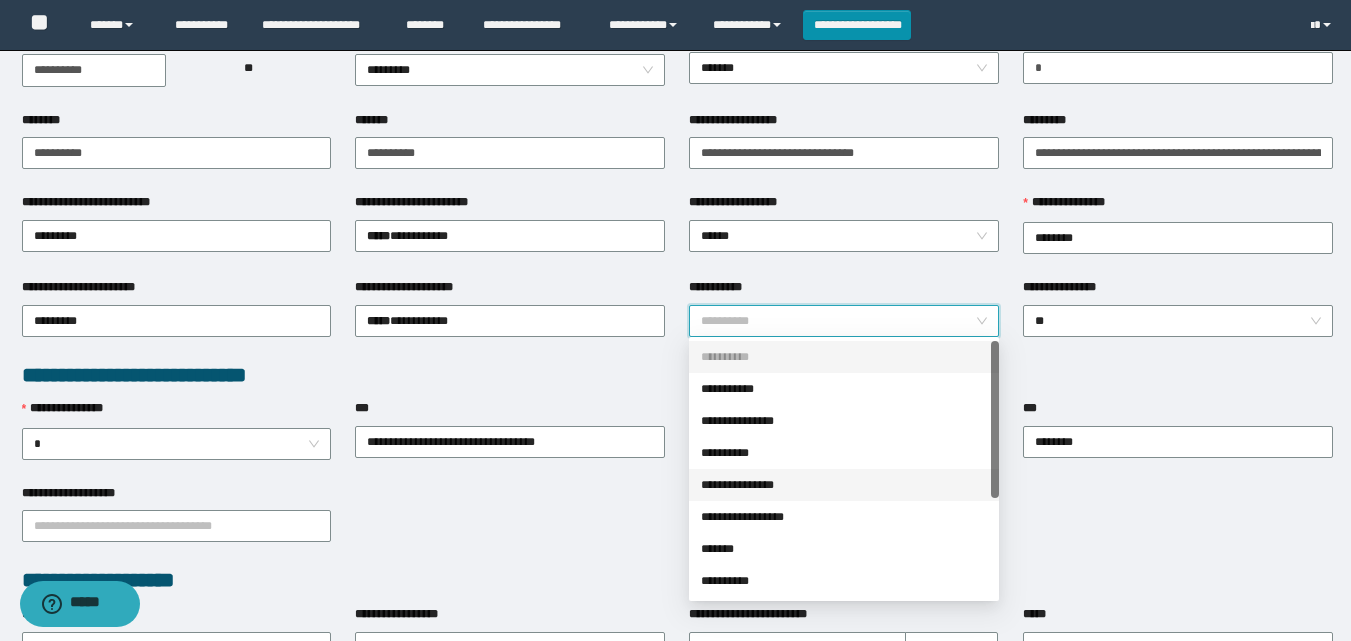 scroll, scrollTop: 160, scrollLeft: 0, axis: vertical 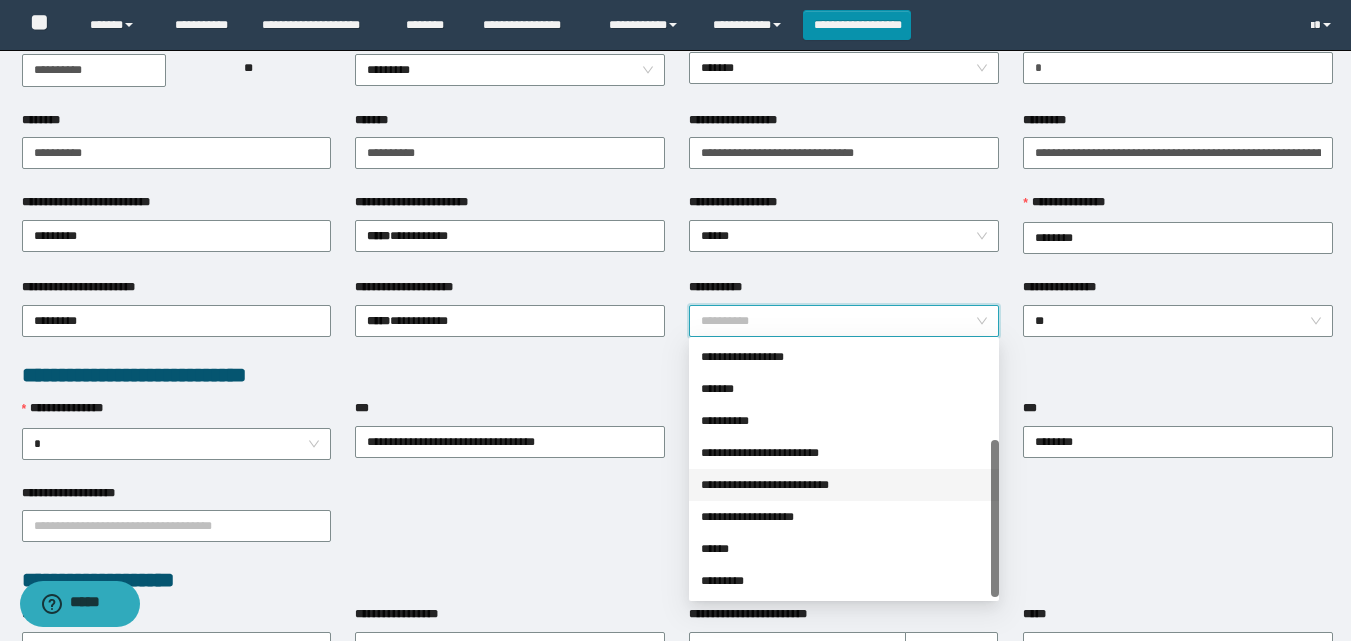 click on "**********" at bounding box center (844, 485) 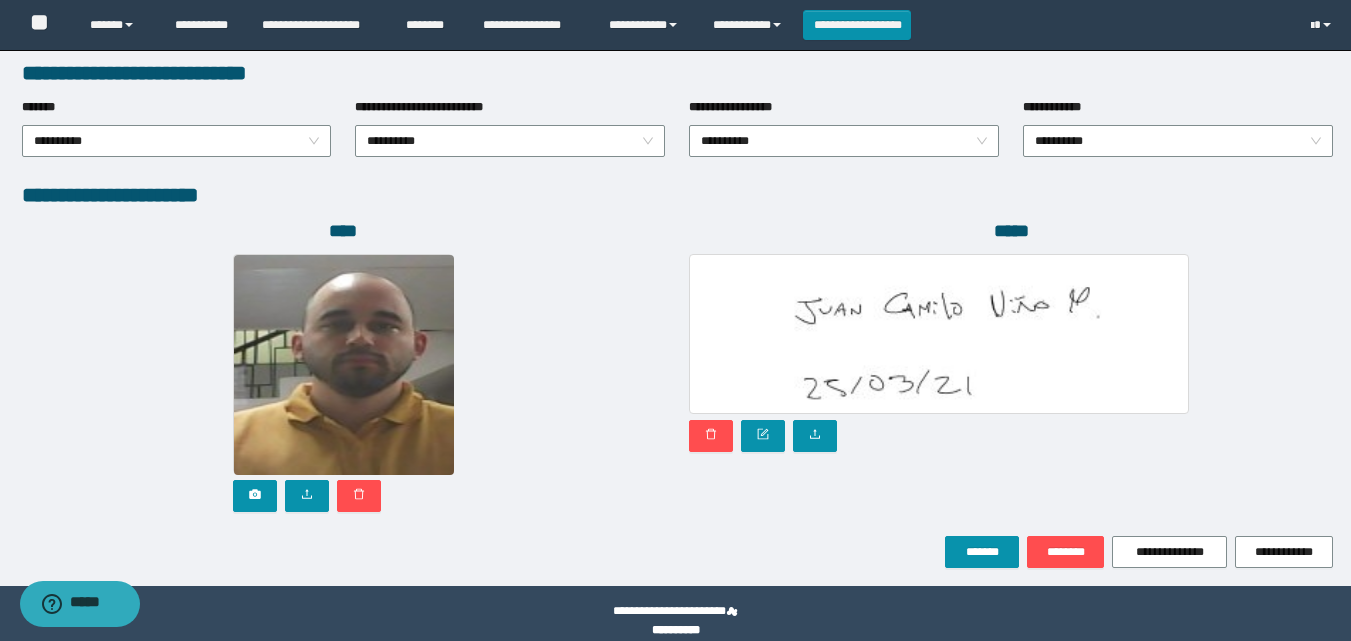 scroll, scrollTop: 1064, scrollLeft: 0, axis: vertical 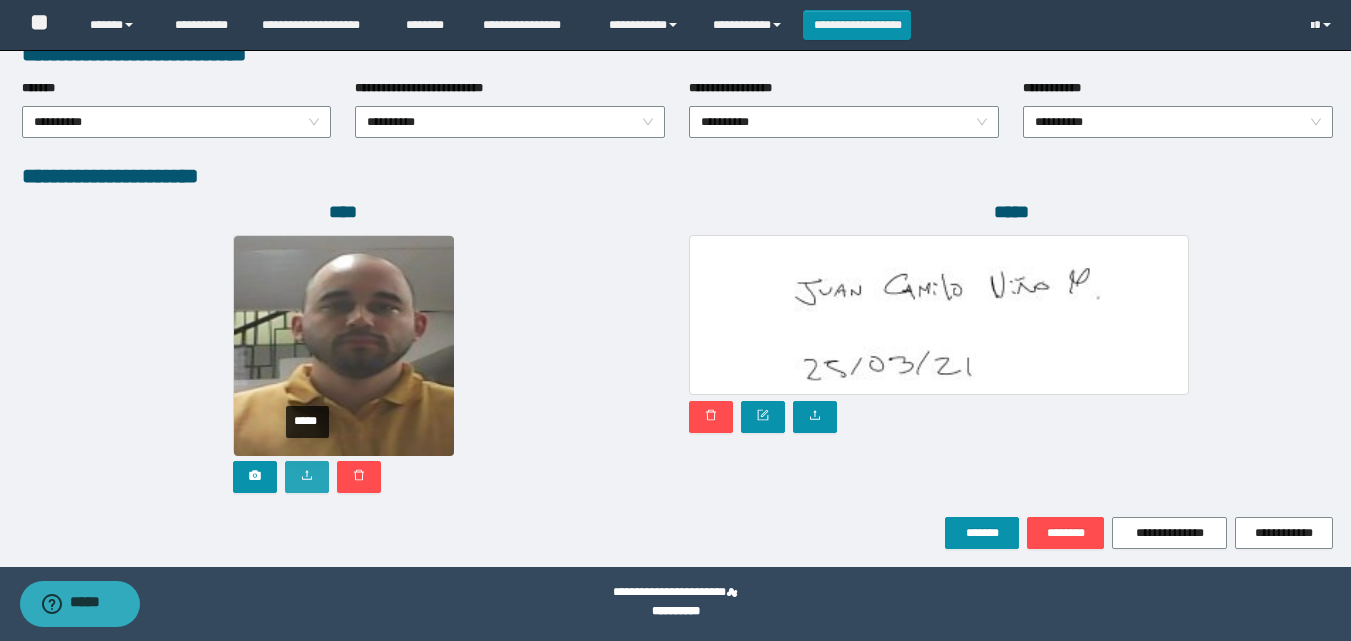 click at bounding box center [307, 477] 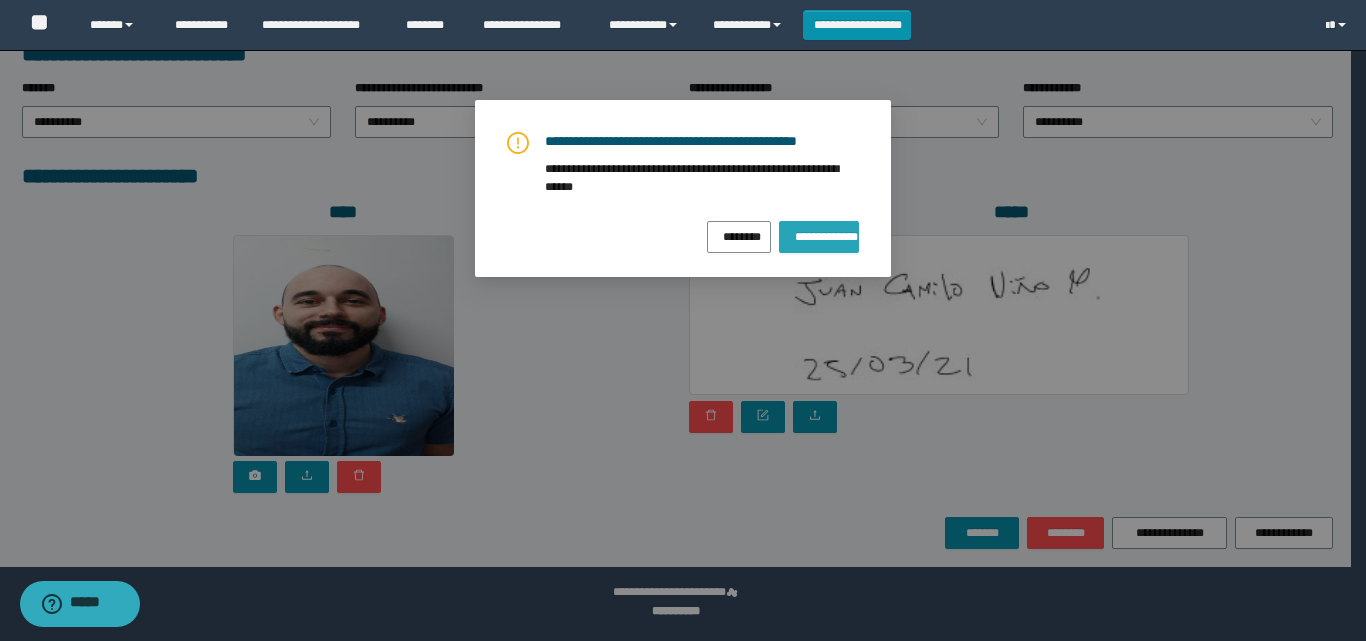 click on "**********" at bounding box center [819, 234] 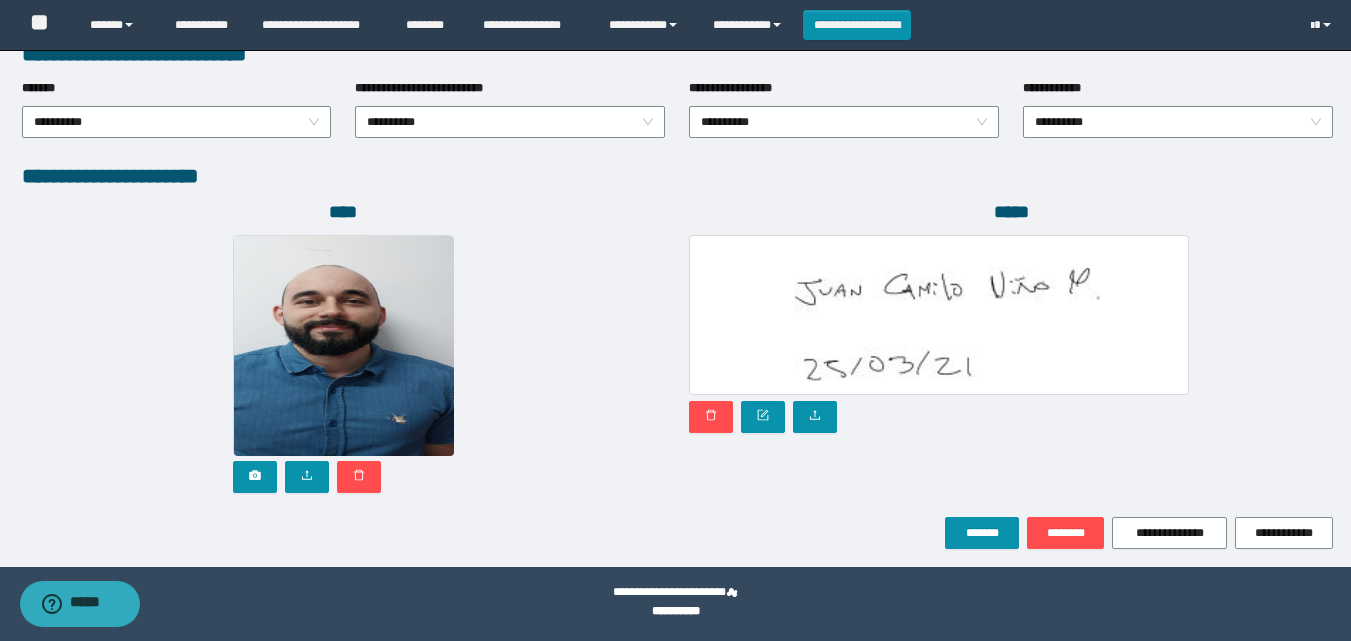 click at bounding box center [344, 364] 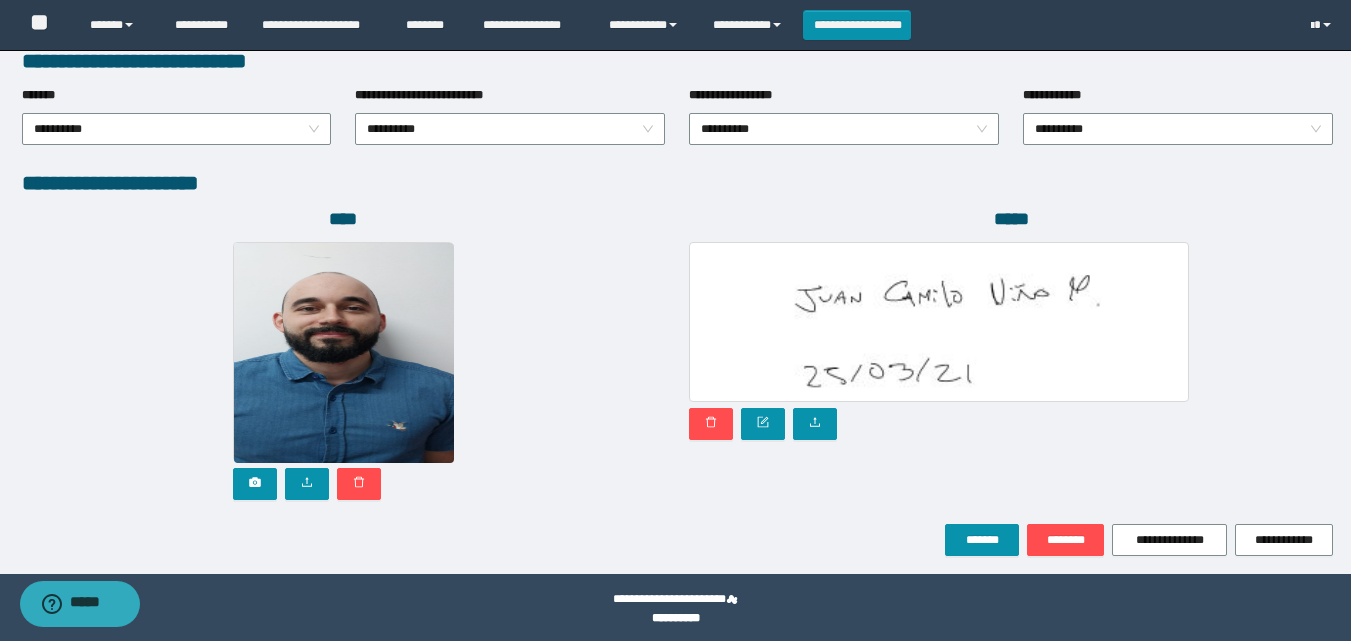 scroll, scrollTop: 1064, scrollLeft: 0, axis: vertical 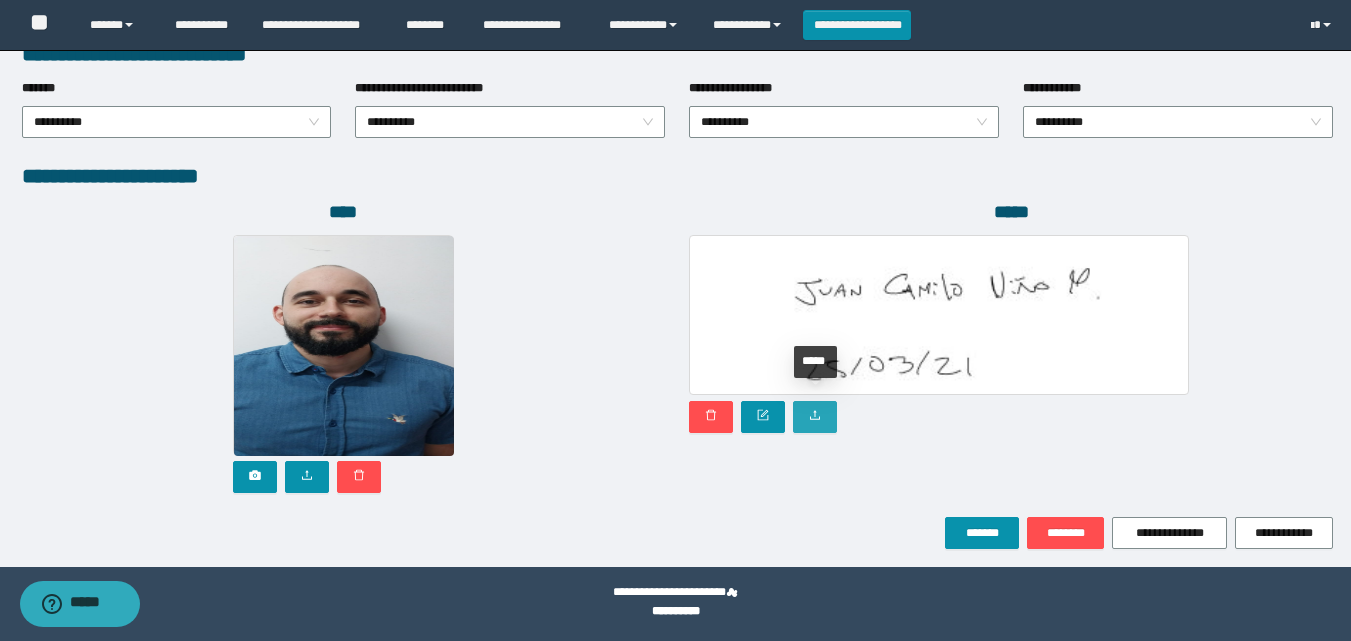 click at bounding box center (815, 417) 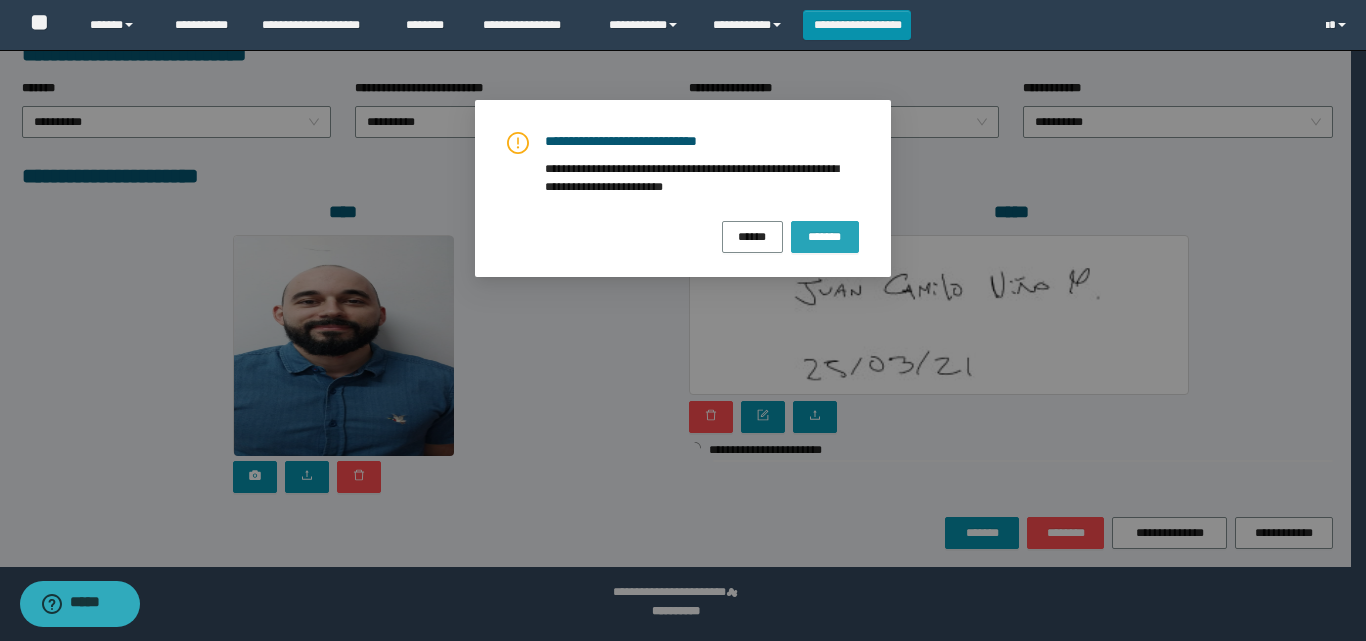click on "*******" at bounding box center [825, 236] 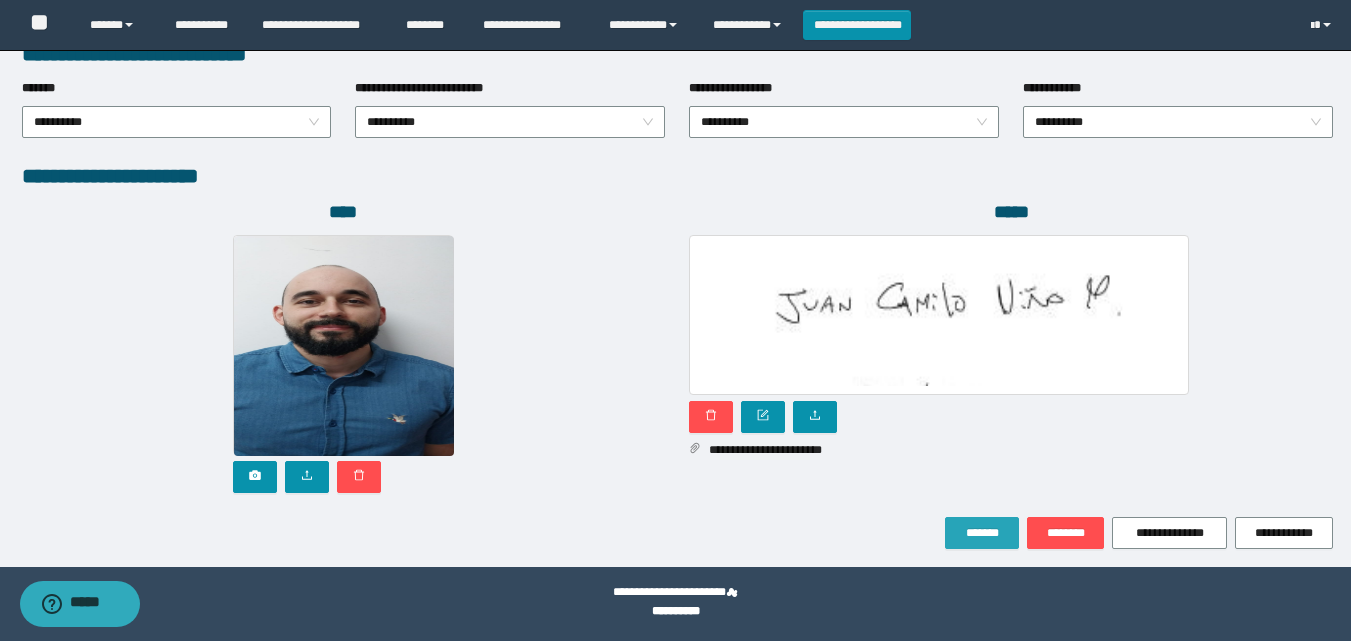 click on "*******" at bounding box center [982, 533] 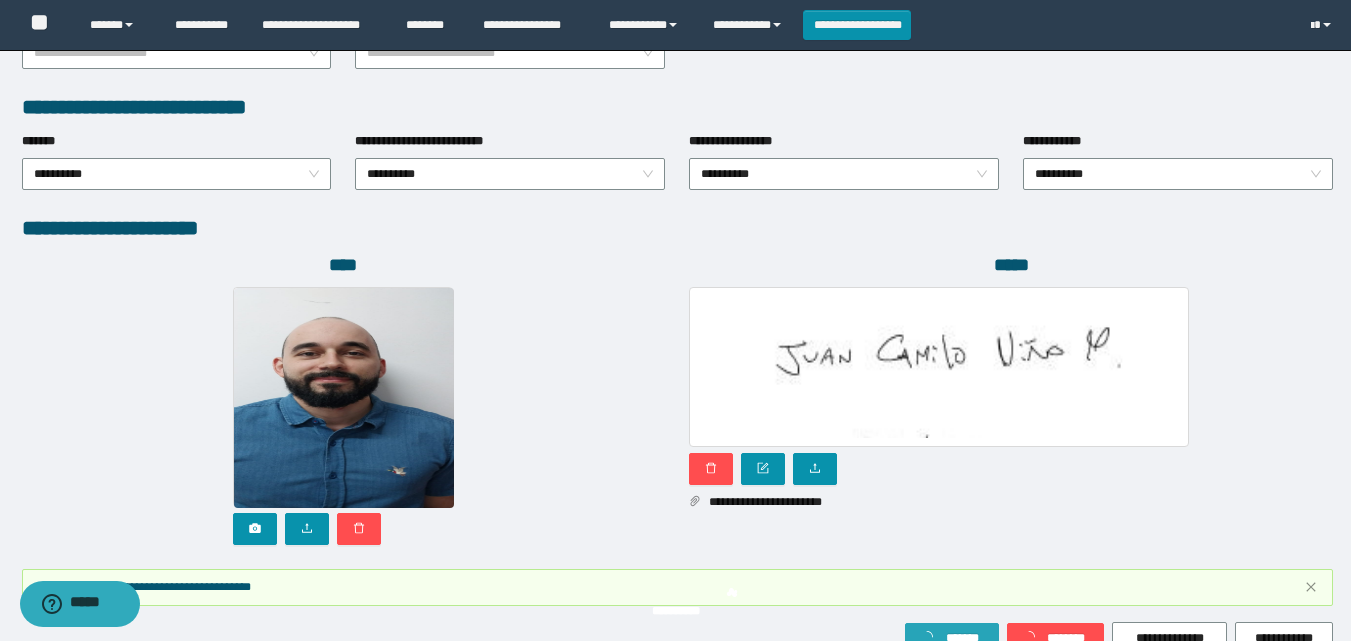 scroll, scrollTop: 1117, scrollLeft: 0, axis: vertical 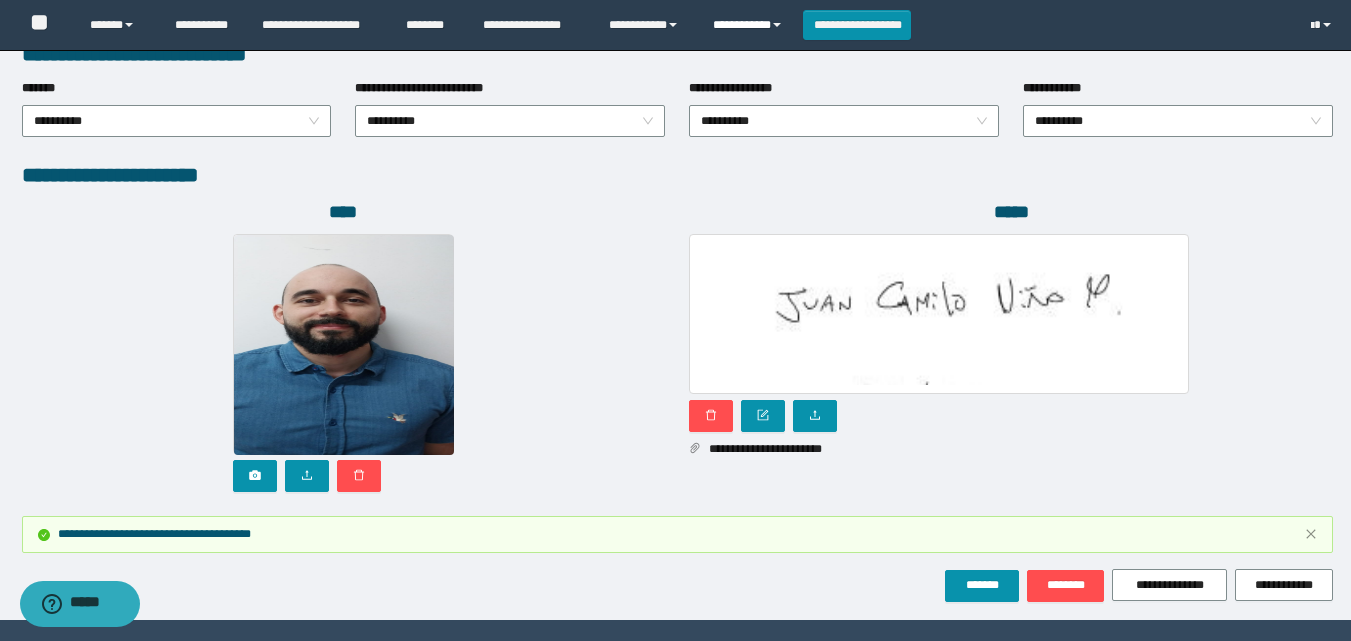 click on "**********" at bounding box center (750, 25) 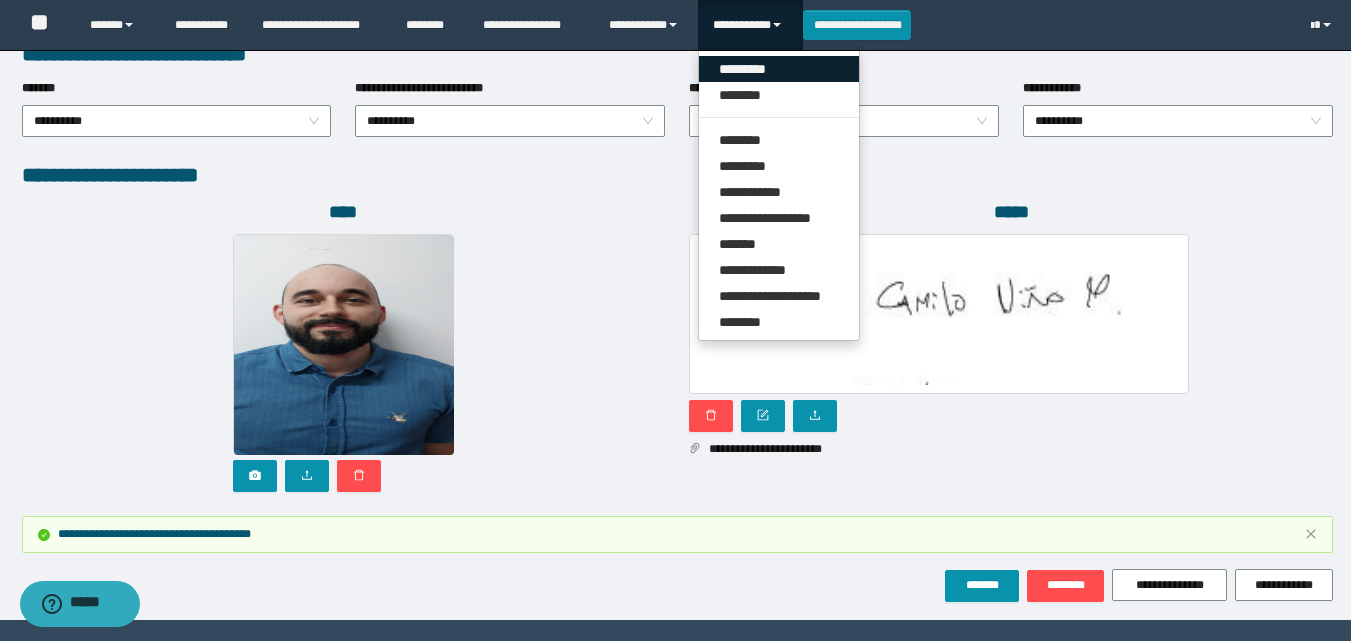 click on "*********" at bounding box center (779, 69) 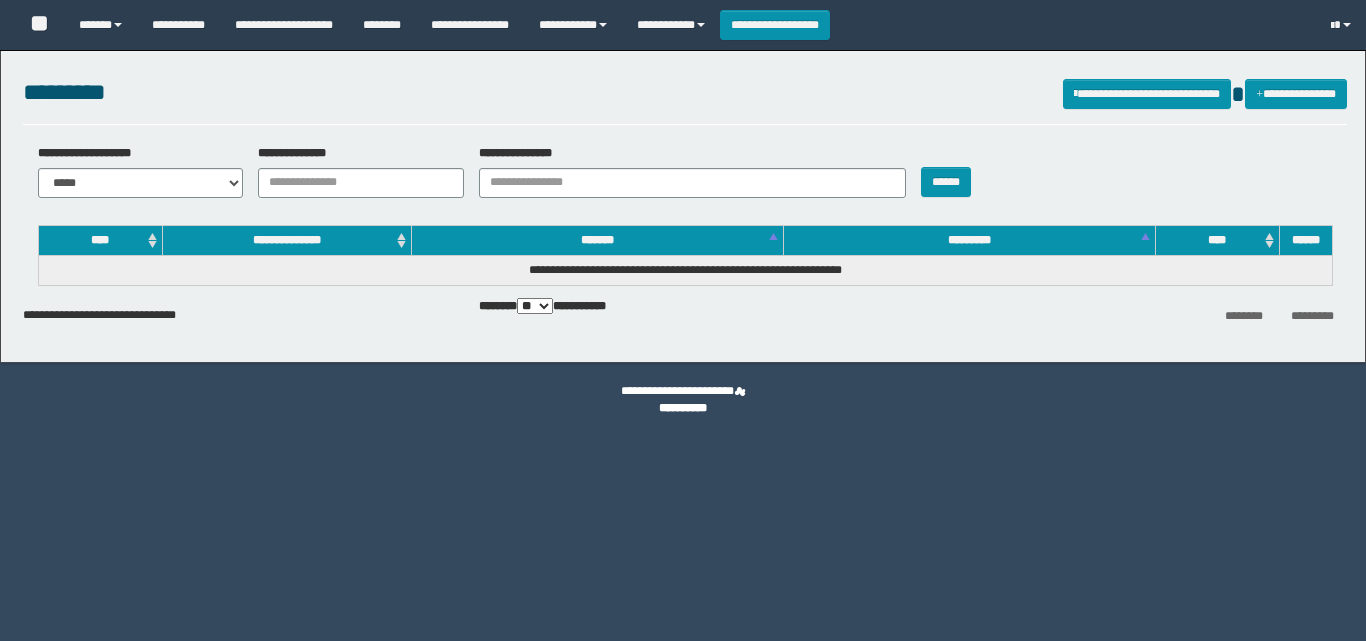 scroll, scrollTop: 0, scrollLeft: 0, axis: both 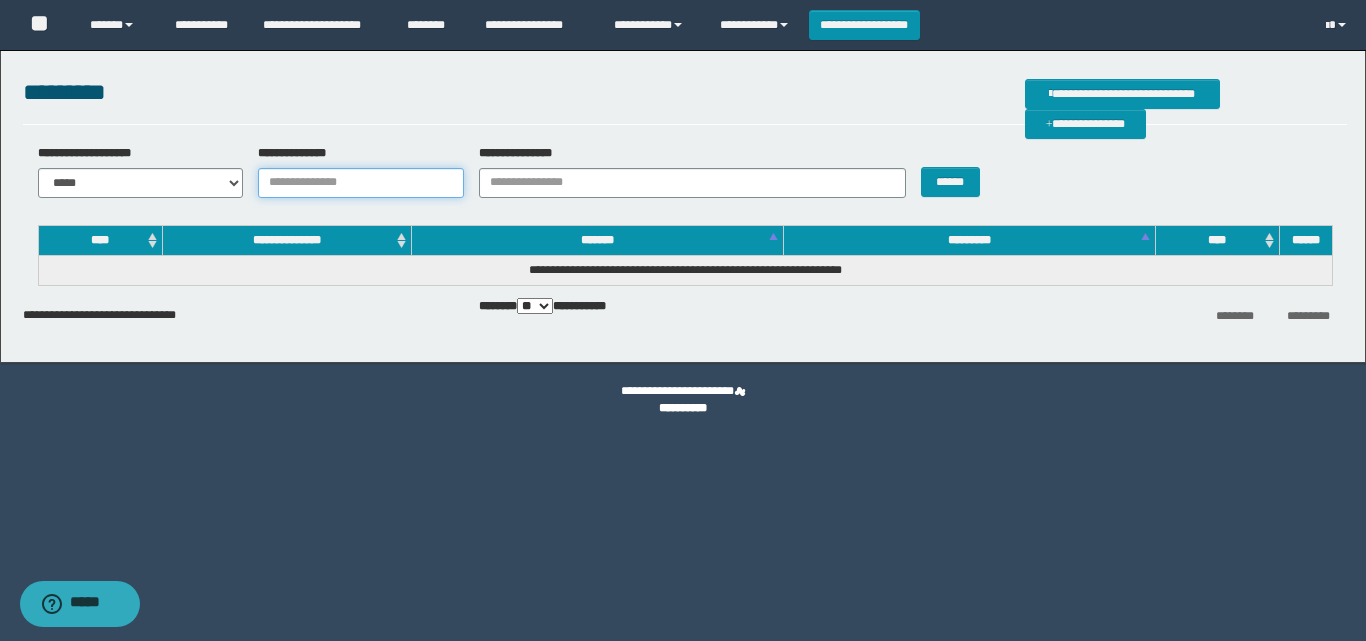 click on "**********" at bounding box center [361, 183] 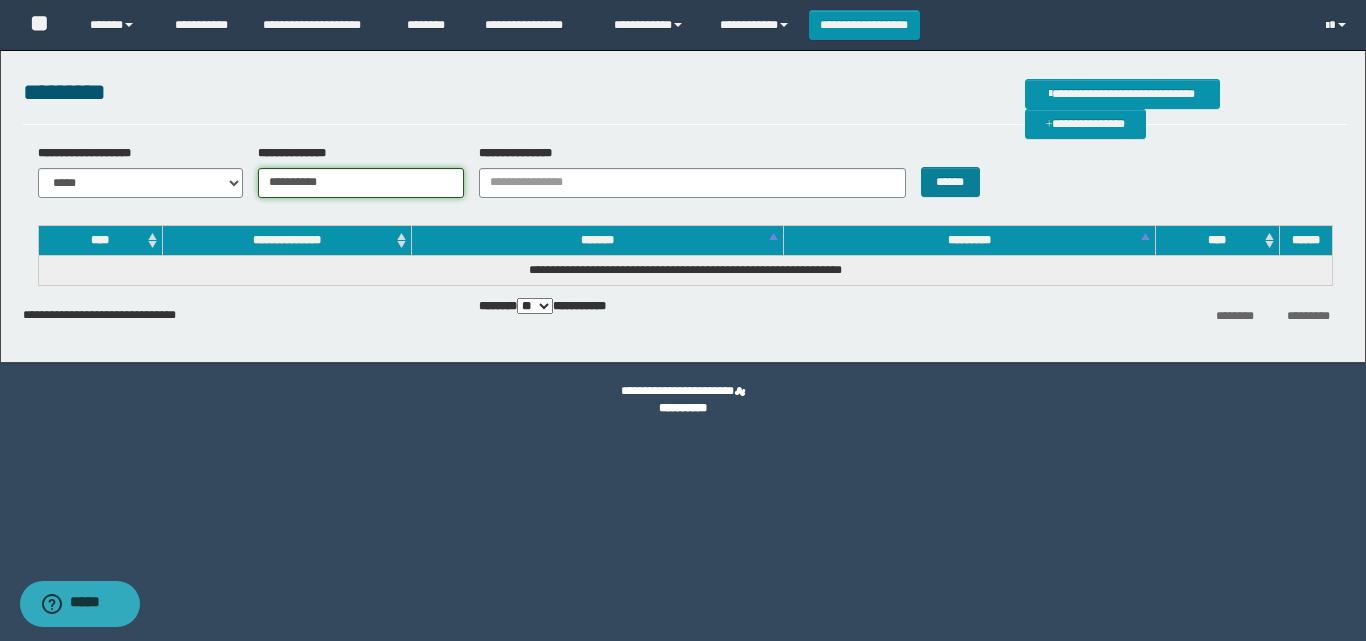 type on "**********" 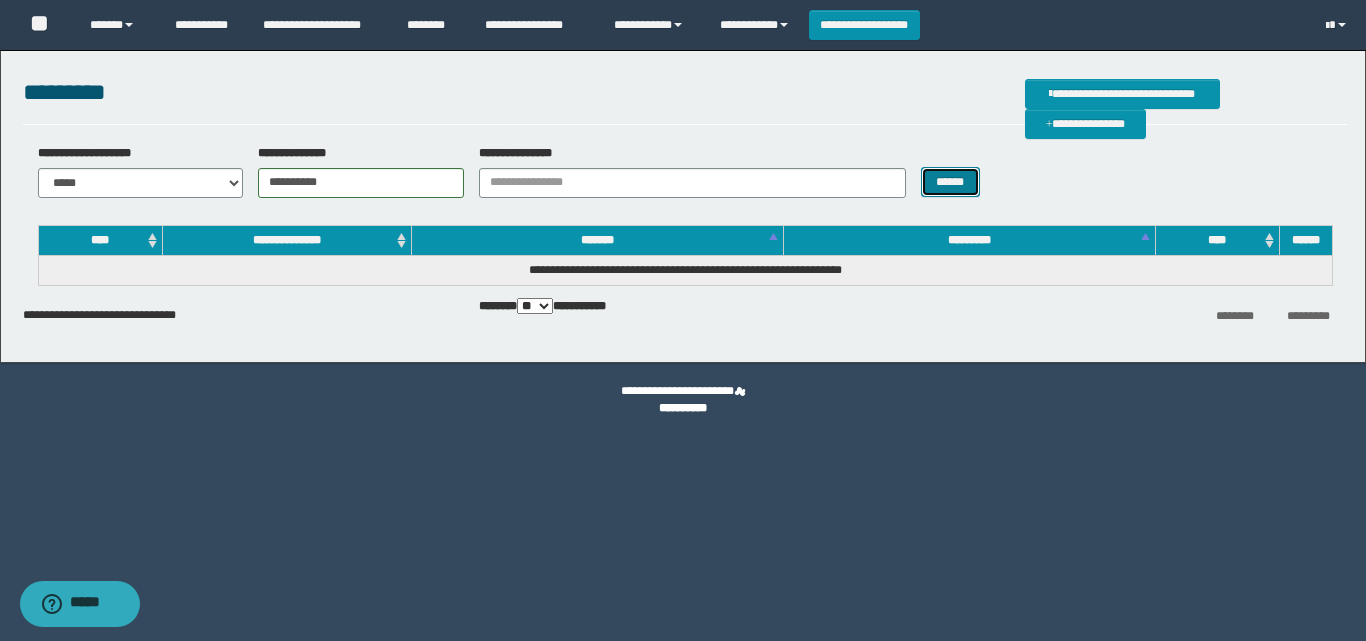 click on "******" at bounding box center [950, 182] 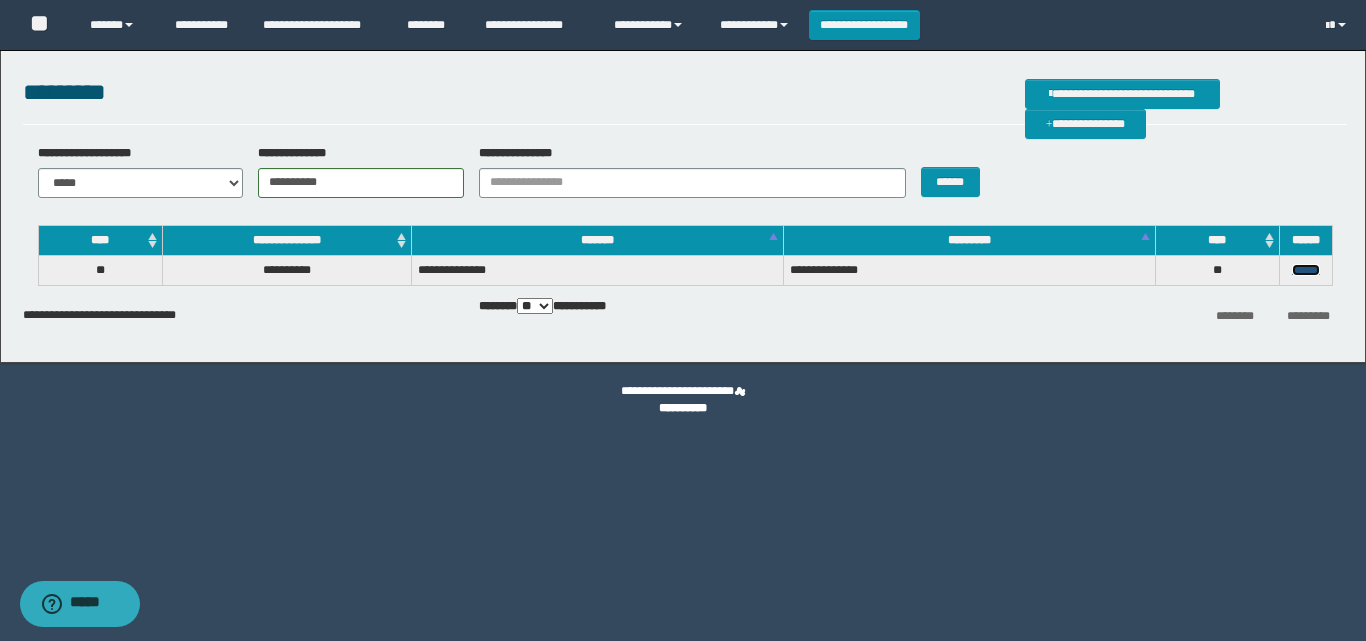 click on "******" at bounding box center [1306, 270] 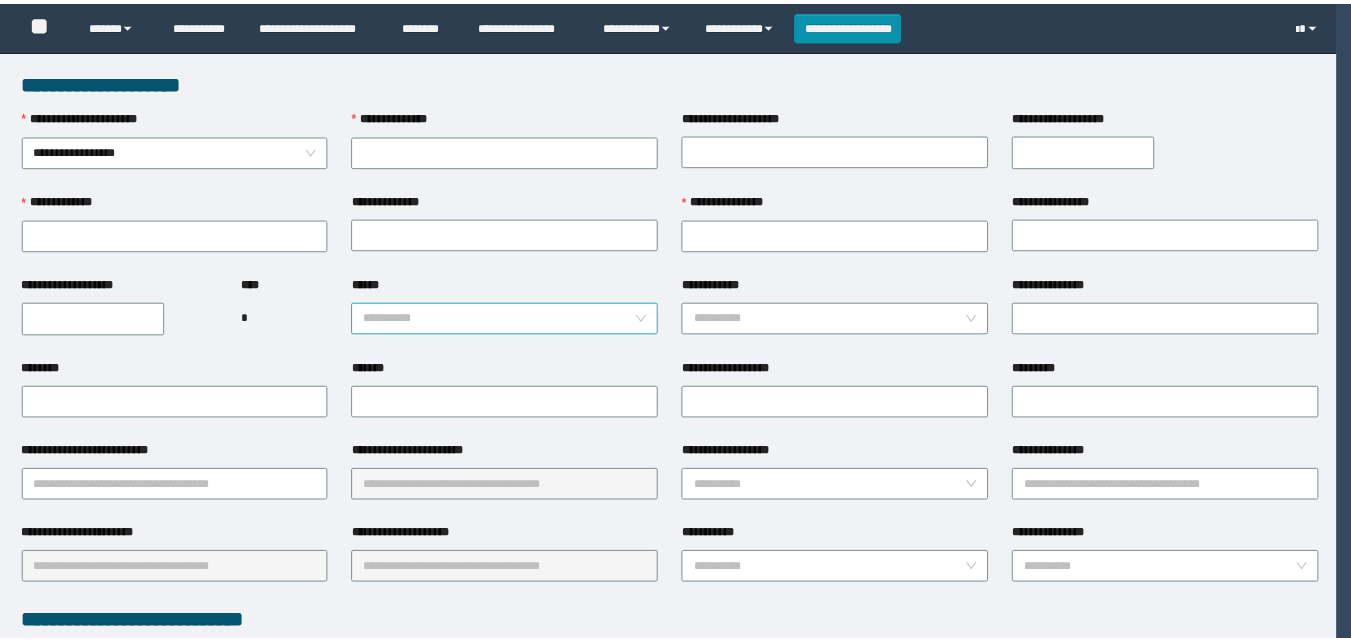 scroll, scrollTop: 0, scrollLeft: 0, axis: both 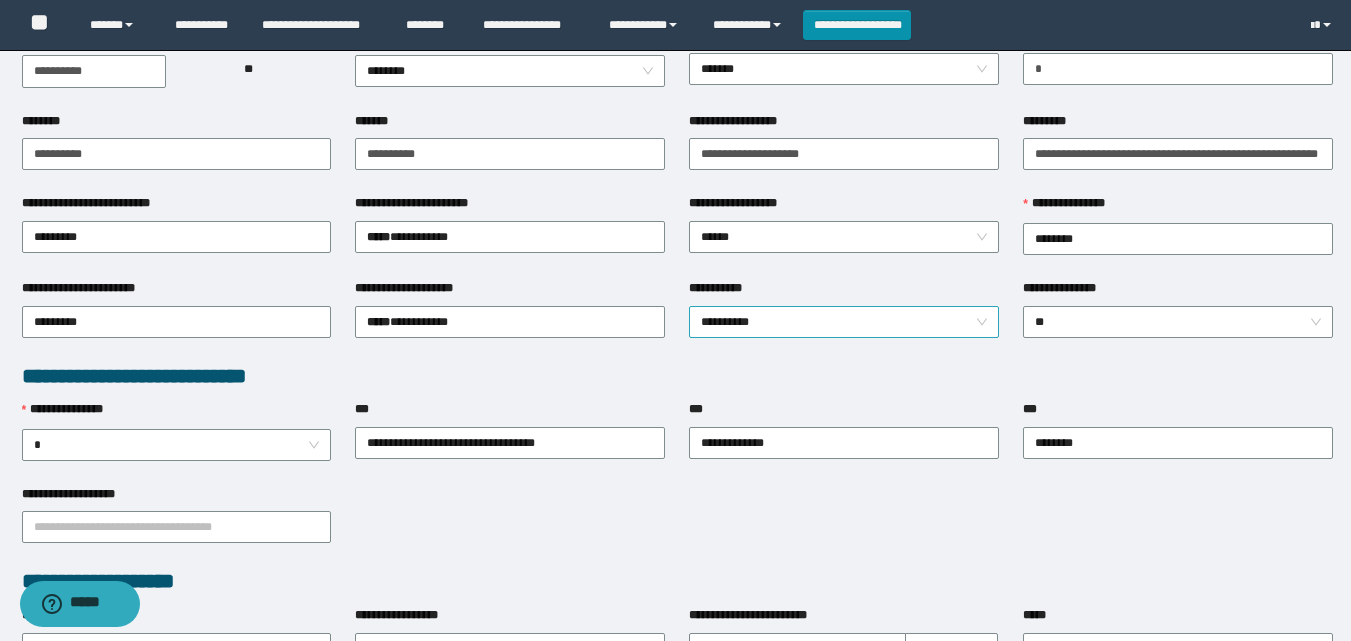 click on "**********" at bounding box center [844, 322] 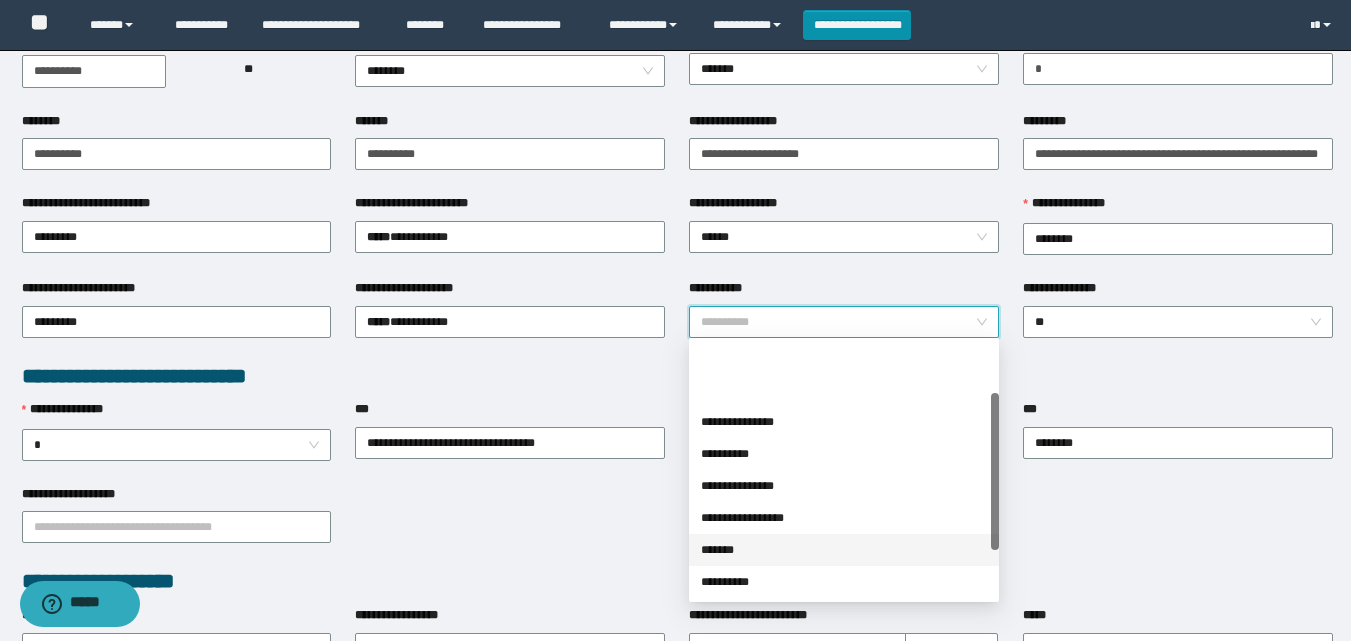 scroll, scrollTop: 83, scrollLeft: 0, axis: vertical 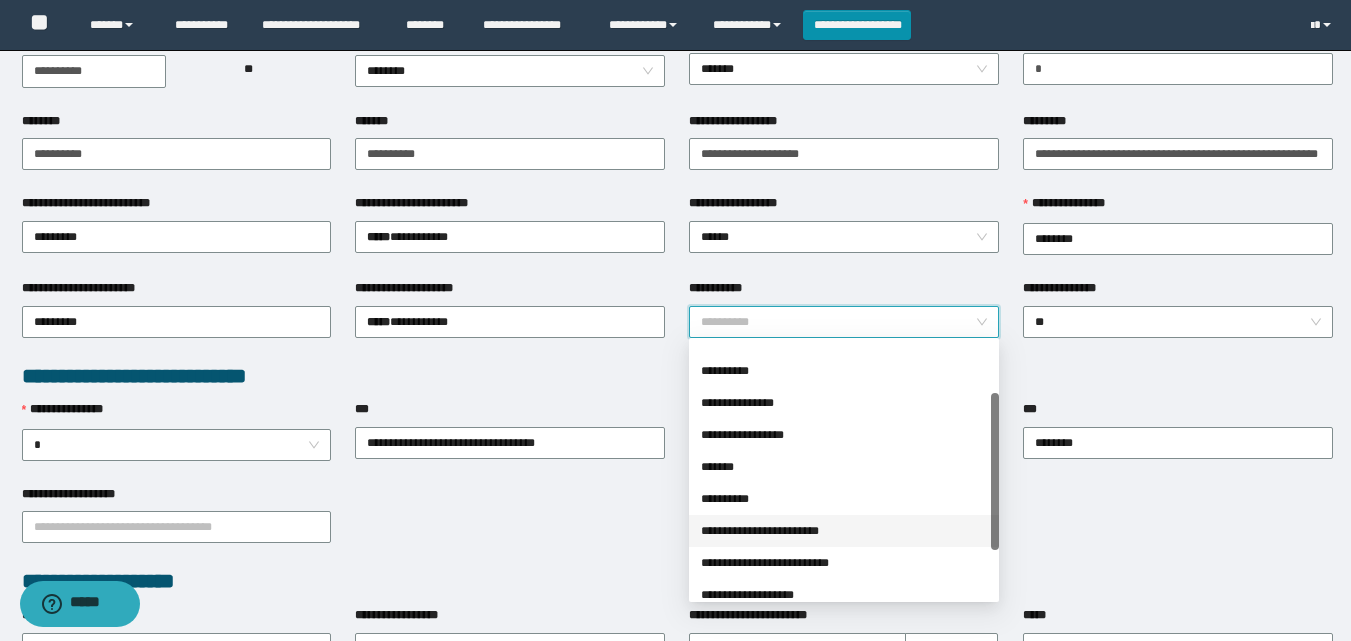 click on "**********" at bounding box center (844, 531) 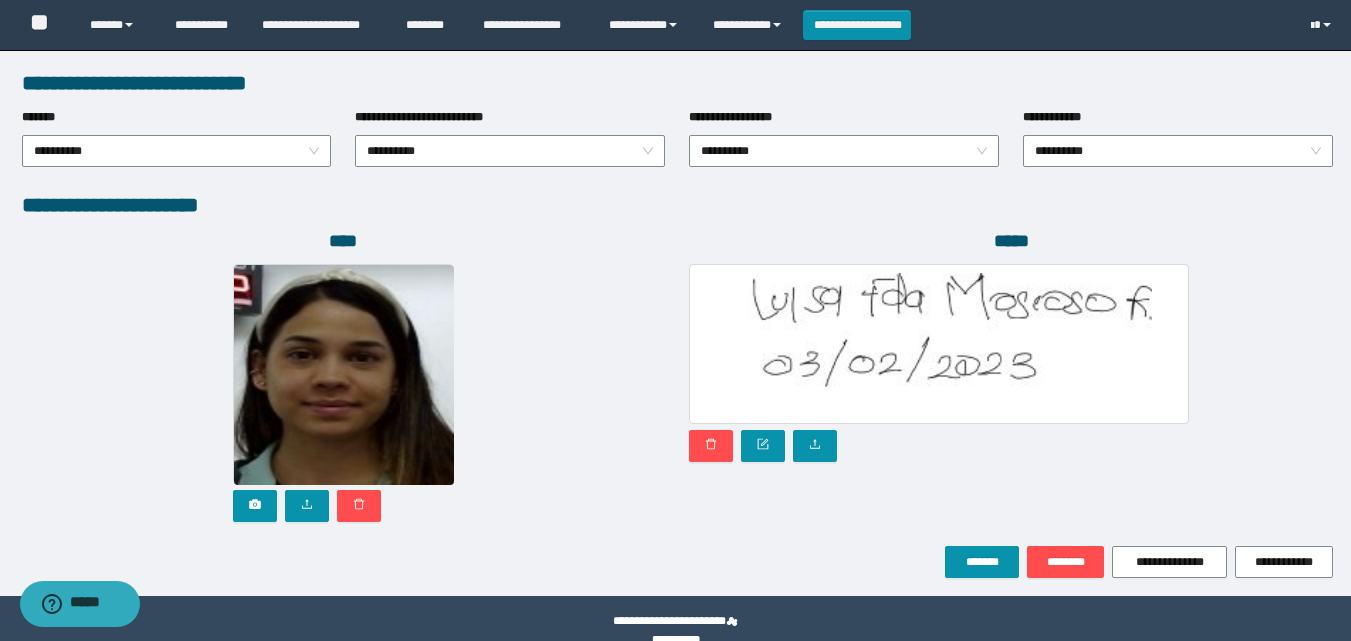 scroll, scrollTop: 1064, scrollLeft: 0, axis: vertical 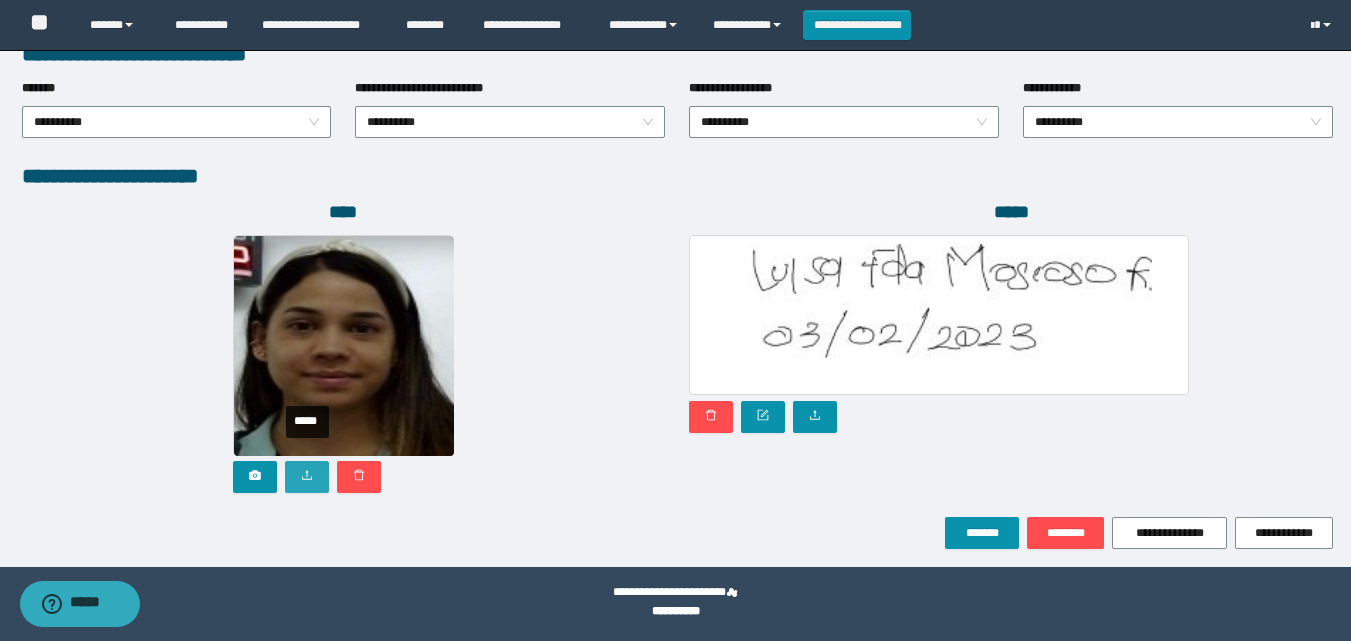 click at bounding box center (307, 477) 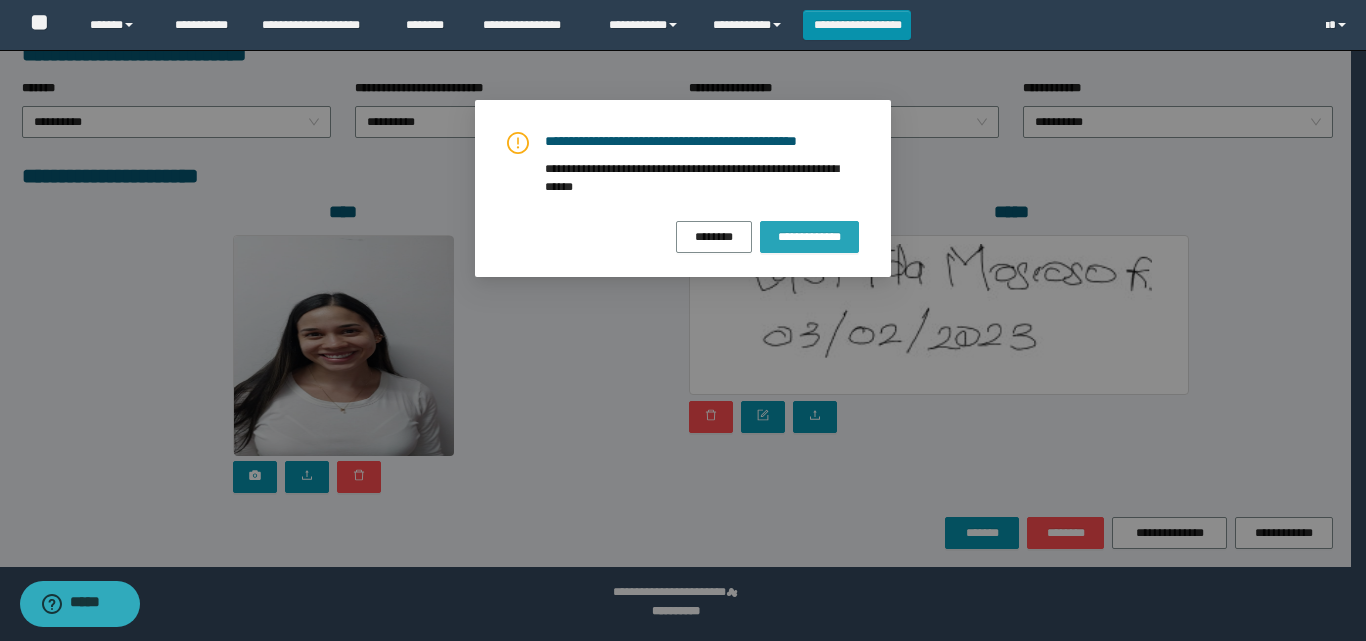 click on "**********" at bounding box center (809, 237) 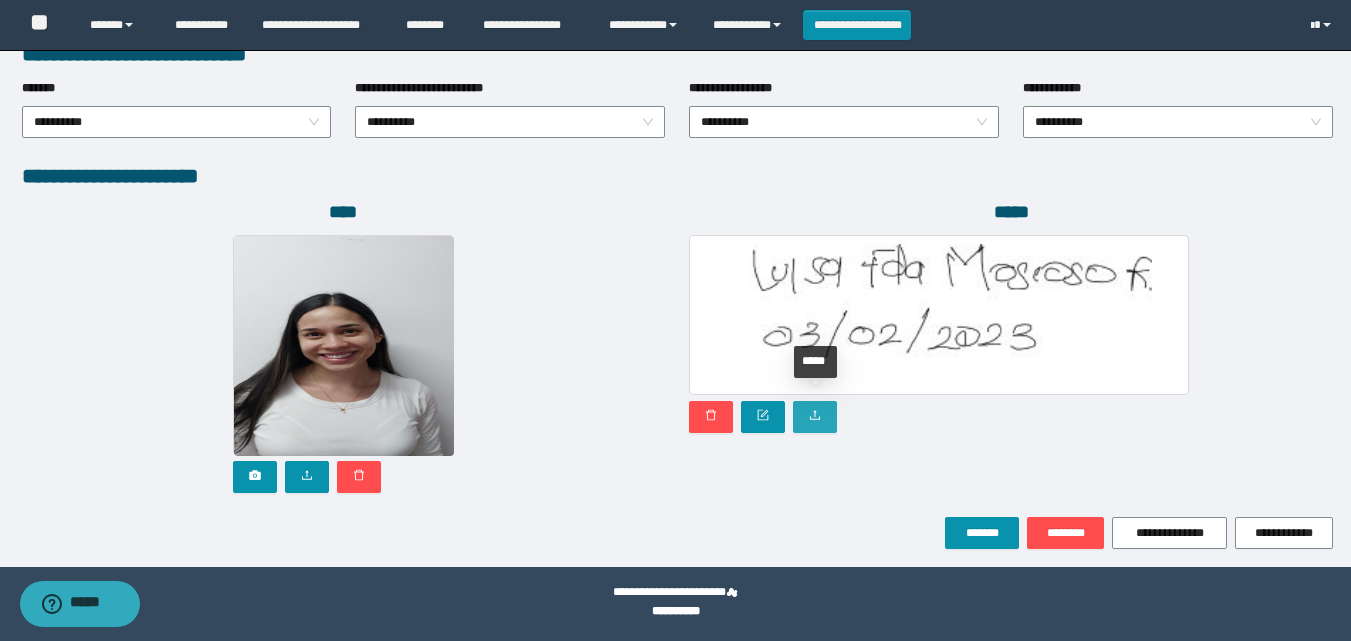 click at bounding box center (815, 417) 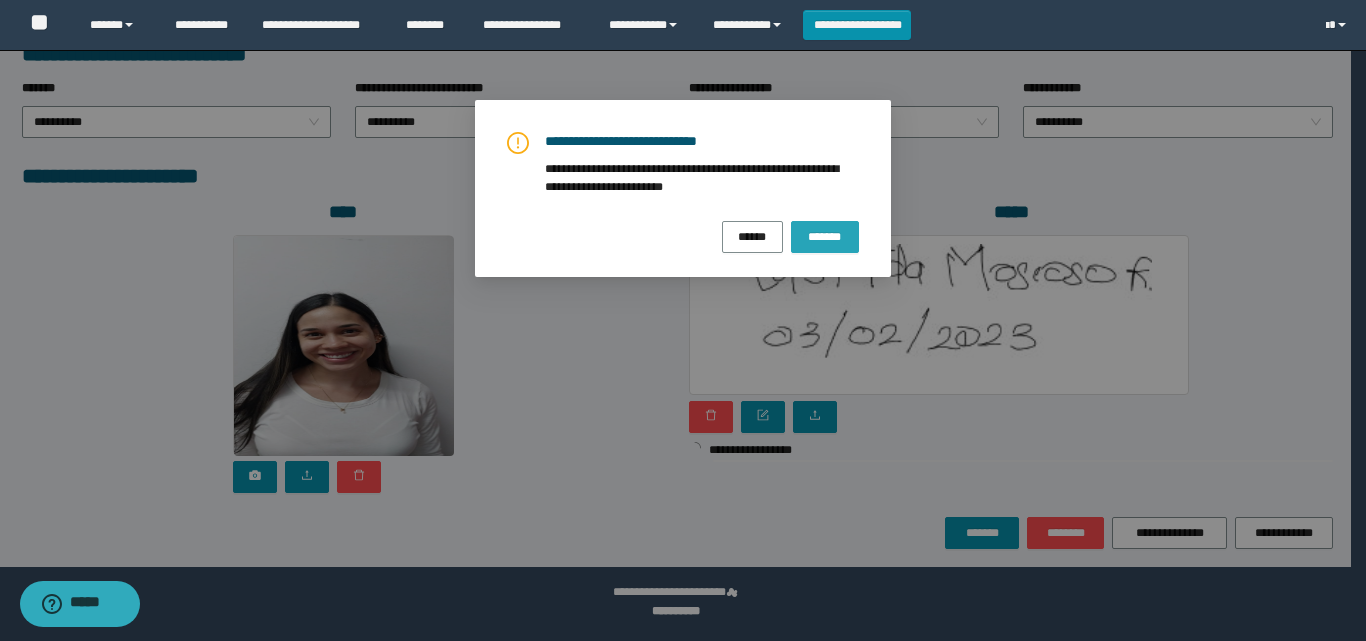 click on "*******" at bounding box center [825, 236] 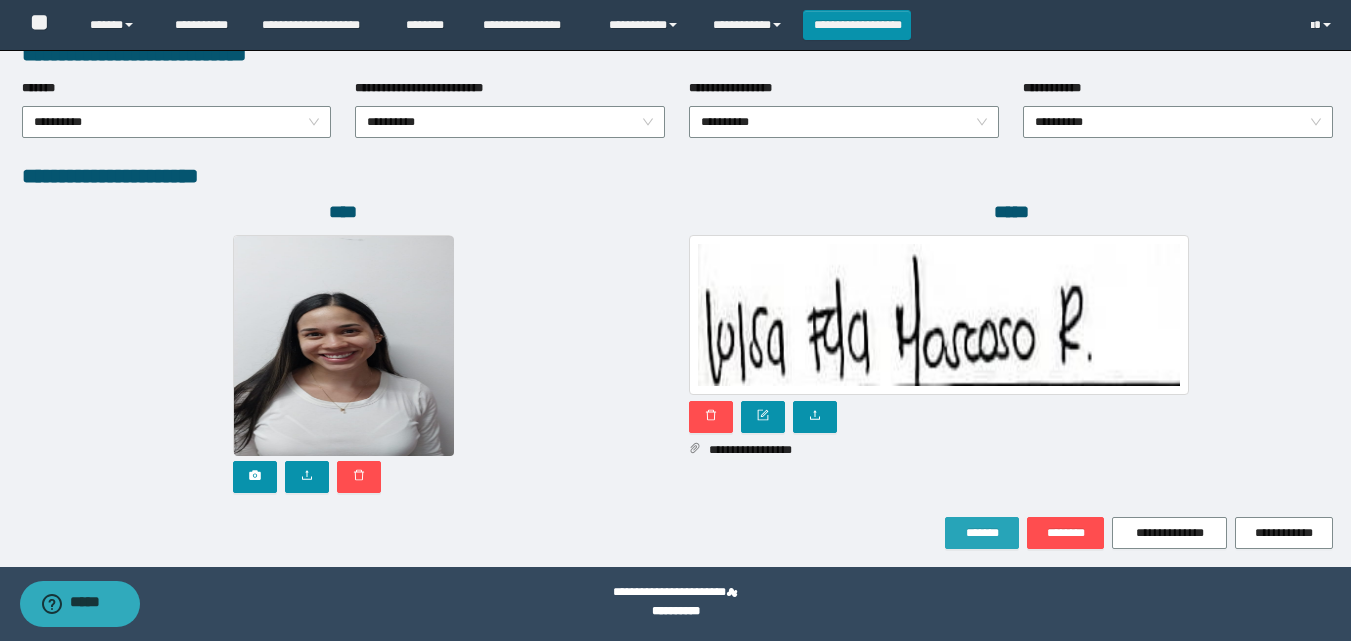 click on "*******" at bounding box center (982, 533) 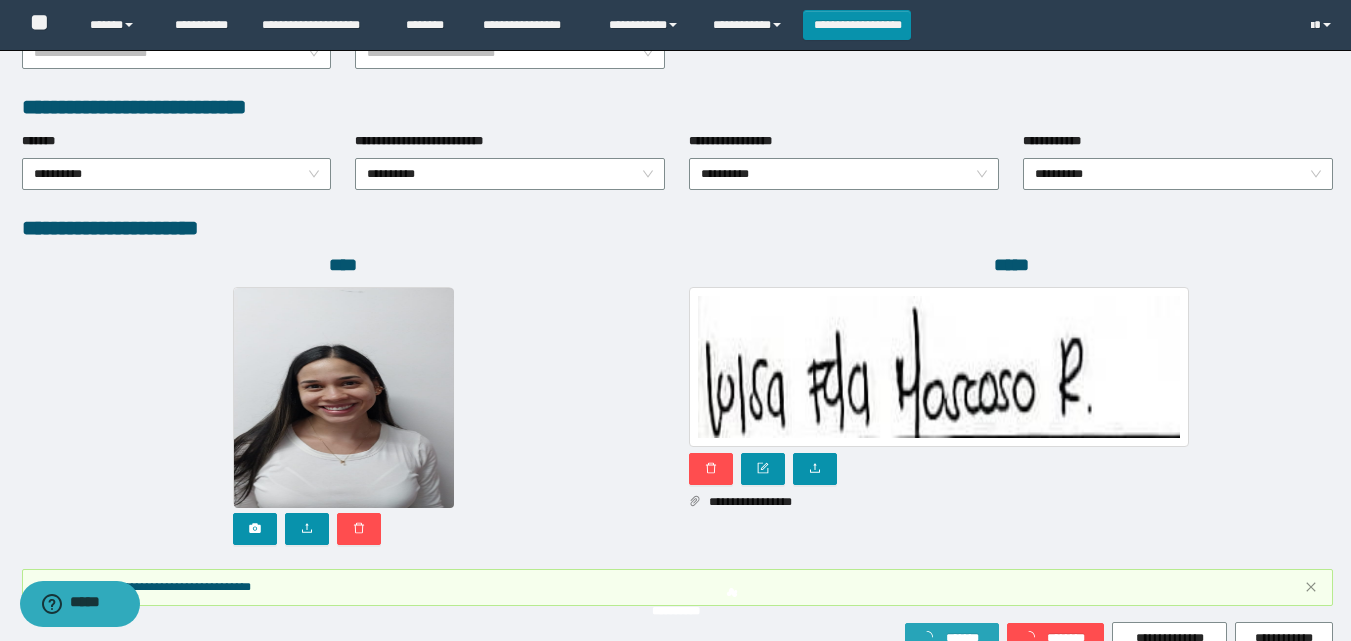 scroll, scrollTop: 1117, scrollLeft: 0, axis: vertical 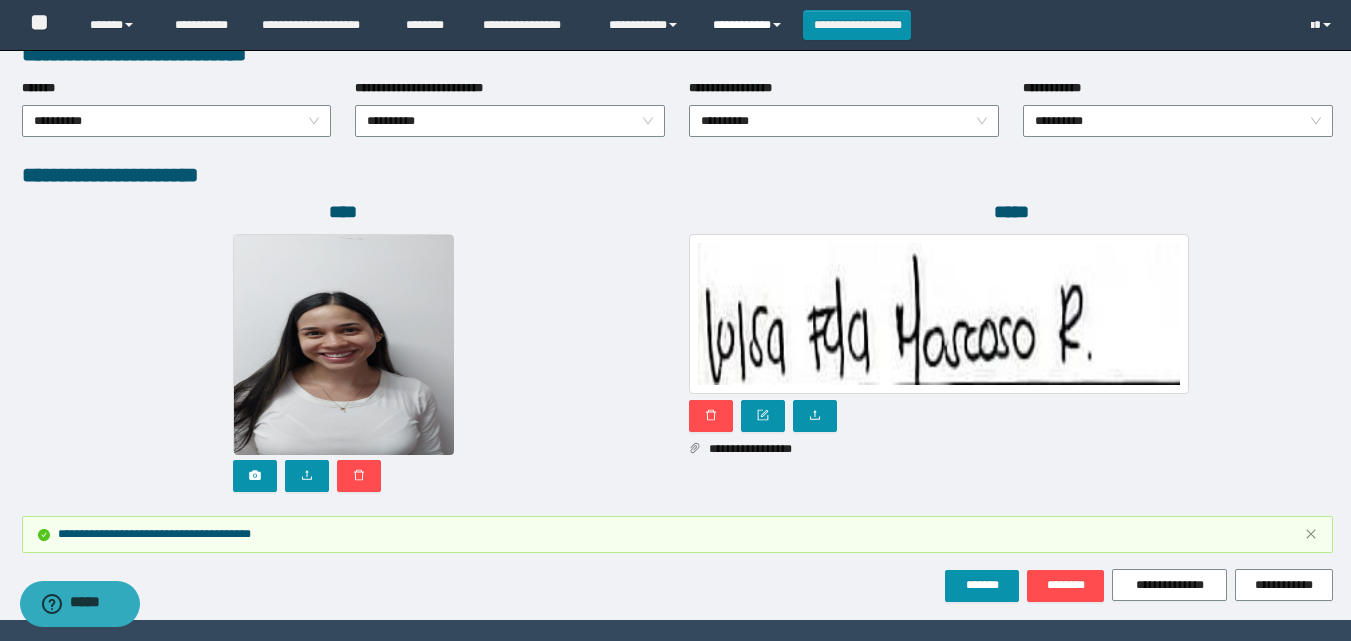 click on "**********" at bounding box center (750, 25) 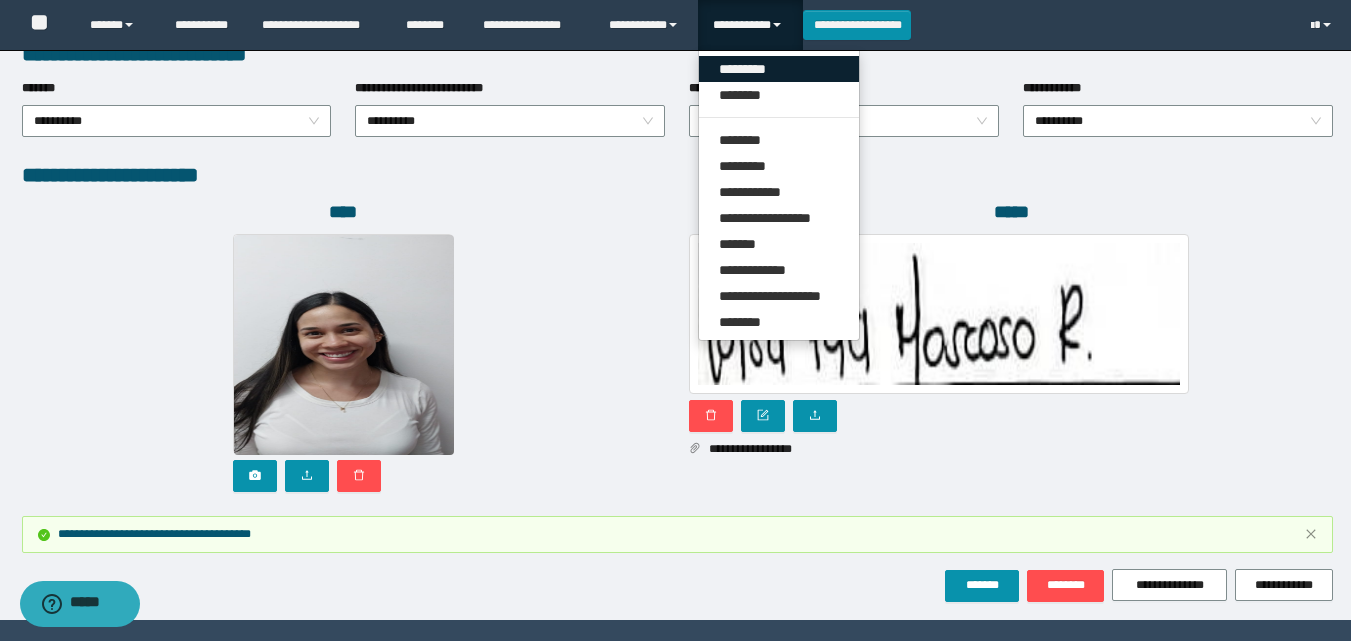 click on "*********" at bounding box center [779, 69] 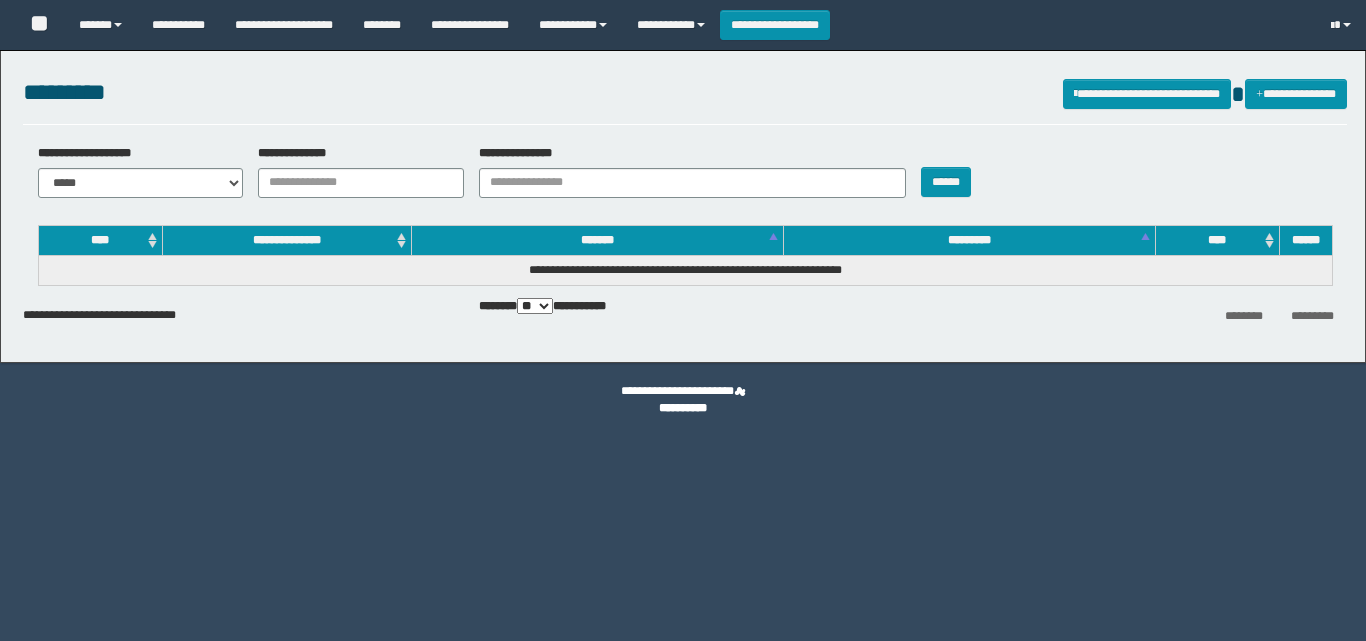 scroll, scrollTop: 0, scrollLeft: 0, axis: both 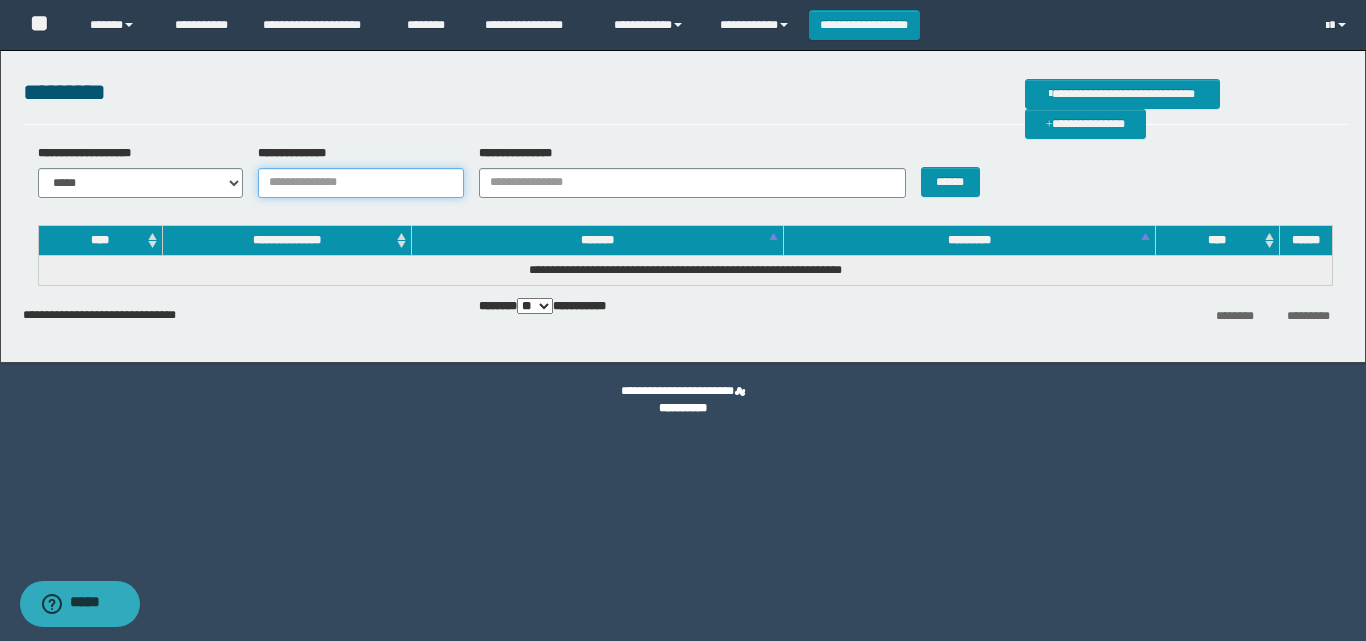 click on "**********" at bounding box center (361, 183) 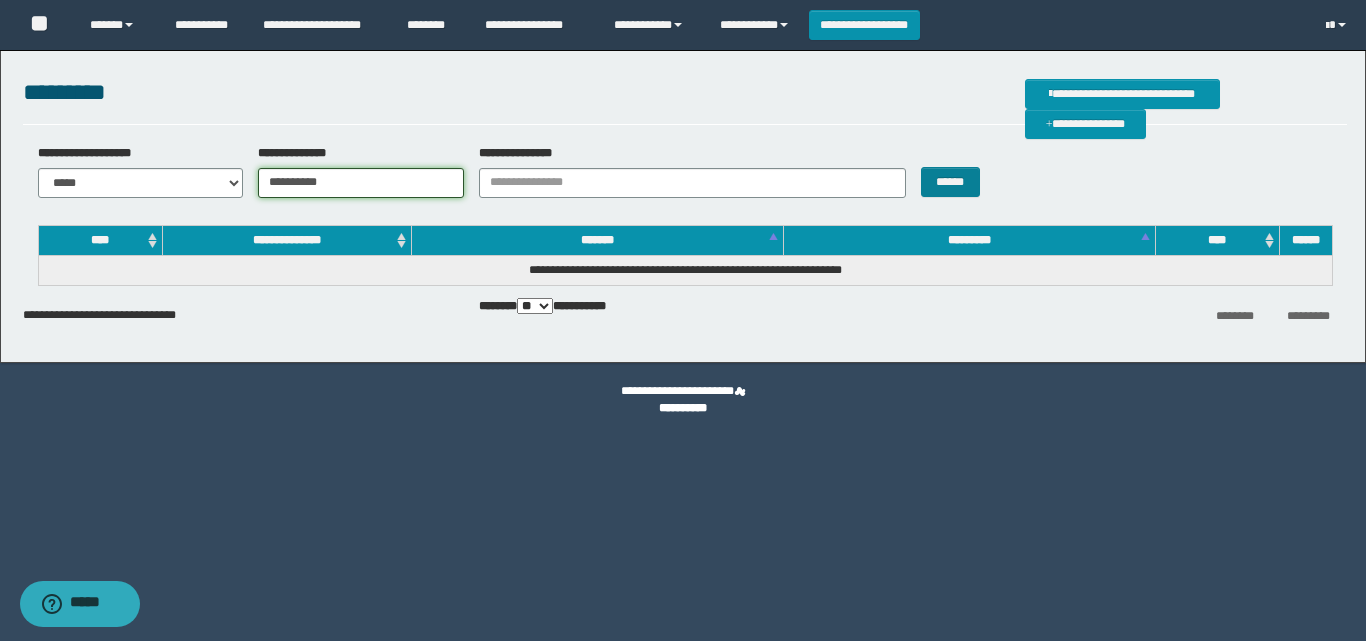 type on "**********" 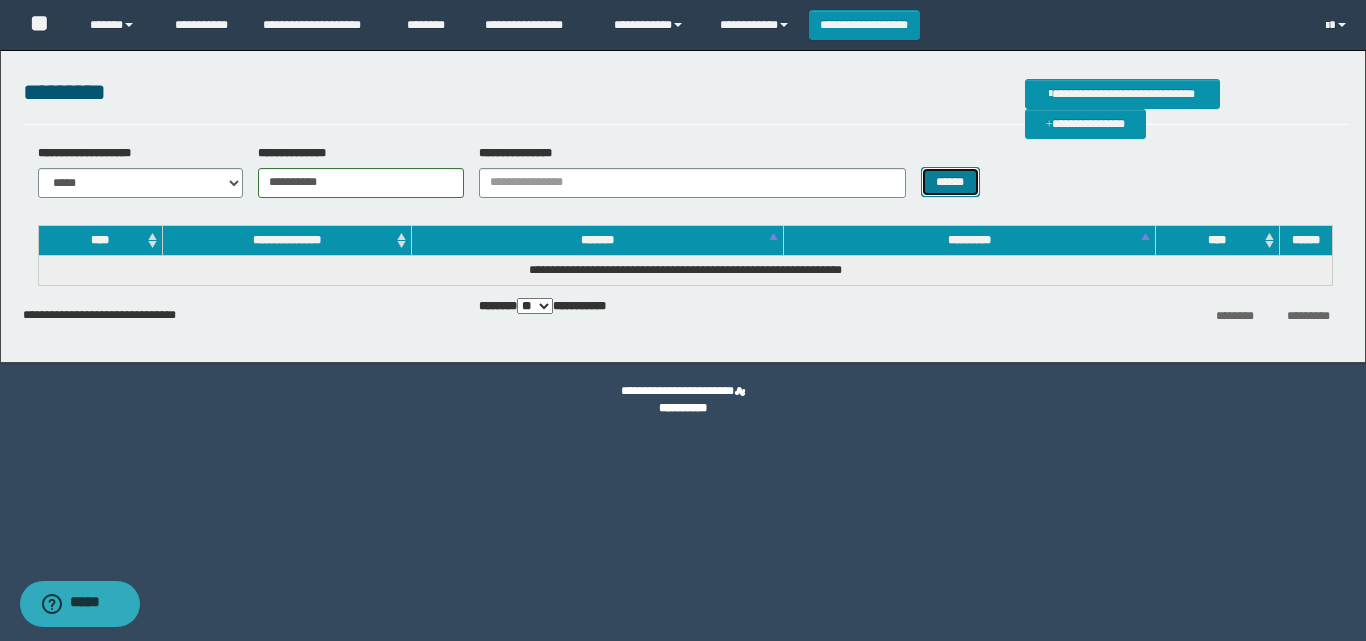 click on "******" at bounding box center (950, 182) 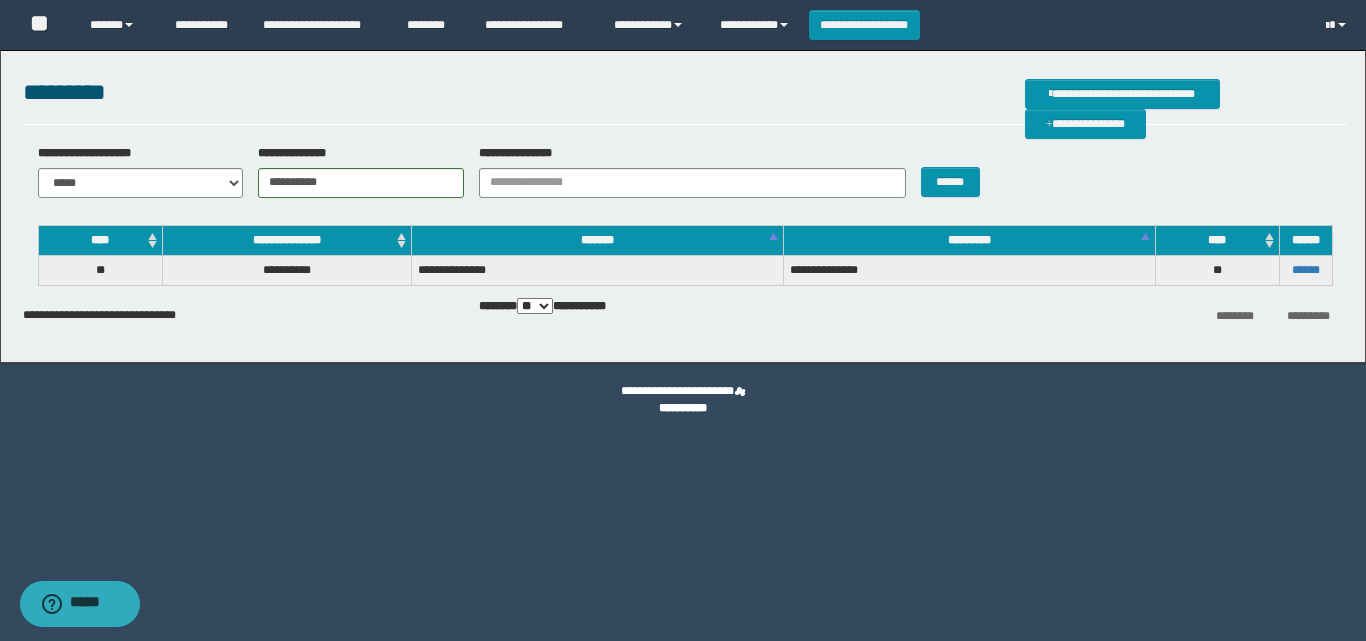 click on "******" at bounding box center (1305, 270) 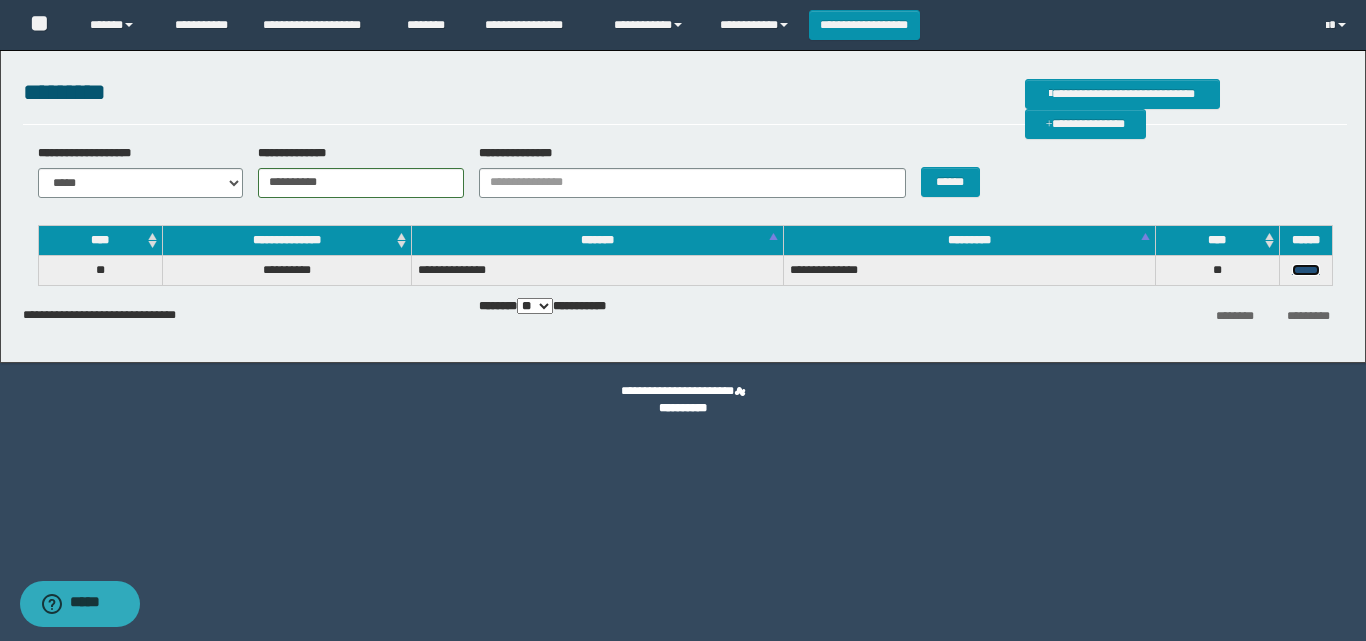 click on "******" at bounding box center (1306, 270) 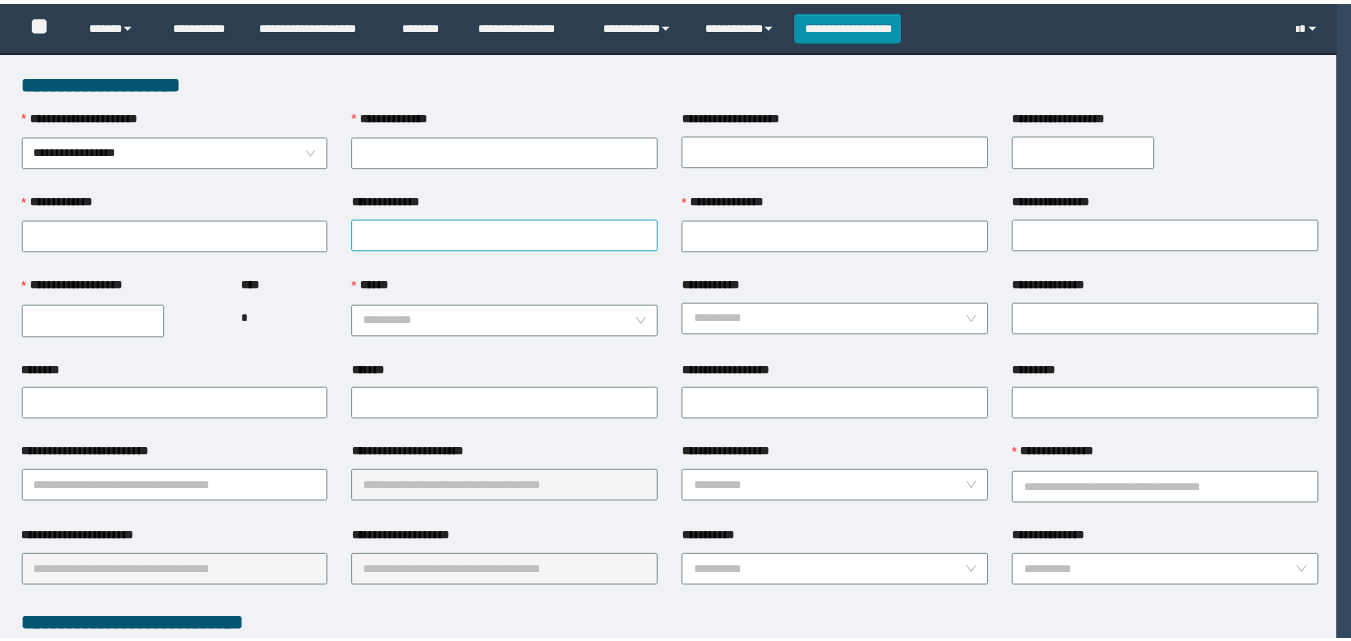 scroll, scrollTop: 0, scrollLeft: 0, axis: both 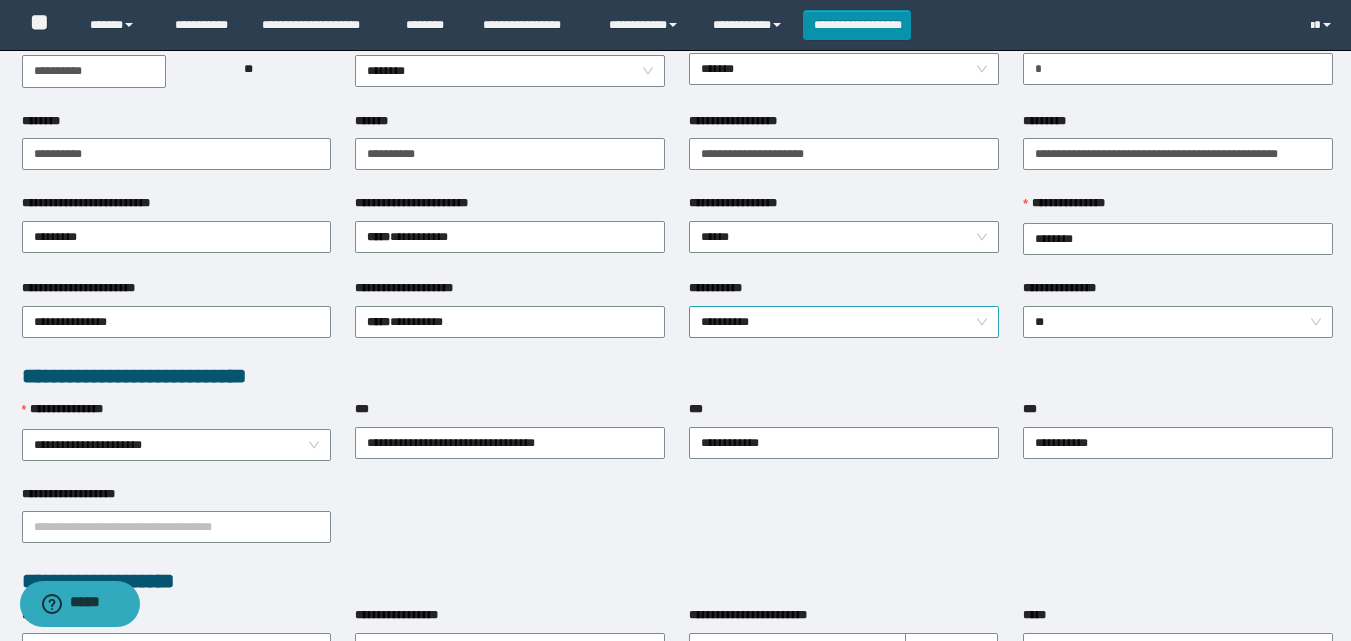 click on "**********" at bounding box center (844, 322) 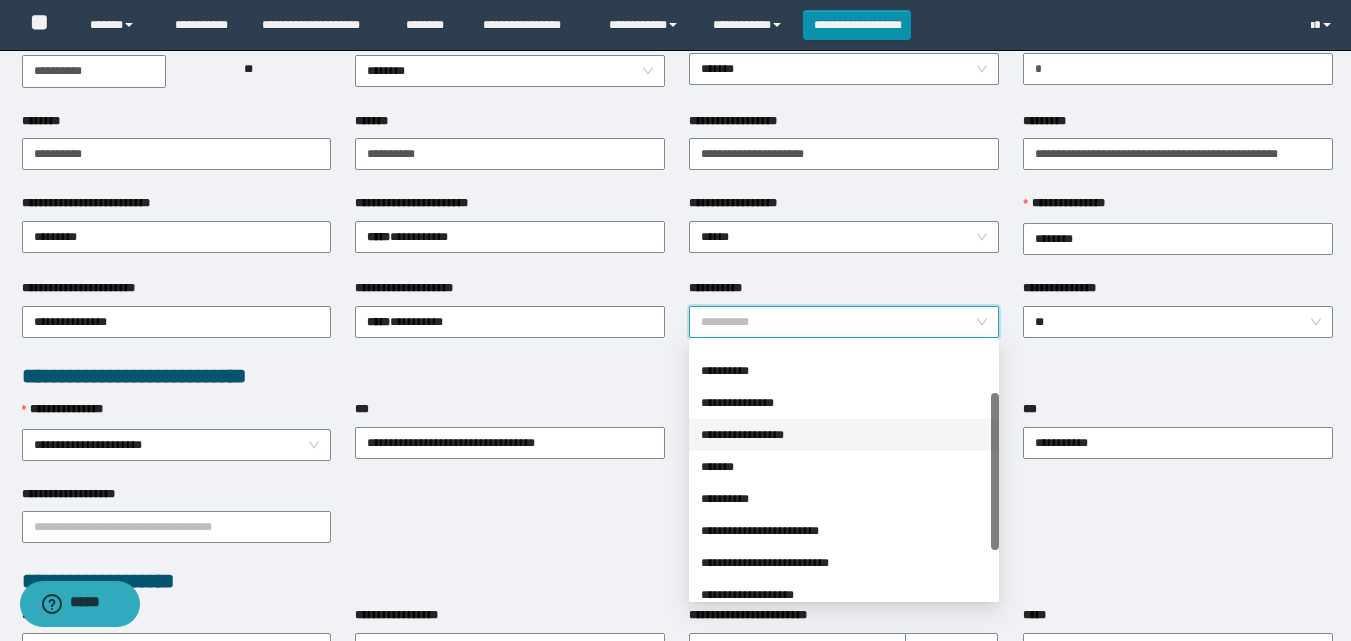 scroll, scrollTop: 160, scrollLeft: 0, axis: vertical 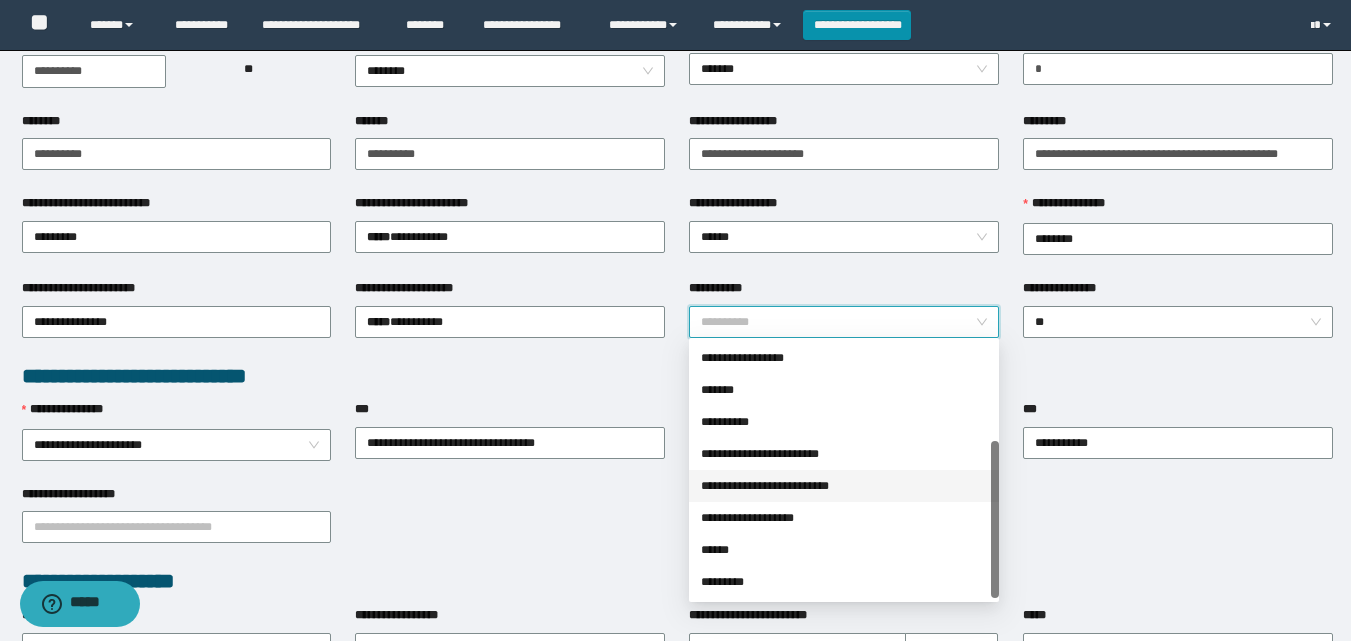 click on "**********" at bounding box center [844, 486] 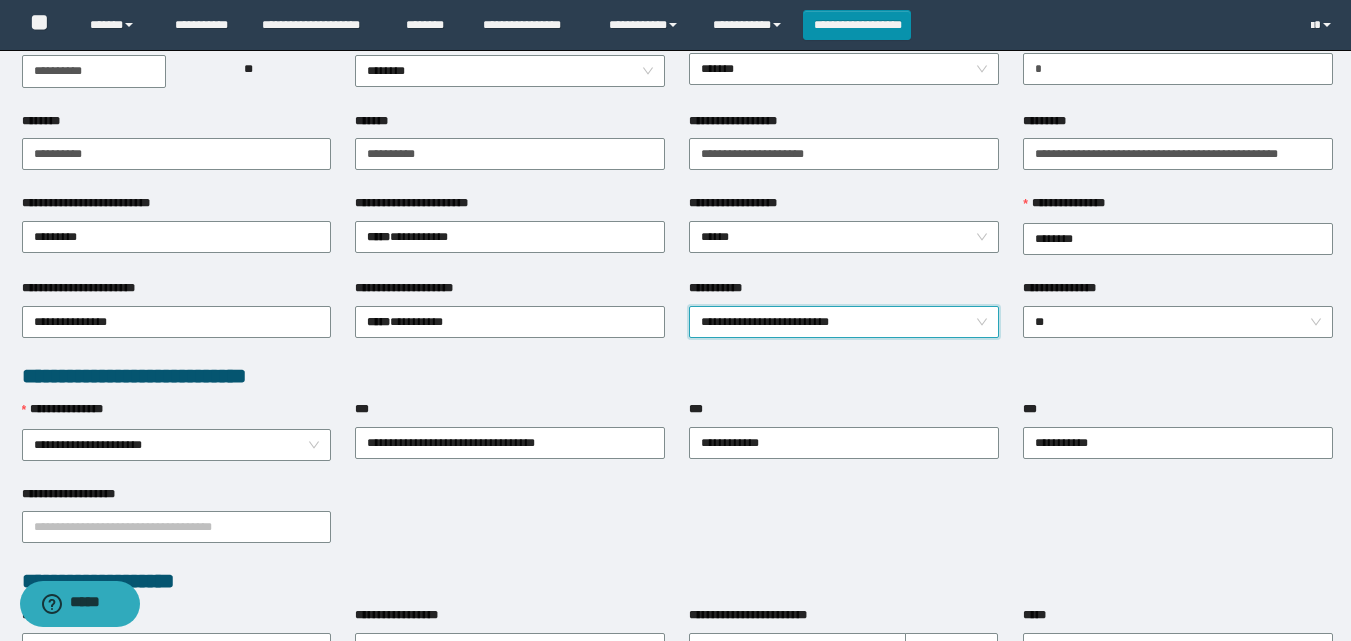 click on "**********" at bounding box center (844, 322) 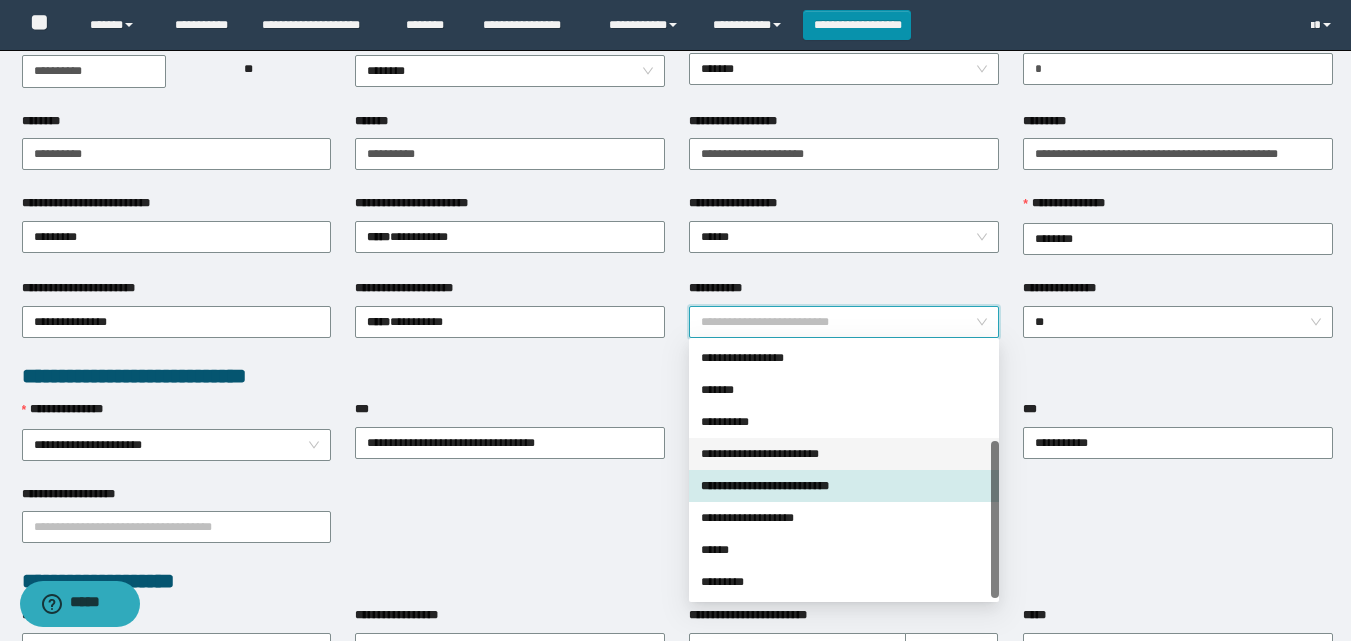 click on "**********" at bounding box center (844, 454) 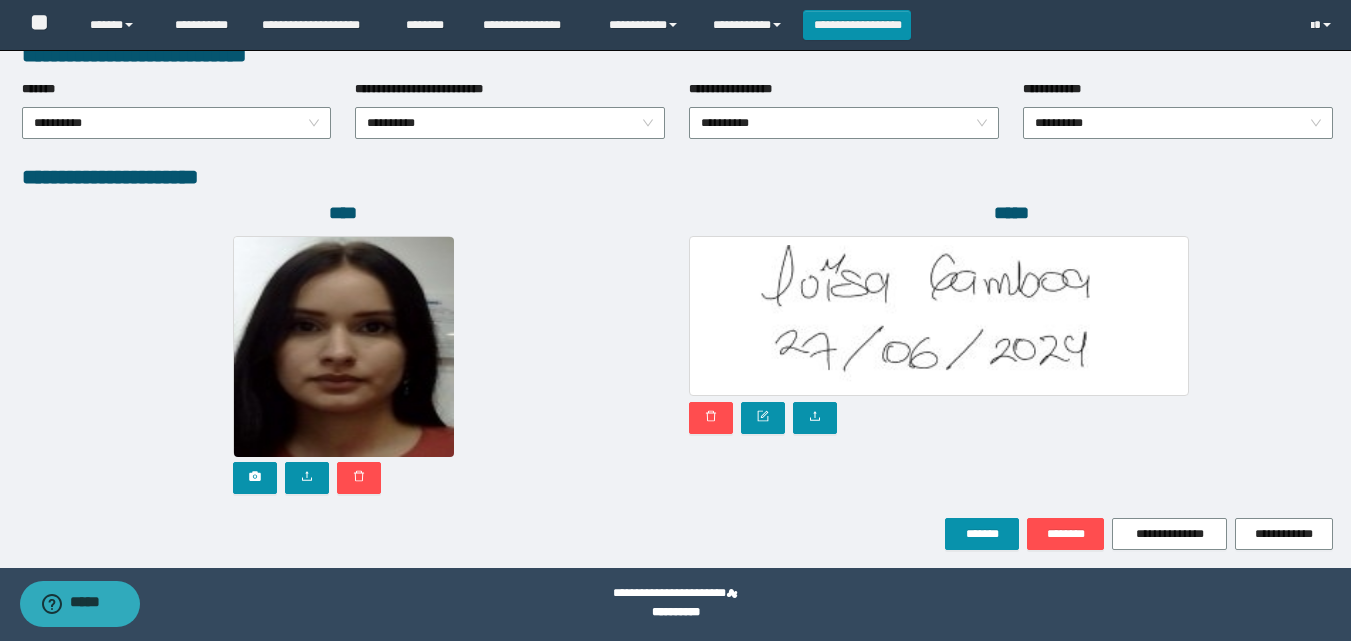 scroll, scrollTop: 1064, scrollLeft: 0, axis: vertical 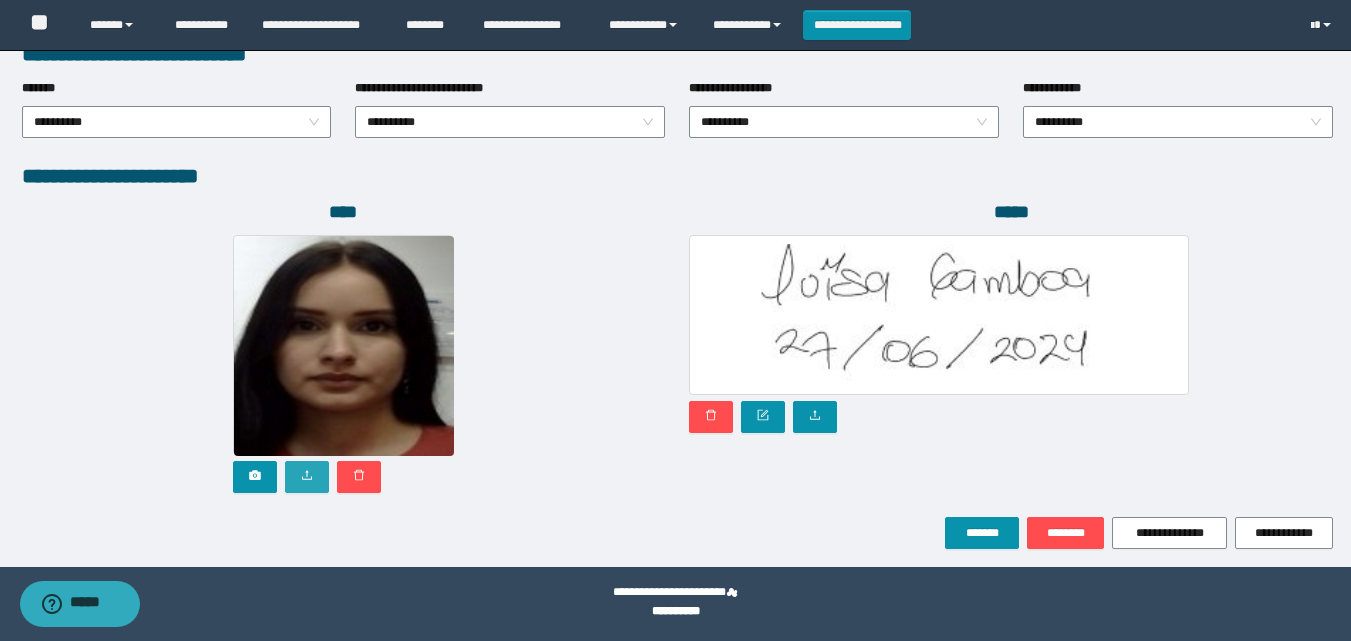 click at bounding box center [307, 477] 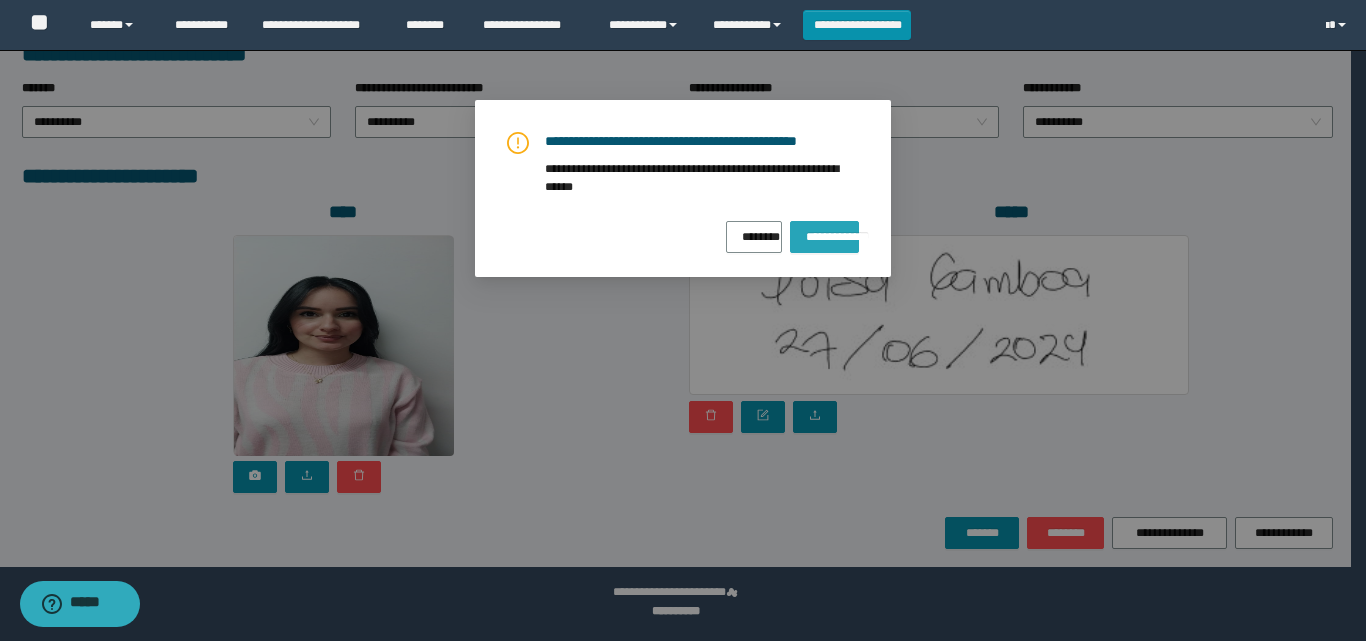 click on "**********" at bounding box center [824, 233] 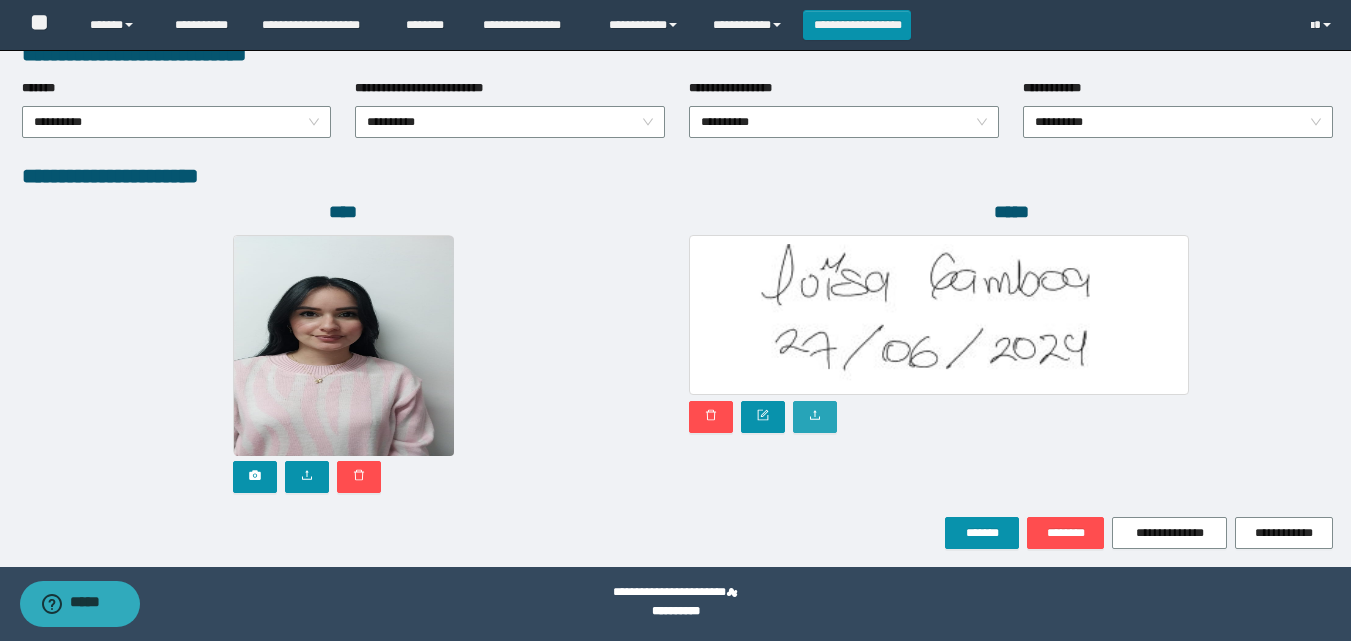 click at bounding box center [815, 417] 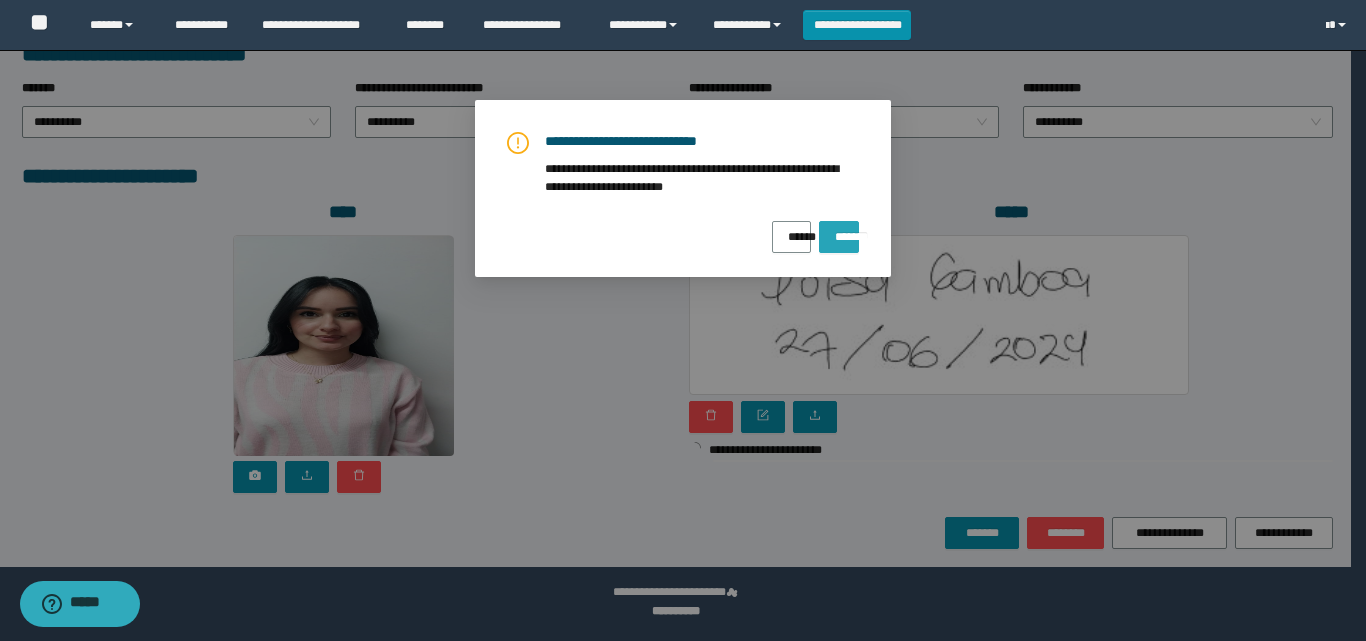 click on "*******" at bounding box center [839, 230] 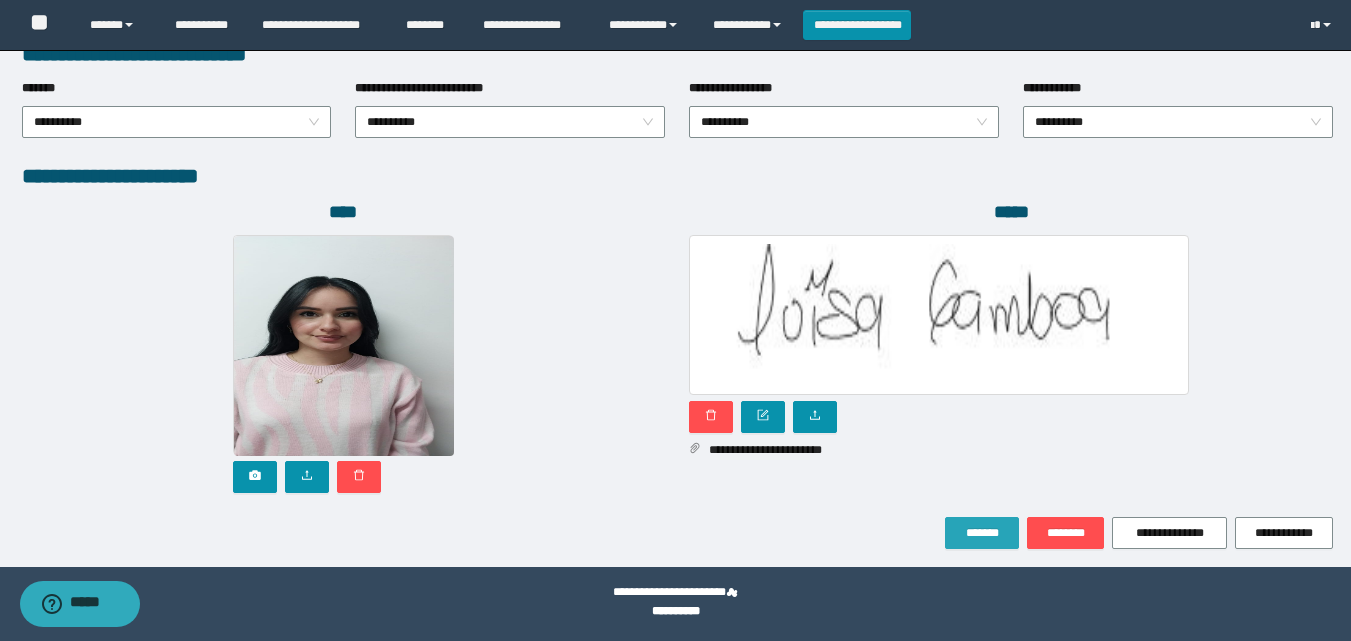 click on "*******" at bounding box center [982, 533] 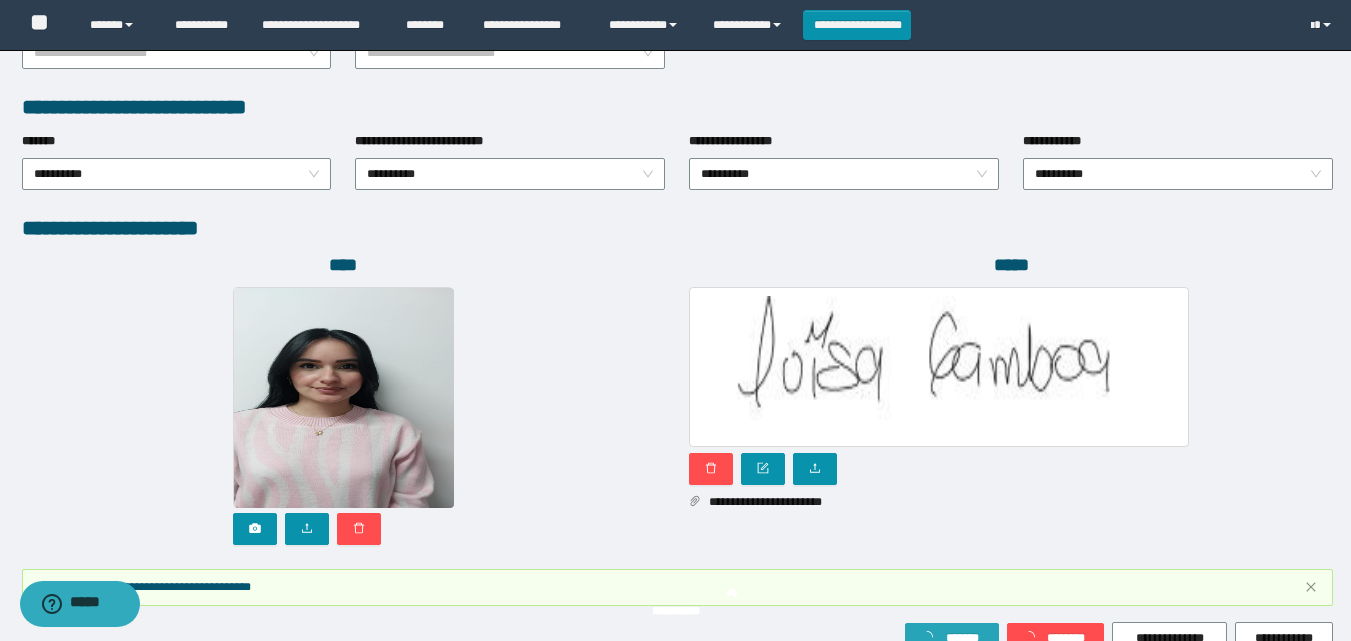 scroll, scrollTop: 1117, scrollLeft: 0, axis: vertical 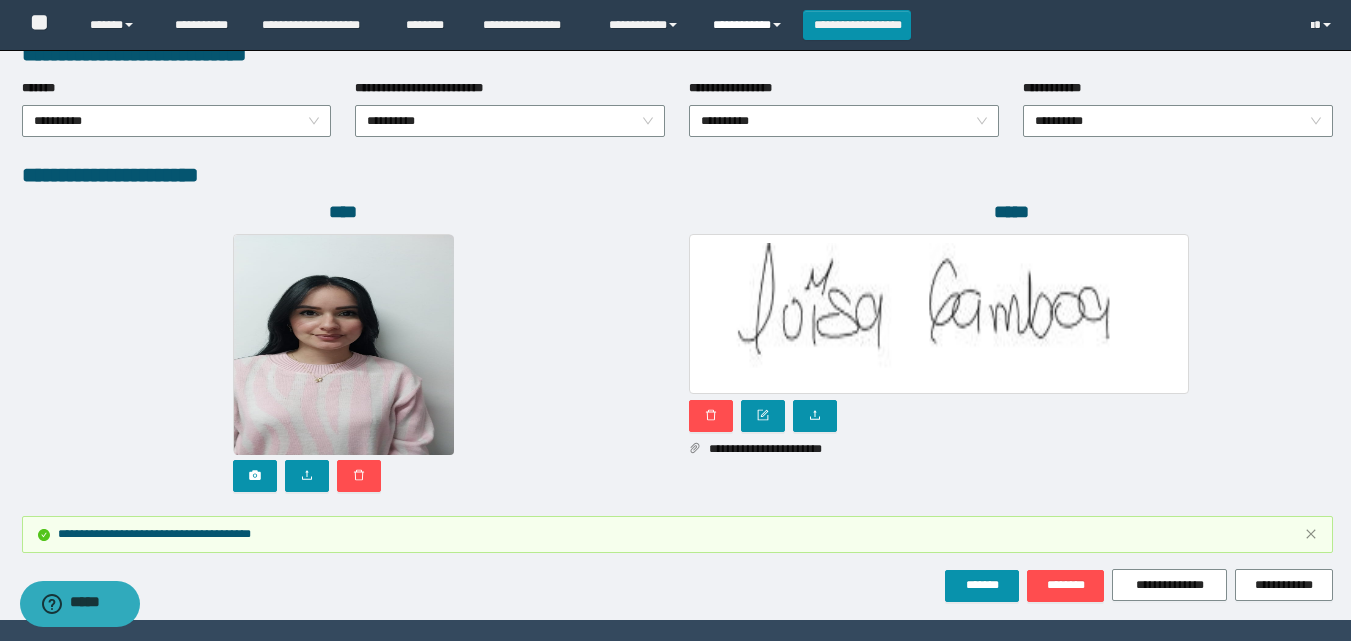 click on "**********" at bounding box center [750, 25] 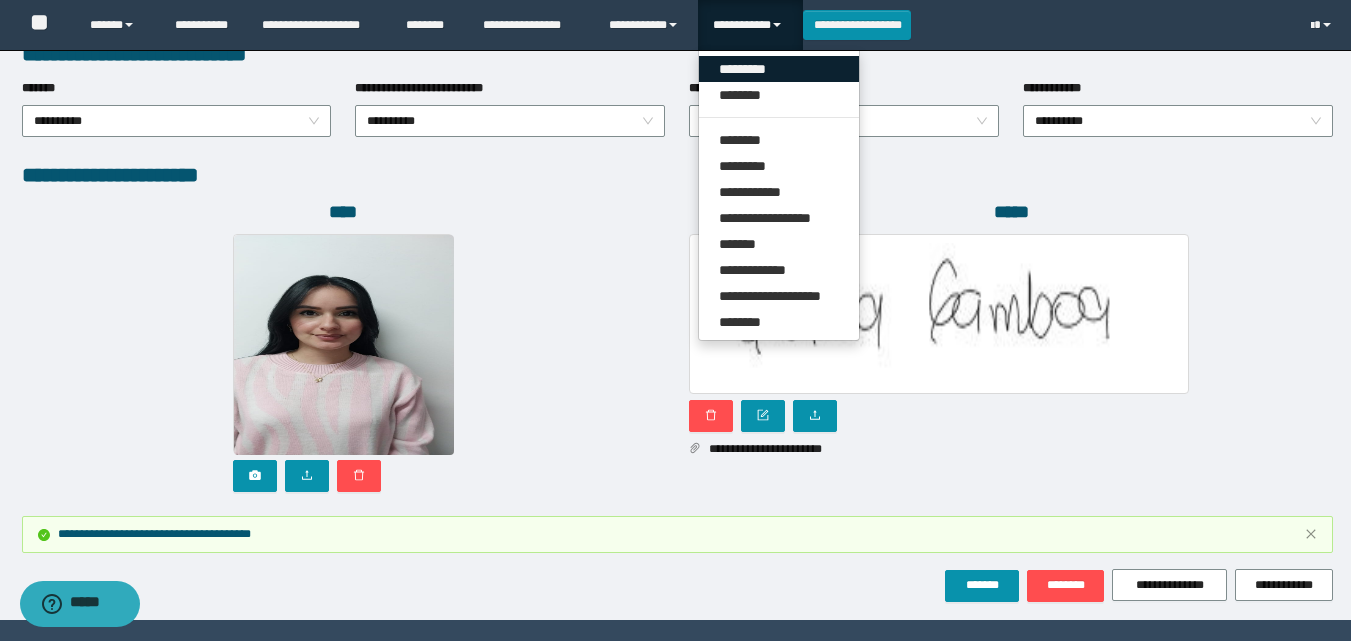 click on "*********" at bounding box center [779, 69] 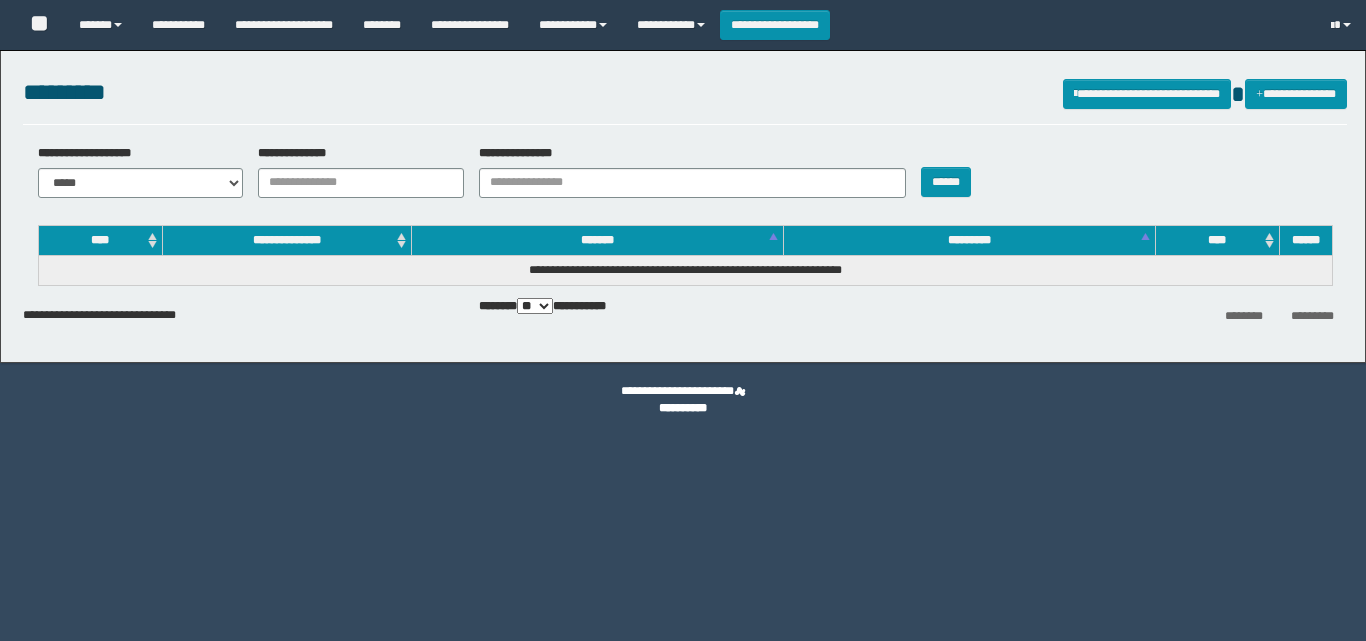 scroll, scrollTop: 0, scrollLeft: 0, axis: both 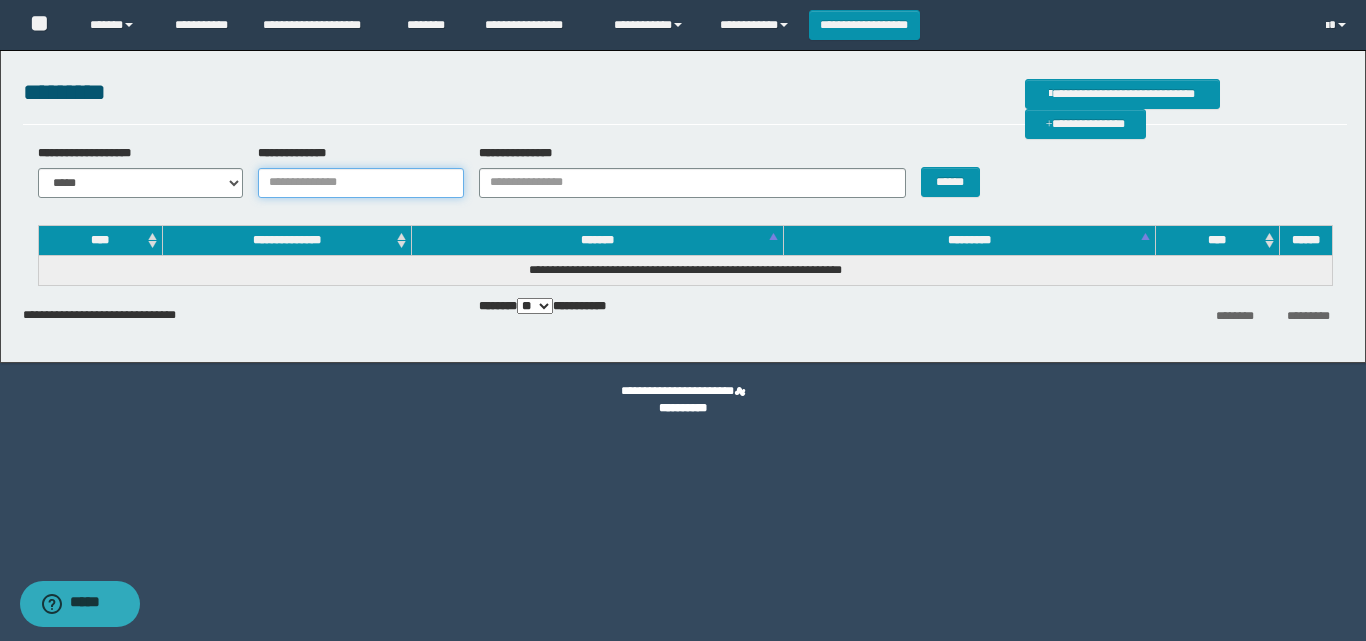 click on "**********" at bounding box center [361, 183] 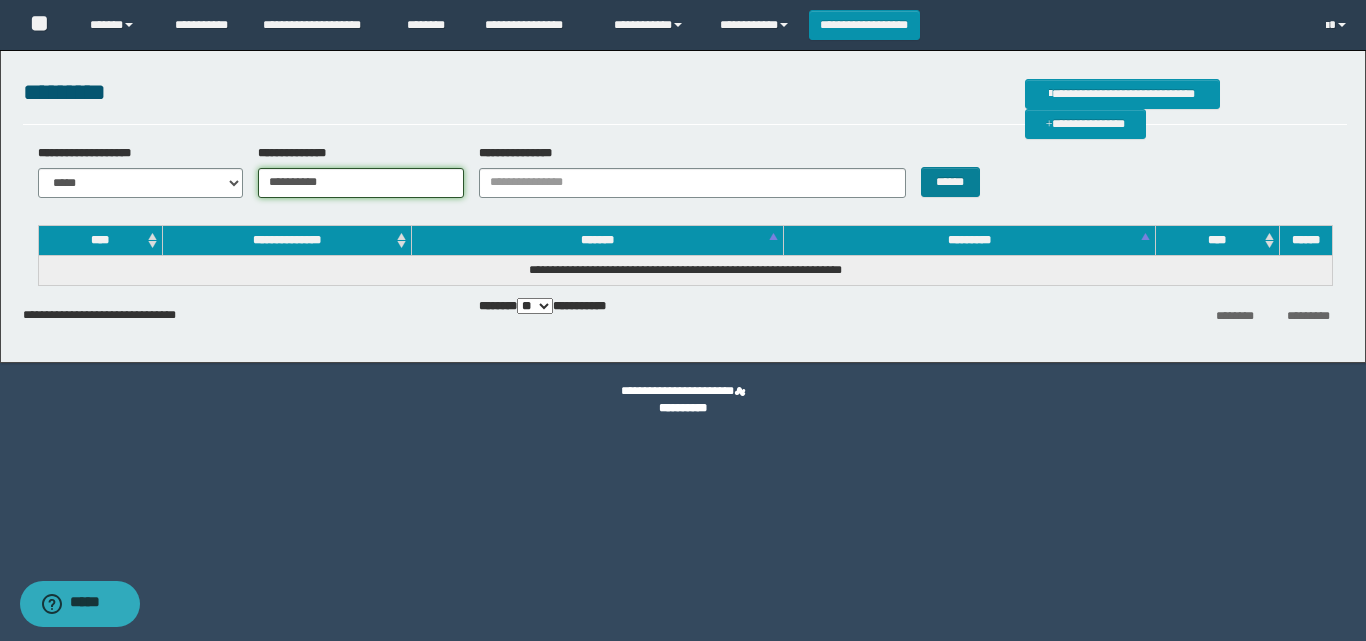 type on "**********" 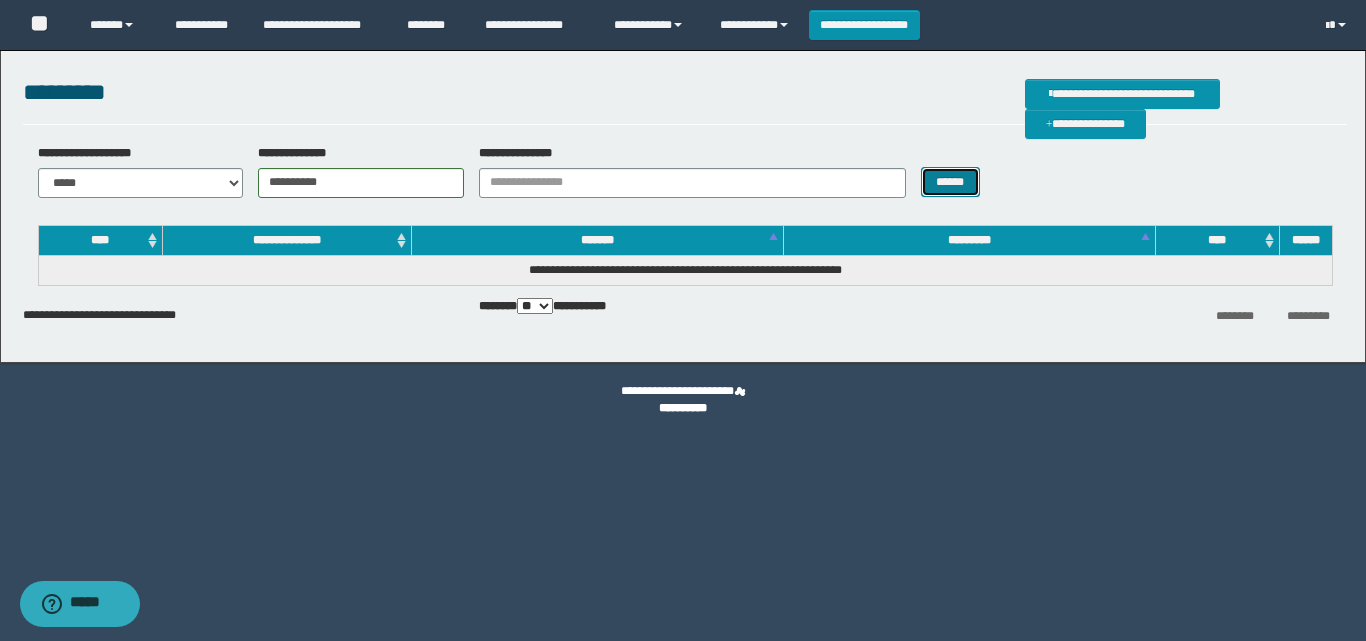 click on "******" at bounding box center [950, 182] 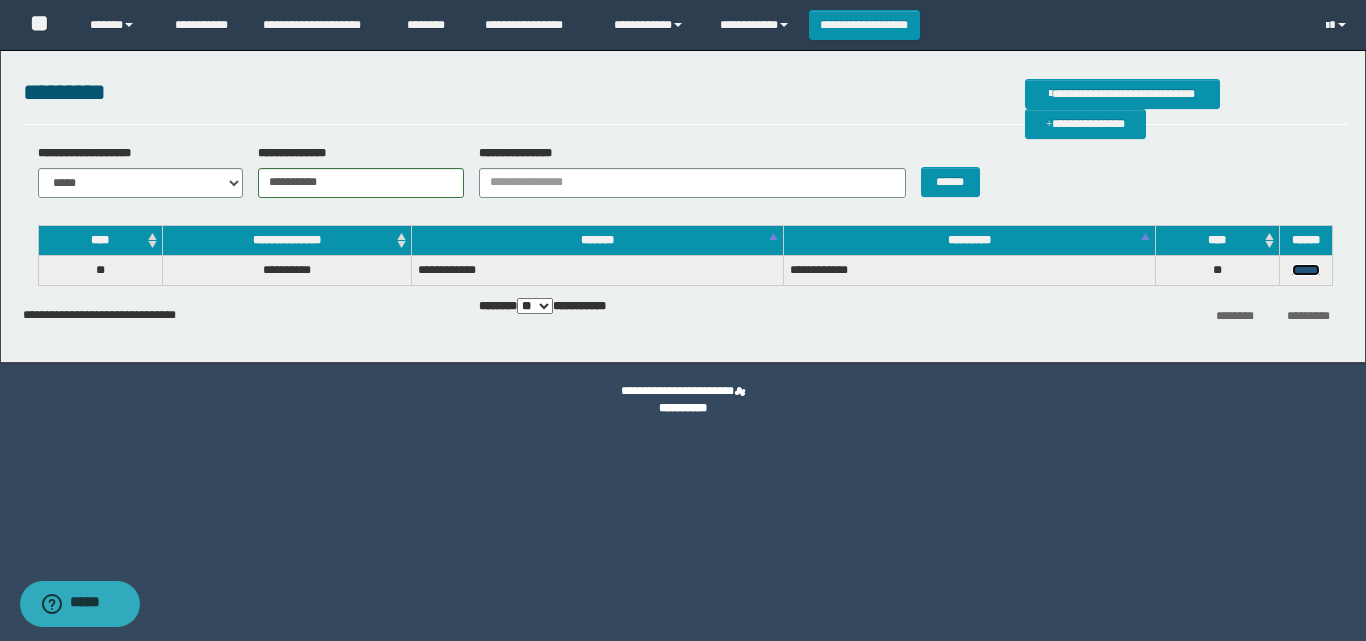 click on "******" at bounding box center [1306, 270] 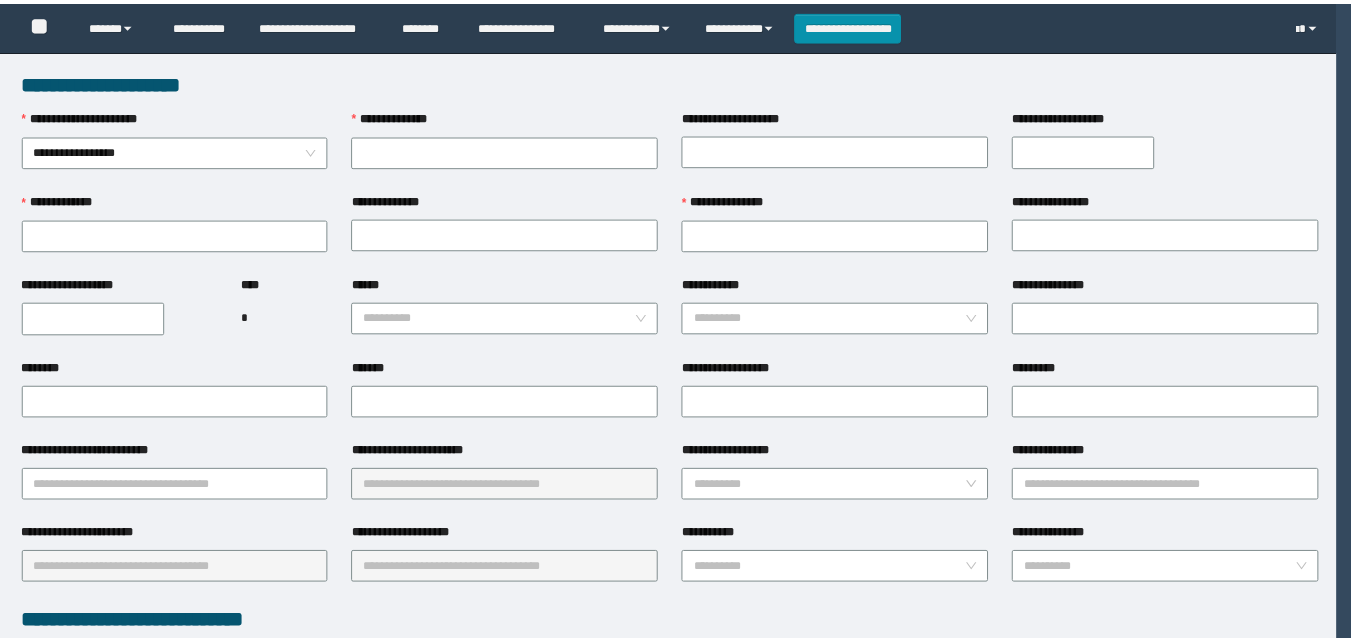 scroll, scrollTop: 0, scrollLeft: 0, axis: both 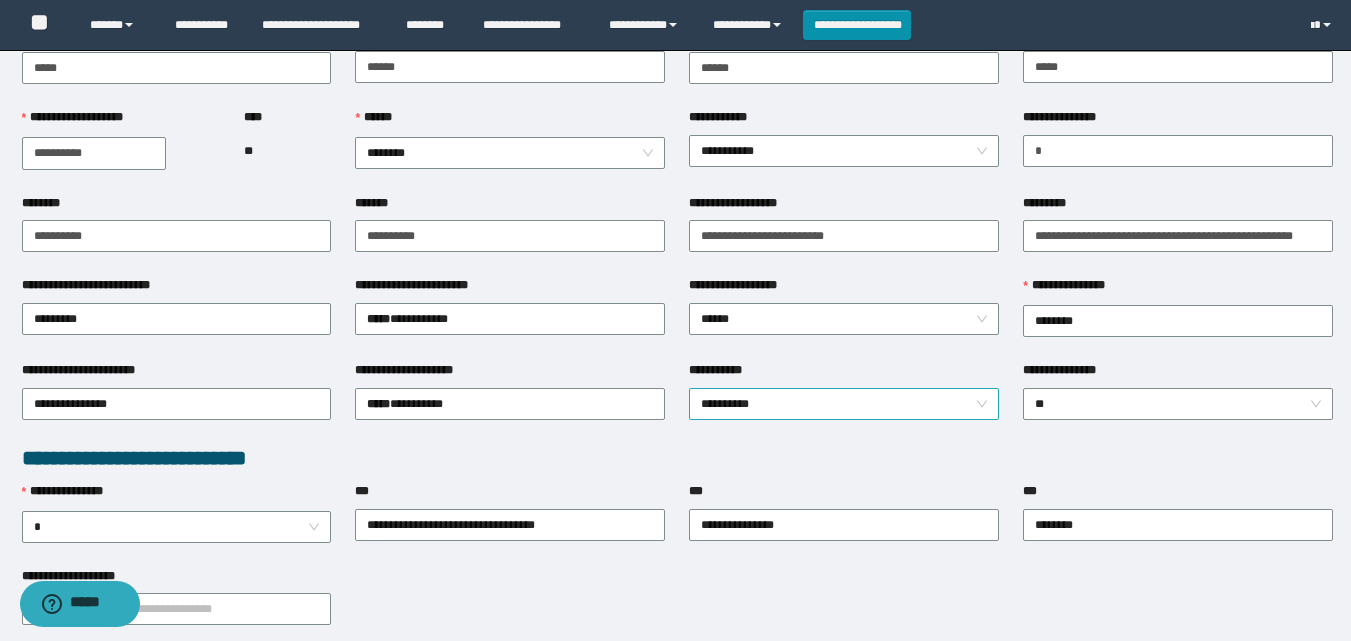 click on "**********" at bounding box center [844, 404] 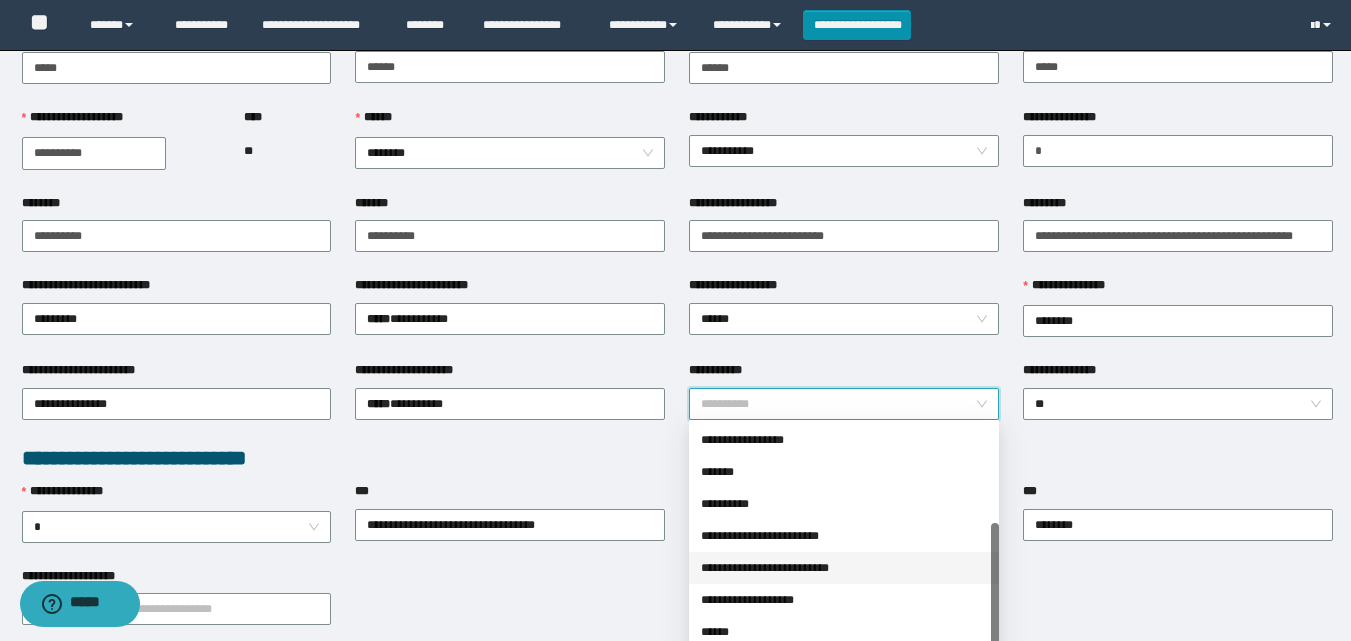 scroll, scrollTop: 160, scrollLeft: 0, axis: vertical 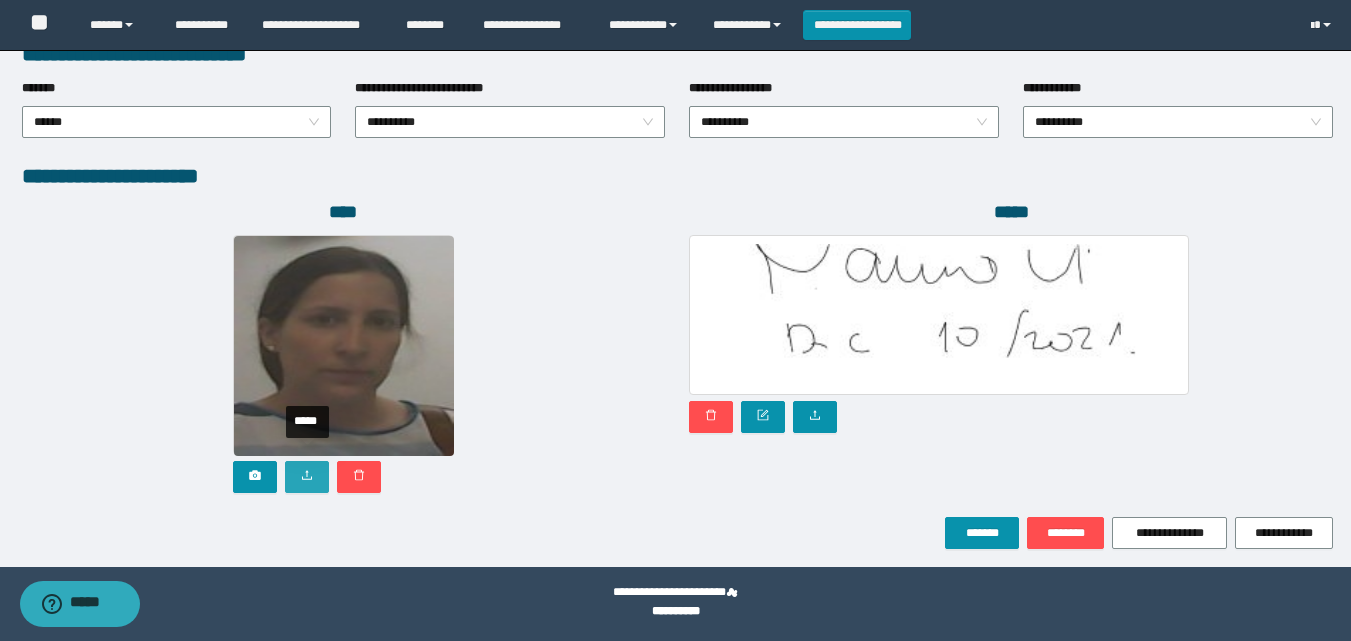 click 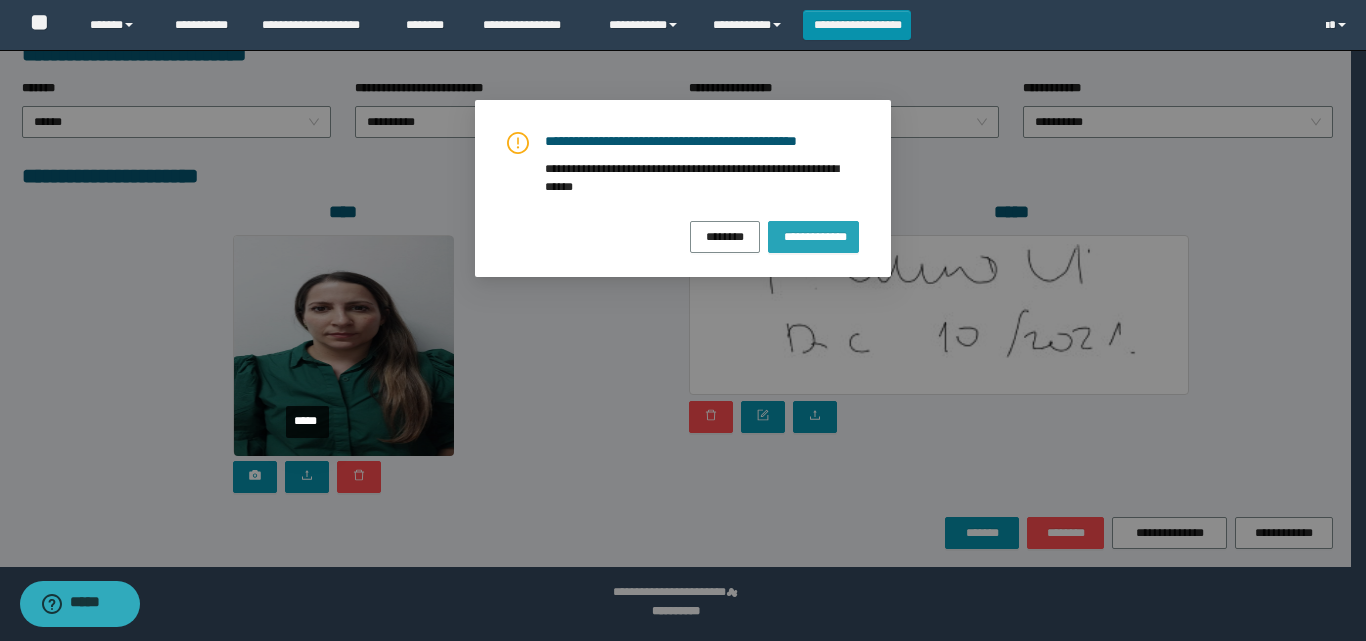 click on "**********" at bounding box center (813, 236) 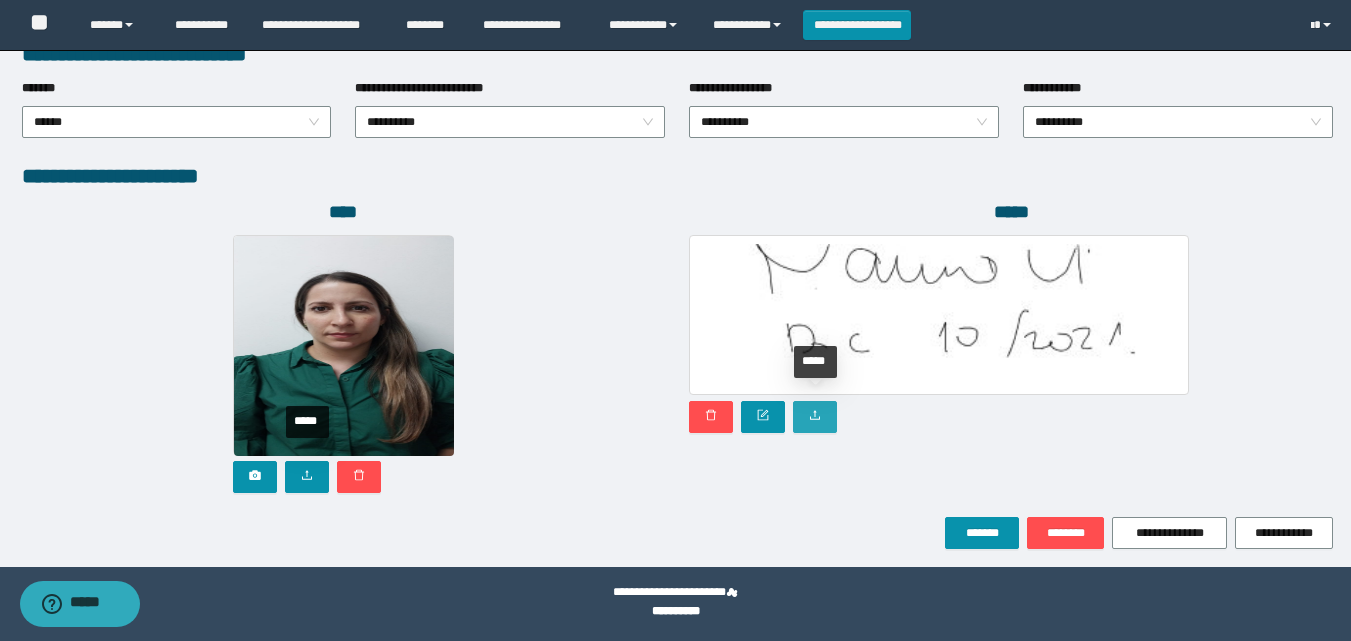 click at bounding box center [815, 417] 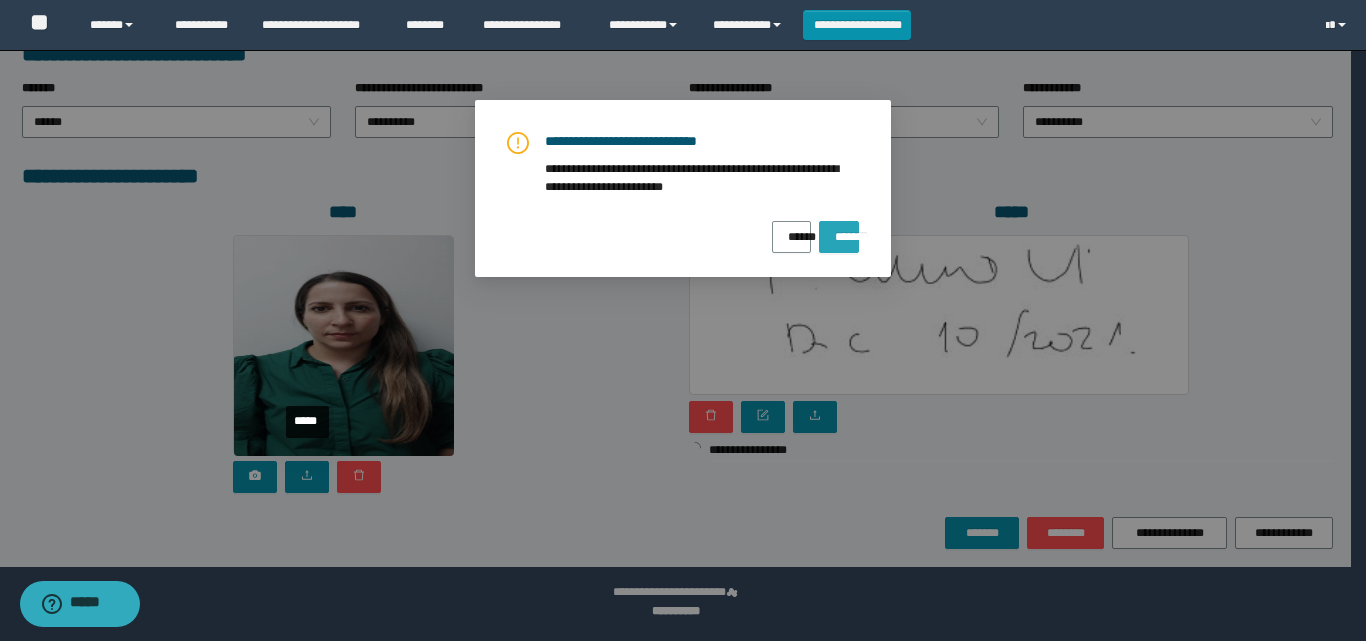 click on "*******" at bounding box center [839, 230] 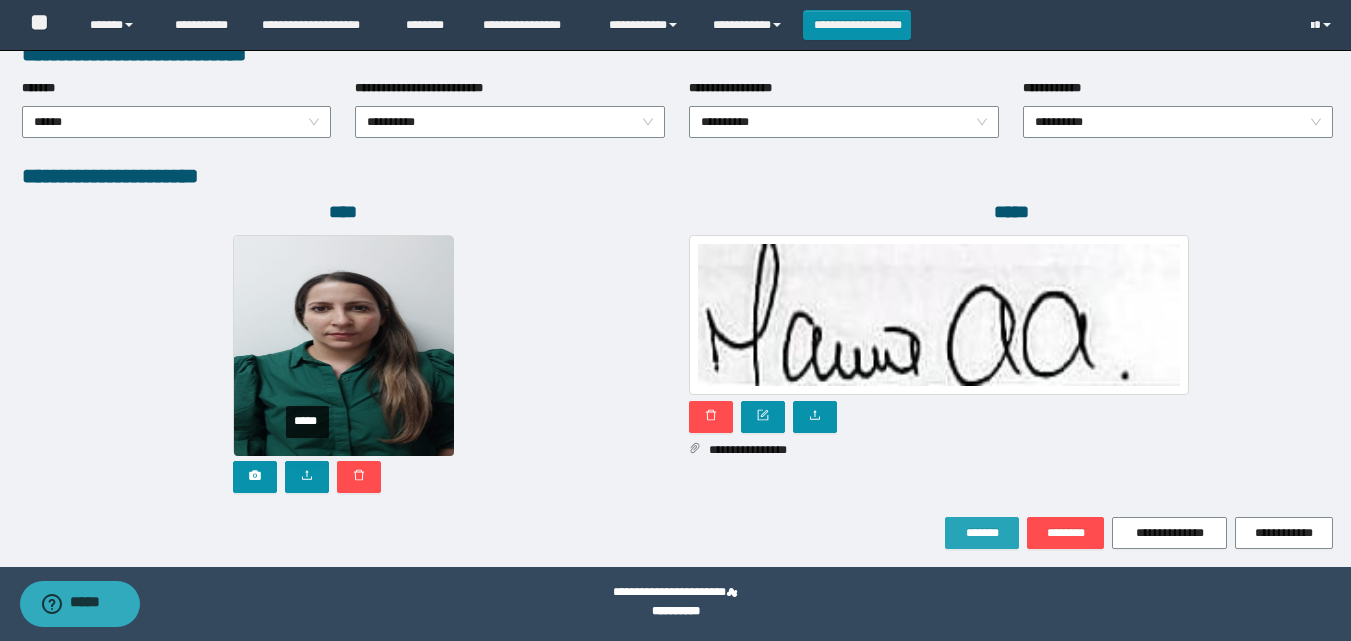 click on "*******" at bounding box center [982, 533] 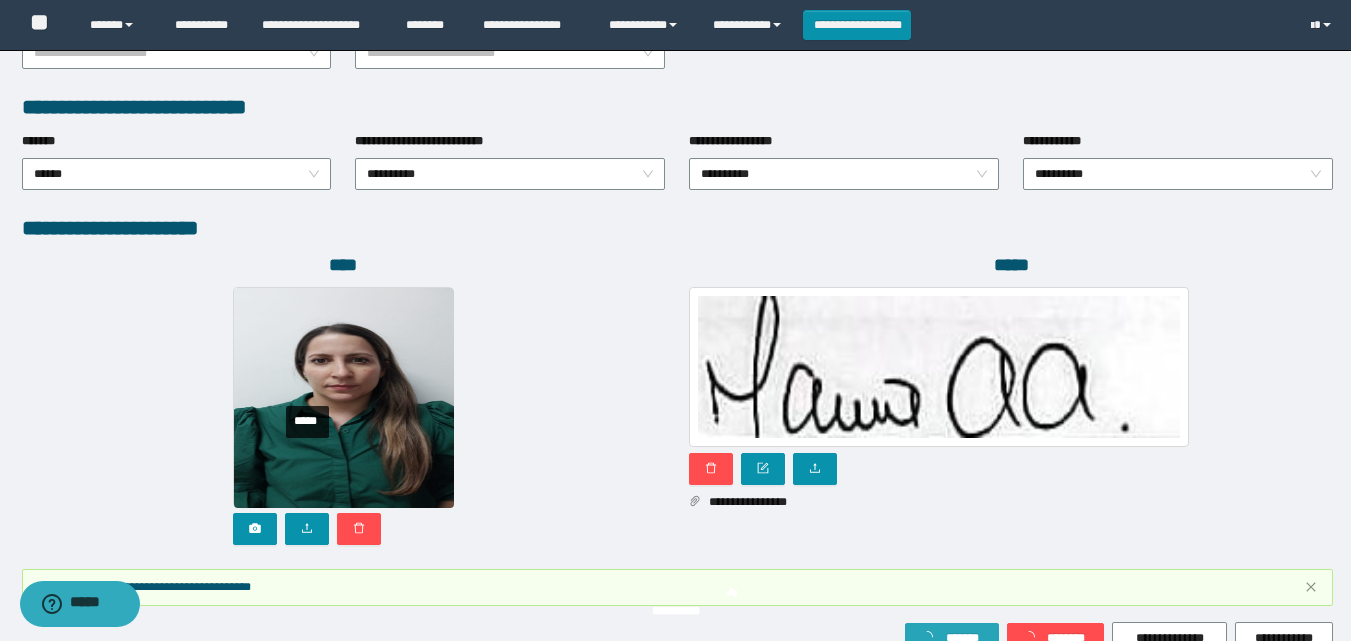 scroll, scrollTop: 1117, scrollLeft: 0, axis: vertical 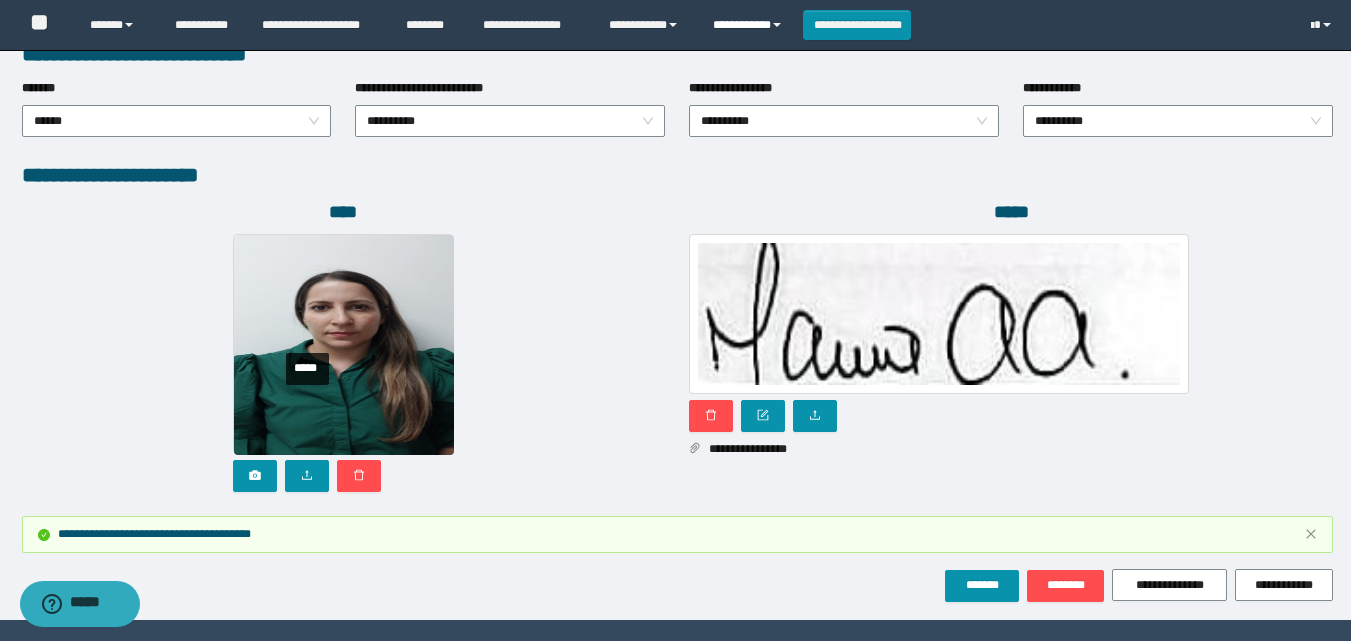 click on "**********" at bounding box center [750, 25] 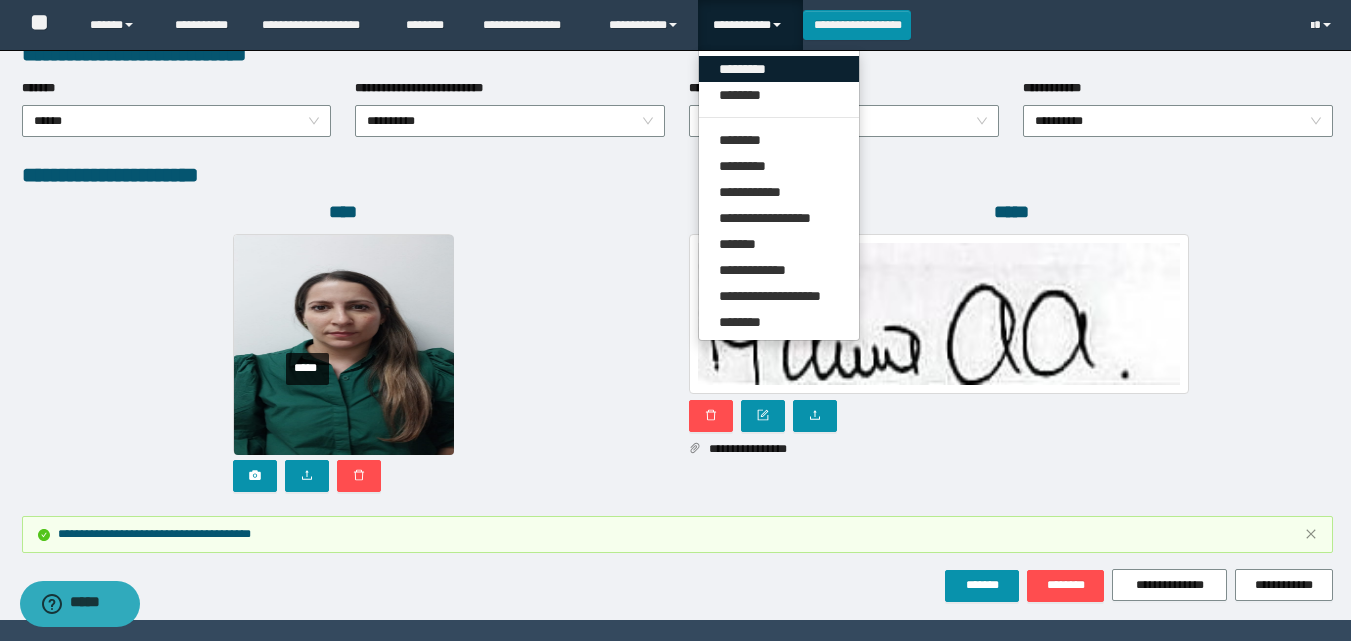 click on "*********" at bounding box center [779, 69] 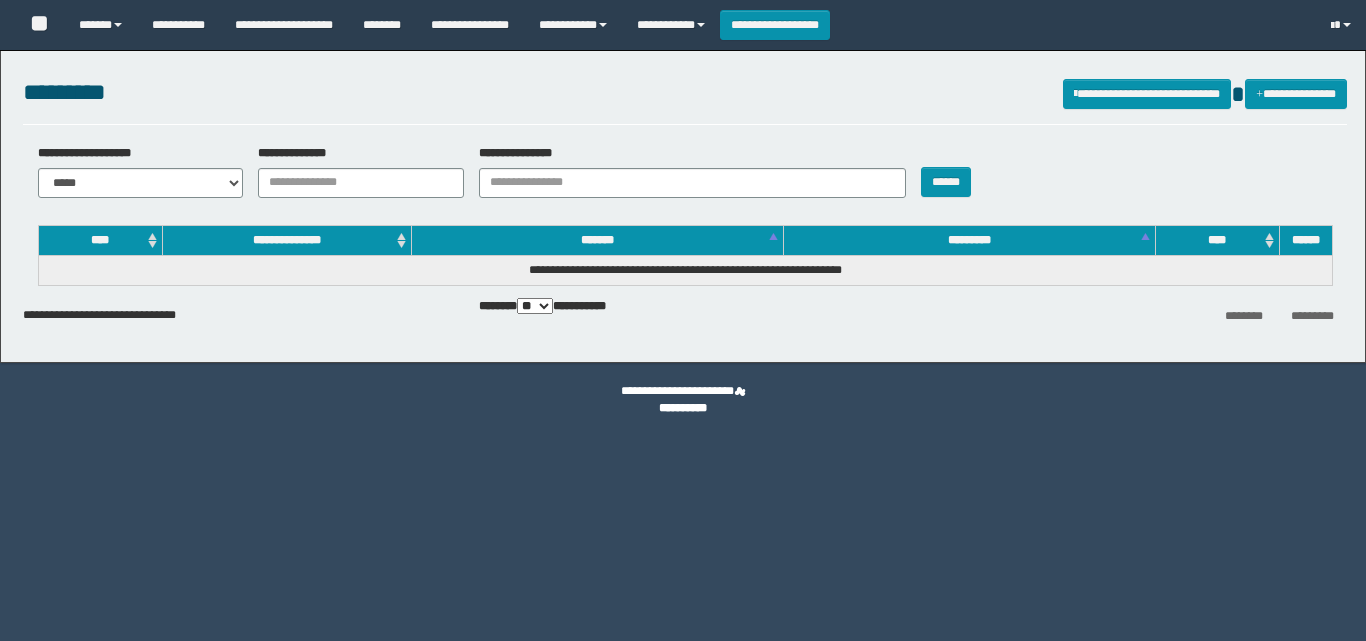 scroll, scrollTop: 0, scrollLeft: 0, axis: both 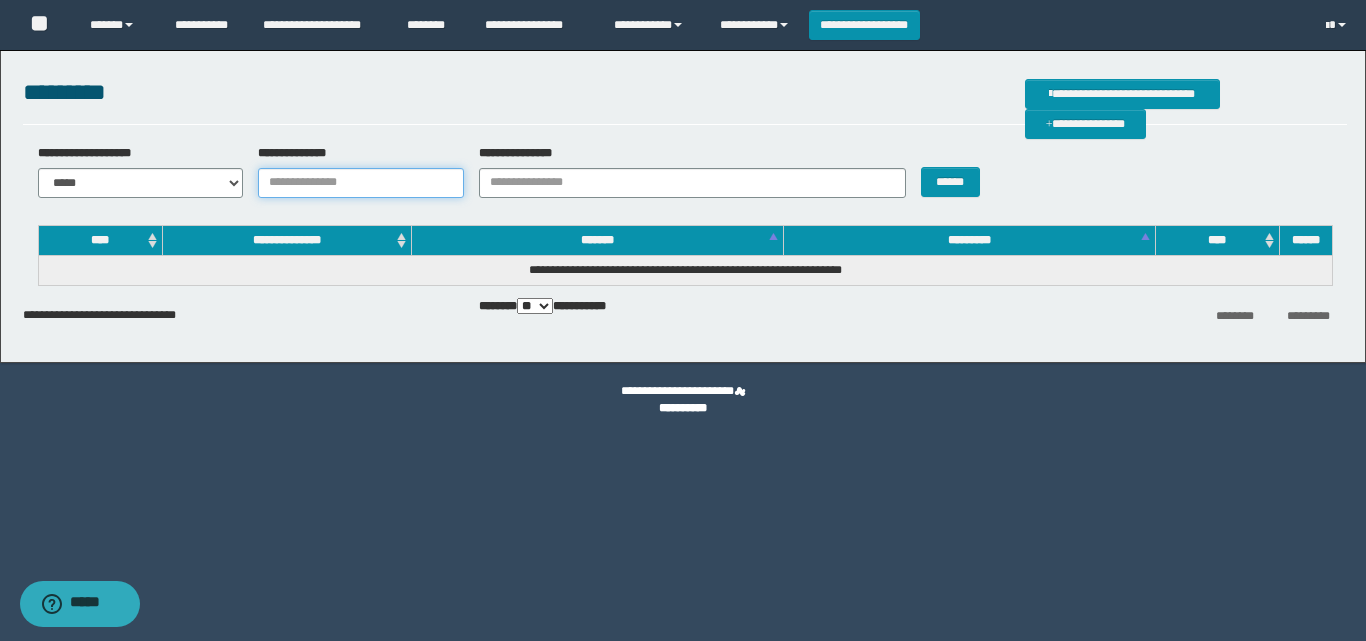 click on "**********" at bounding box center [361, 183] 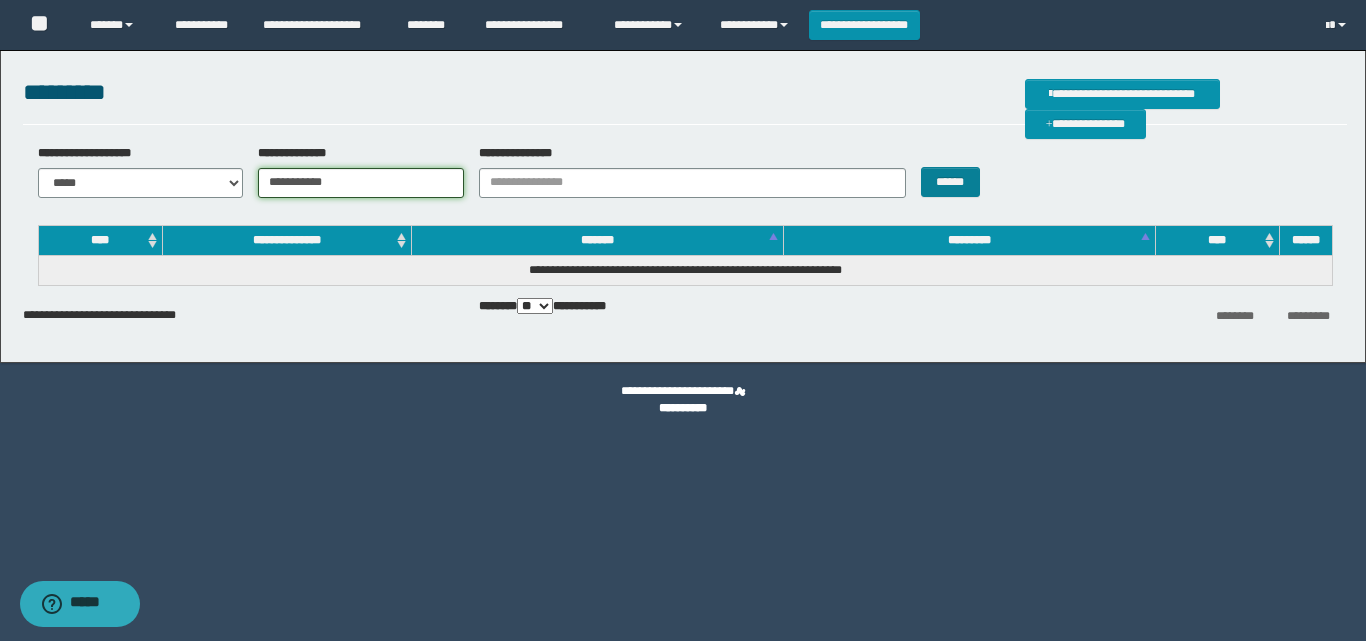 type on "**********" 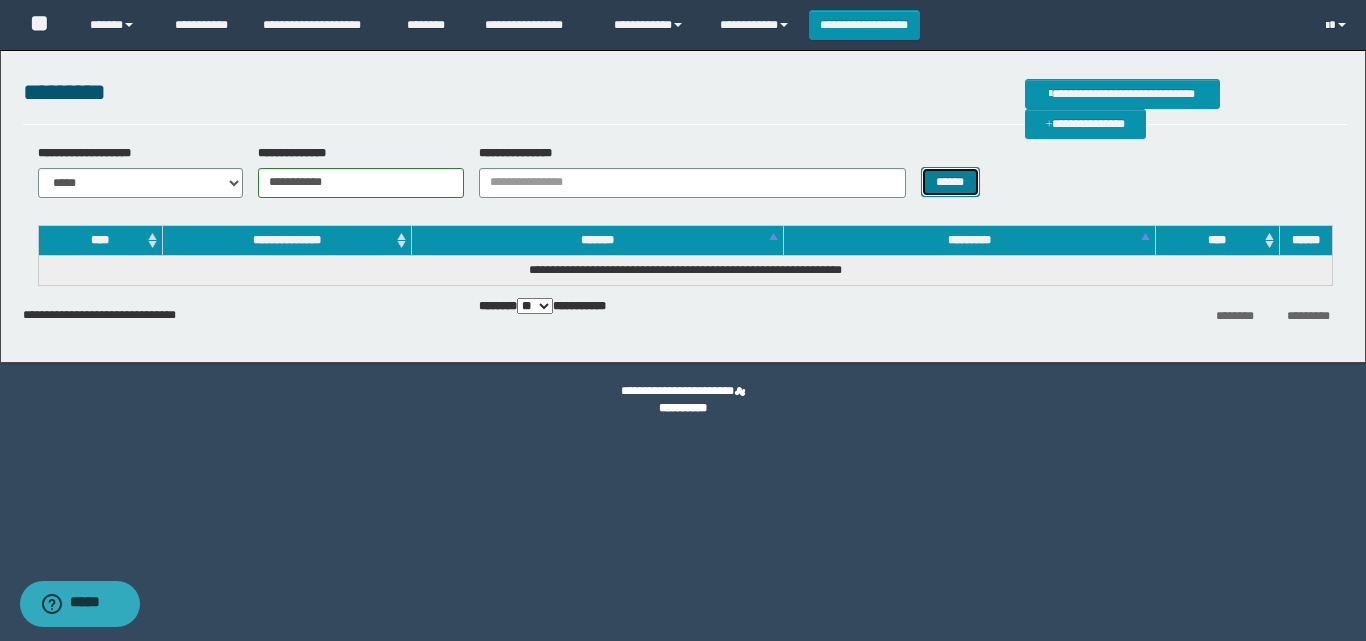 click on "******" at bounding box center (950, 182) 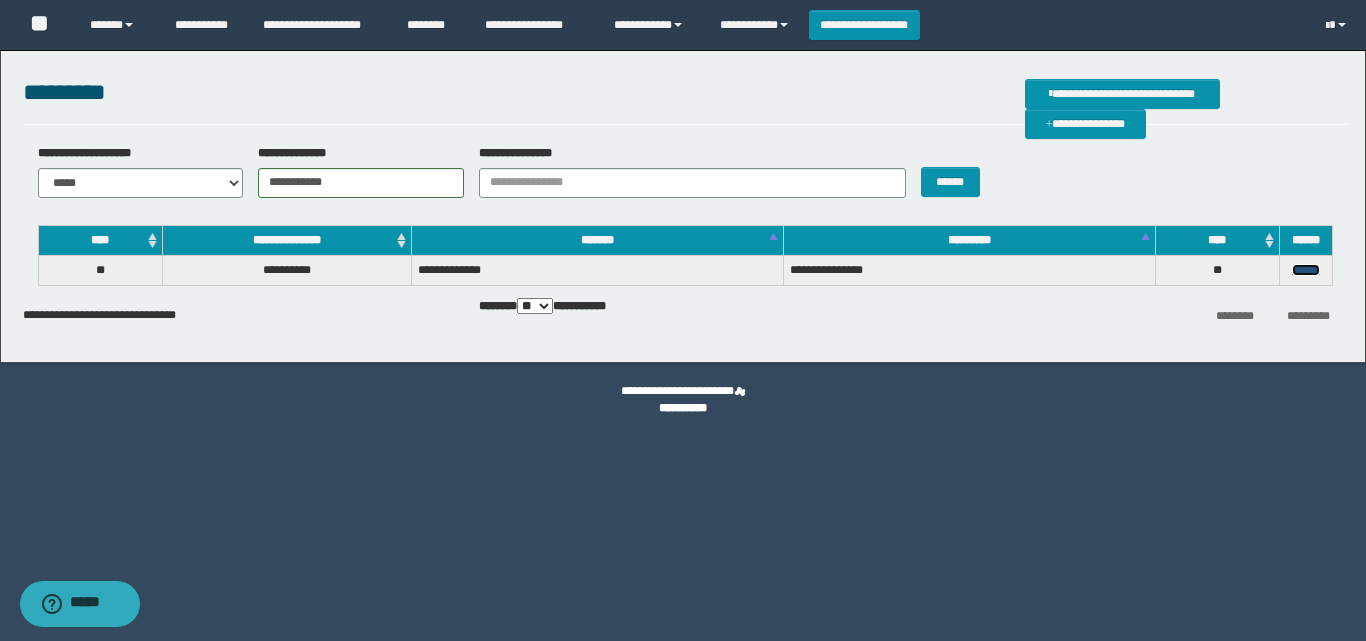 click on "******" at bounding box center [1306, 270] 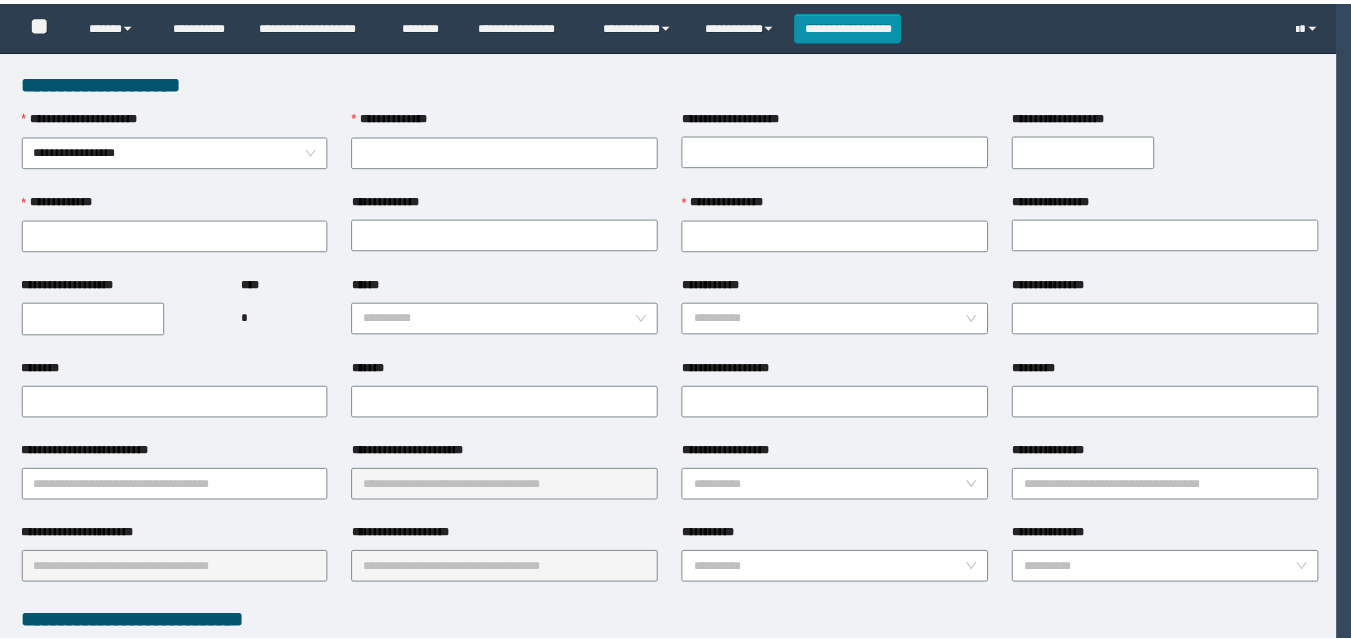scroll, scrollTop: 0, scrollLeft: 0, axis: both 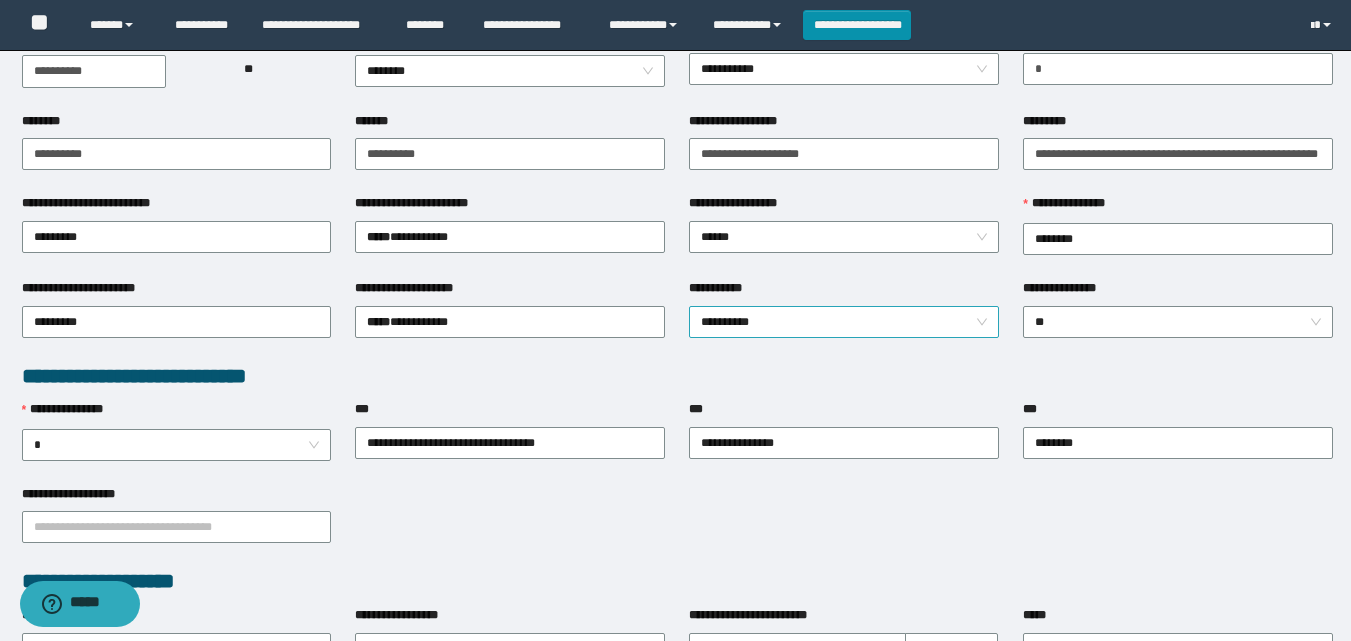 click on "**********" at bounding box center [844, 322] 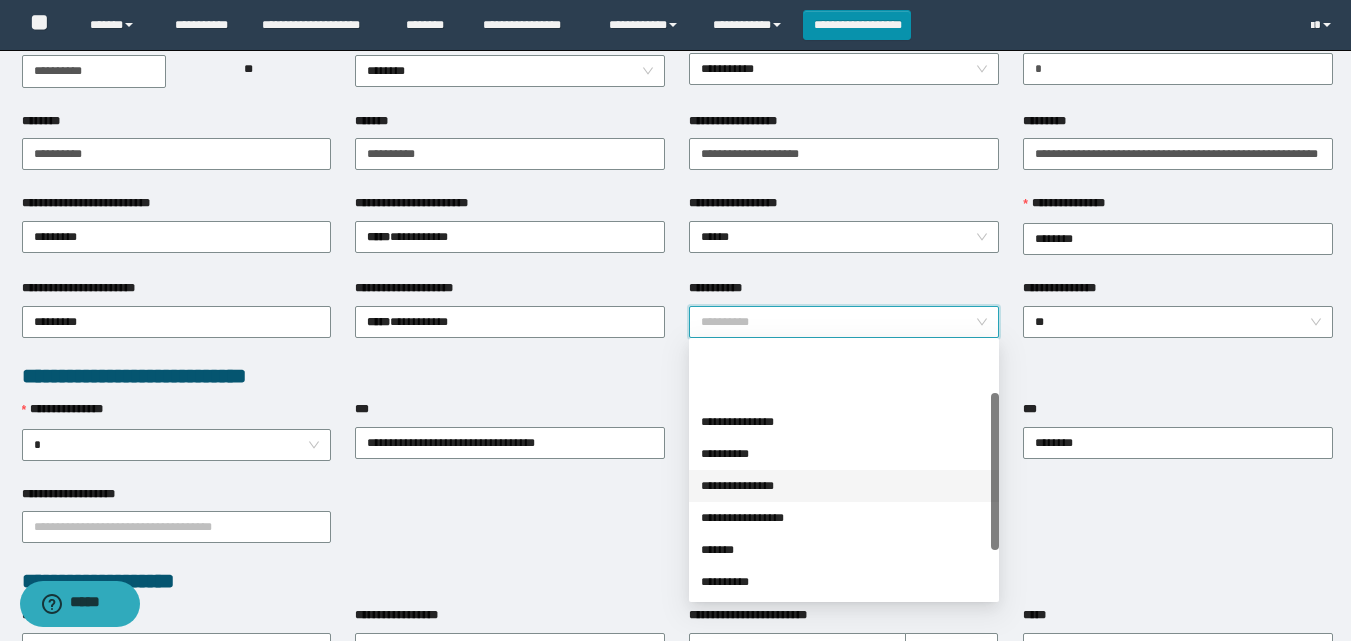 scroll, scrollTop: 83, scrollLeft: 0, axis: vertical 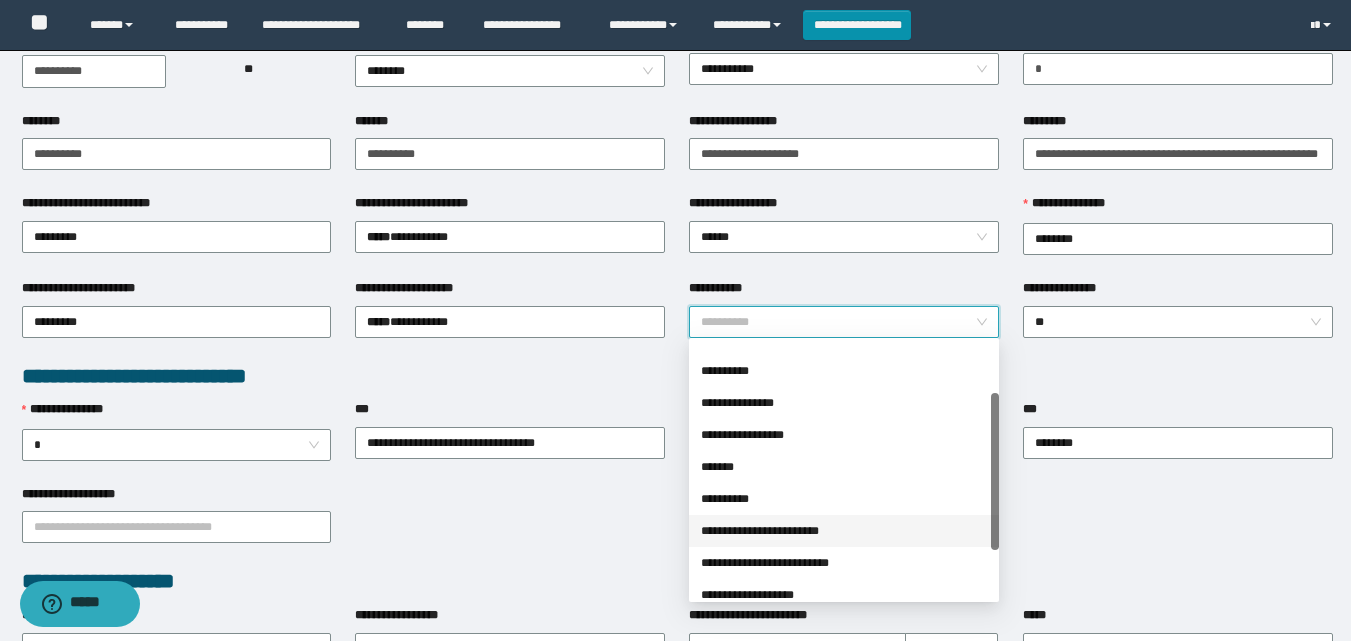 click on "**********" at bounding box center [844, 531] 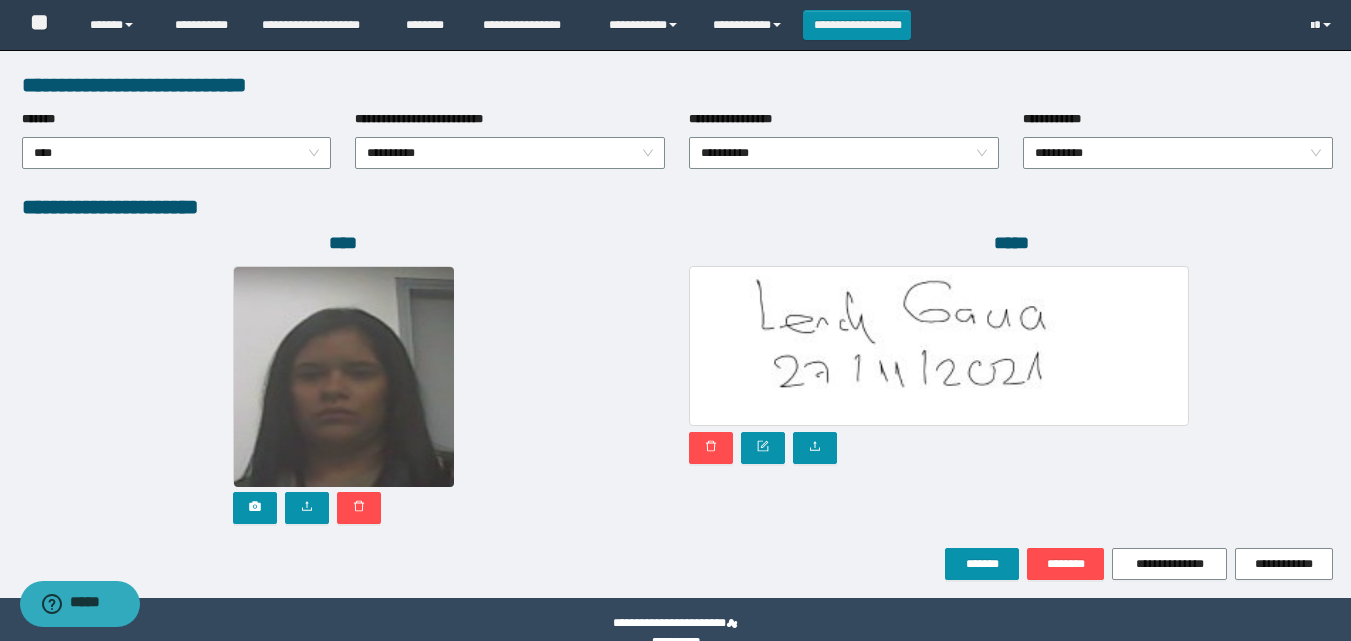 scroll, scrollTop: 1064, scrollLeft: 0, axis: vertical 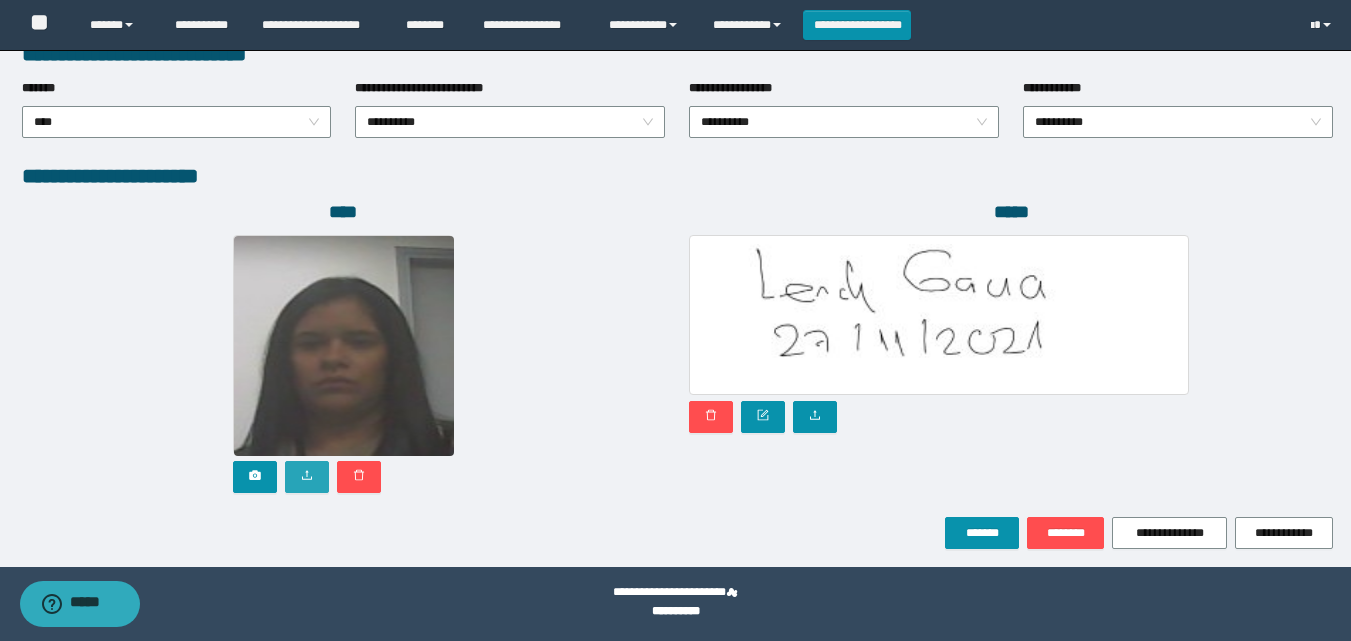 click 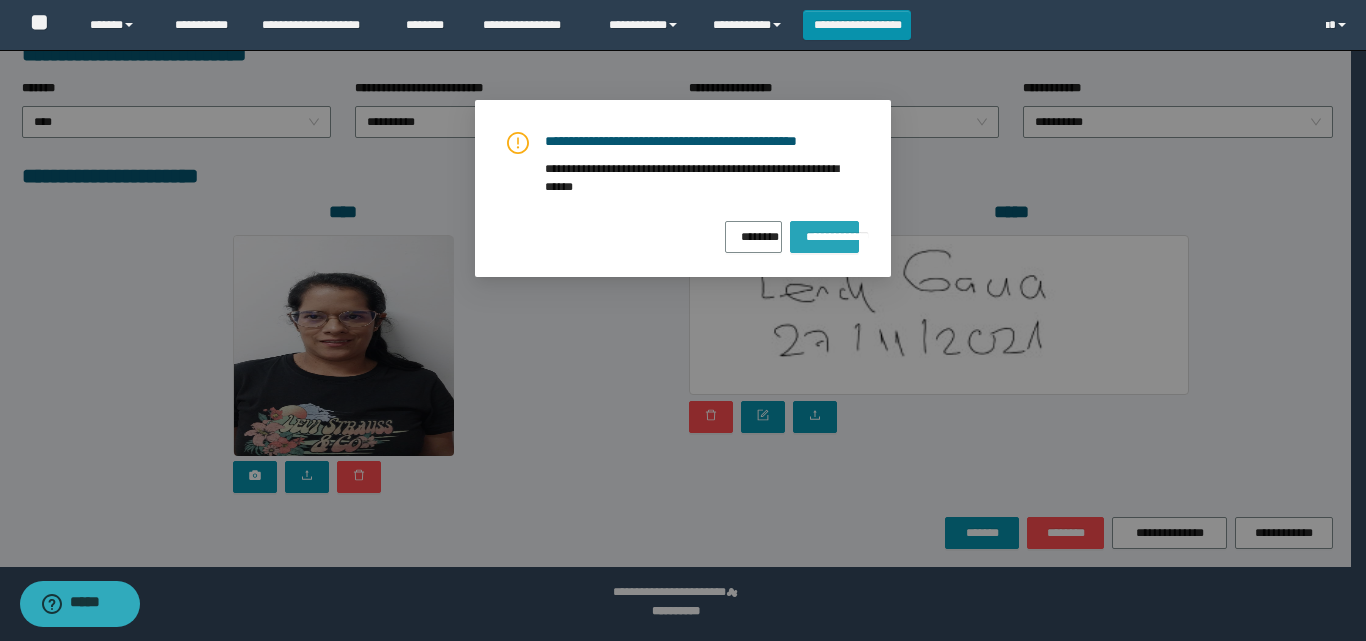 click on "**********" at bounding box center [824, 233] 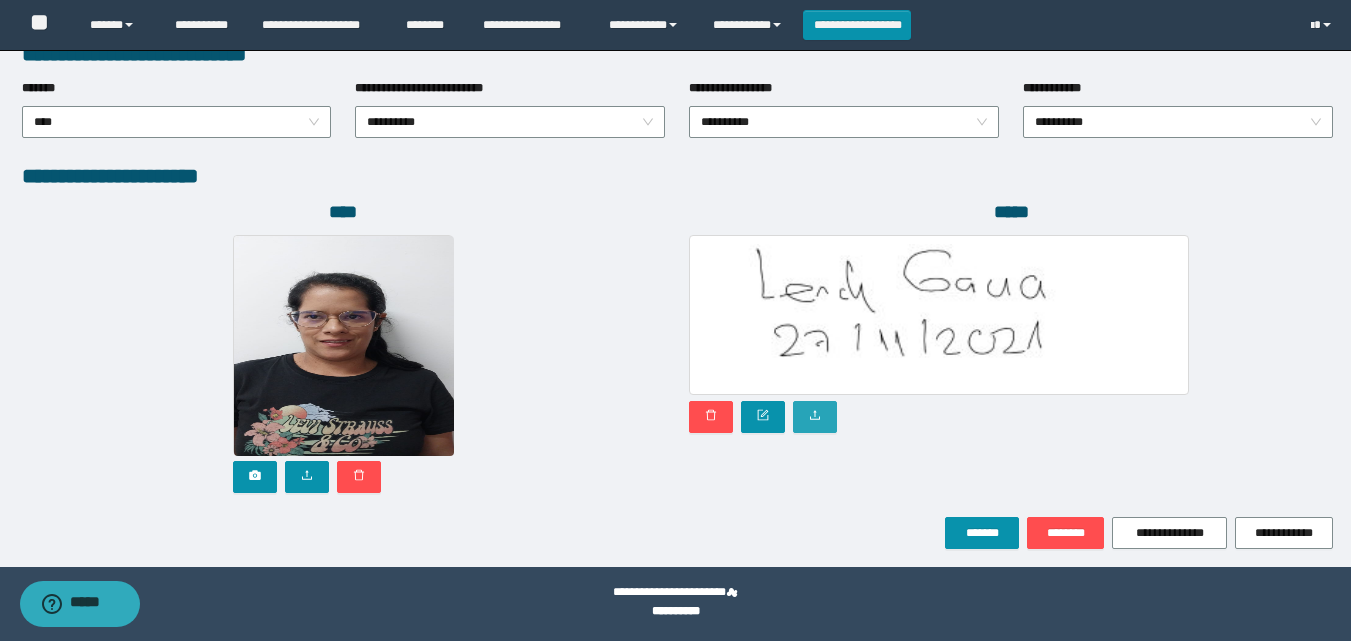 click 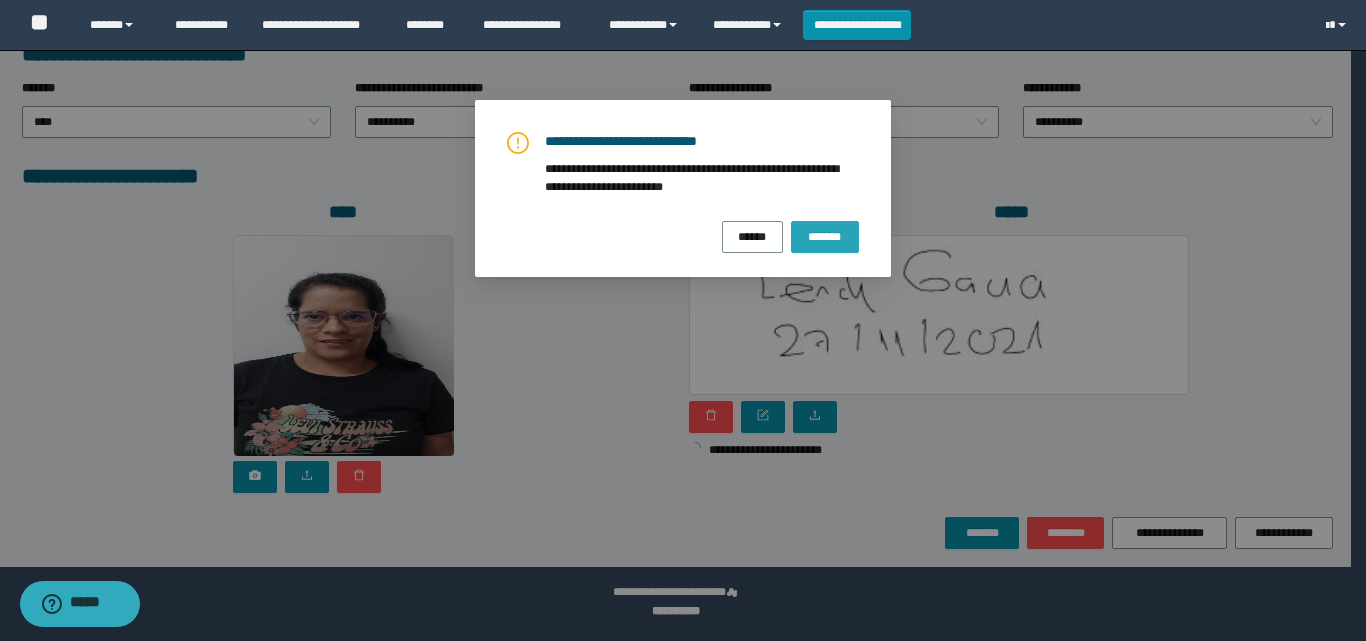 click on "*******" at bounding box center [825, 236] 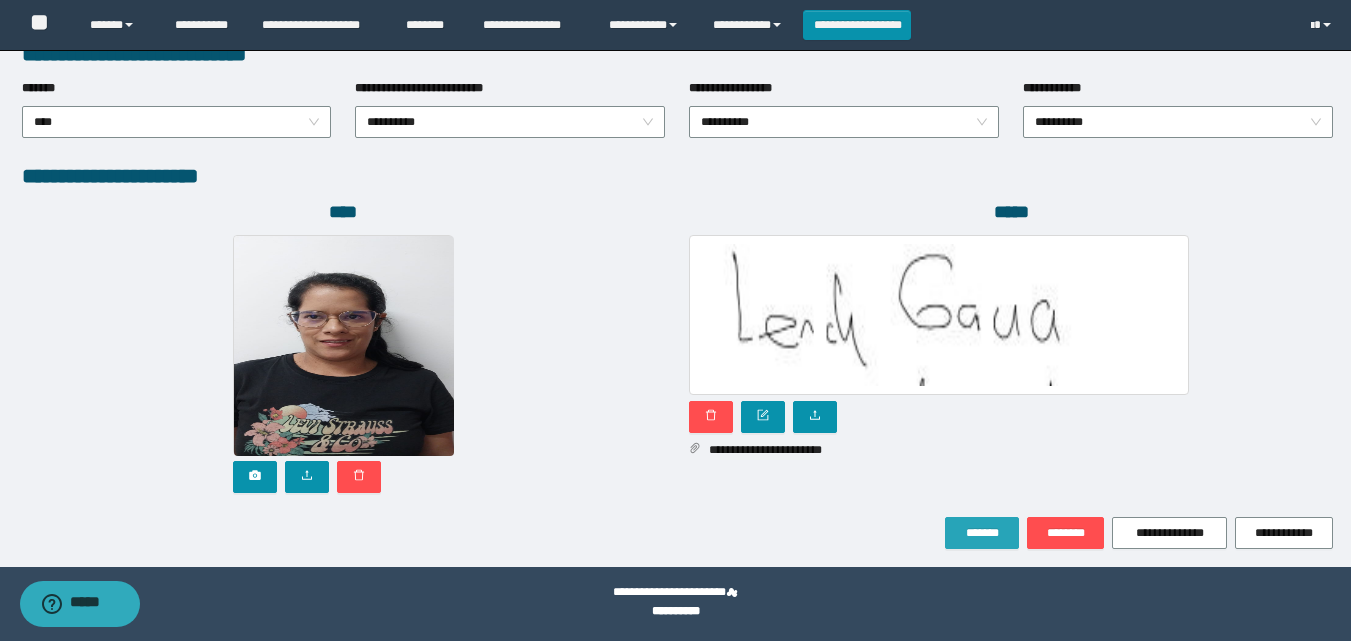 click on "*******" at bounding box center (982, 533) 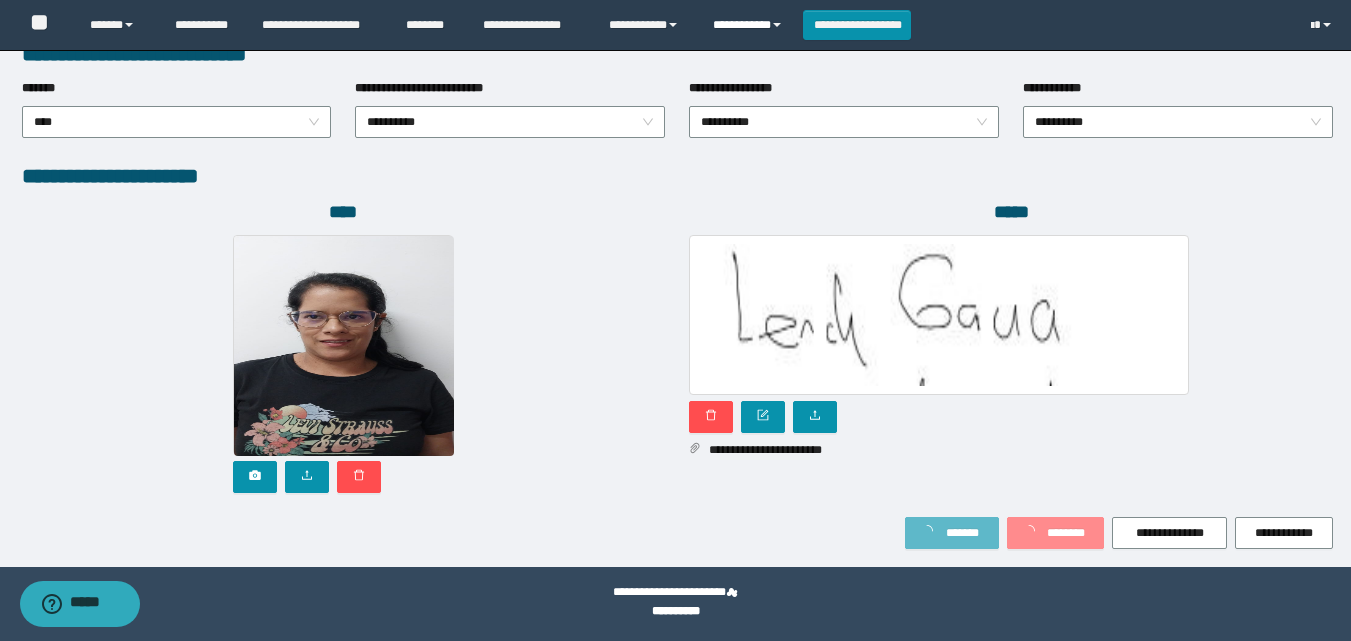 click on "**********" at bounding box center (750, 25) 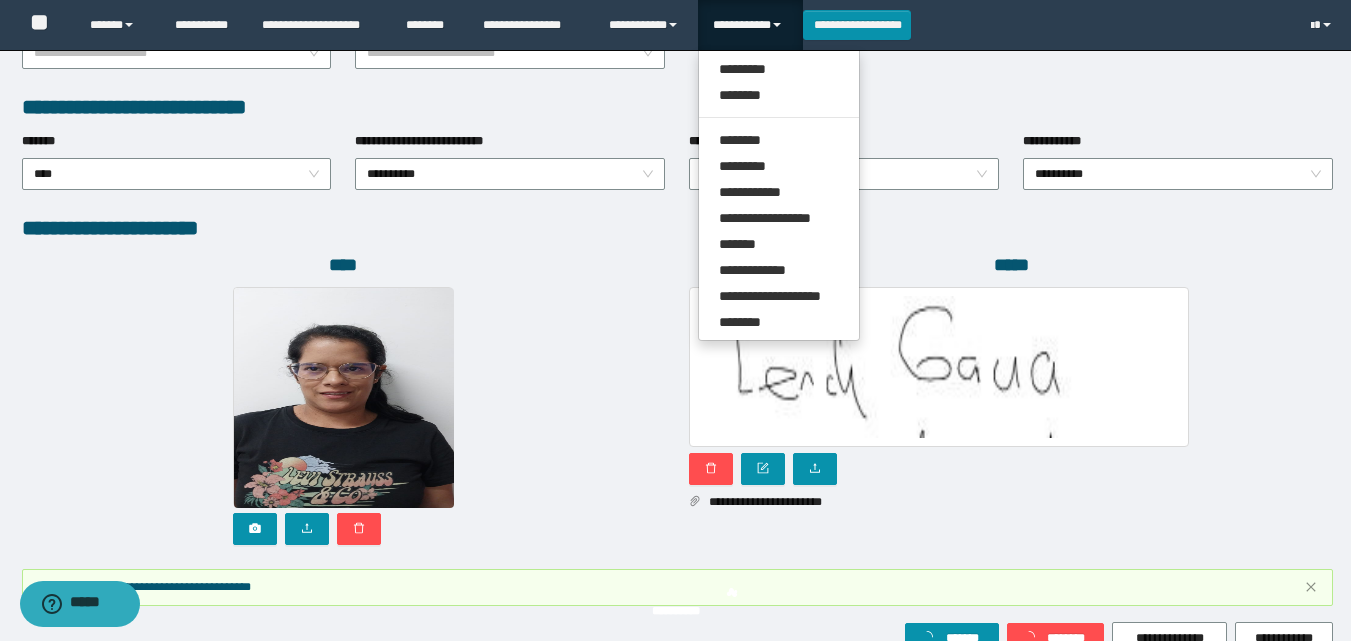 scroll, scrollTop: 1117, scrollLeft: 0, axis: vertical 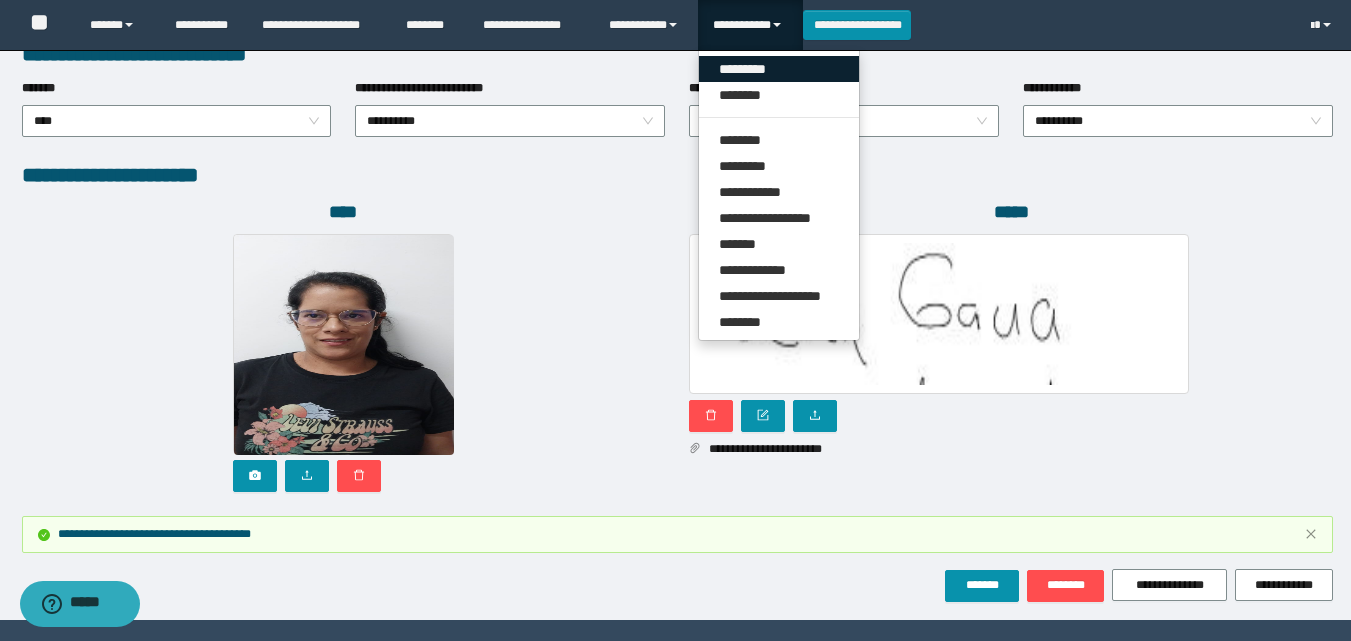 click on "*********" at bounding box center (779, 69) 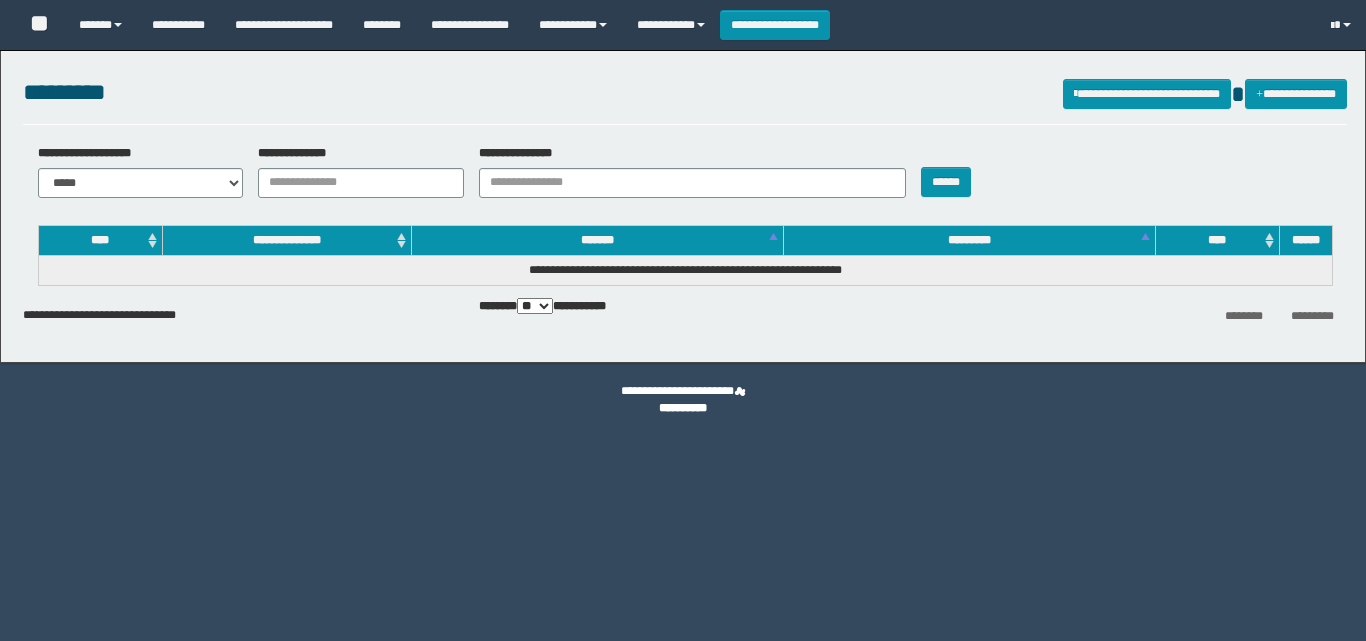 scroll, scrollTop: 0, scrollLeft: 0, axis: both 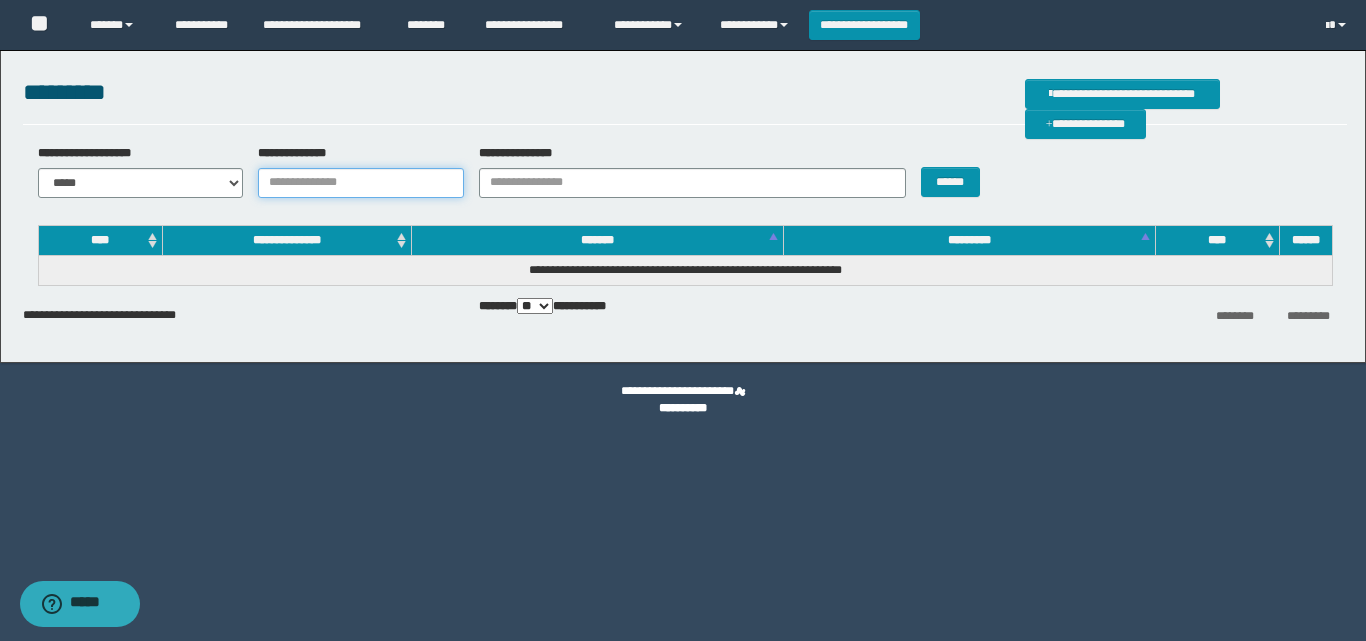 click on "**********" at bounding box center [361, 183] 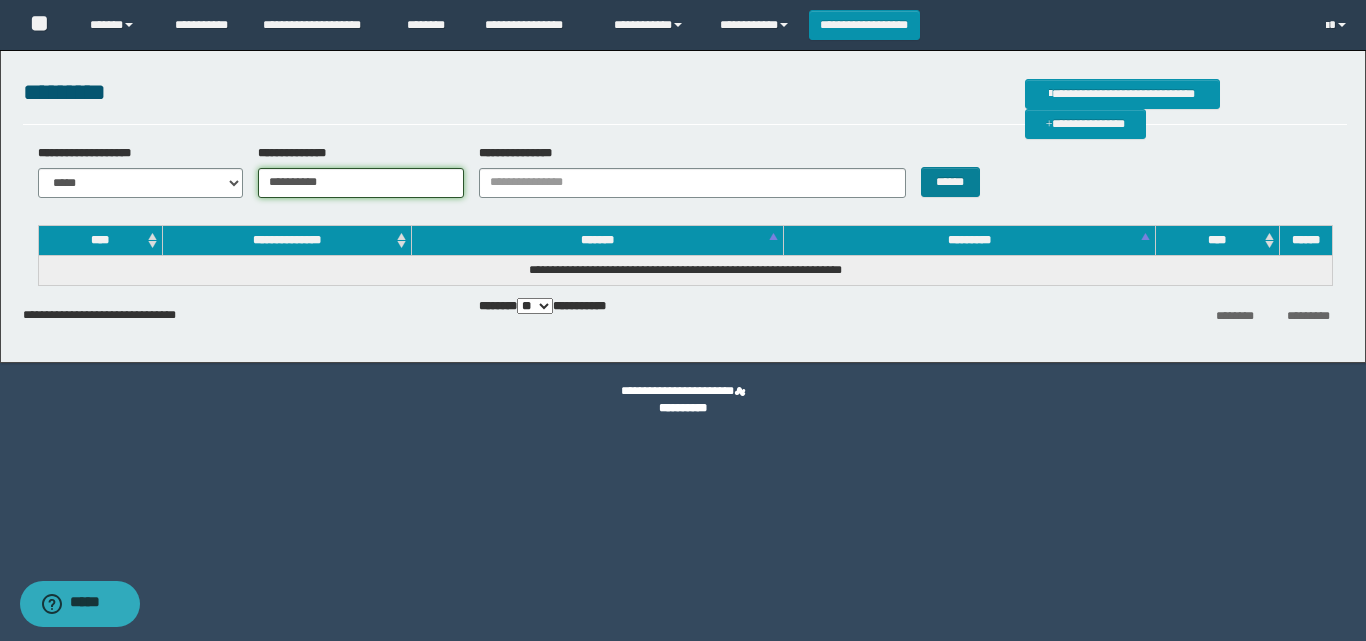 type on "**********" 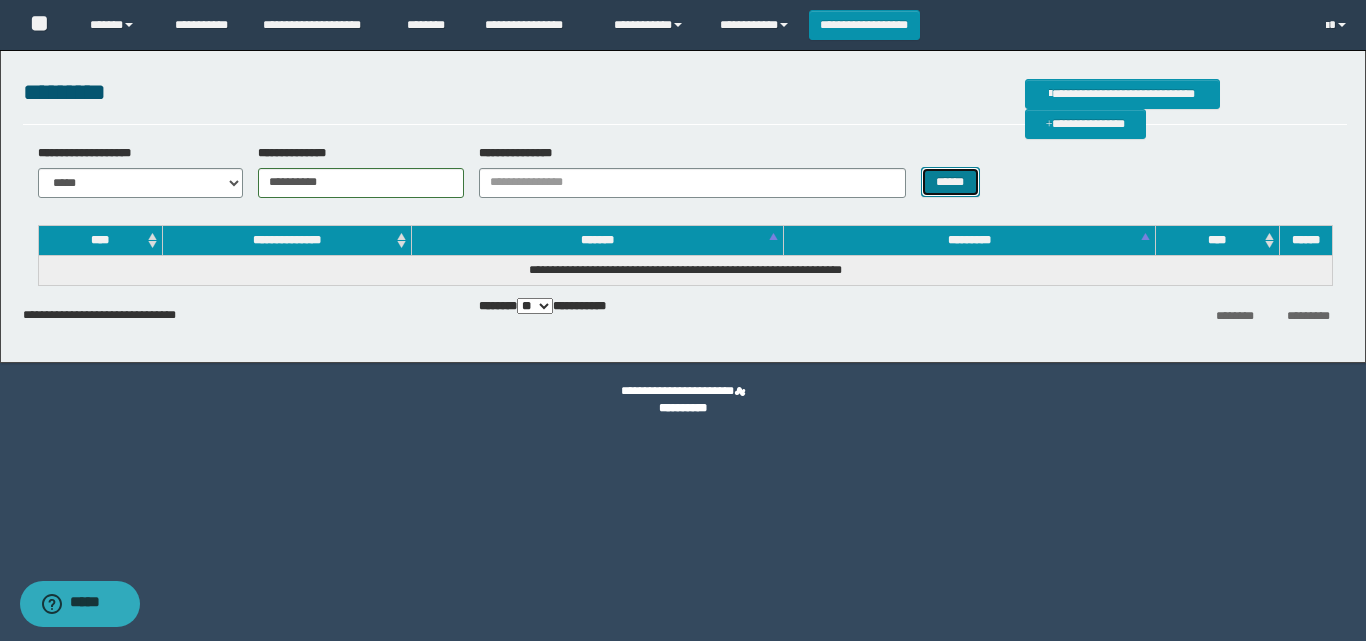 click on "******" at bounding box center (950, 182) 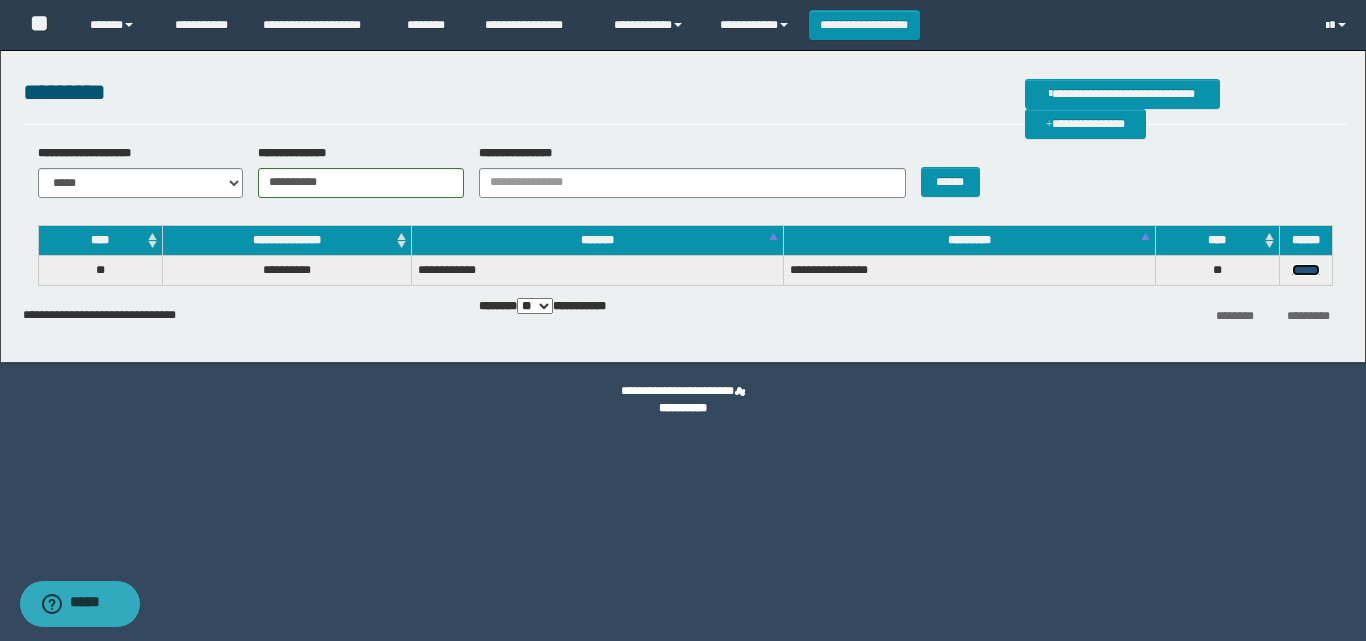 click on "******" at bounding box center [1306, 270] 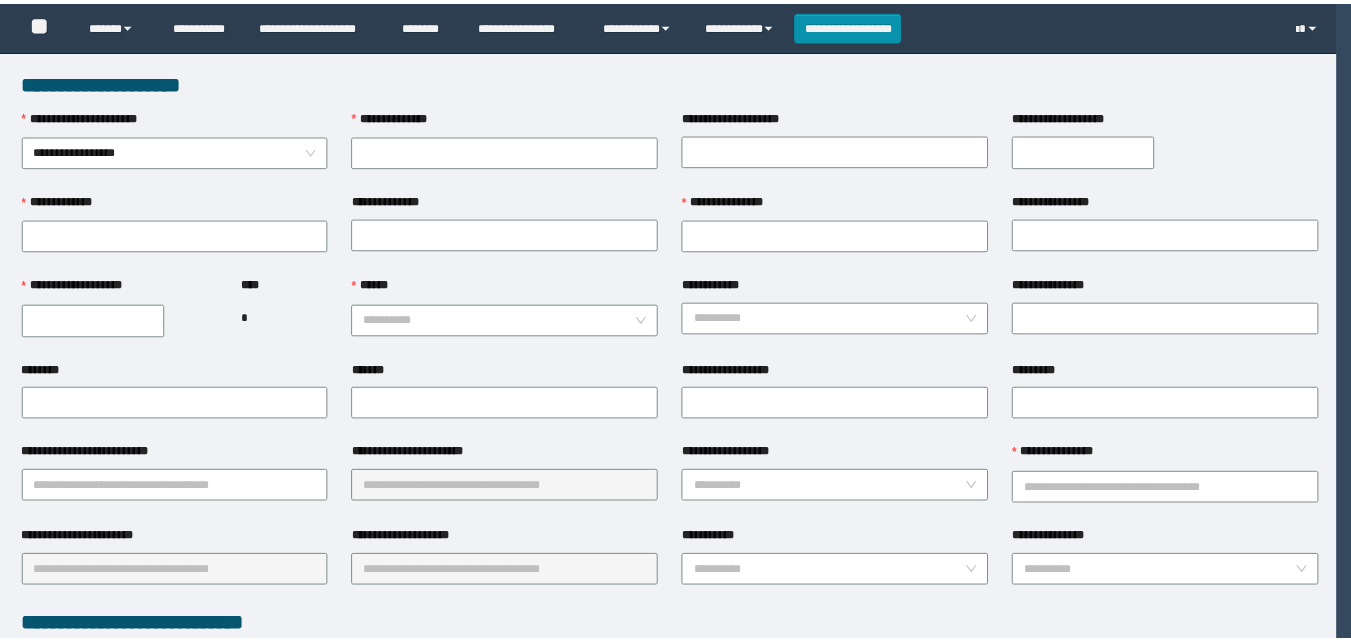 scroll, scrollTop: 0, scrollLeft: 0, axis: both 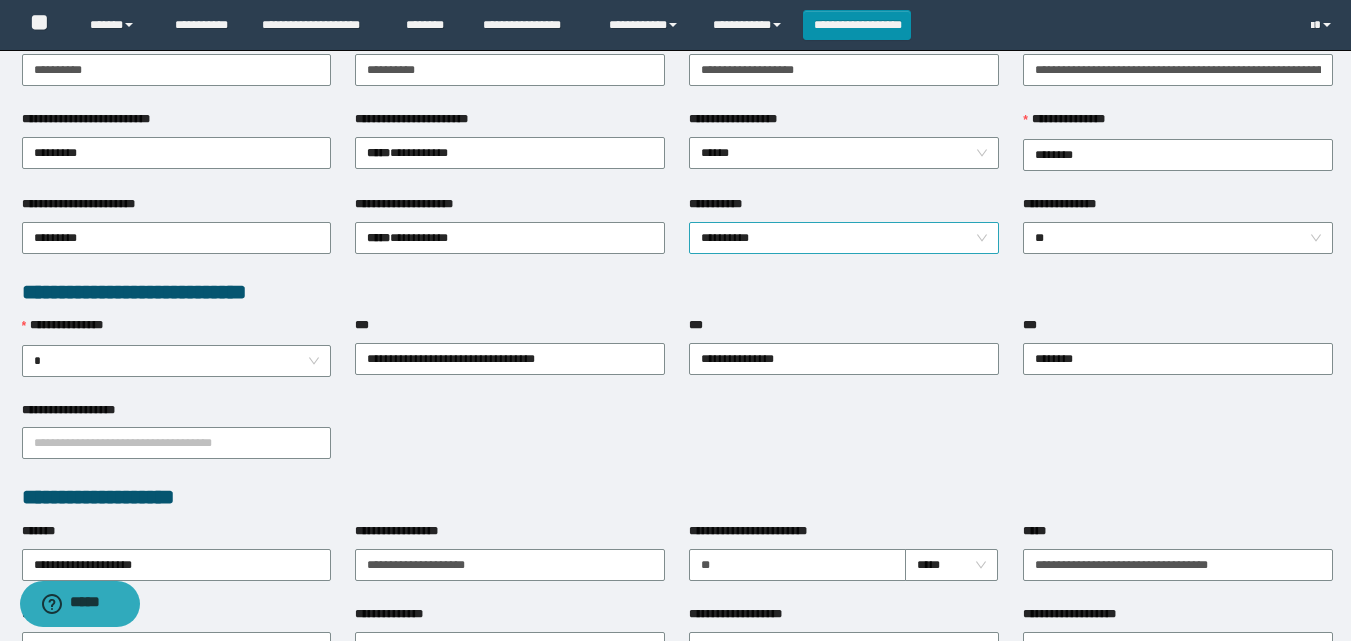 click on "**********" at bounding box center (844, 238) 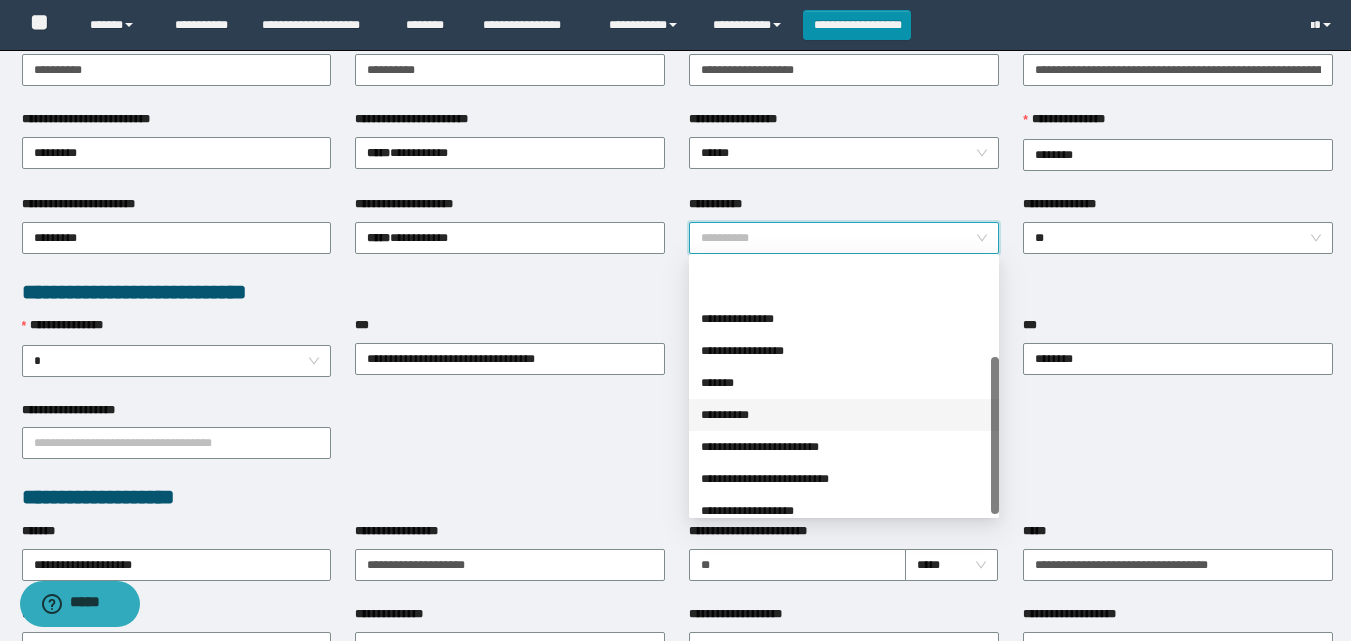 scroll, scrollTop: 160, scrollLeft: 0, axis: vertical 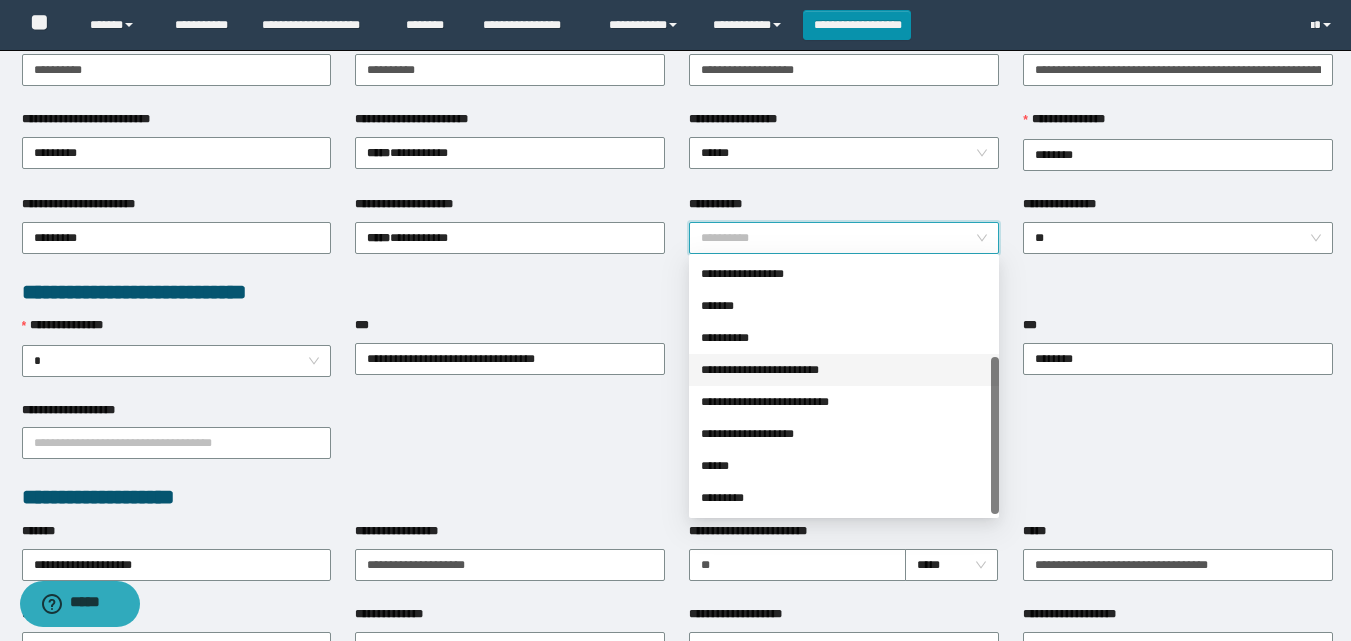 click on "**********" at bounding box center [844, 370] 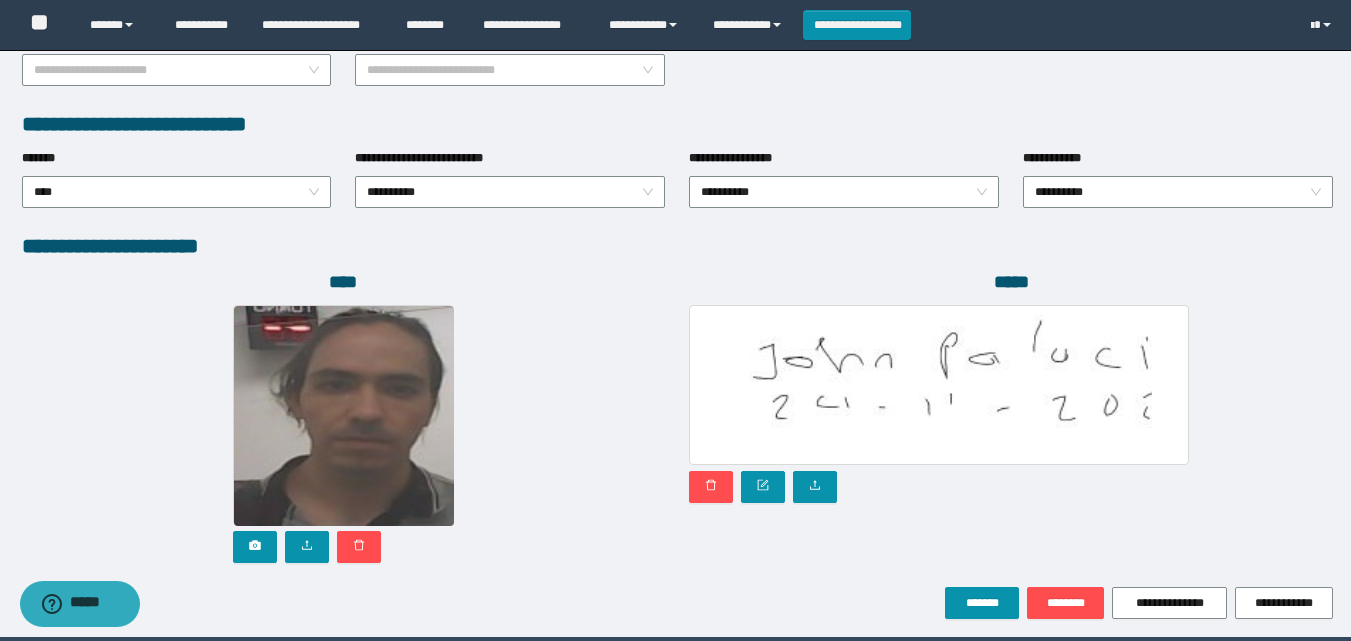 scroll, scrollTop: 1000, scrollLeft: 0, axis: vertical 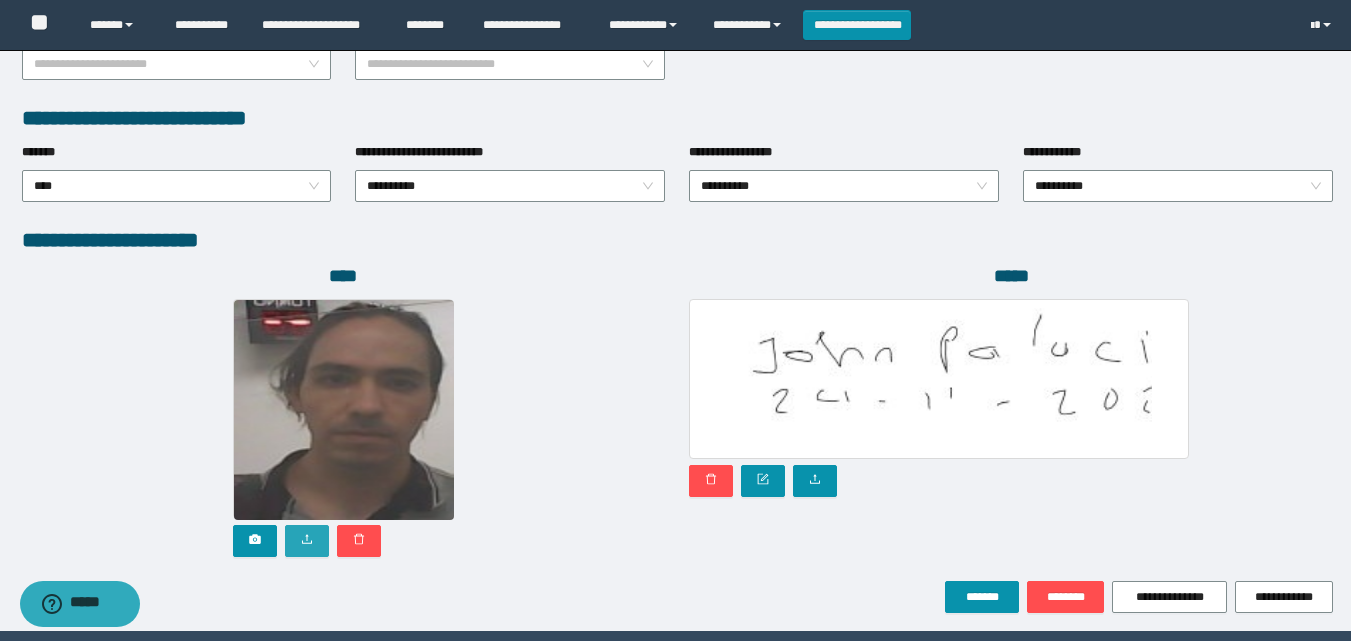 click 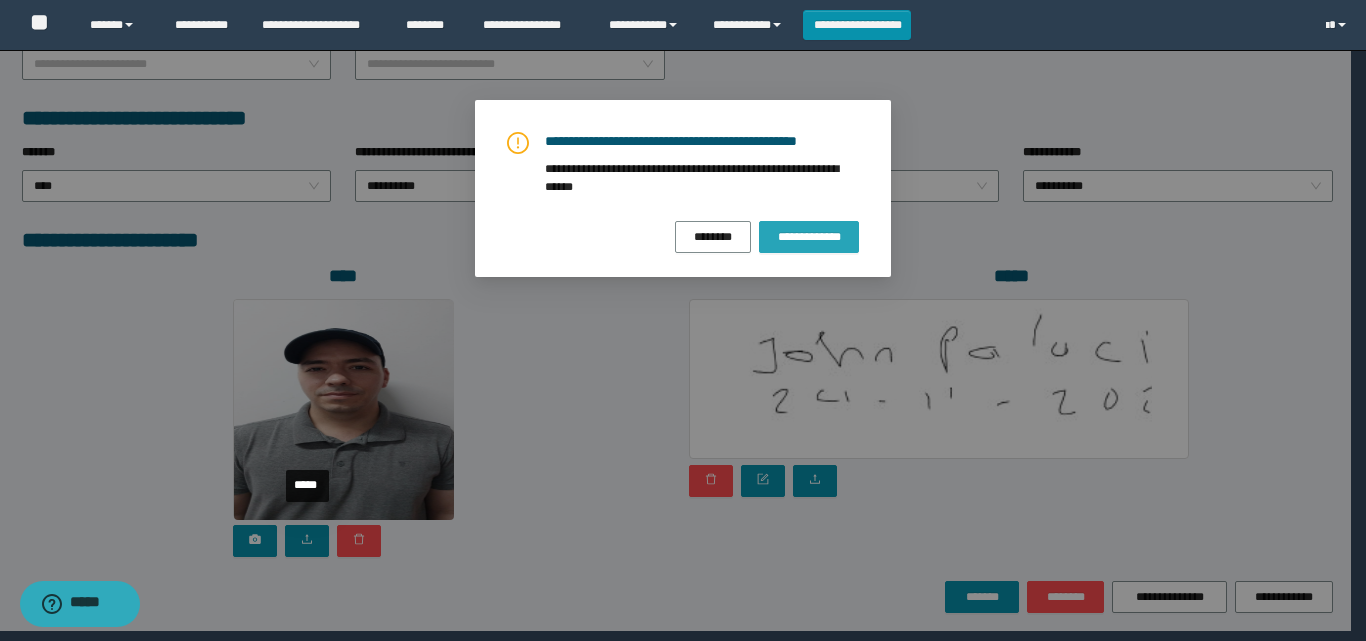 click on "**********" at bounding box center (809, 237) 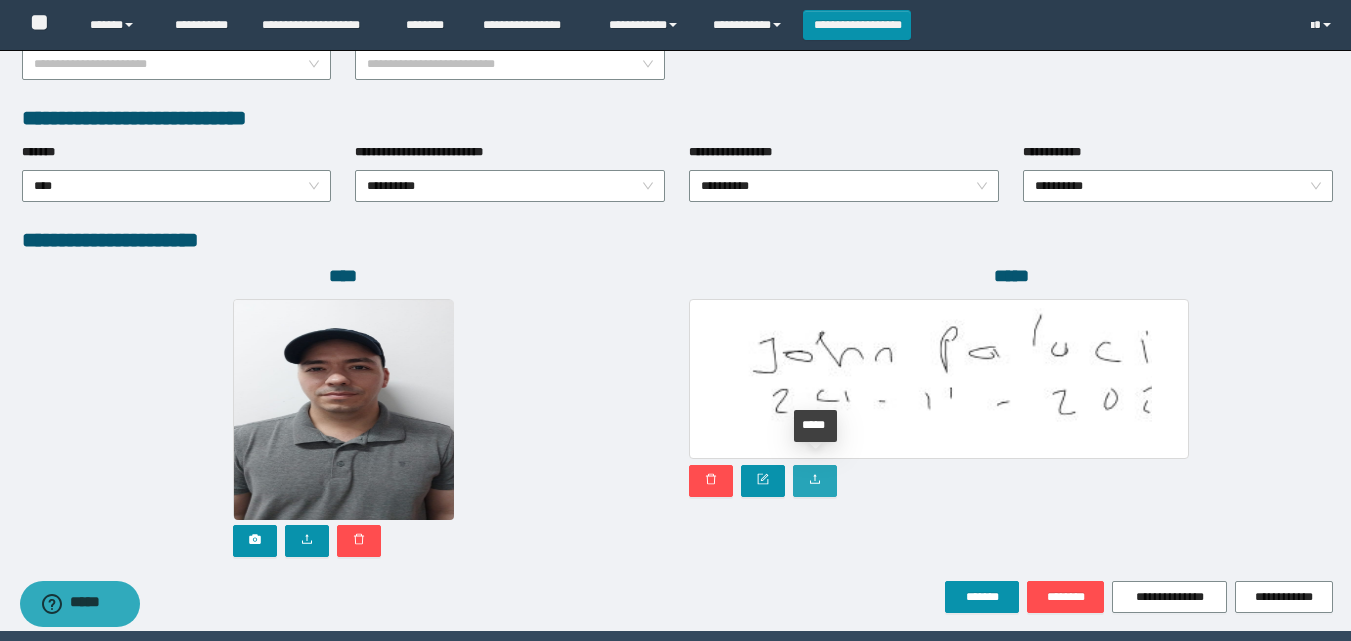 click at bounding box center (815, 481) 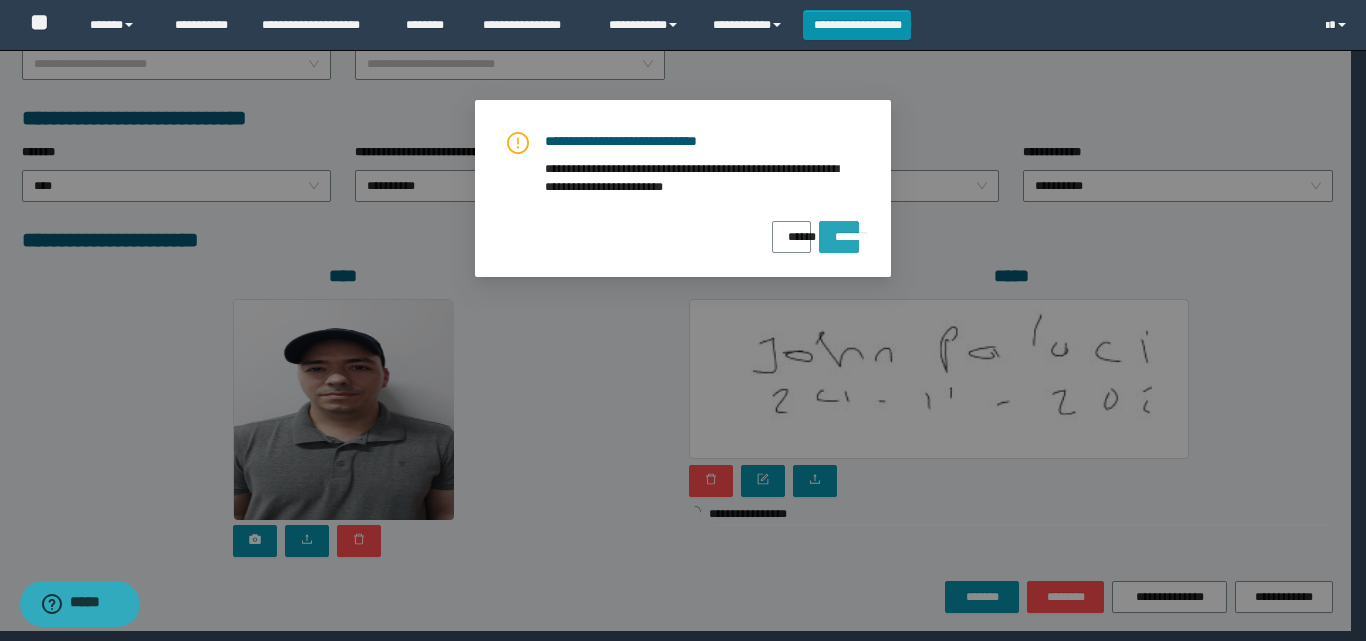 click on "*******" at bounding box center (839, 237) 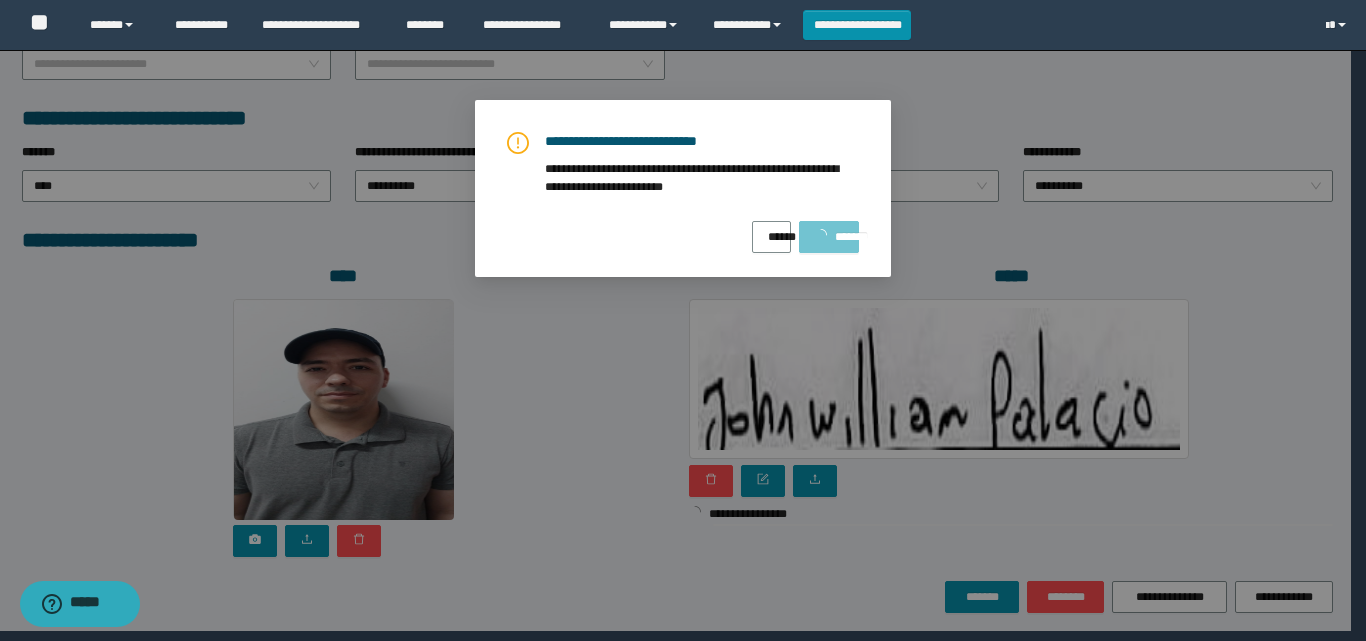 click on "*******" at bounding box center [839, 230] 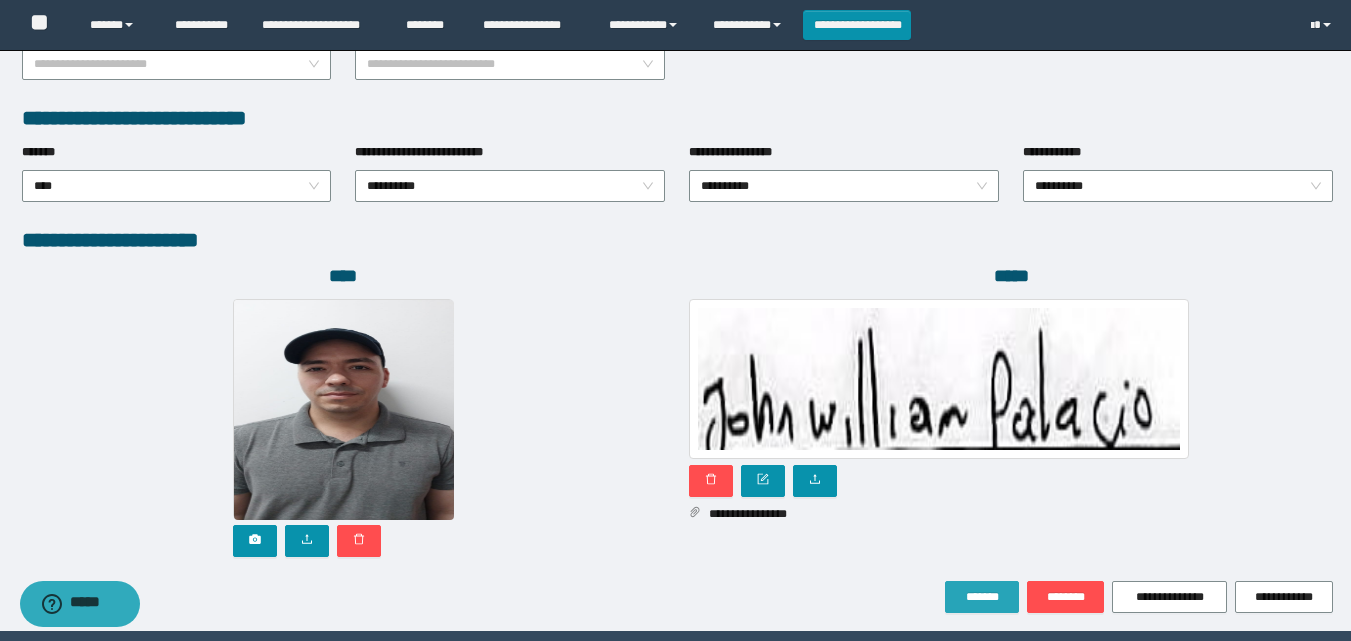 click on "*******" at bounding box center [982, 597] 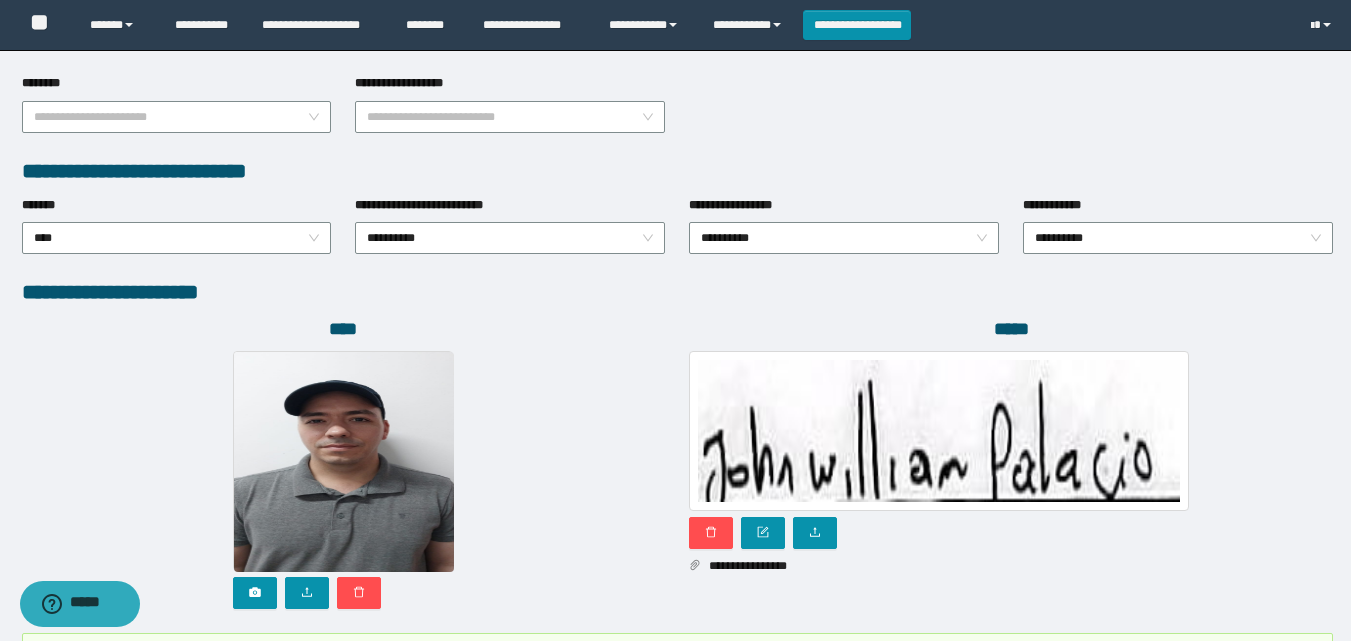 scroll, scrollTop: 1053, scrollLeft: 0, axis: vertical 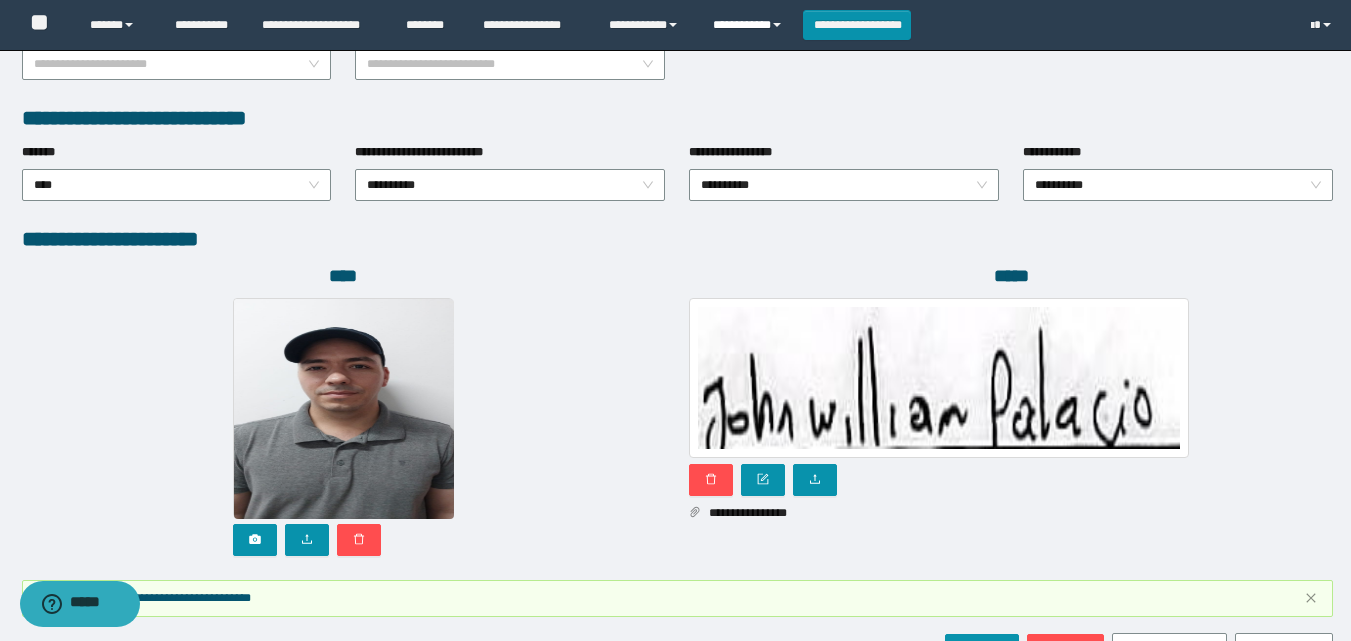 click on "**********" at bounding box center (750, 25) 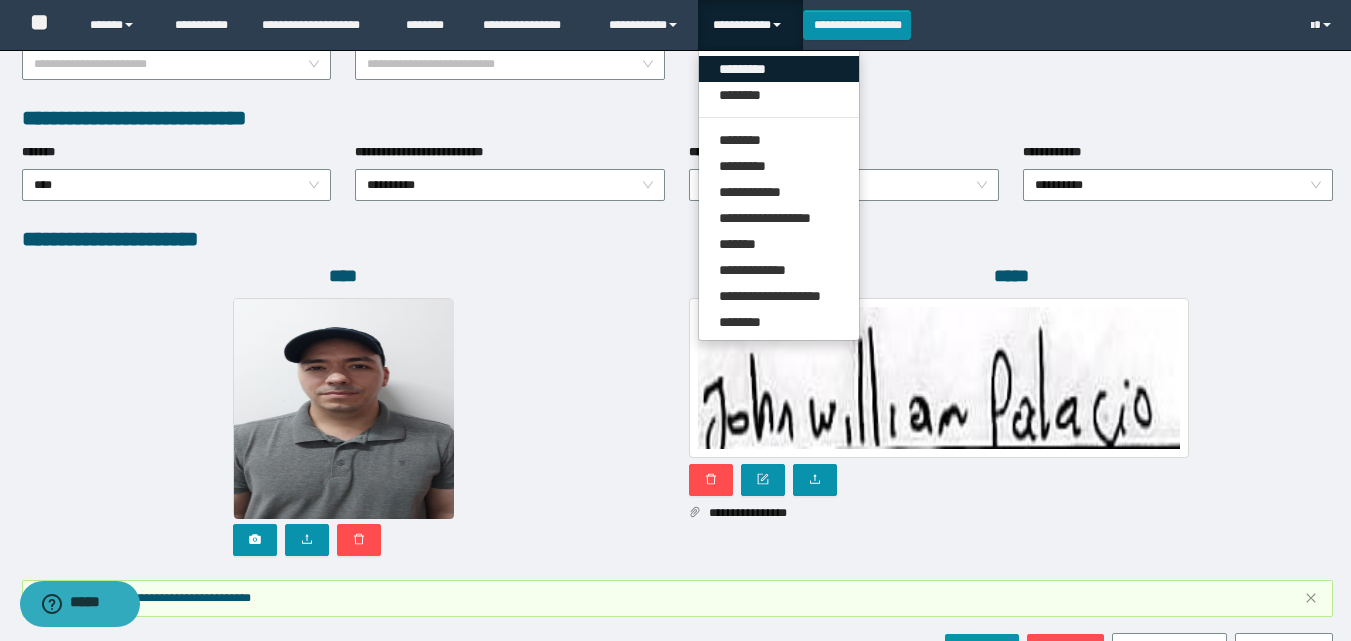 click on "*********" at bounding box center (779, 69) 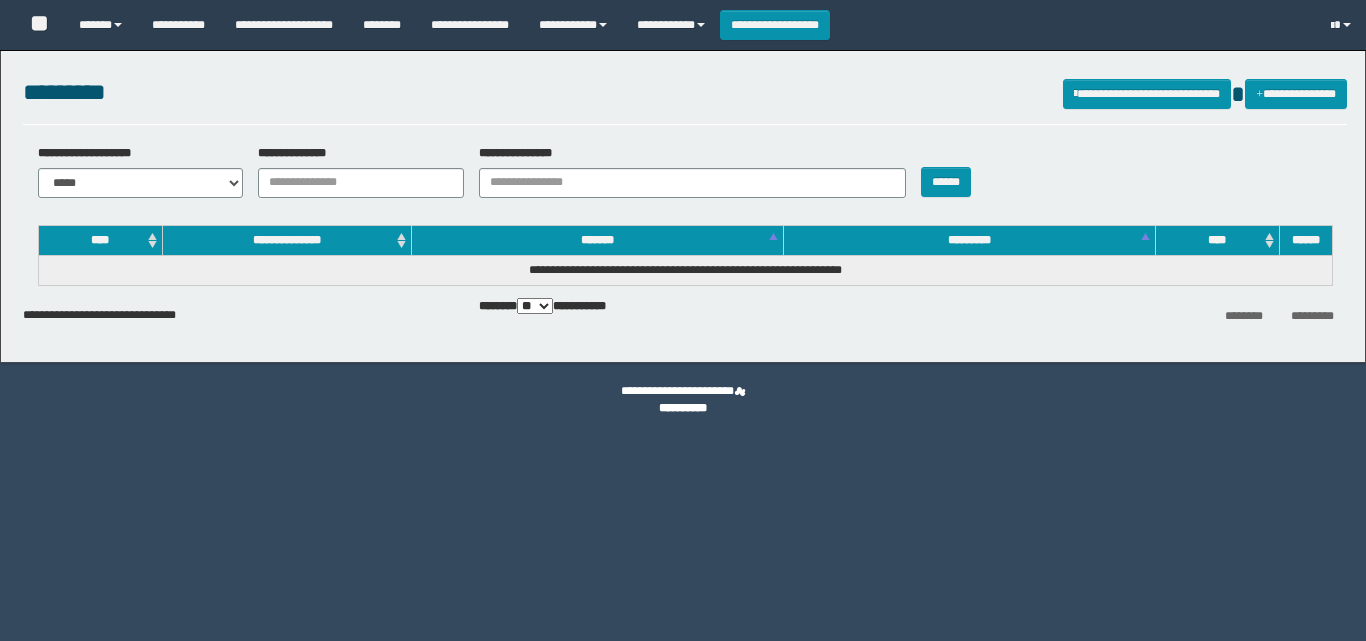 scroll, scrollTop: 0, scrollLeft: 0, axis: both 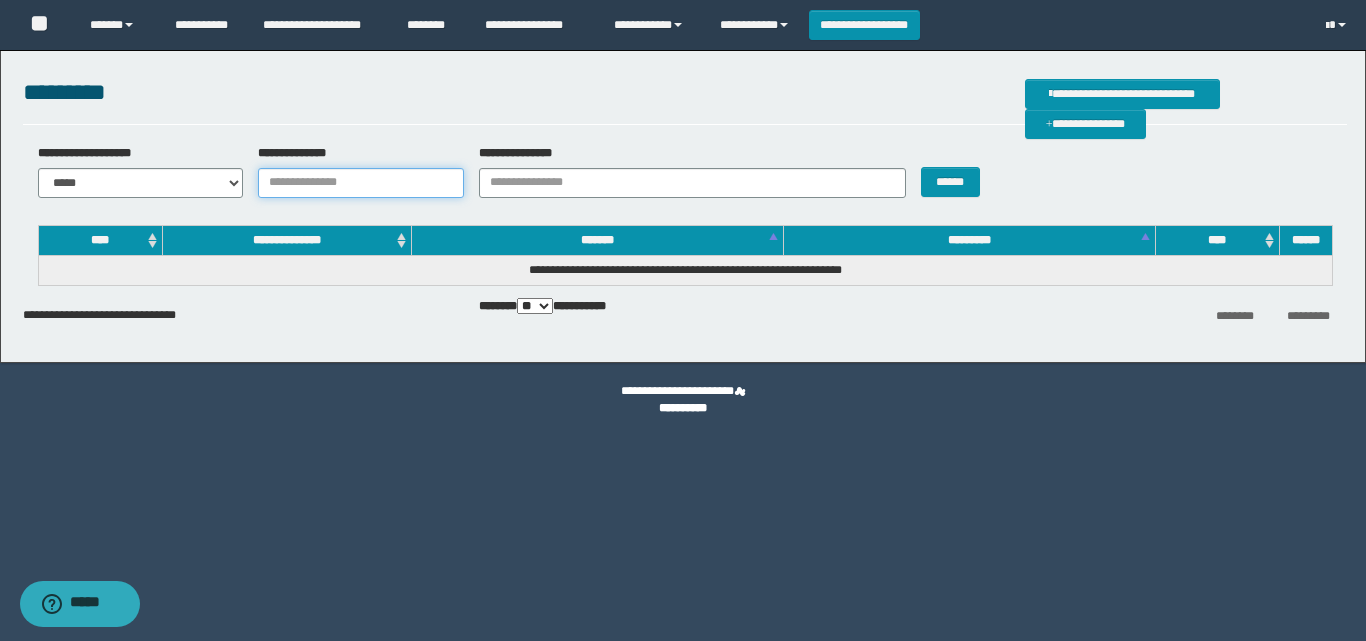 click on "**********" at bounding box center [361, 183] 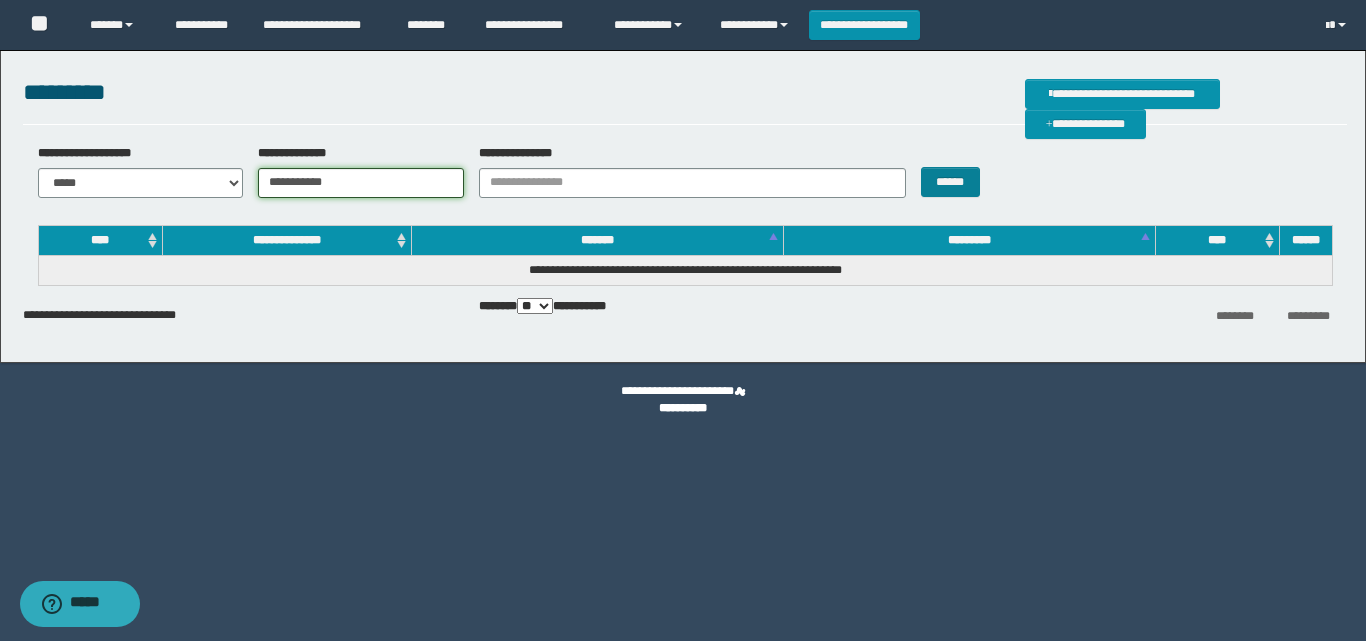 type on "**********" 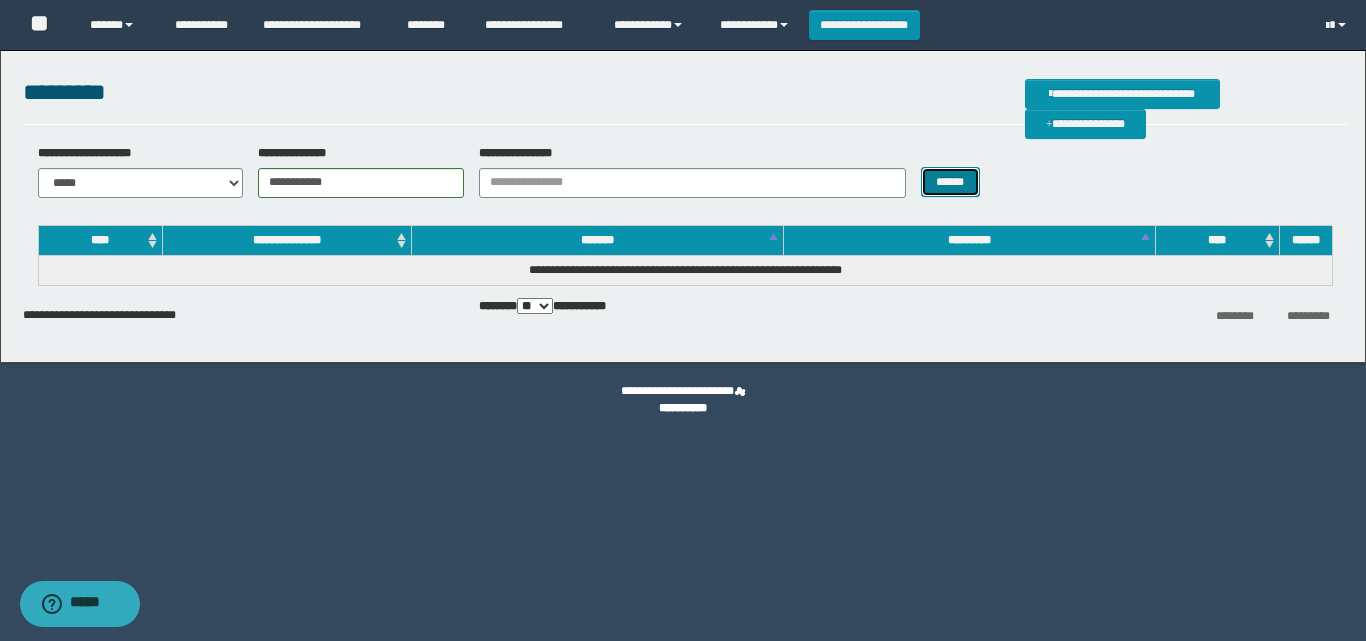 click on "******" at bounding box center (950, 182) 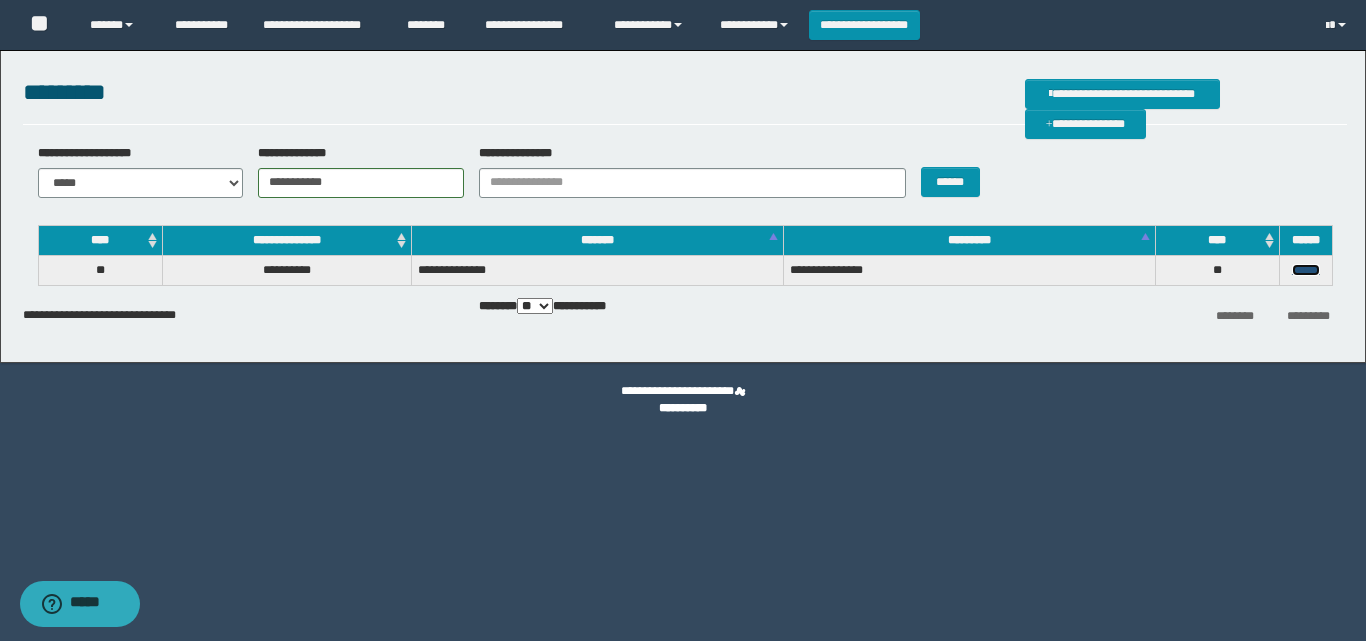 click on "******" at bounding box center [1306, 270] 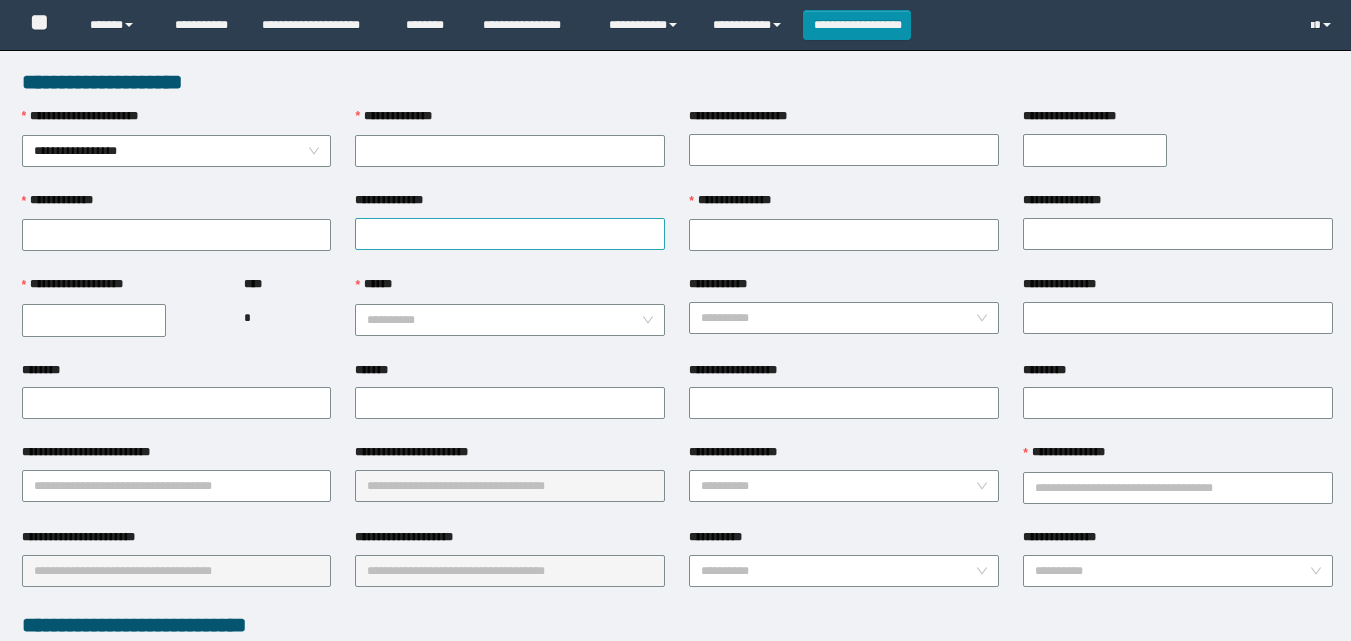 scroll, scrollTop: 0, scrollLeft: 0, axis: both 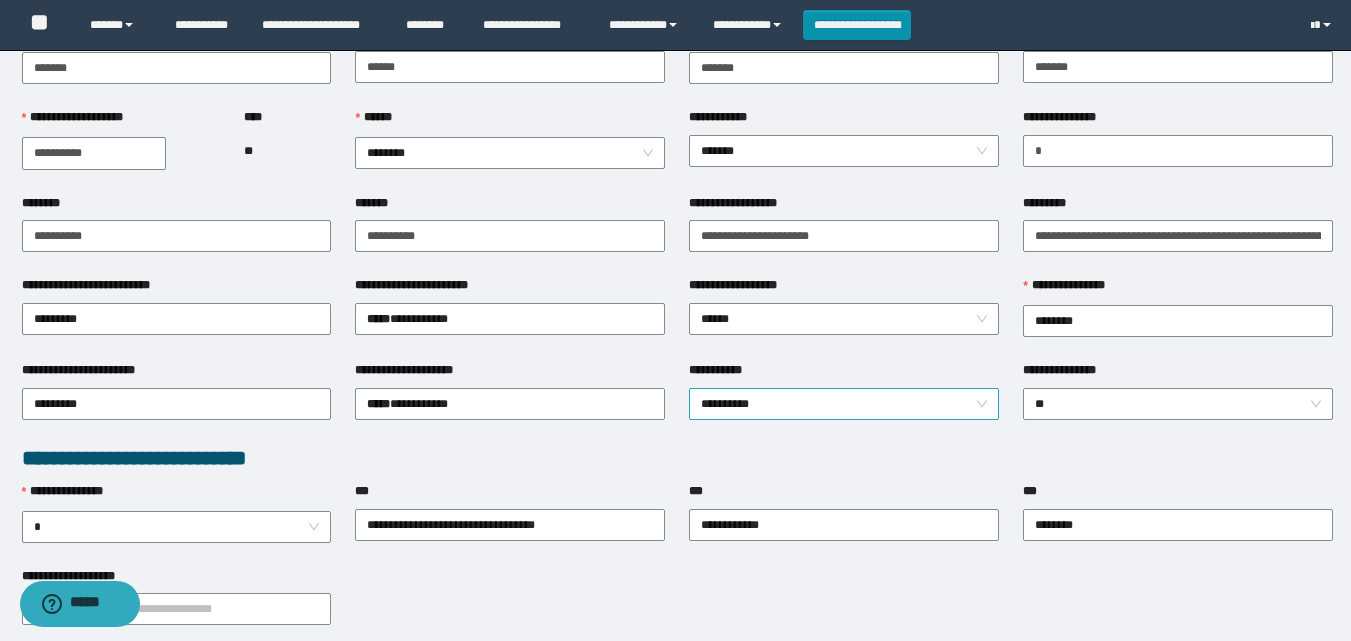 click on "**********" at bounding box center [844, 404] 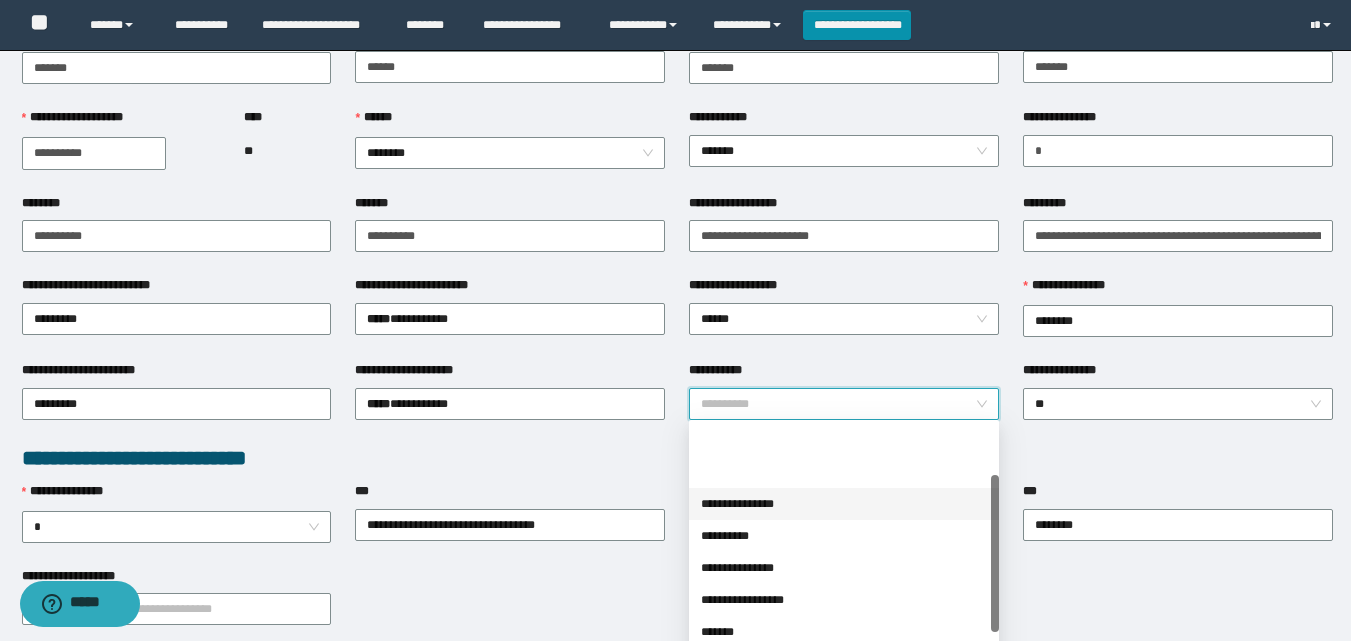 scroll, scrollTop: 160, scrollLeft: 0, axis: vertical 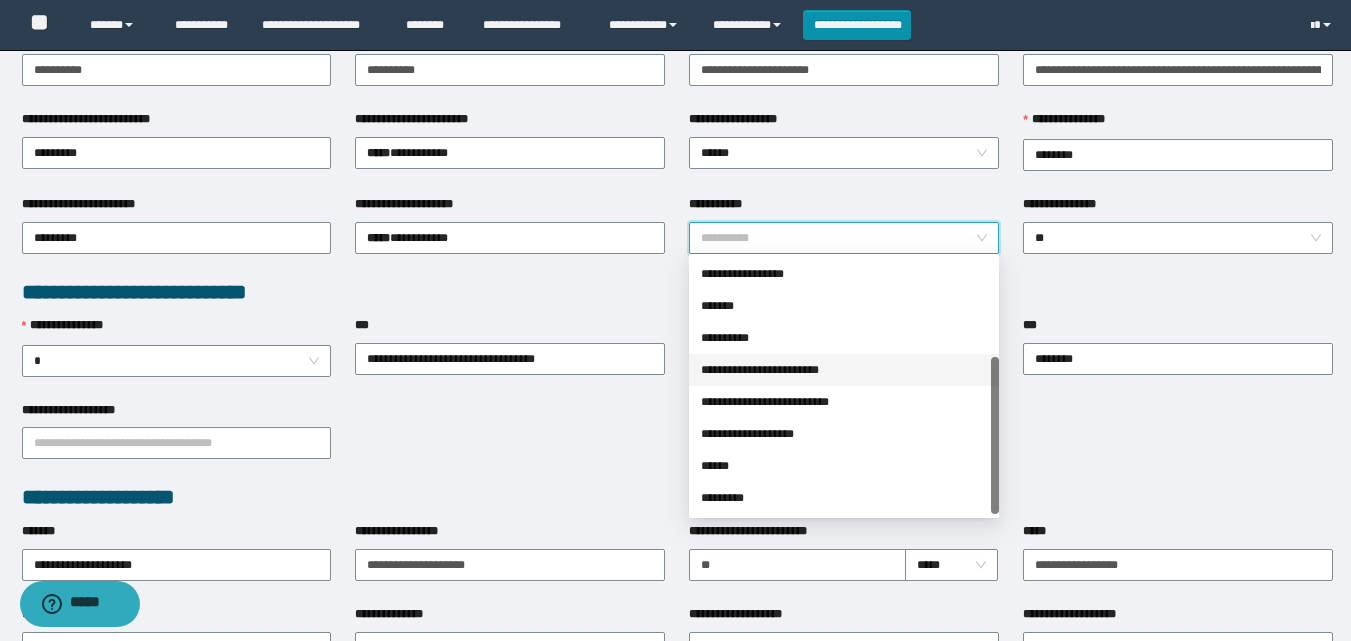 click on "**********" at bounding box center [844, 370] 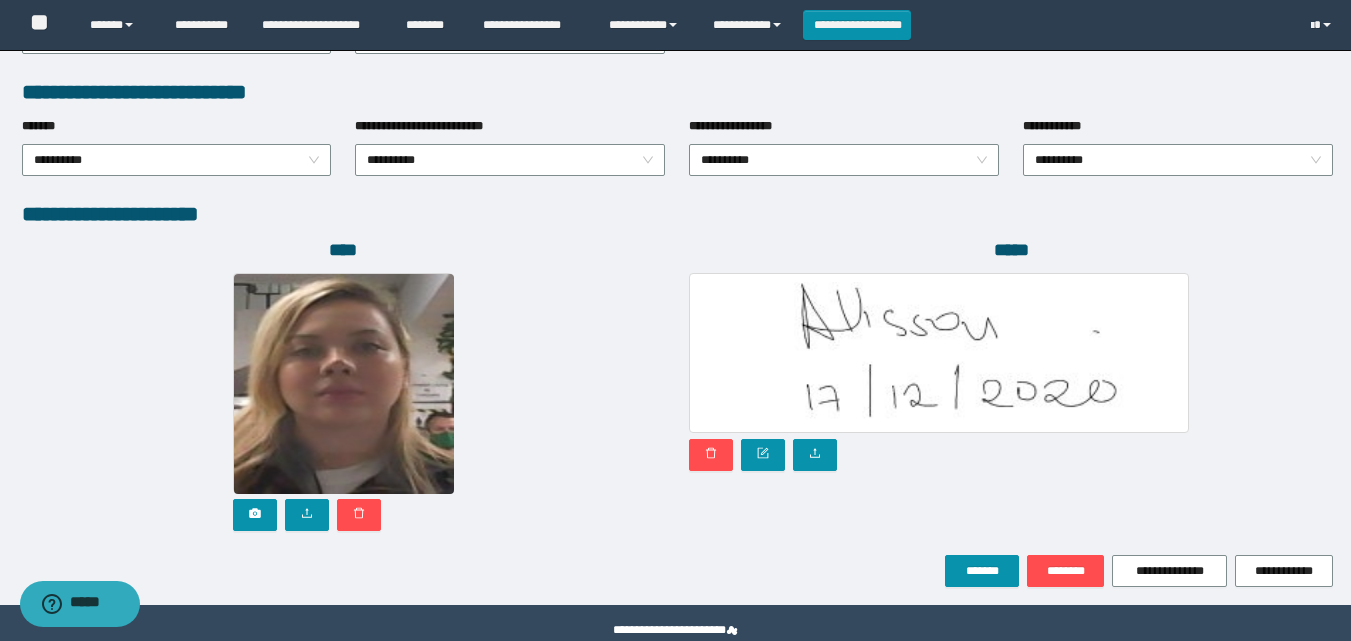 scroll, scrollTop: 1064, scrollLeft: 0, axis: vertical 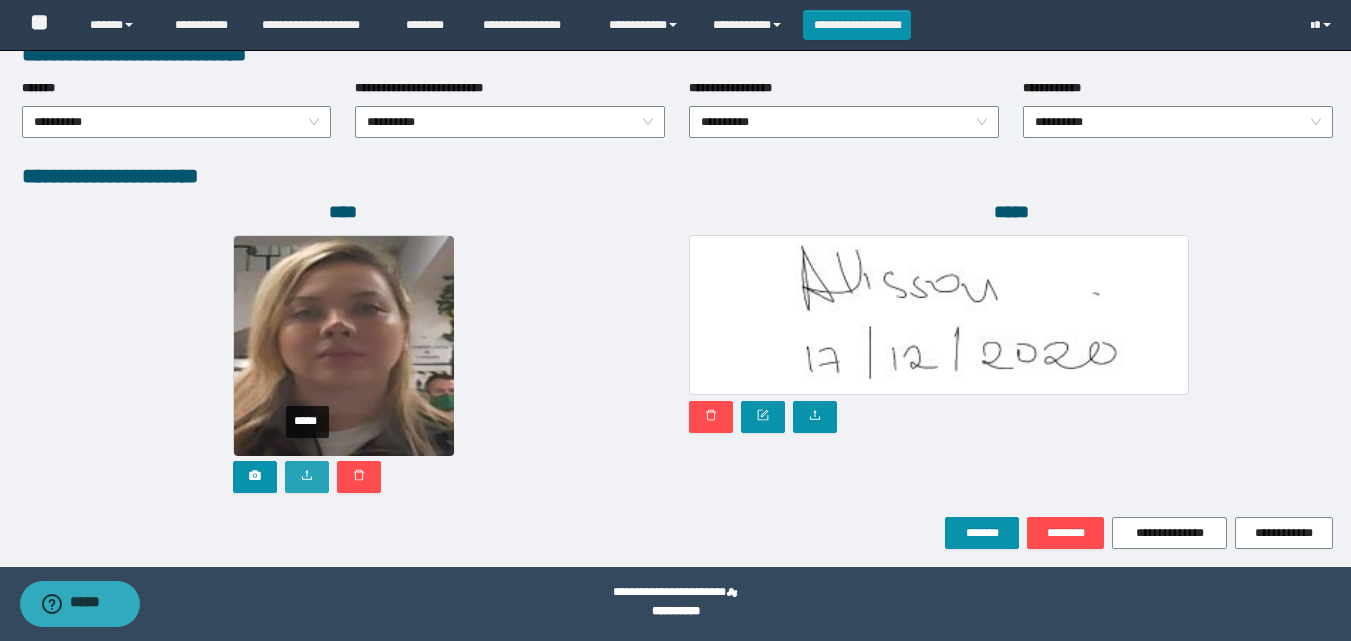 click 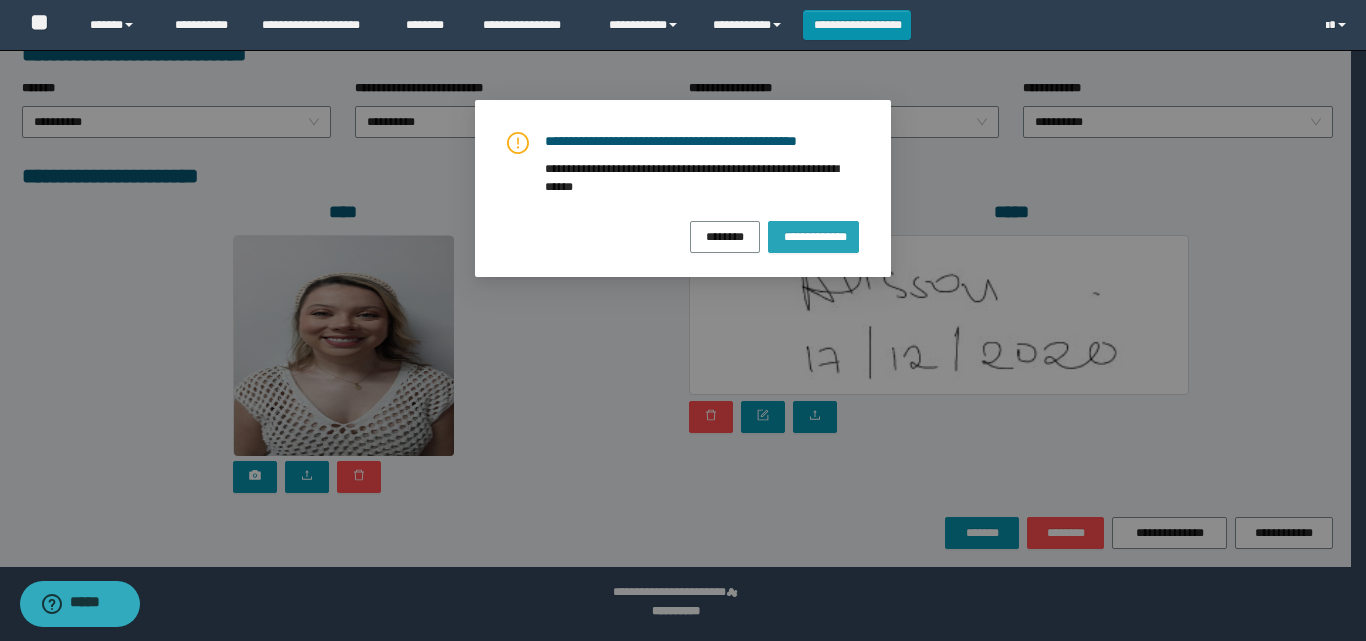 click on "**********" at bounding box center [813, 237] 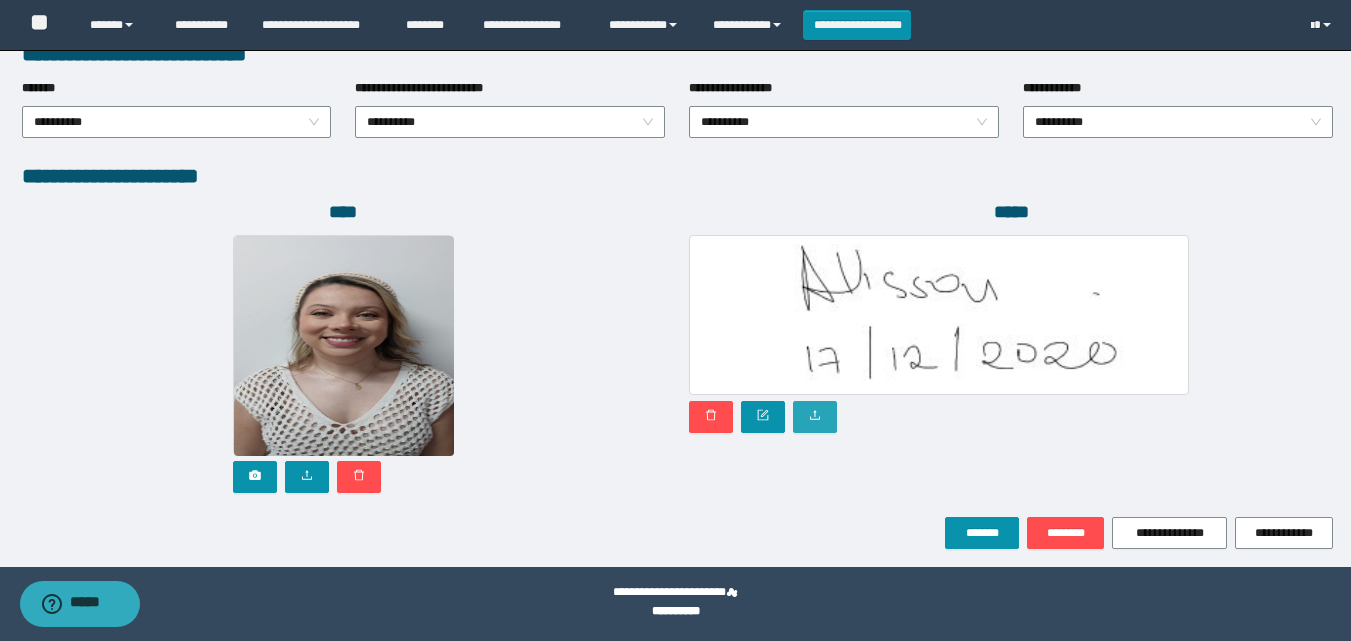click 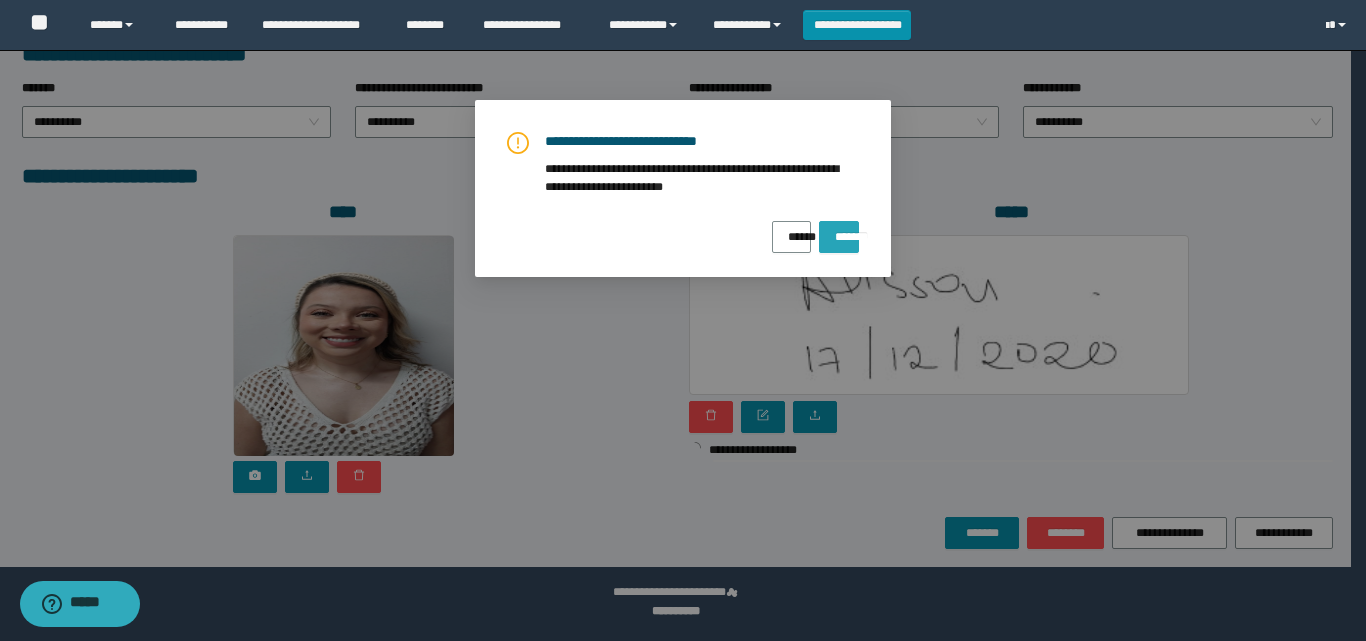 click on "*******" at bounding box center [839, 237] 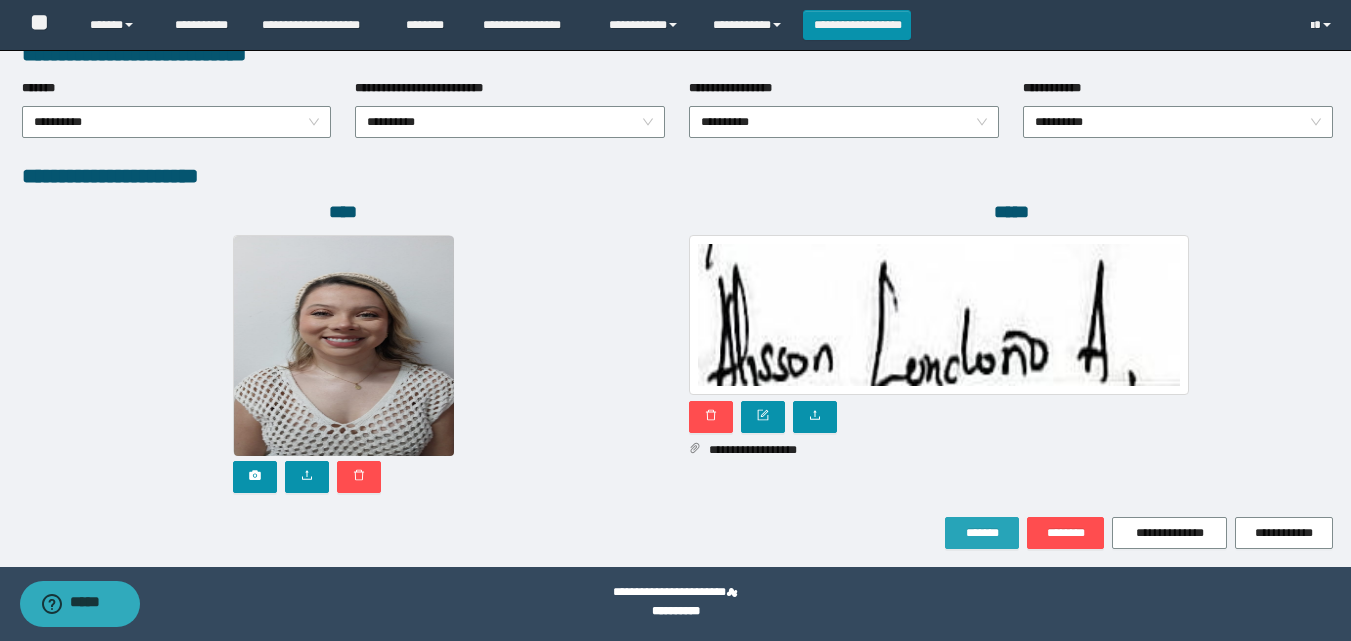 click on "*******" at bounding box center (982, 533) 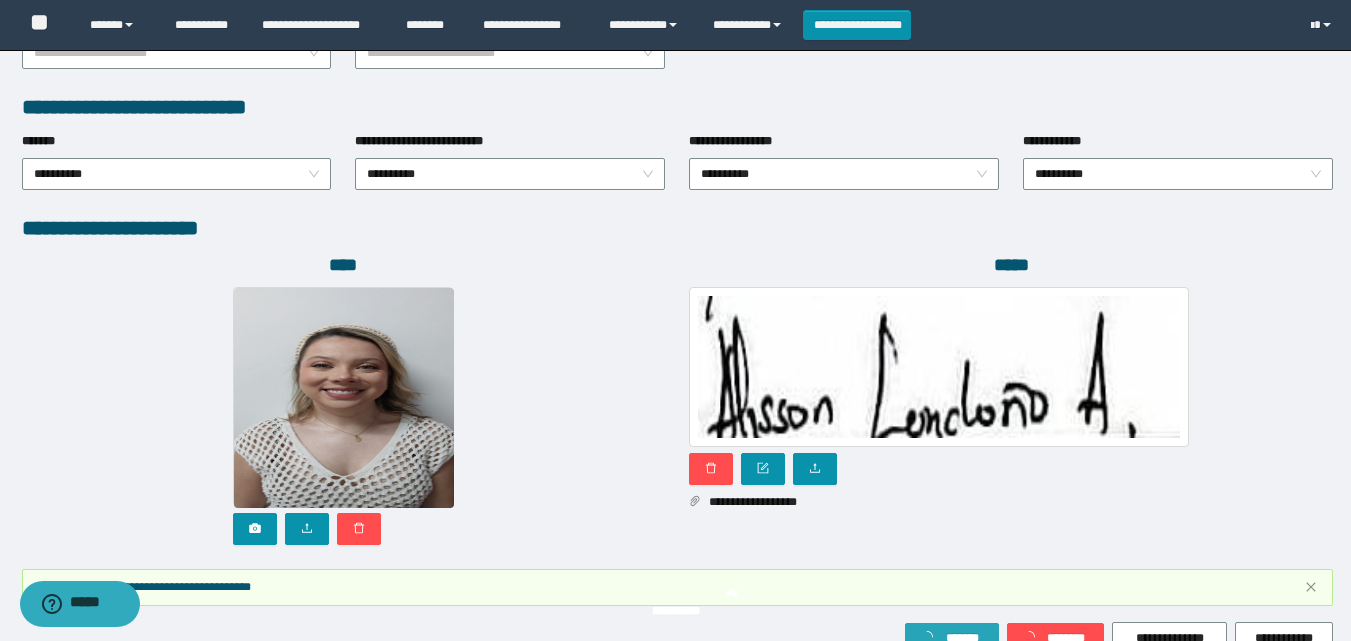 scroll, scrollTop: 1117, scrollLeft: 0, axis: vertical 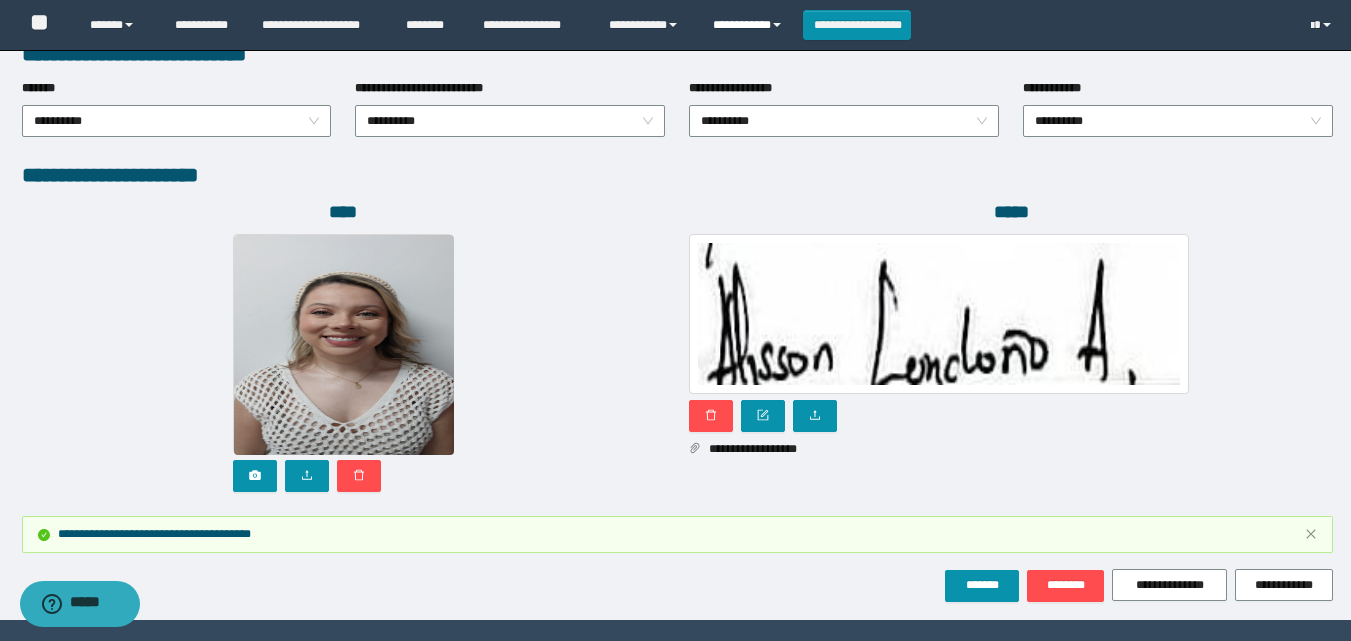 click on "**********" at bounding box center [750, 25] 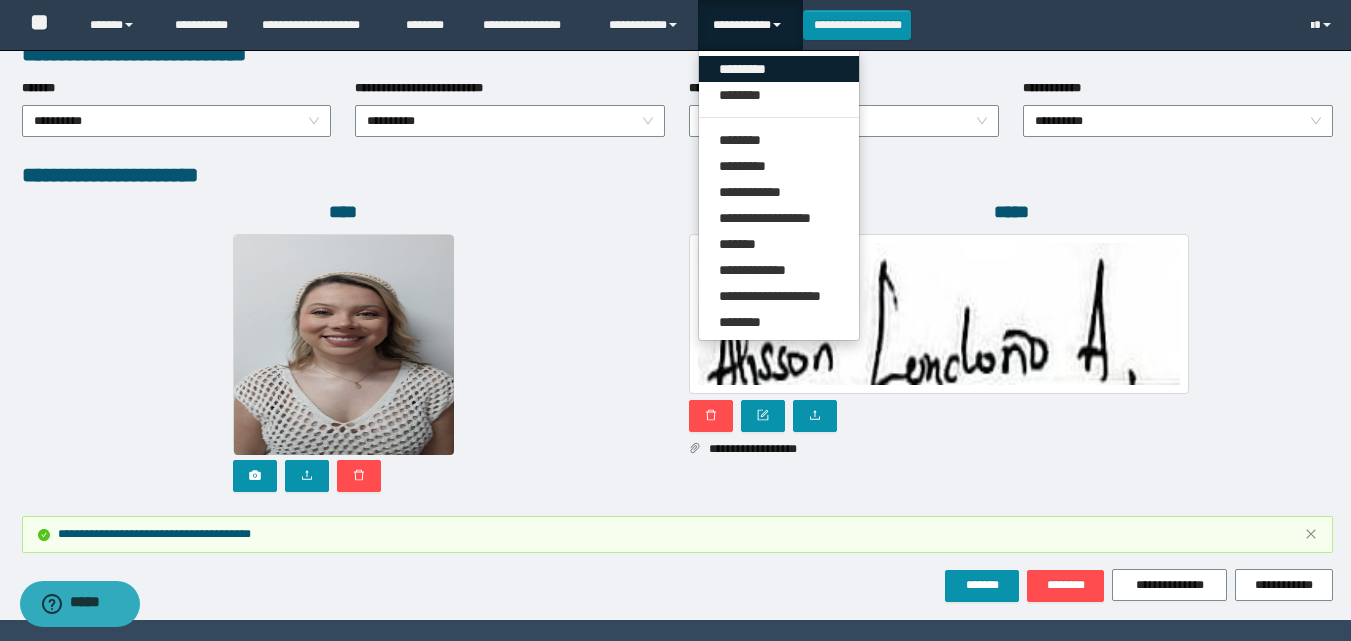 click on "*********" at bounding box center [779, 69] 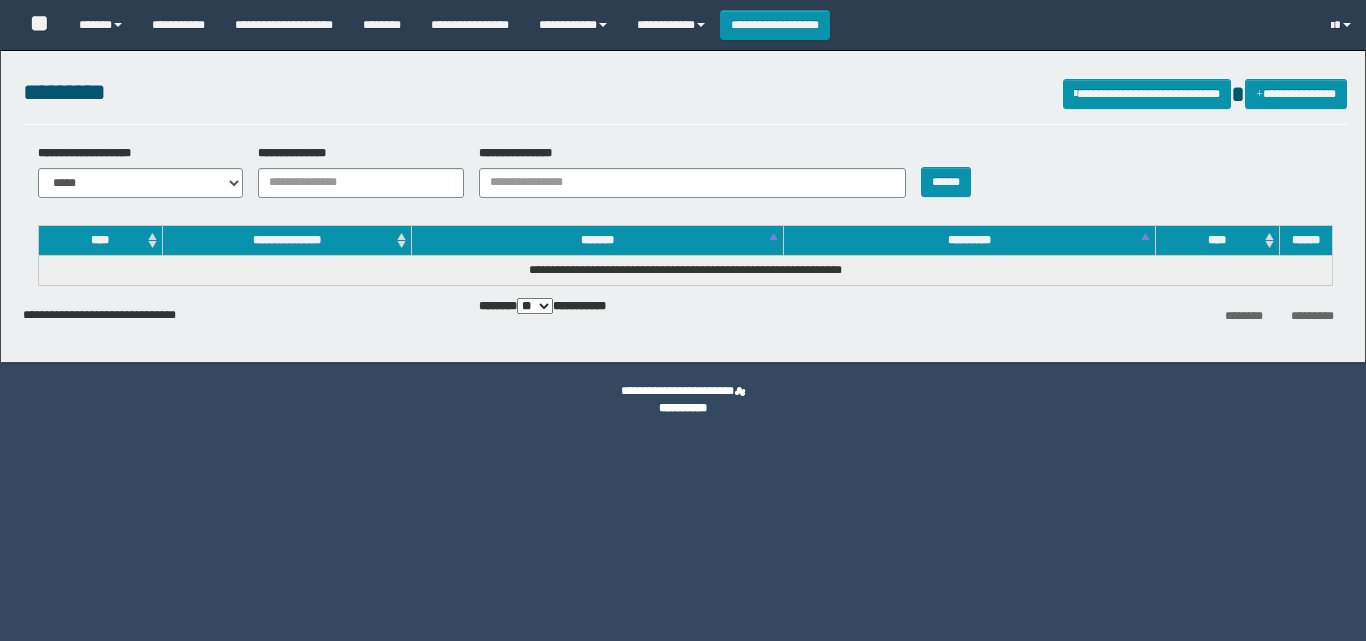 scroll, scrollTop: 0, scrollLeft: 0, axis: both 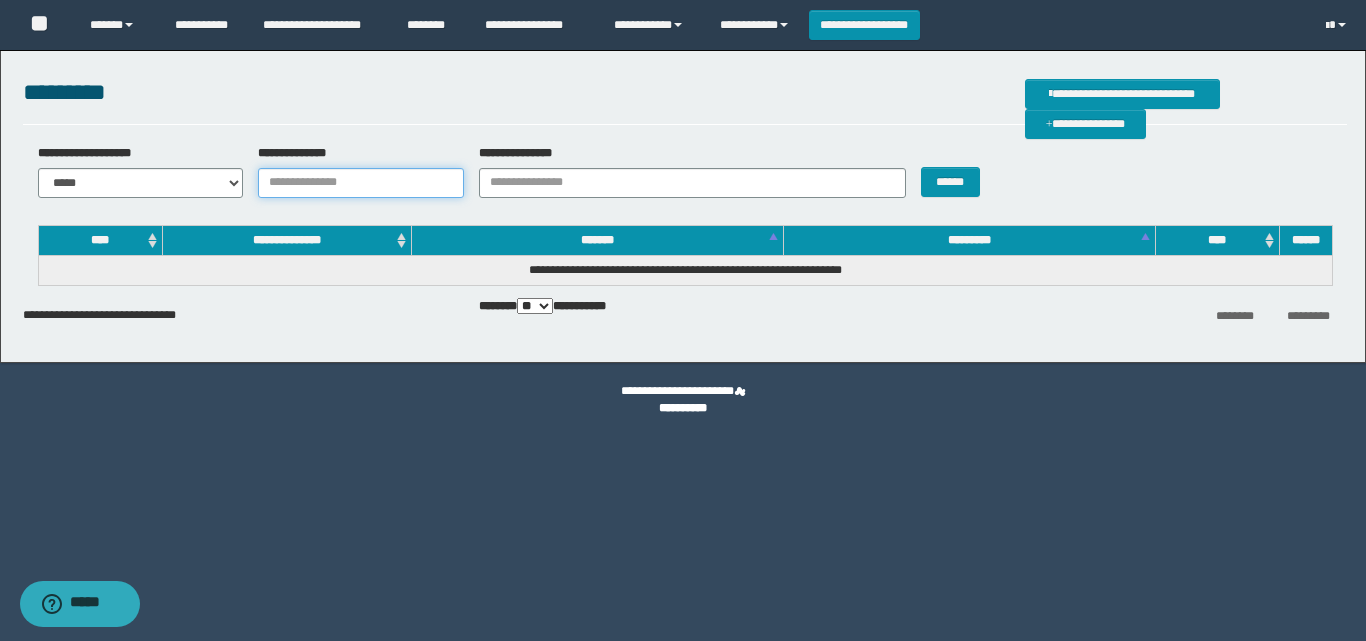 click on "**********" at bounding box center [361, 183] 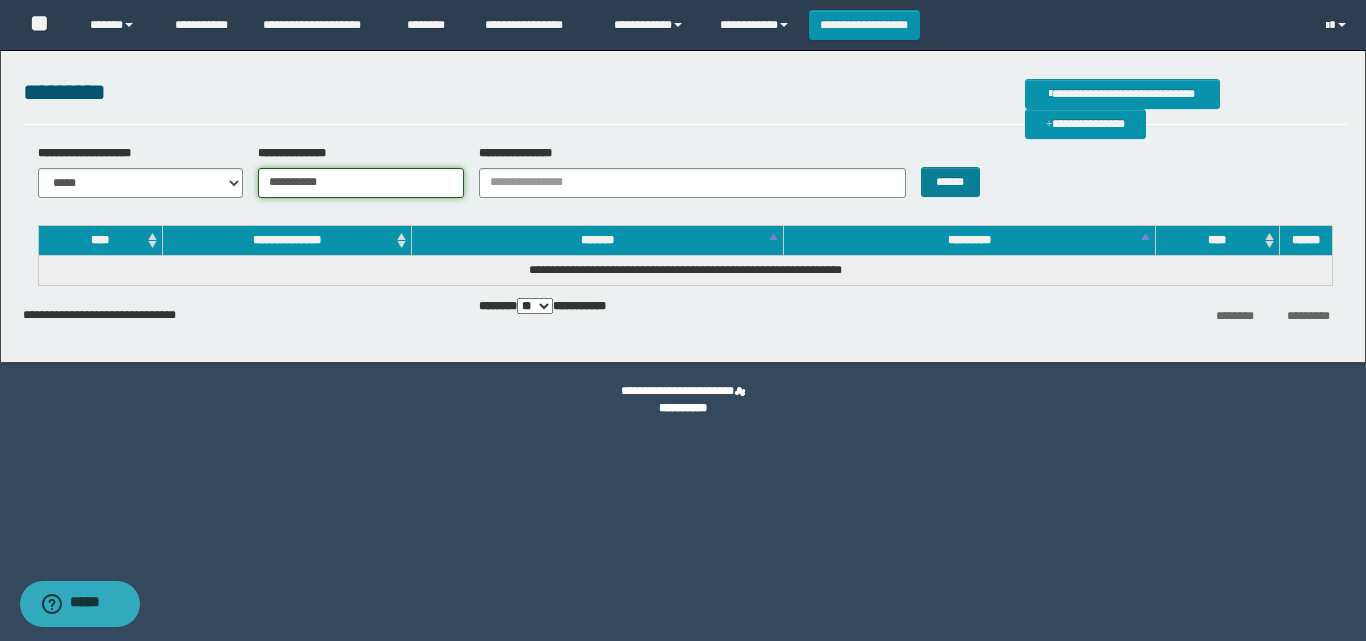 type on "**********" 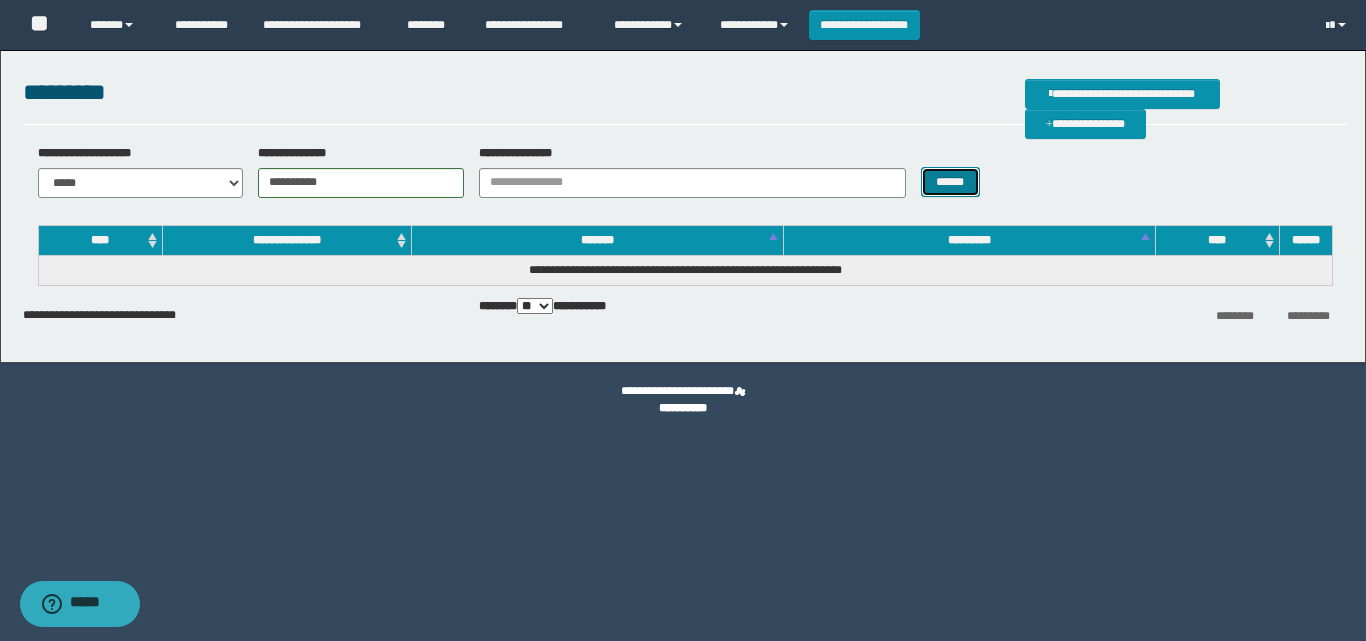 click on "******" at bounding box center [950, 182] 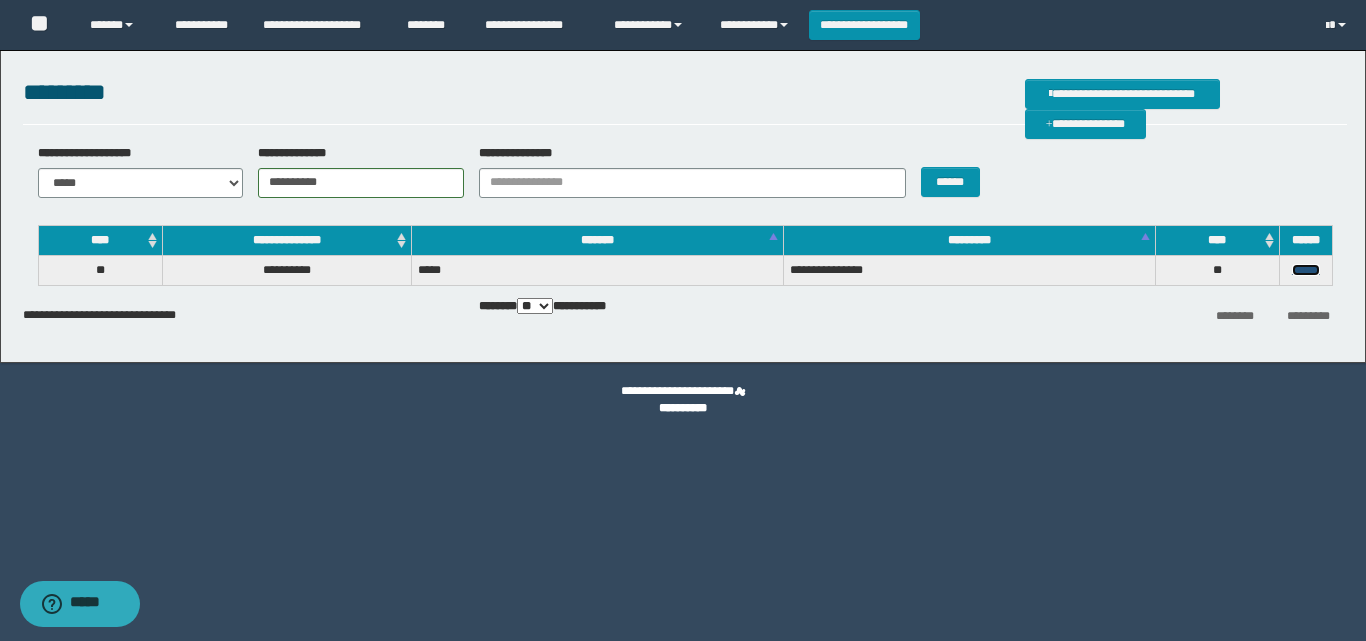 click on "******" at bounding box center [1306, 270] 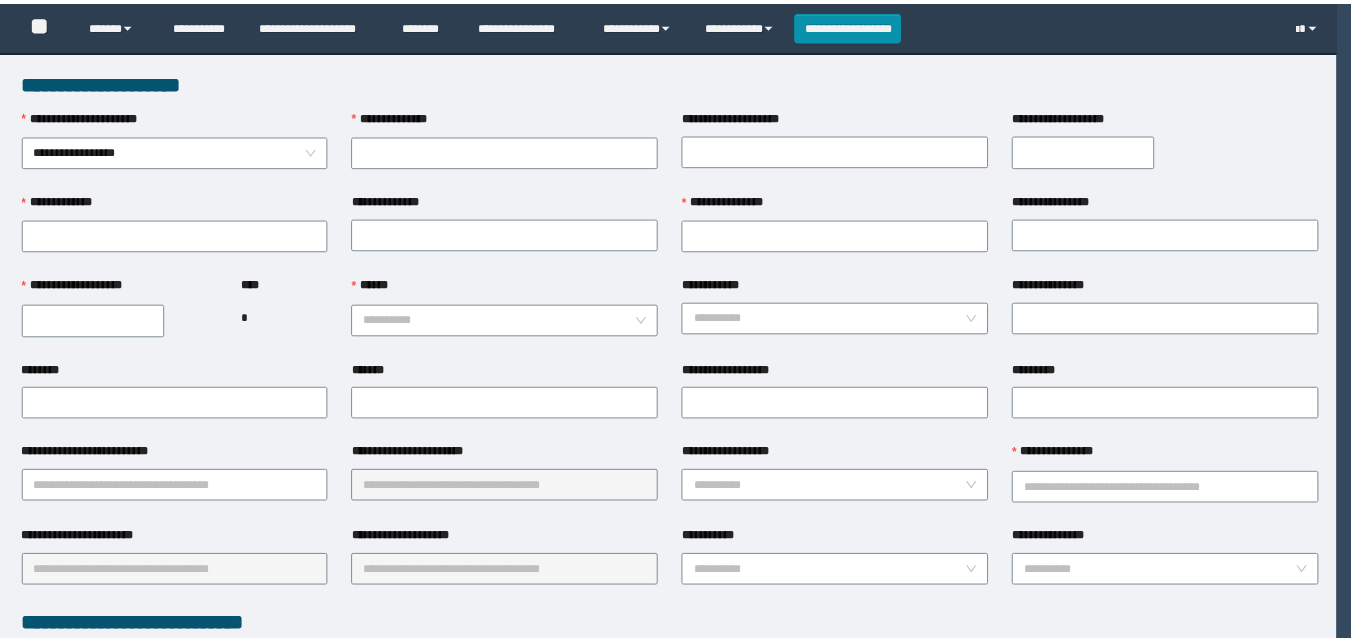 scroll, scrollTop: 0, scrollLeft: 0, axis: both 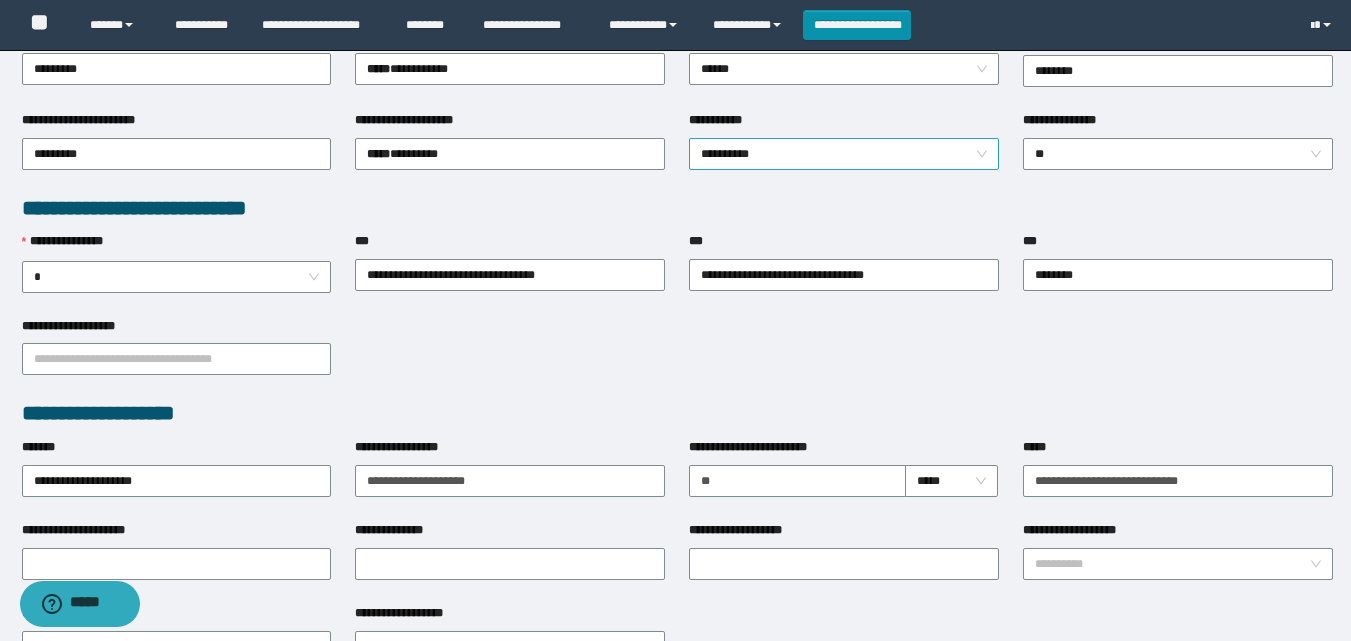 click on "**********" at bounding box center (844, 154) 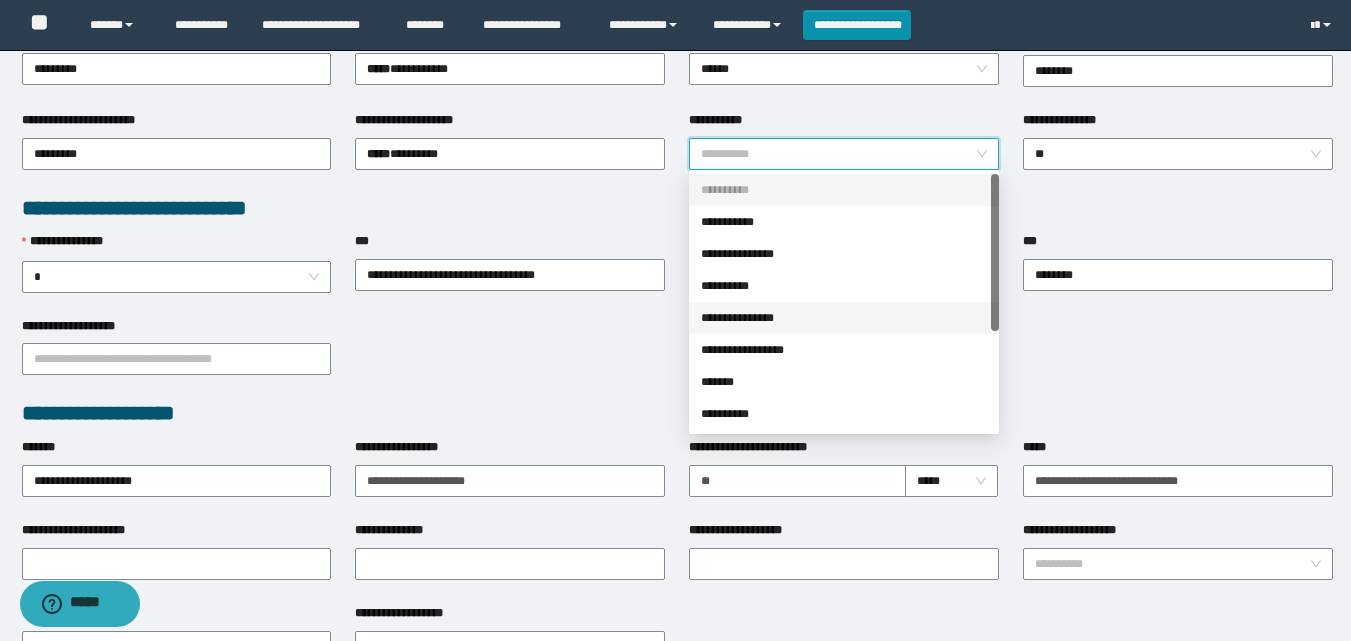 scroll, scrollTop: 160, scrollLeft: 0, axis: vertical 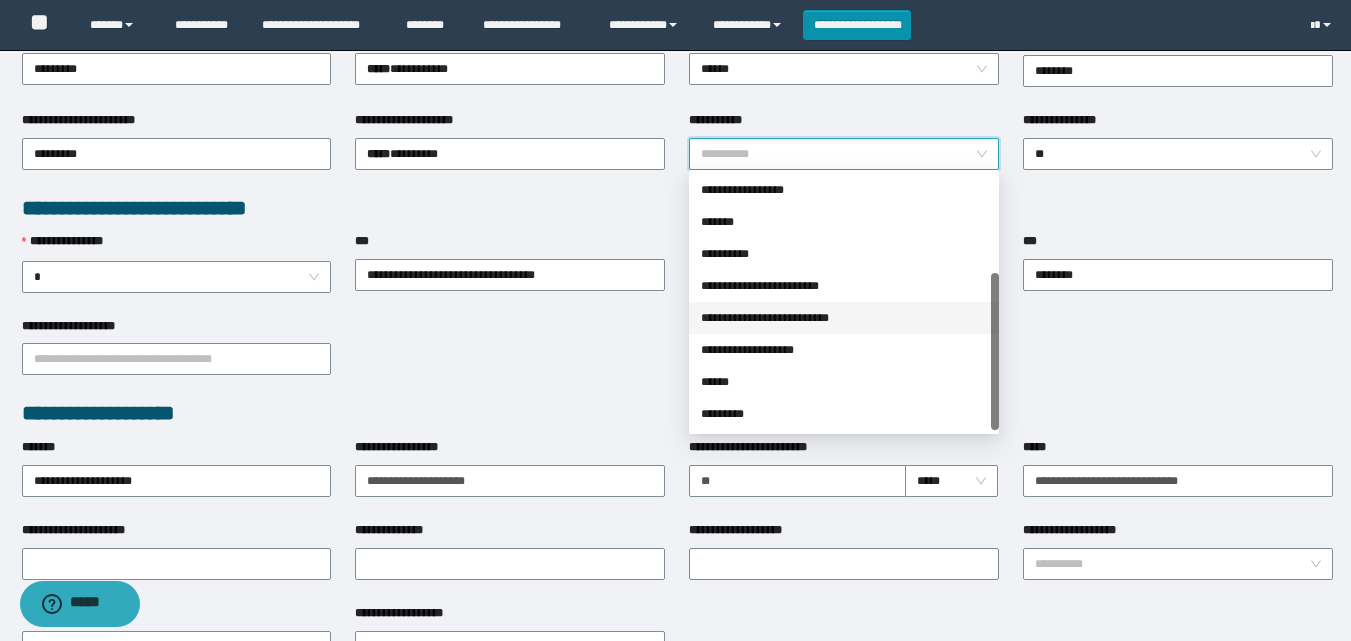 click on "**********" at bounding box center [844, 318] 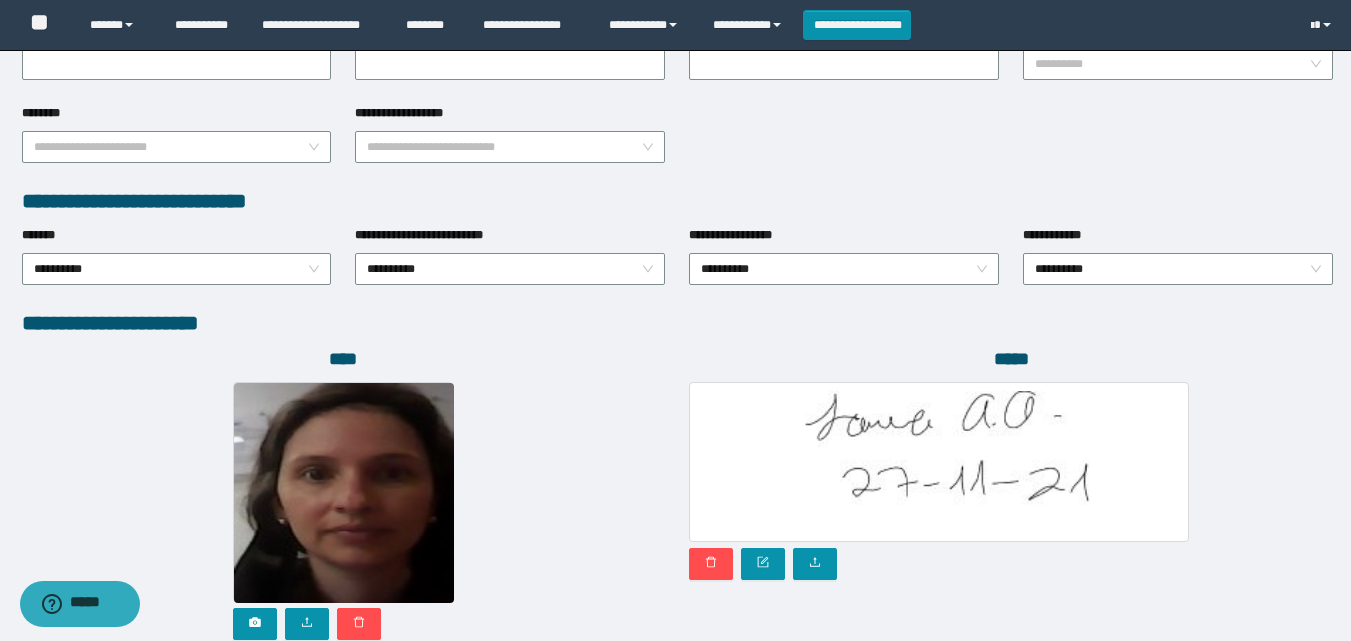 scroll, scrollTop: 1001, scrollLeft: 0, axis: vertical 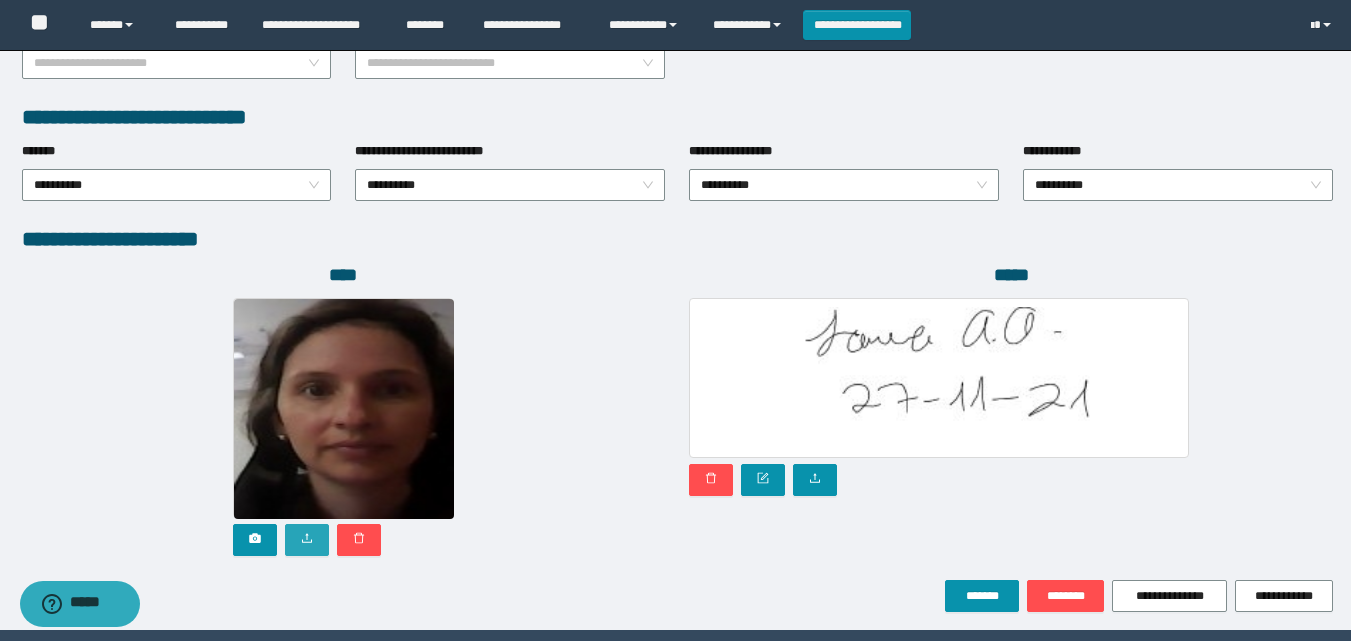 click 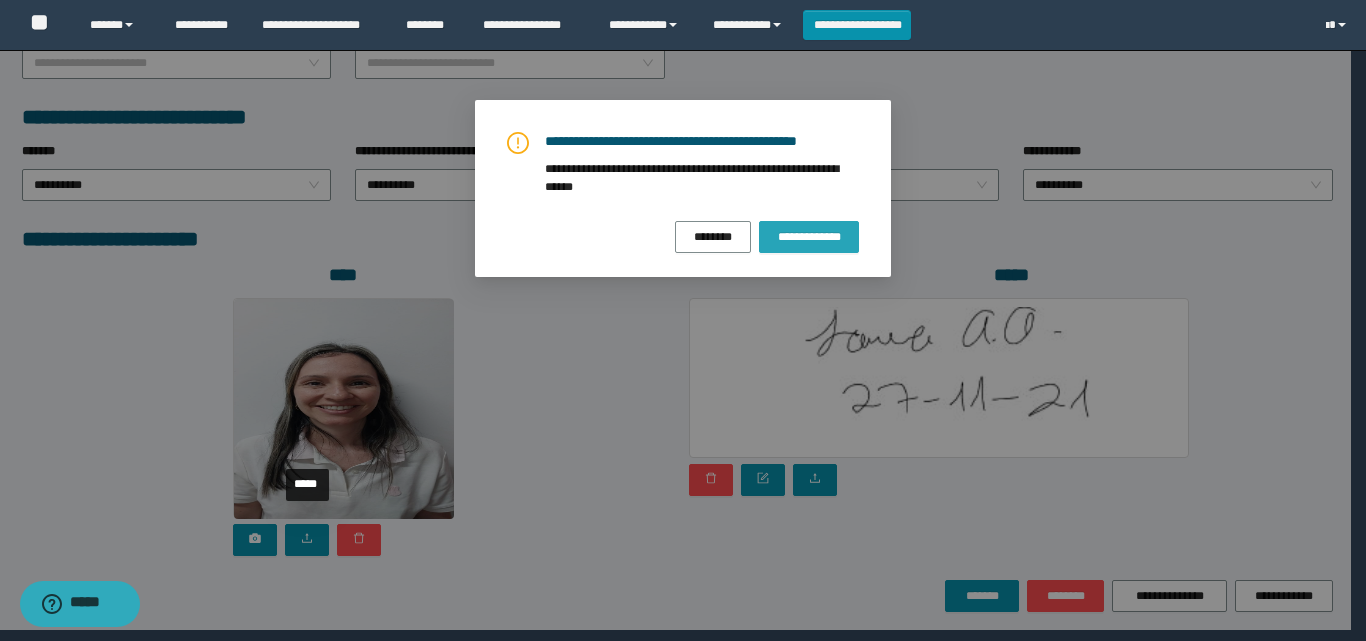 click on "**********" at bounding box center [809, 237] 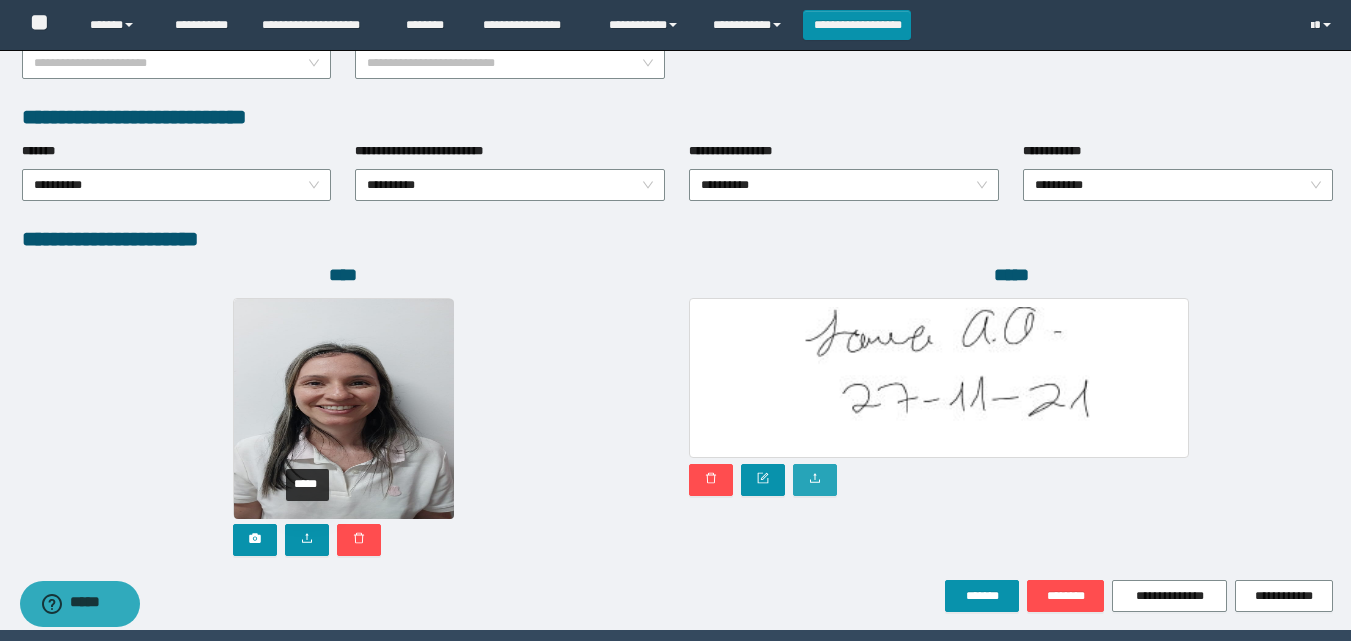 click at bounding box center [815, 480] 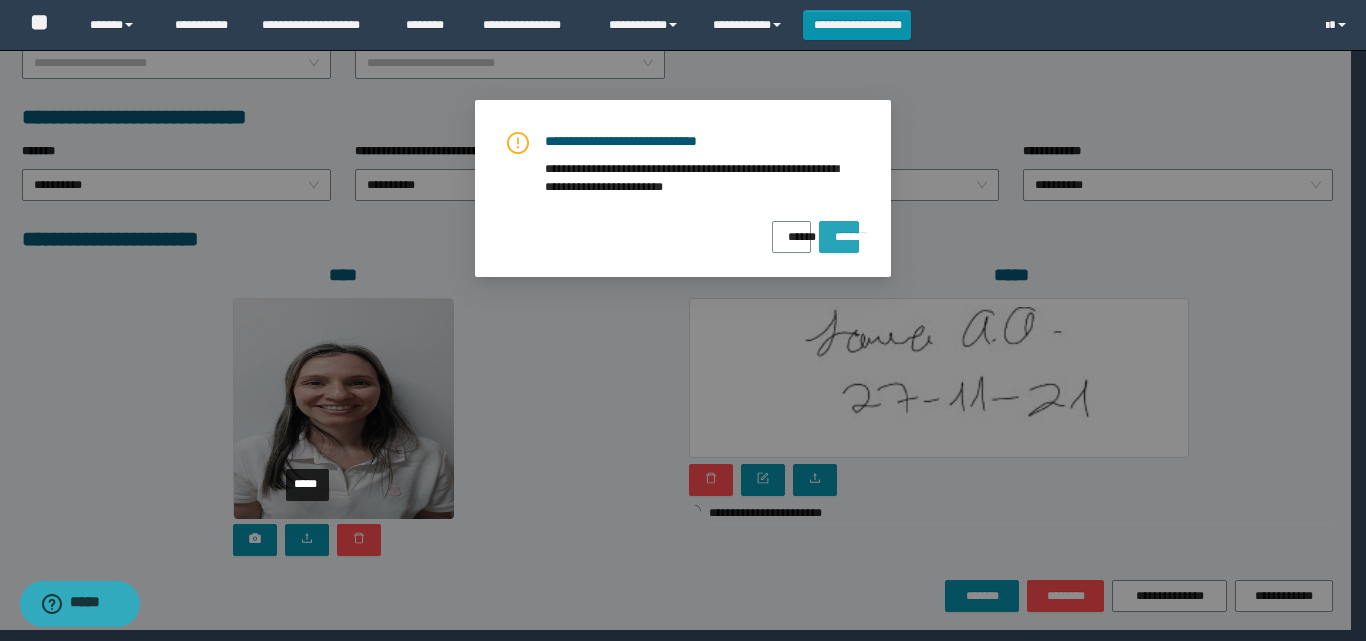 click on "*******" at bounding box center (839, 230) 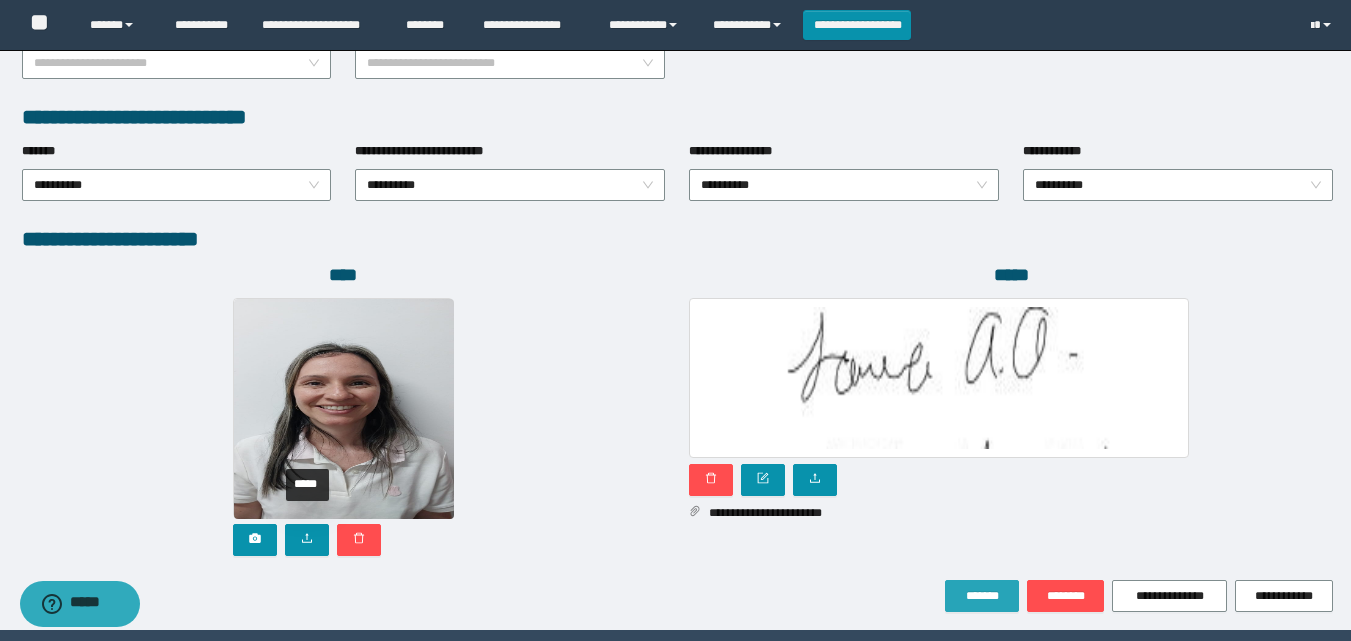 click on "*******" at bounding box center (982, 596) 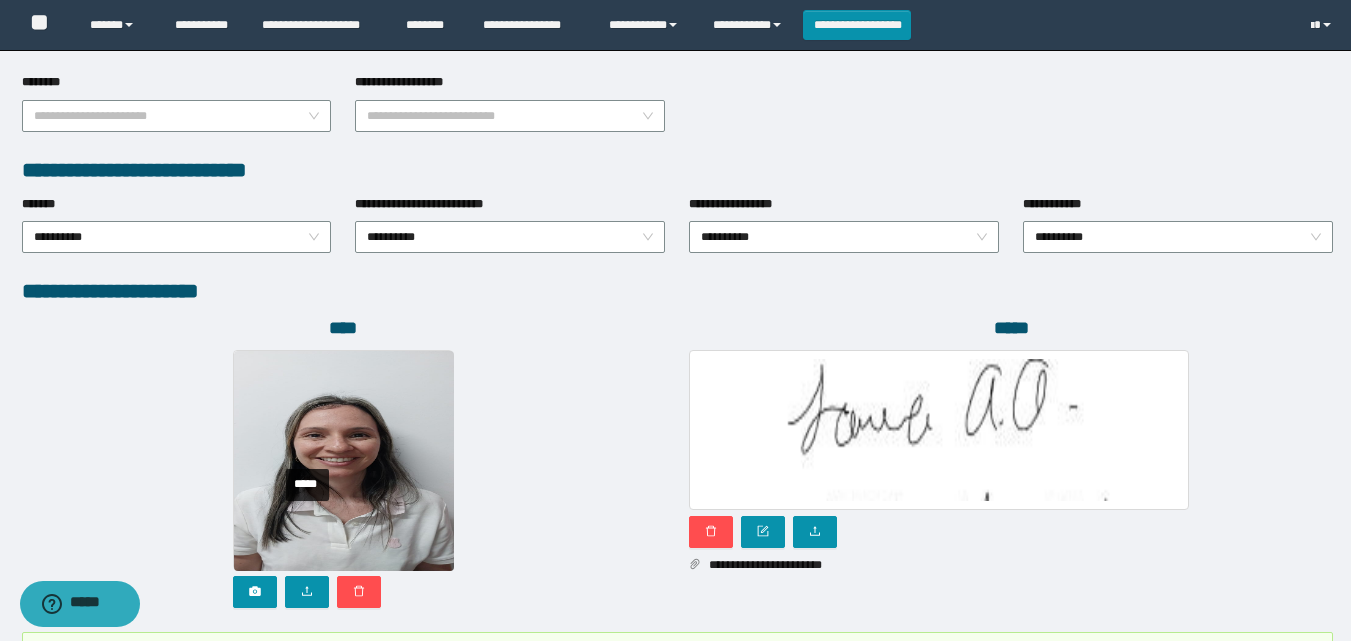 scroll, scrollTop: 1054, scrollLeft: 0, axis: vertical 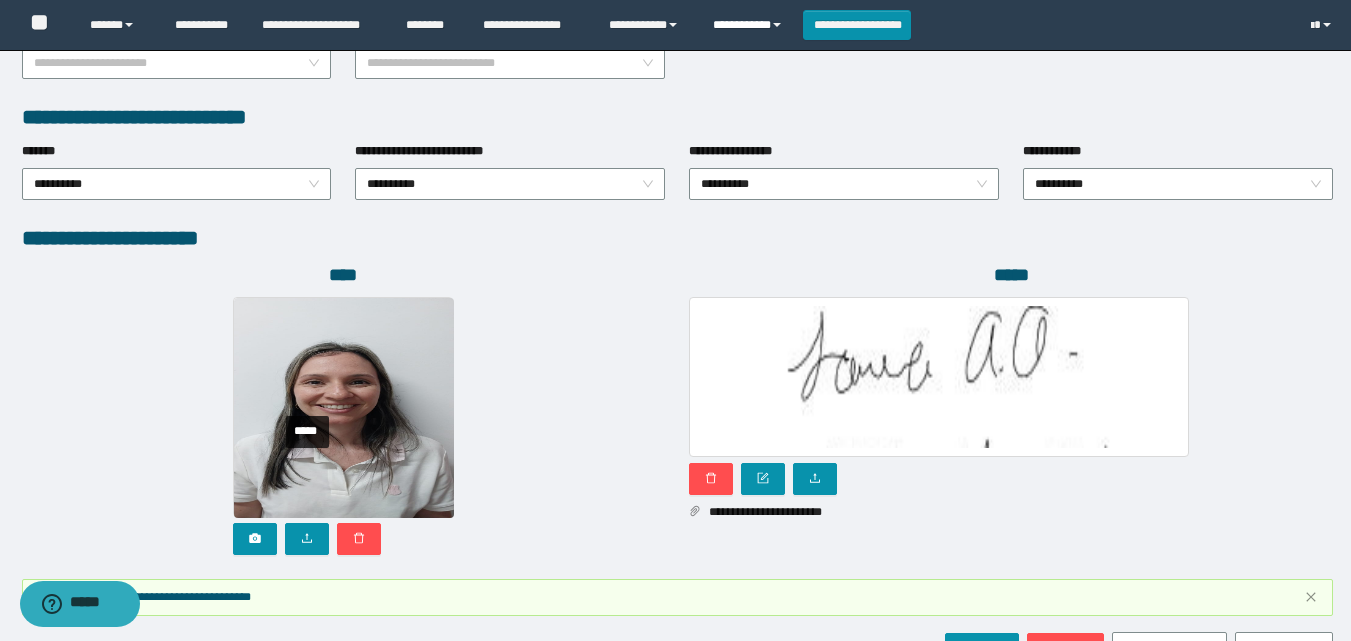 click on "**********" at bounding box center [750, 25] 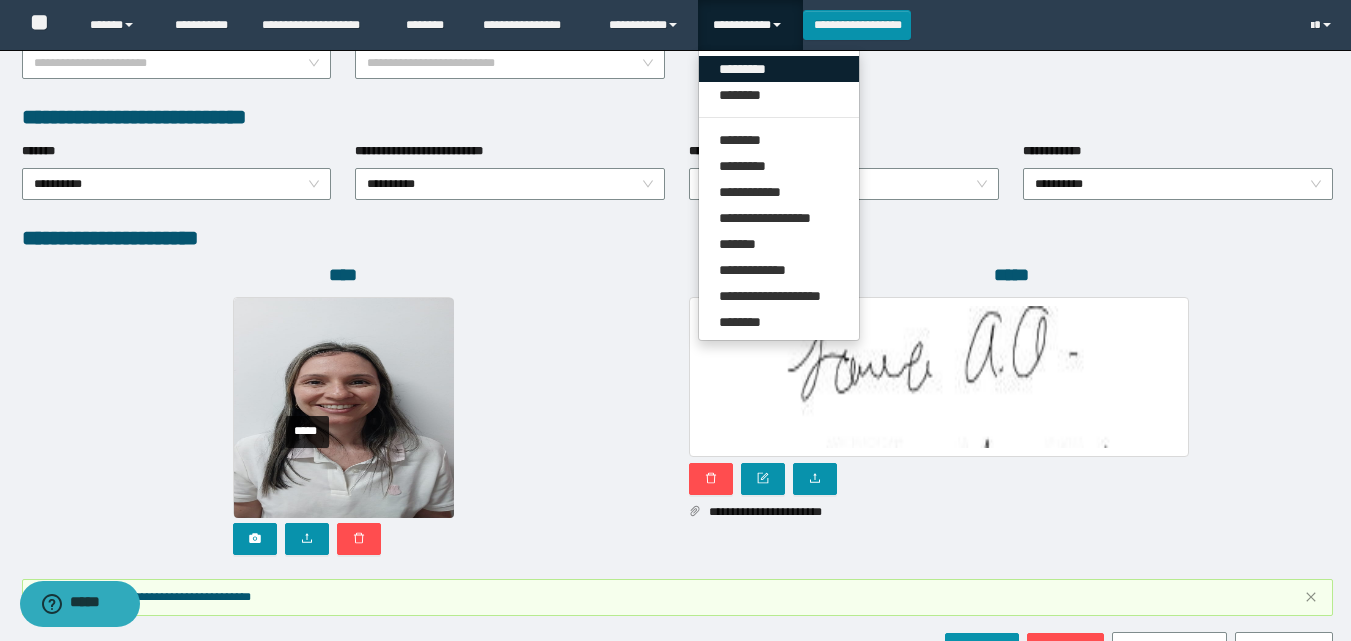 click on "*********" at bounding box center (779, 69) 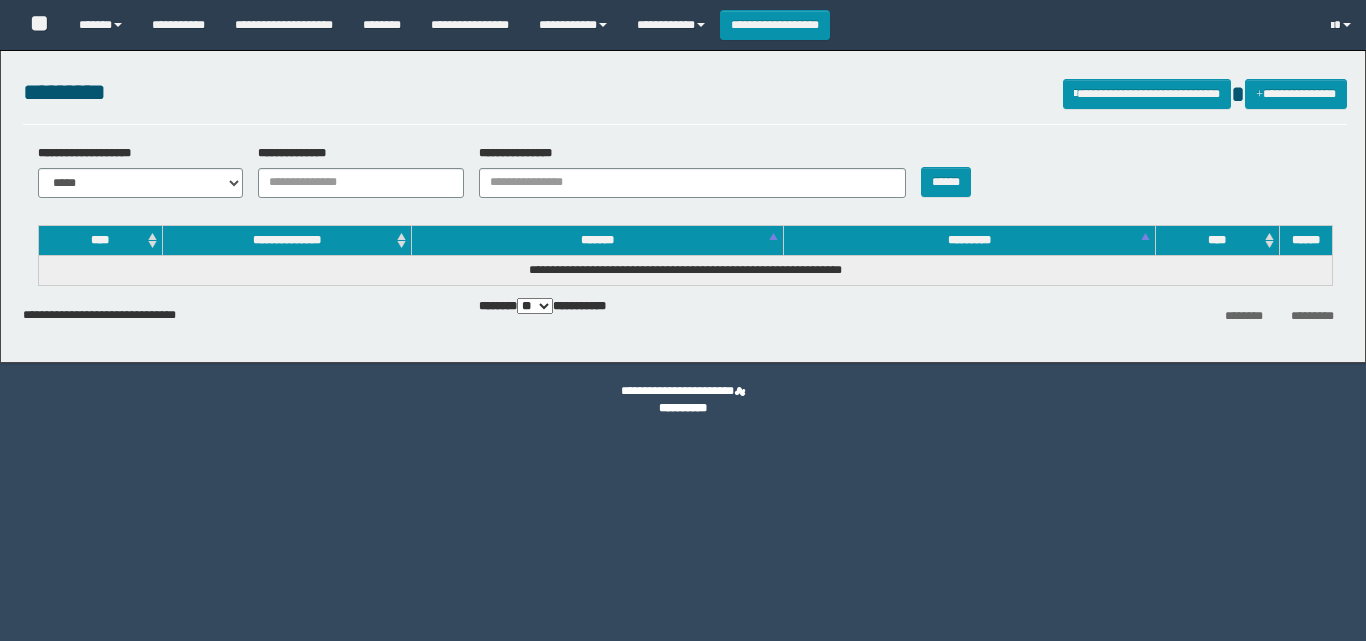 scroll, scrollTop: 0, scrollLeft: 0, axis: both 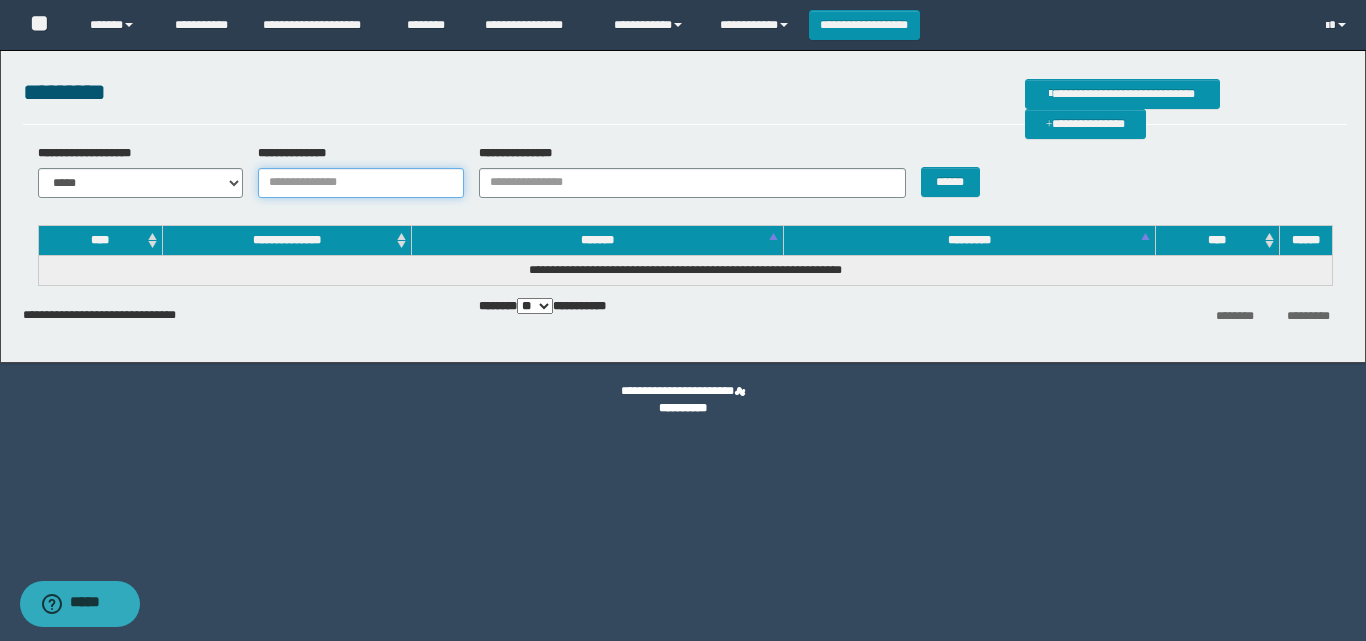 click on "**********" at bounding box center [361, 183] 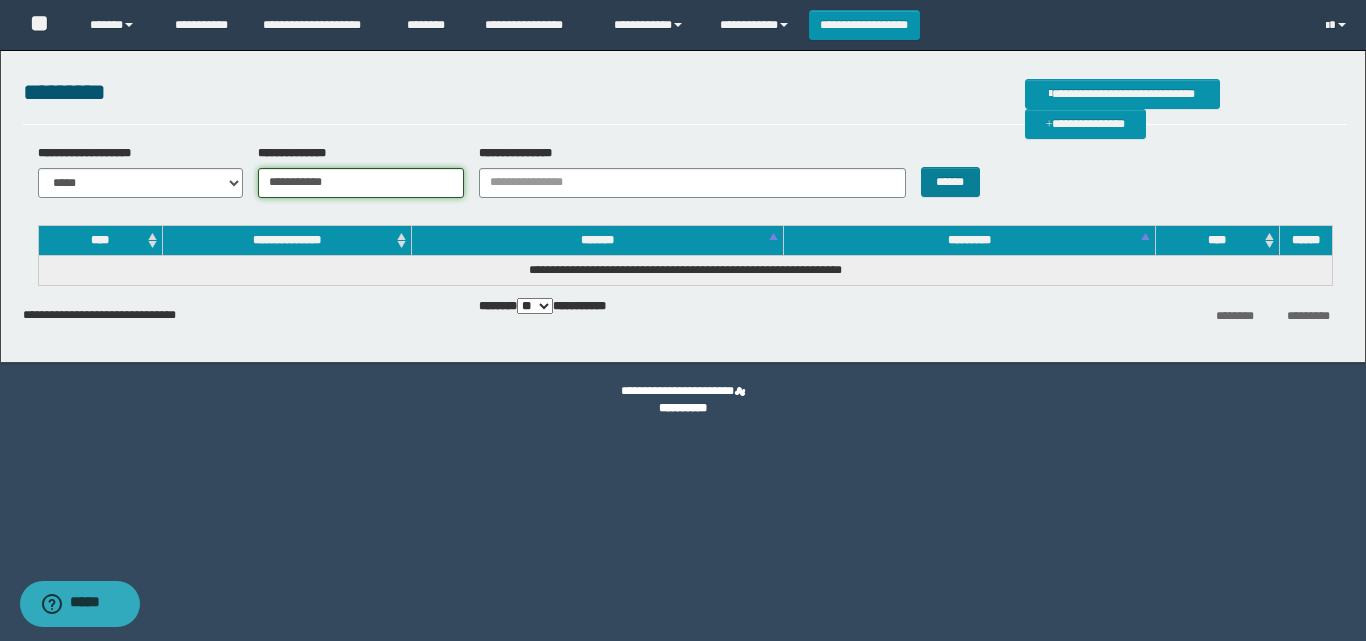 type on "**********" 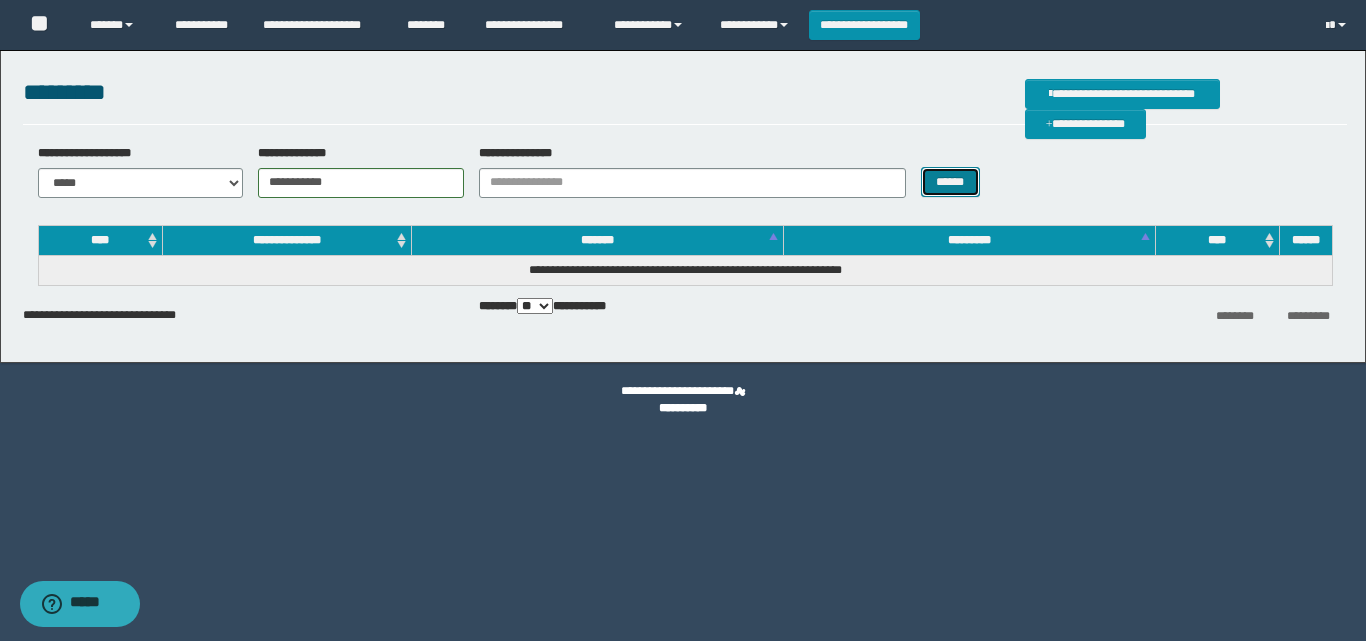 click on "******" at bounding box center [950, 182] 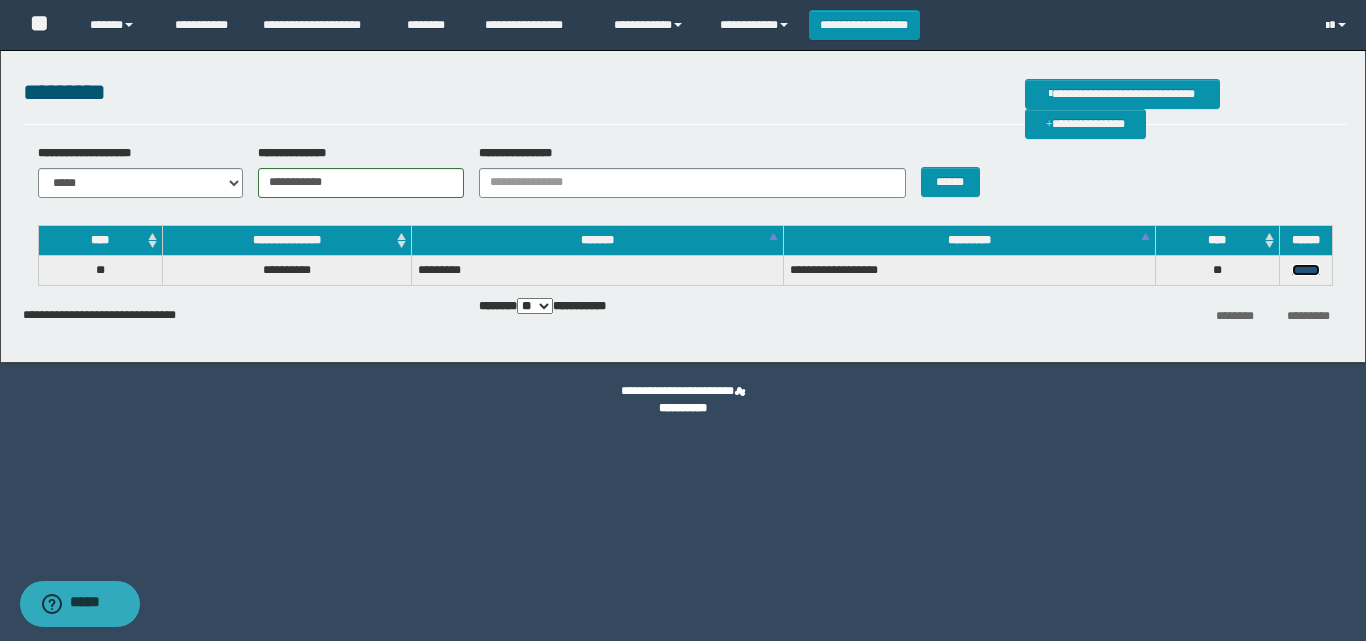 click on "******" at bounding box center [1306, 270] 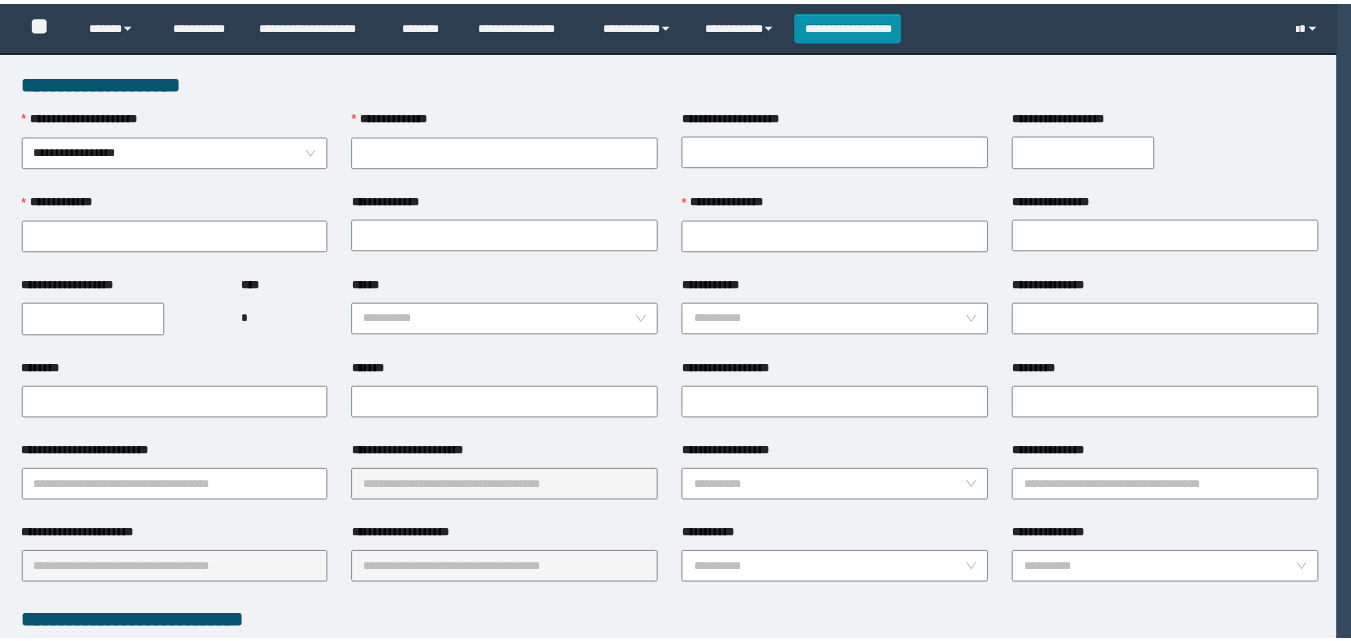 scroll, scrollTop: 0, scrollLeft: 0, axis: both 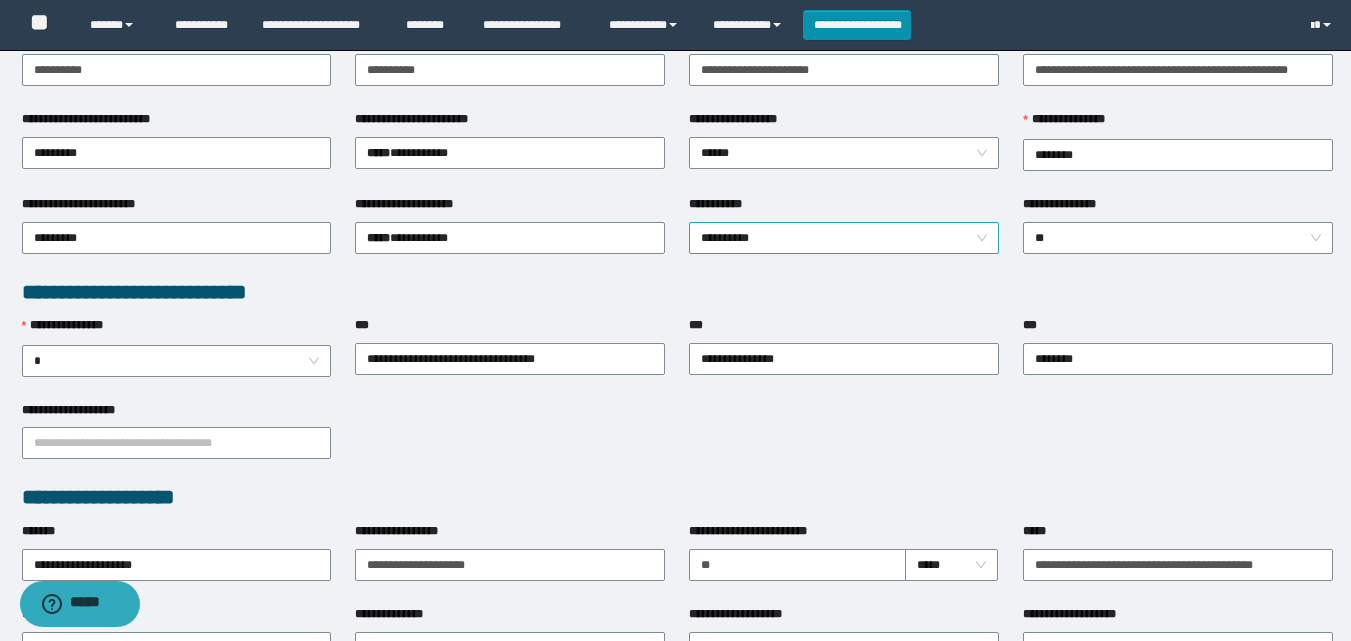 click on "**********" at bounding box center [844, 238] 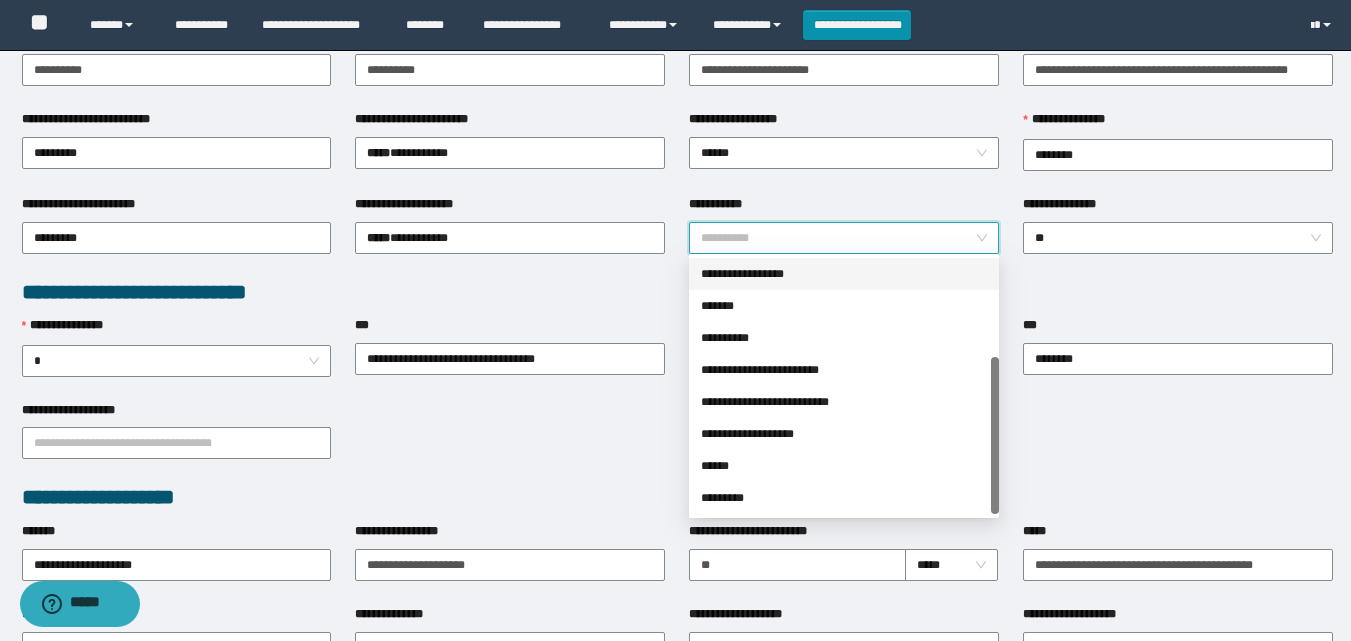 scroll, scrollTop: 160, scrollLeft: 0, axis: vertical 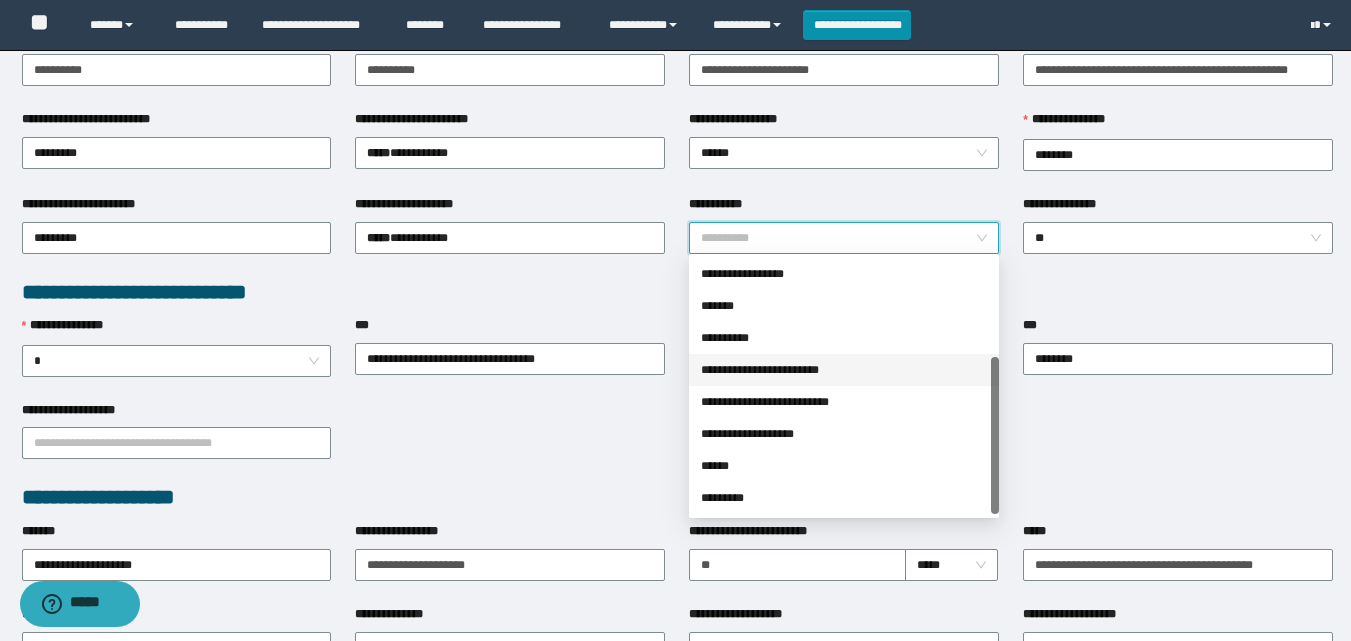 click on "**********" at bounding box center (844, 370) 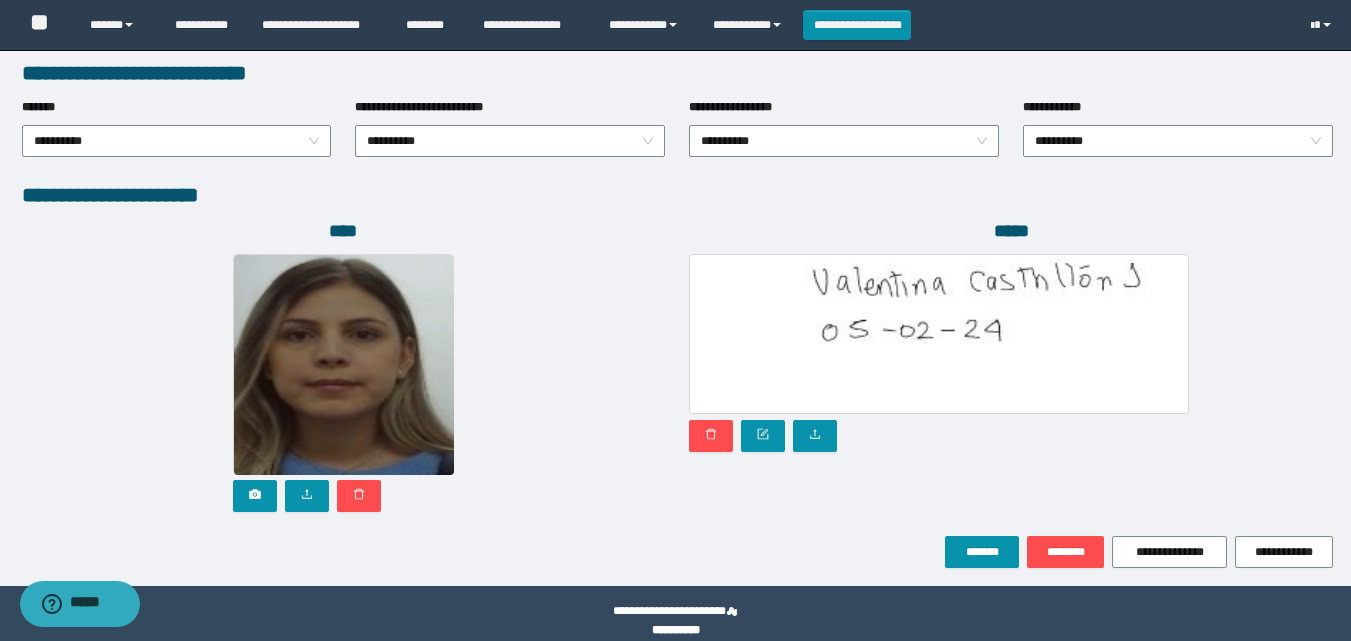 scroll, scrollTop: 1064, scrollLeft: 0, axis: vertical 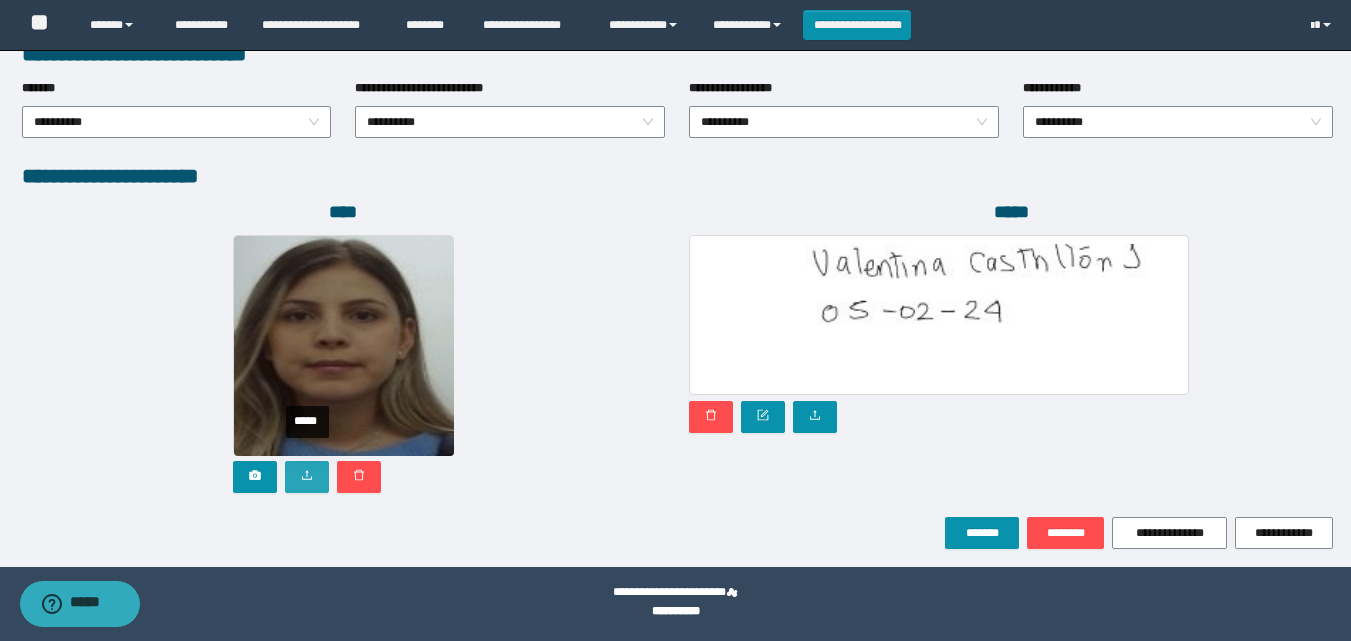 click 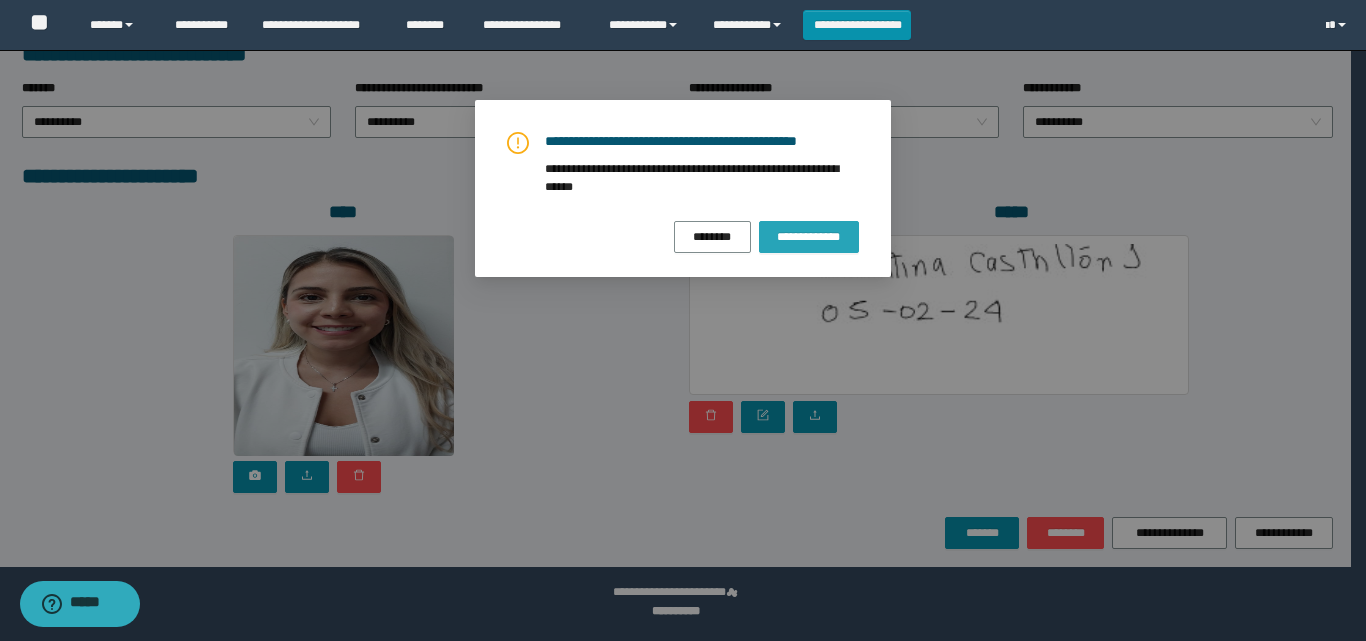 click on "**********" at bounding box center [809, 237] 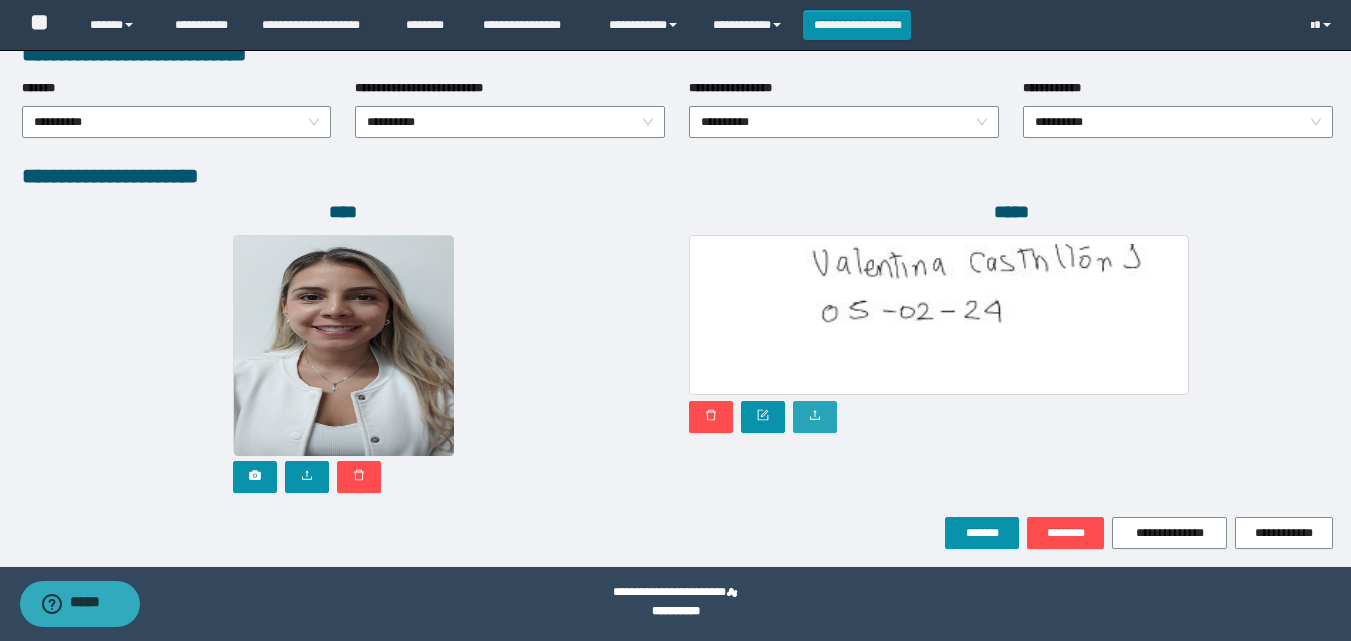 click at bounding box center [815, 417] 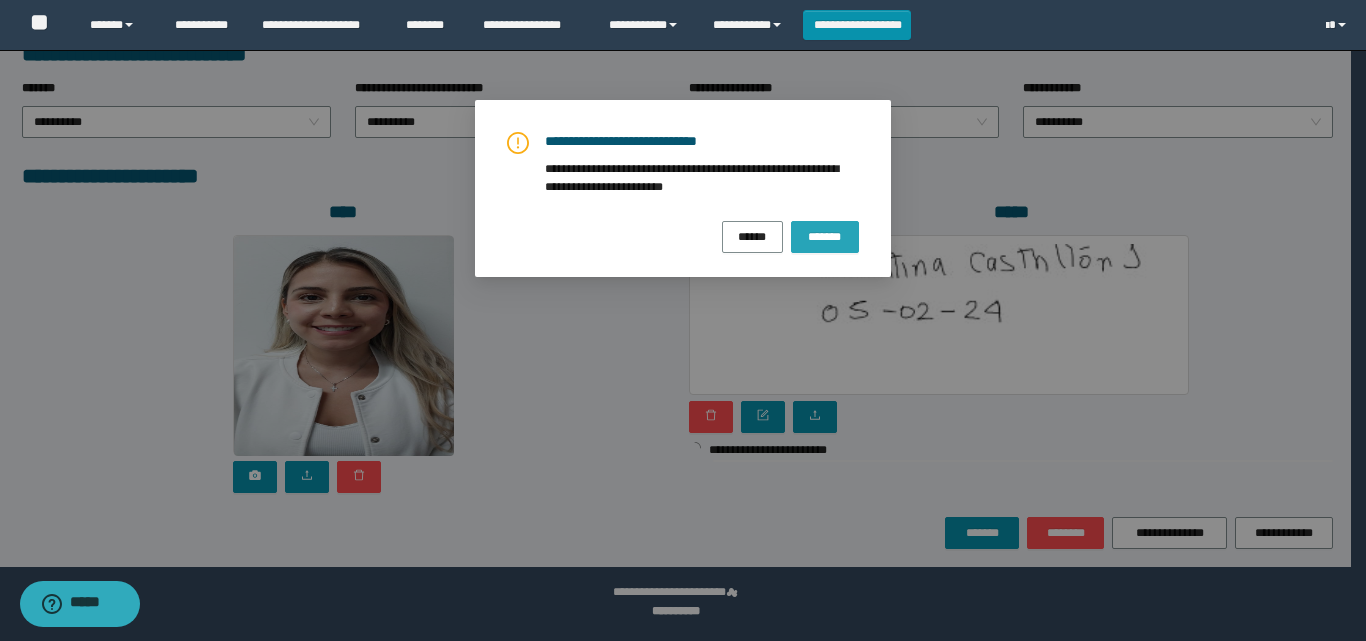 click on "*******" at bounding box center [825, 236] 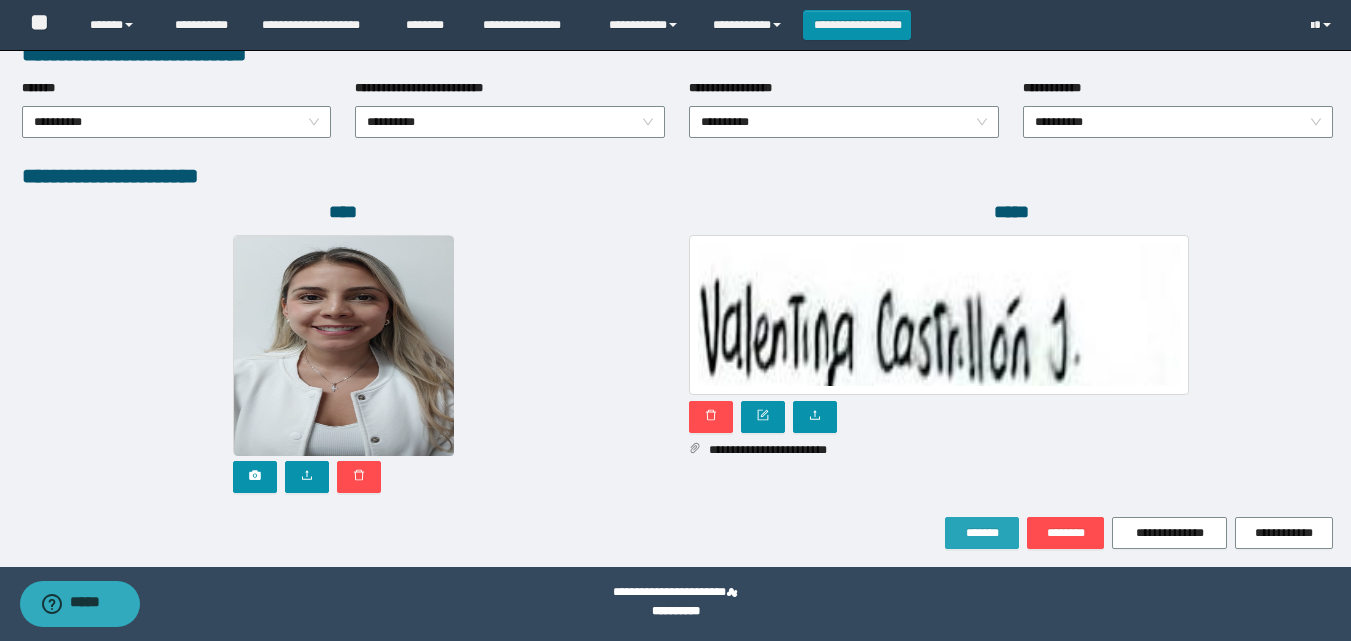 click on "*******" at bounding box center (982, 533) 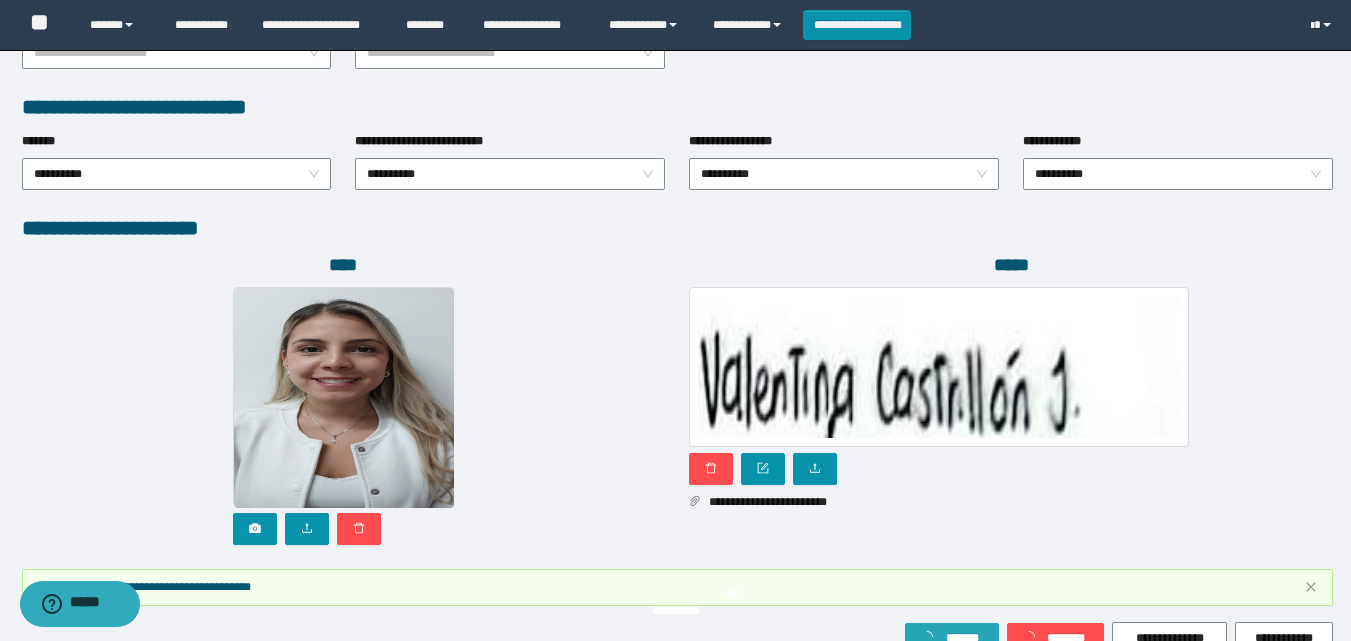 scroll, scrollTop: 1117, scrollLeft: 0, axis: vertical 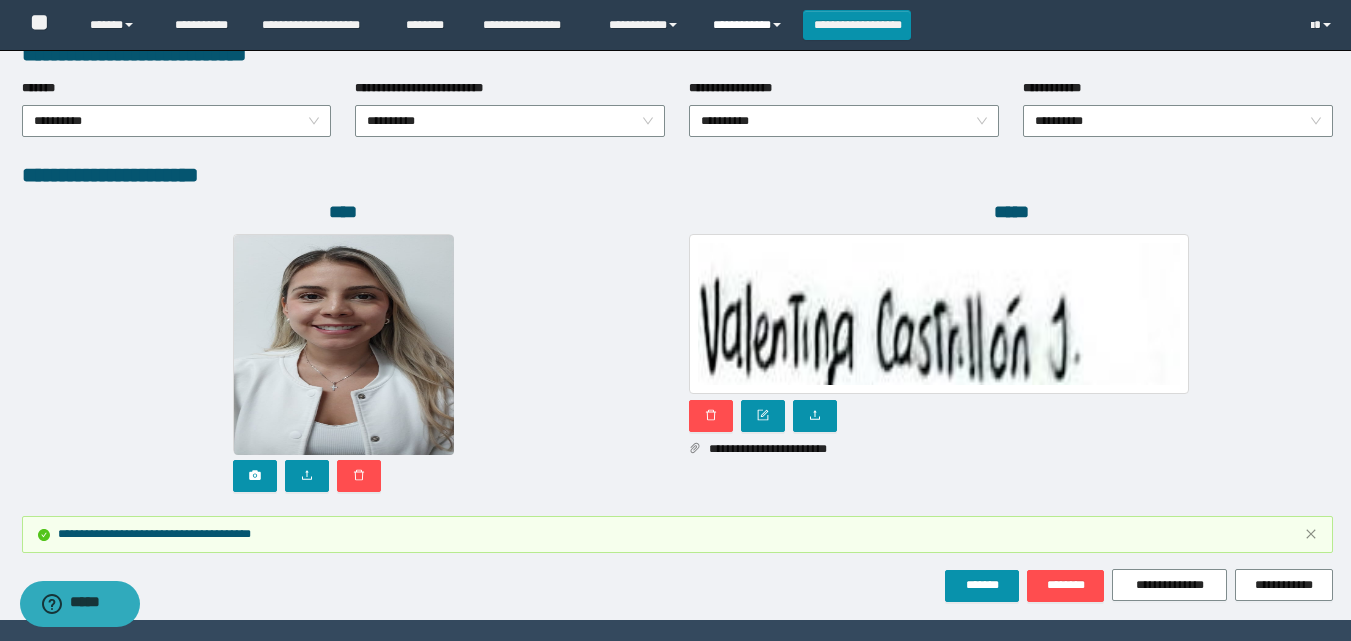 click on "**********" at bounding box center [750, 25] 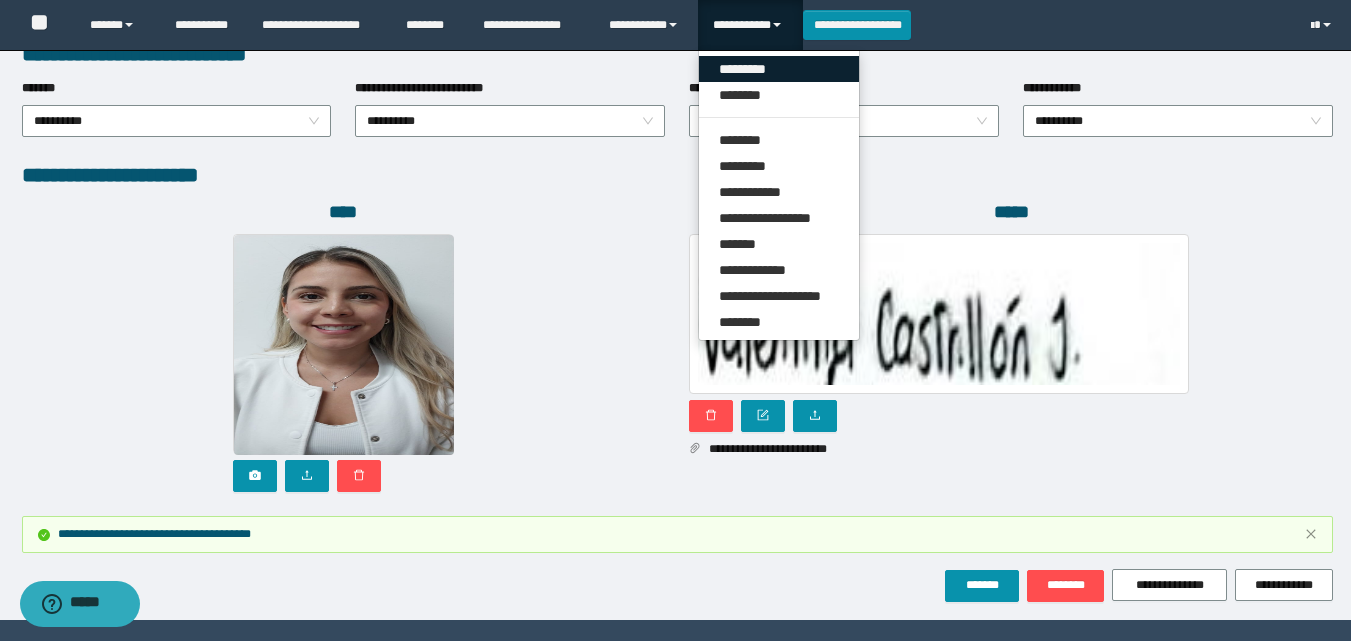 click on "*********" at bounding box center (779, 69) 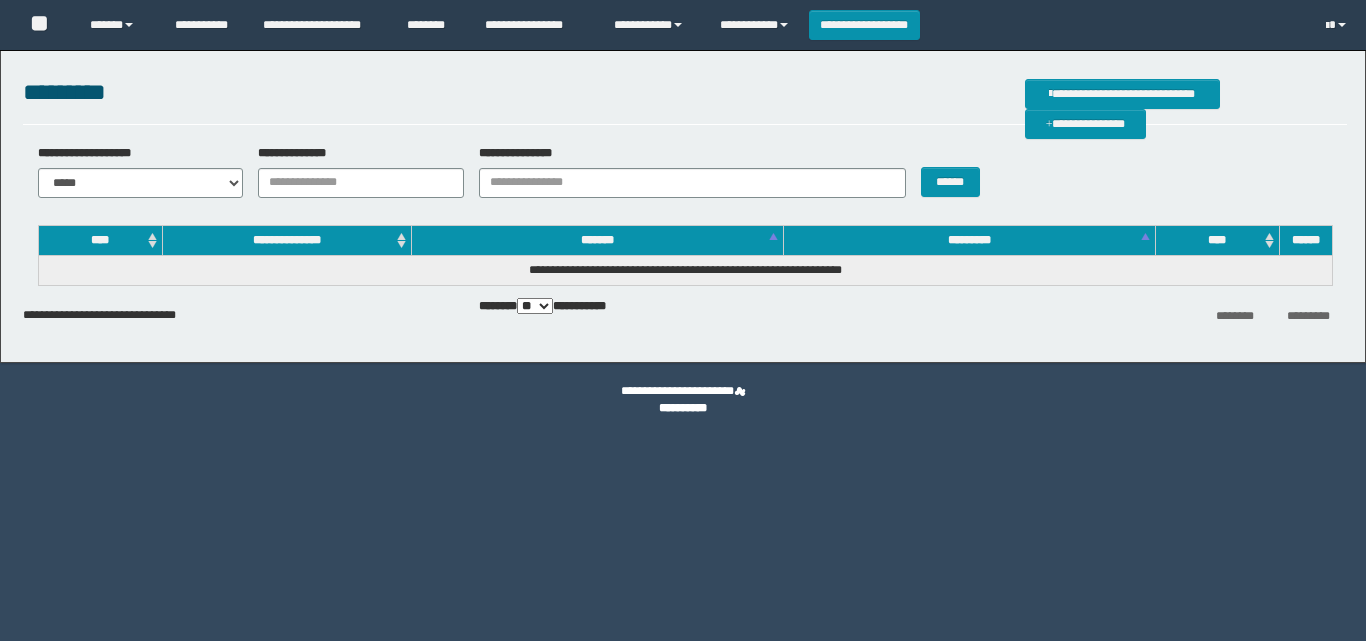 scroll, scrollTop: 0, scrollLeft: 0, axis: both 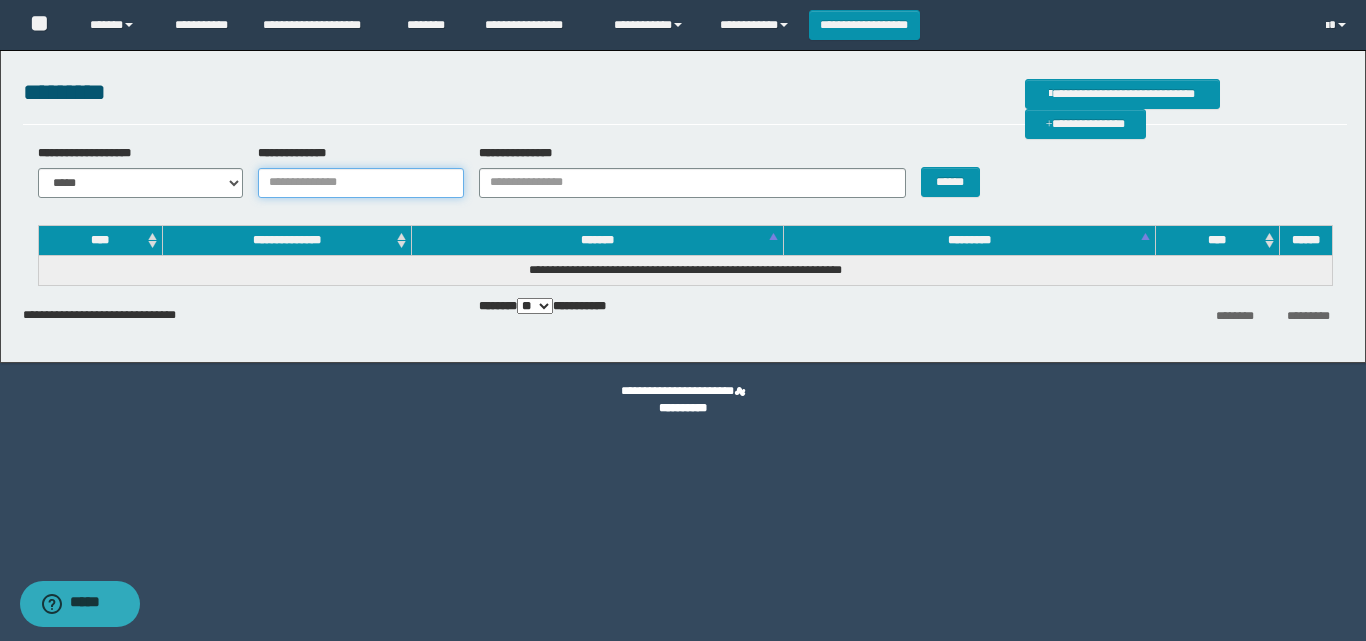 drag, startPoint x: 332, startPoint y: 178, endPoint x: 323, endPoint y: 187, distance: 12.727922 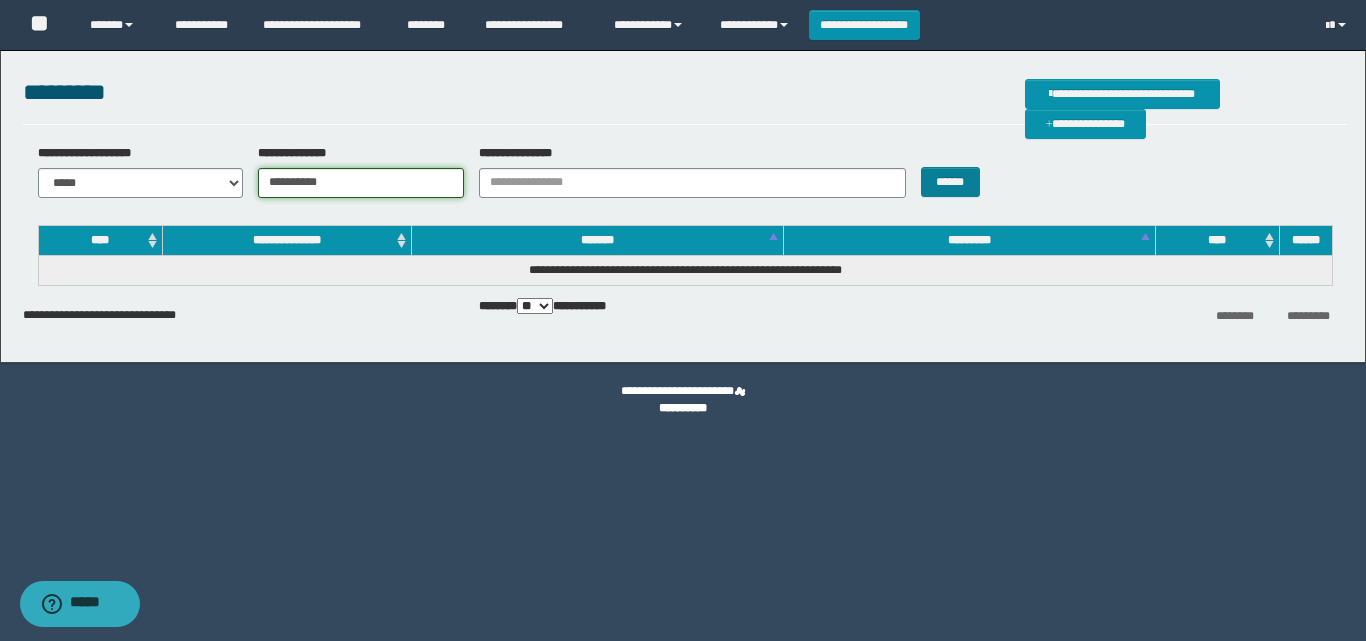 type on "**********" 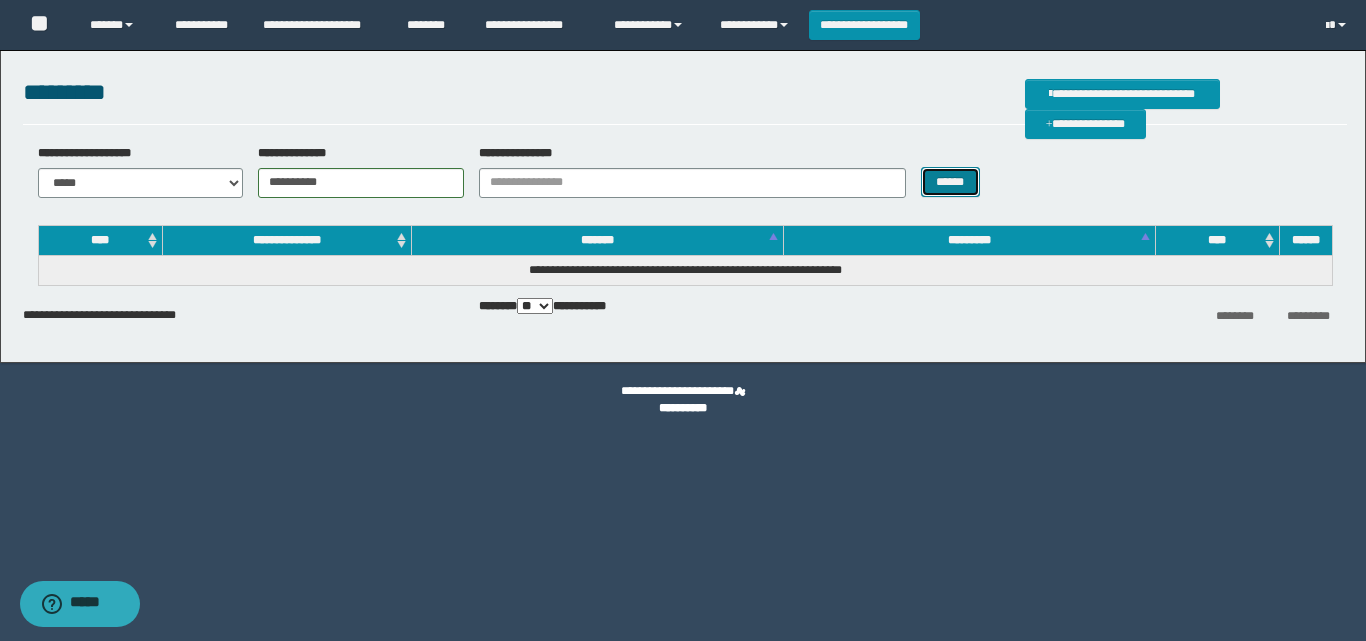 click on "******" at bounding box center (950, 182) 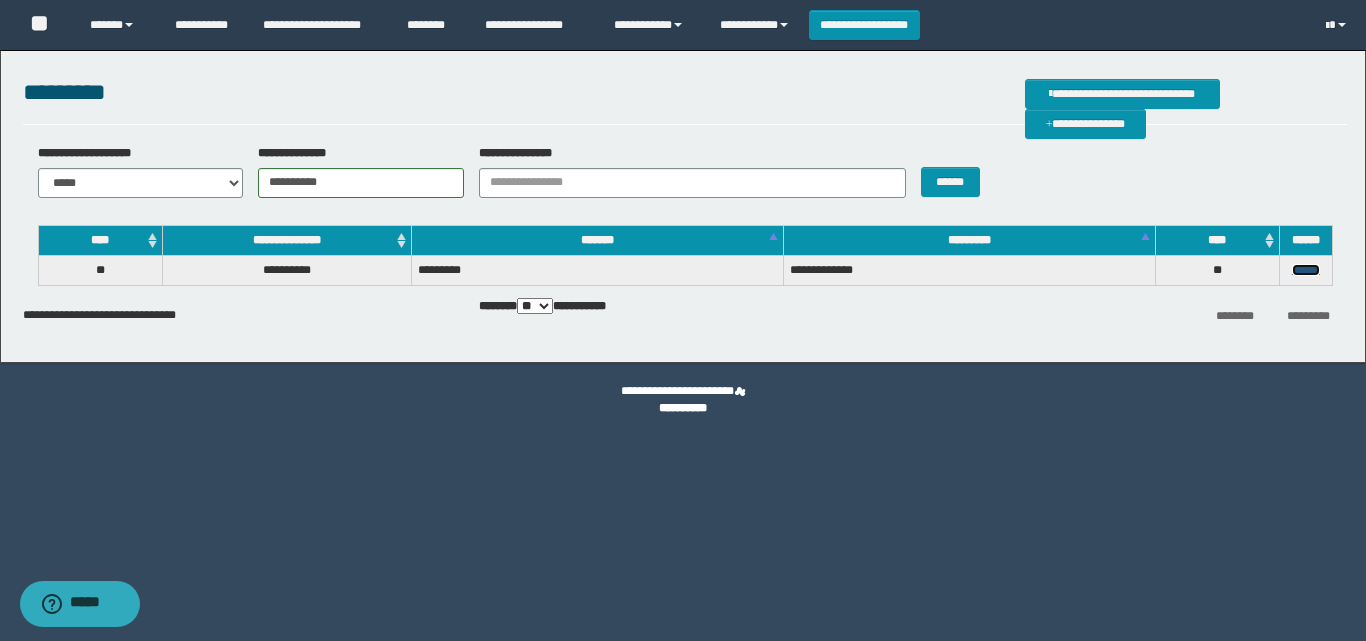 click on "******" at bounding box center (1306, 270) 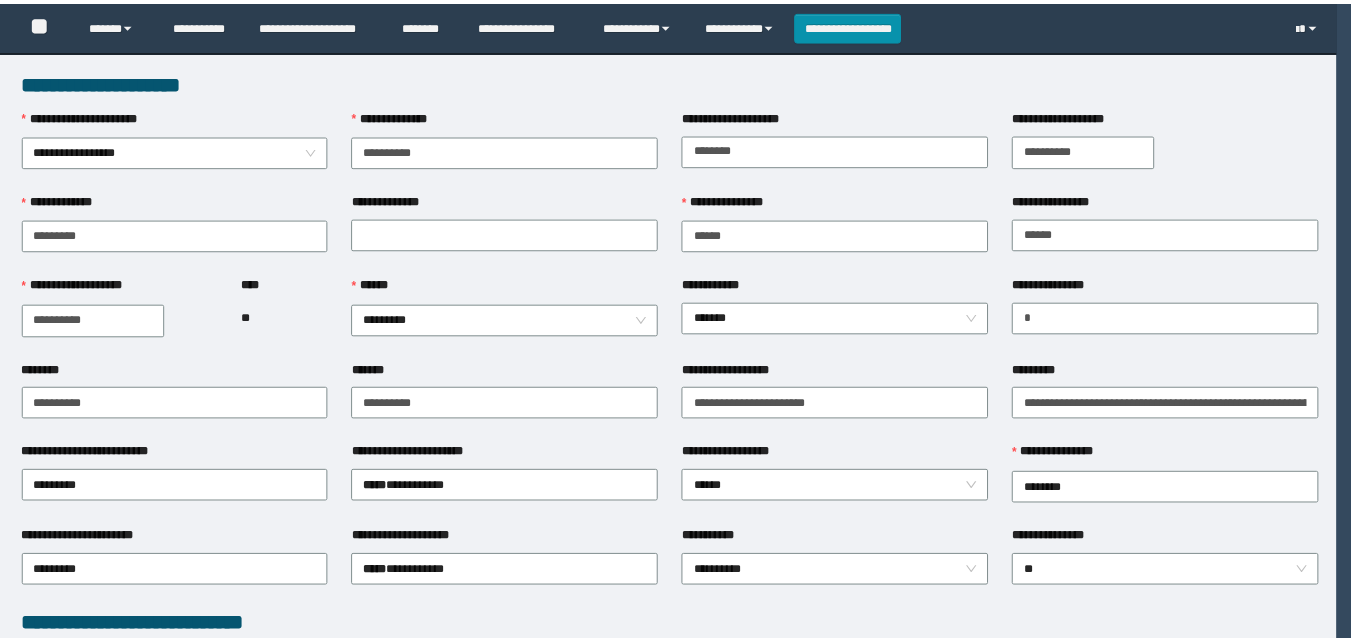 scroll, scrollTop: 0, scrollLeft: 0, axis: both 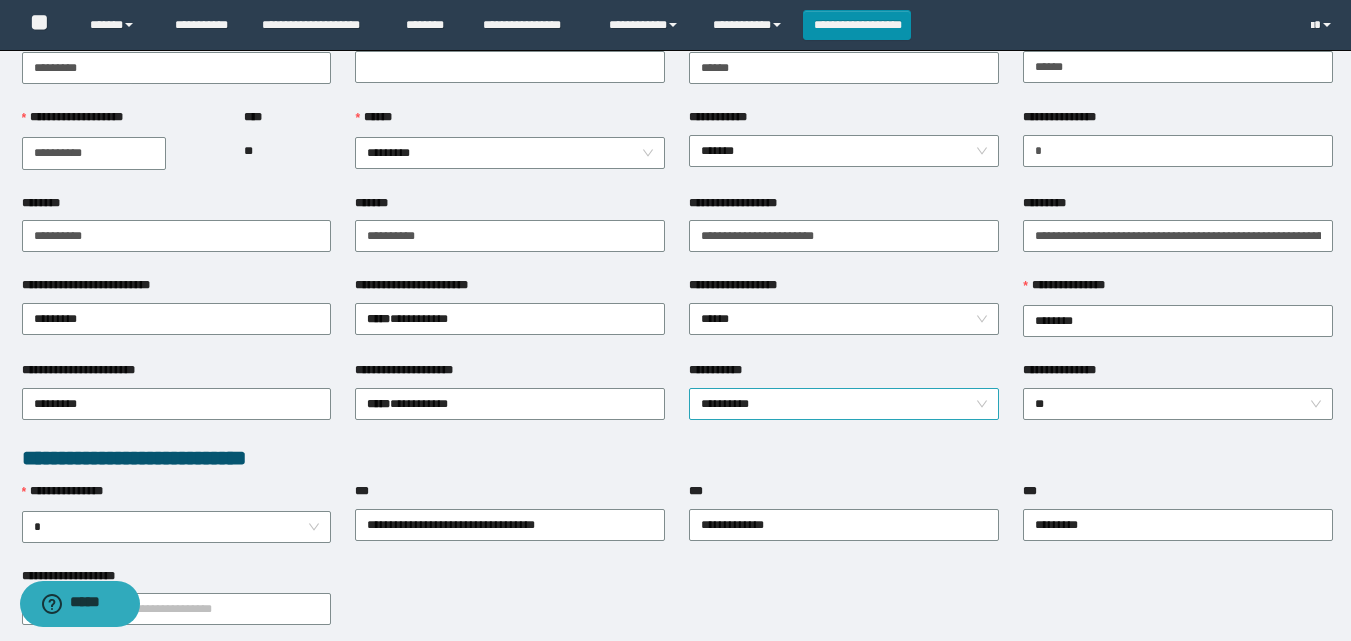 click on "**********" at bounding box center (844, 404) 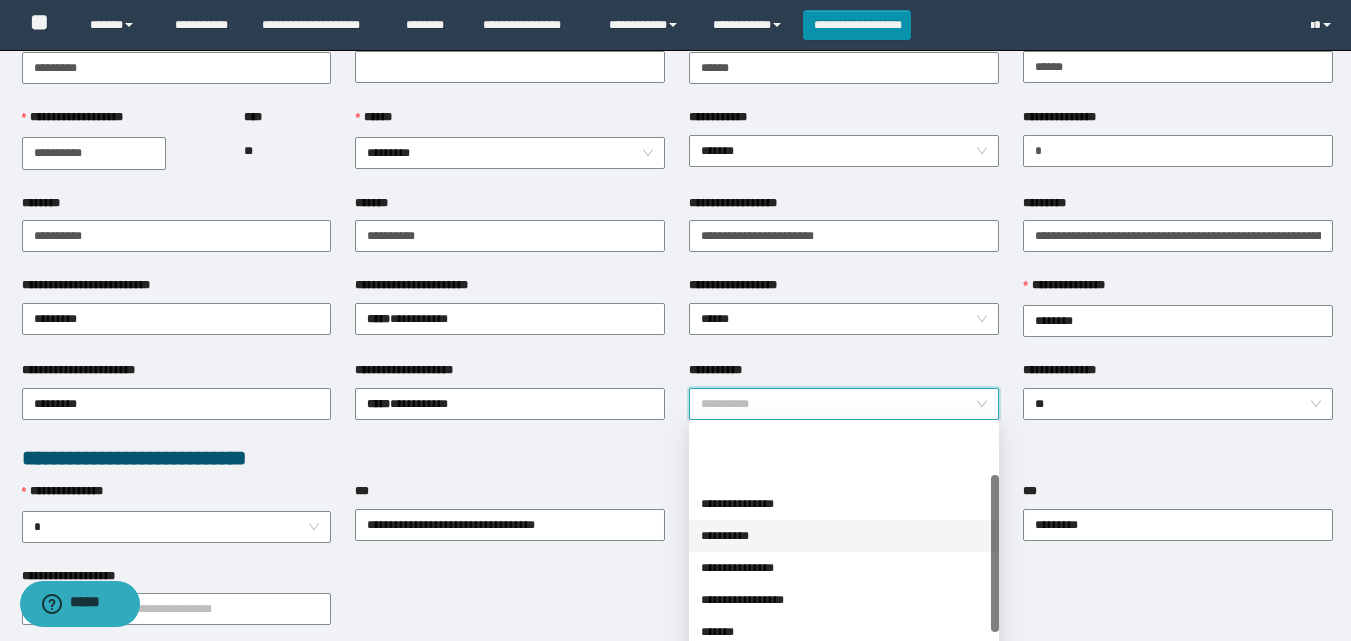 scroll, scrollTop: 83, scrollLeft: 0, axis: vertical 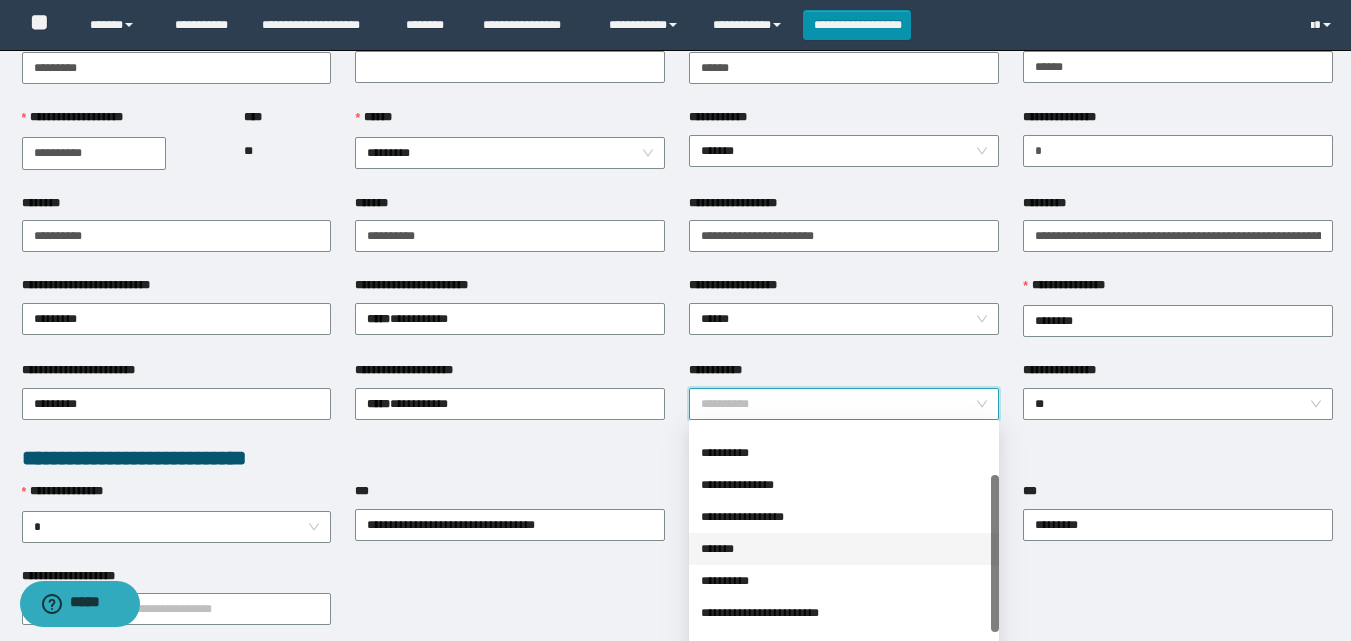 click on "*******" at bounding box center (844, 549) 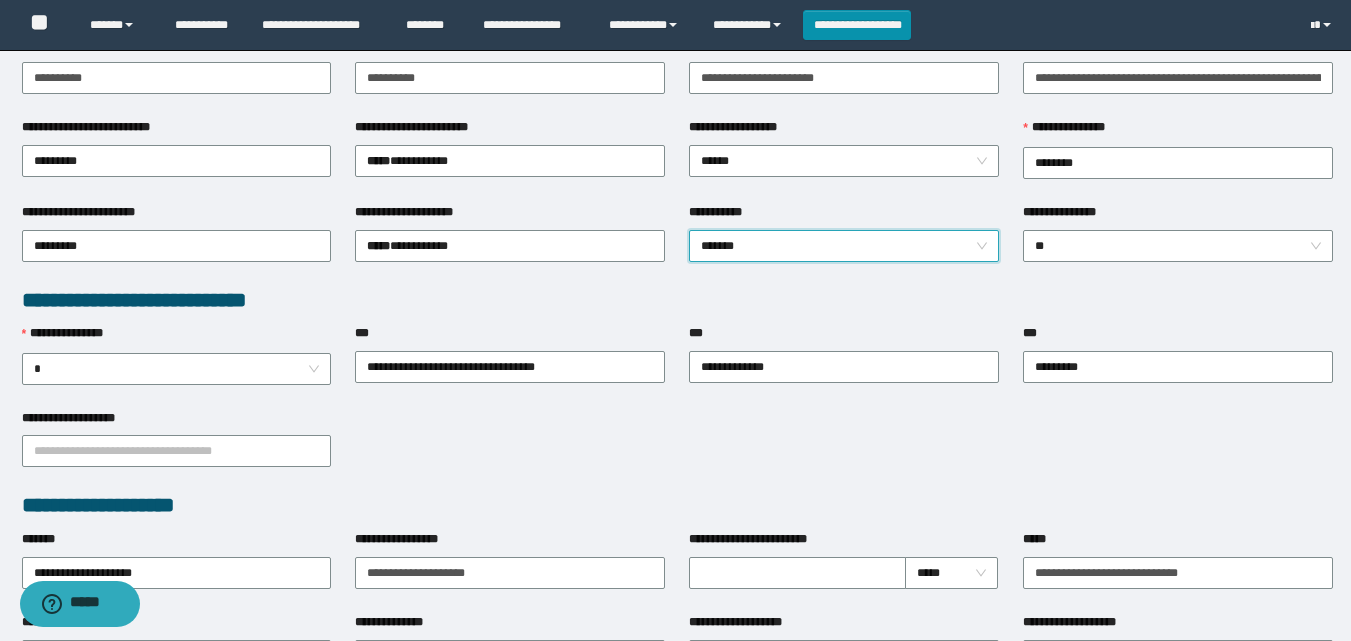 scroll, scrollTop: 333, scrollLeft: 0, axis: vertical 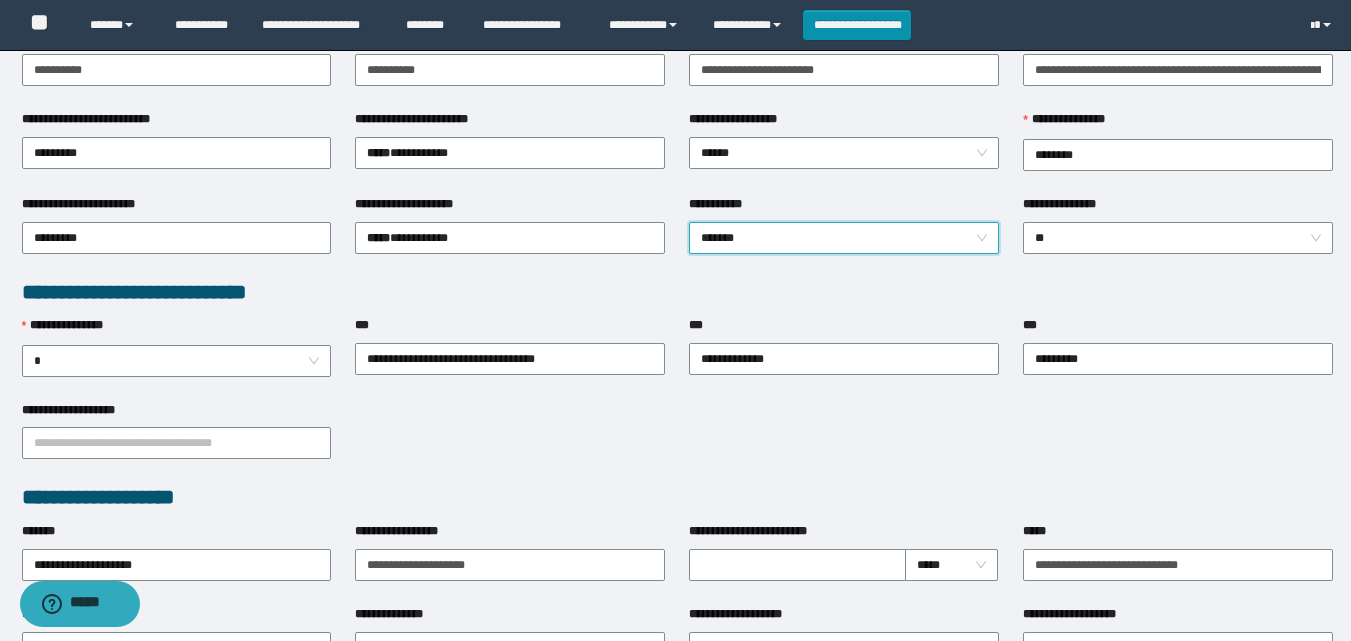 click on "*******" at bounding box center (844, 238) 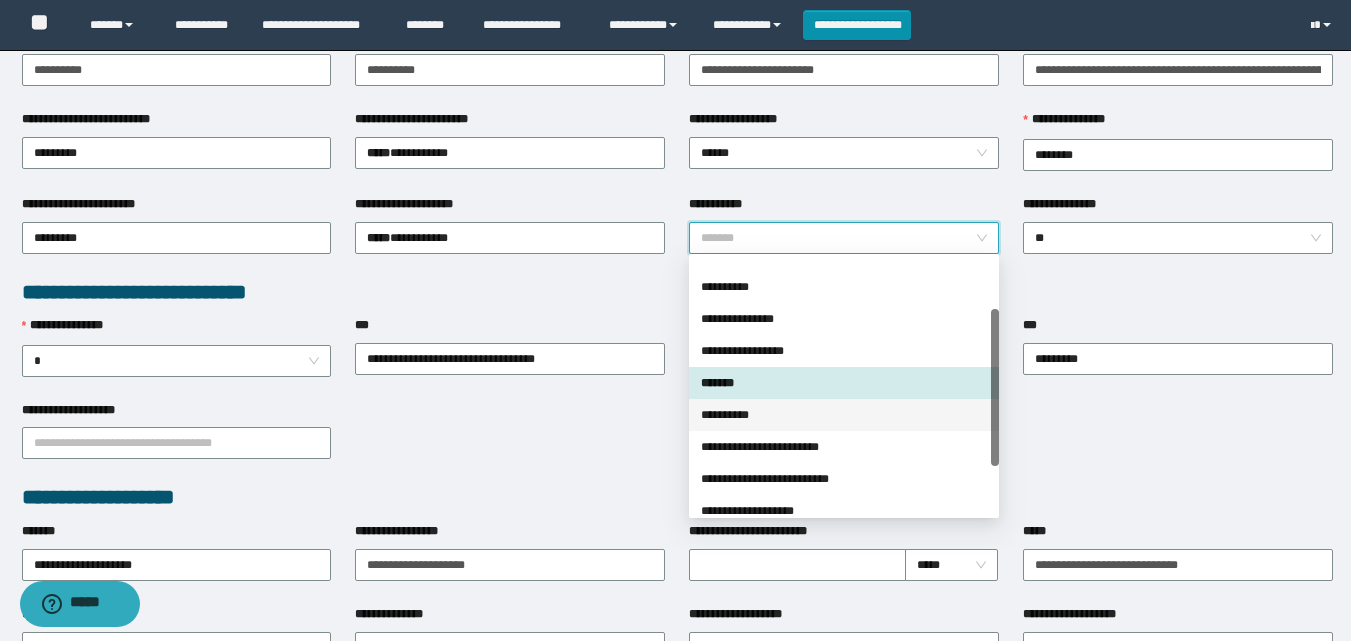 click on "**********" at bounding box center [844, 415] 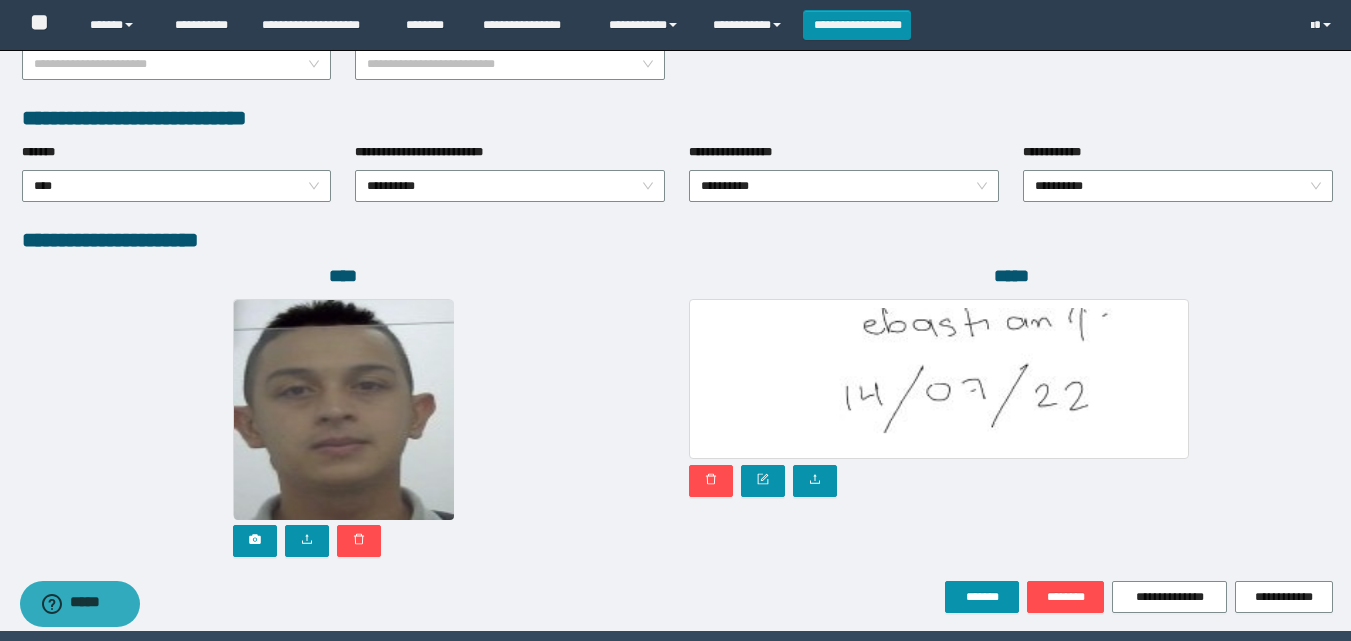 scroll, scrollTop: 1064, scrollLeft: 0, axis: vertical 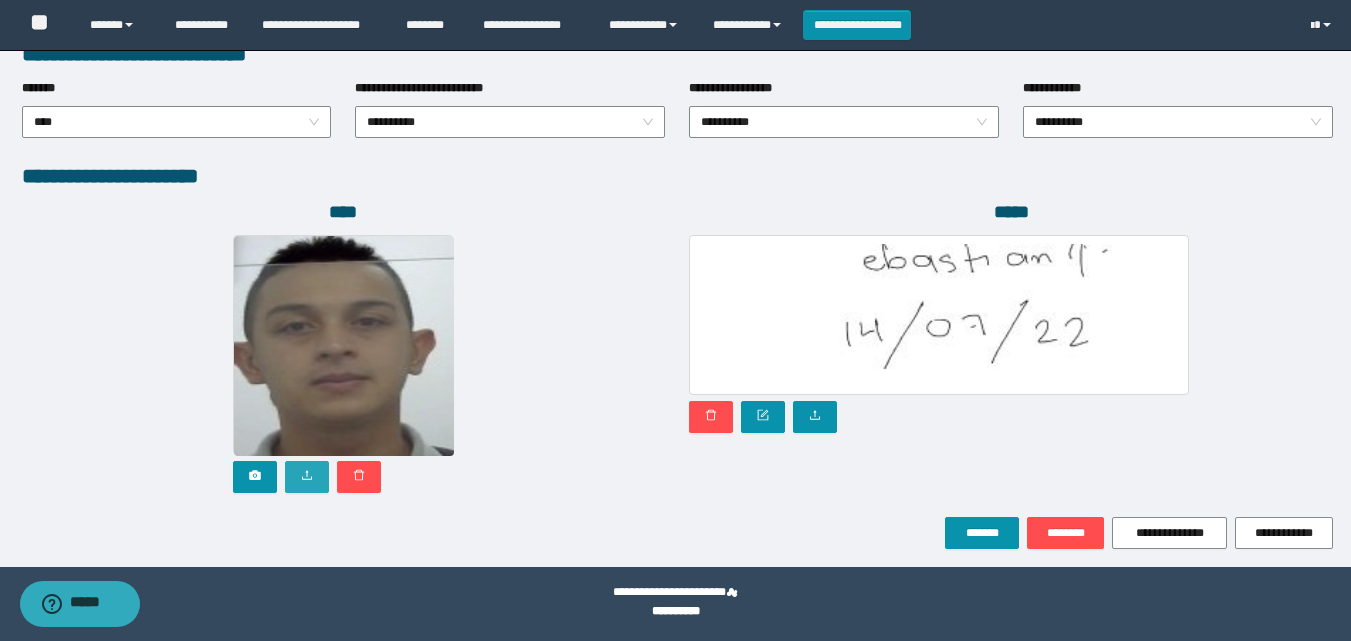 click 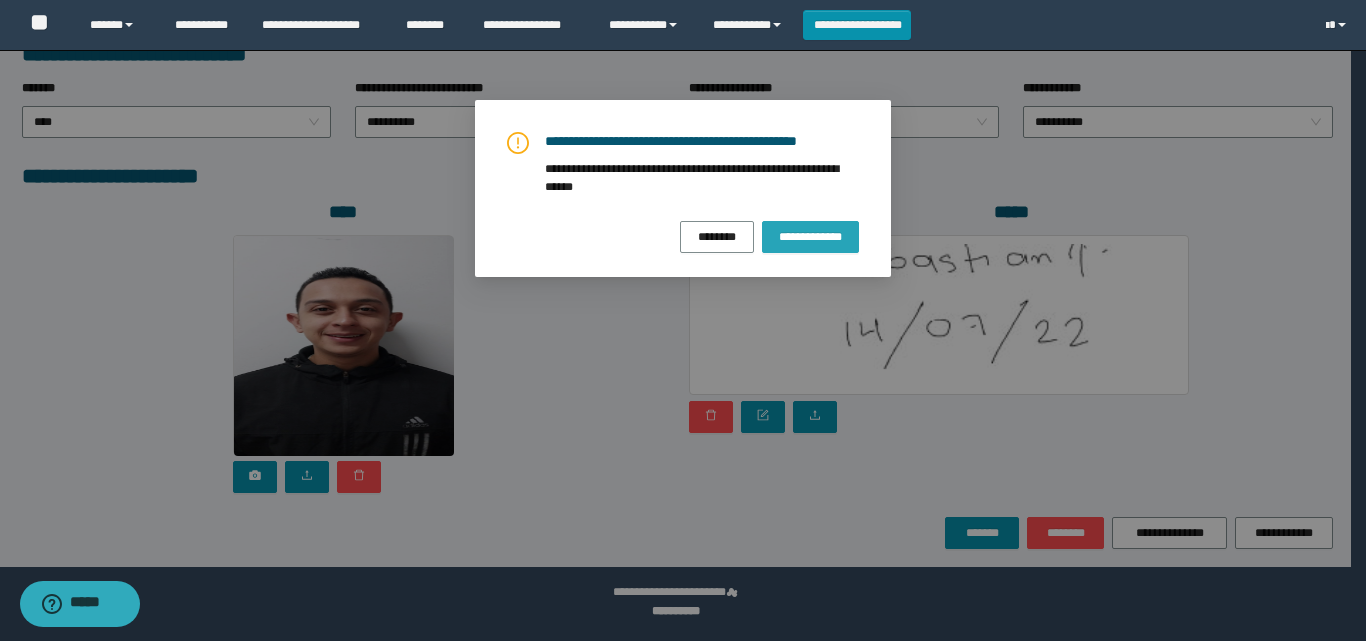 click on "**********" at bounding box center (810, 237) 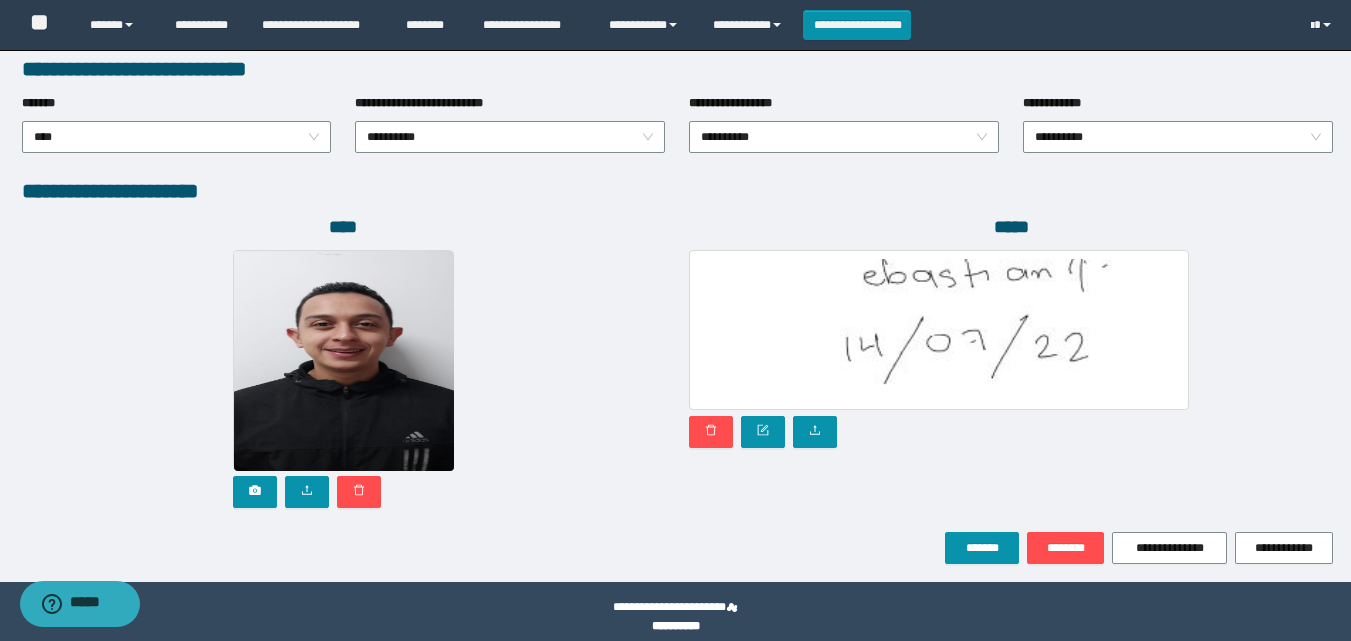 scroll, scrollTop: 1064, scrollLeft: 0, axis: vertical 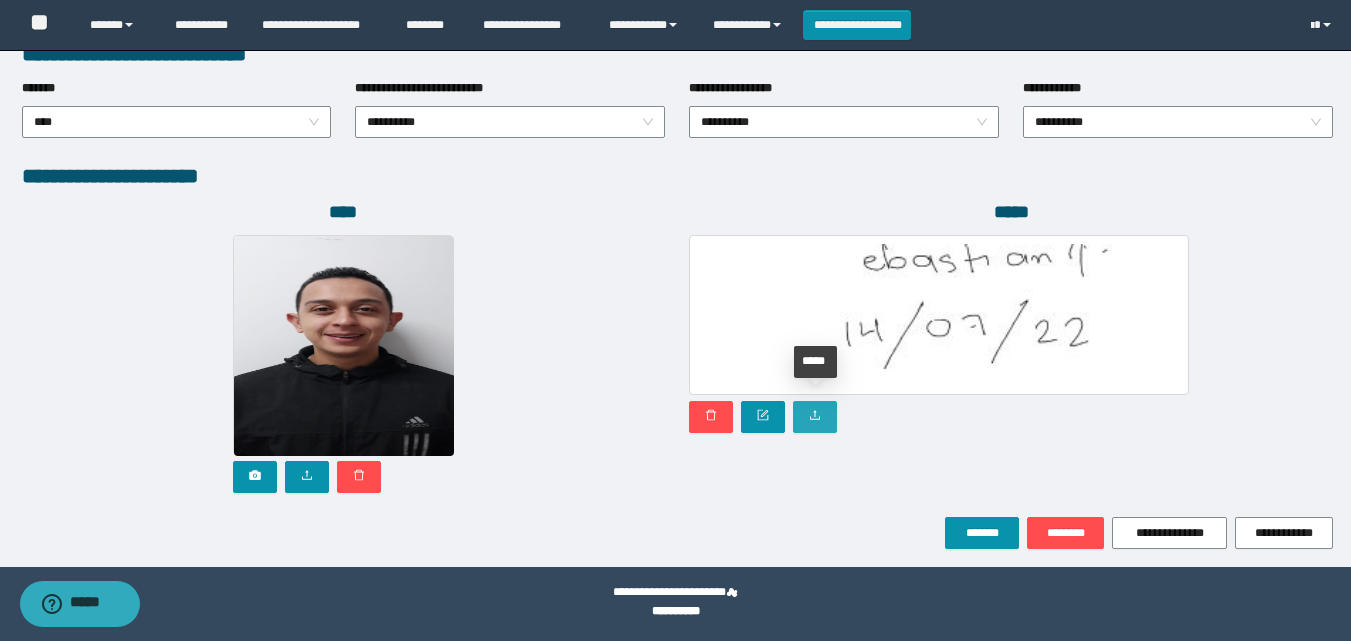click at bounding box center [815, 416] 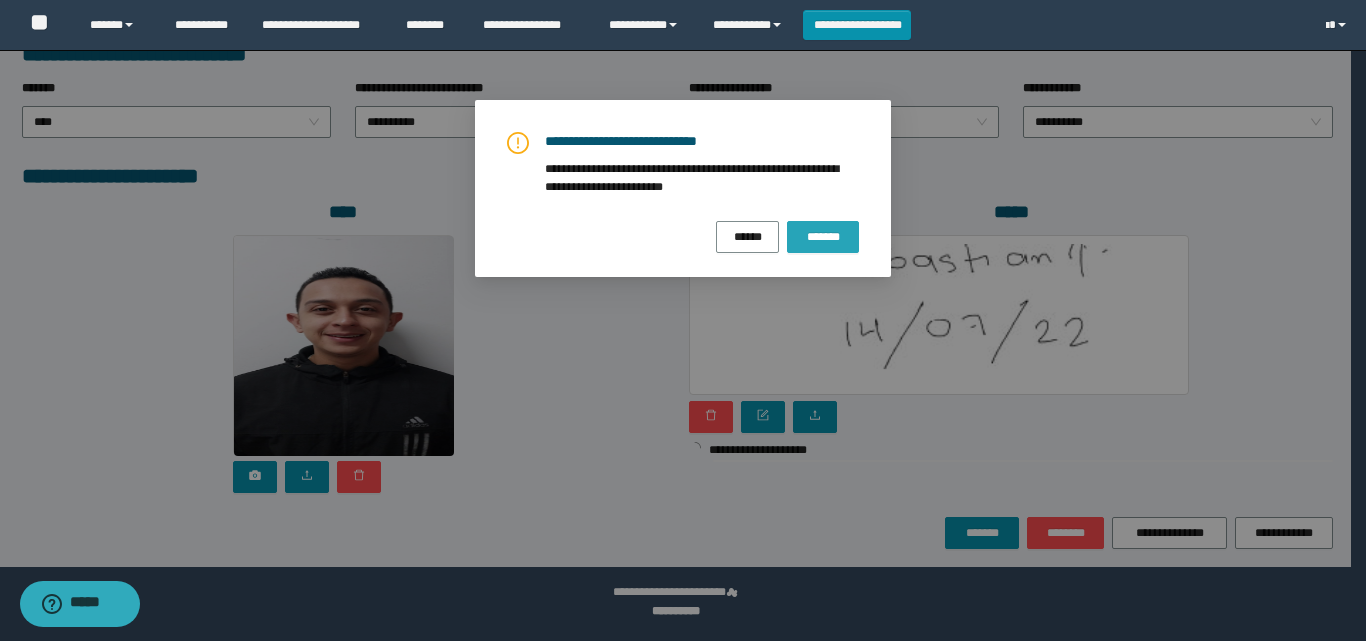 click on "*******" at bounding box center [823, 237] 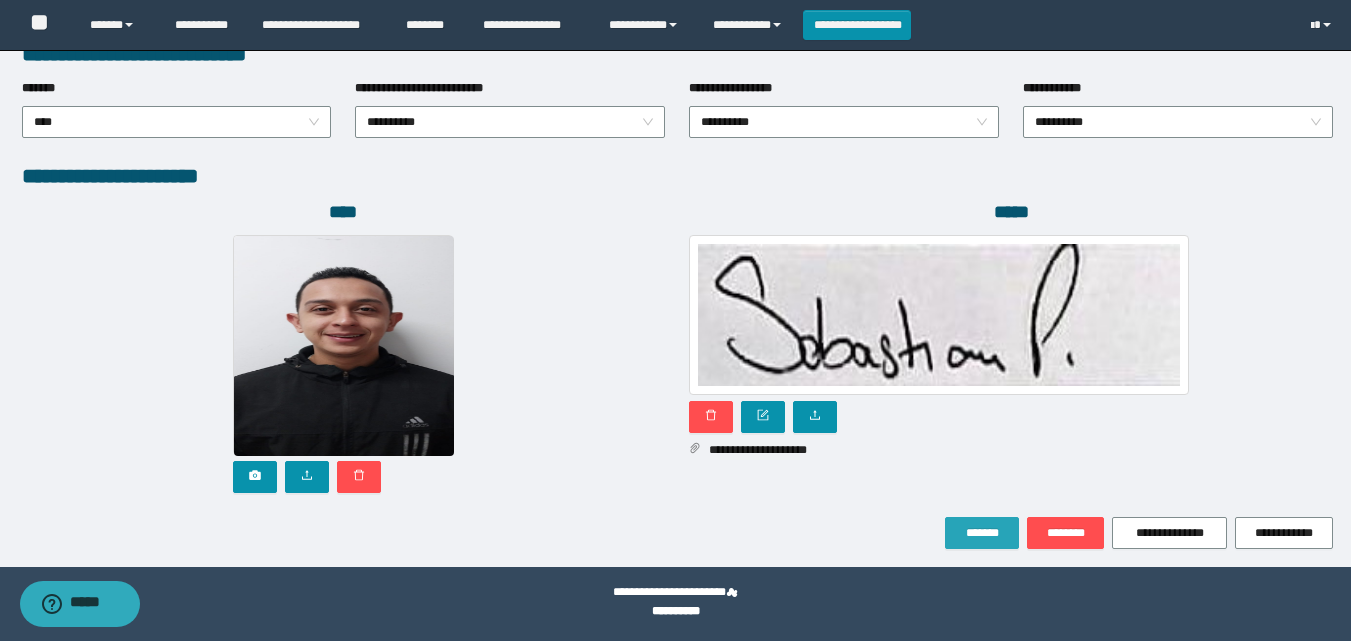 click on "*******" at bounding box center [982, 533] 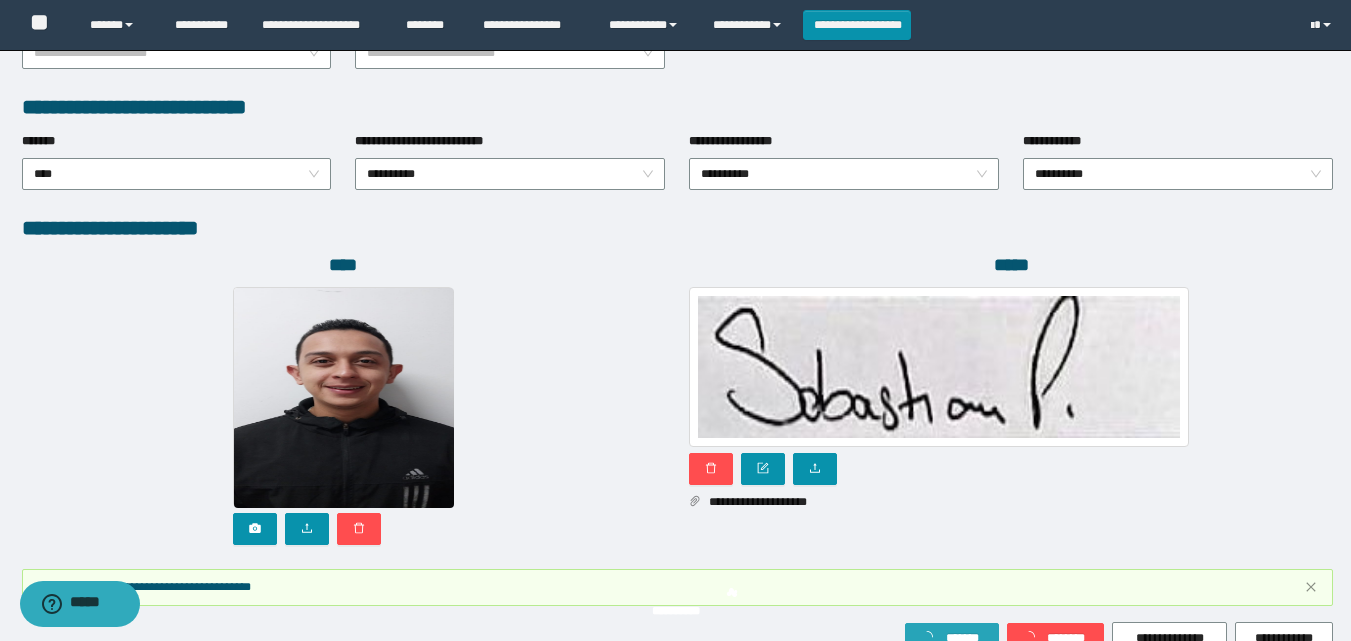 scroll, scrollTop: 1117, scrollLeft: 0, axis: vertical 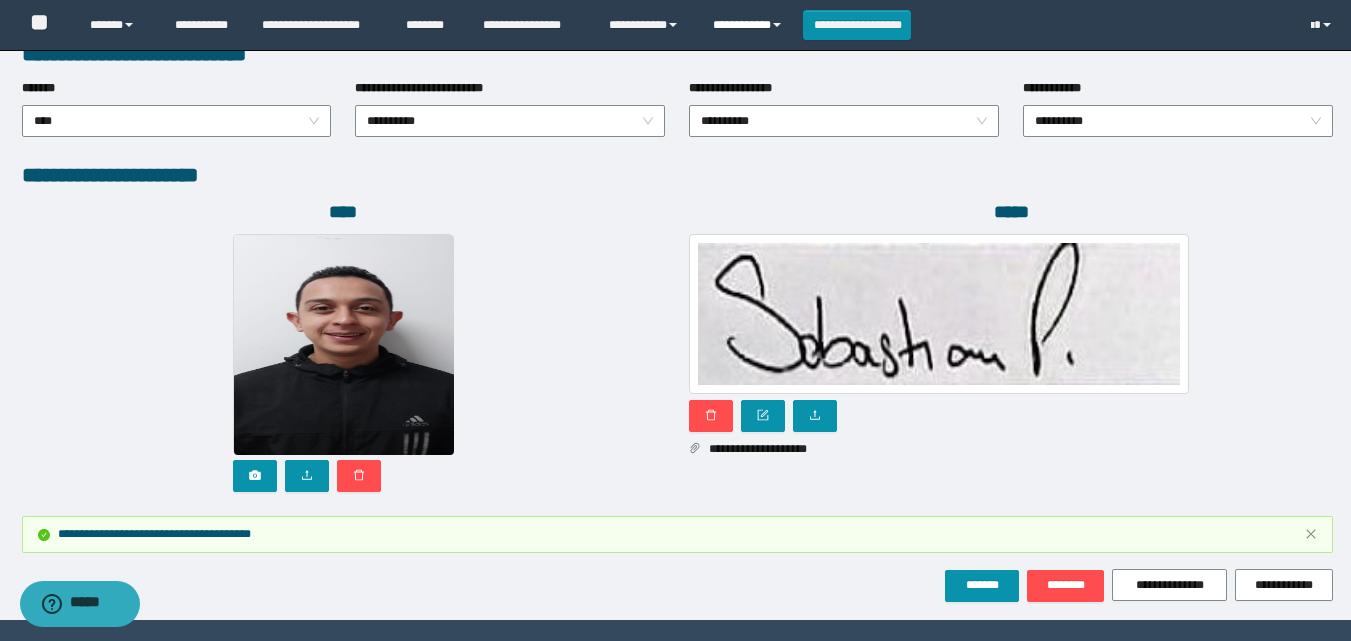 click on "**********" at bounding box center (750, 25) 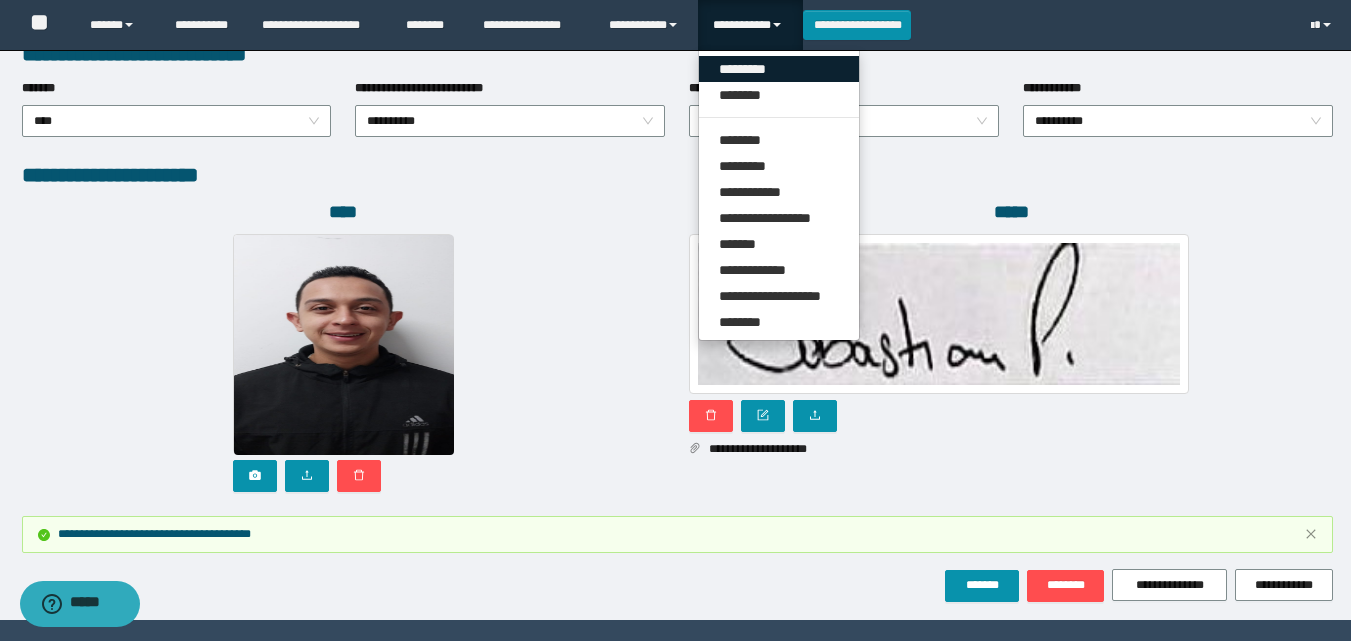 click on "*********" at bounding box center [779, 69] 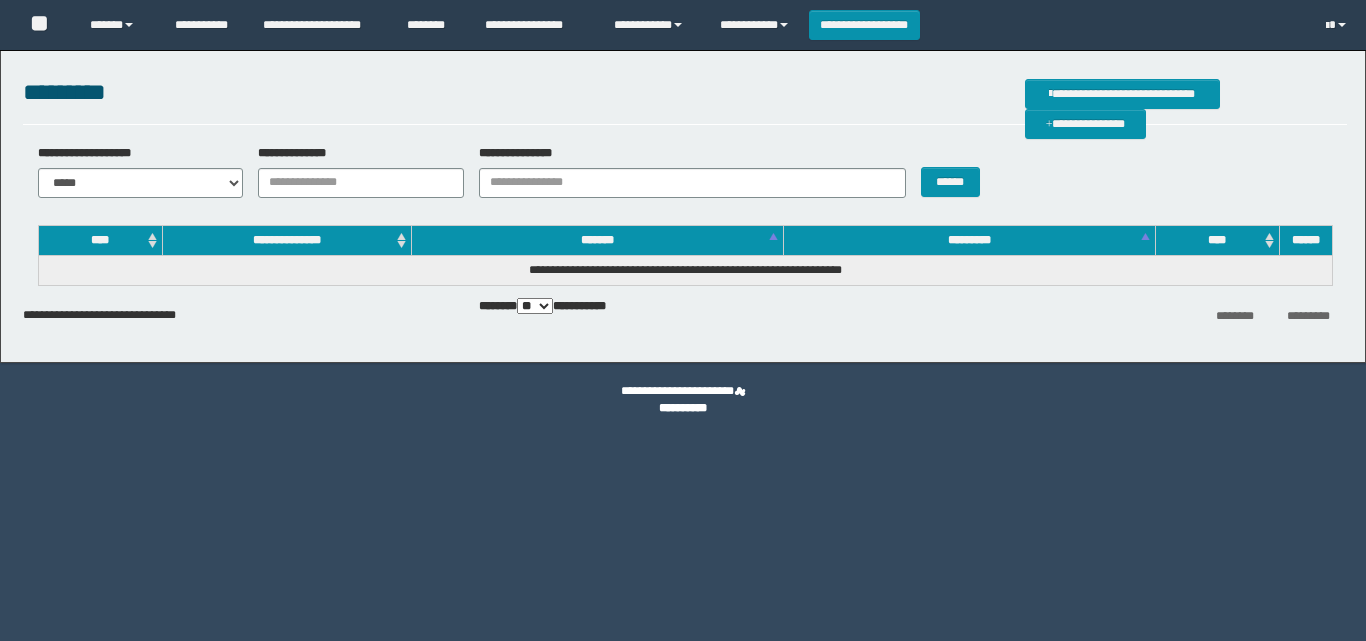 scroll, scrollTop: 0, scrollLeft: 0, axis: both 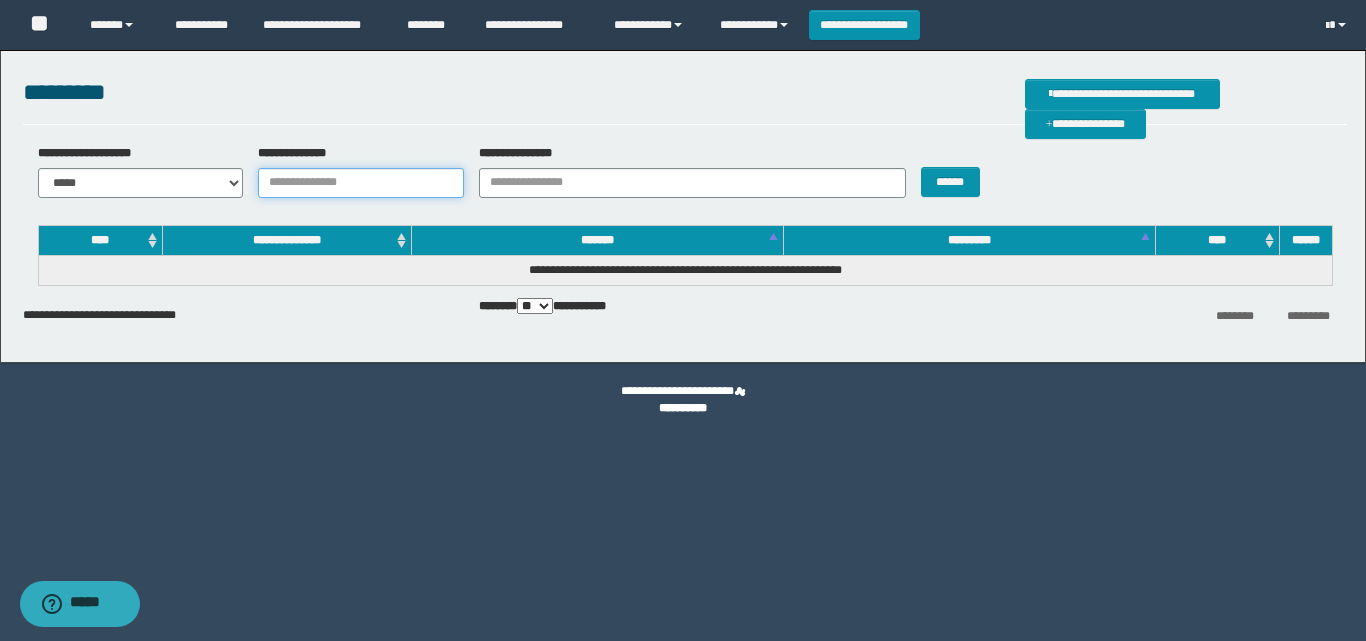click on "**********" at bounding box center [361, 183] 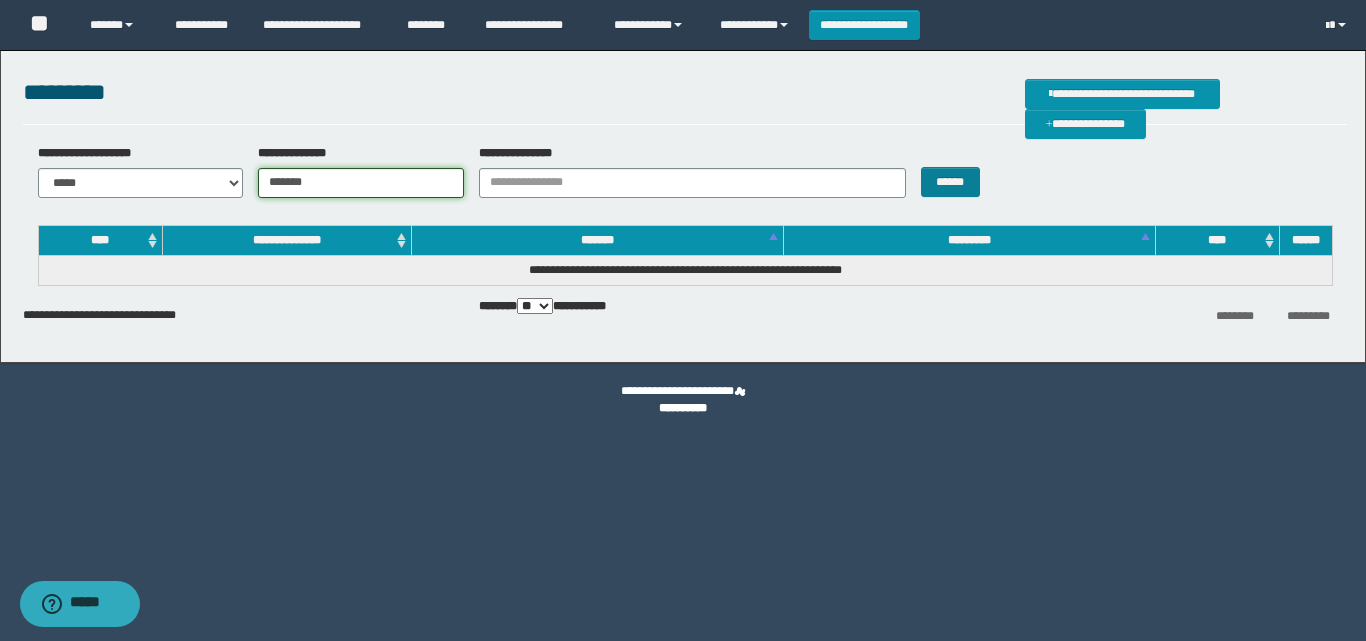 type on "*******" 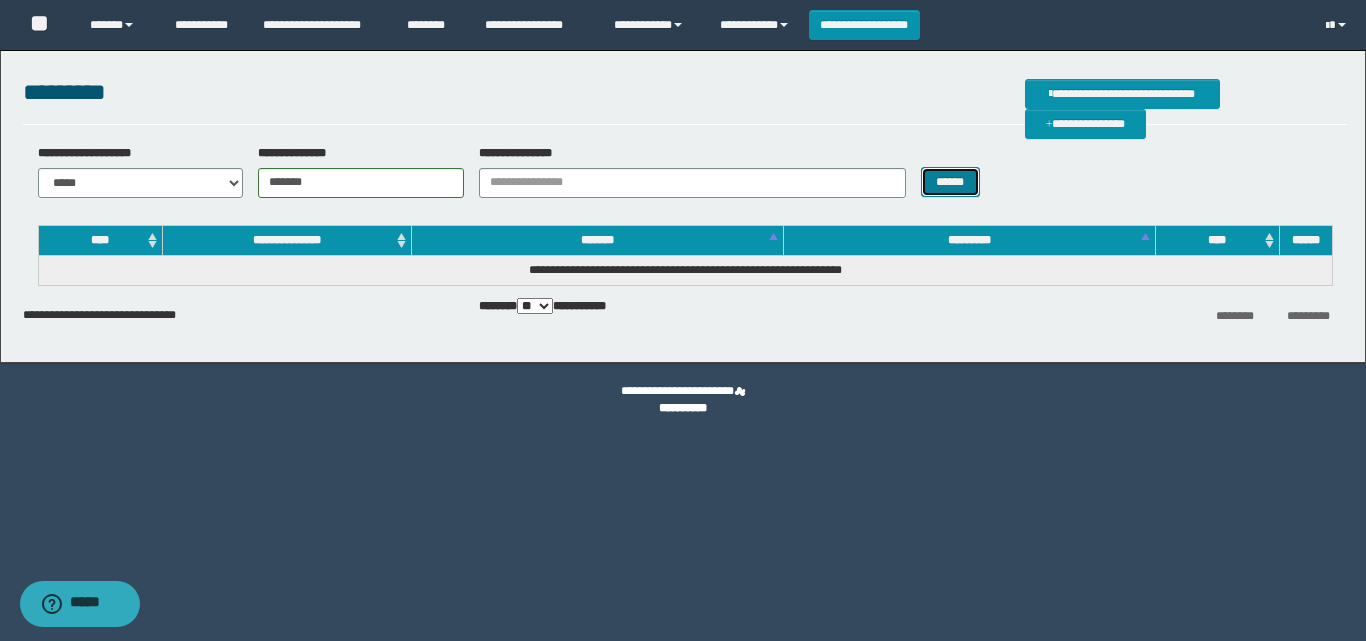 click on "******" at bounding box center [950, 182] 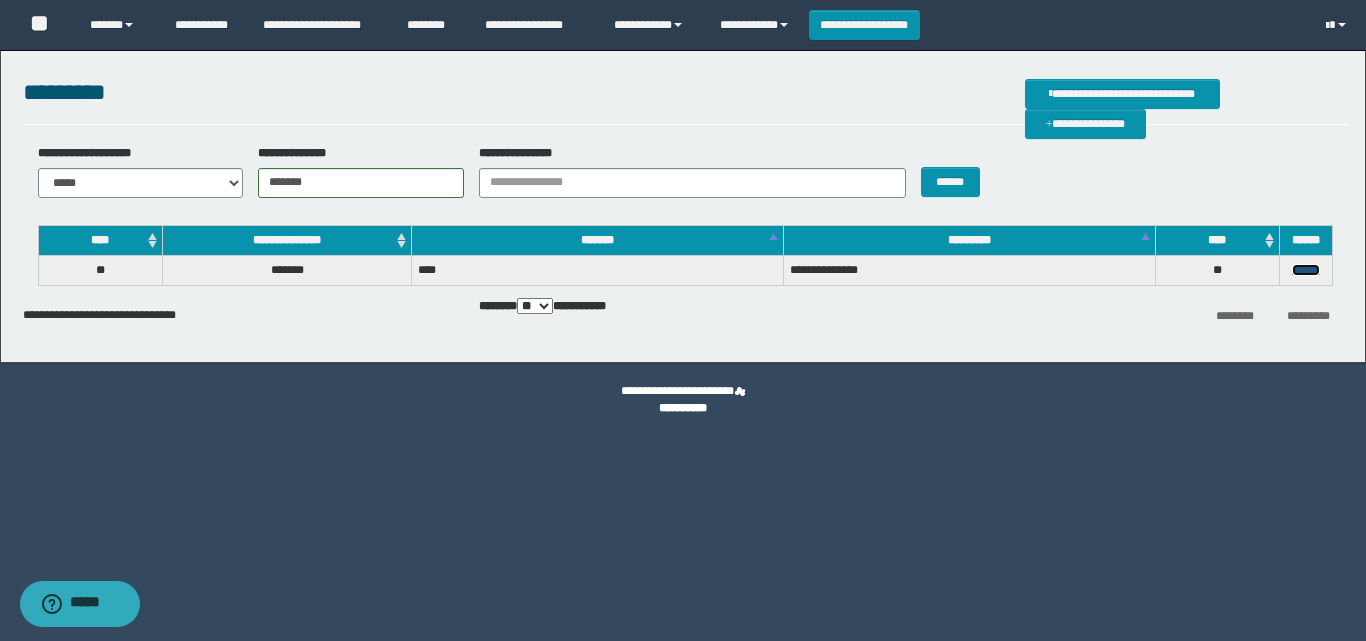 click on "******" at bounding box center (1306, 270) 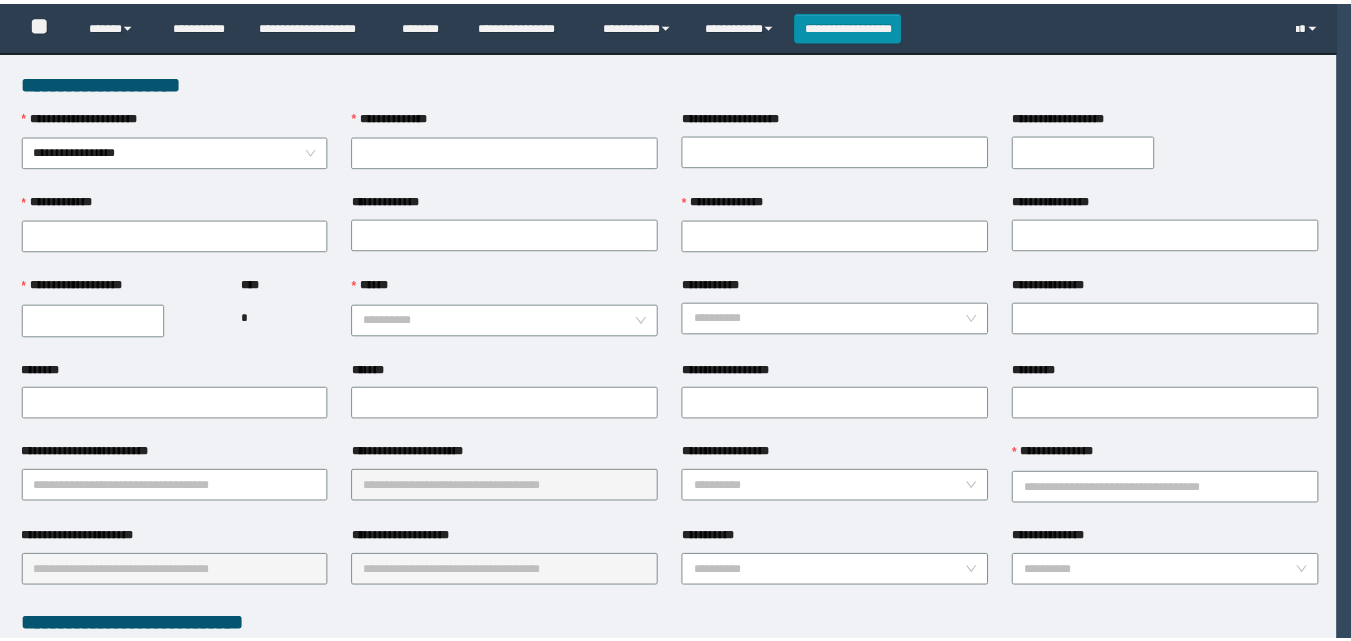scroll, scrollTop: 0, scrollLeft: 0, axis: both 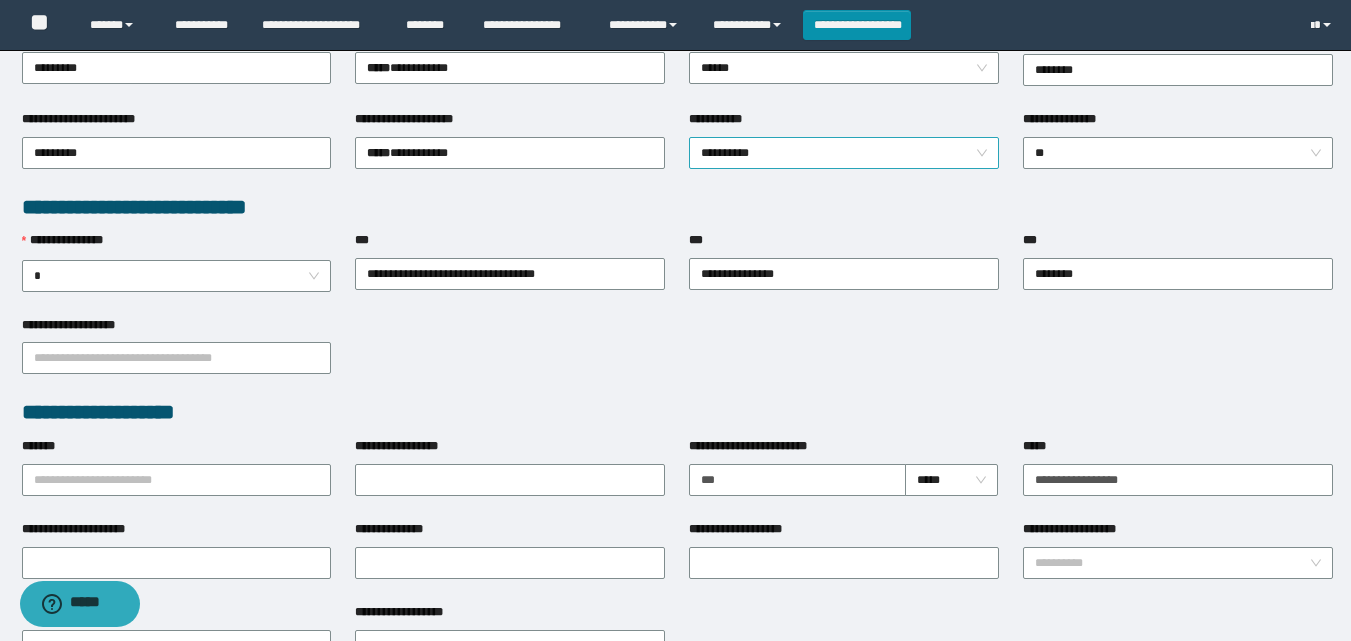 click on "**********" at bounding box center (844, 153) 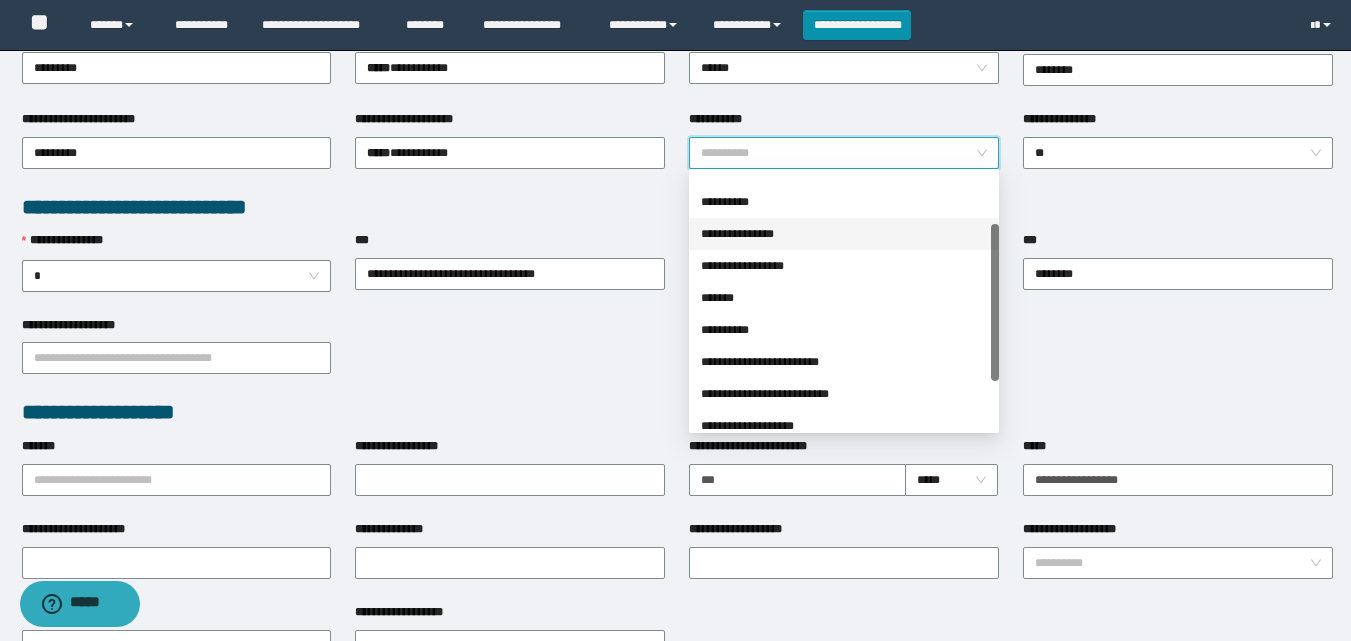 scroll, scrollTop: 160, scrollLeft: 0, axis: vertical 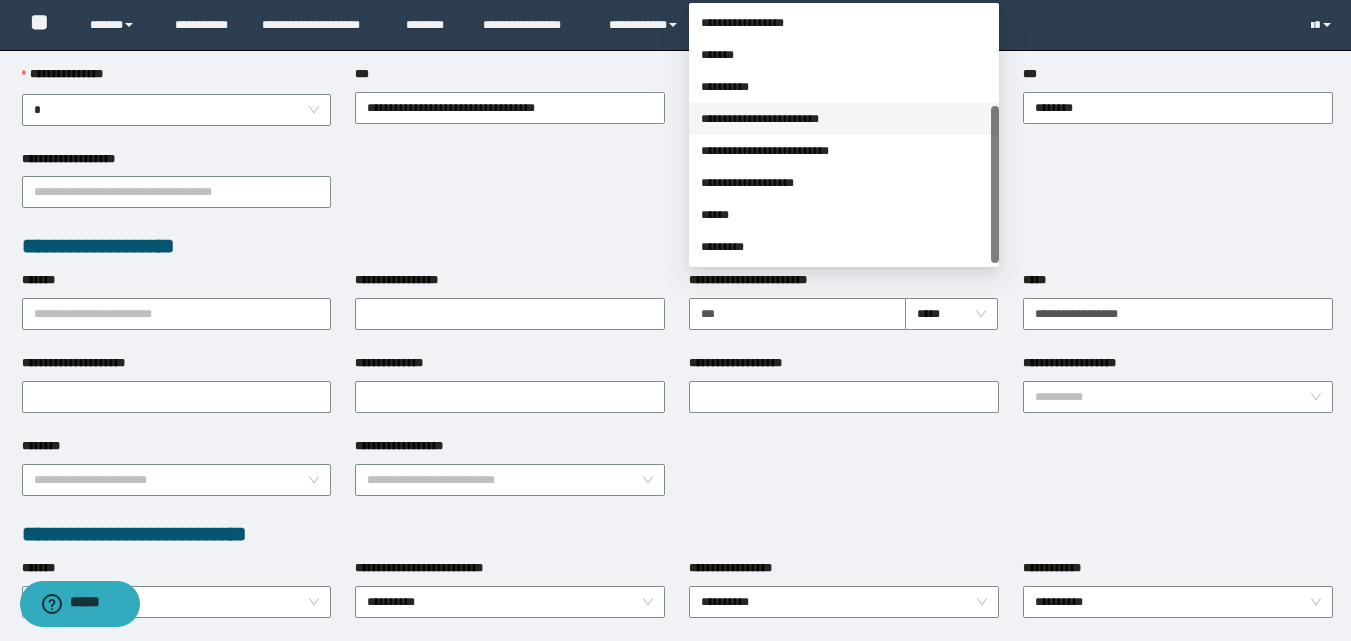 click on "**********" at bounding box center [844, 119] 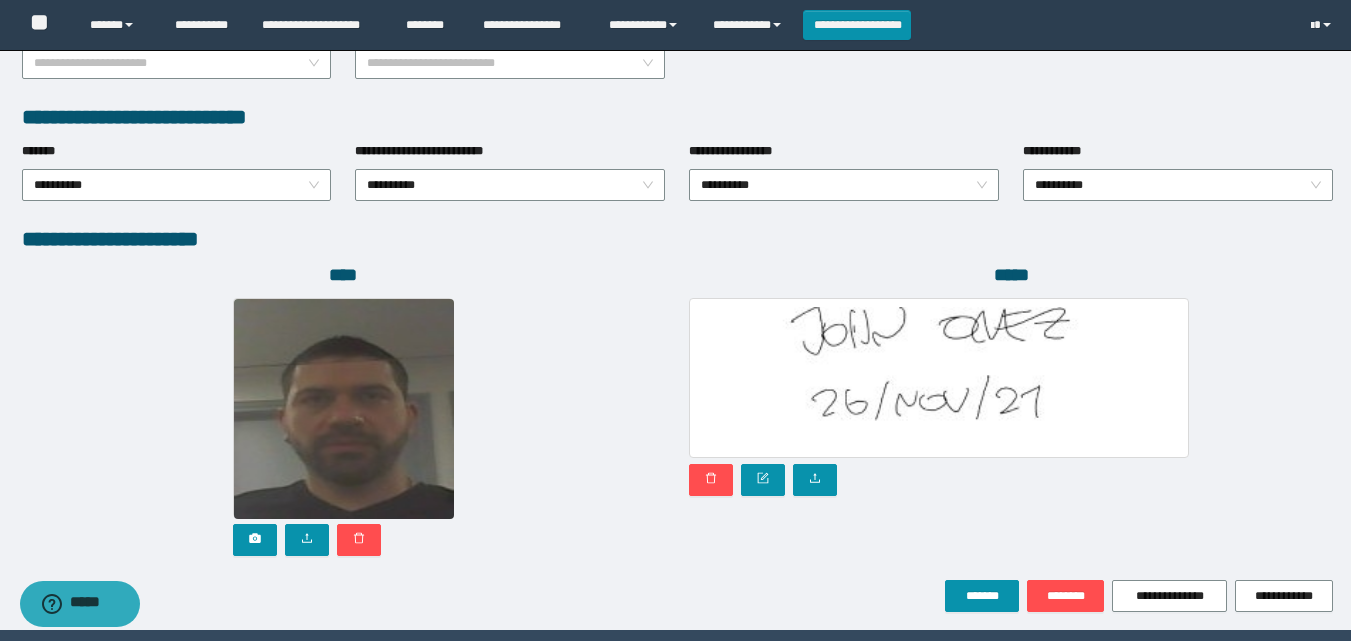scroll, scrollTop: 1064, scrollLeft: 0, axis: vertical 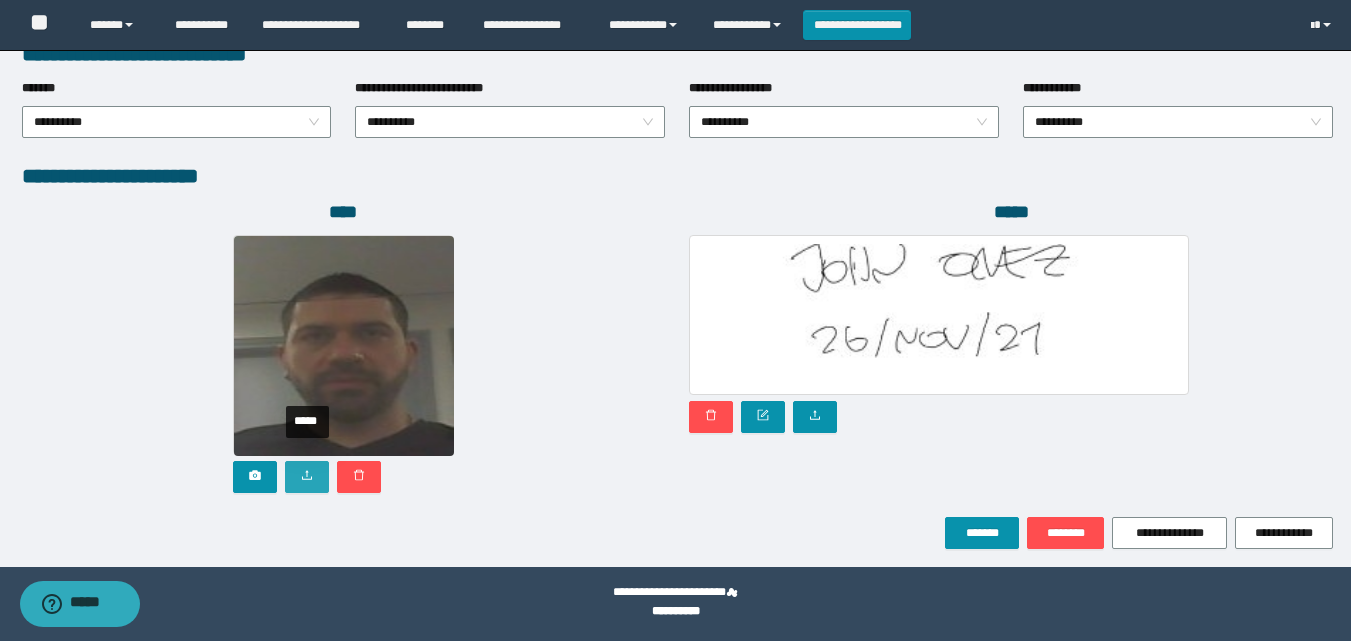 click 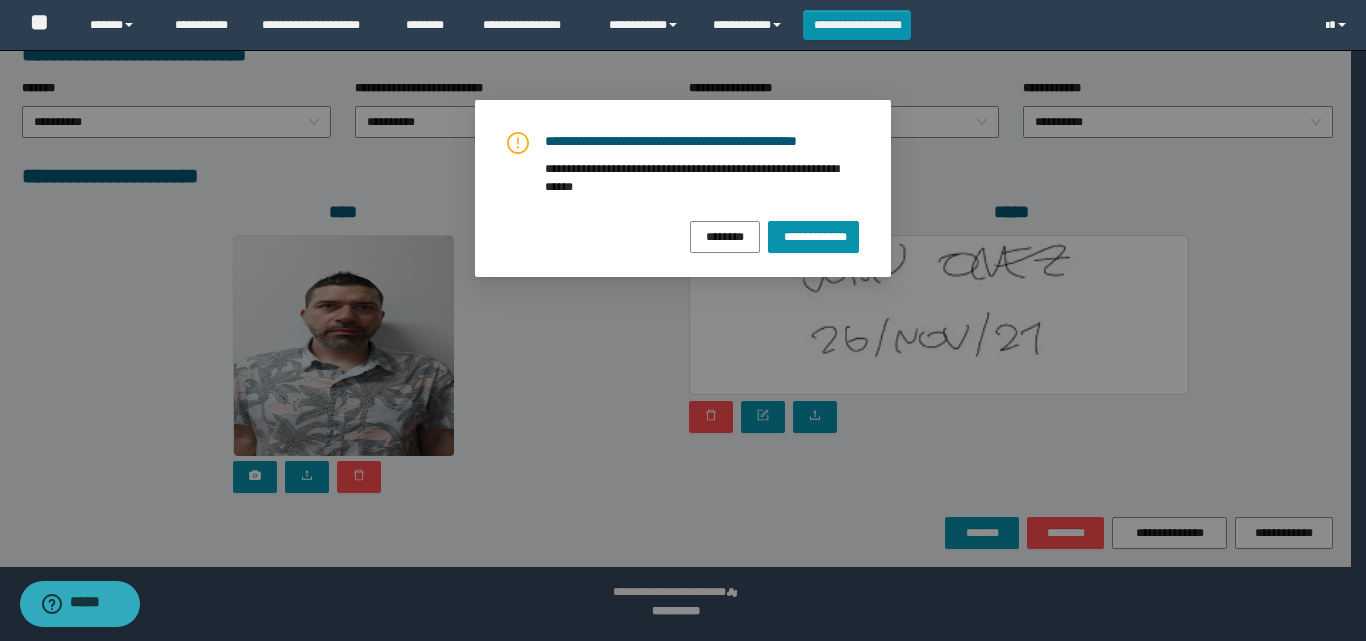 click on "**********" at bounding box center [683, 192] 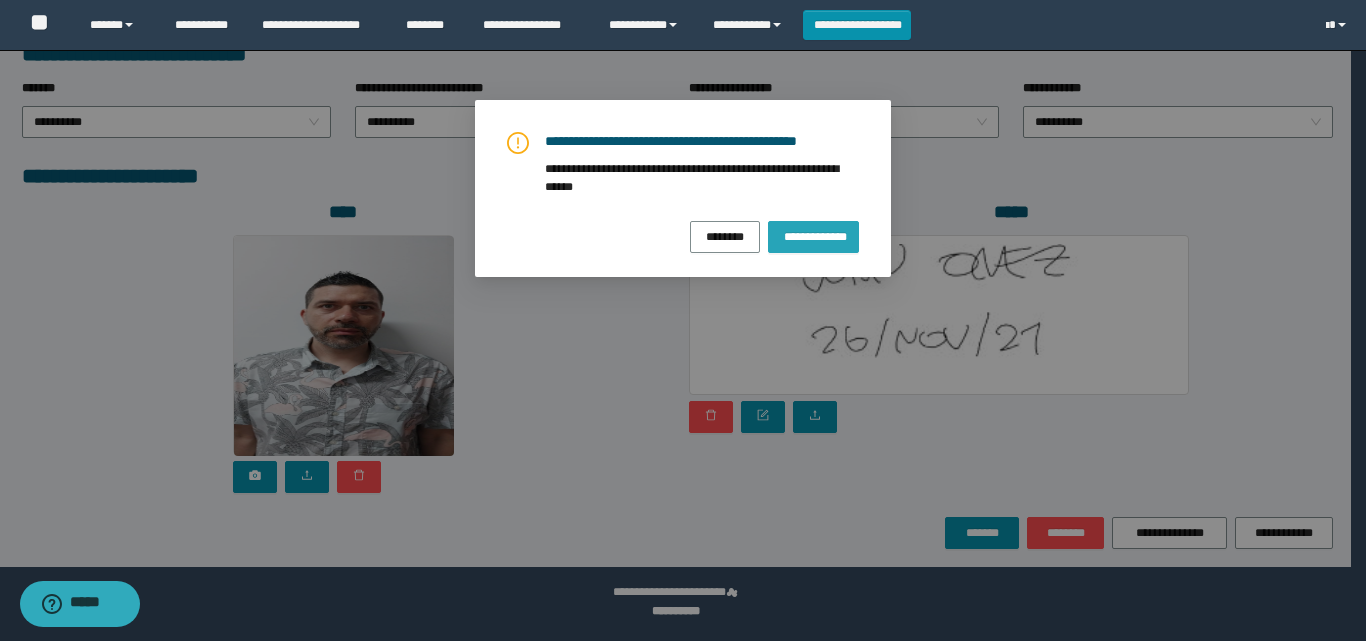 click on "**********" at bounding box center (813, 236) 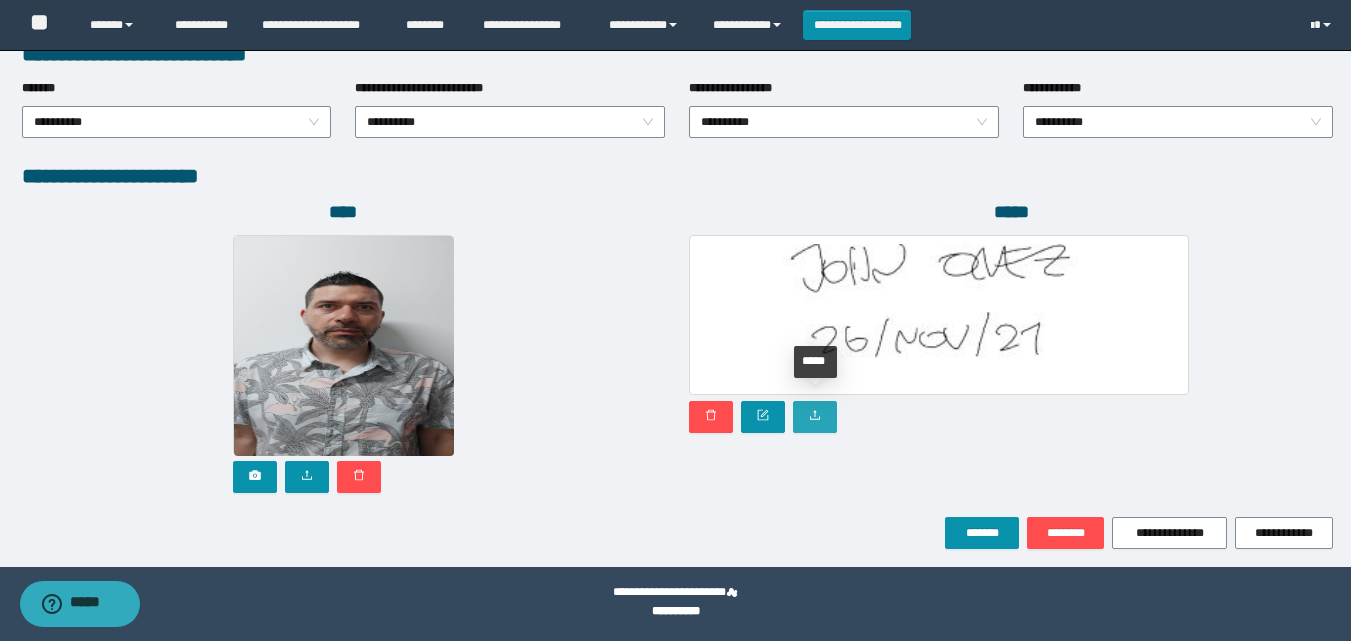 click 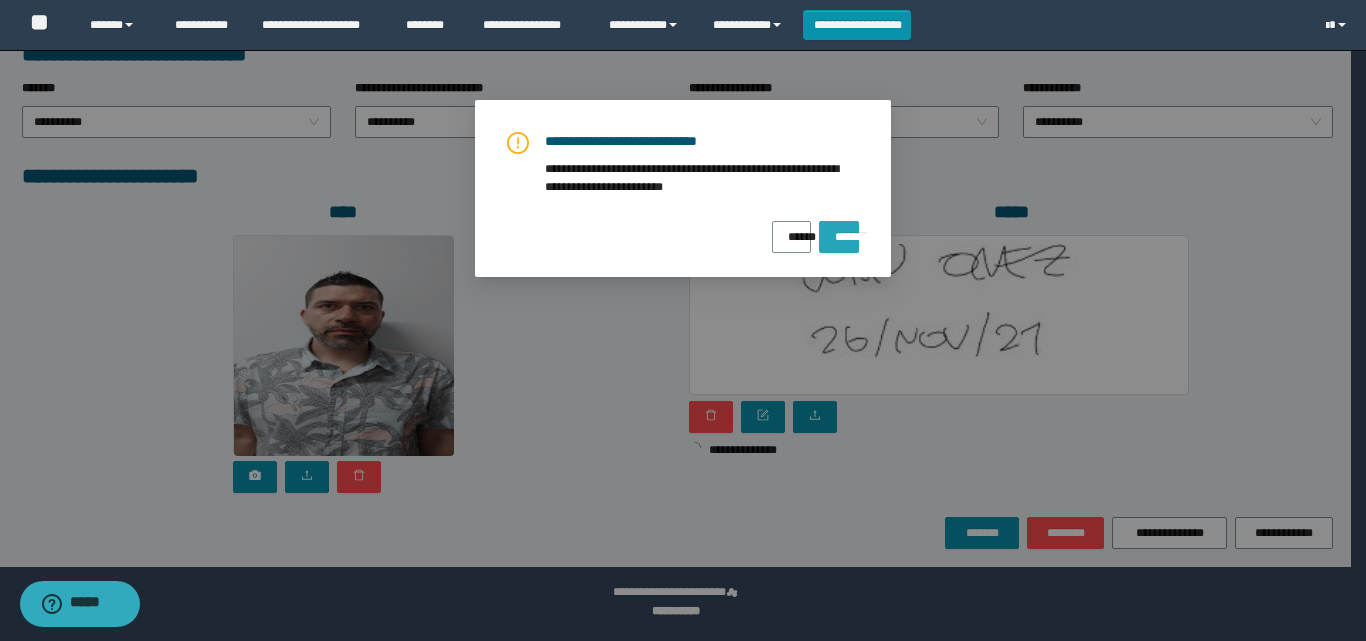 click on "*******" at bounding box center (839, 230) 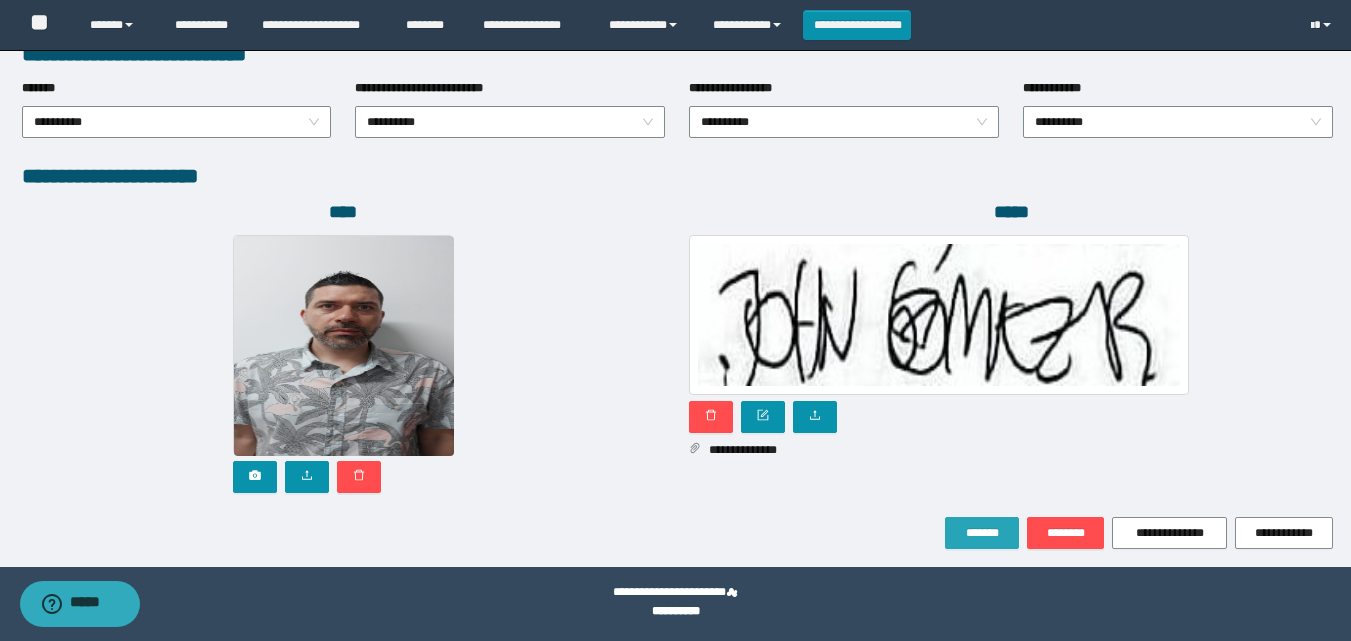 click on "*******" at bounding box center [982, 533] 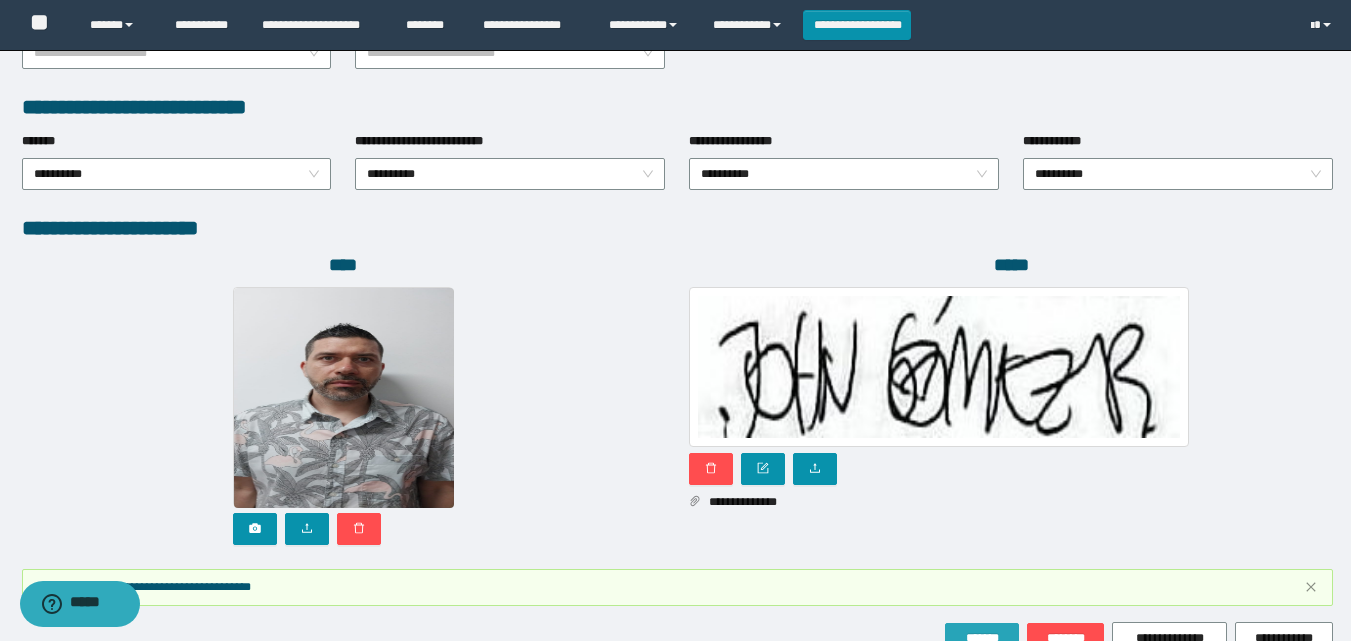 scroll, scrollTop: 1117, scrollLeft: 0, axis: vertical 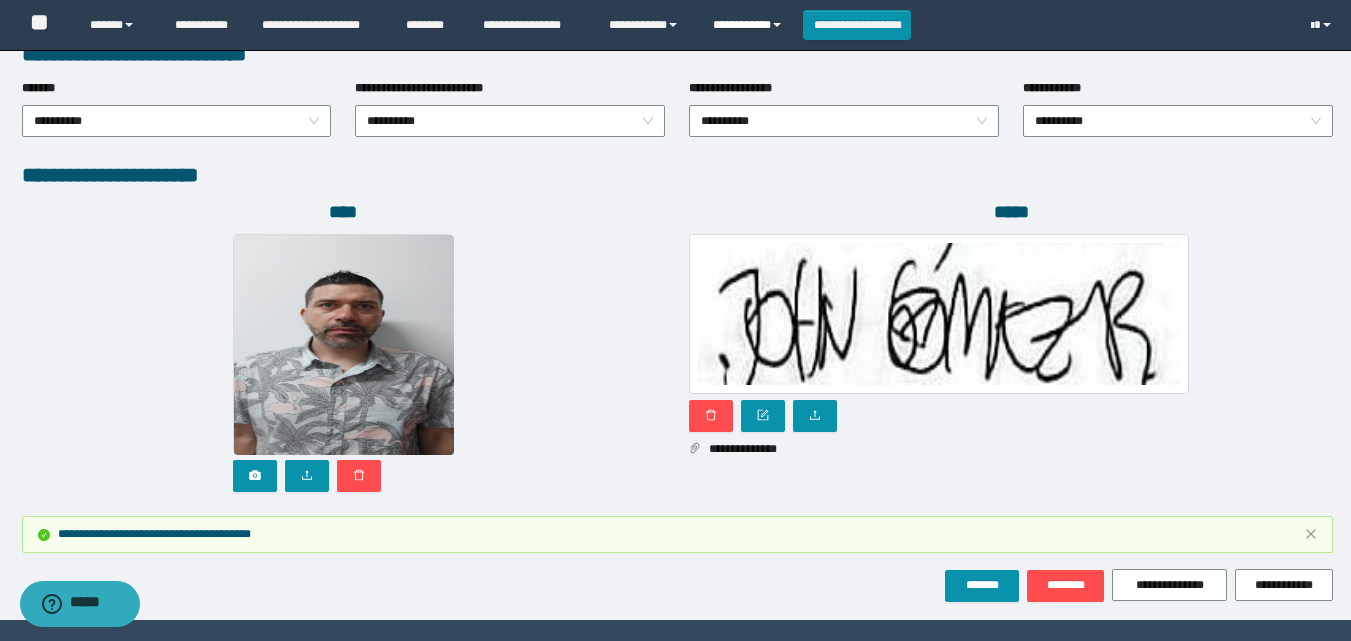 click on "**********" at bounding box center [750, 25] 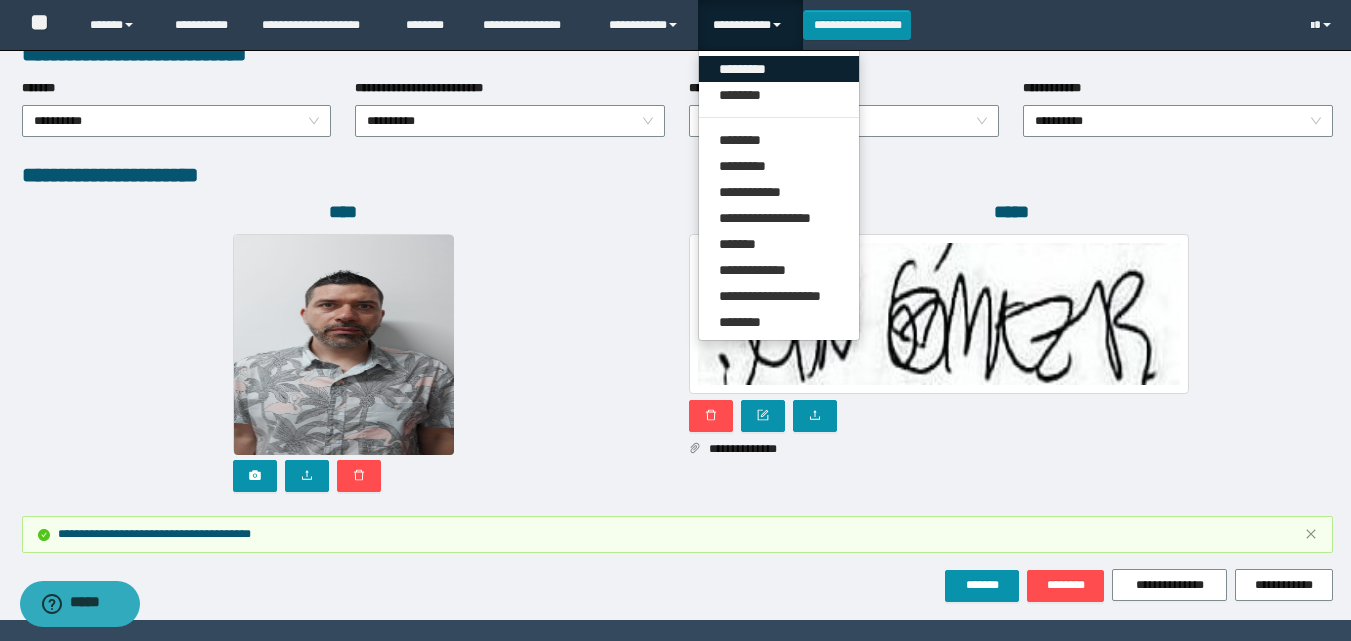 click on "*********" at bounding box center (779, 69) 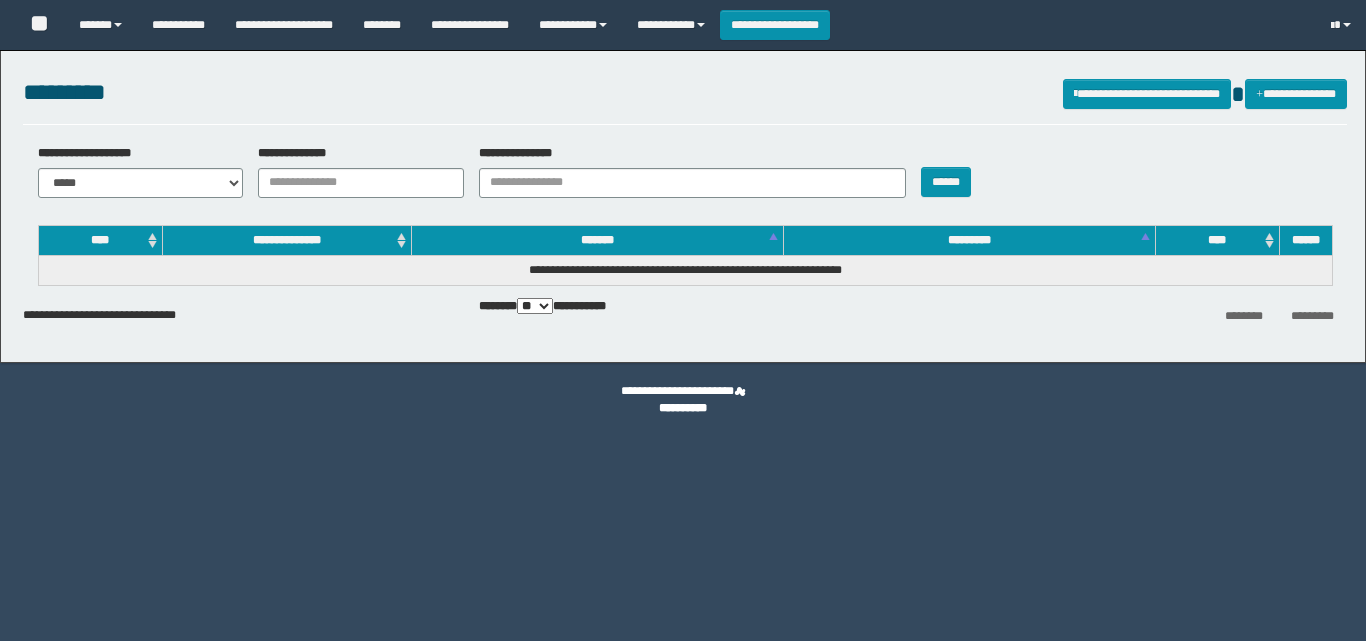 scroll, scrollTop: 0, scrollLeft: 0, axis: both 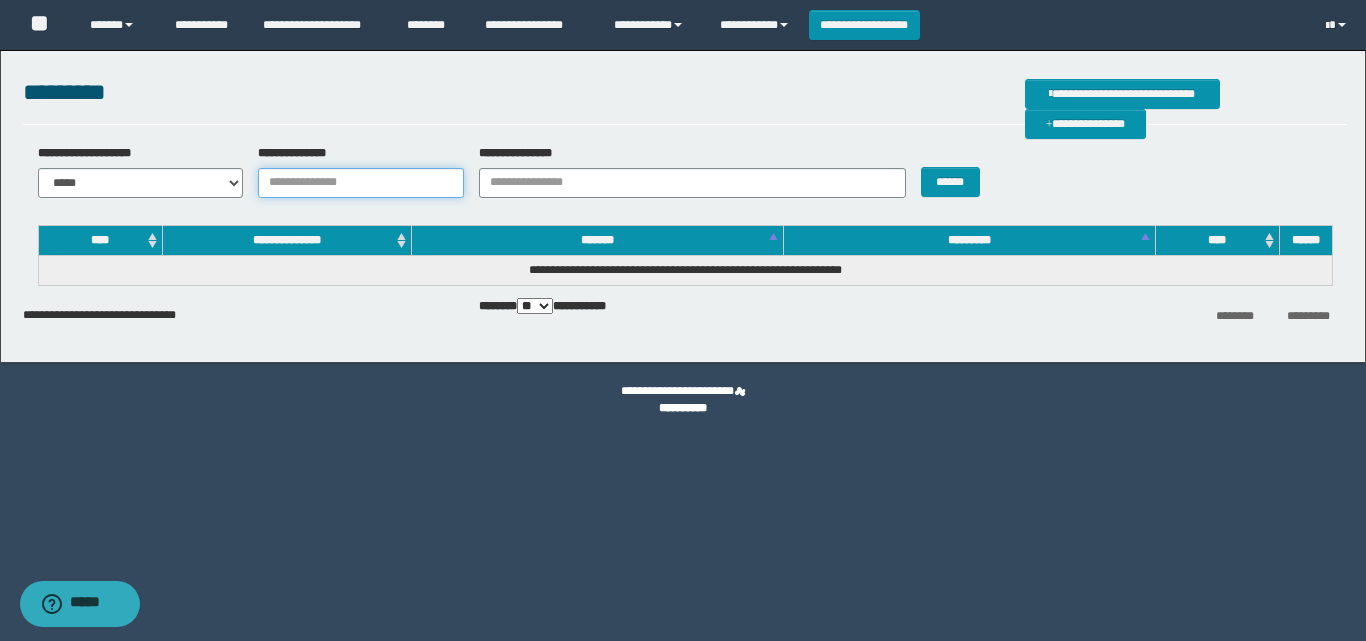 click on "**********" at bounding box center [361, 183] 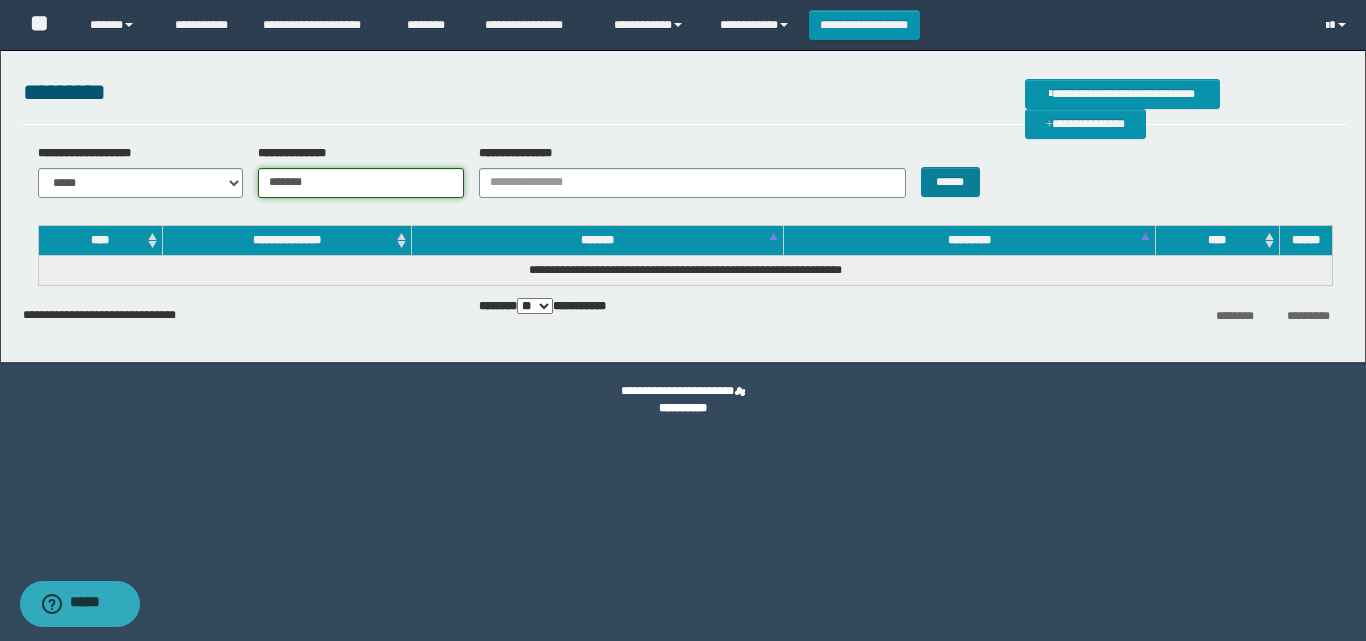 type on "*******" 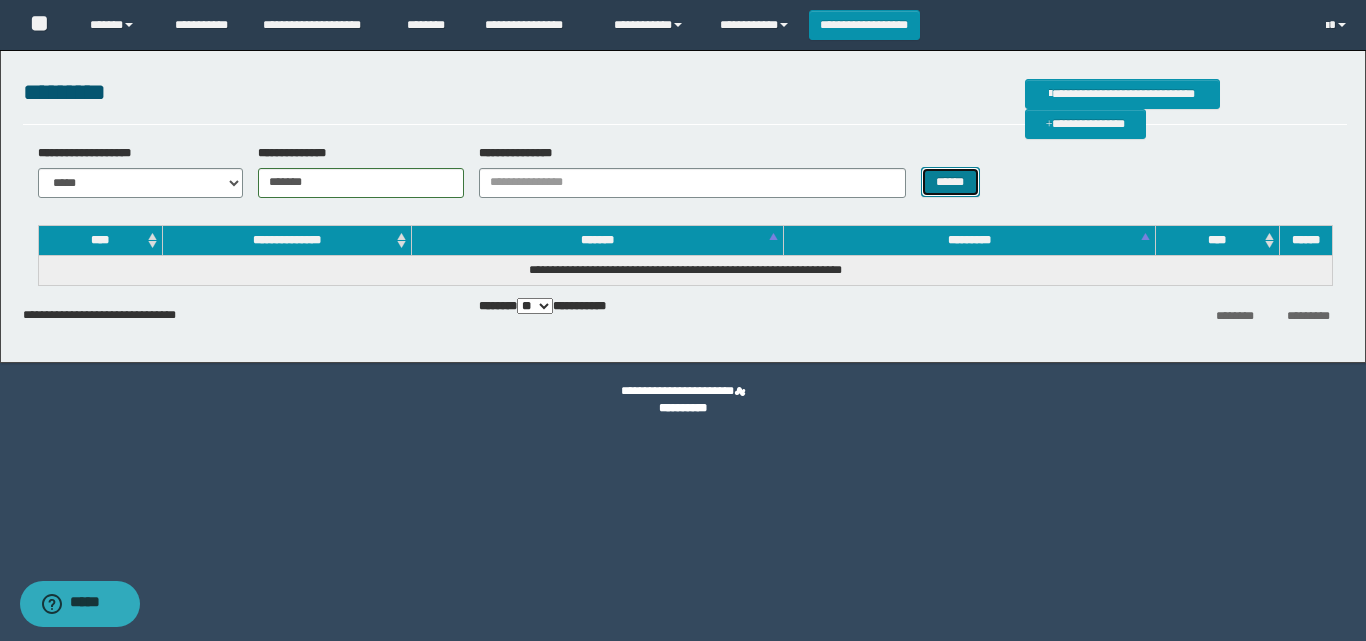 click on "******" at bounding box center [950, 182] 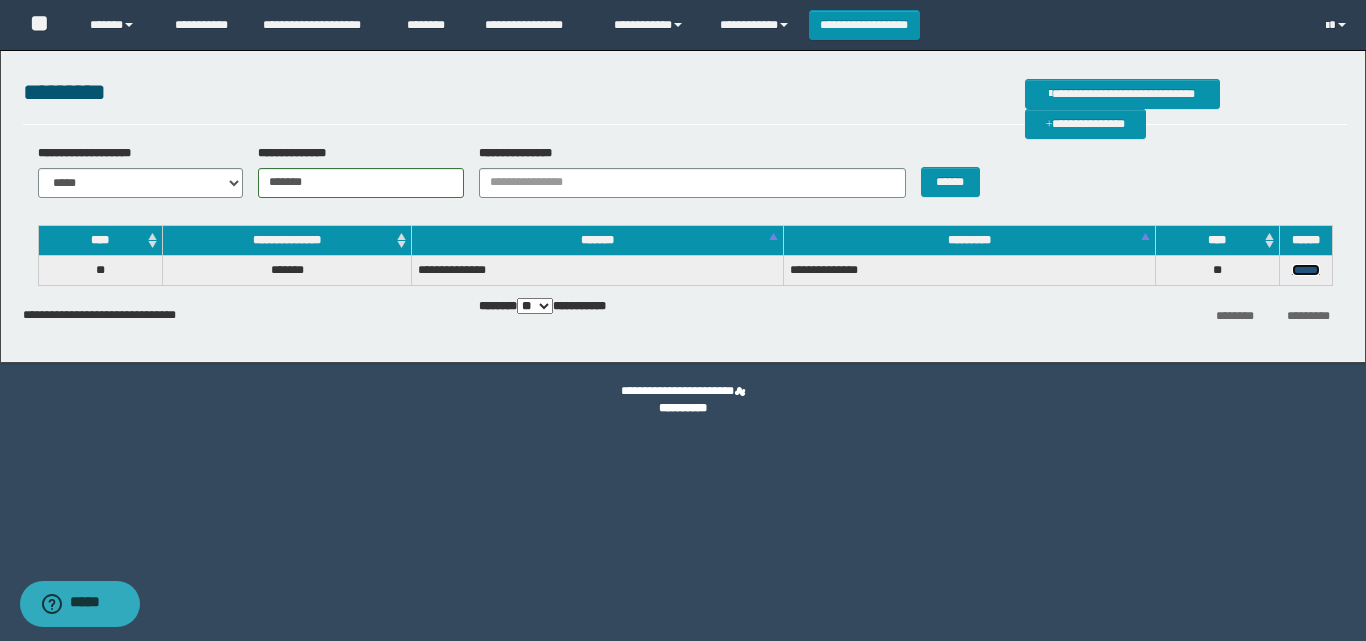 click on "******" at bounding box center [1306, 270] 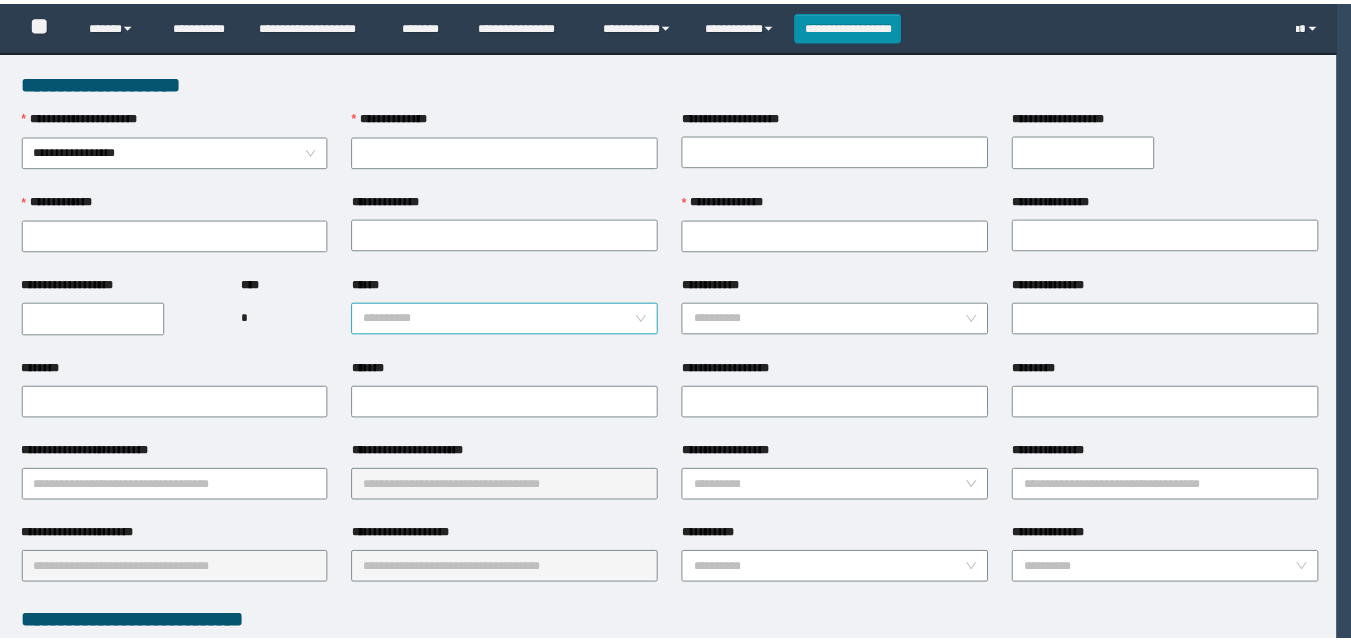 scroll, scrollTop: 0, scrollLeft: 0, axis: both 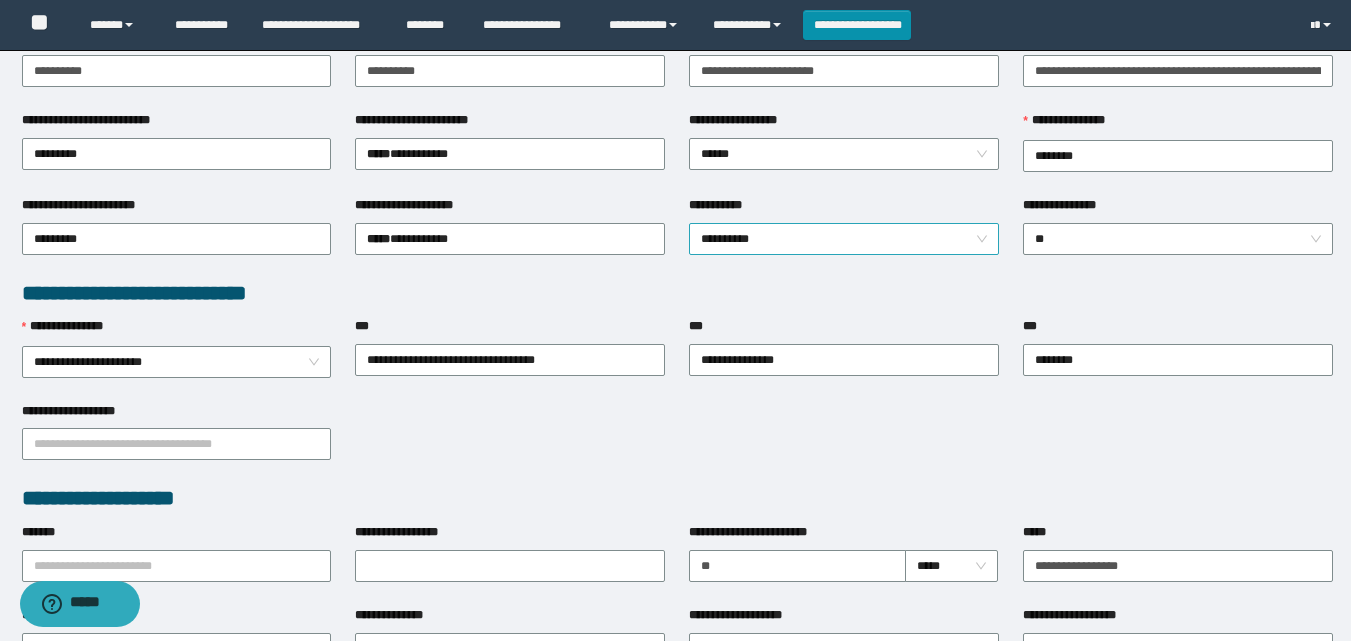 click on "**********" at bounding box center (844, 239) 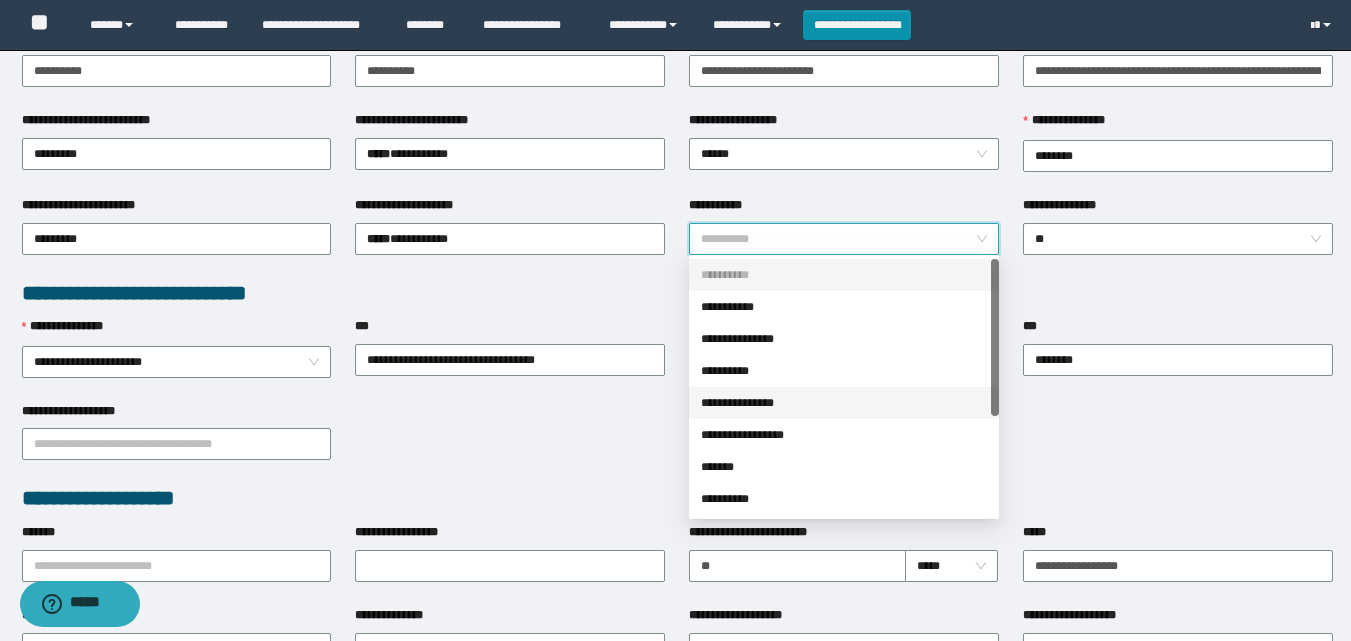 scroll, scrollTop: 83, scrollLeft: 0, axis: vertical 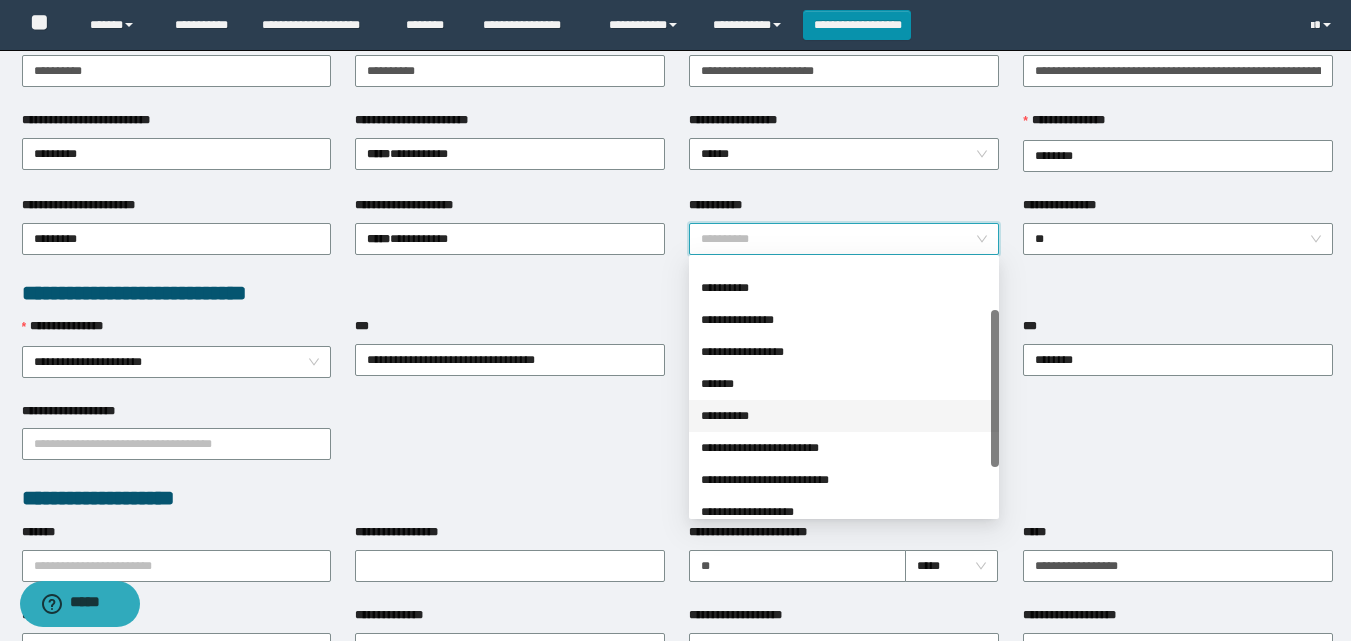 click on "**********" at bounding box center [844, 416] 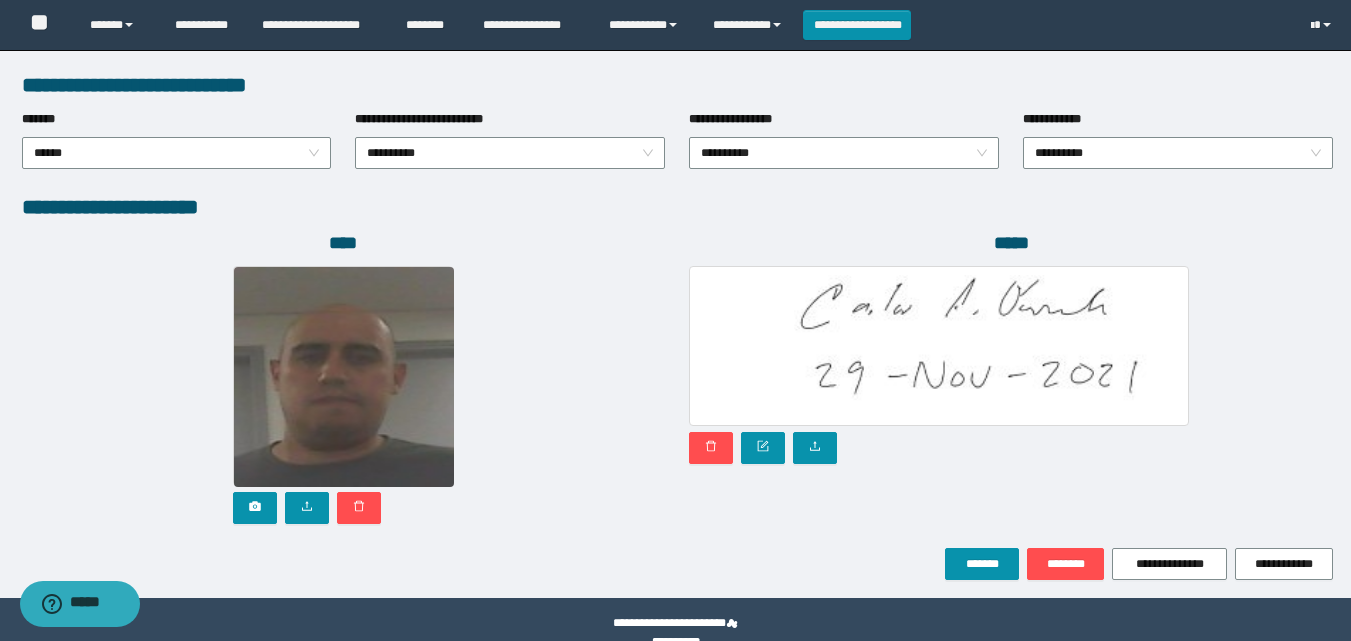 scroll, scrollTop: 1064, scrollLeft: 0, axis: vertical 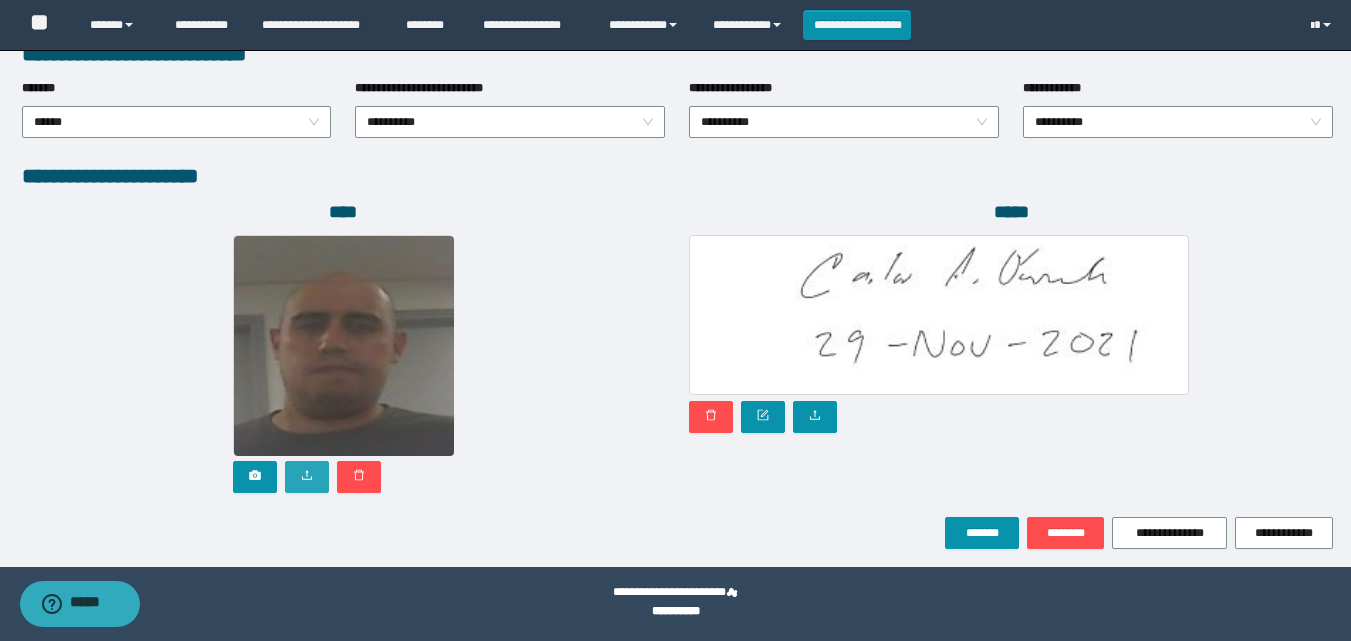 click 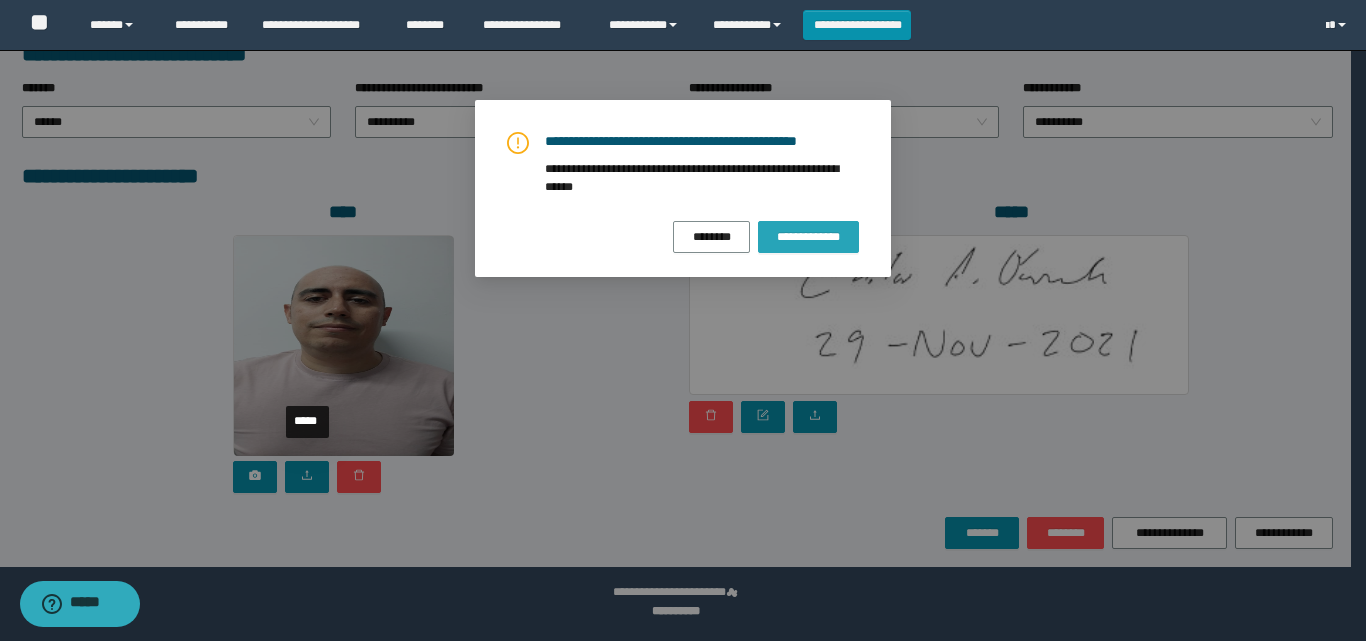 click on "**********" at bounding box center (808, 237) 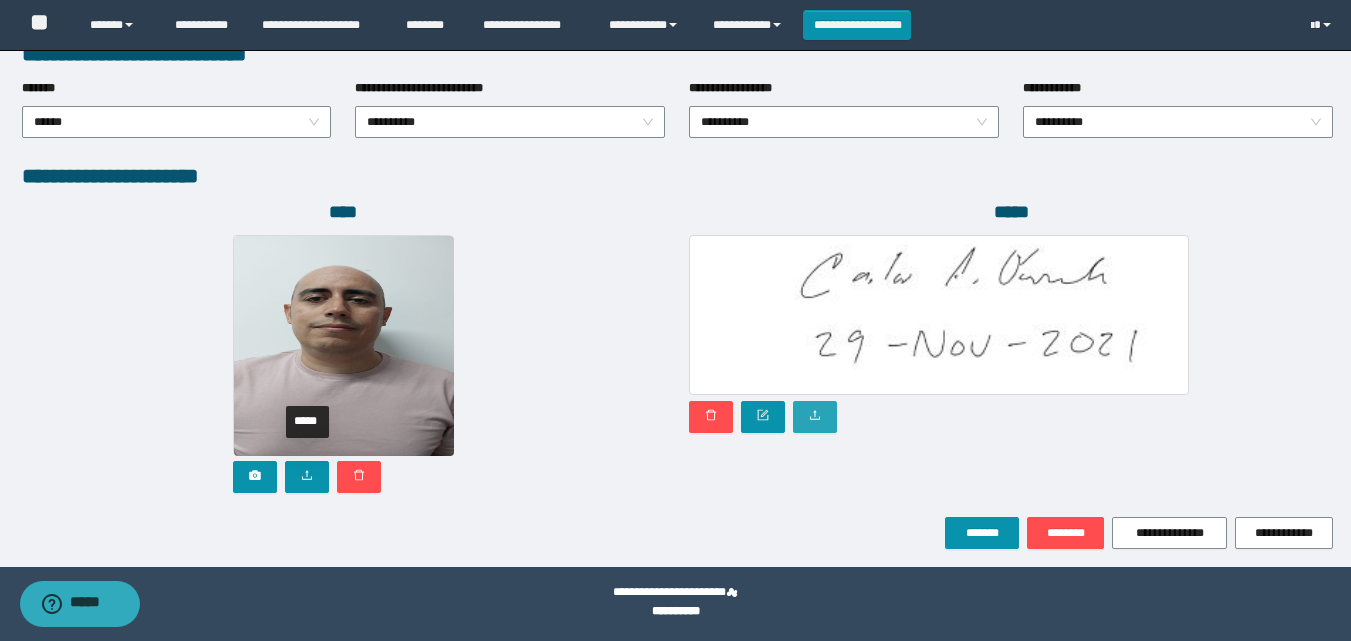click 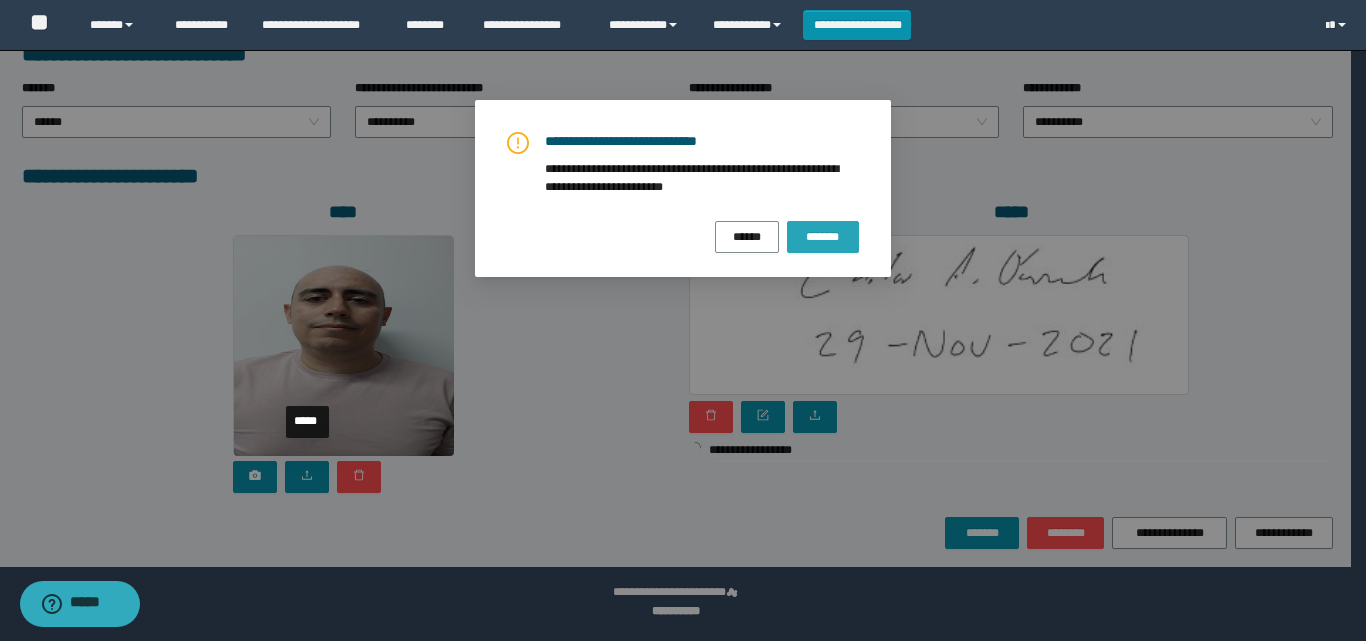 click on "*******" at bounding box center (823, 237) 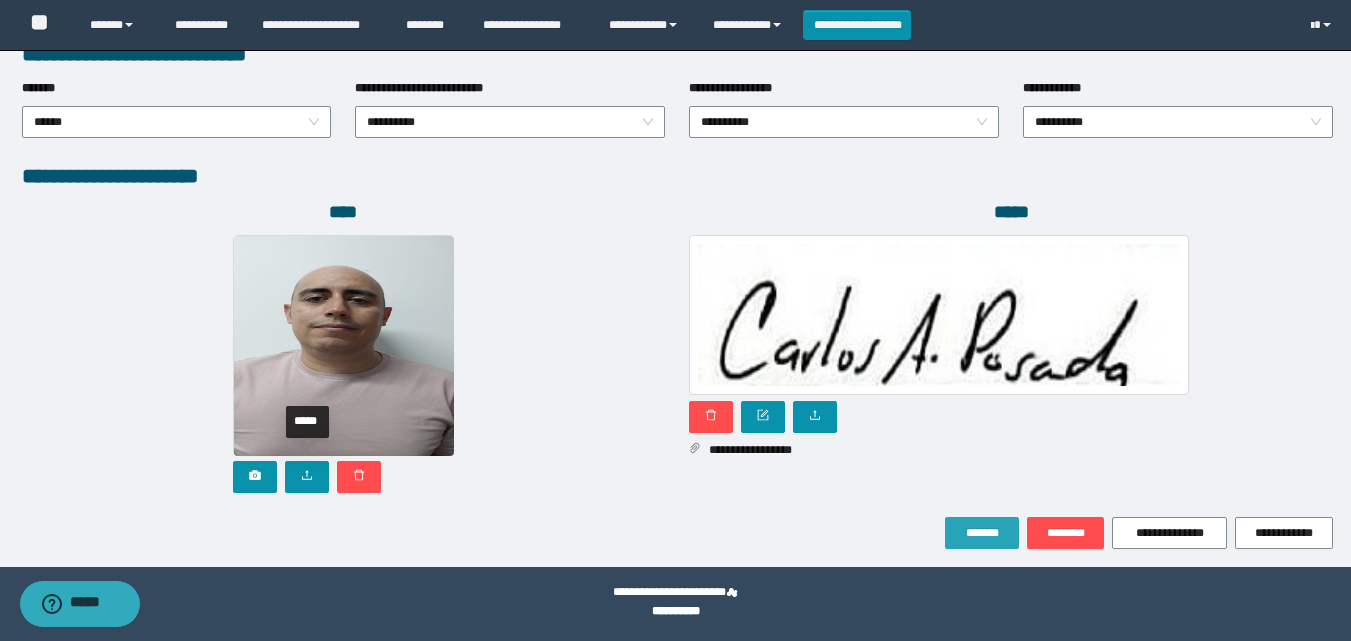 click on "*******" at bounding box center [982, 533] 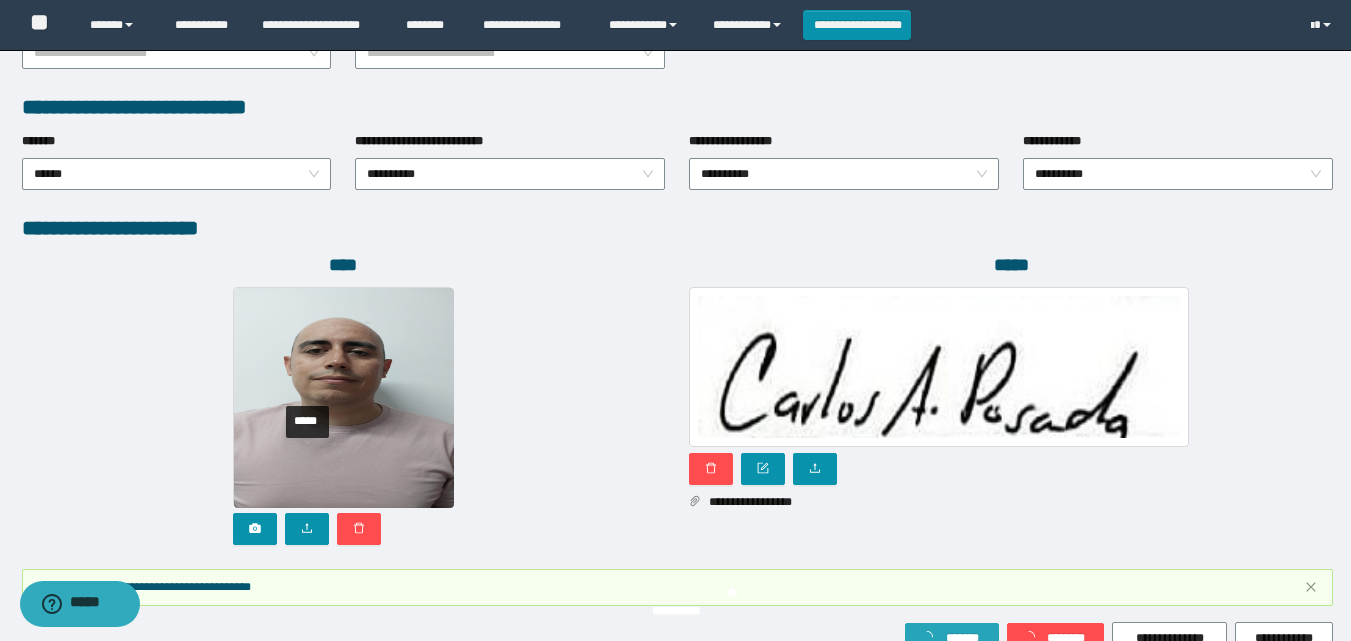 scroll, scrollTop: 1117, scrollLeft: 0, axis: vertical 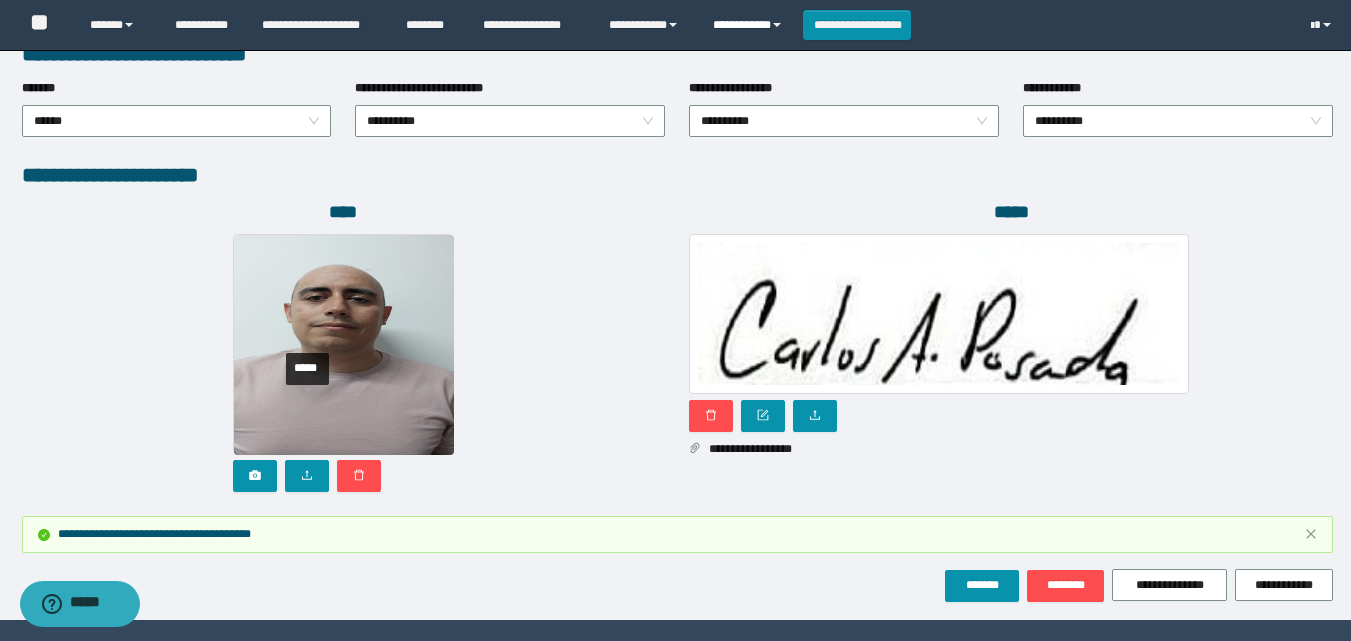 click on "**********" at bounding box center [750, 25] 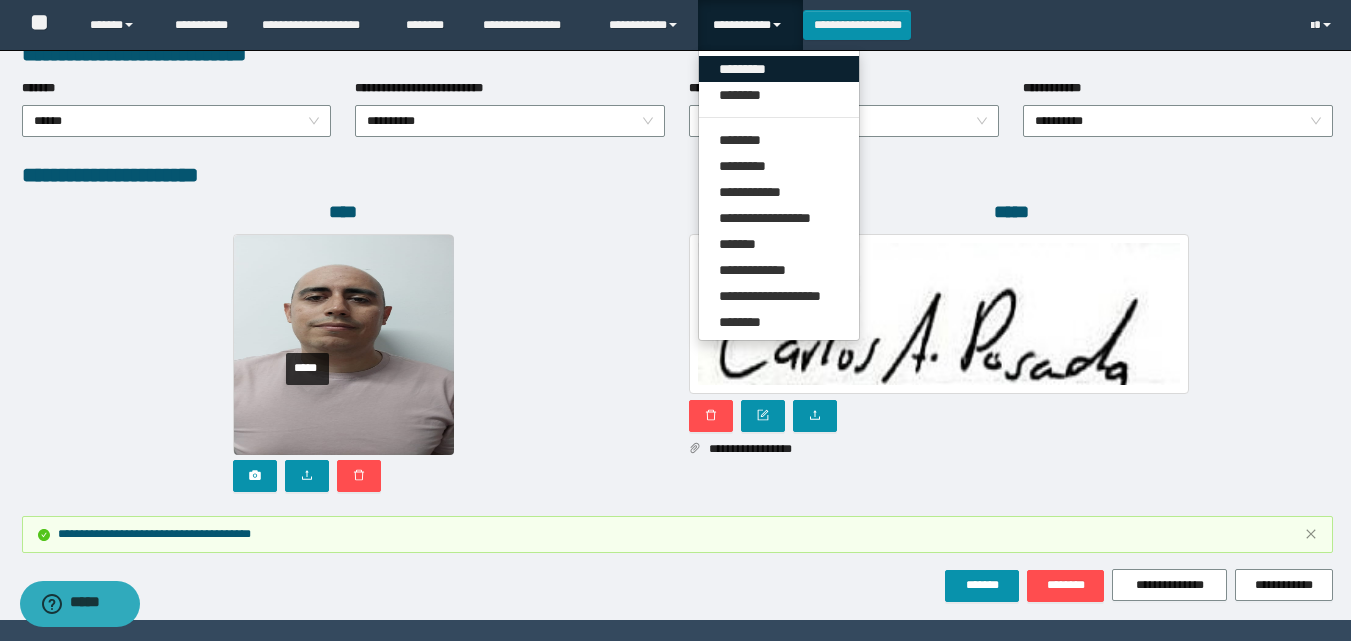 click on "*********" at bounding box center (779, 69) 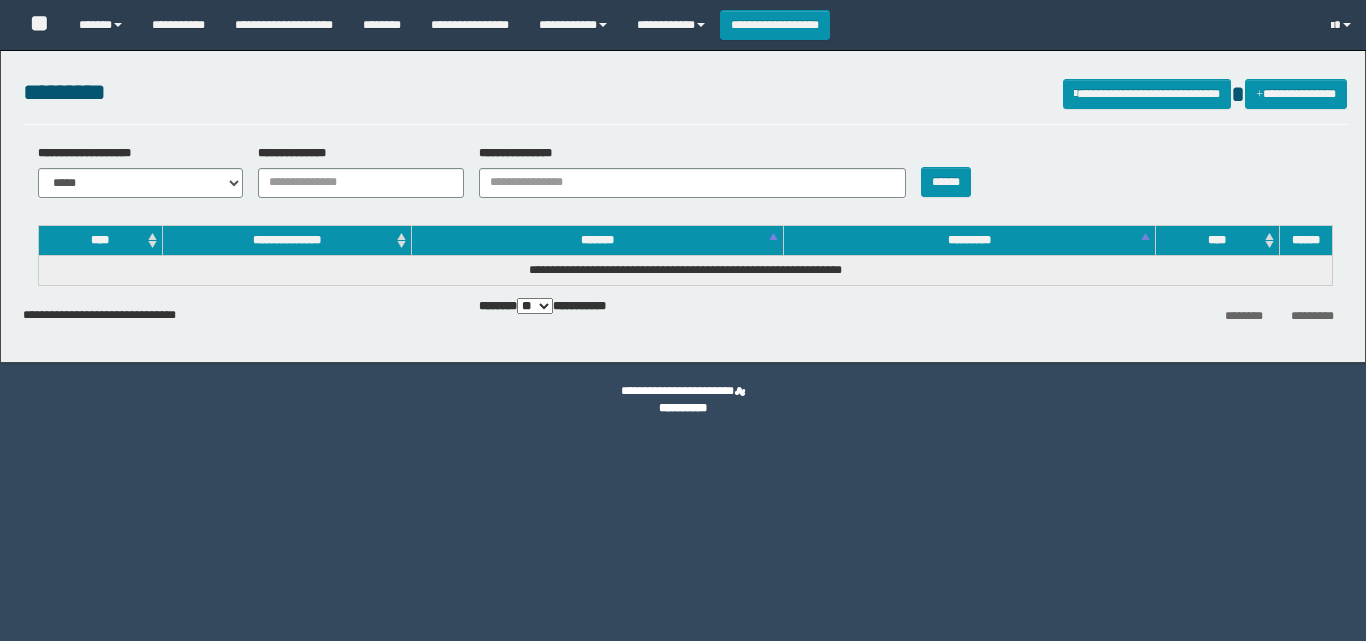 scroll, scrollTop: 0, scrollLeft: 0, axis: both 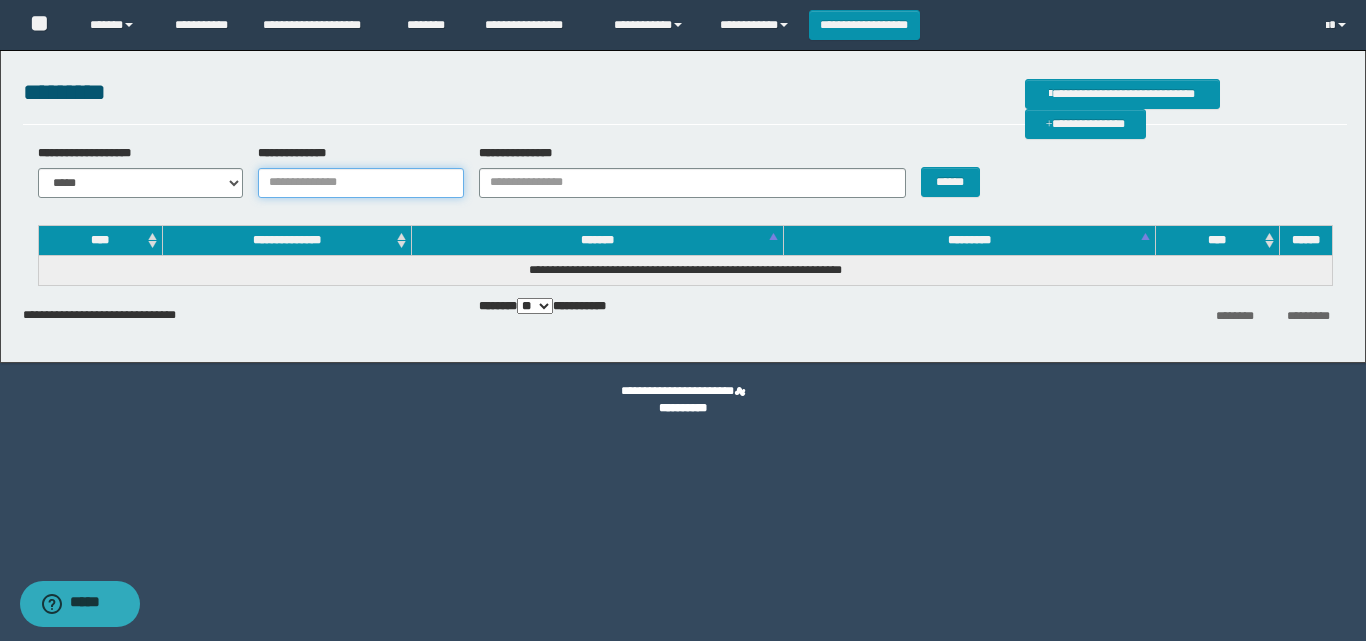 click on "**********" at bounding box center (361, 183) 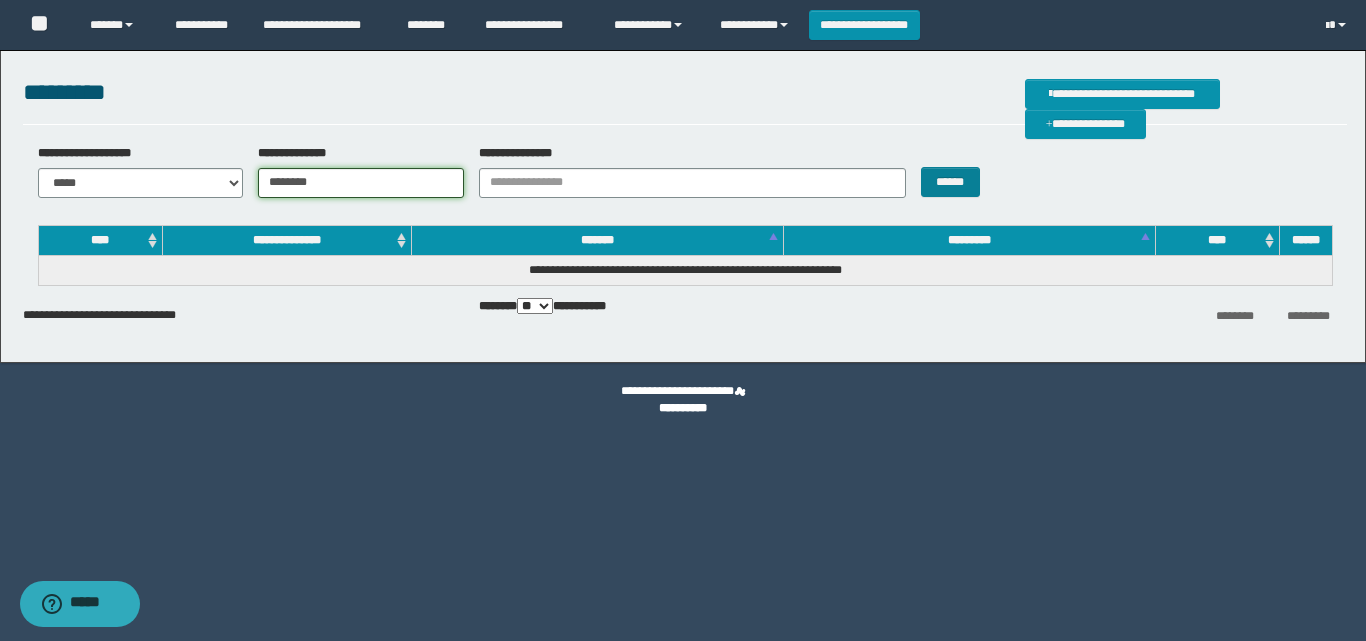 type on "********" 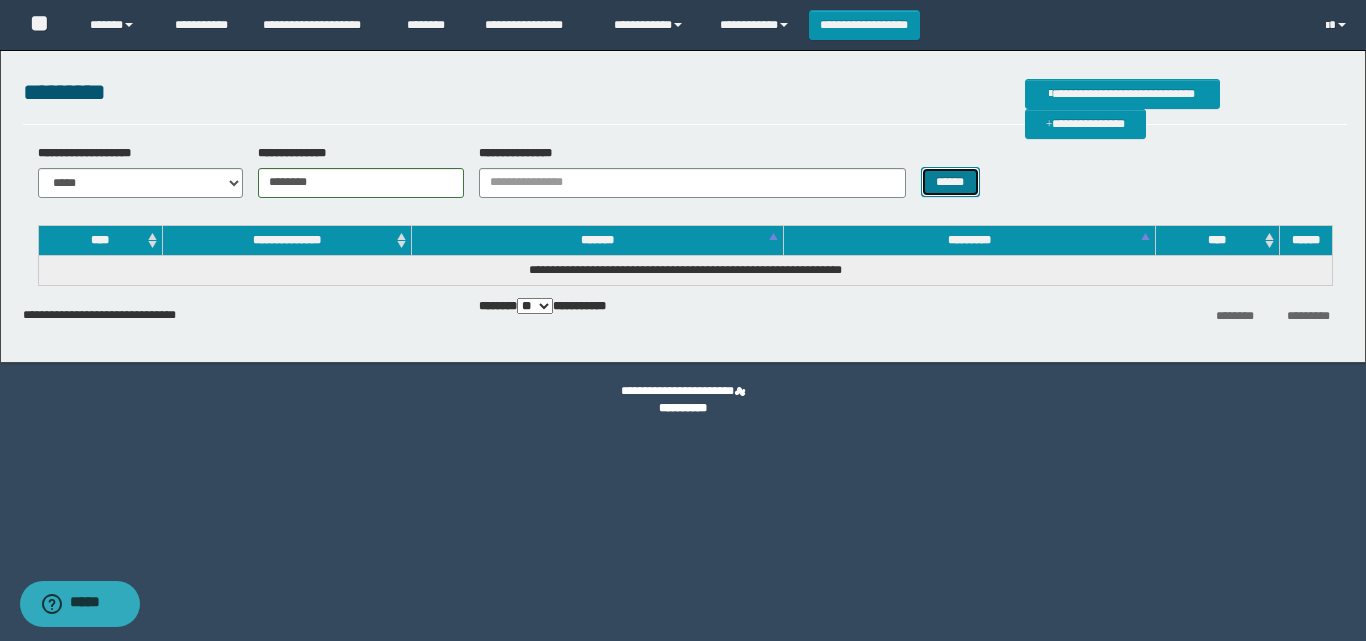 click on "******" at bounding box center [950, 182] 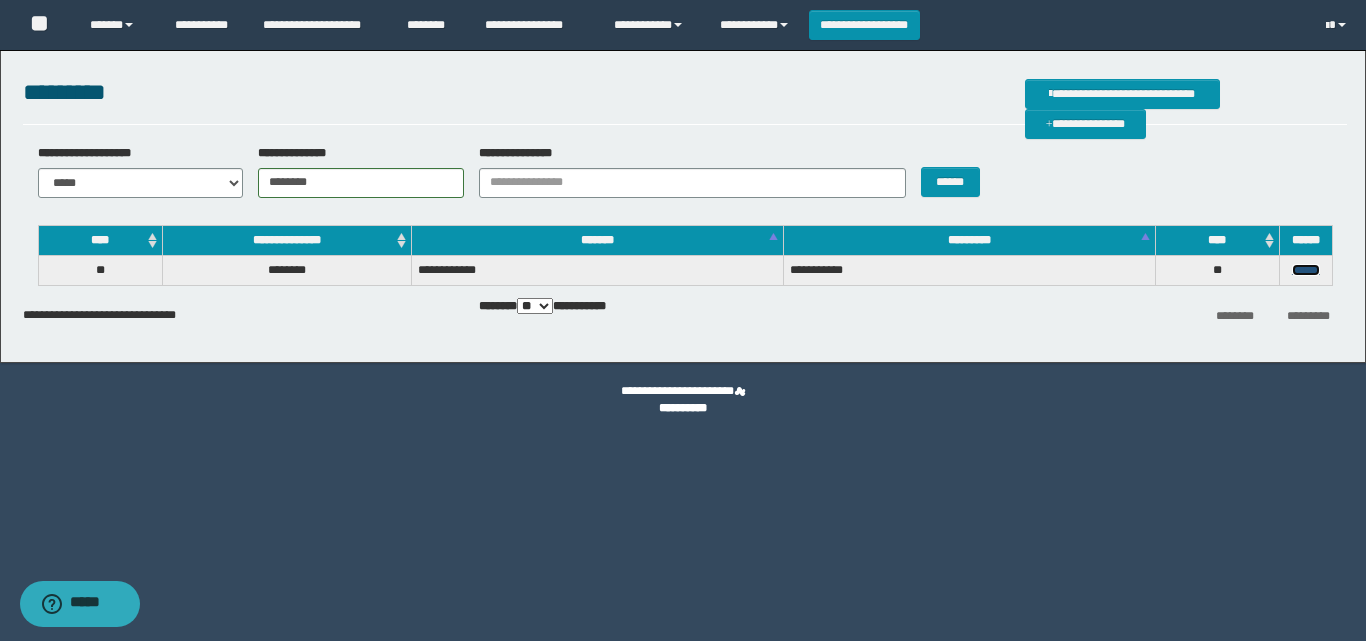 click on "******" at bounding box center (1306, 270) 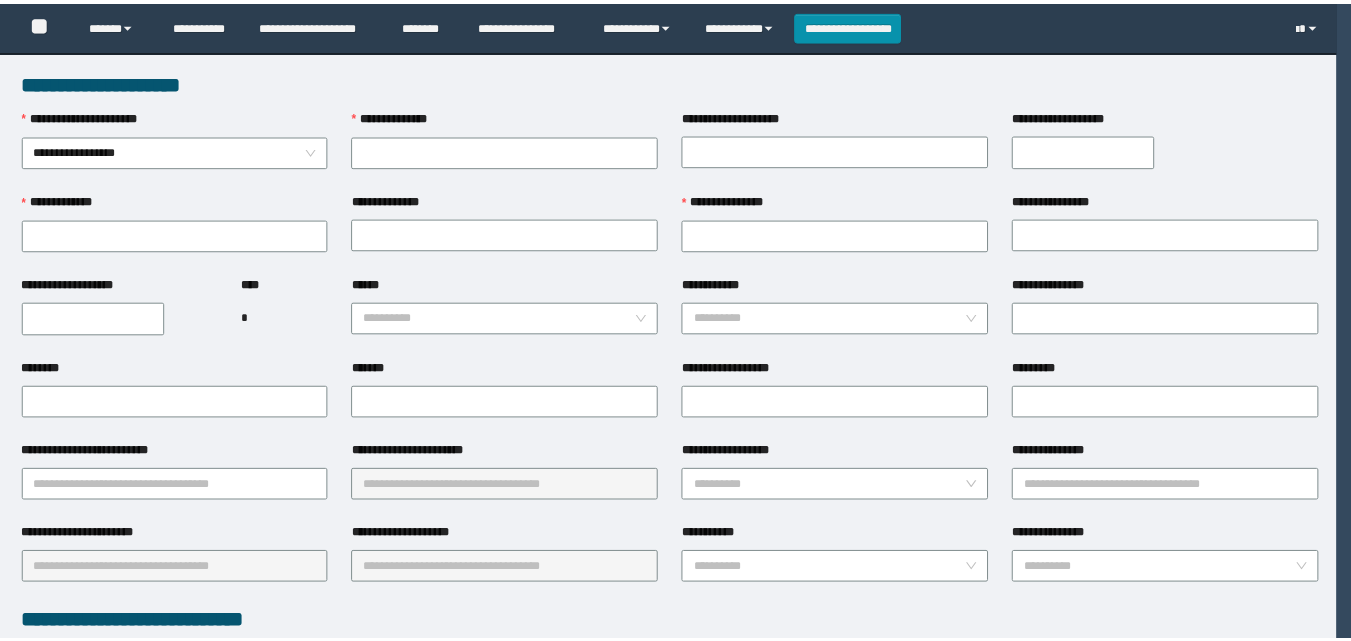 scroll, scrollTop: 0, scrollLeft: 0, axis: both 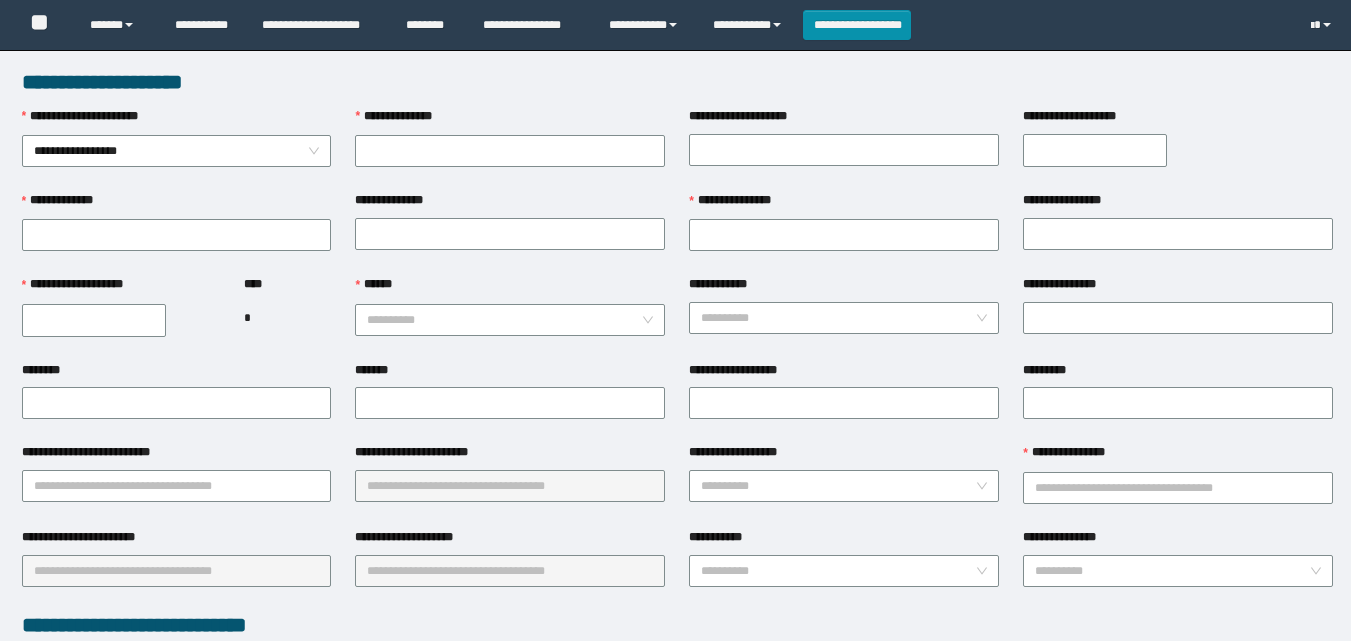type on "********" 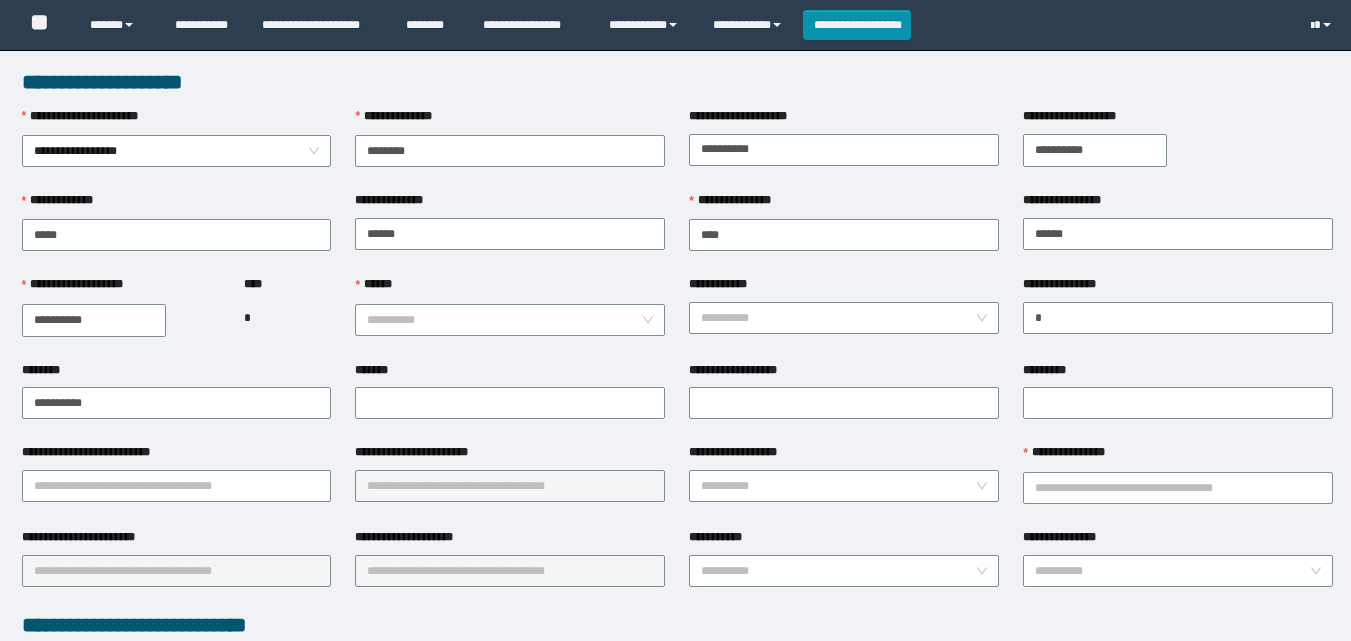 type on "**********" 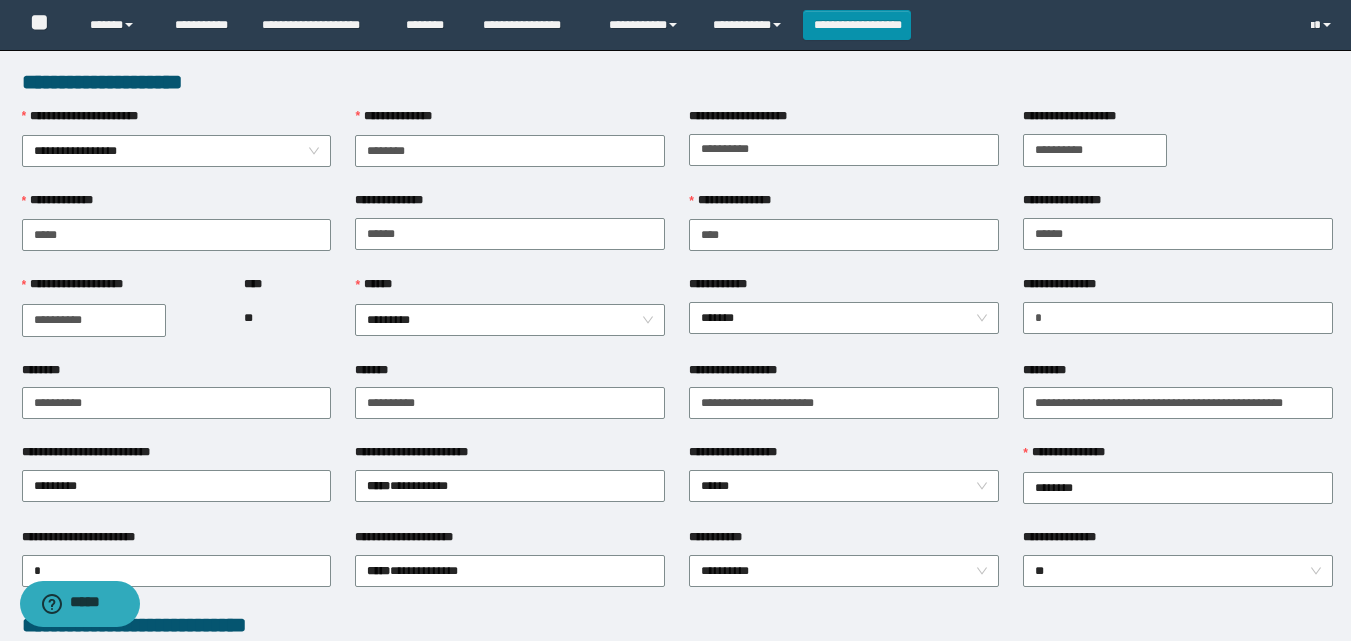 scroll, scrollTop: 0, scrollLeft: 0, axis: both 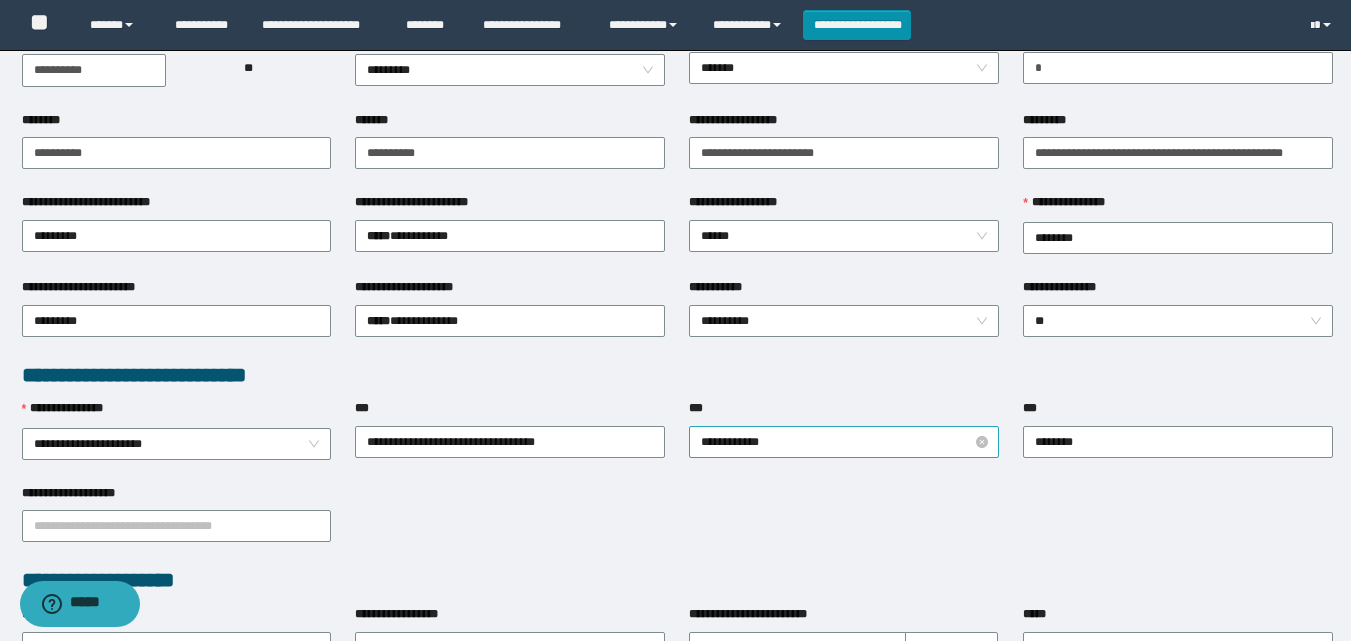 click on "**********" at bounding box center [844, 442] 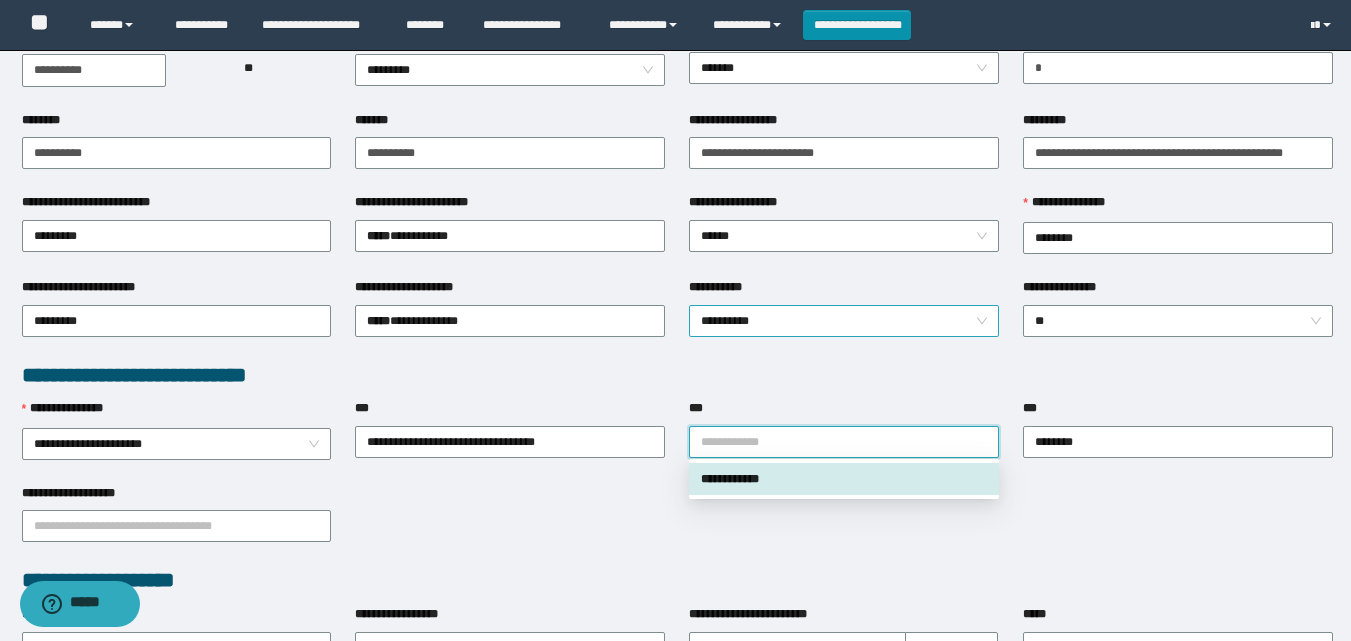 click on "**********" at bounding box center [844, 321] 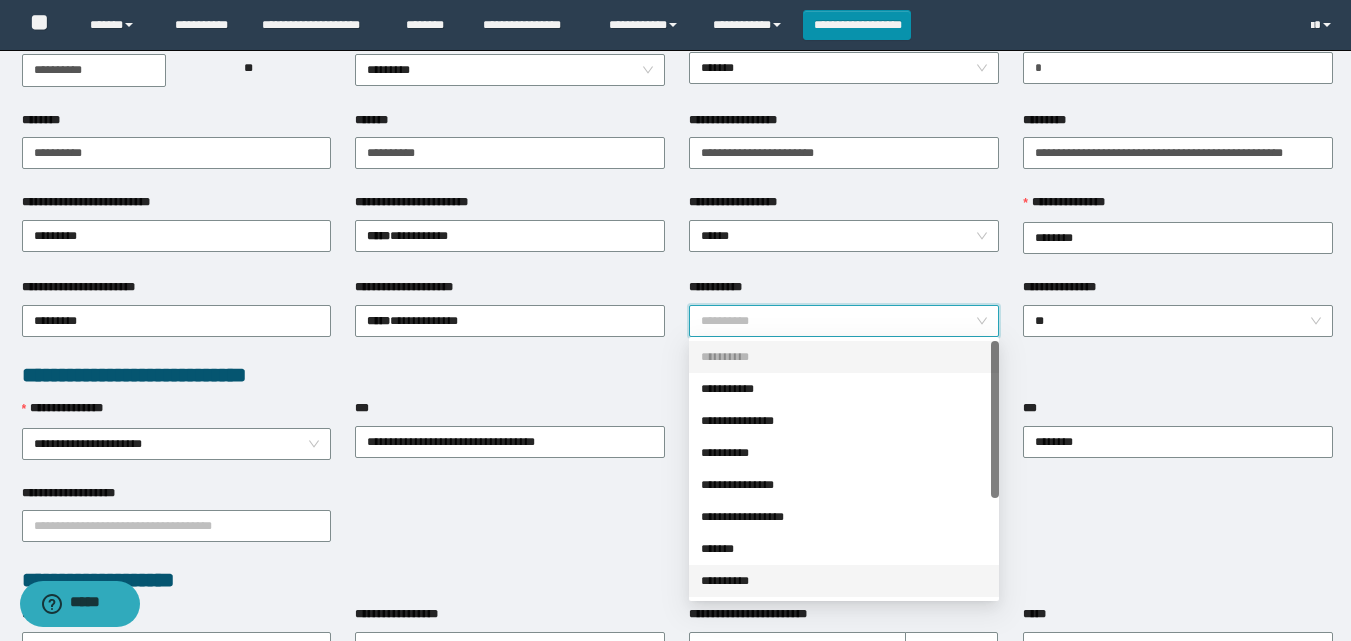 click on "**********" at bounding box center [844, 581] 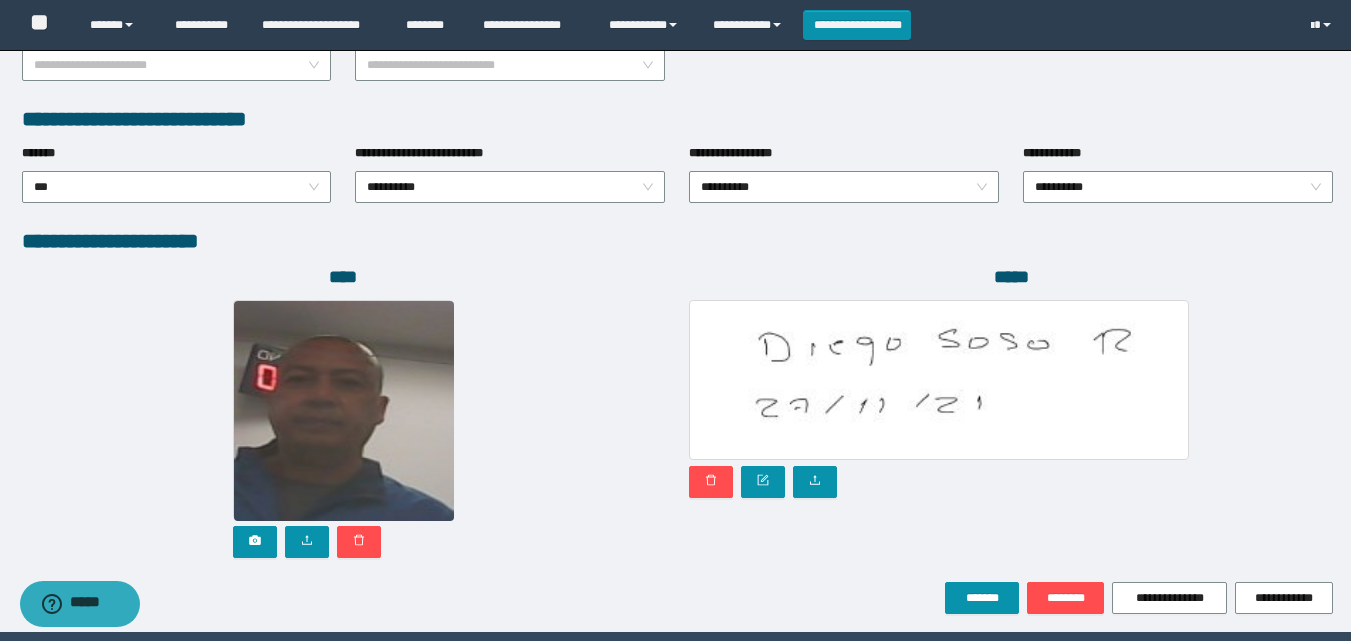 scroll, scrollTop: 1000, scrollLeft: 0, axis: vertical 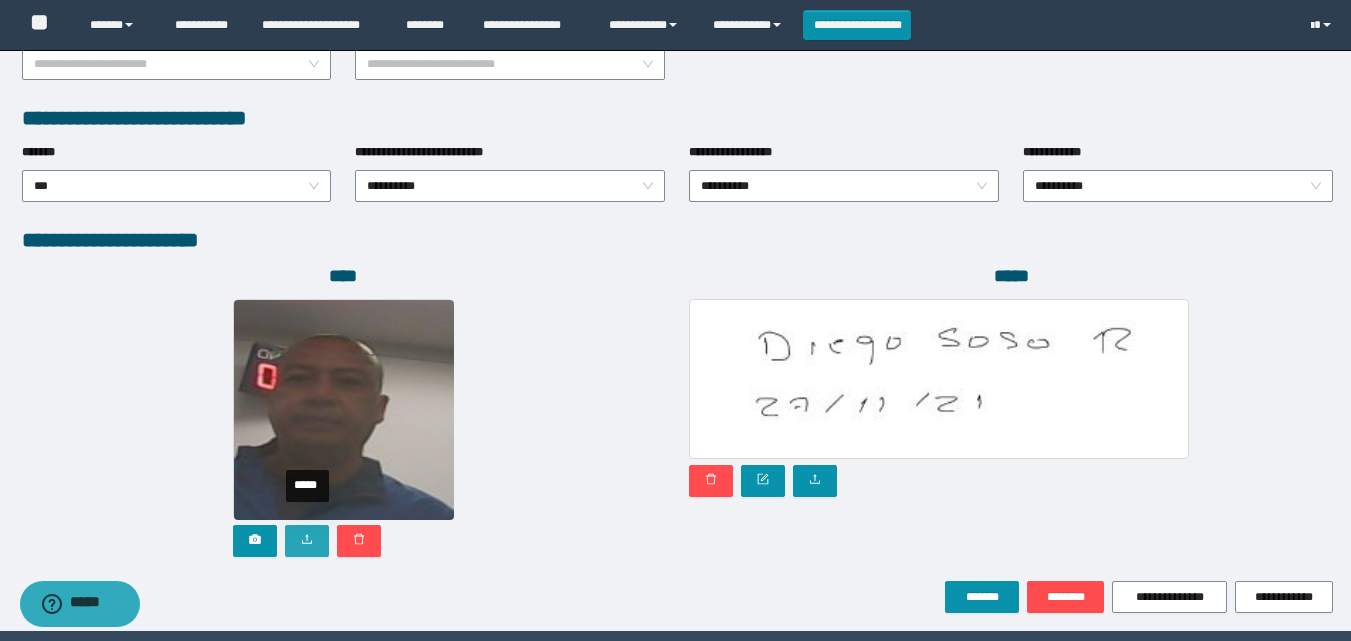 click 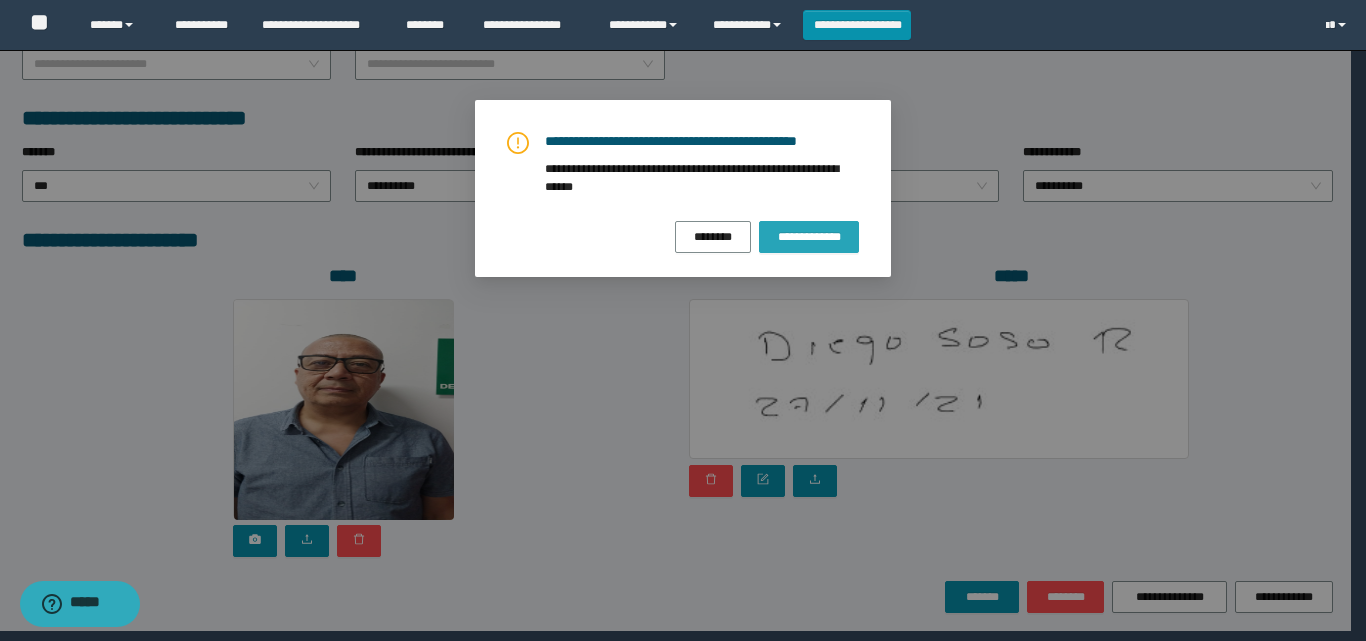 click on "**********" at bounding box center (809, 237) 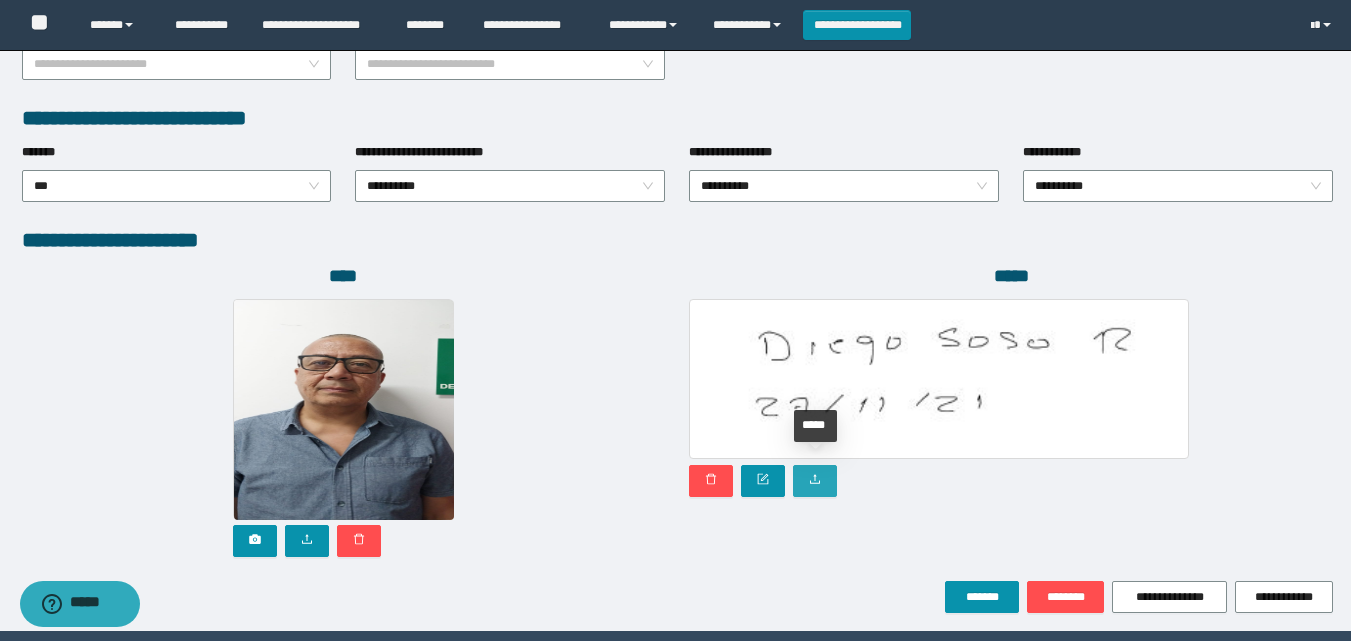 click 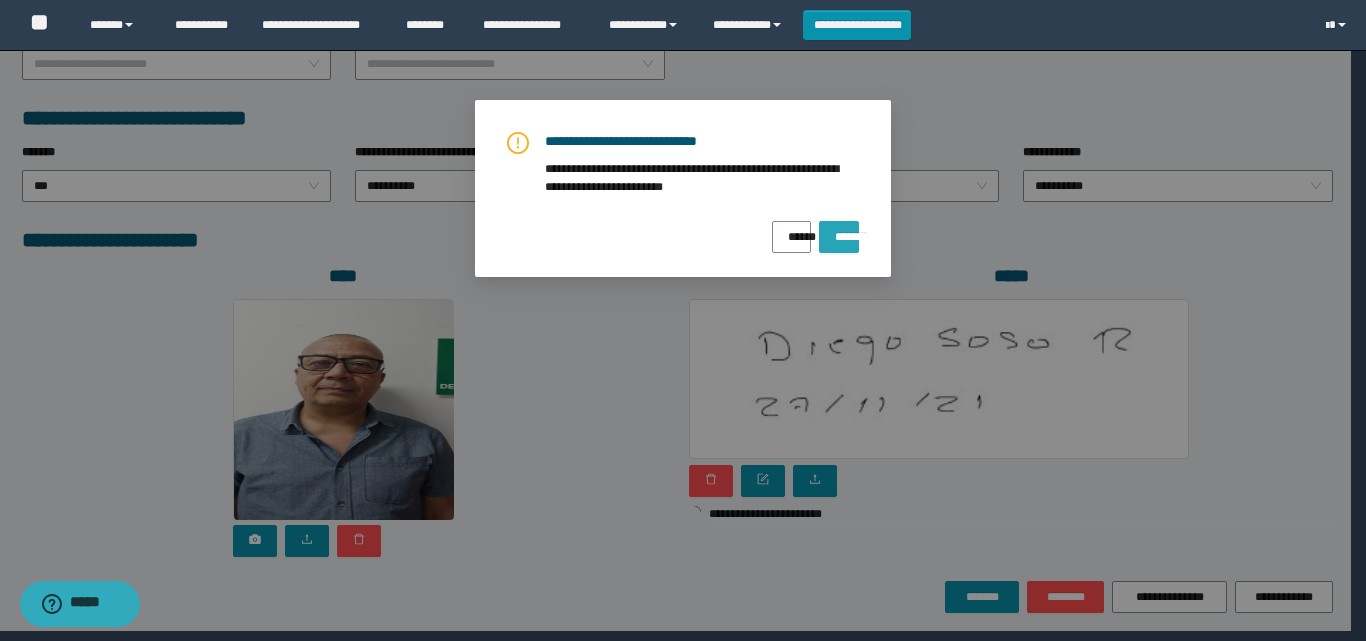 click on "*******" at bounding box center [839, 230] 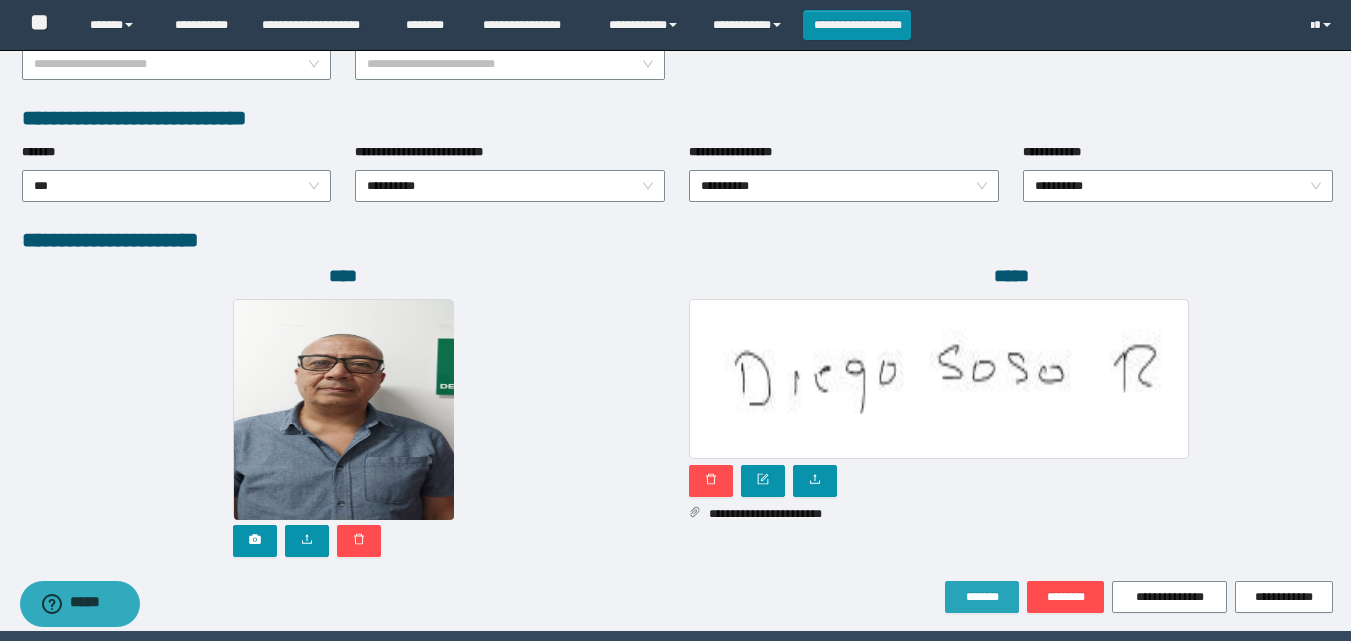 click on "*******" at bounding box center [982, 597] 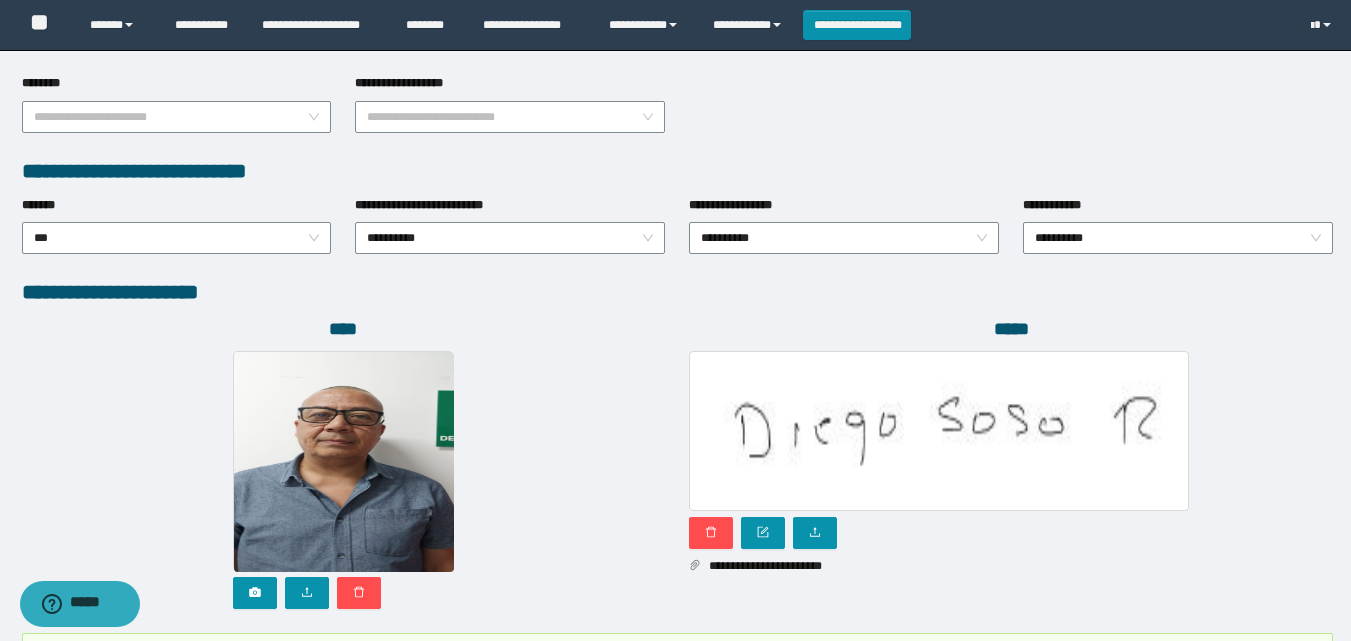 scroll, scrollTop: 1053, scrollLeft: 0, axis: vertical 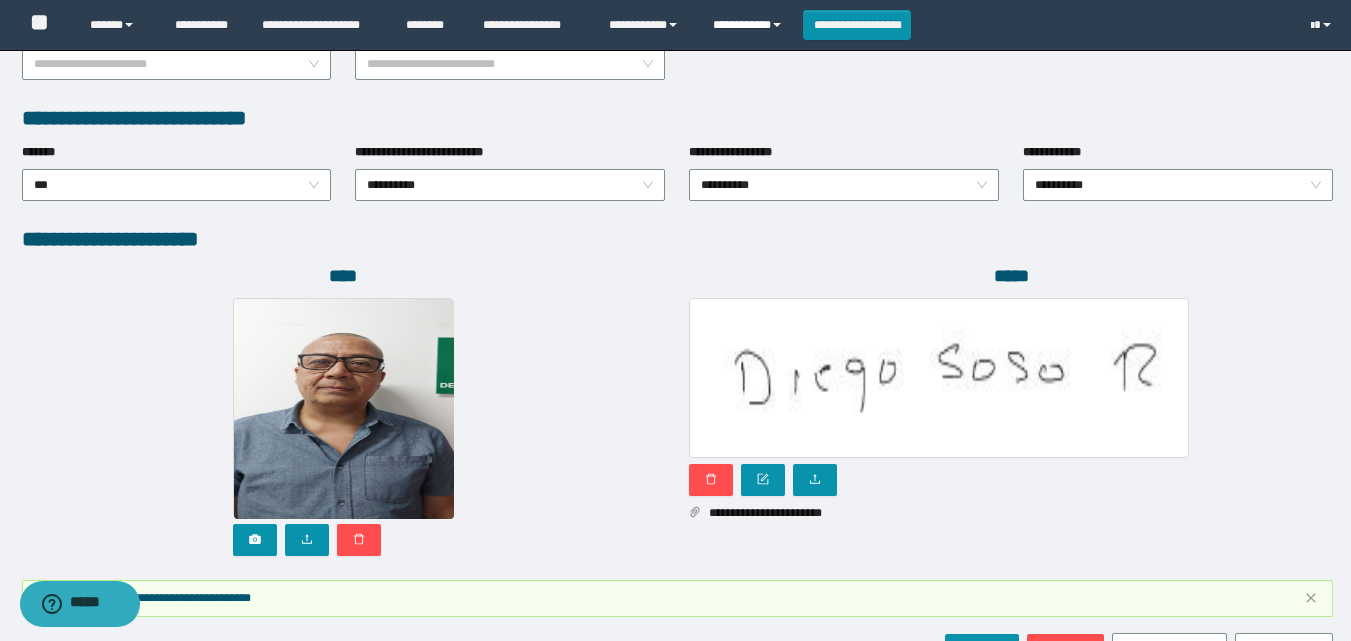 click on "**********" at bounding box center (750, 25) 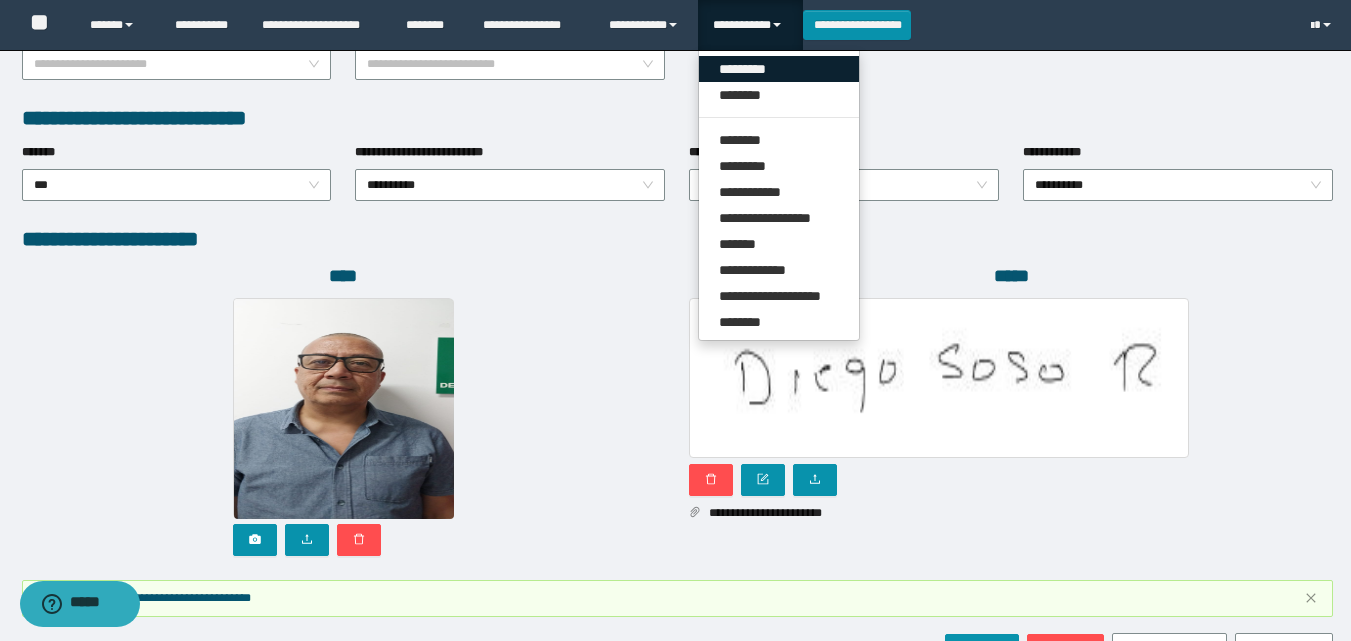 click on "*********" at bounding box center (779, 69) 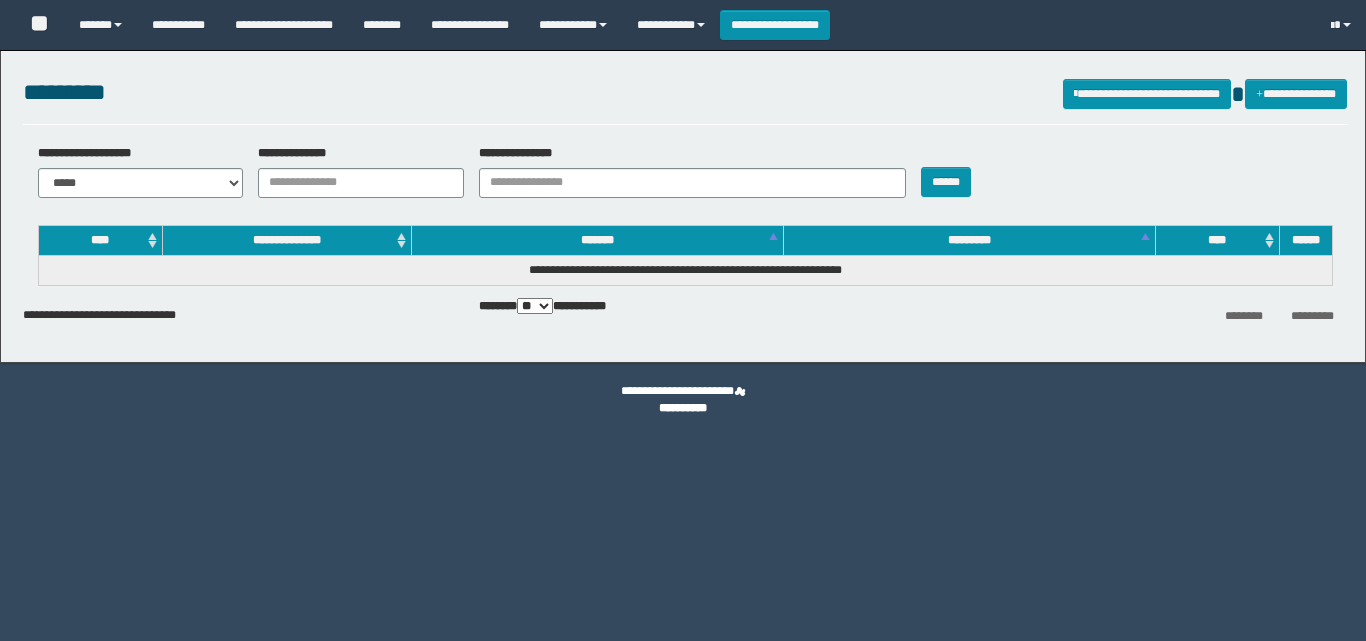 scroll, scrollTop: 0, scrollLeft: 0, axis: both 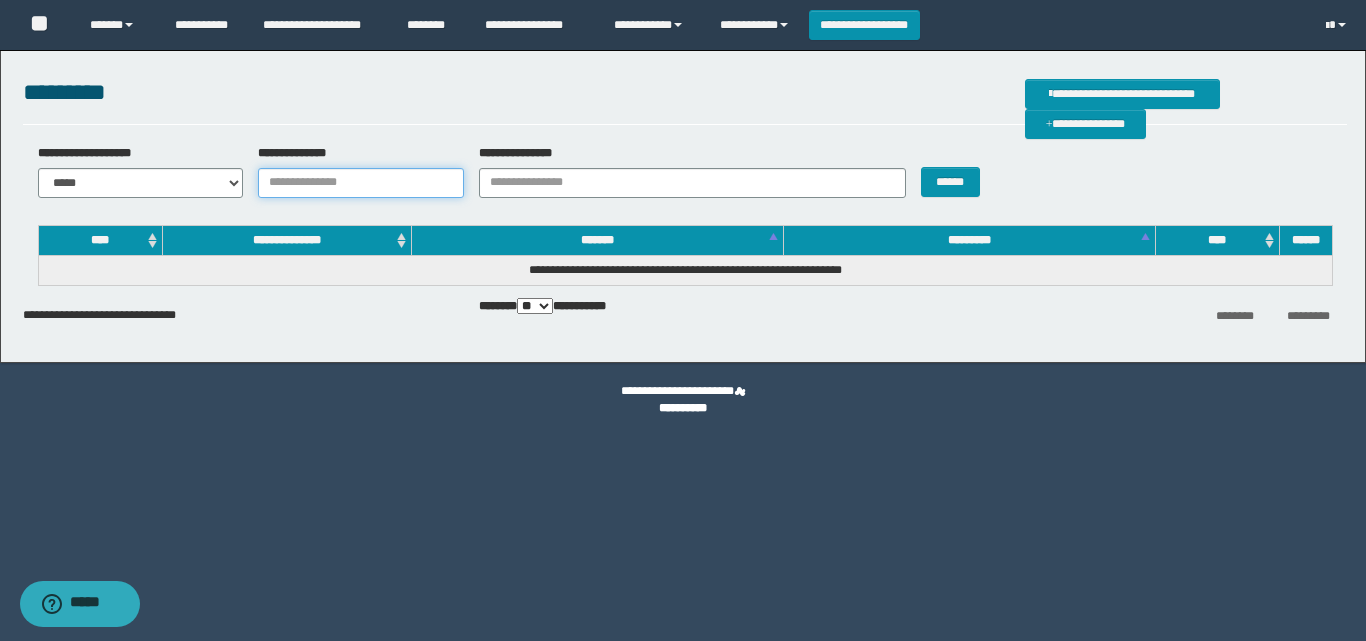 click on "**********" at bounding box center [361, 183] 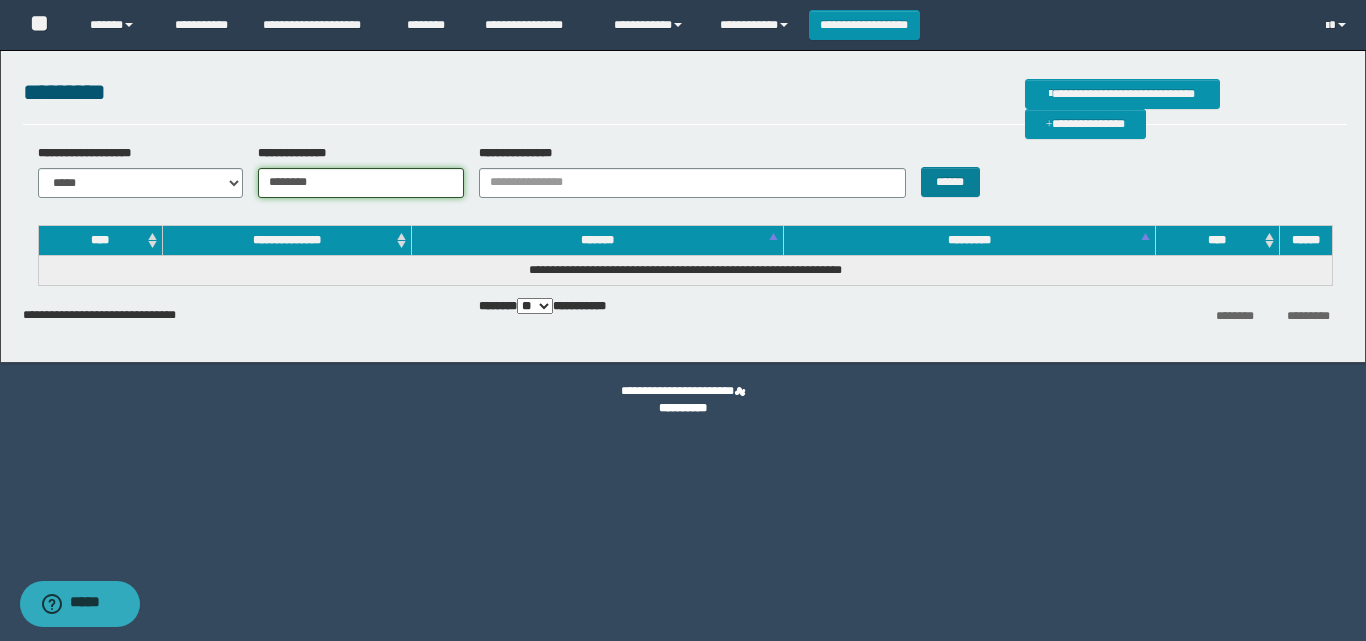 type on "********" 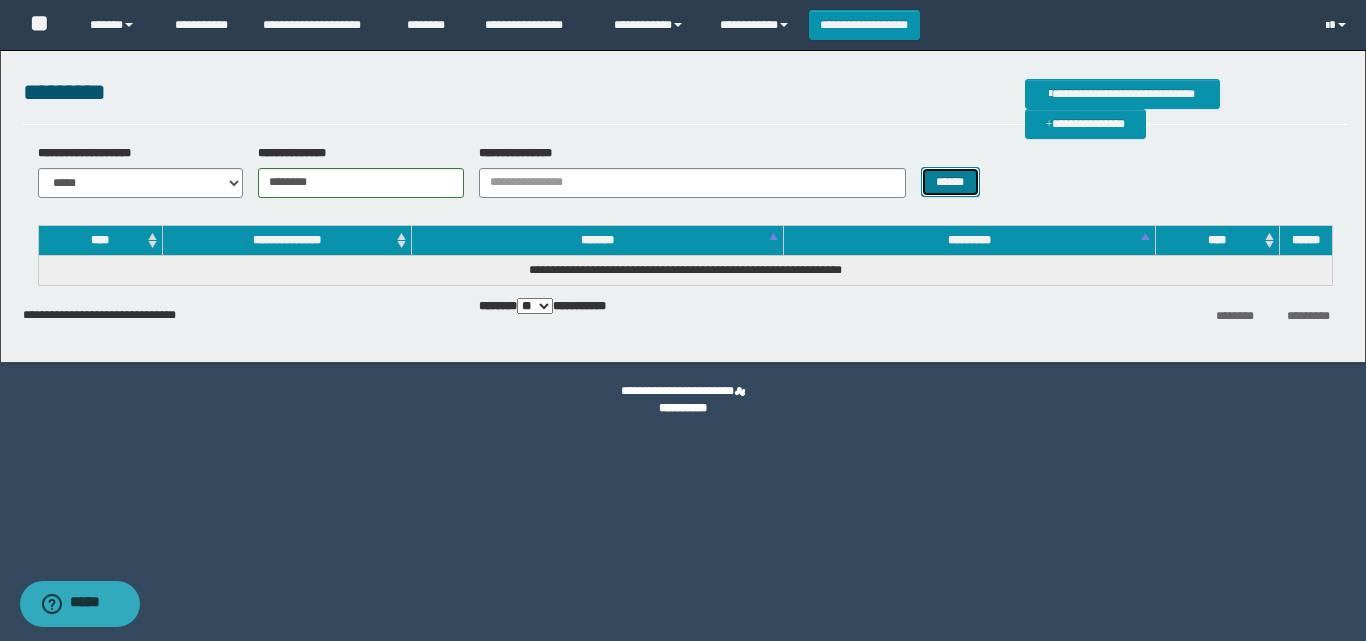 click on "******" at bounding box center [950, 182] 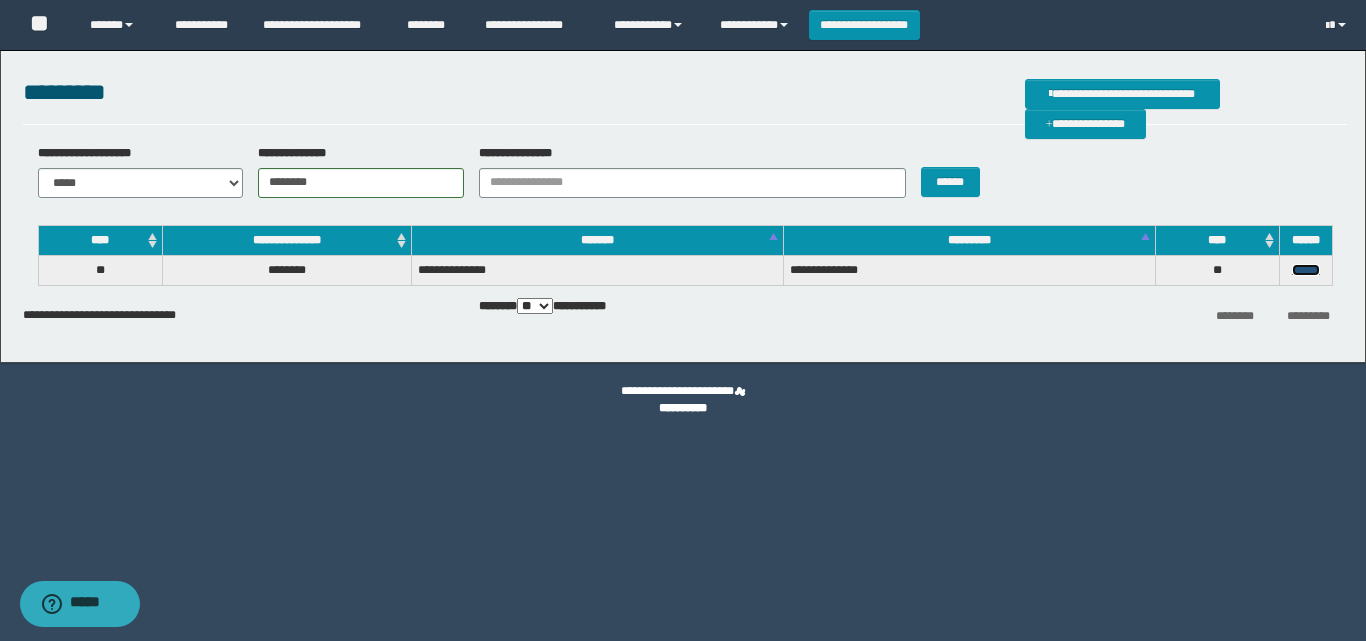 click on "******" at bounding box center [1306, 270] 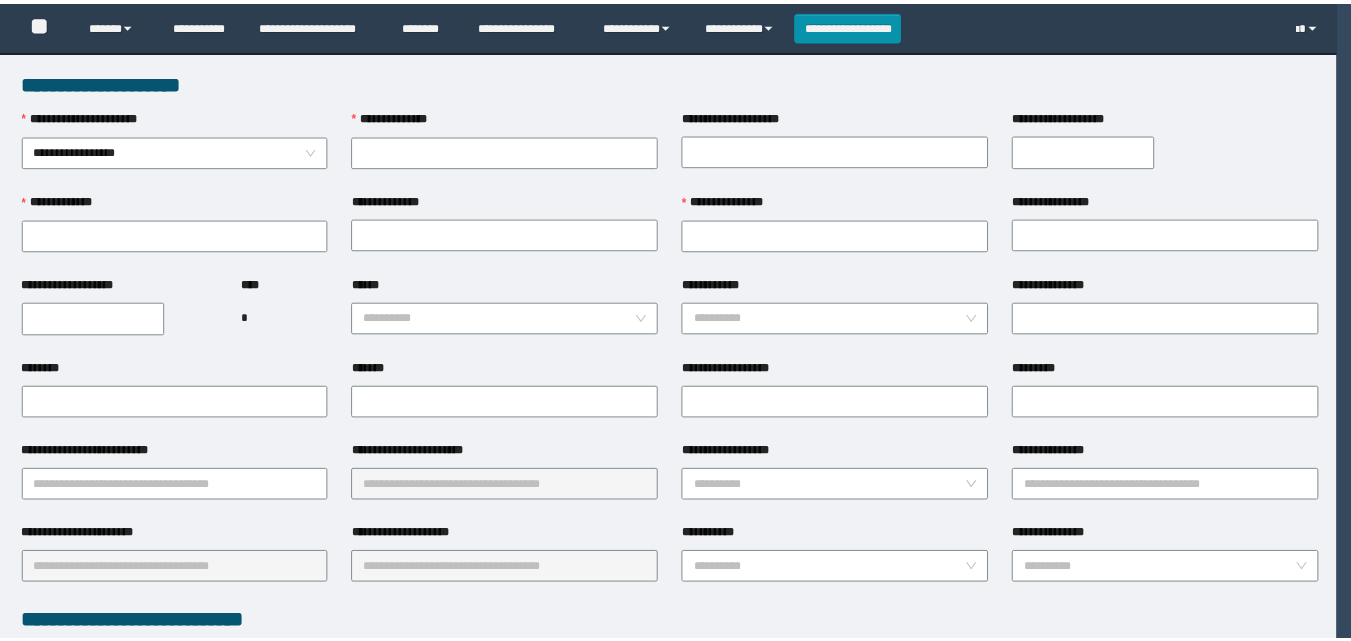 scroll, scrollTop: 0, scrollLeft: 0, axis: both 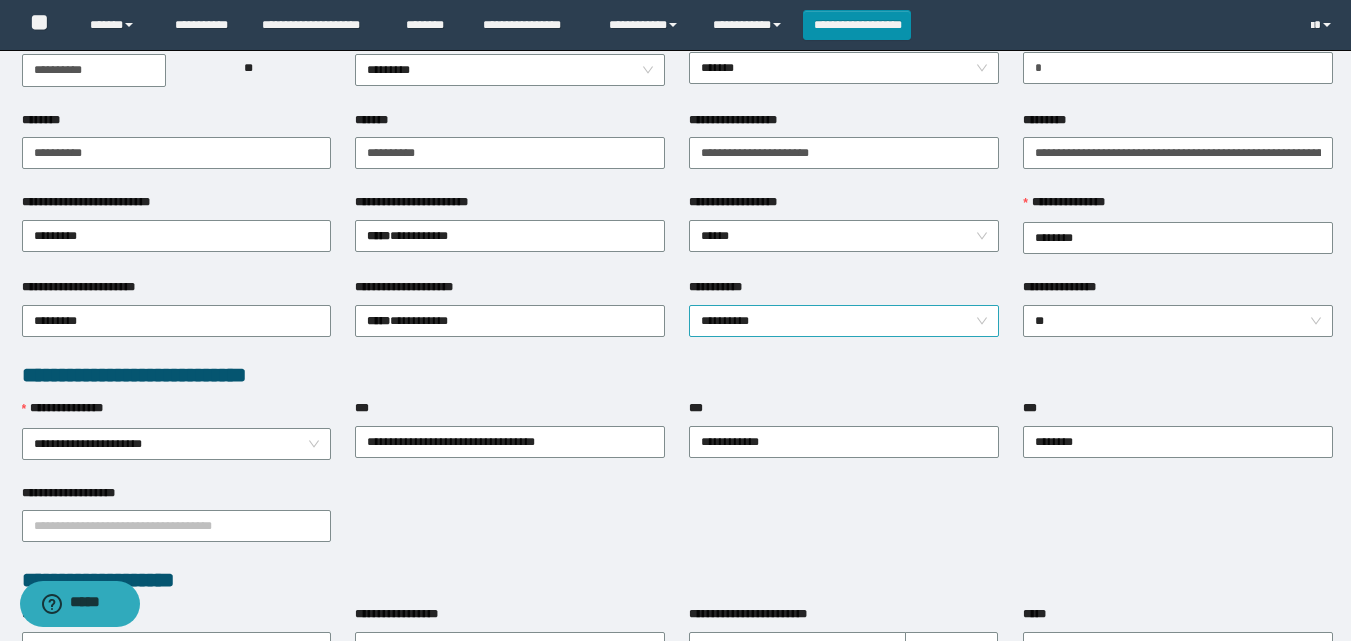 click on "**********" at bounding box center (844, 321) 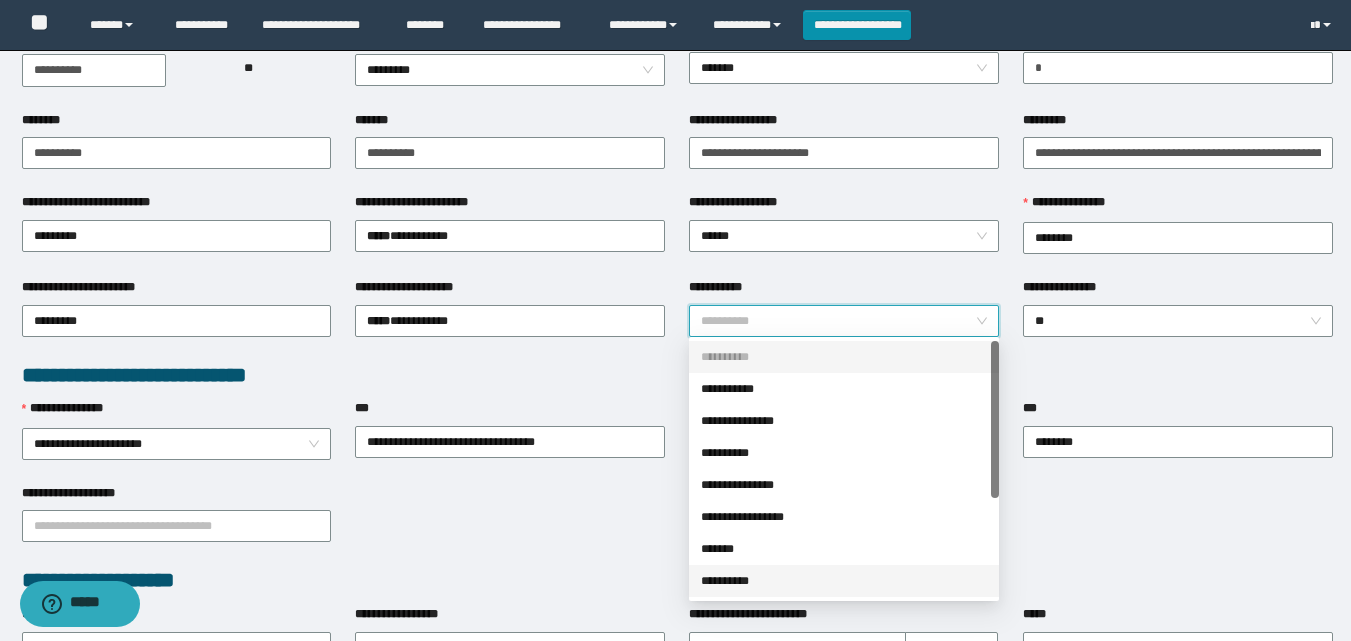 click on "**********" at bounding box center (844, 581) 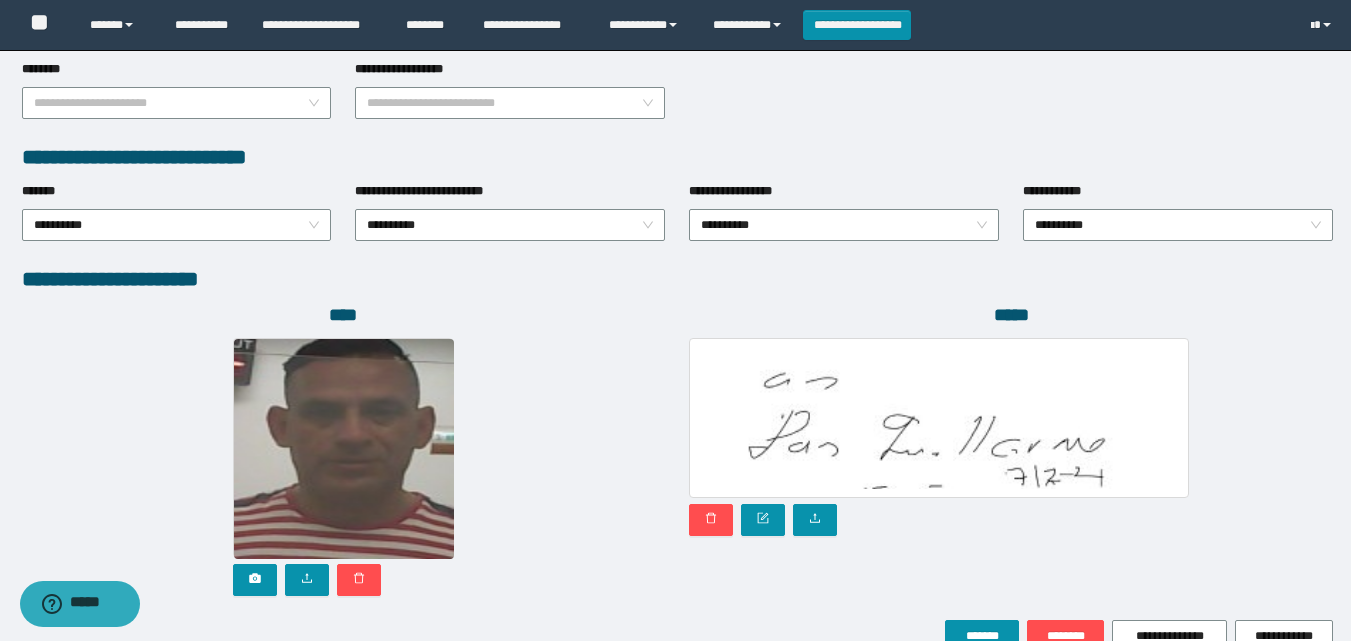 scroll, scrollTop: 1064, scrollLeft: 0, axis: vertical 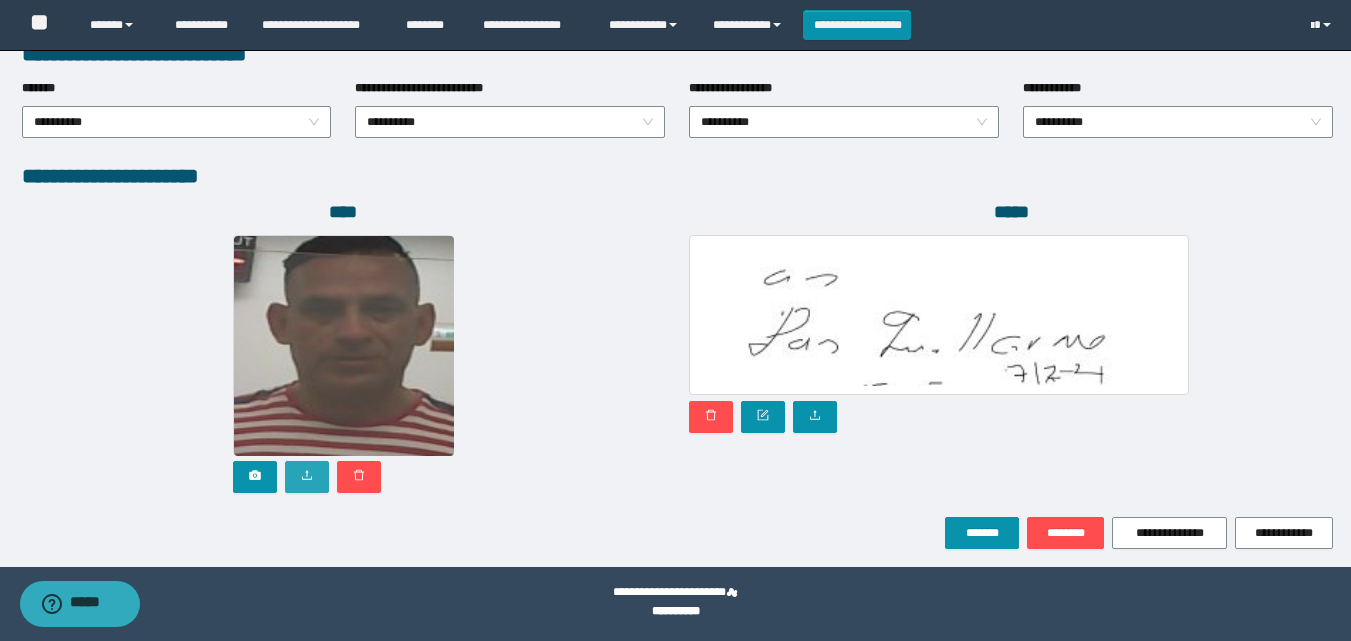 click at bounding box center (307, 477) 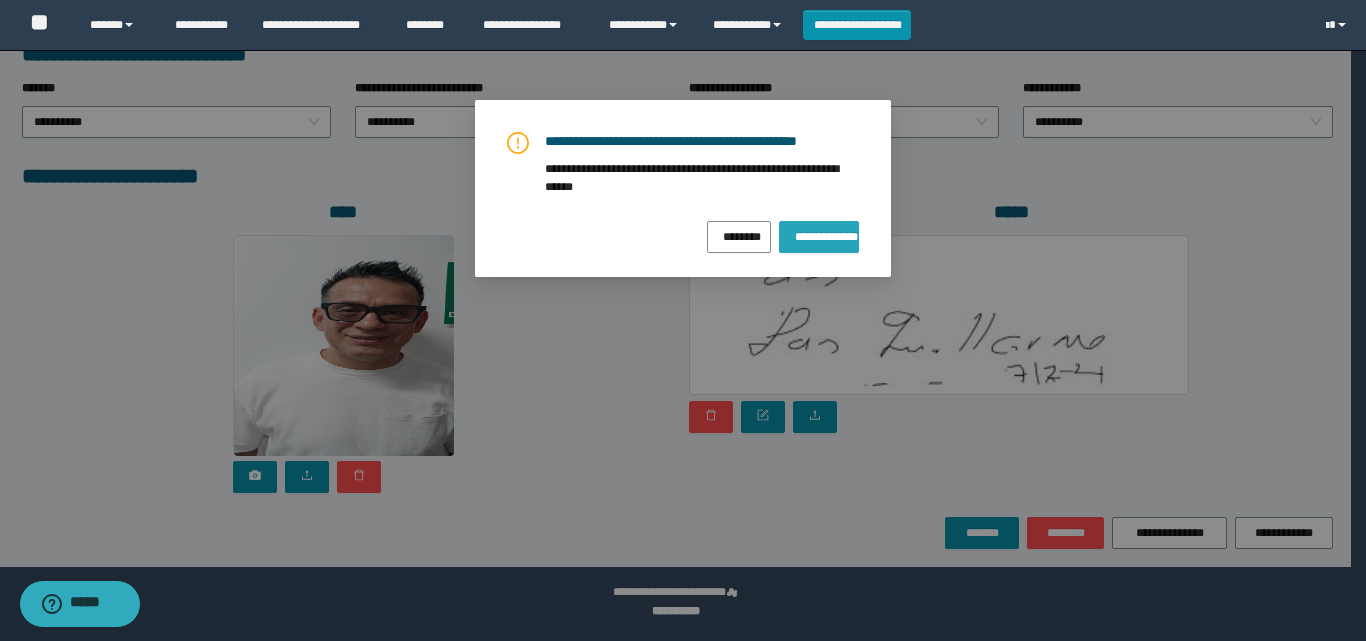 click on "**********" at bounding box center [819, 234] 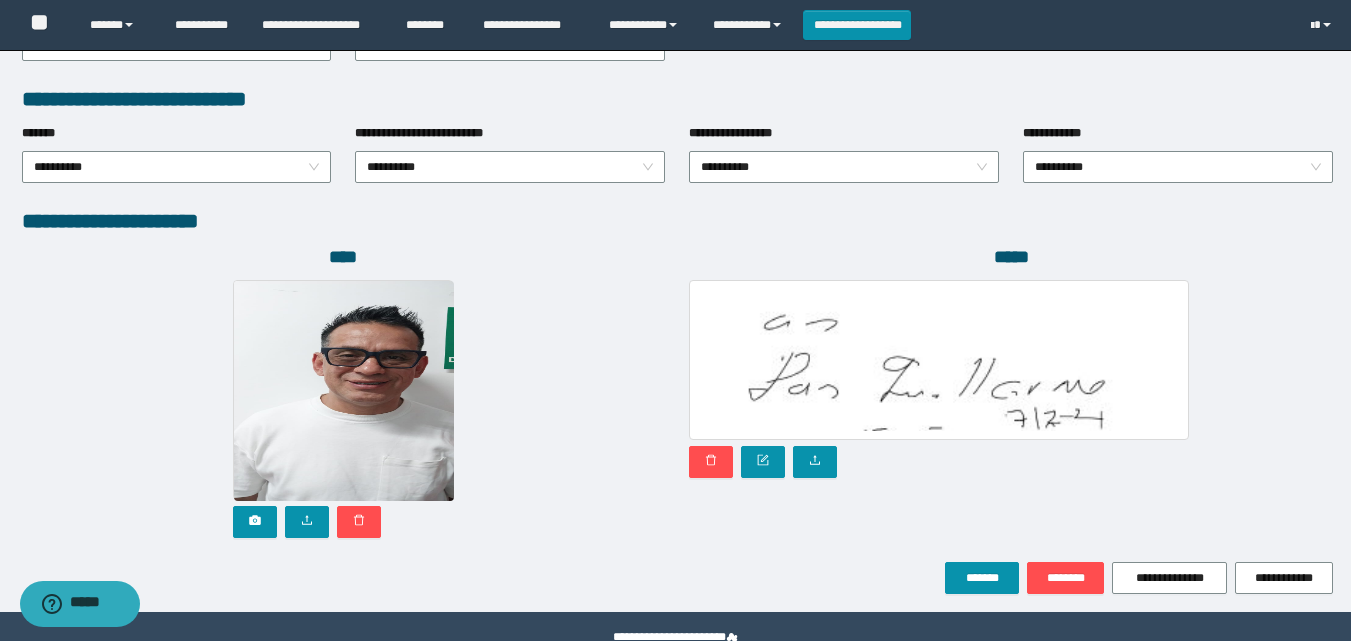 scroll, scrollTop: 1064, scrollLeft: 0, axis: vertical 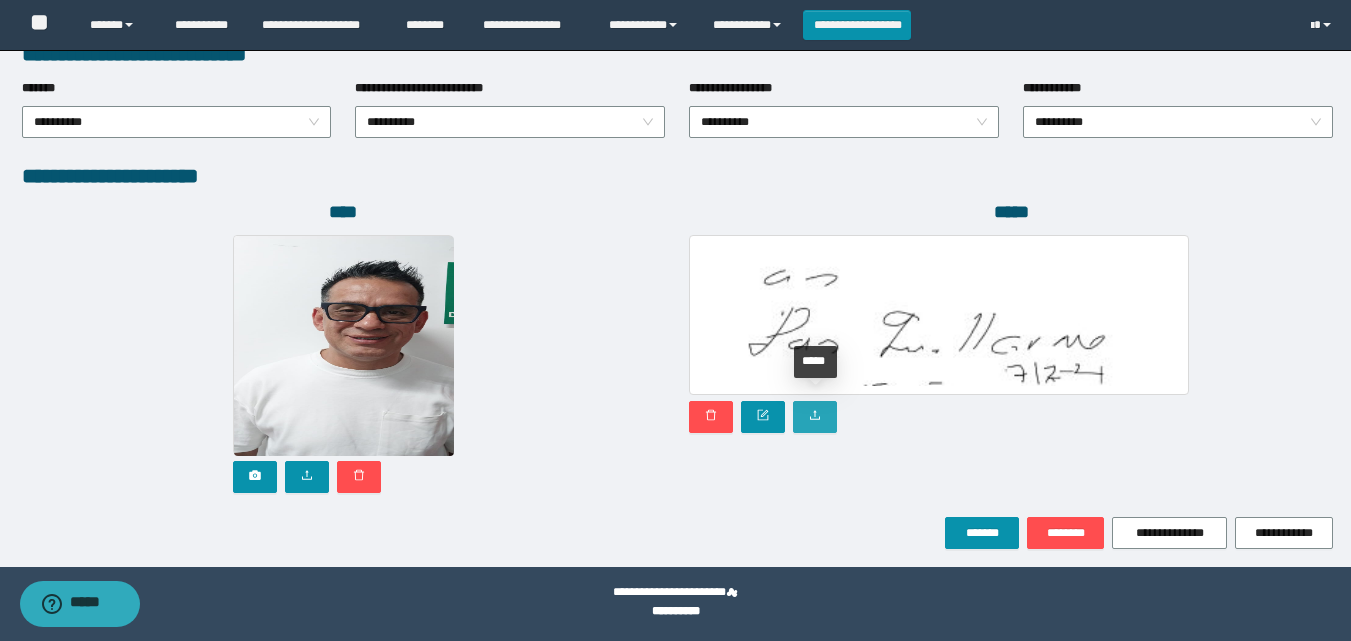 click at bounding box center (815, 417) 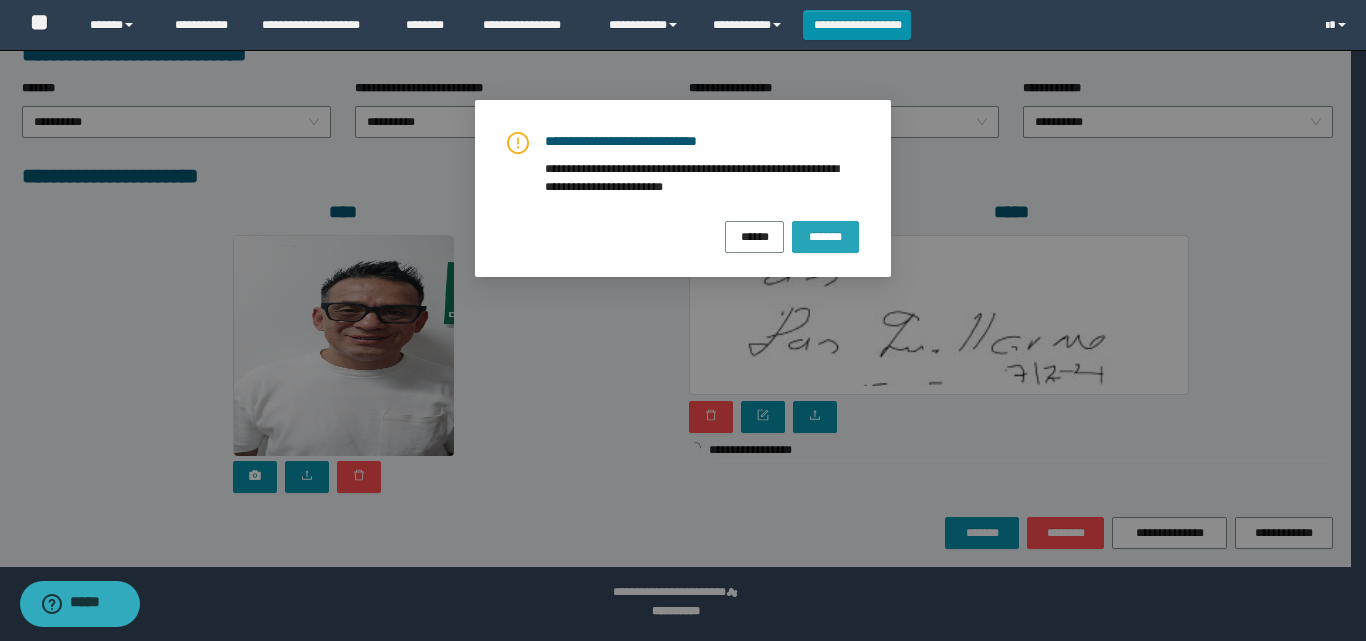 click on "*******" at bounding box center (825, 236) 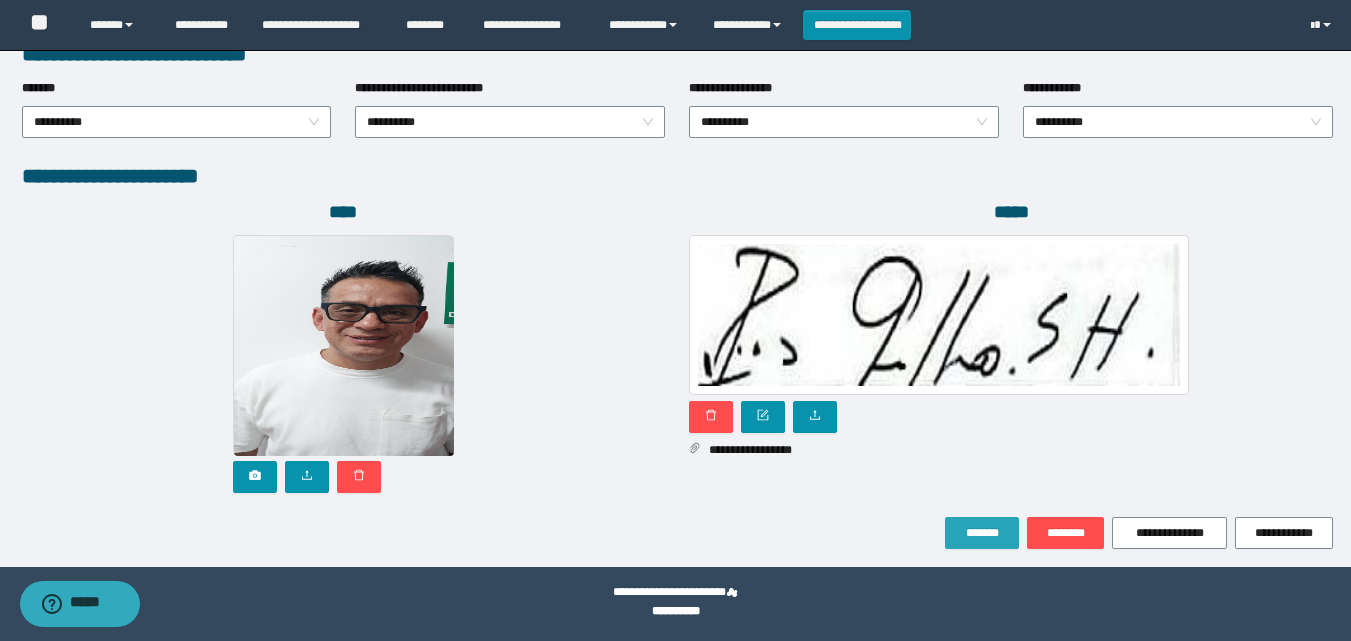 click on "*******" at bounding box center (982, 533) 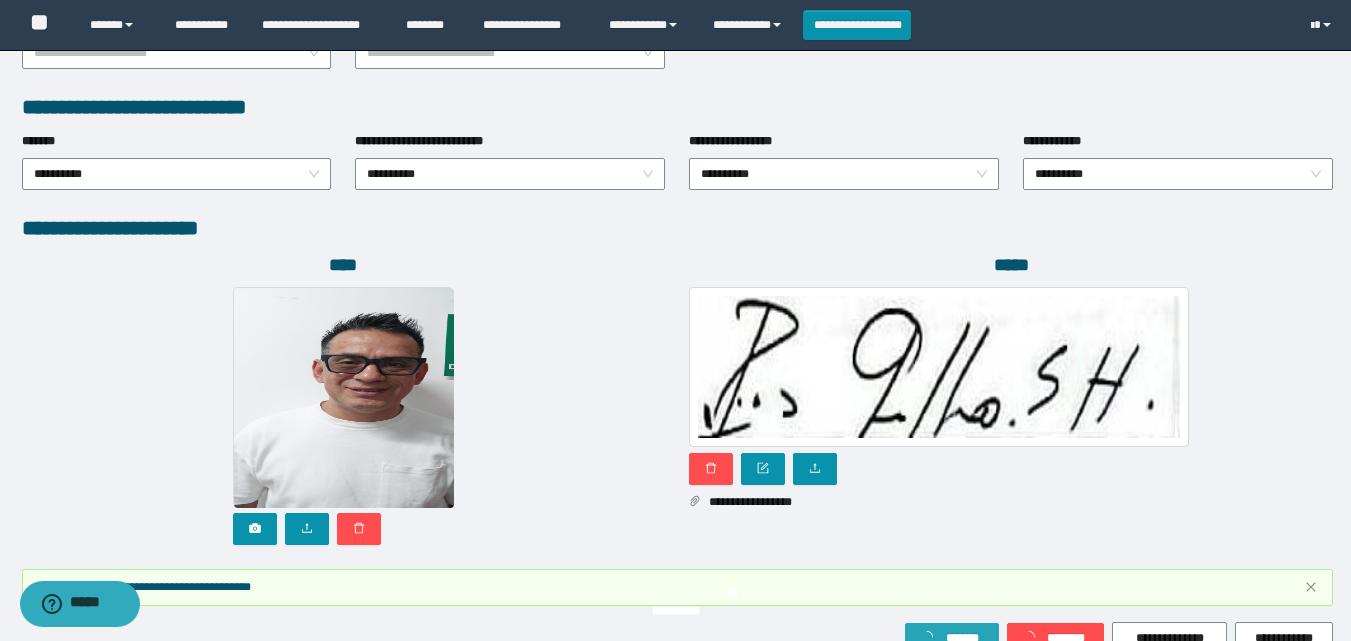 scroll, scrollTop: 1117, scrollLeft: 0, axis: vertical 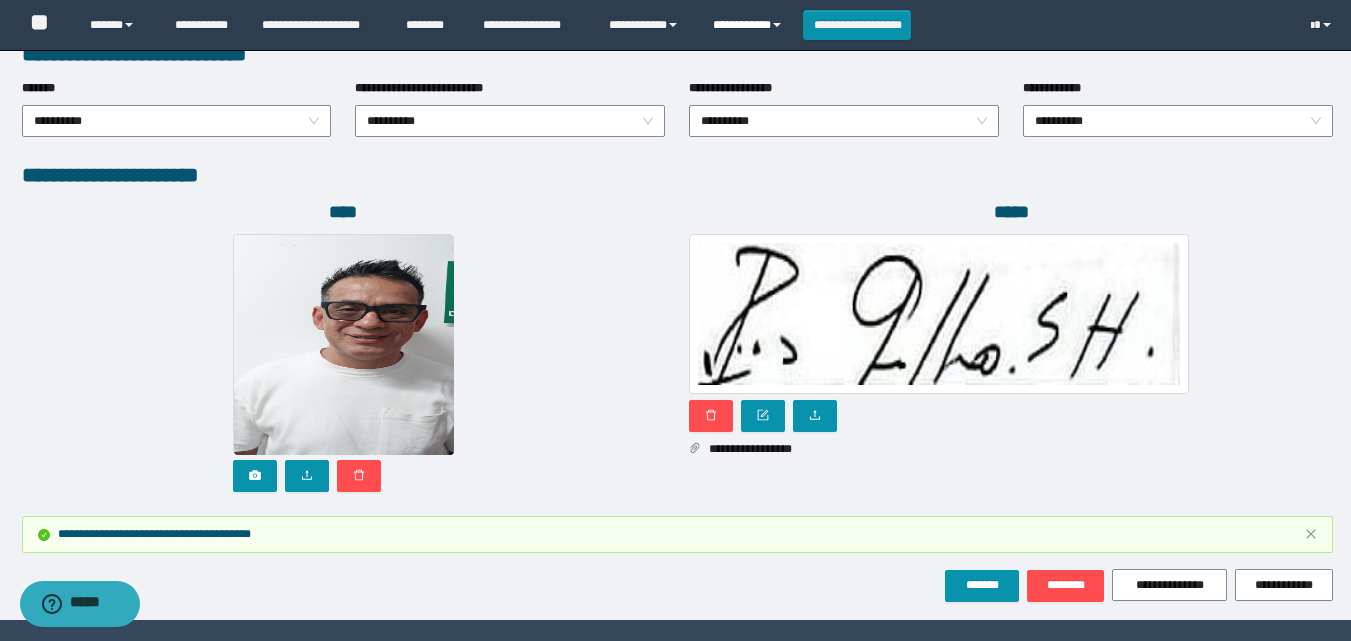 click on "**********" at bounding box center [750, 25] 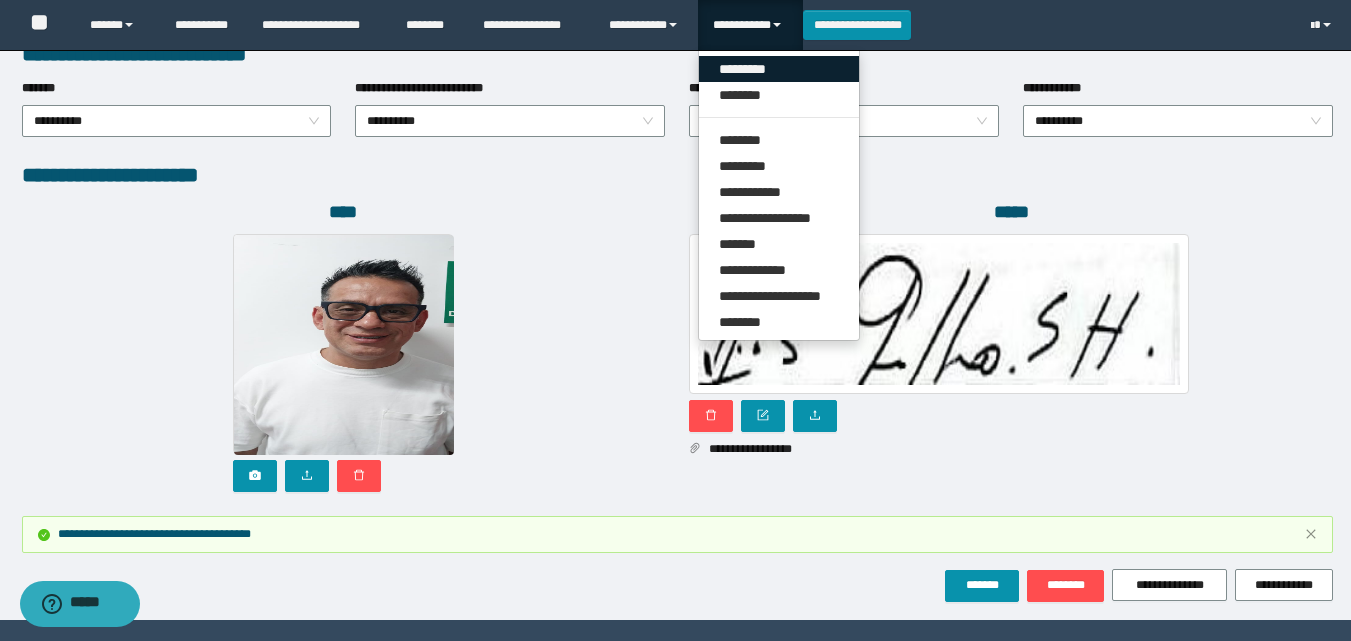 click on "*********" at bounding box center (779, 69) 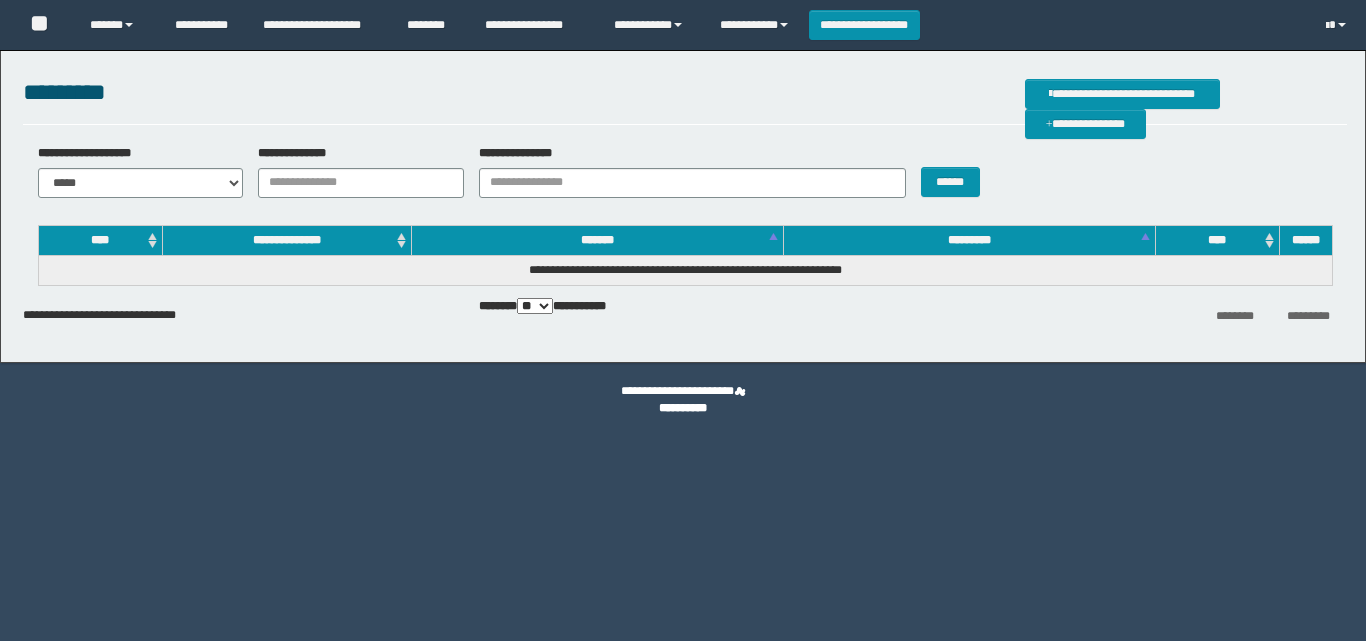 scroll, scrollTop: 0, scrollLeft: 0, axis: both 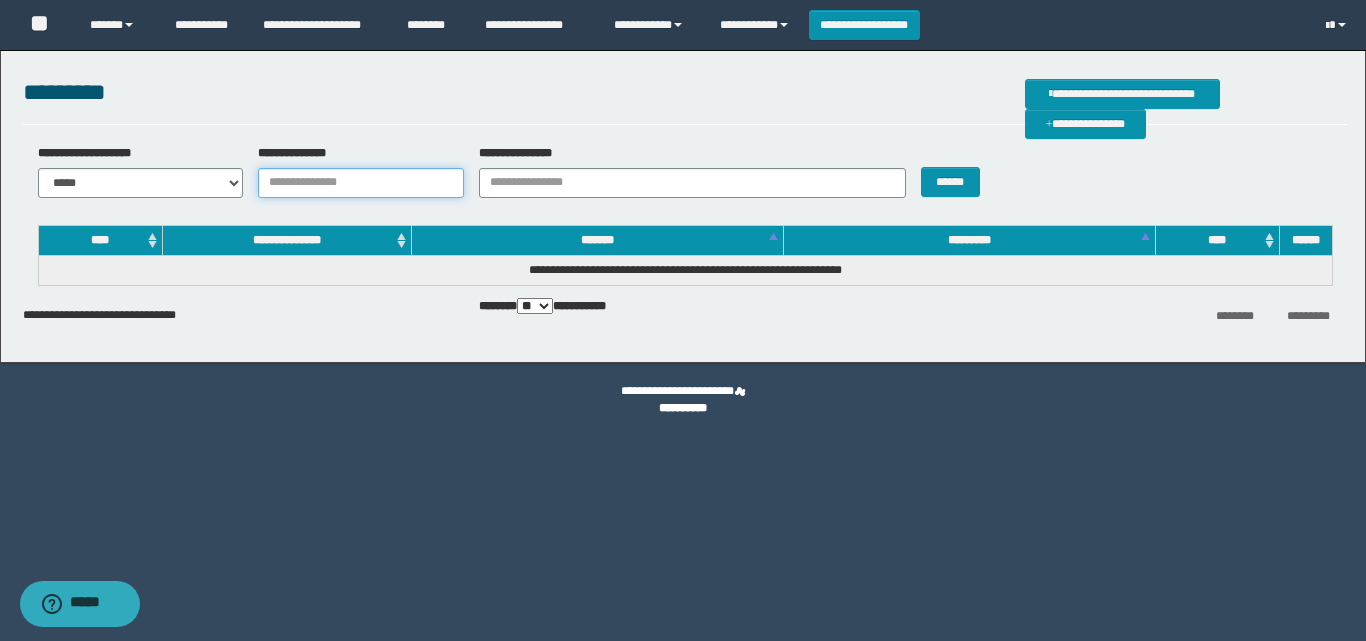 click on "**********" at bounding box center (361, 183) 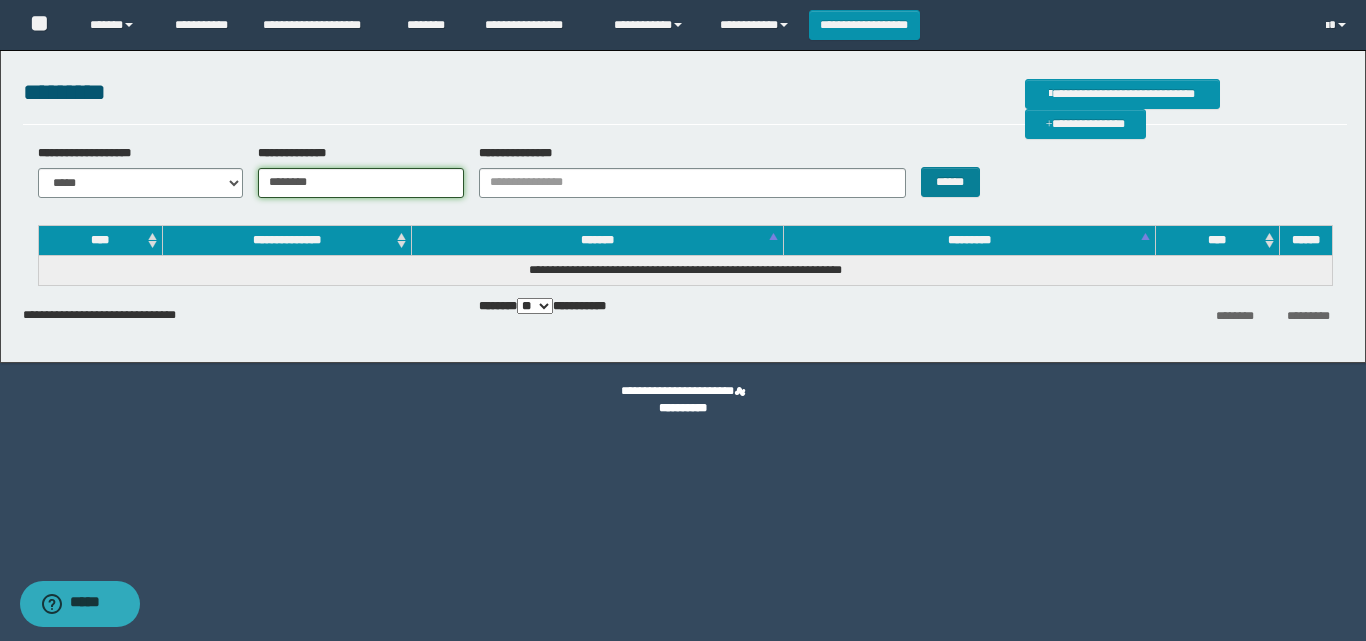 type on "********" 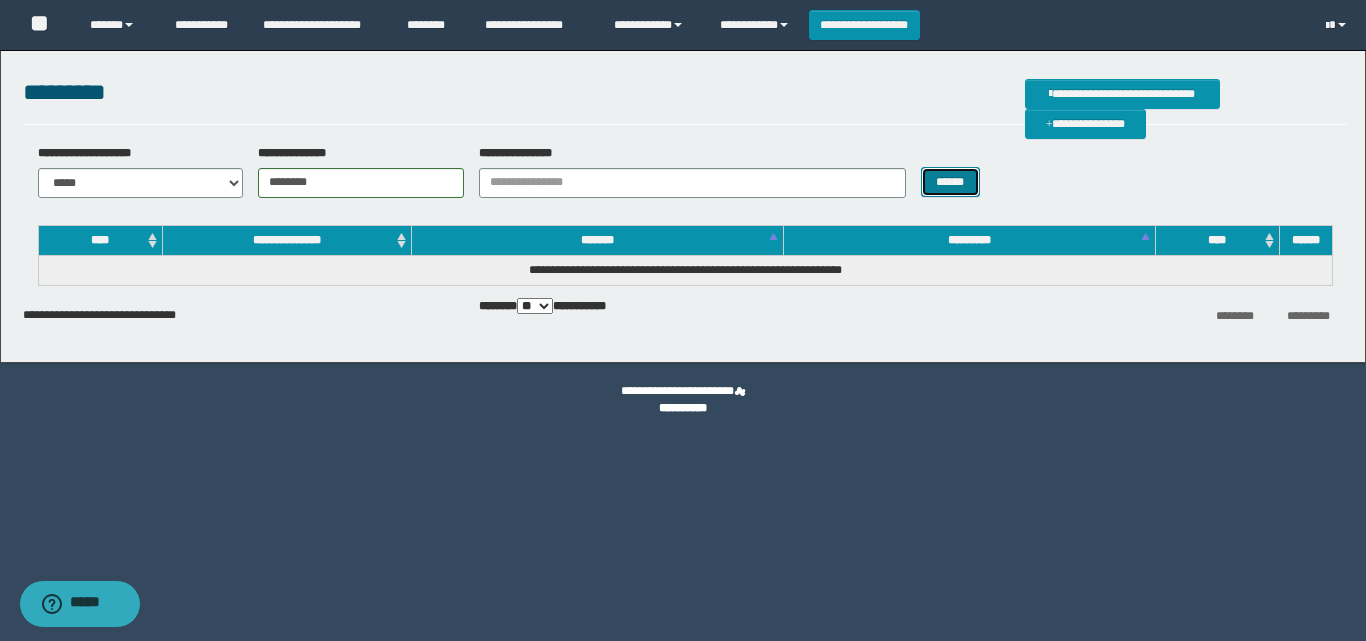 click on "******" at bounding box center [950, 182] 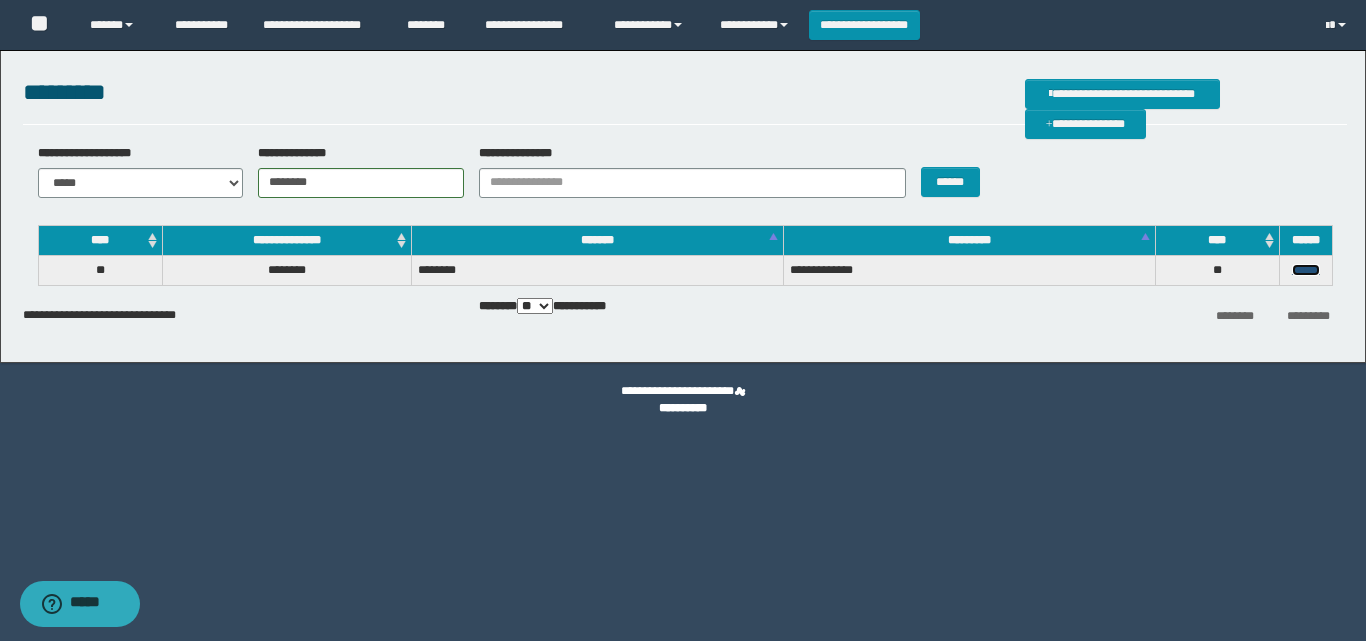 click on "******" at bounding box center [1306, 270] 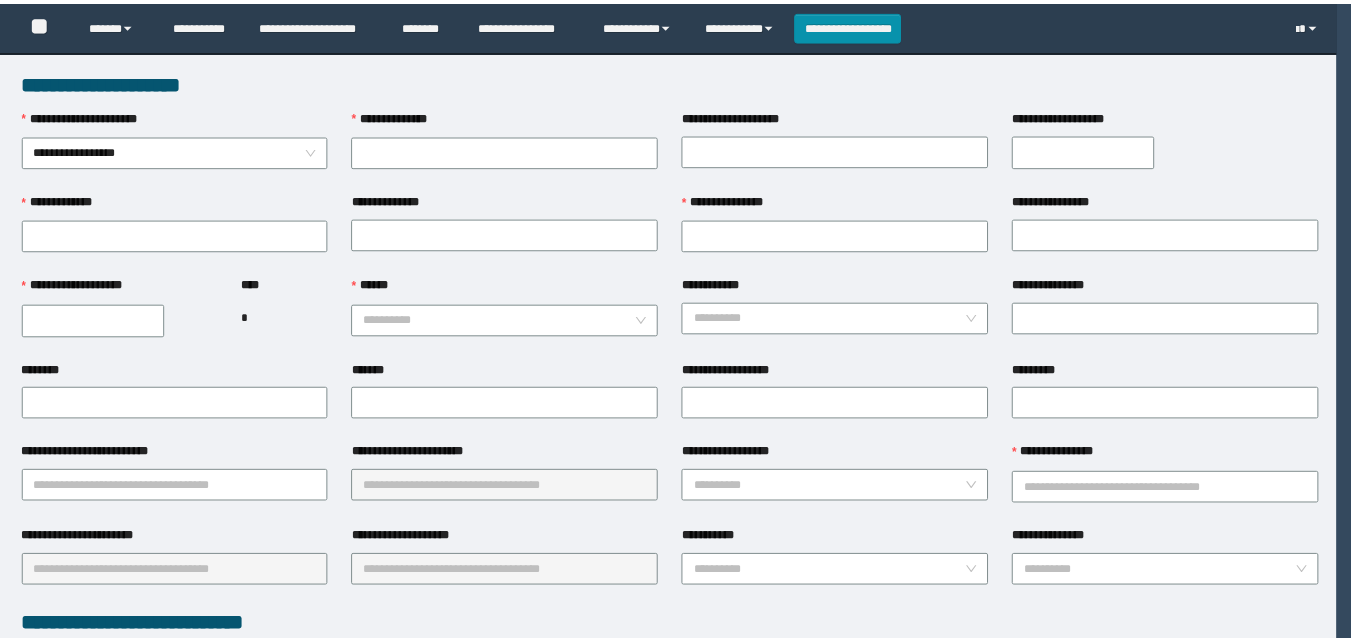scroll, scrollTop: 0, scrollLeft: 0, axis: both 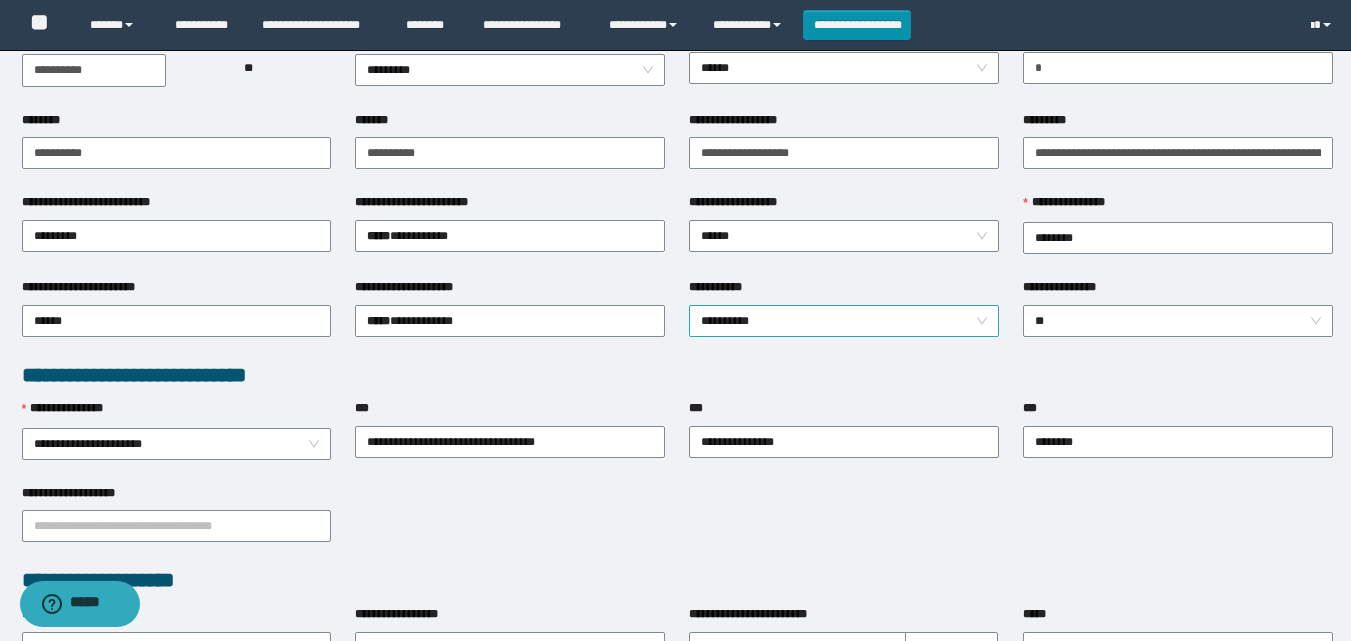 click on "**********" at bounding box center [844, 321] 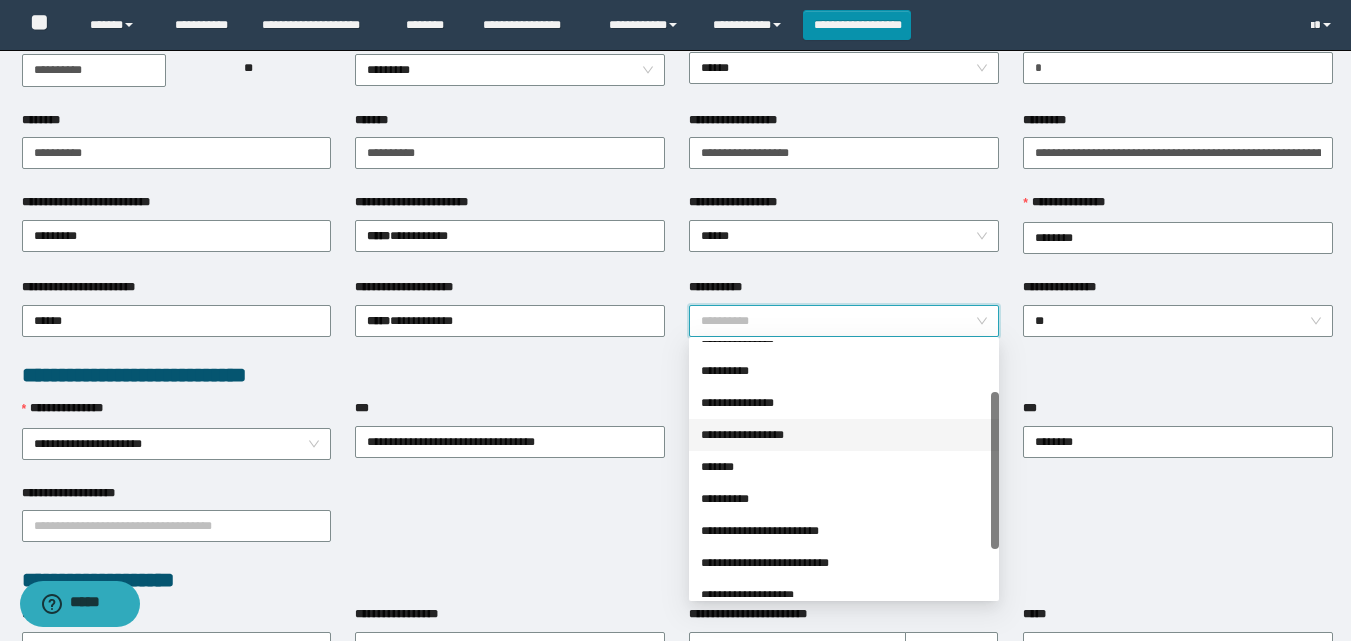 scroll, scrollTop: 160, scrollLeft: 0, axis: vertical 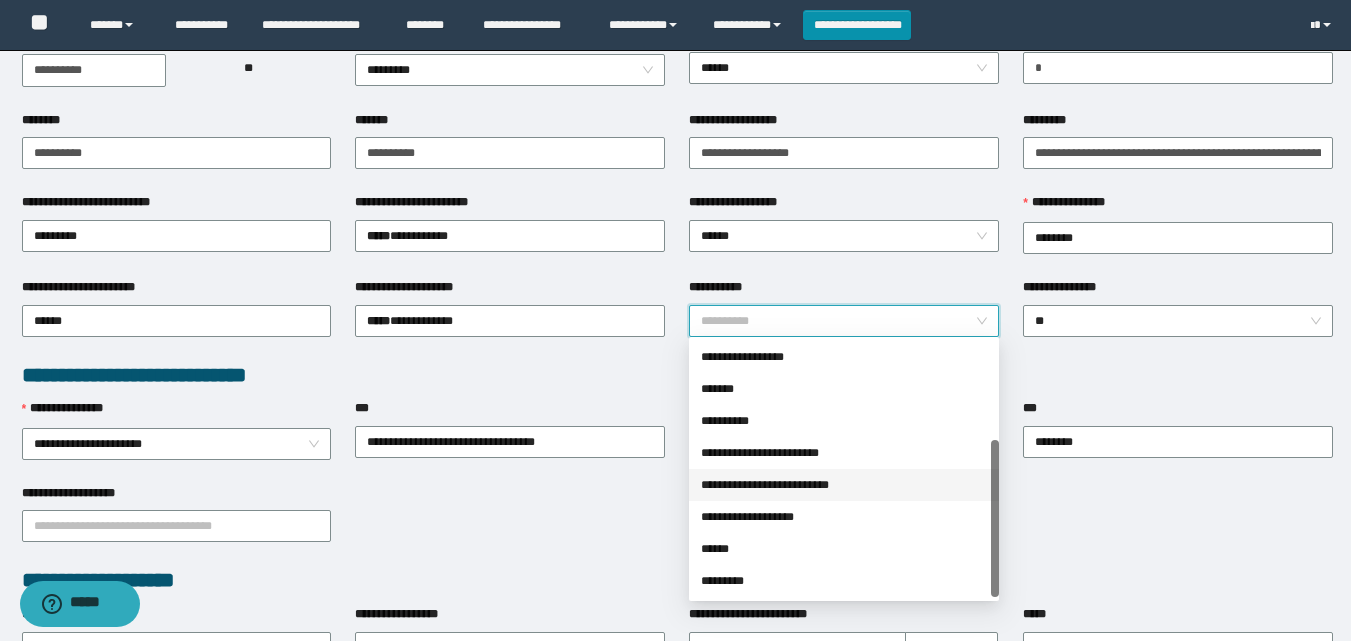 click on "**********" at bounding box center [844, 485] 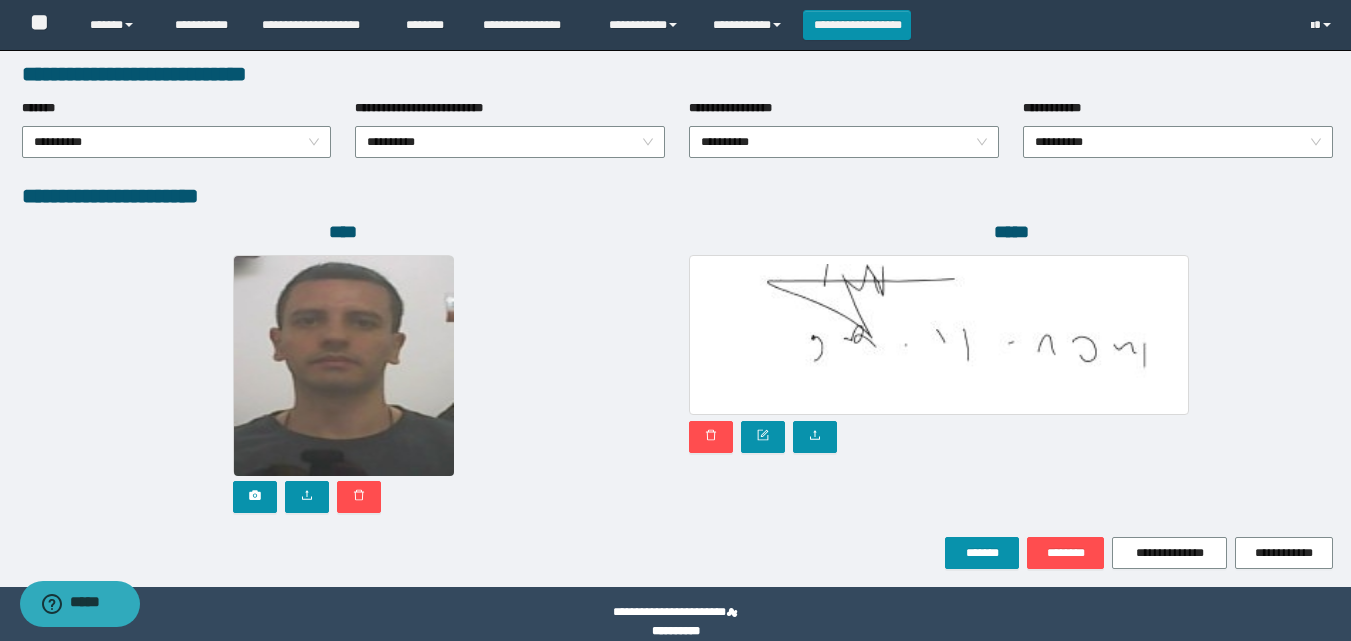 scroll, scrollTop: 1064, scrollLeft: 0, axis: vertical 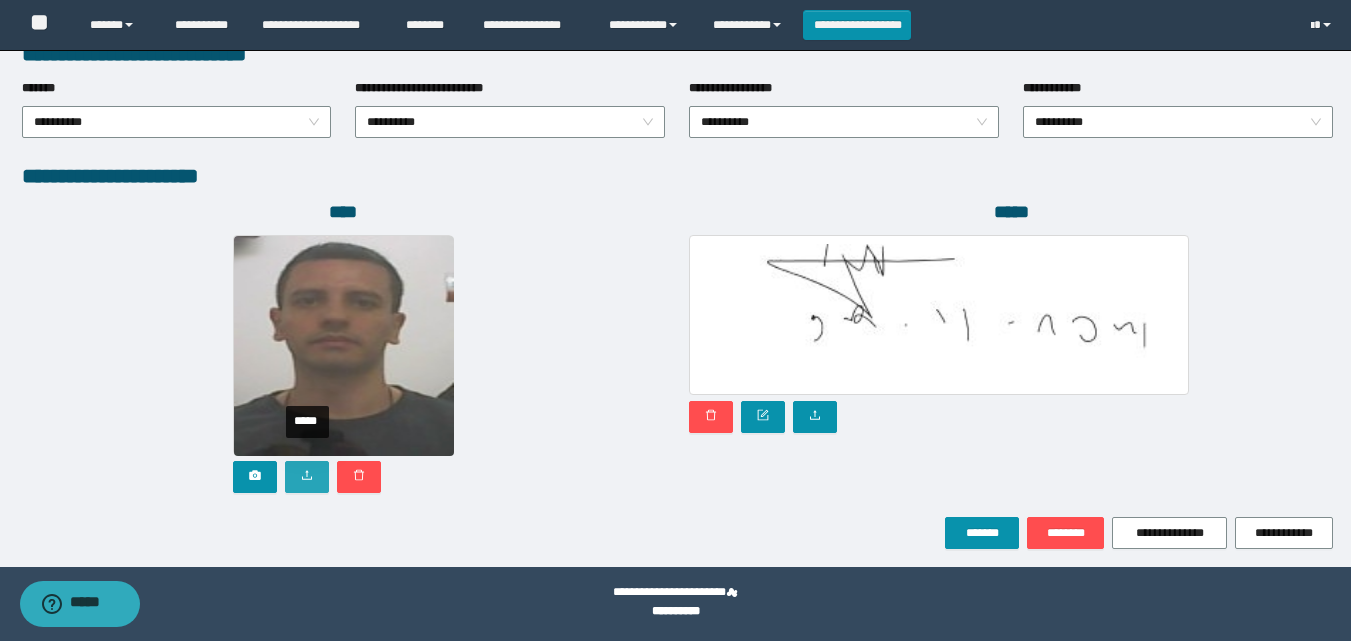 click 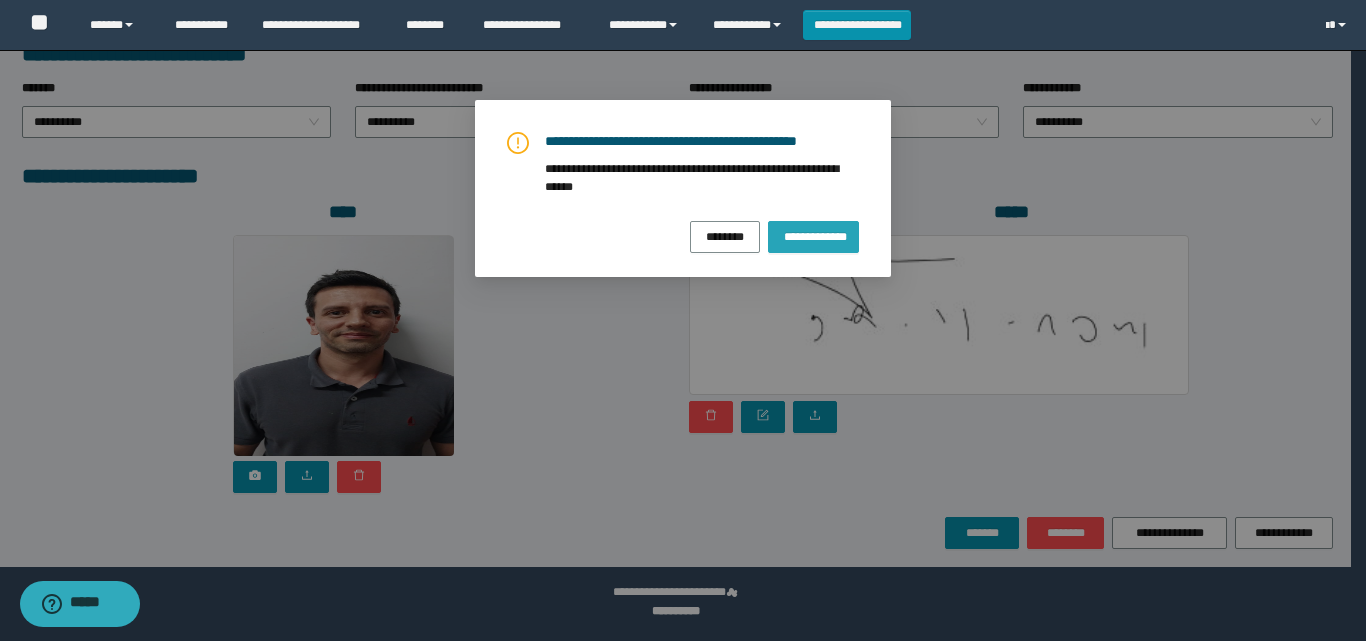 click on "**********" at bounding box center (813, 236) 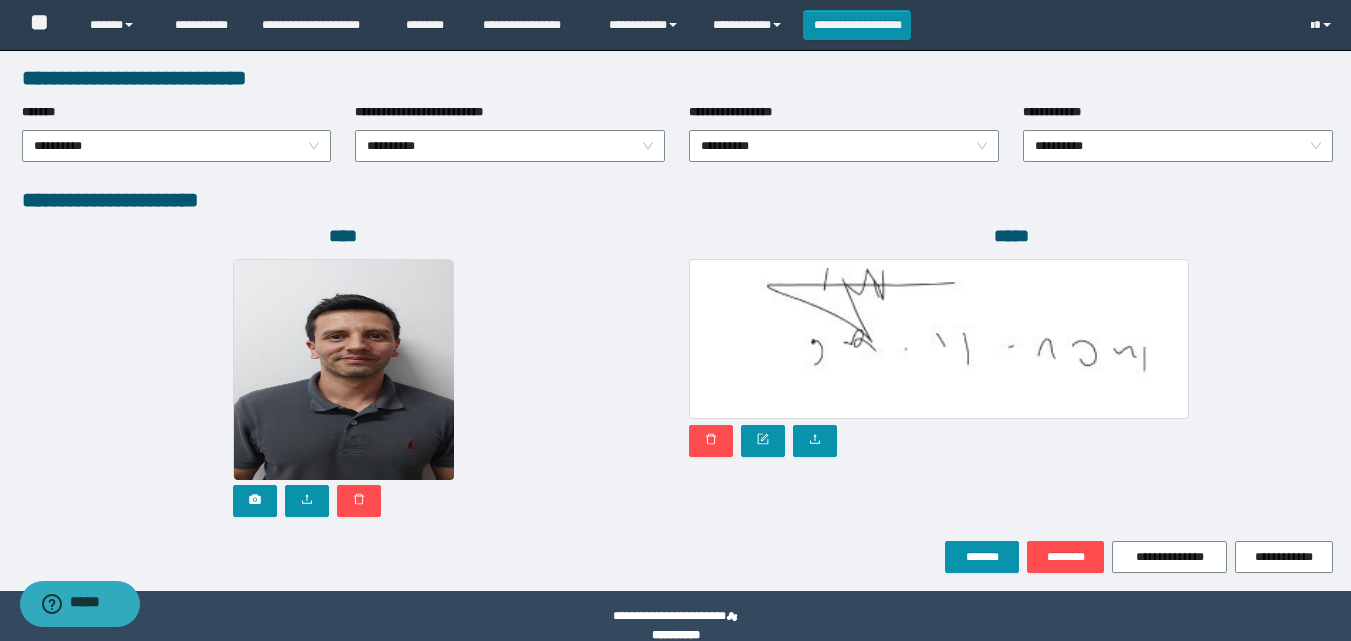 scroll, scrollTop: 1064, scrollLeft: 0, axis: vertical 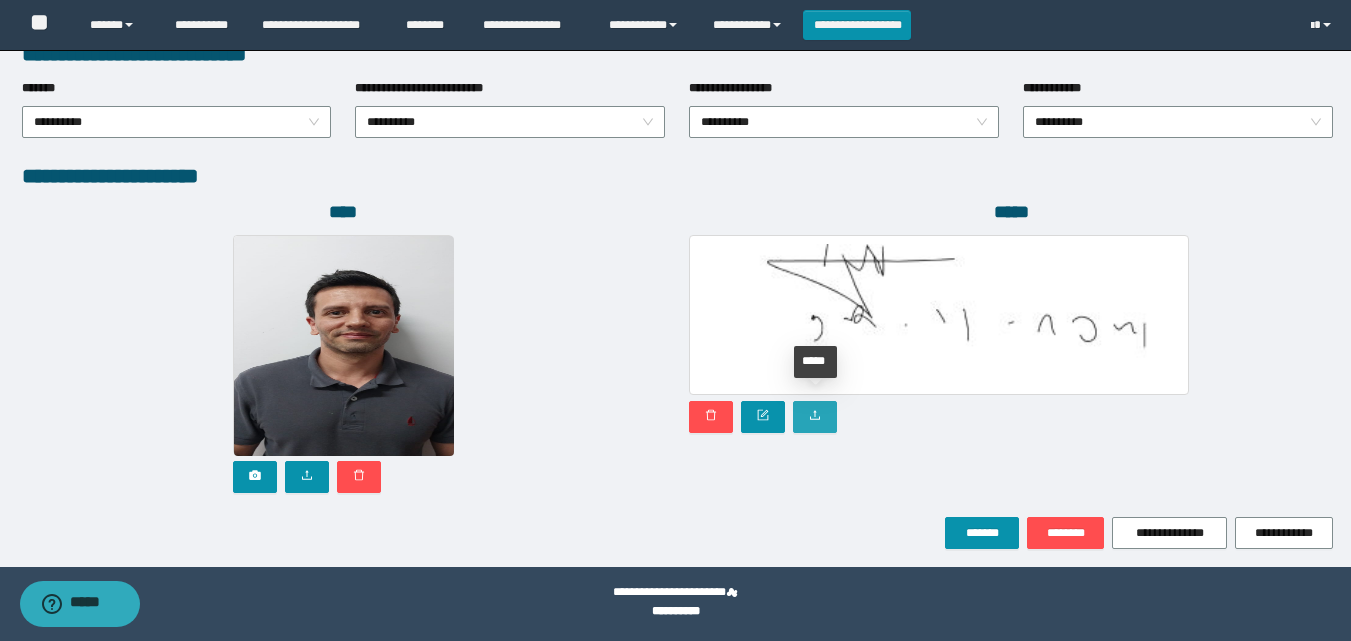 click 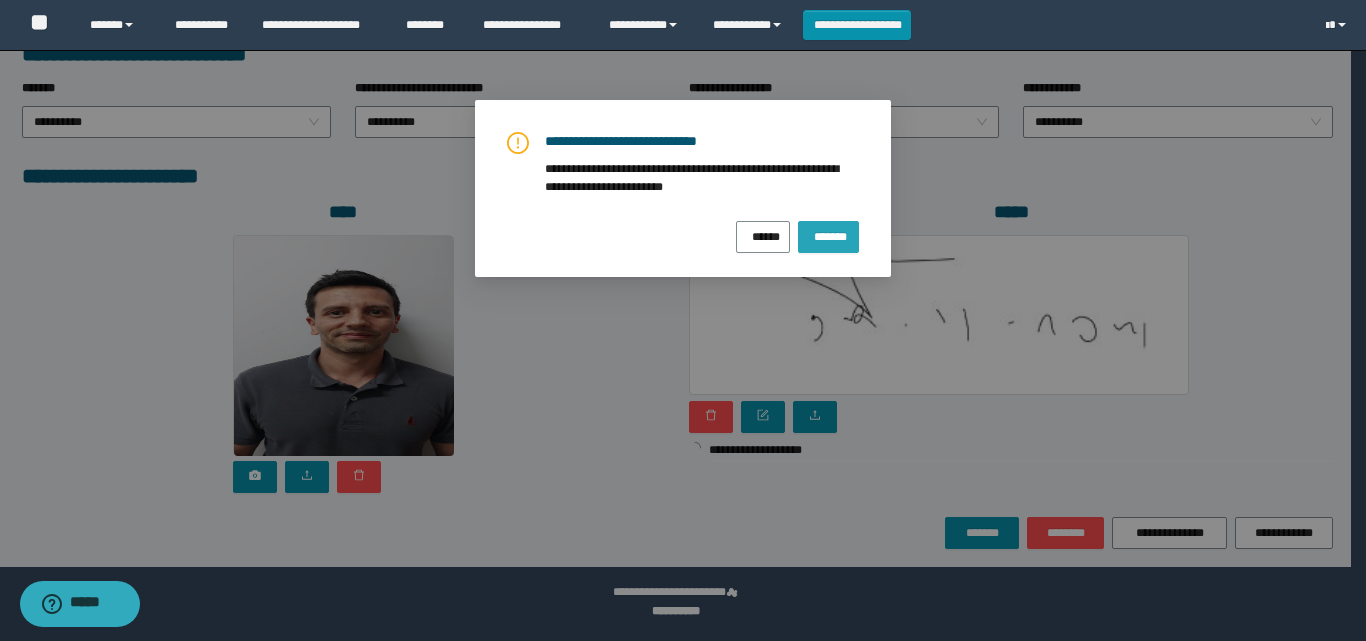 click on "*******" at bounding box center (828, 237) 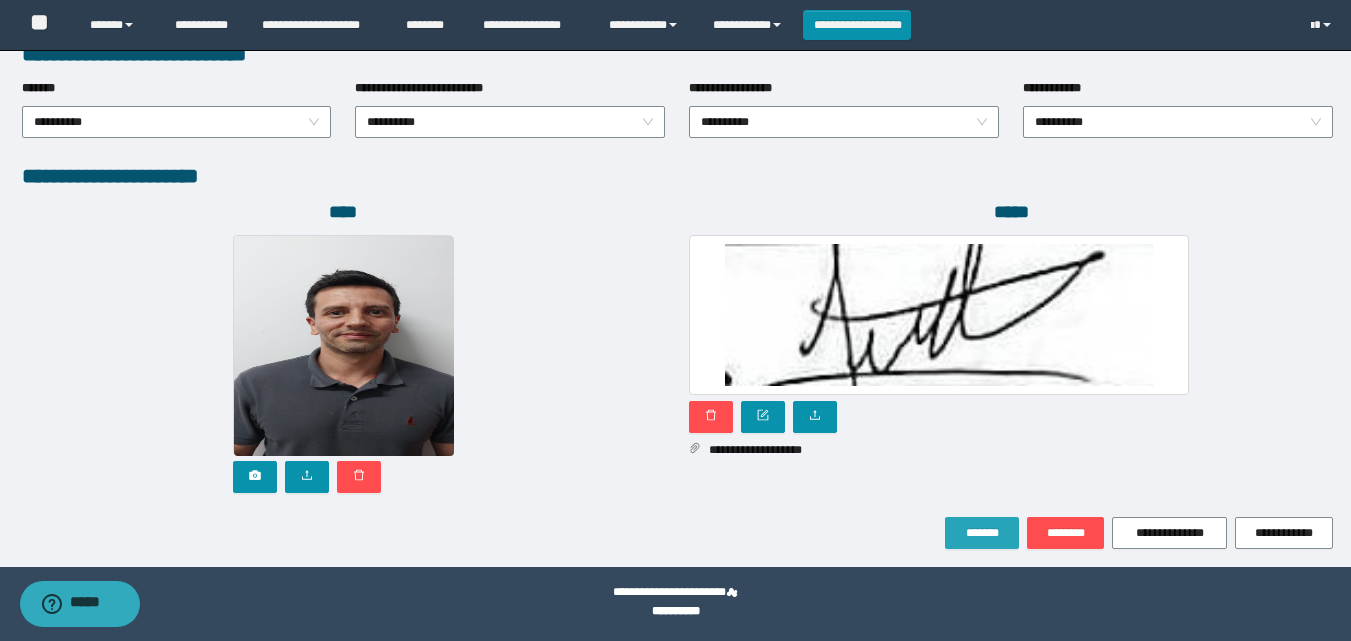 click on "*******" at bounding box center [982, 533] 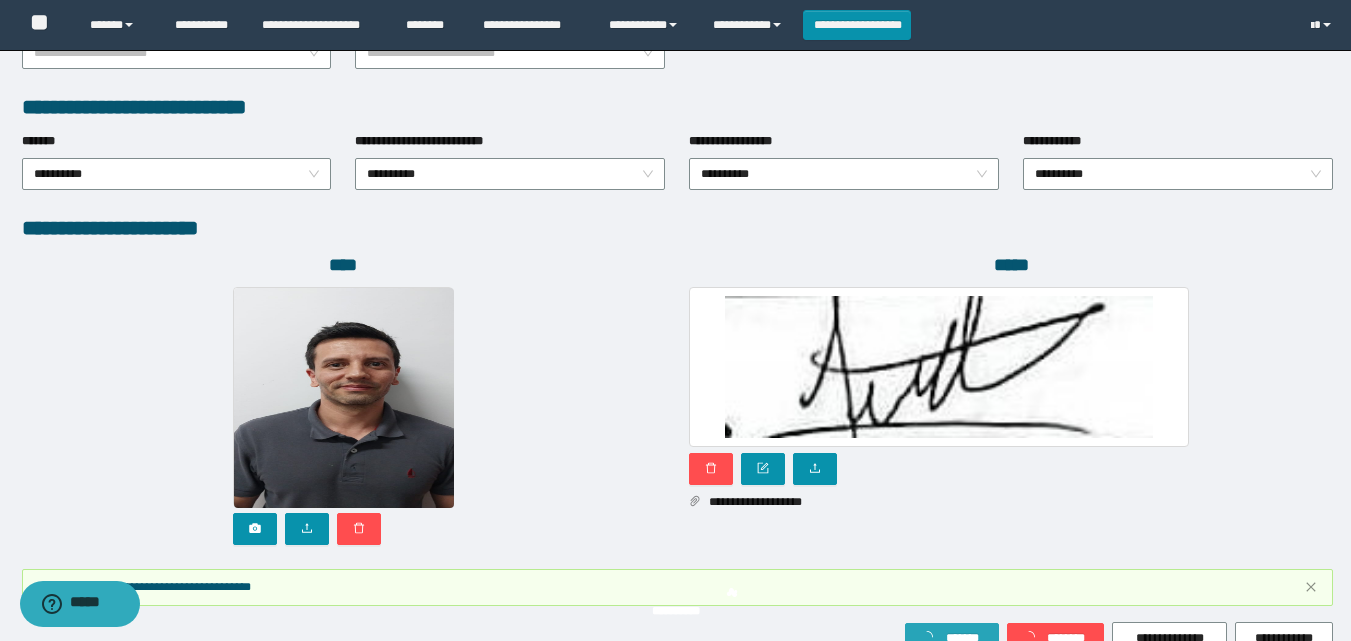 scroll, scrollTop: 1117, scrollLeft: 0, axis: vertical 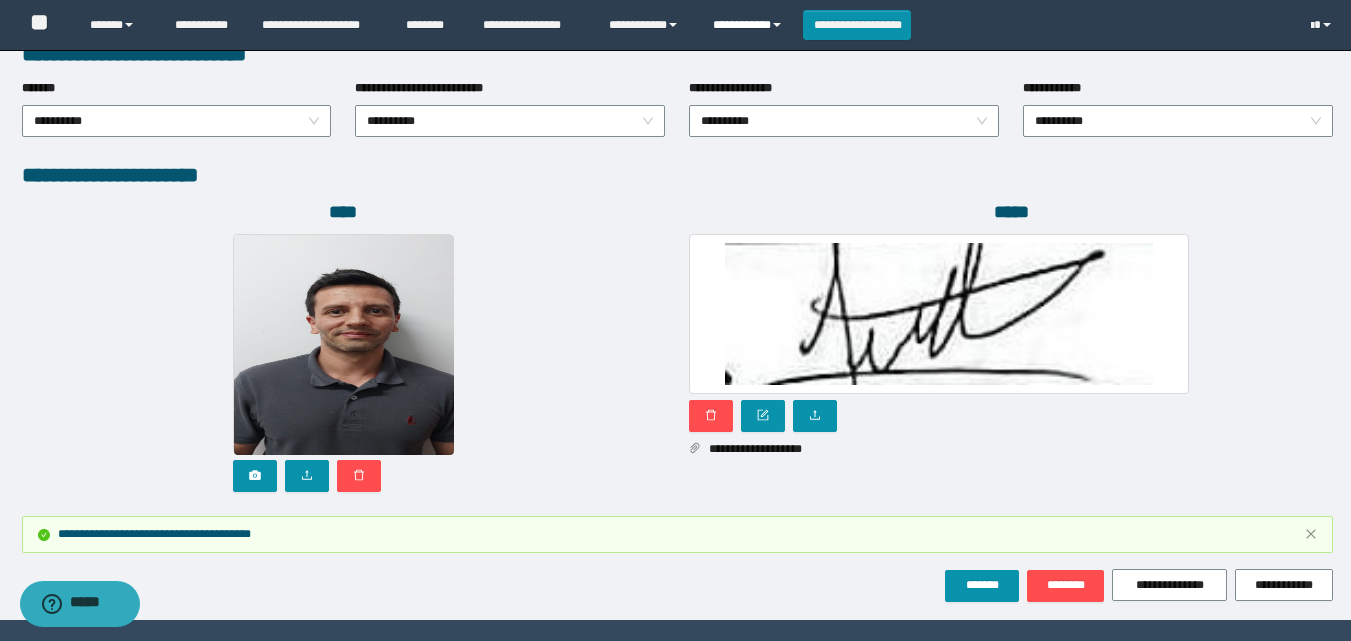 click on "**********" at bounding box center (750, 25) 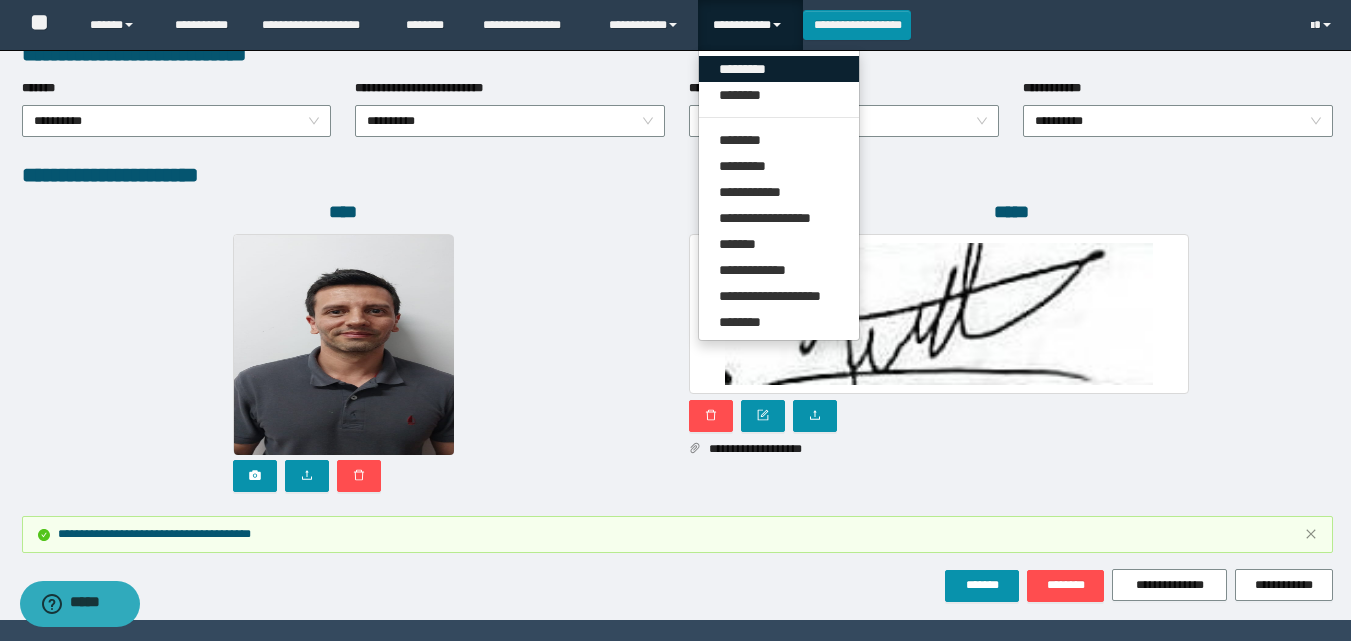 click on "*********" at bounding box center (779, 69) 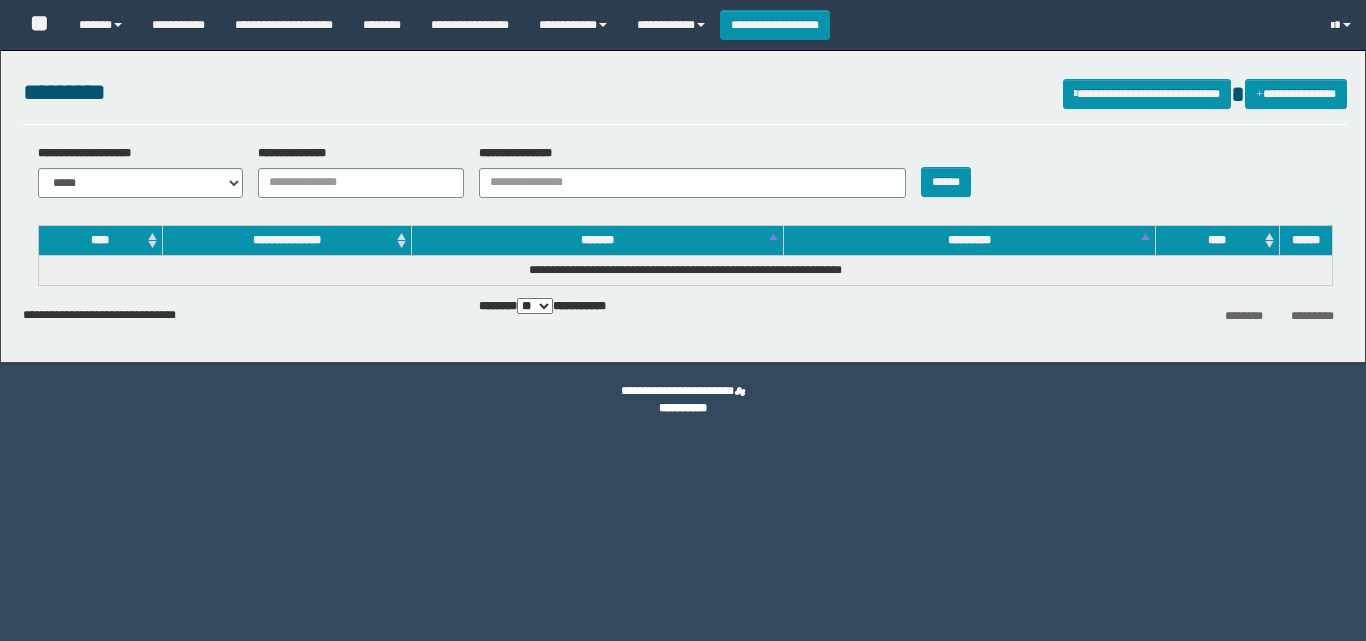 scroll, scrollTop: 0, scrollLeft: 0, axis: both 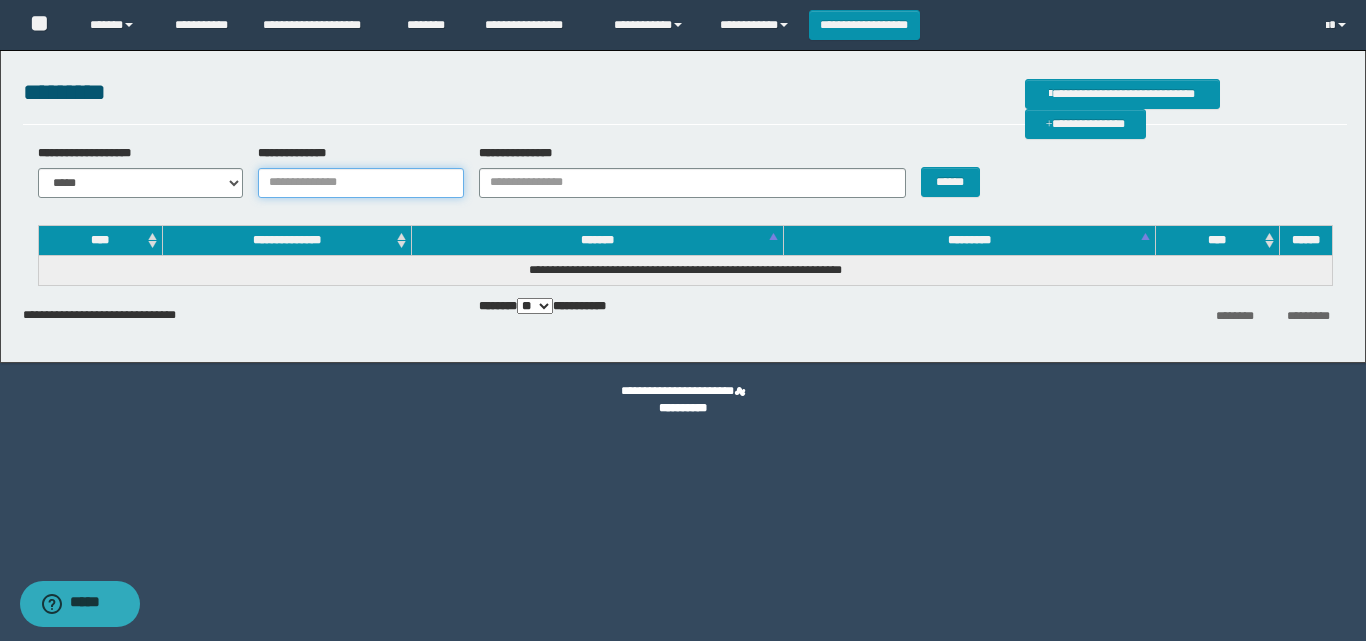 click on "**********" at bounding box center (361, 183) 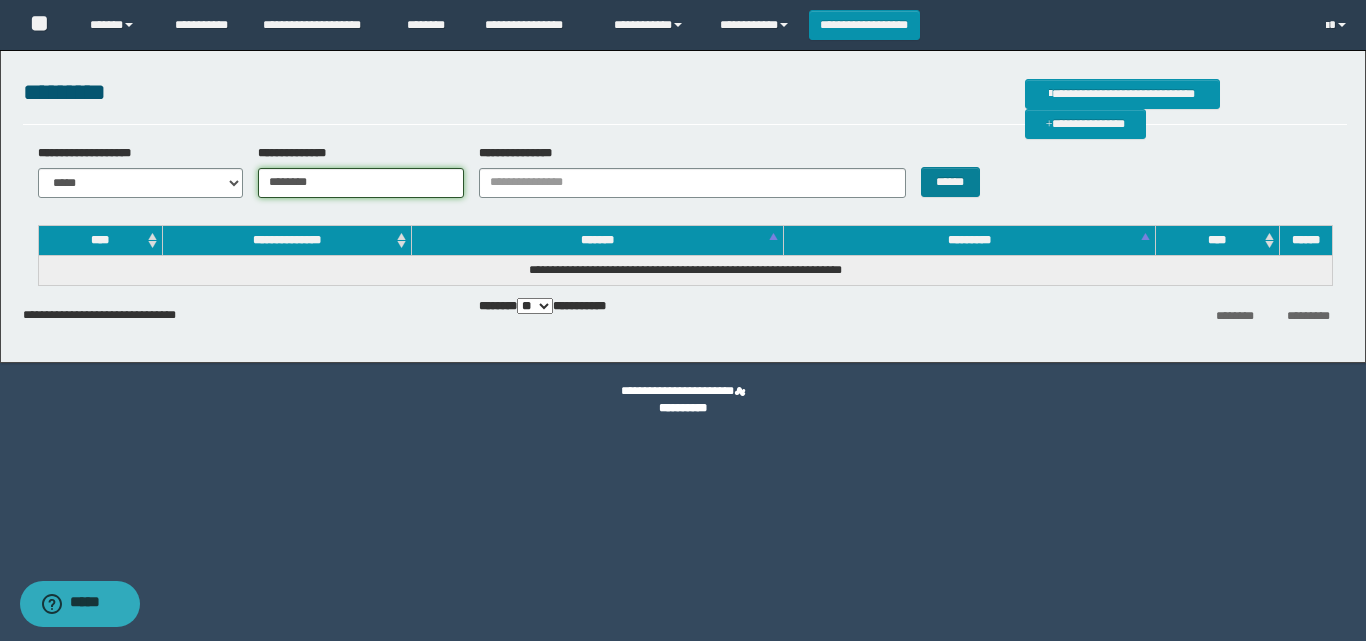 type on "********" 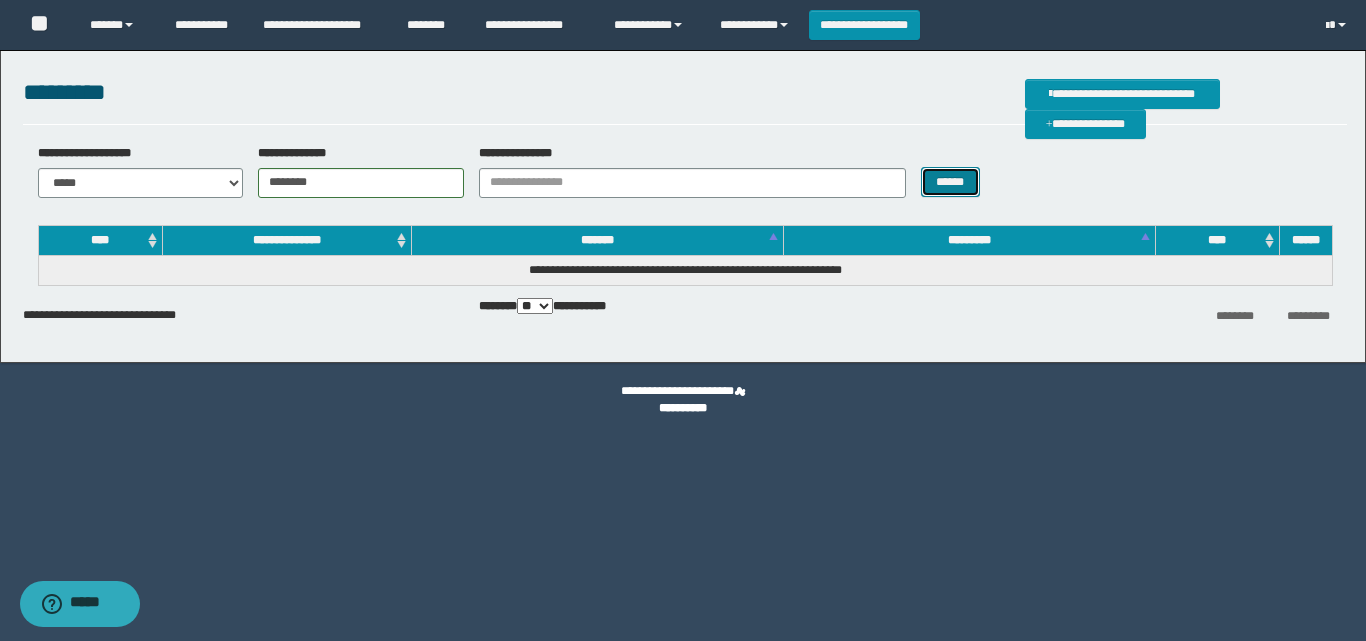 click on "******" at bounding box center (950, 182) 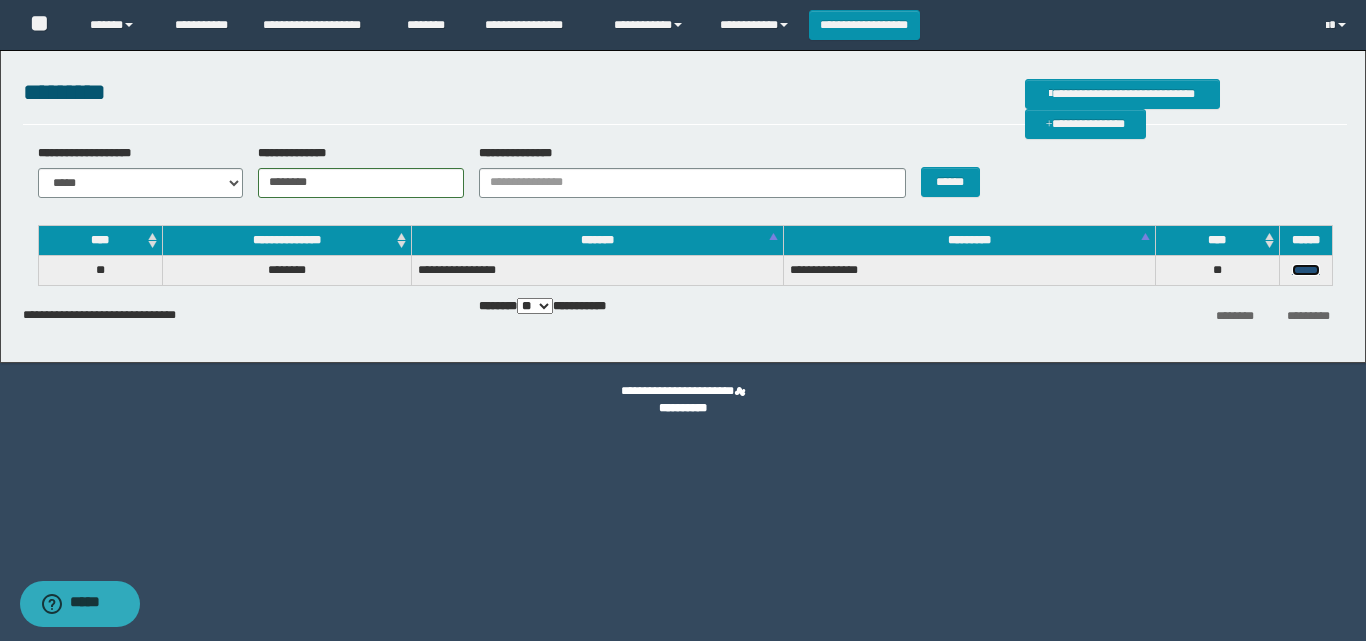click on "******" at bounding box center (1306, 270) 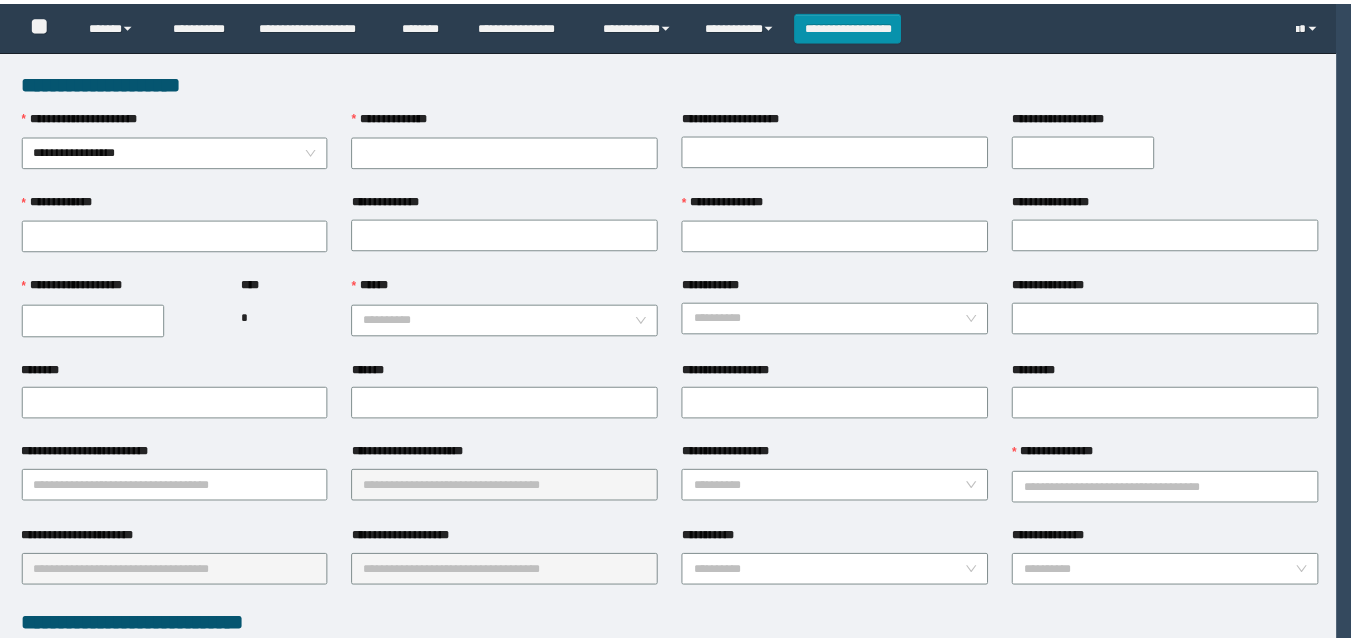 scroll, scrollTop: 0, scrollLeft: 0, axis: both 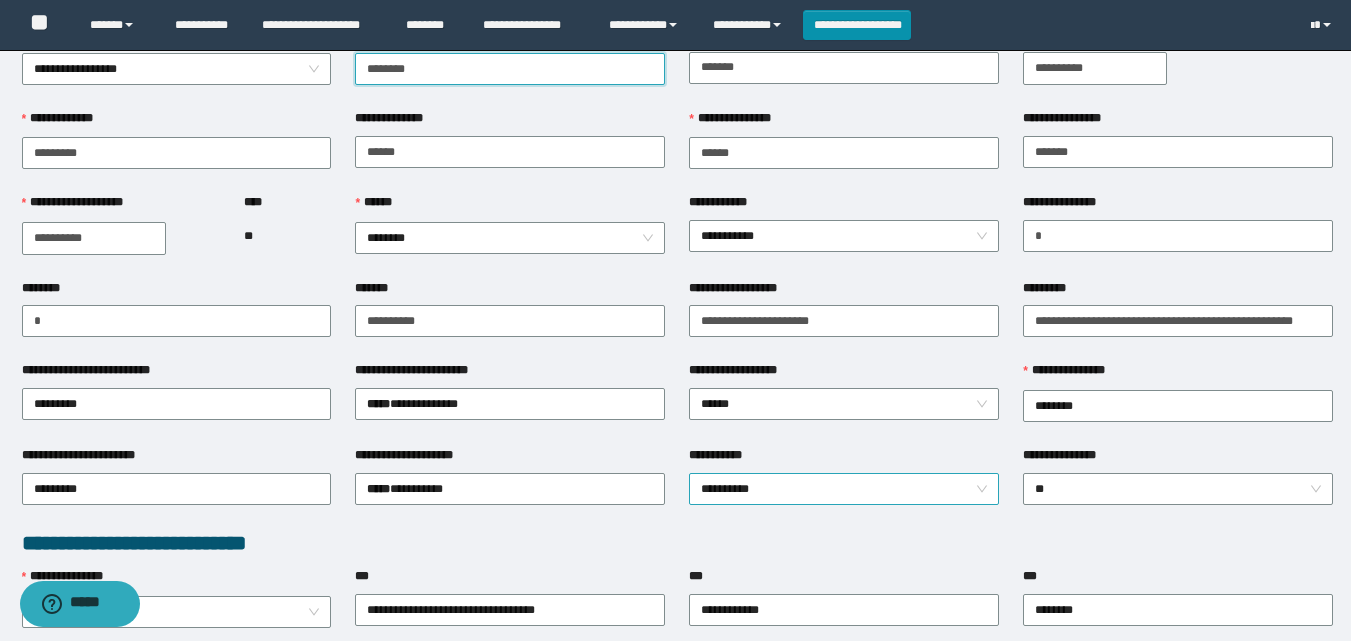 click on "**********" at bounding box center [844, 489] 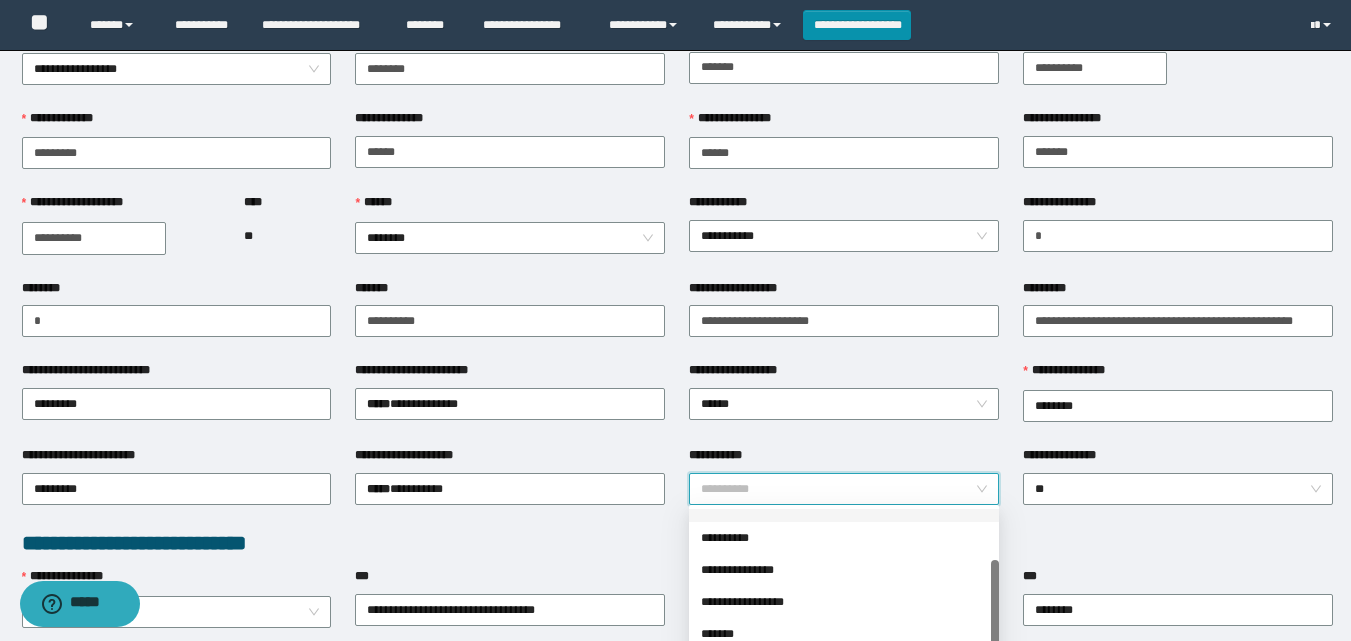 scroll, scrollTop: 160, scrollLeft: 0, axis: vertical 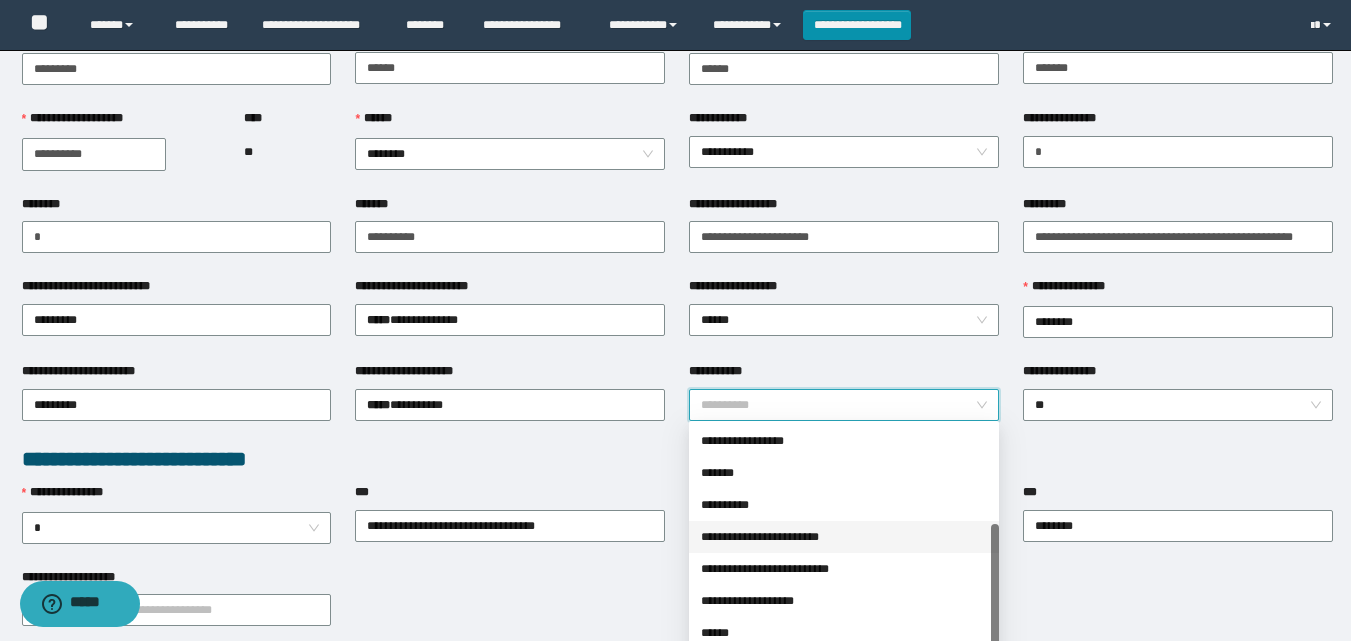 click on "**********" at bounding box center [844, 537] 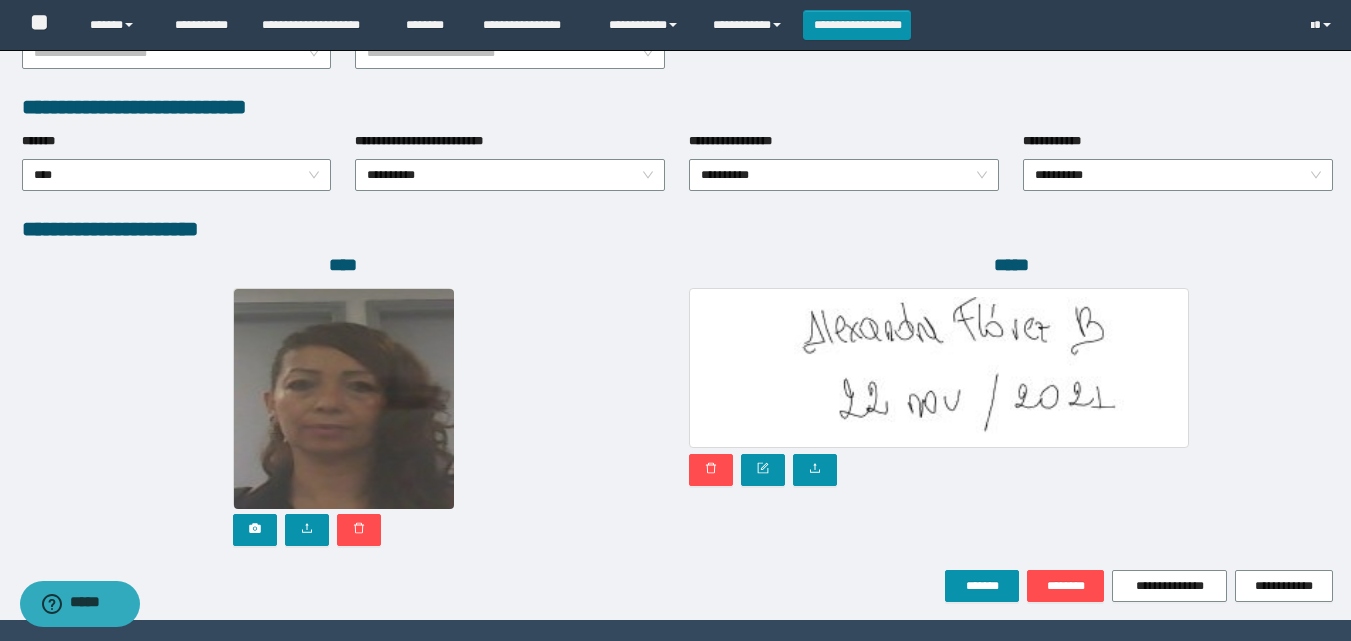 scroll, scrollTop: 1064, scrollLeft: 0, axis: vertical 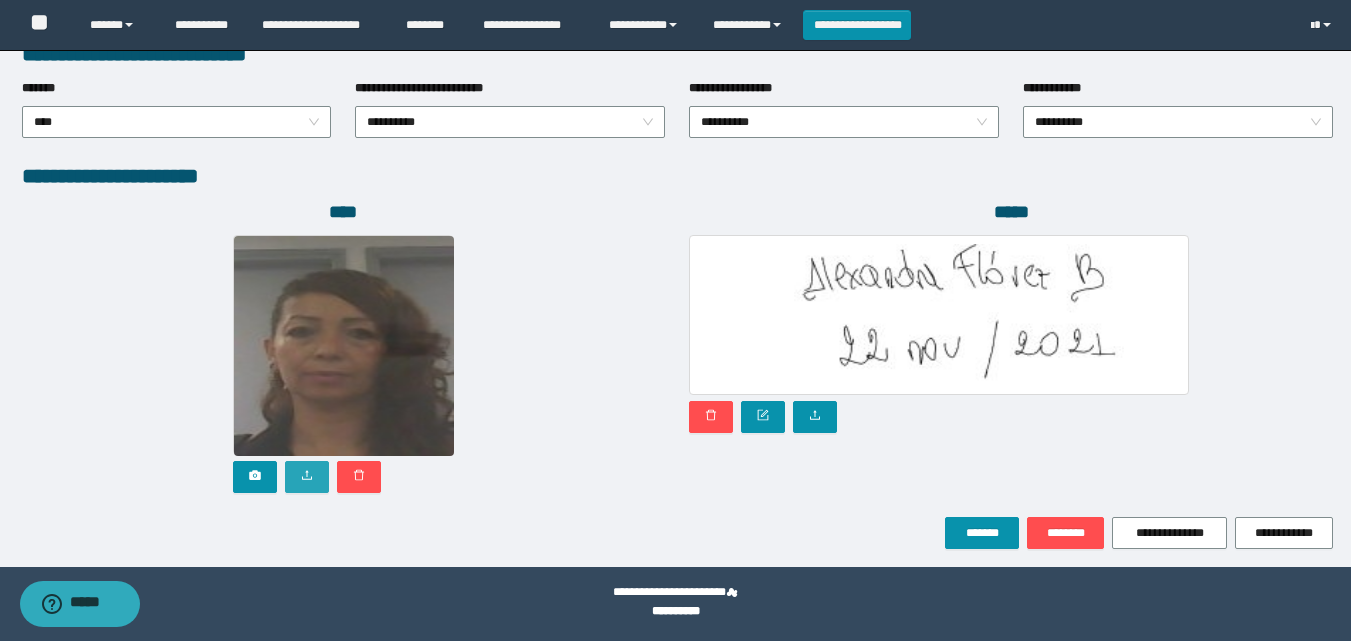 click at bounding box center (307, 477) 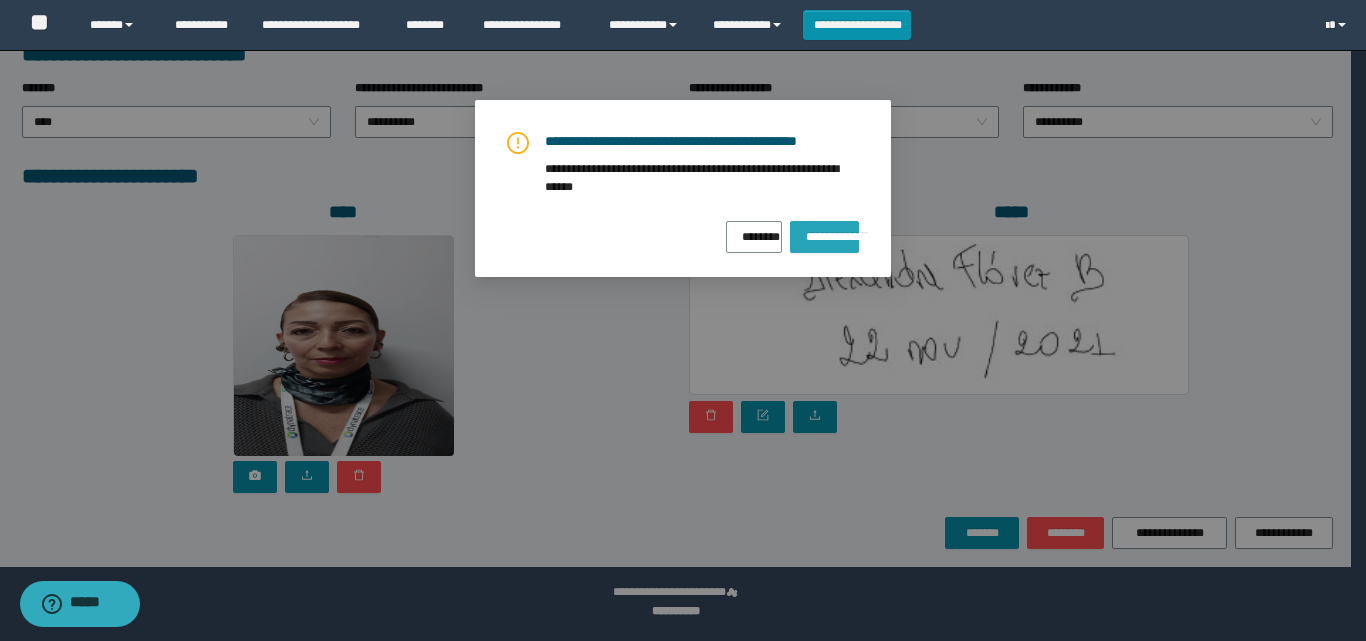 click on "**********" at bounding box center [824, 233] 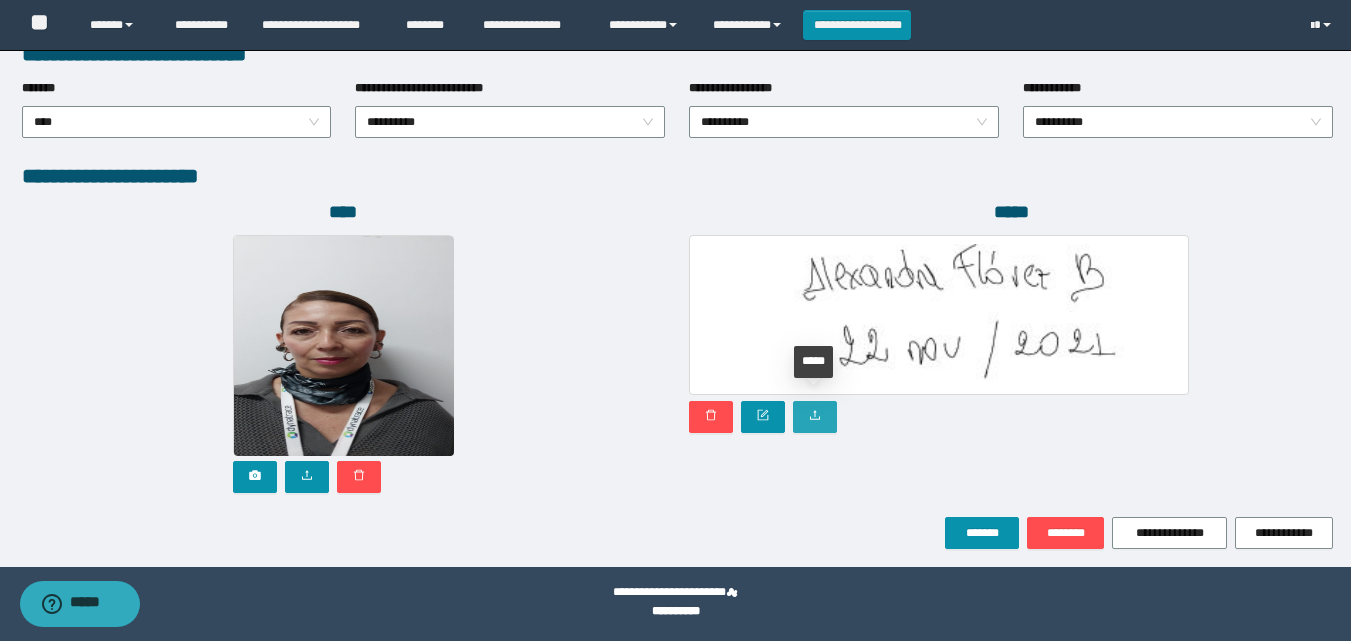 click at bounding box center [815, 417] 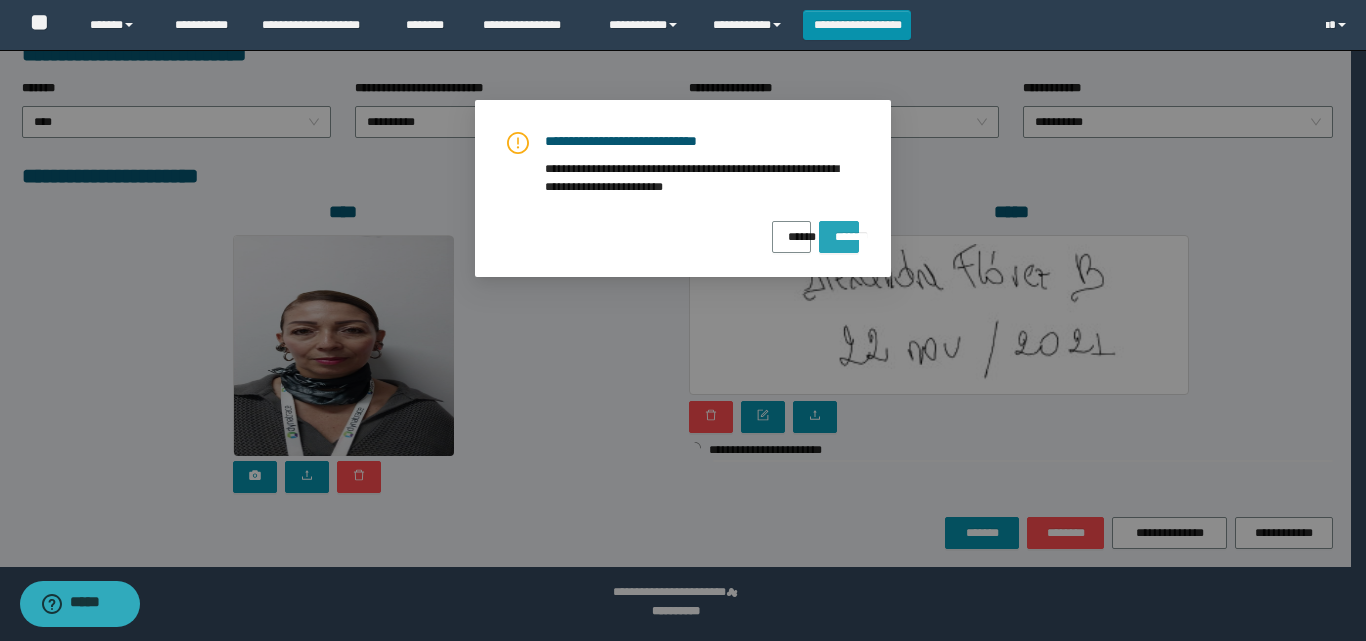 click on "*******" at bounding box center [839, 230] 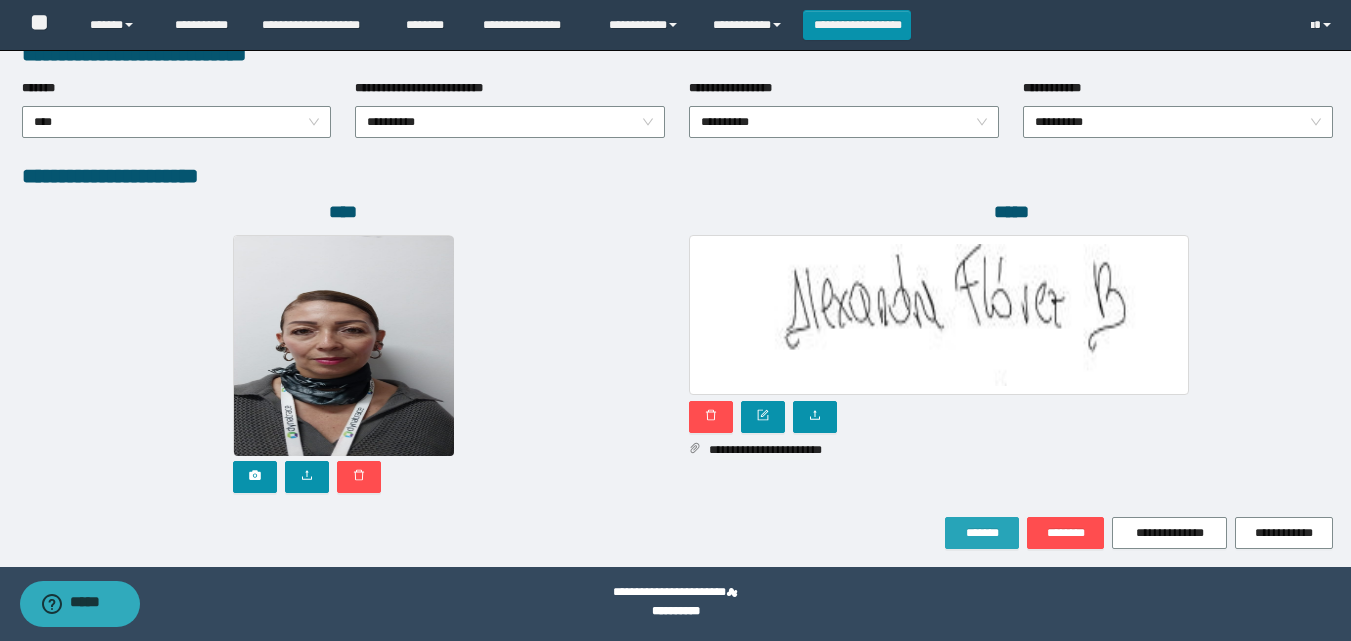 click on "*******" at bounding box center [982, 533] 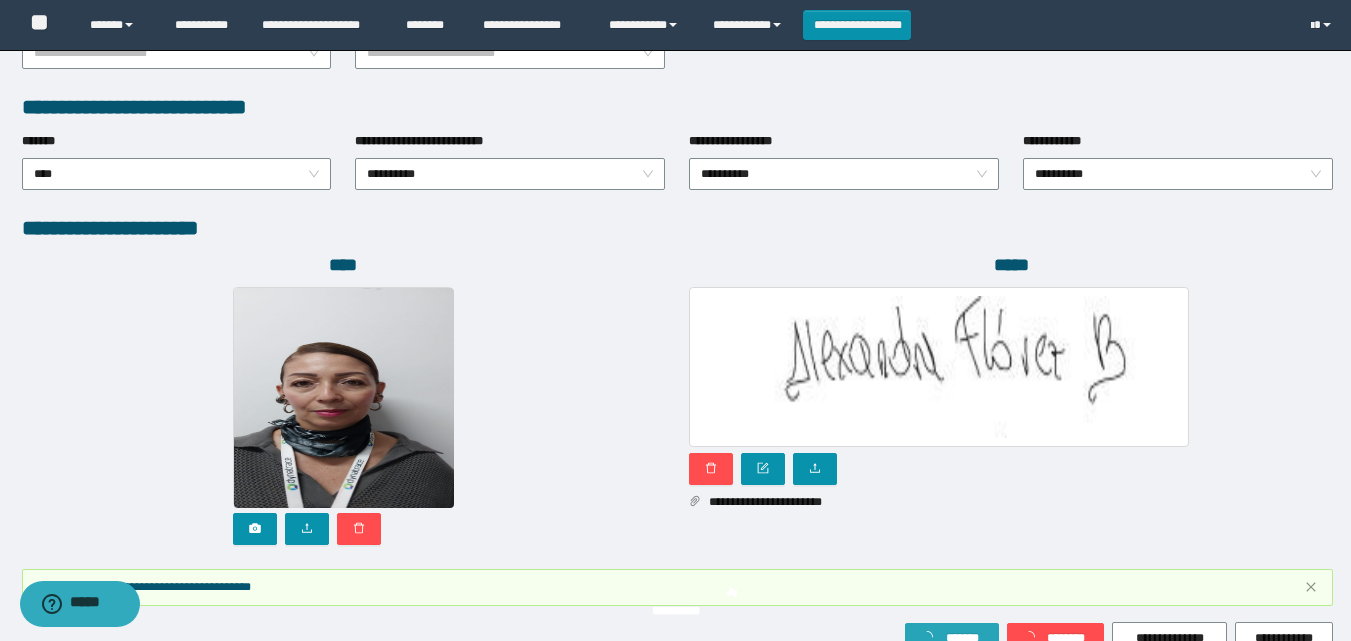 scroll, scrollTop: 1117, scrollLeft: 0, axis: vertical 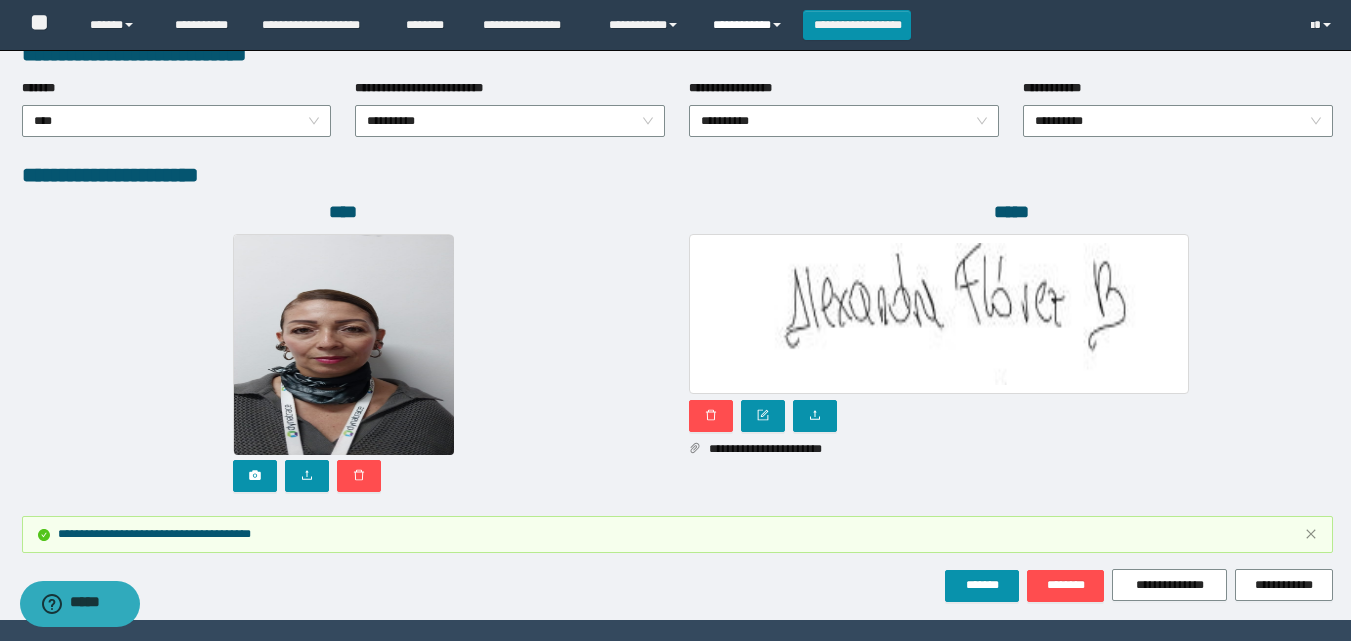 click on "**********" at bounding box center [750, 25] 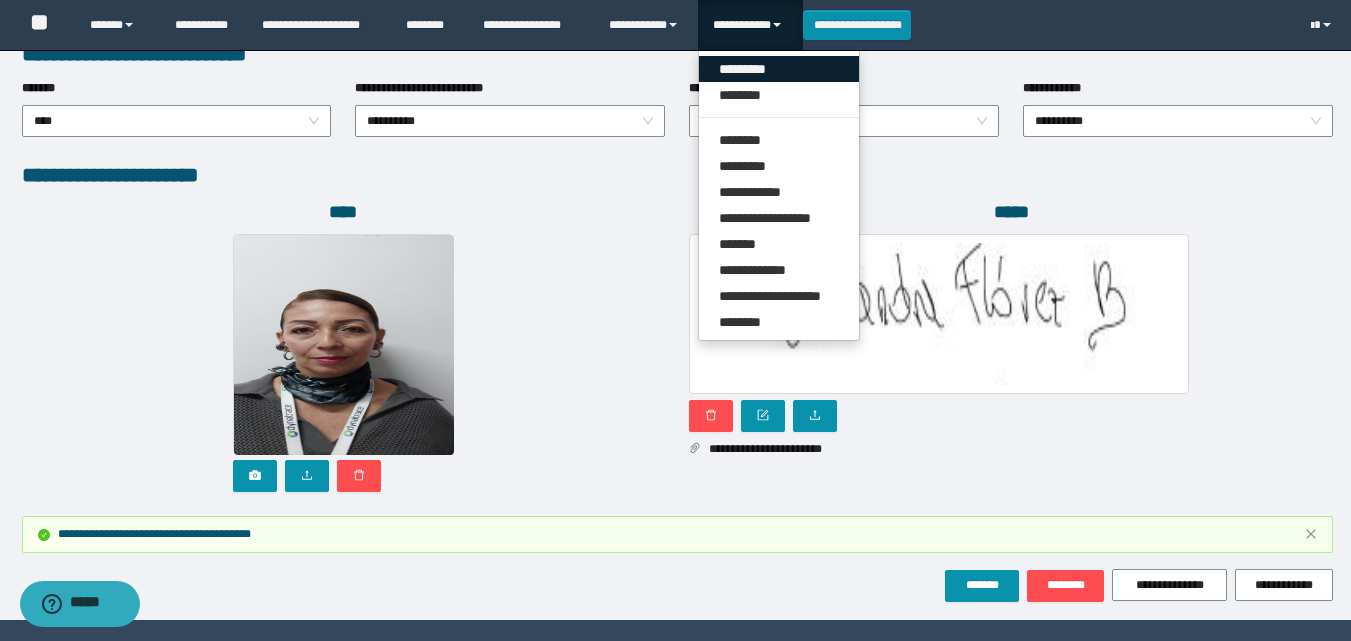 click on "*********" at bounding box center (779, 69) 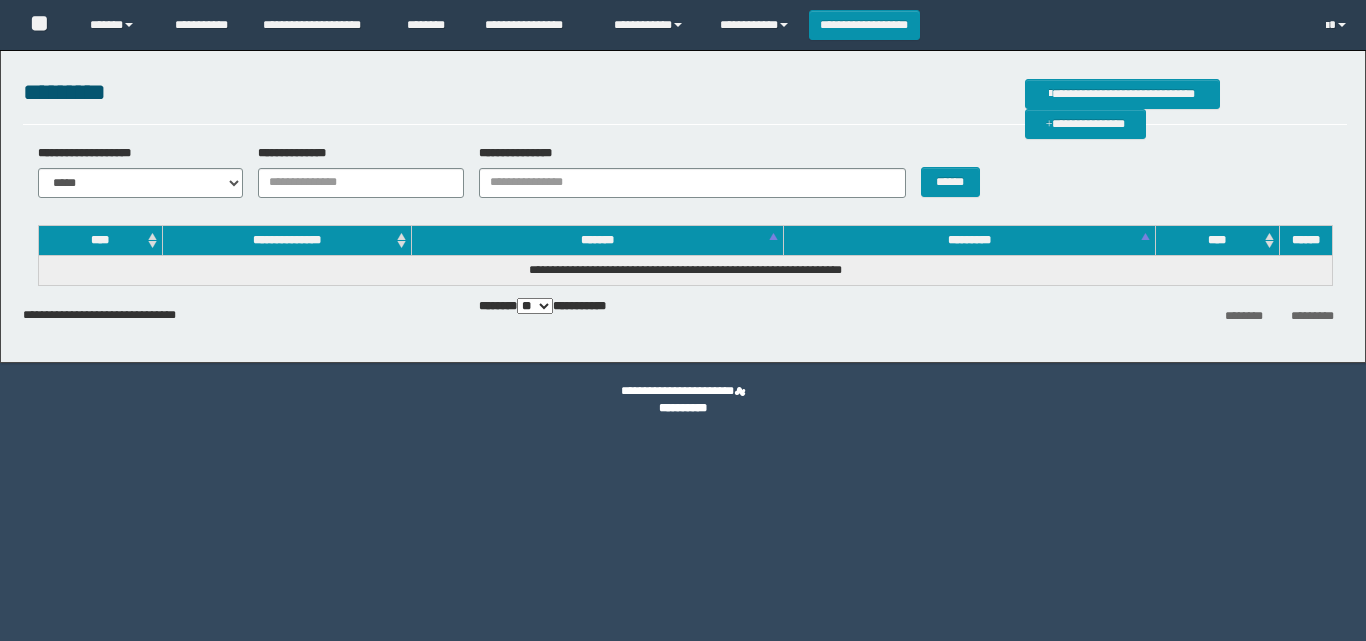 scroll, scrollTop: 0, scrollLeft: 0, axis: both 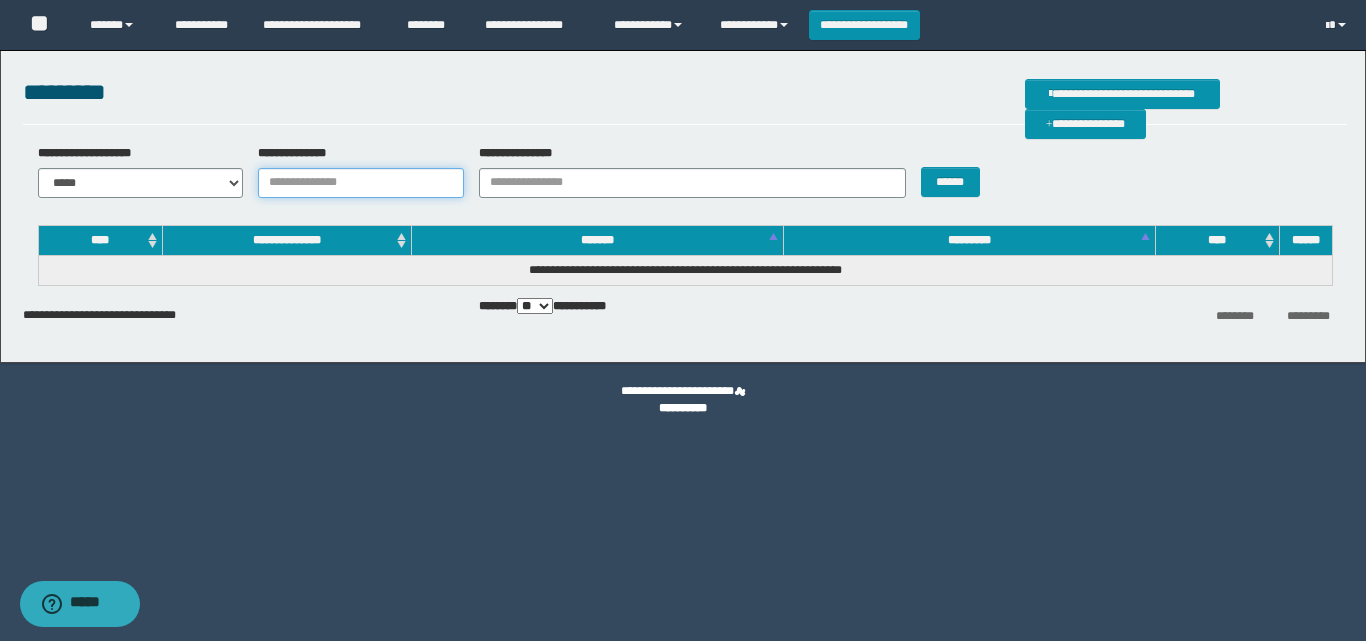 click on "**********" at bounding box center [361, 183] 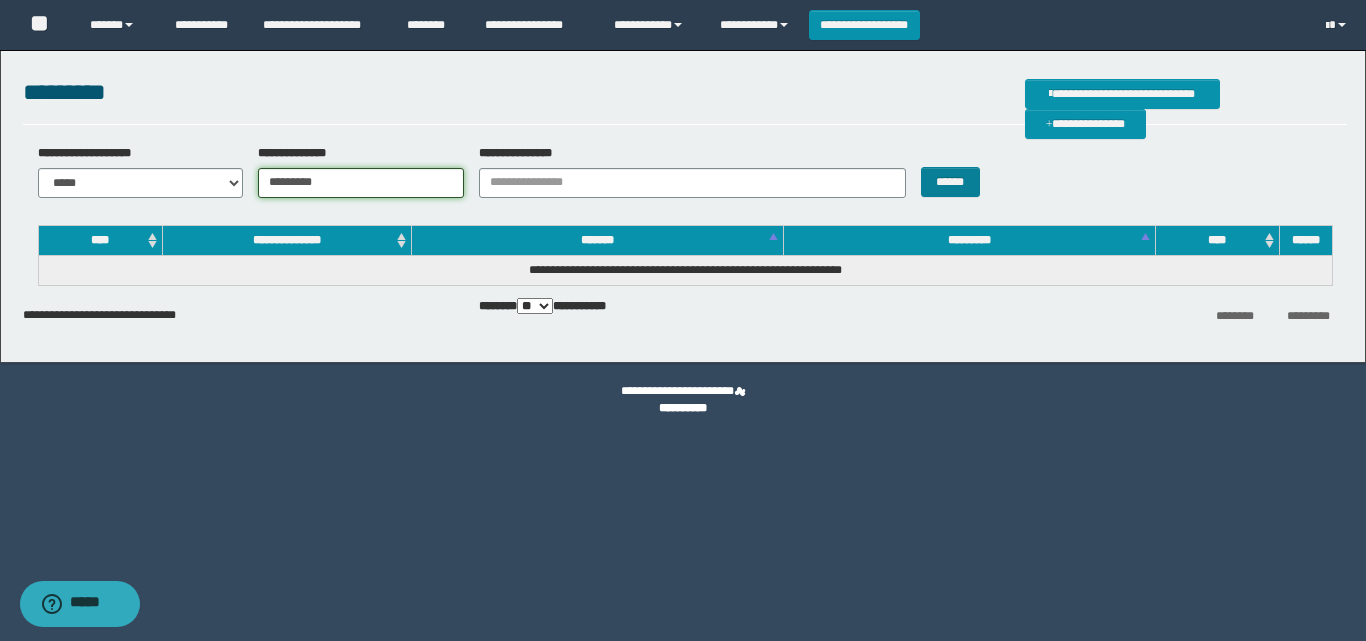 type on "********" 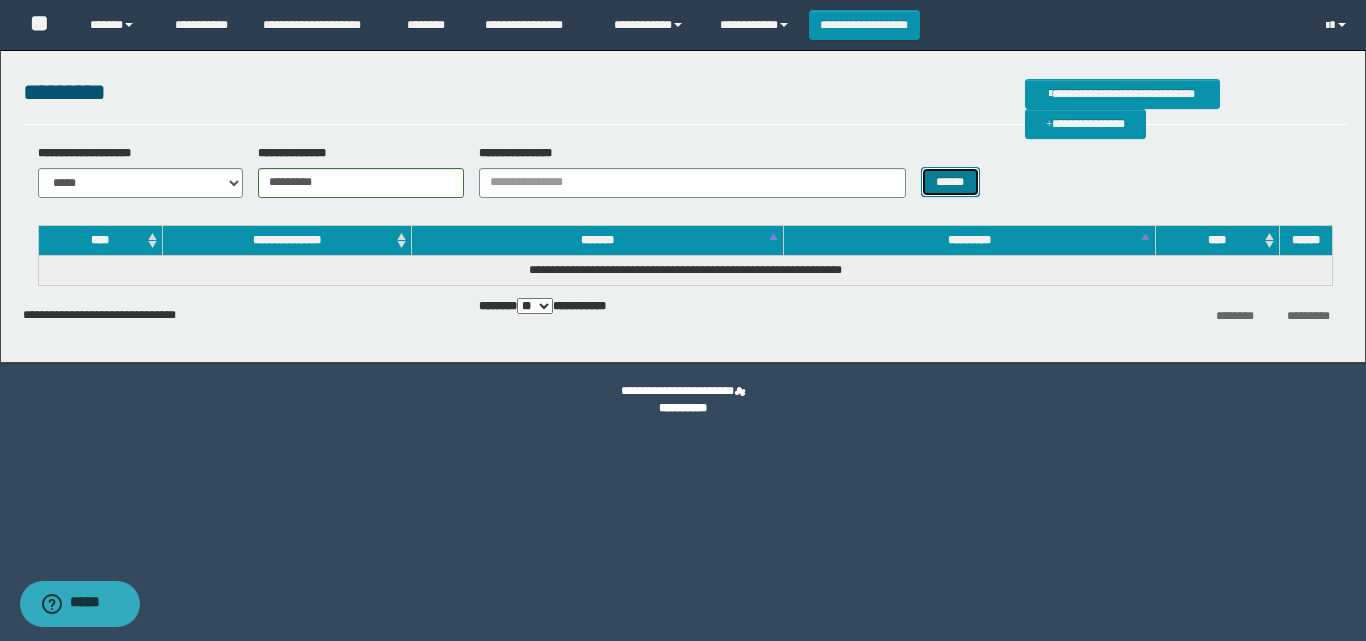 click on "******" at bounding box center [950, 182] 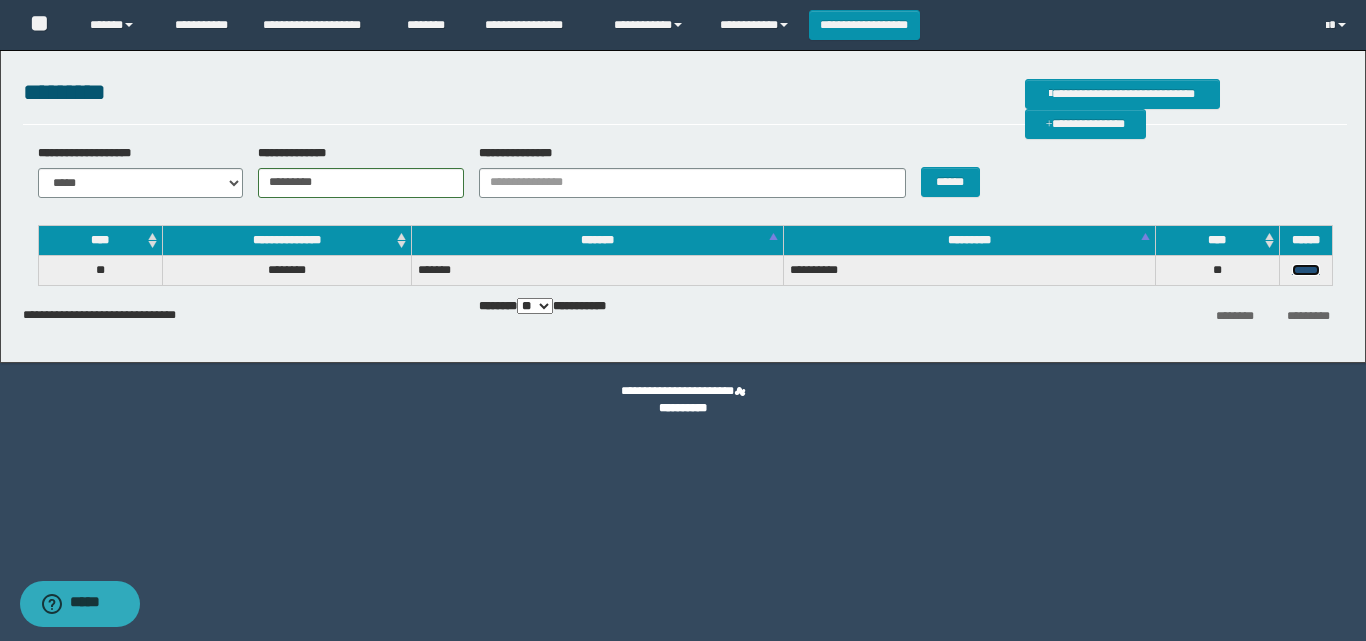 click on "******" at bounding box center (1306, 270) 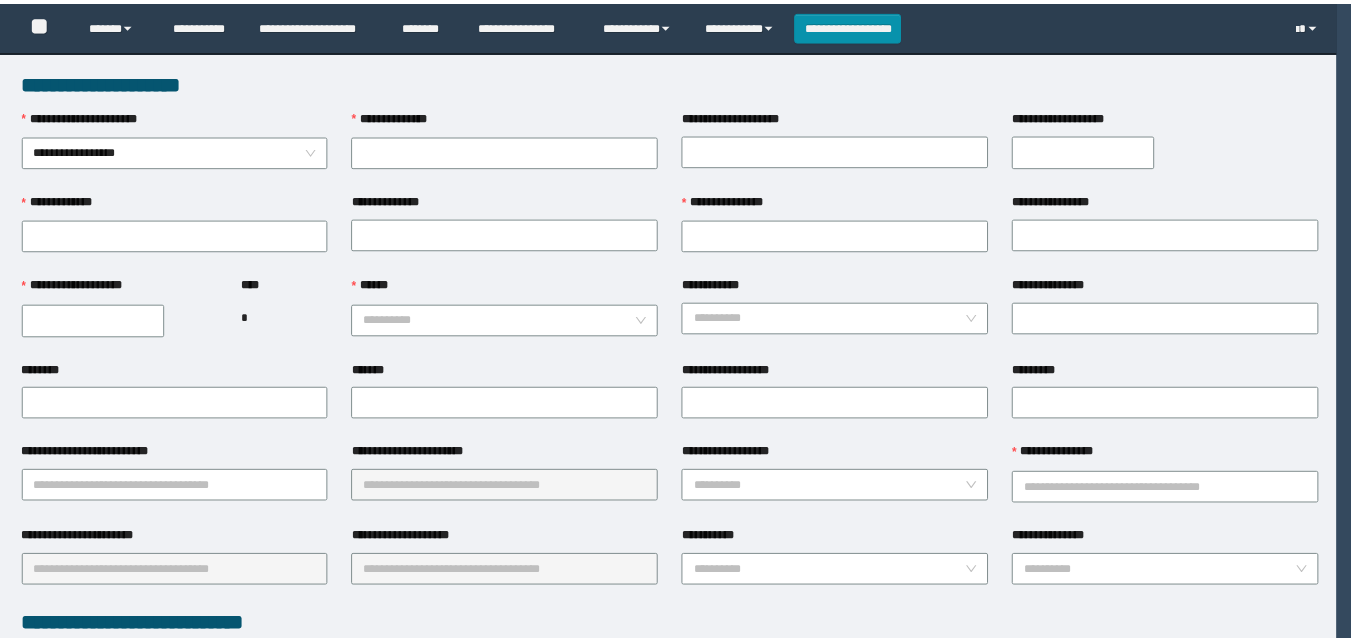 scroll, scrollTop: 0, scrollLeft: 0, axis: both 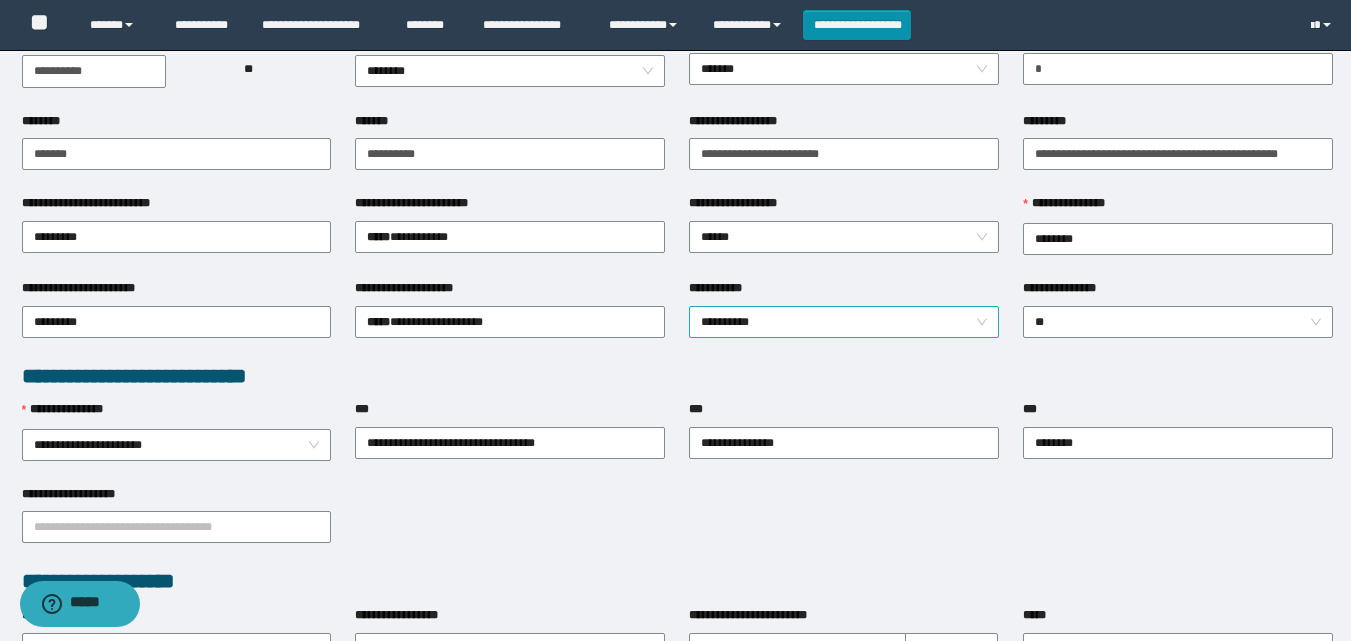 click on "**********" at bounding box center (844, 322) 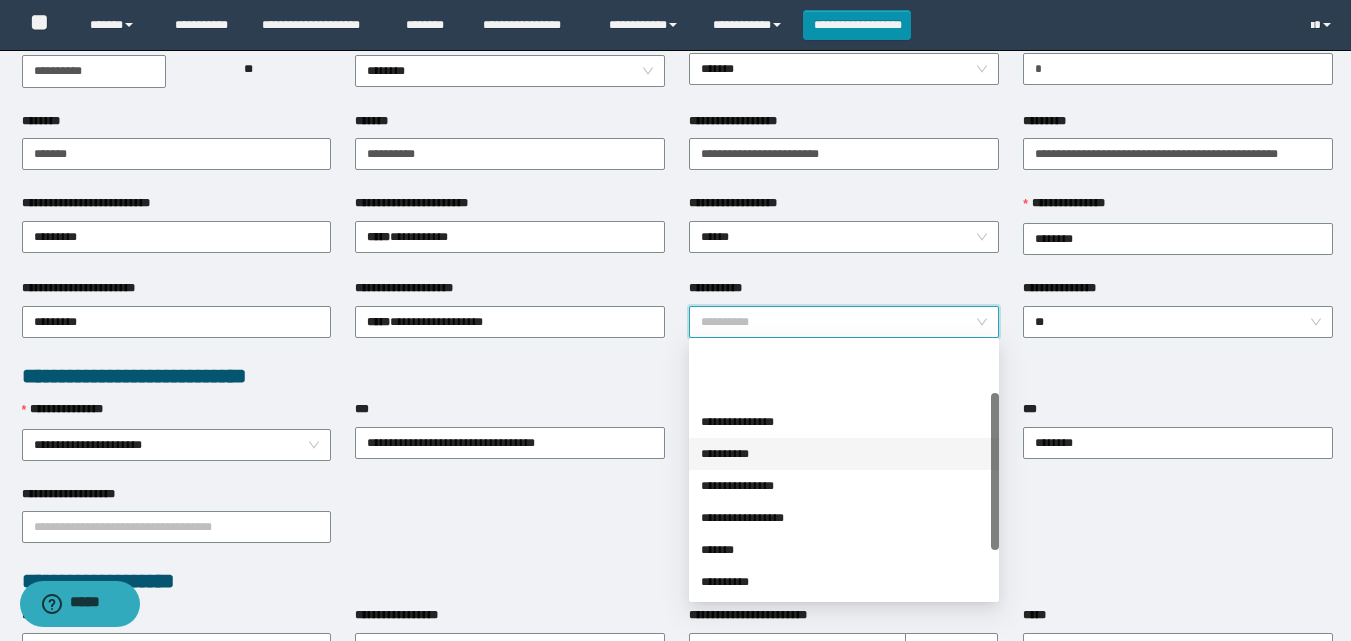 scroll, scrollTop: 82, scrollLeft: 0, axis: vertical 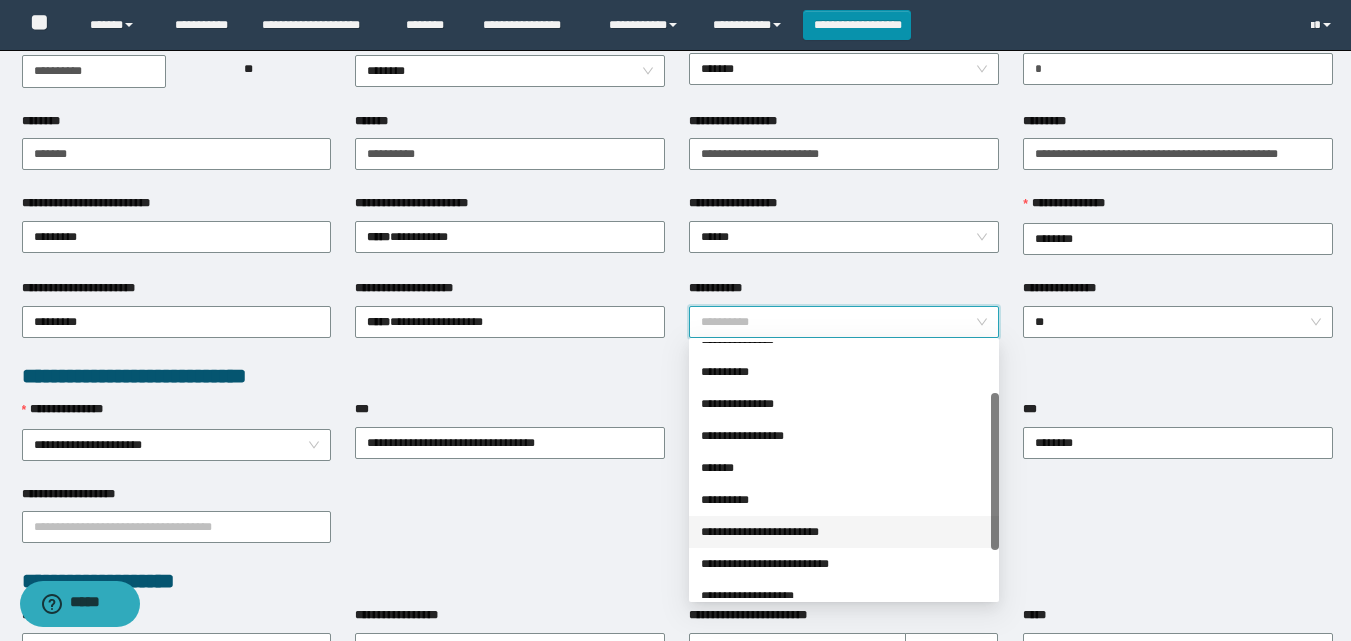 click on "**********" at bounding box center [844, 532] 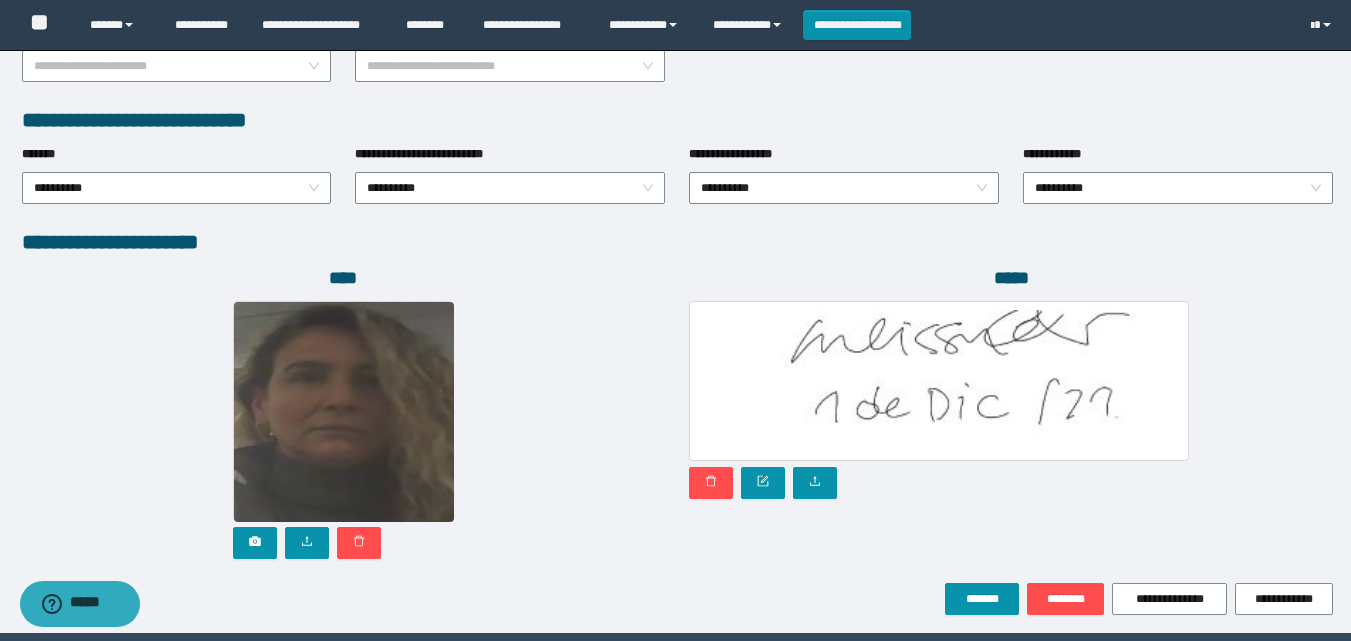scroll, scrollTop: 999, scrollLeft: 0, axis: vertical 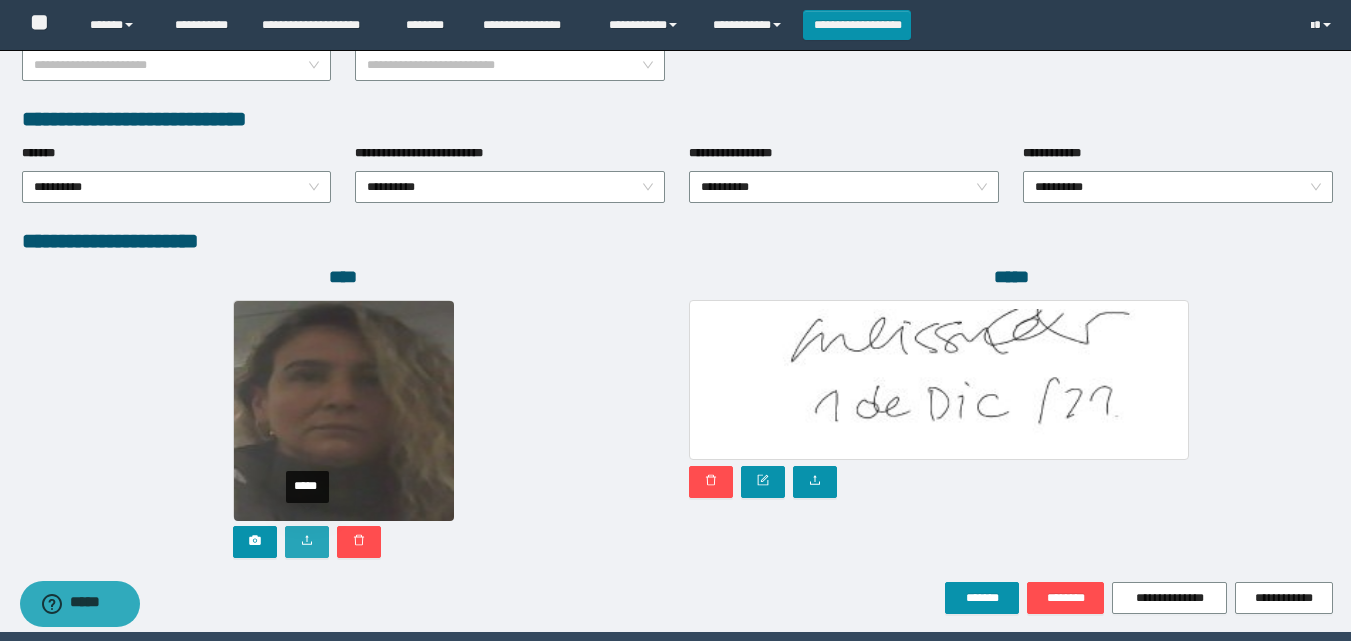 click at bounding box center [307, 542] 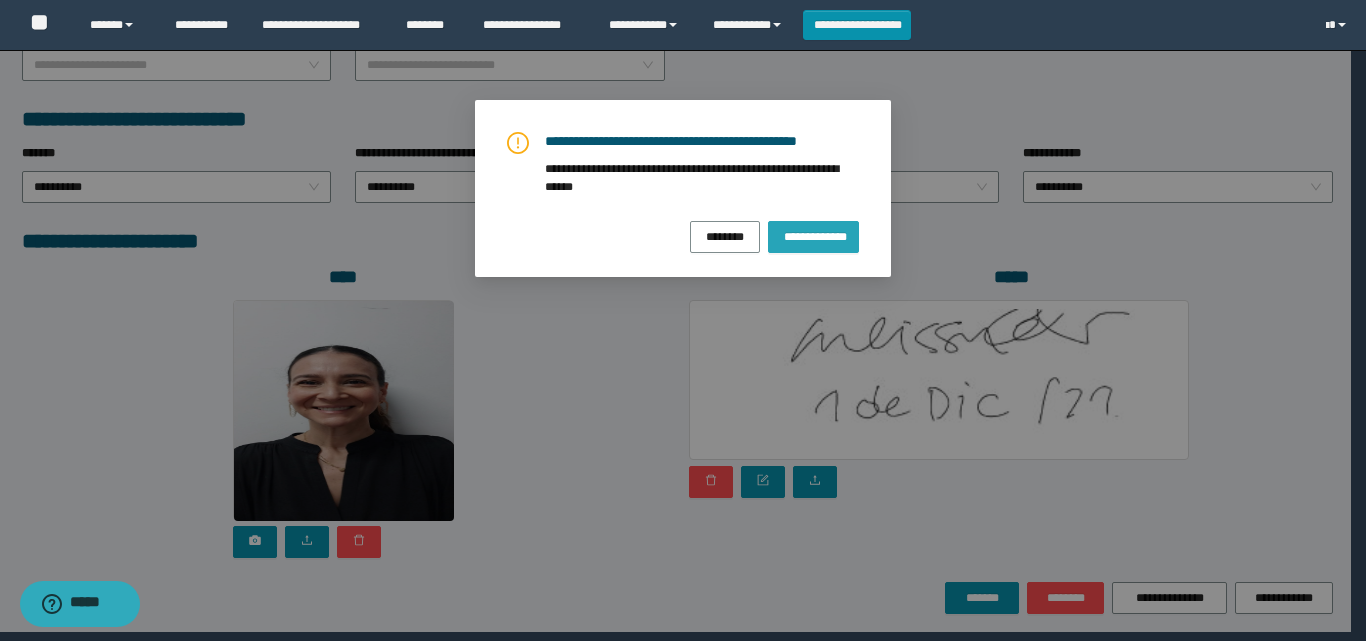 click on "**********" at bounding box center (813, 236) 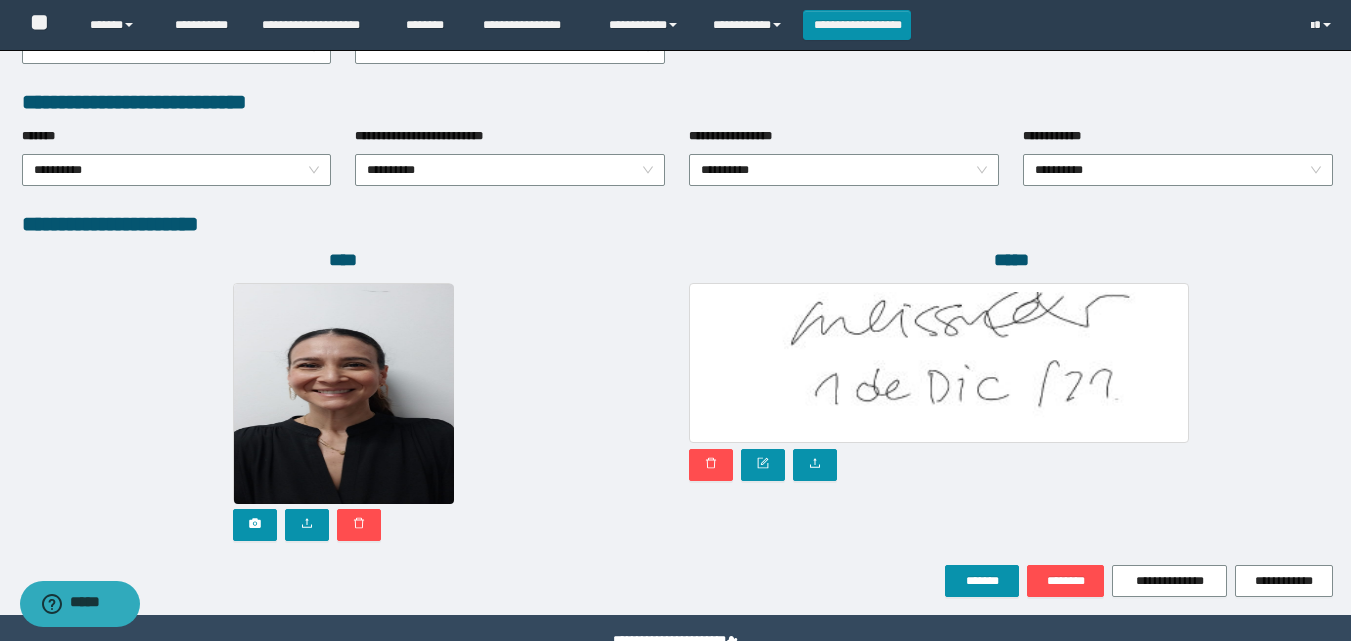 scroll, scrollTop: 1064, scrollLeft: 0, axis: vertical 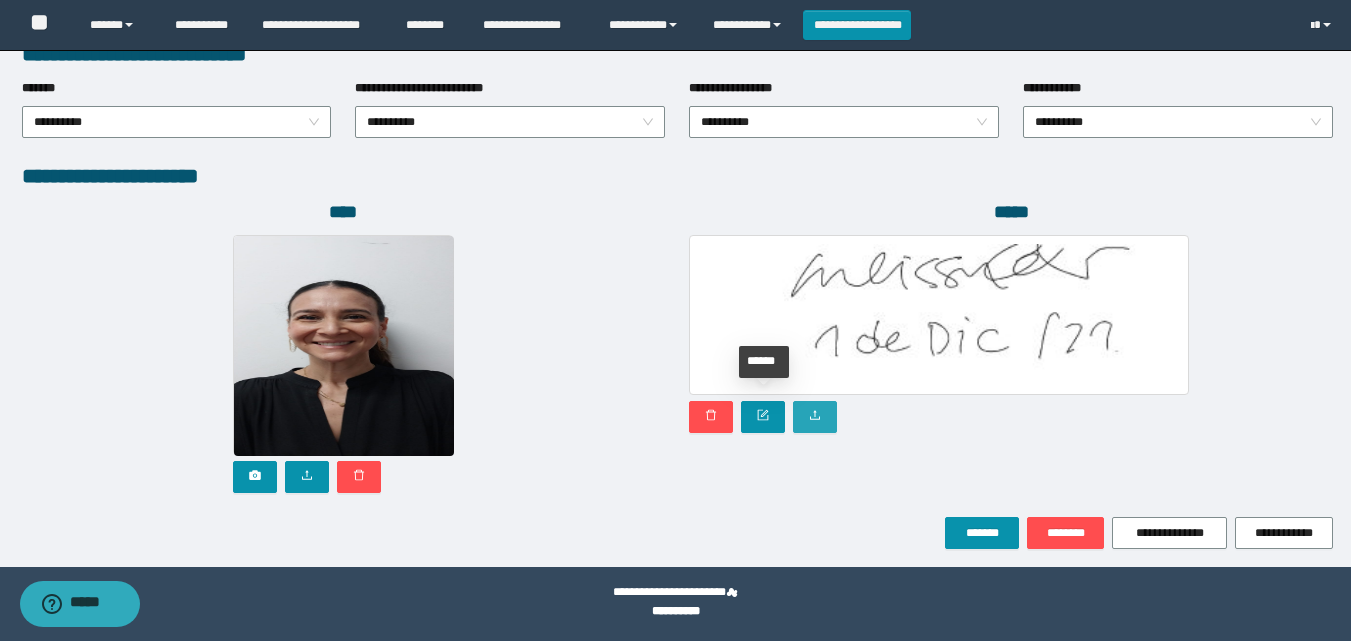 click 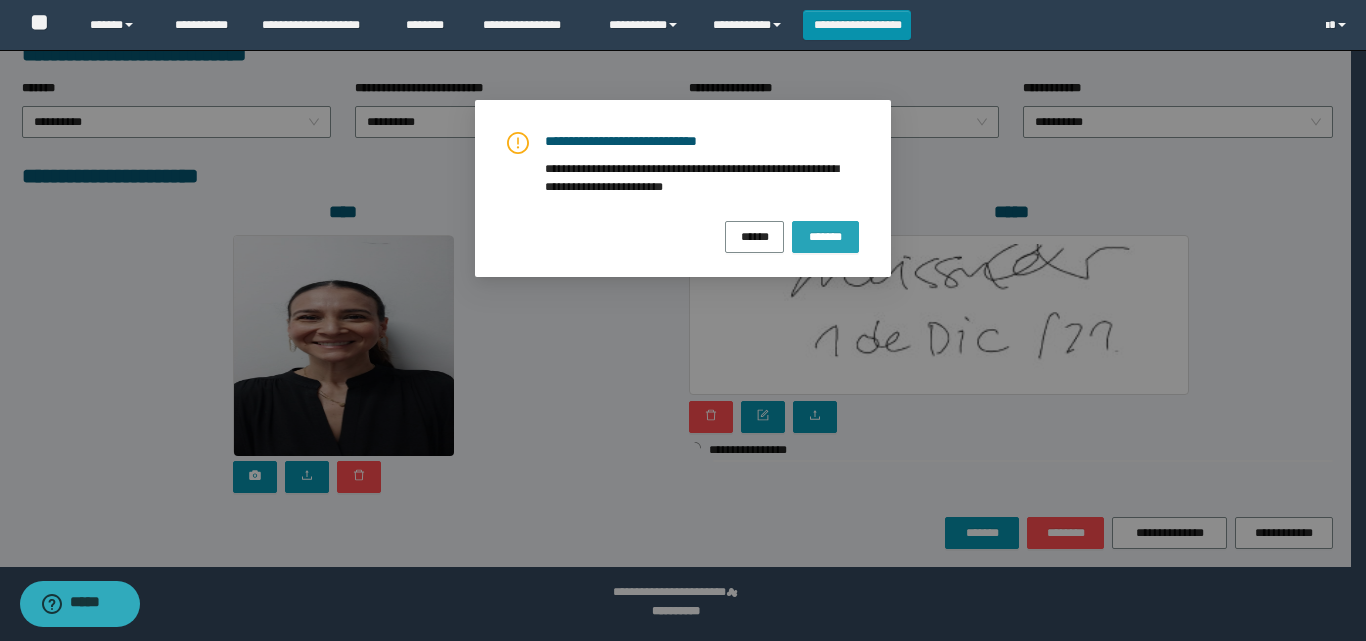click on "*******" at bounding box center [825, 236] 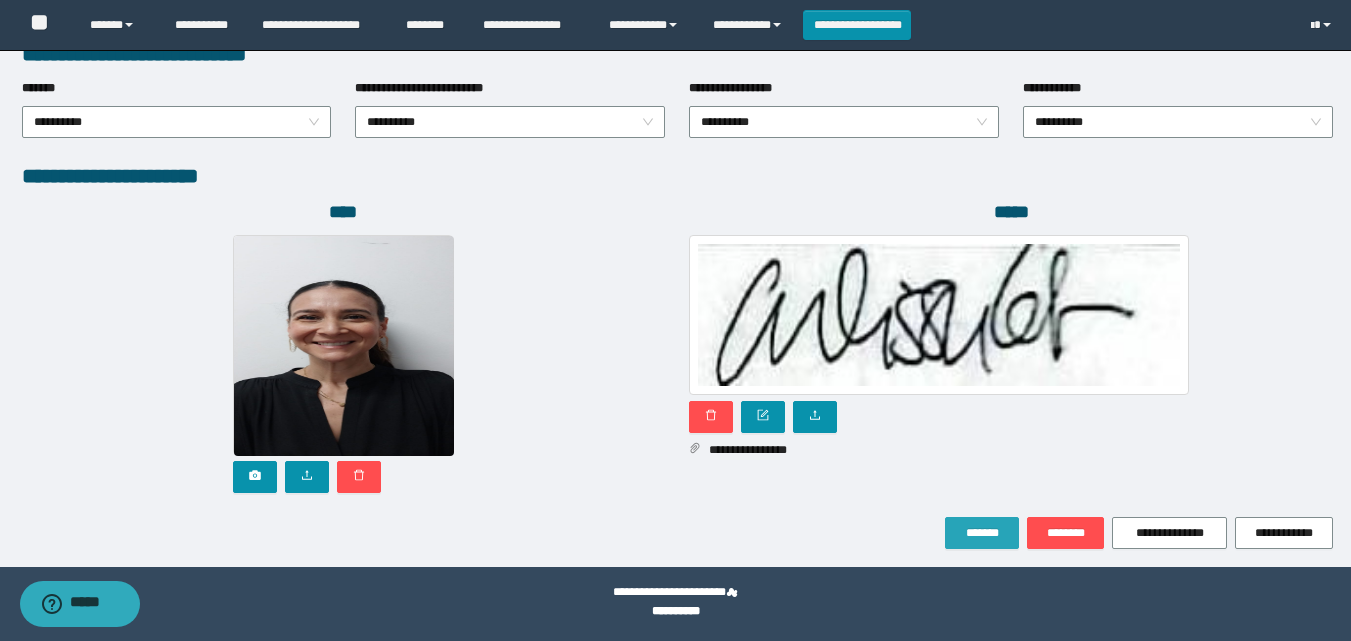 click on "*******" at bounding box center [982, 533] 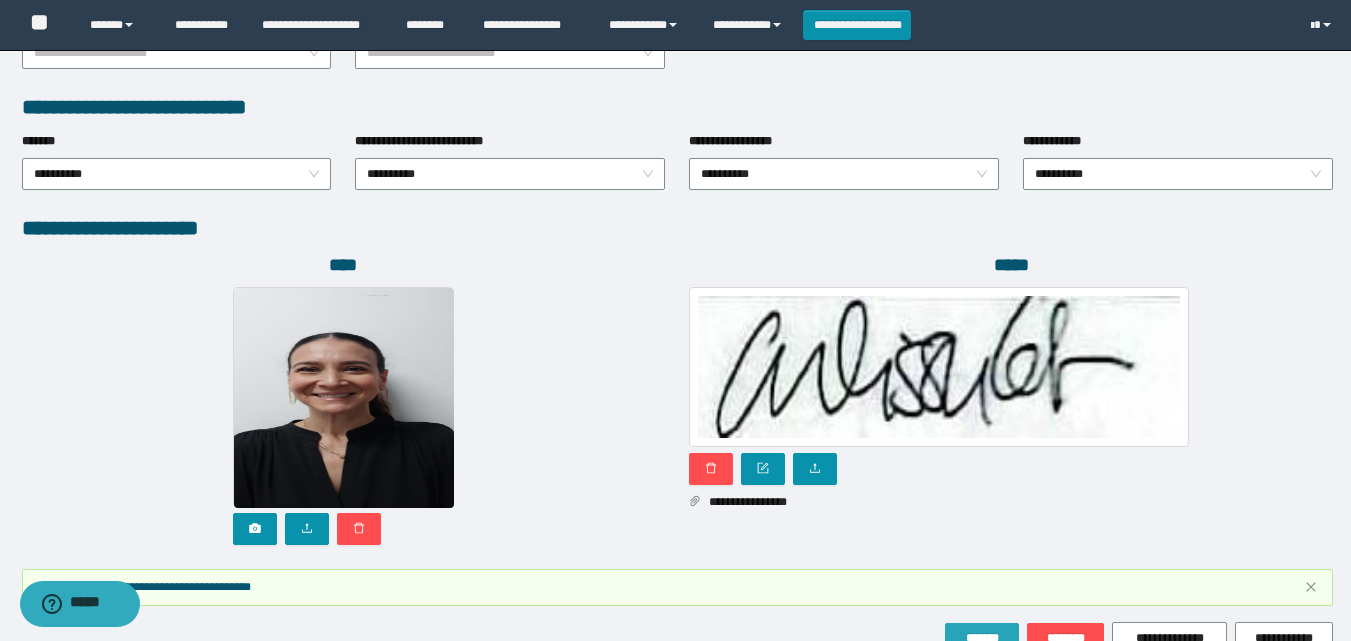 scroll, scrollTop: 1117, scrollLeft: 0, axis: vertical 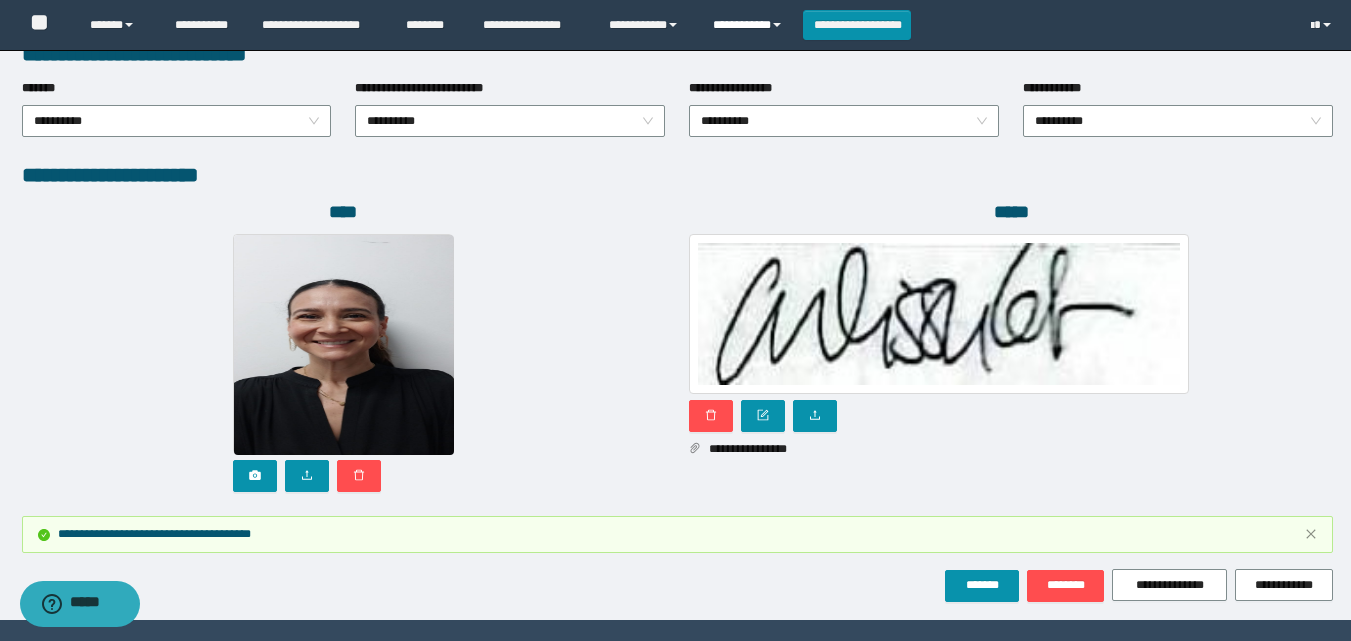 click on "**********" at bounding box center (750, 25) 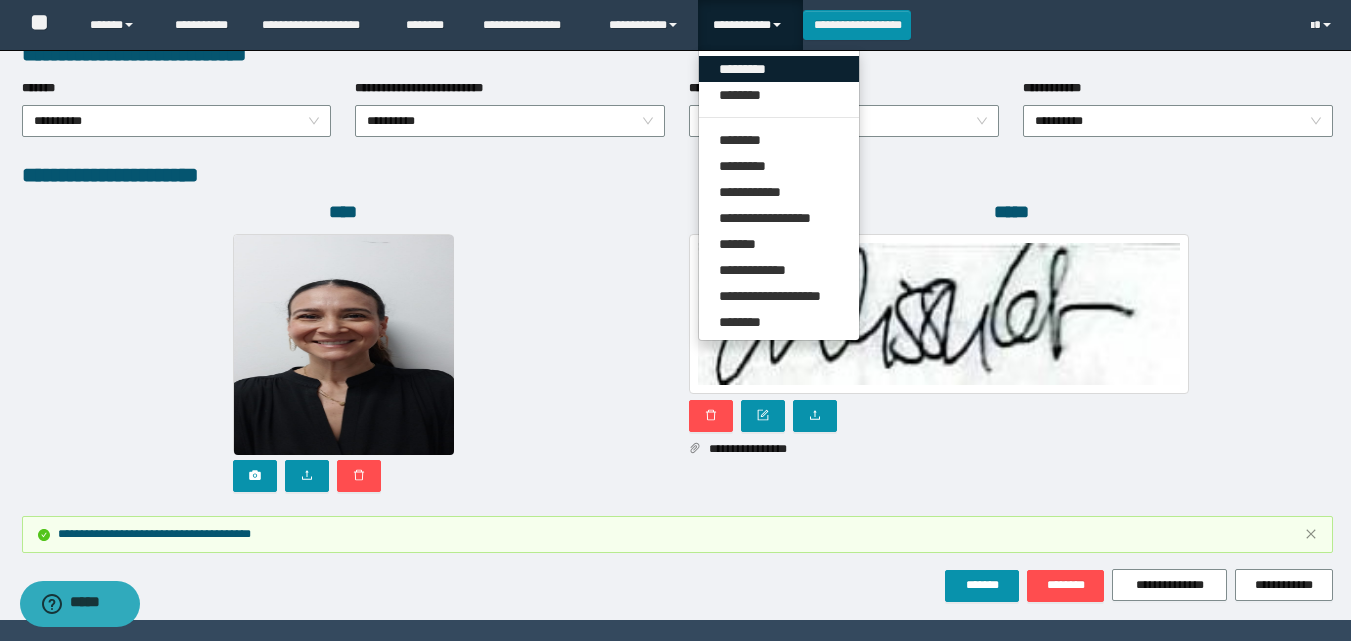 click on "*********" at bounding box center (779, 69) 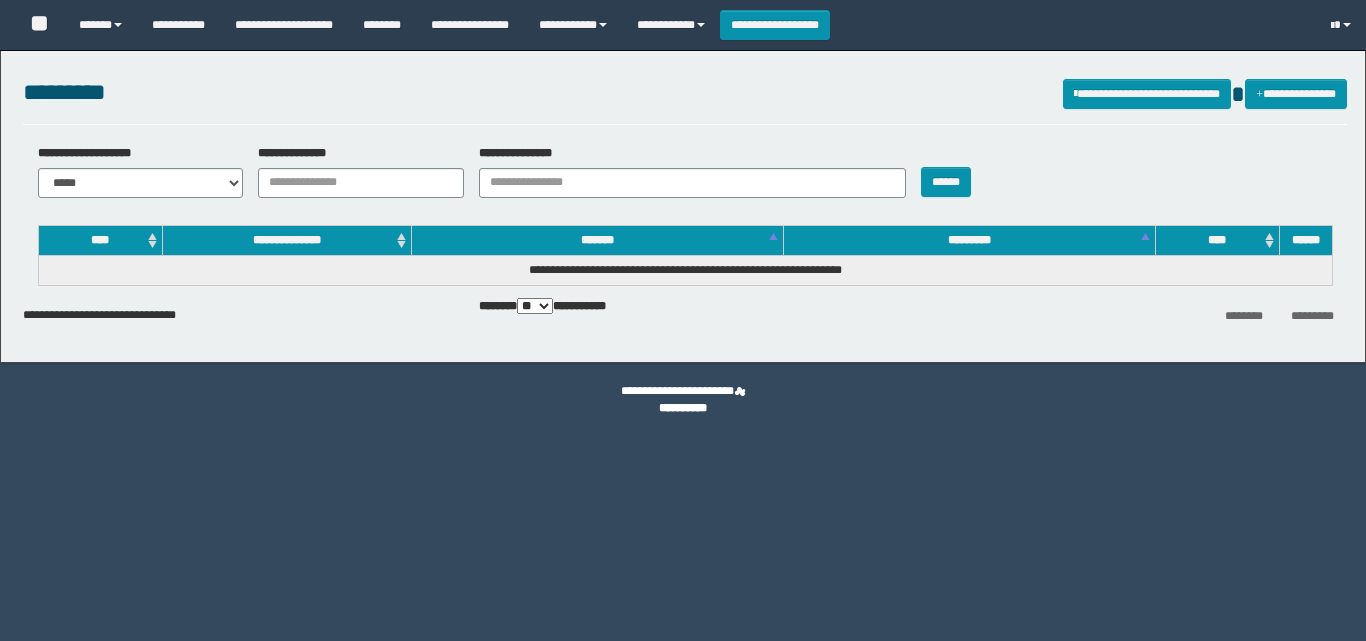 scroll, scrollTop: 0, scrollLeft: 0, axis: both 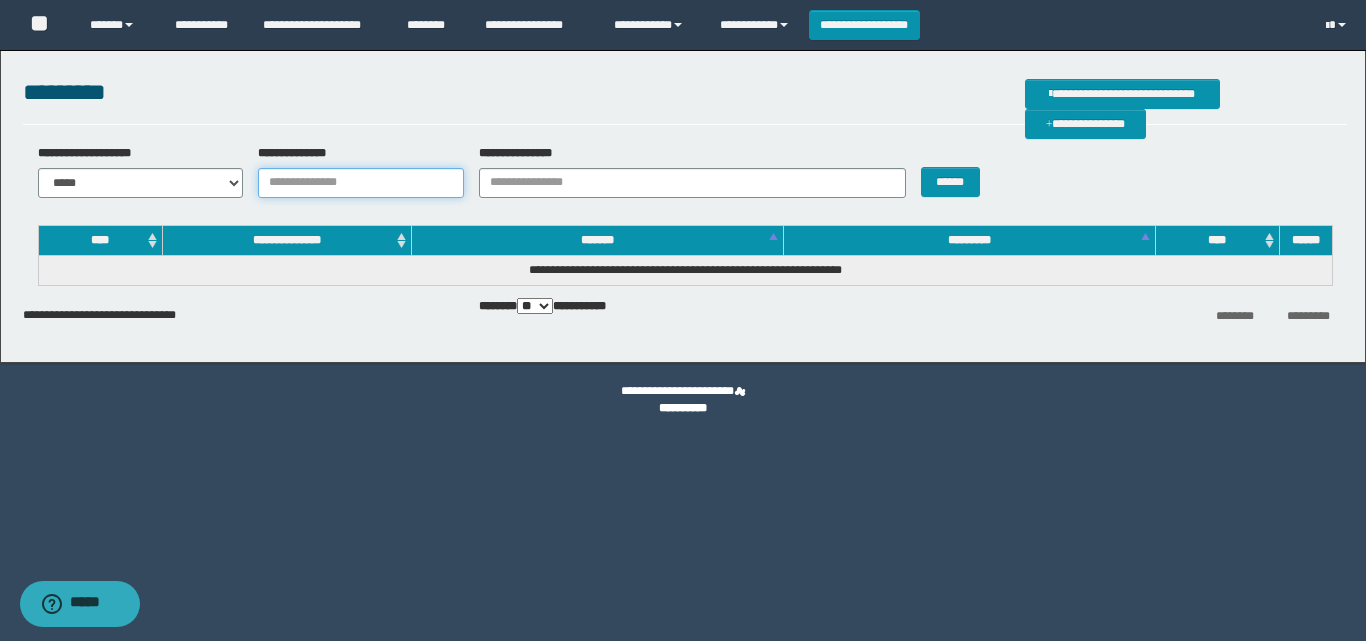 click on "**********" at bounding box center [361, 183] 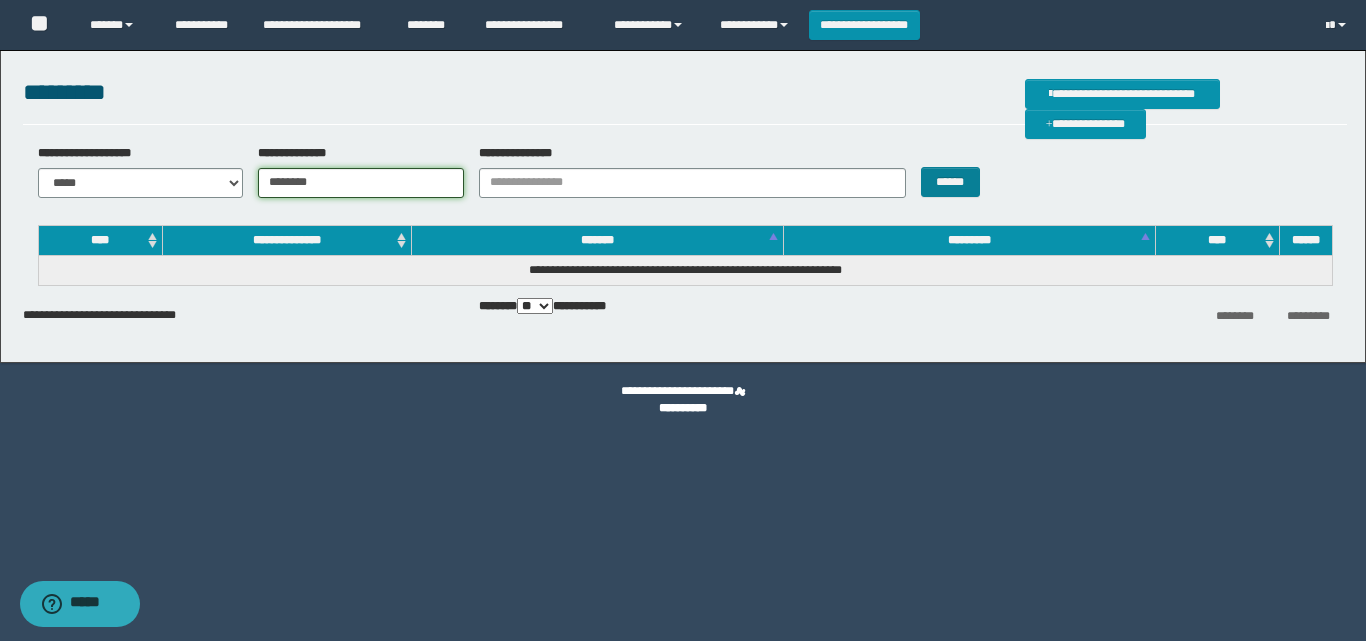 type on "********" 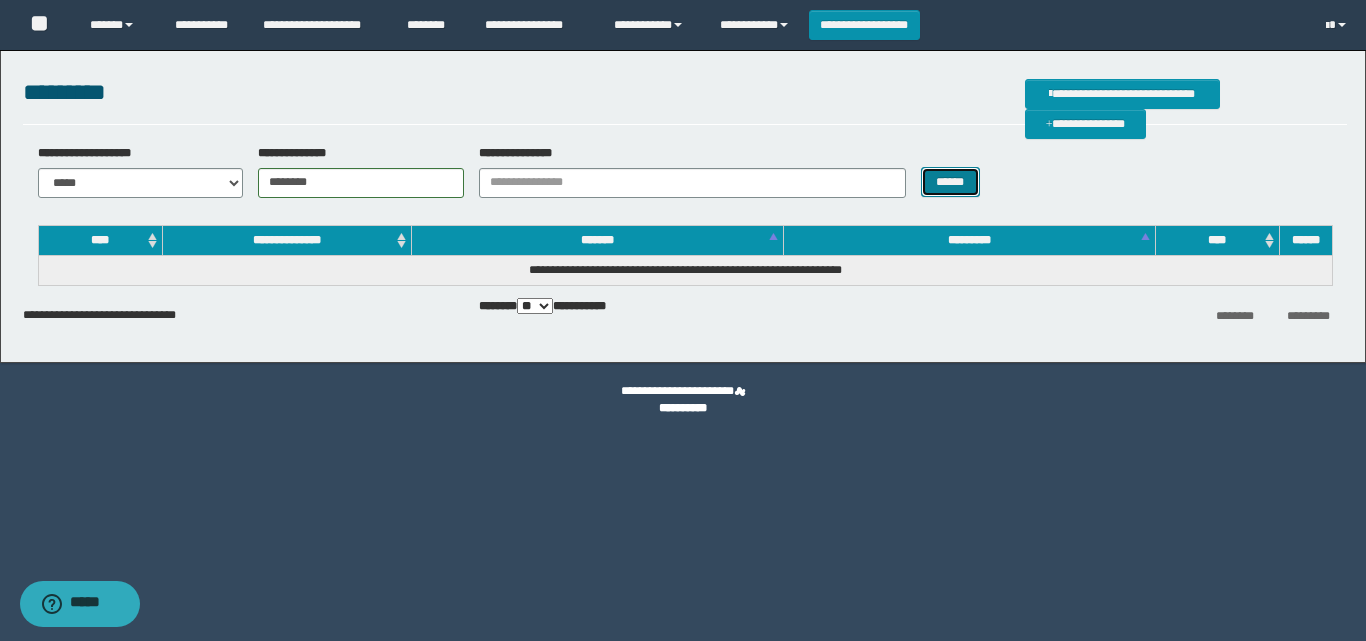 click on "******" at bounding box center (950, 182) 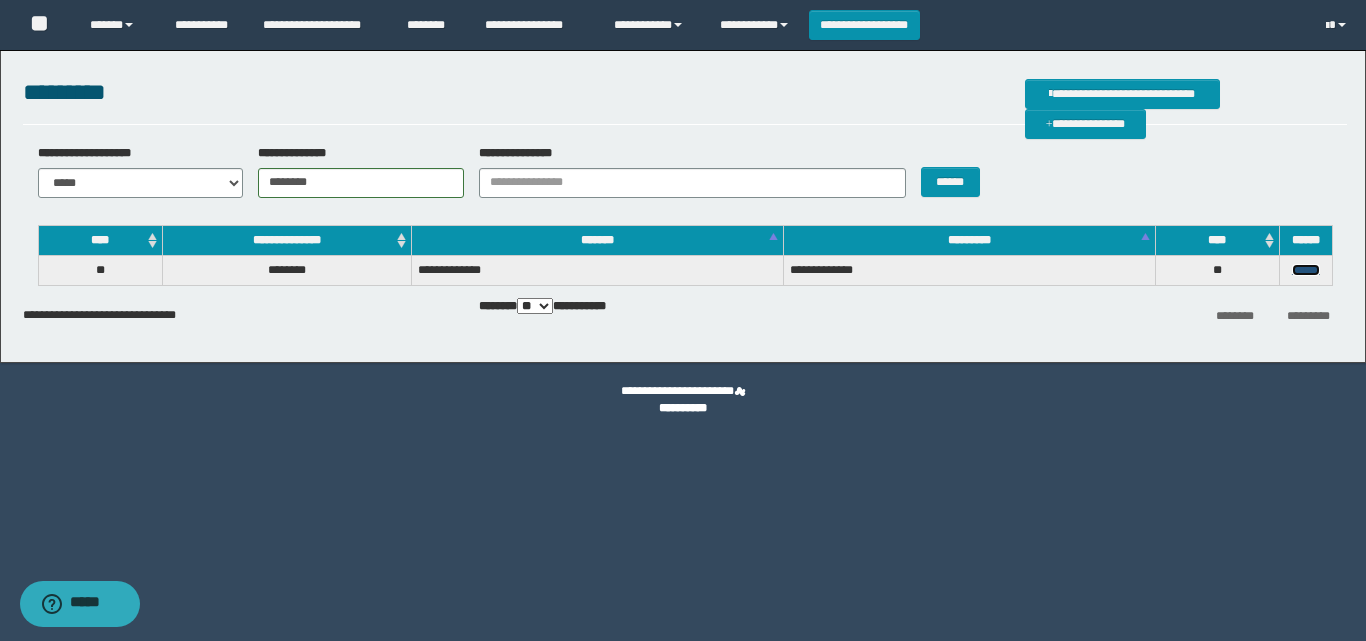 click on "******" at bounding box center (1306, 270) 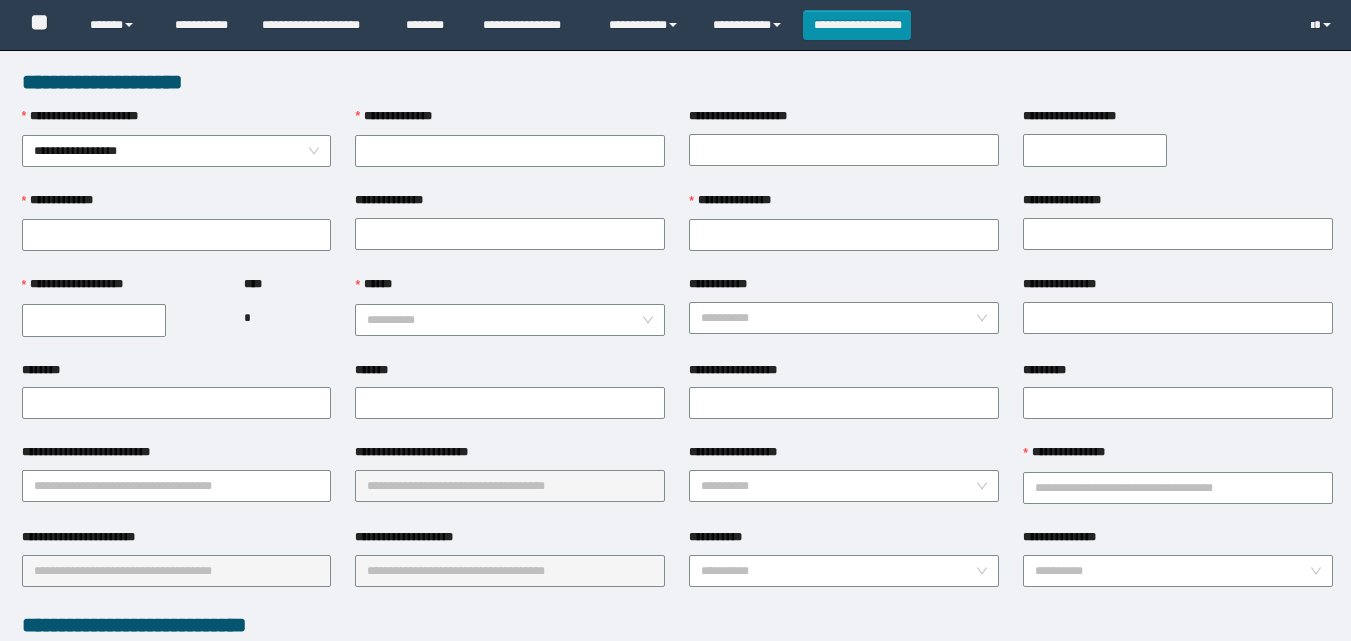 scroll, scrollTop: 0, scrollLeft: 0, axis: both 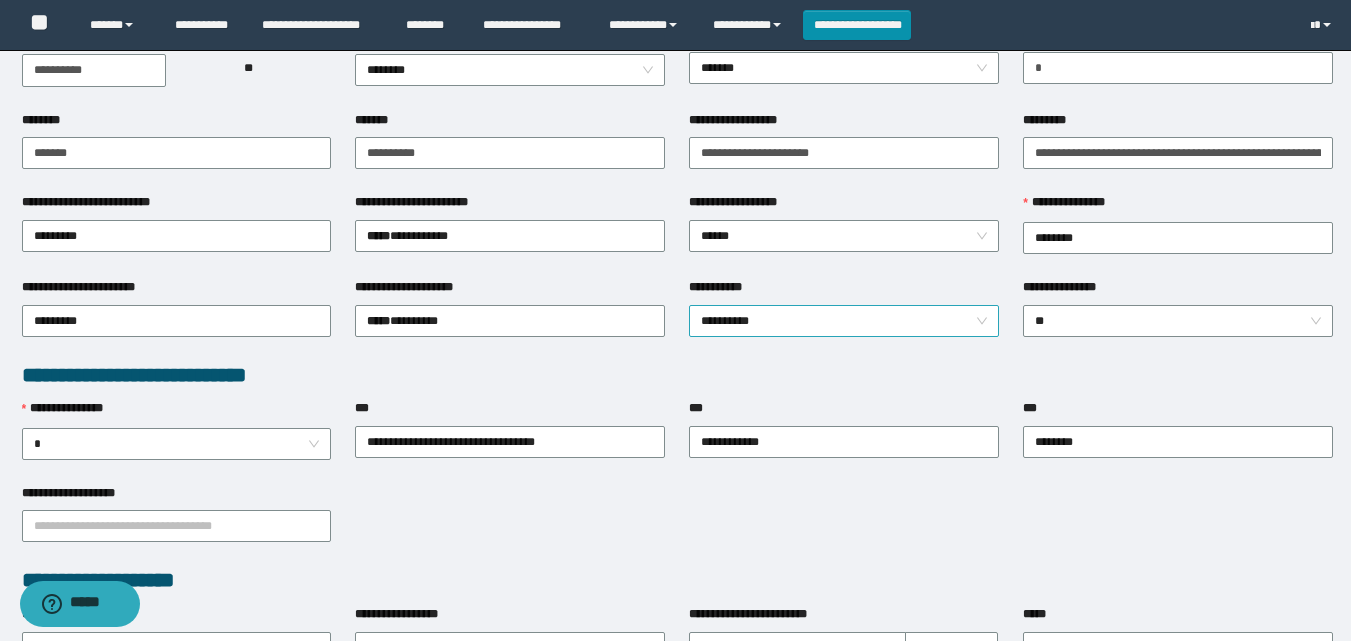 click on "**********" at bounding box center [844, 321] 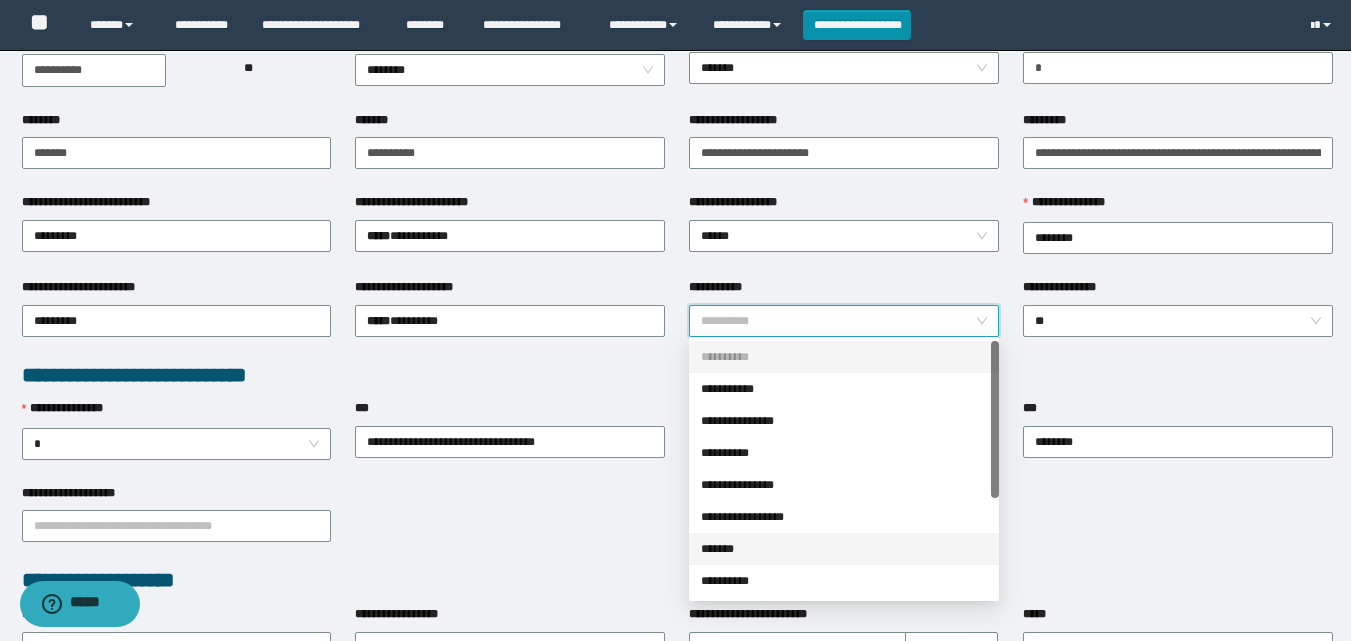 click on "*******" at bounding box center (844, 549) 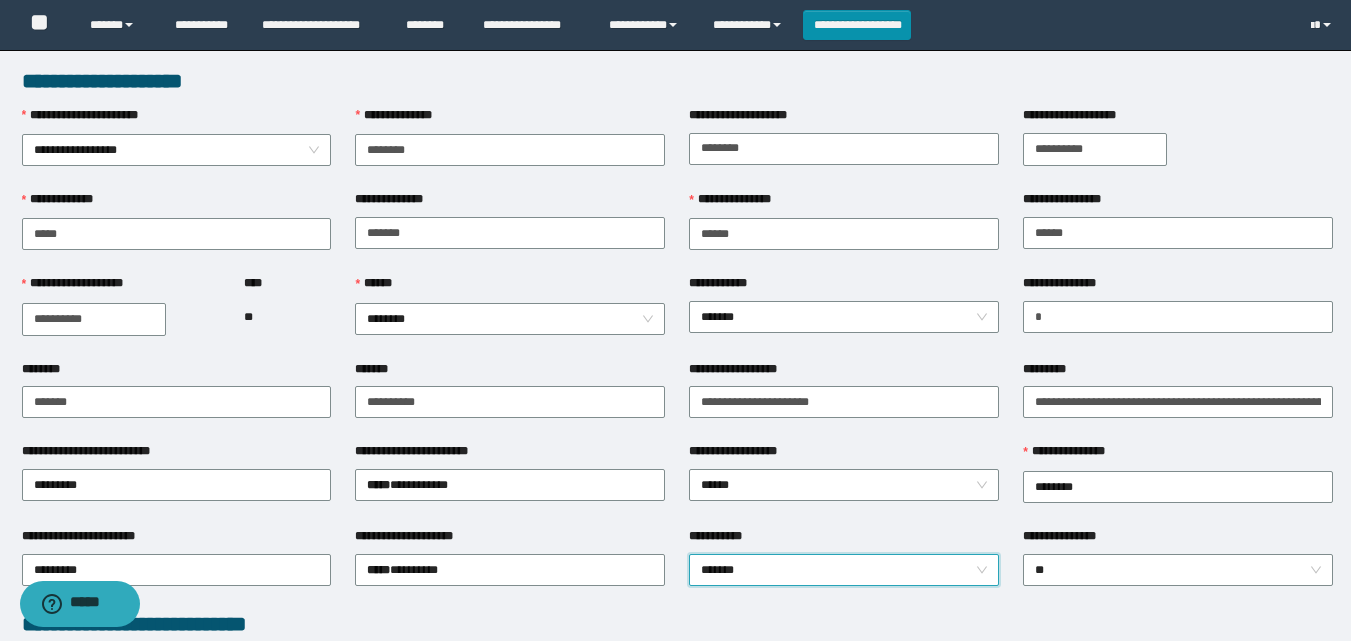scroll, scrollTop: 0, scrollLeft: 0, axis: both 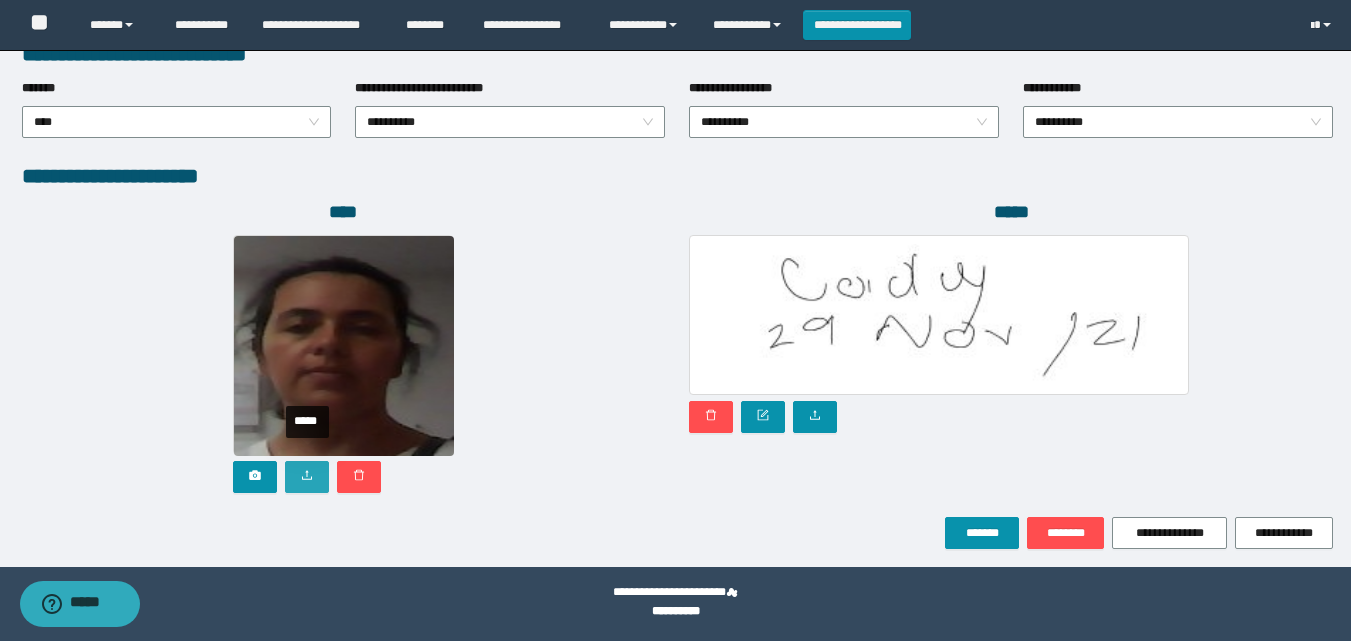 click at bounding box center (307, 477) 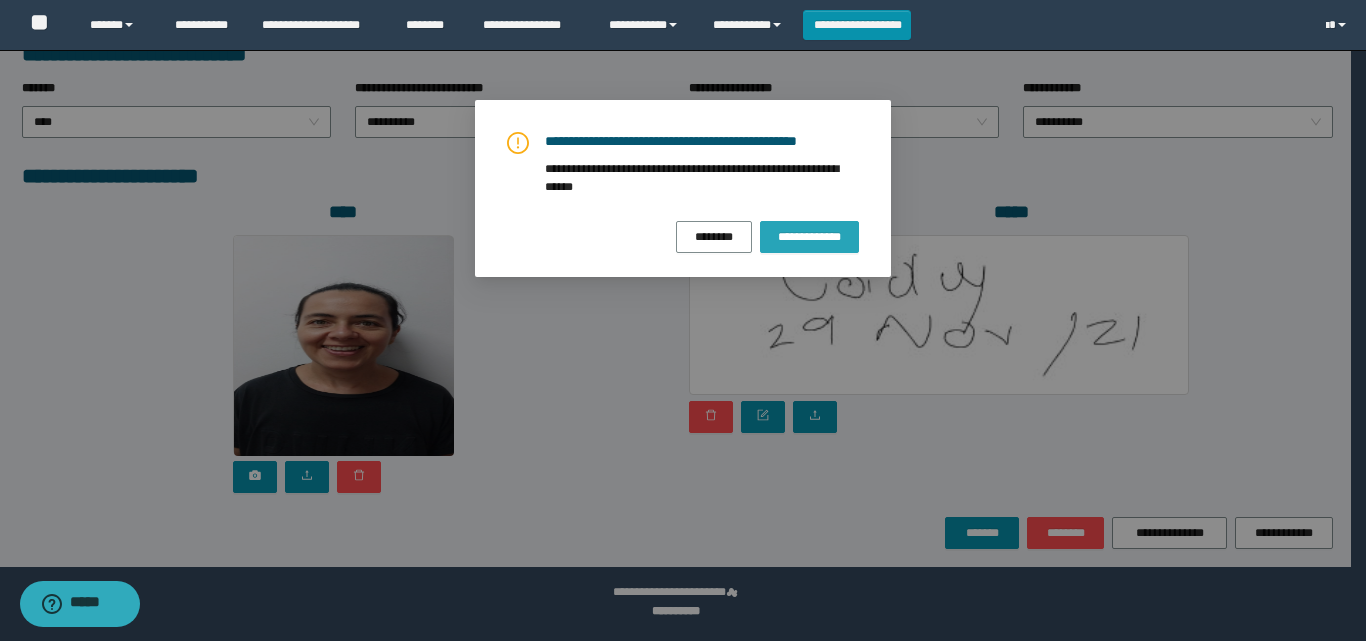 click on "**********" at bounding box center (809, 237) 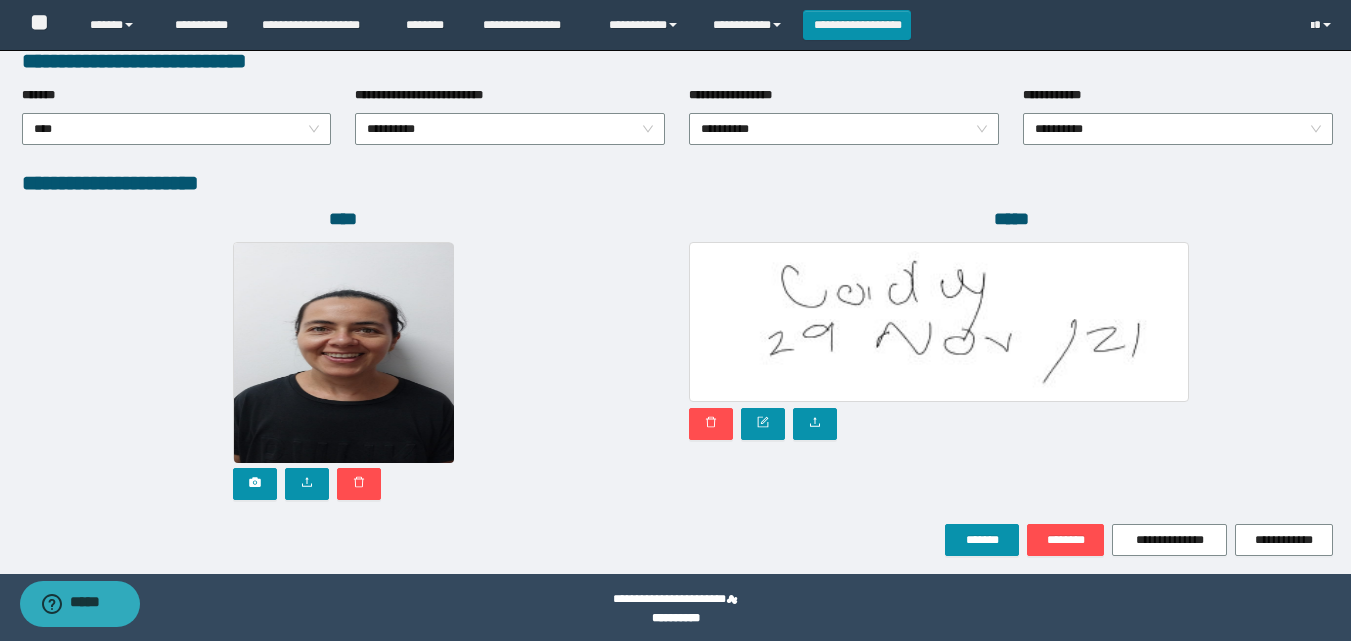 scroll, scrollTop: 1064, scrollLeft: 0, axis: vertical 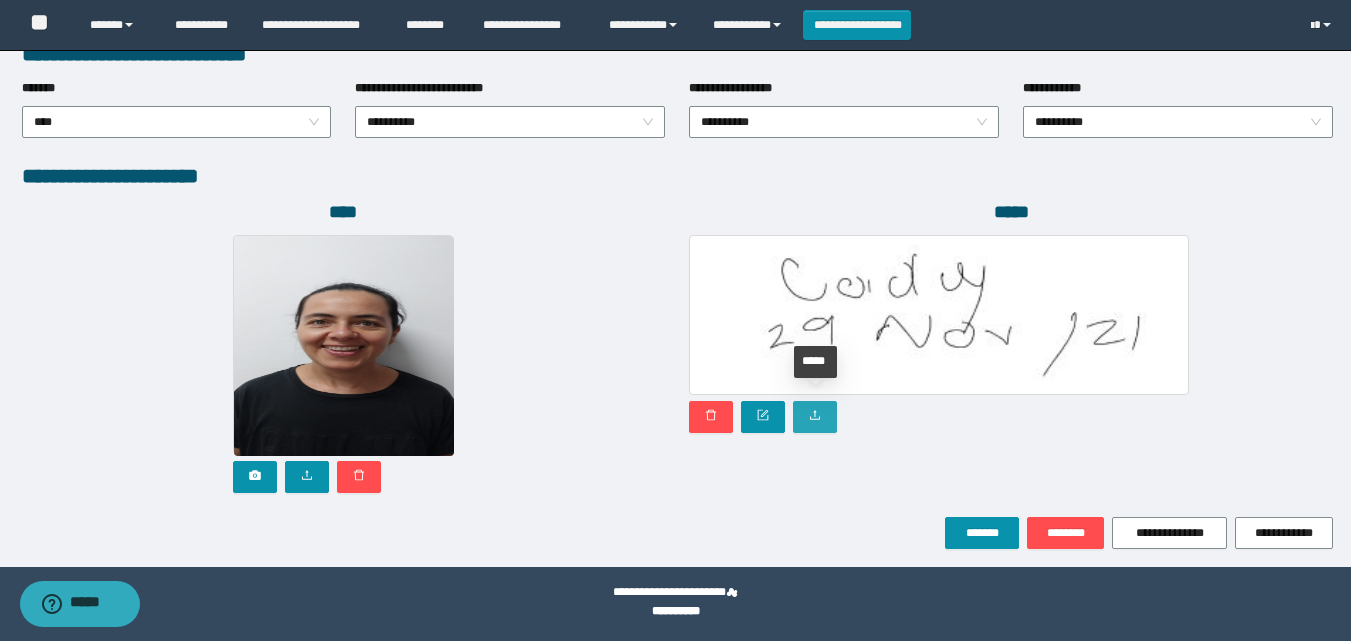 click 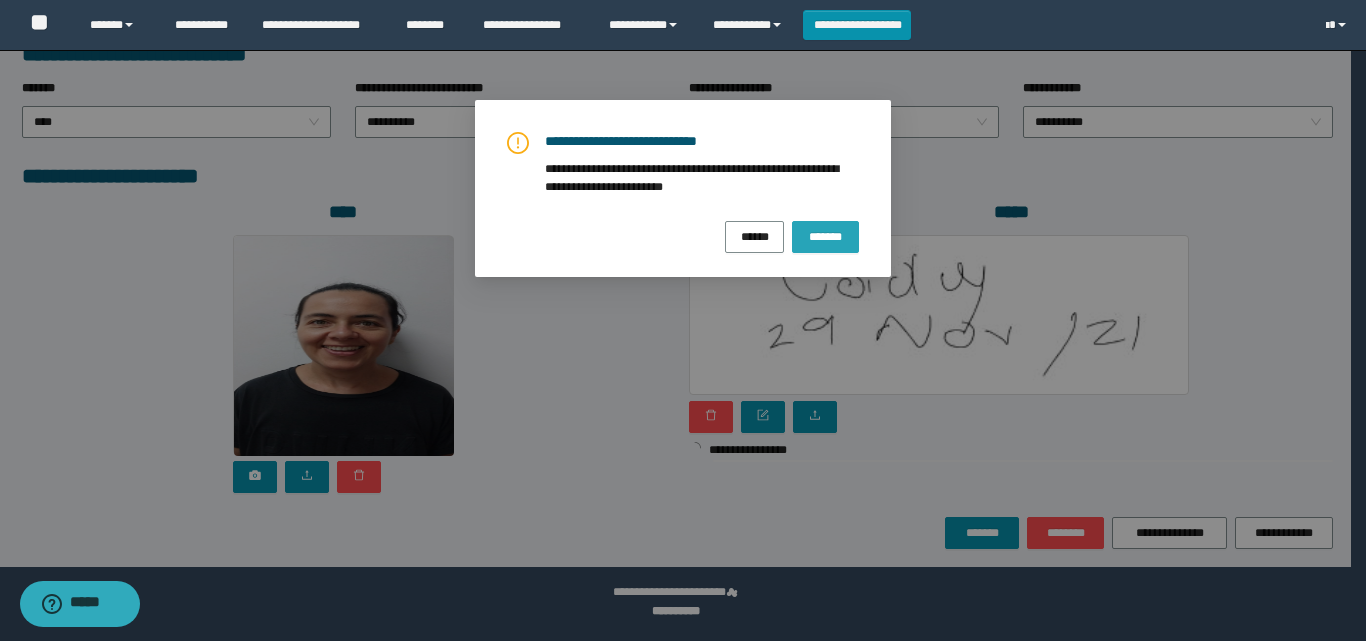 click on "*******" at bounding box center (825, 236) 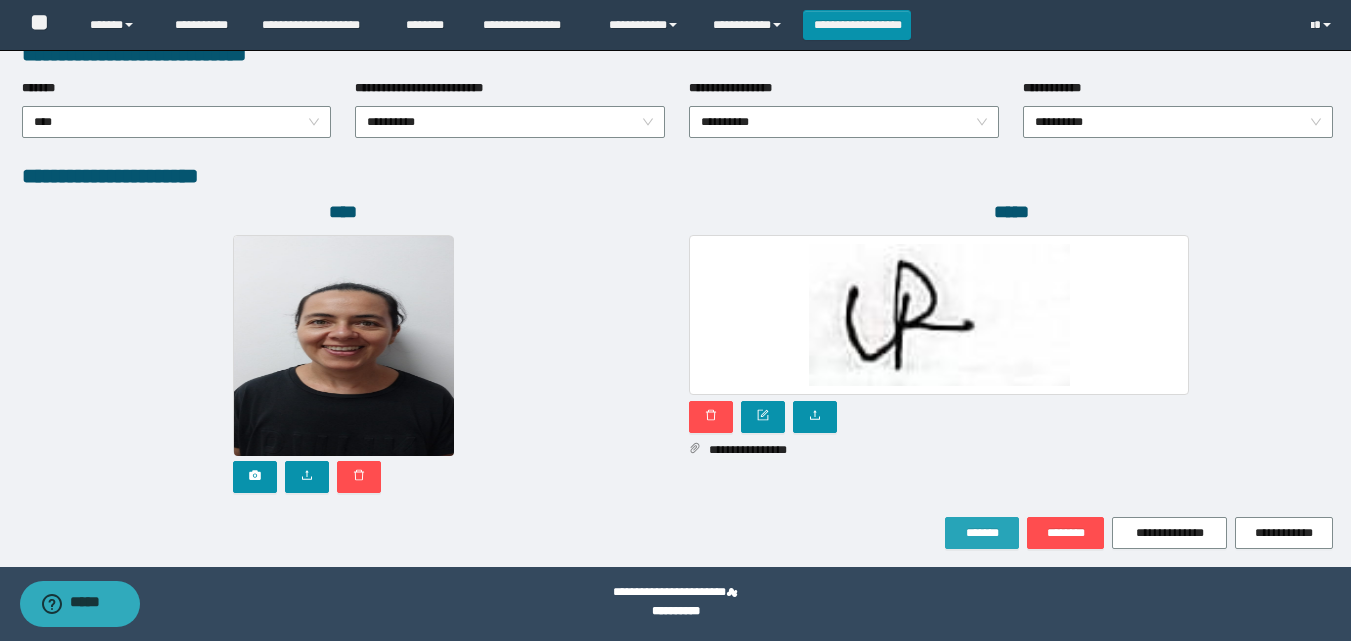 click on "*******" at bounding box center (982, 533) 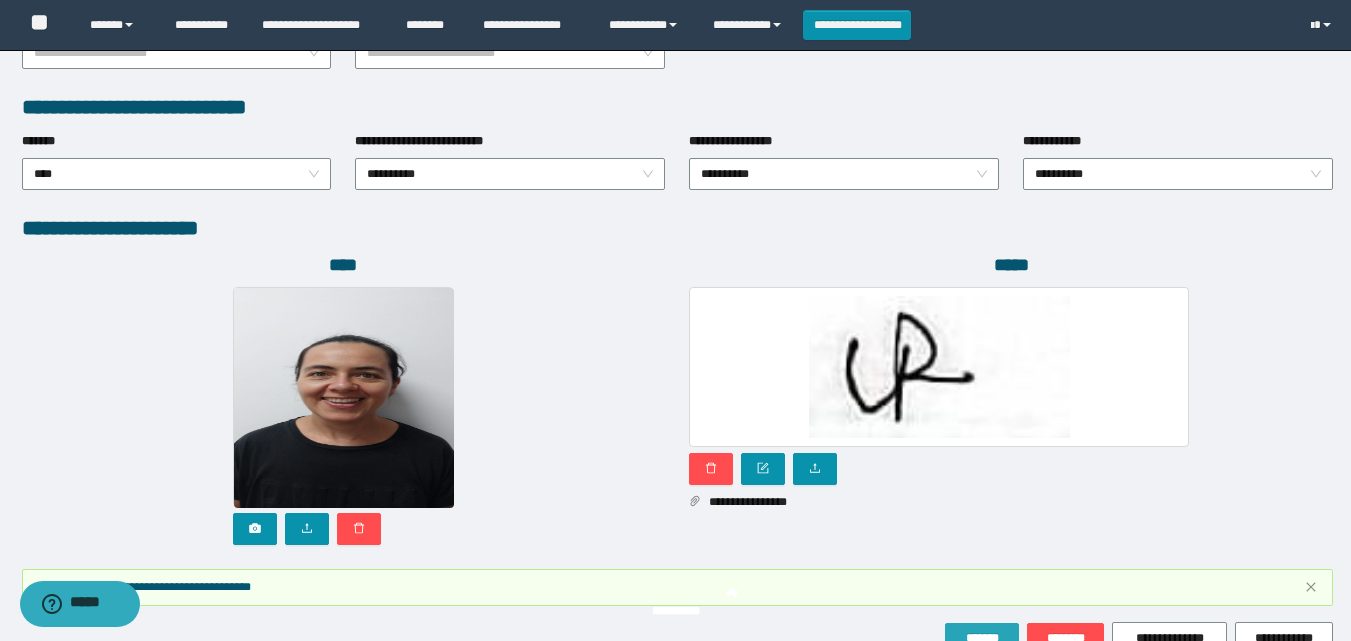 scroll, scrollTop: 1117, scrollLeft: 0, axis: vertical 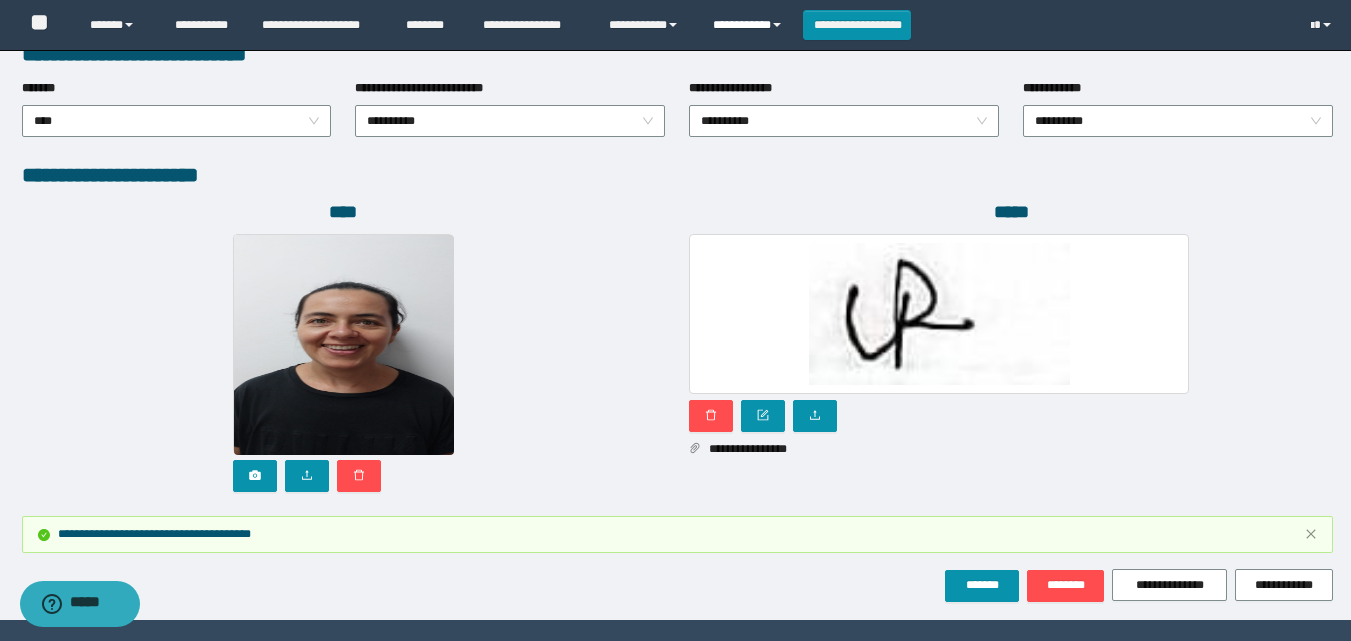 click on "**********" at bounding box center (750, 25) 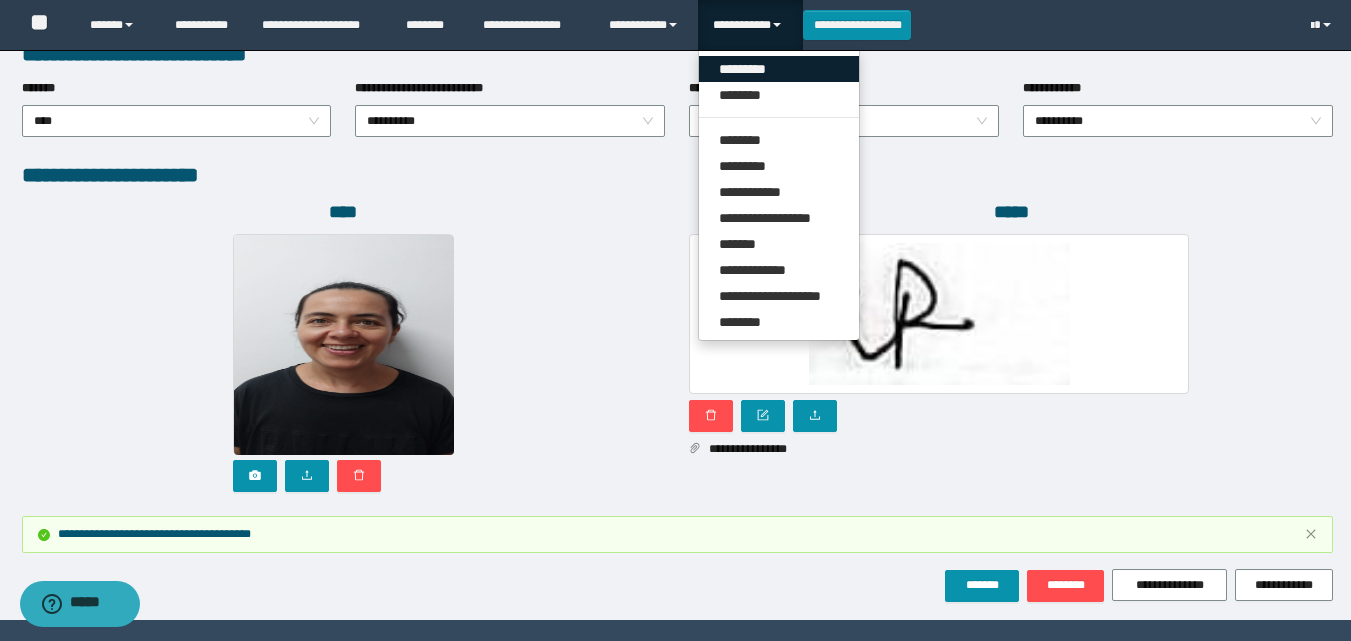 click on "*********" at bounding box center (779, 69) 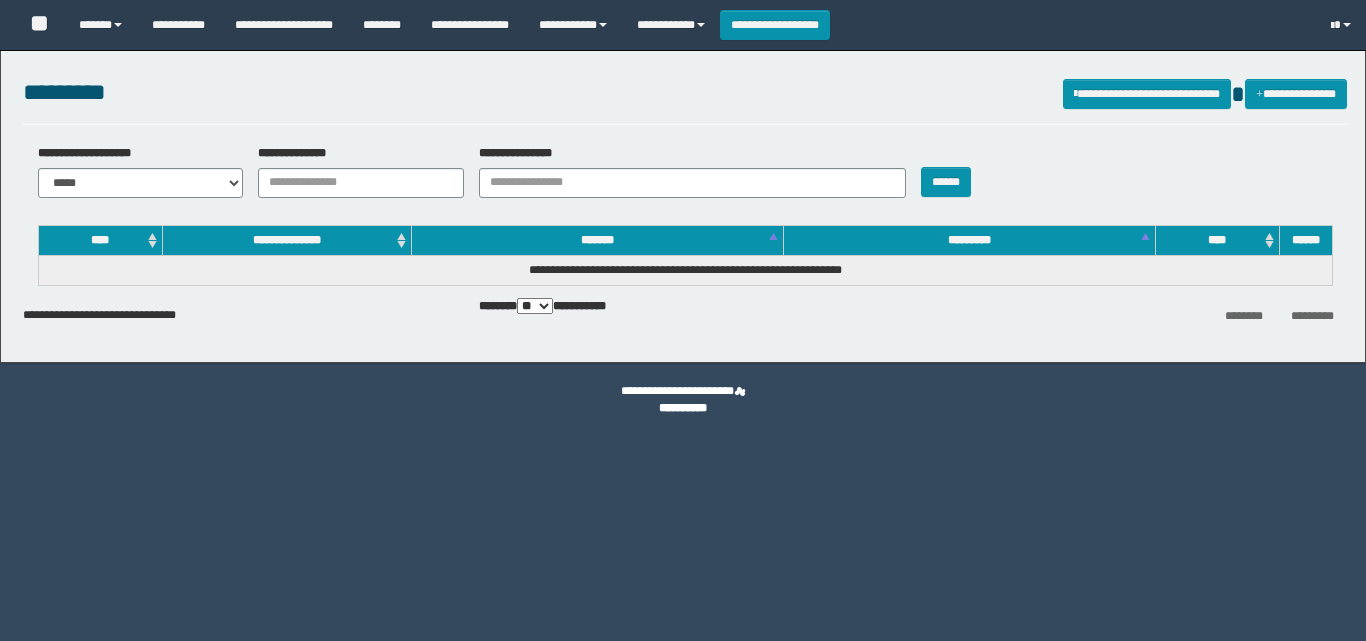 scroll, scrollTop: 0, scrollLeft: 0, axis: both 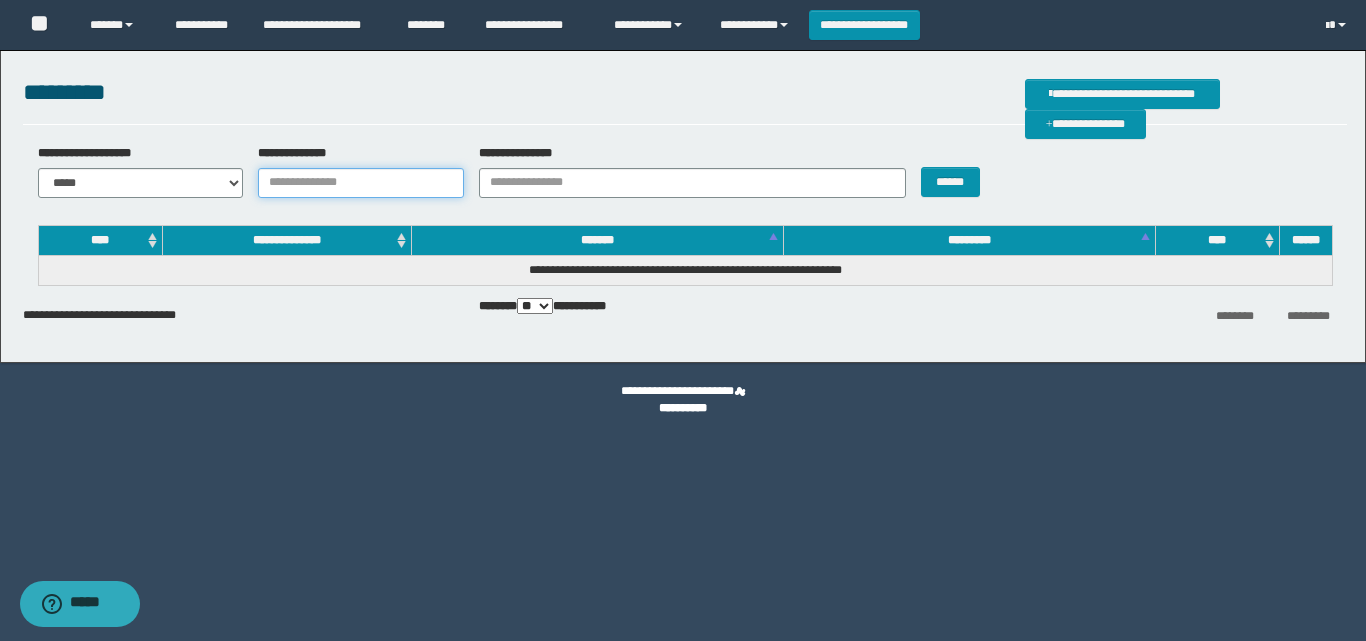 click on "**********" at bounding box center (361, 183) 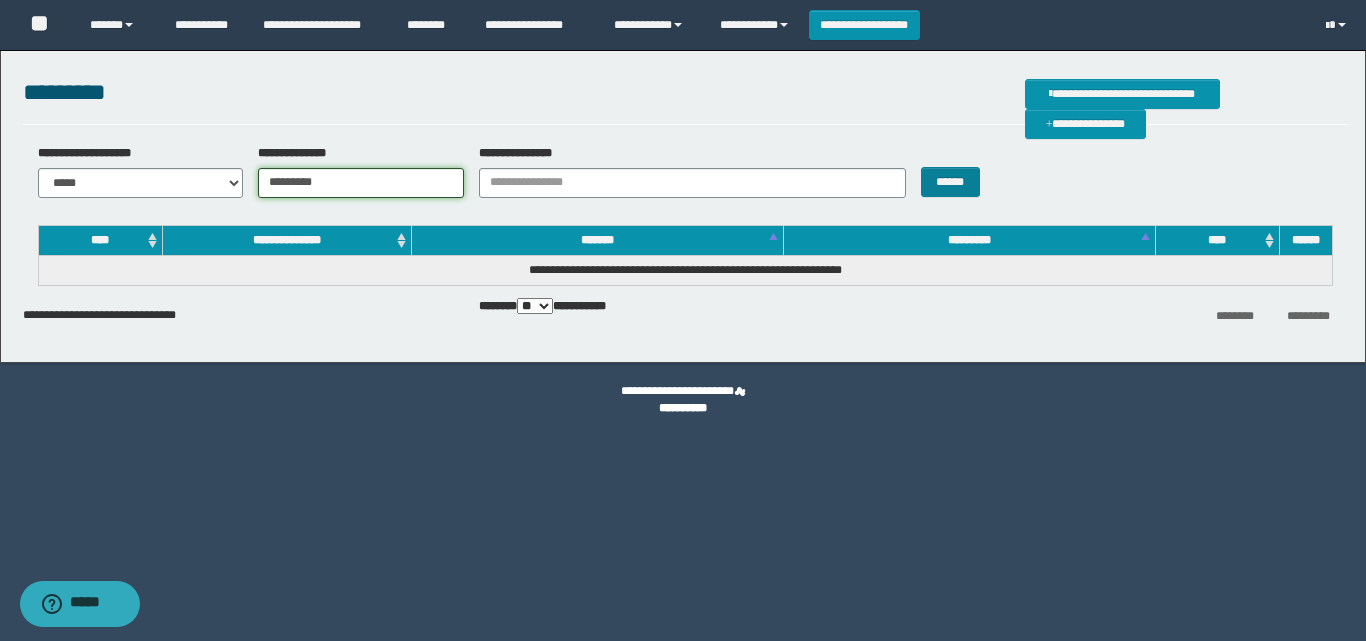 type on "********" 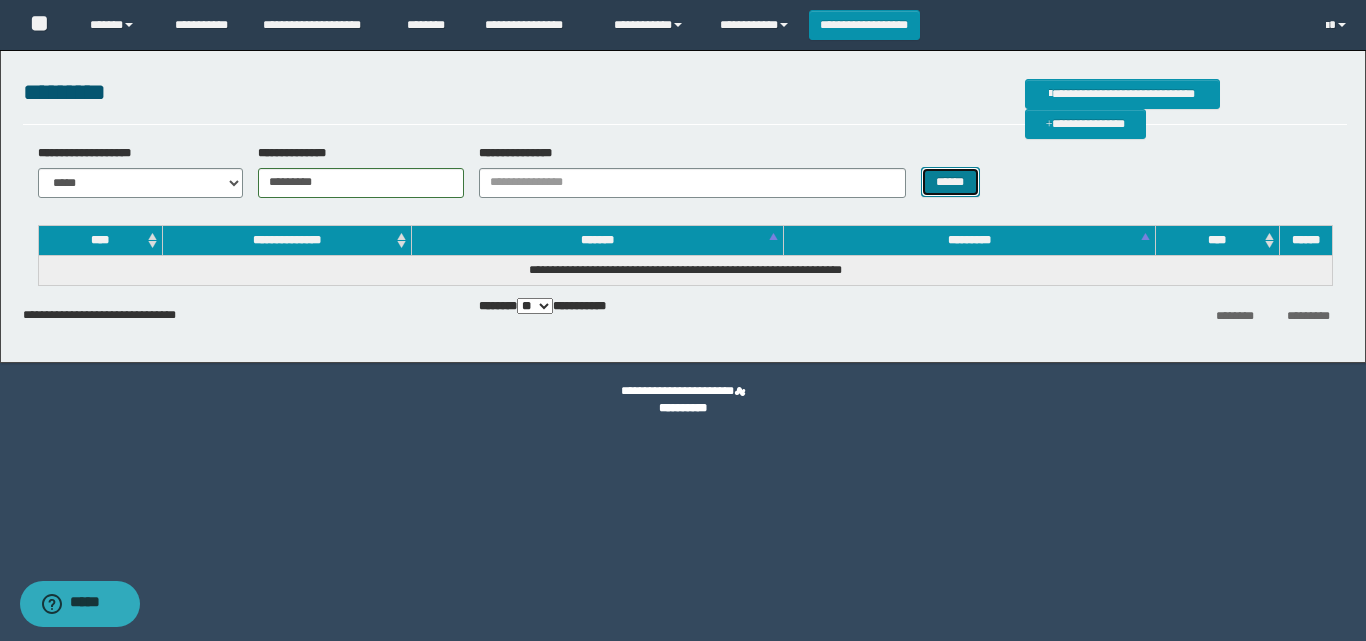 click on "******" at bounding box center [950, 182] 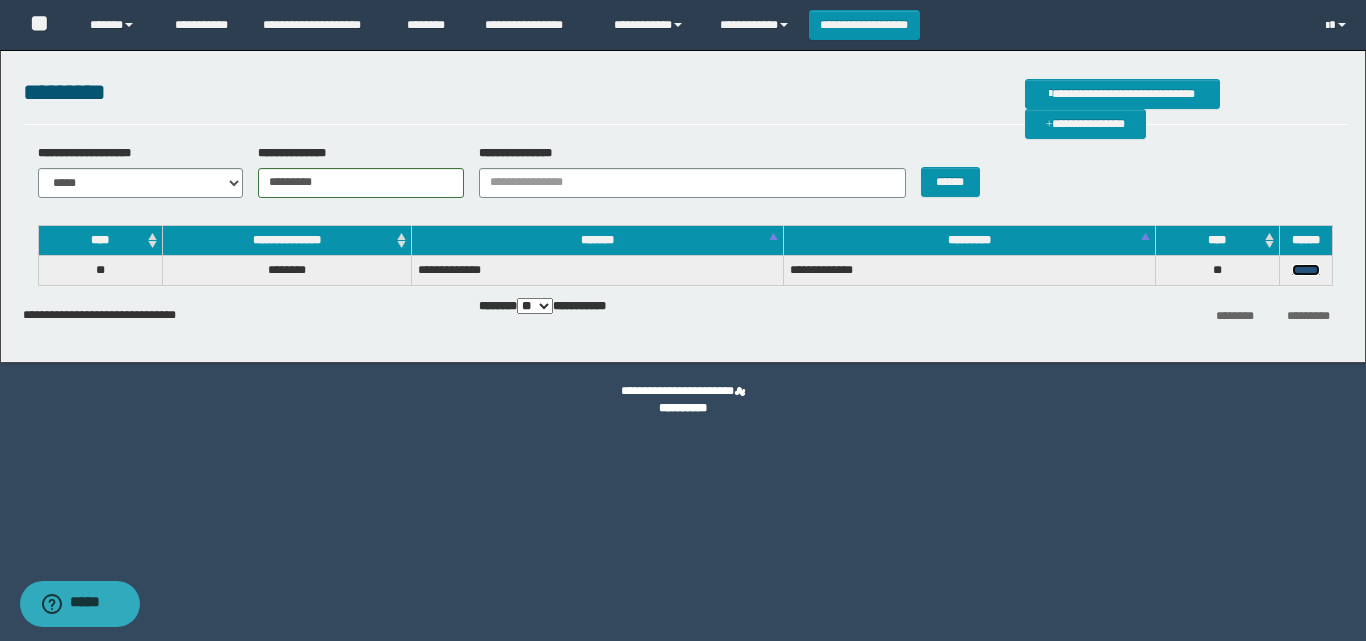 click on "******" at bounding box center [1306, 270] 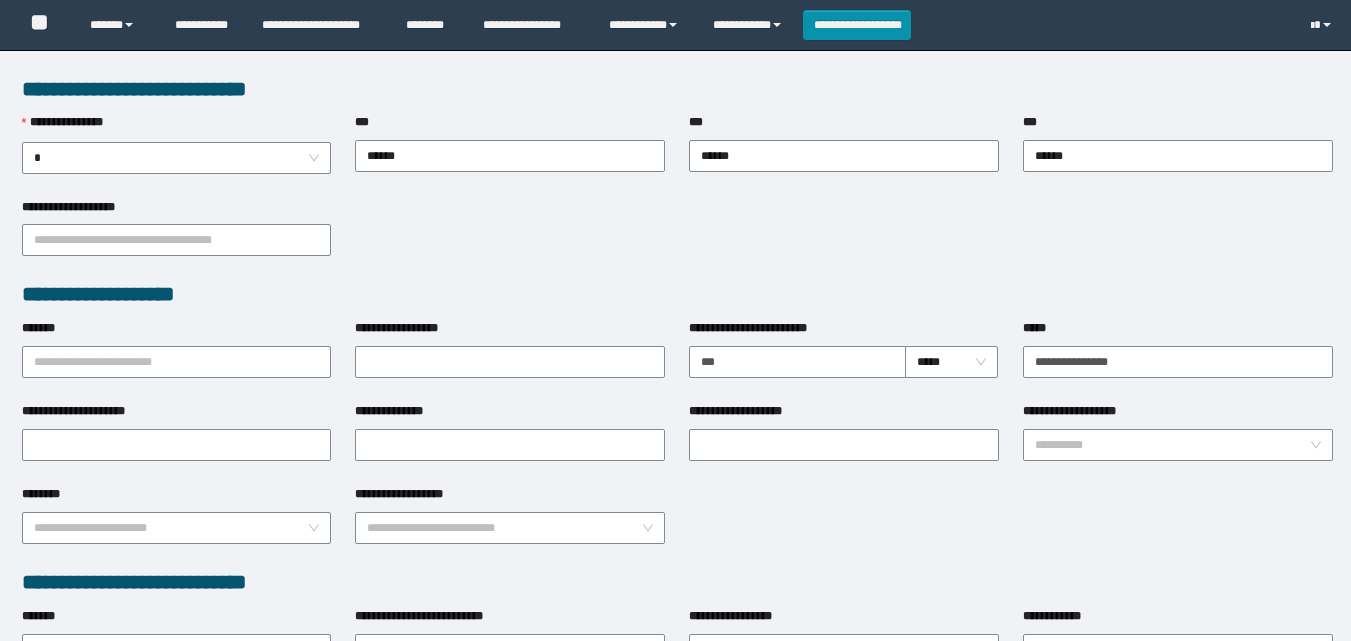 scroll, scrollTop: 1064, scrollLeft: 0, axis: vertical 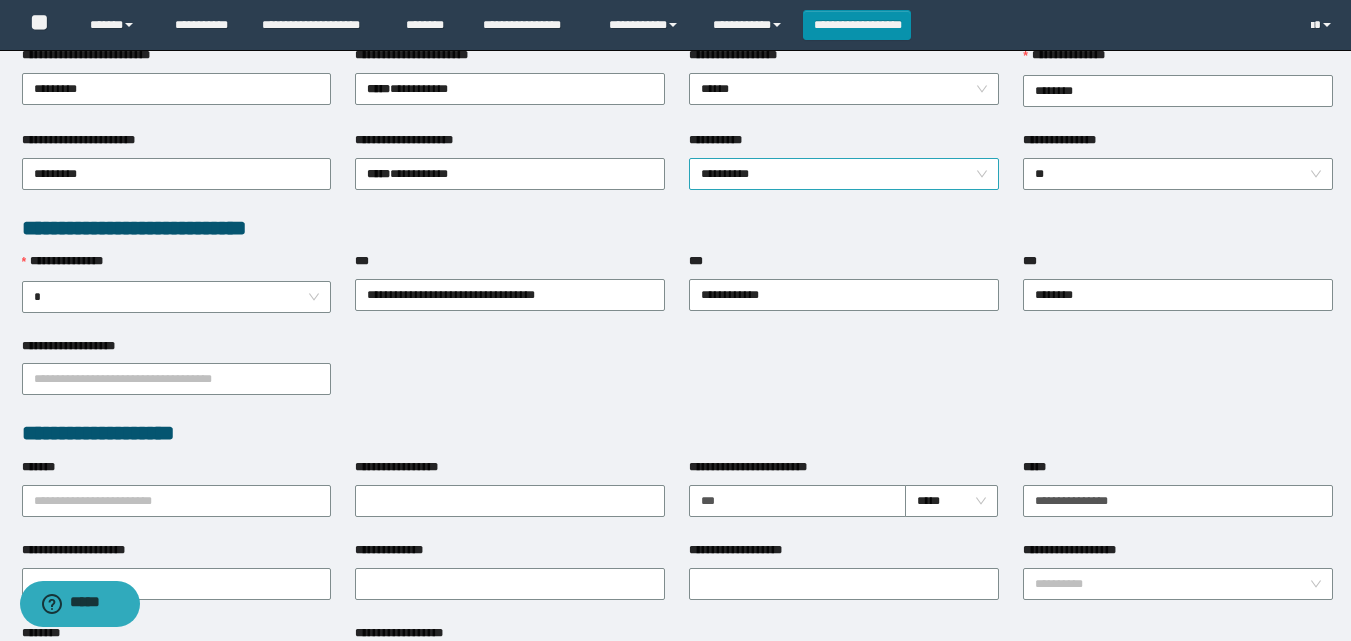 click on "**********" at bounding box center [844, 174] 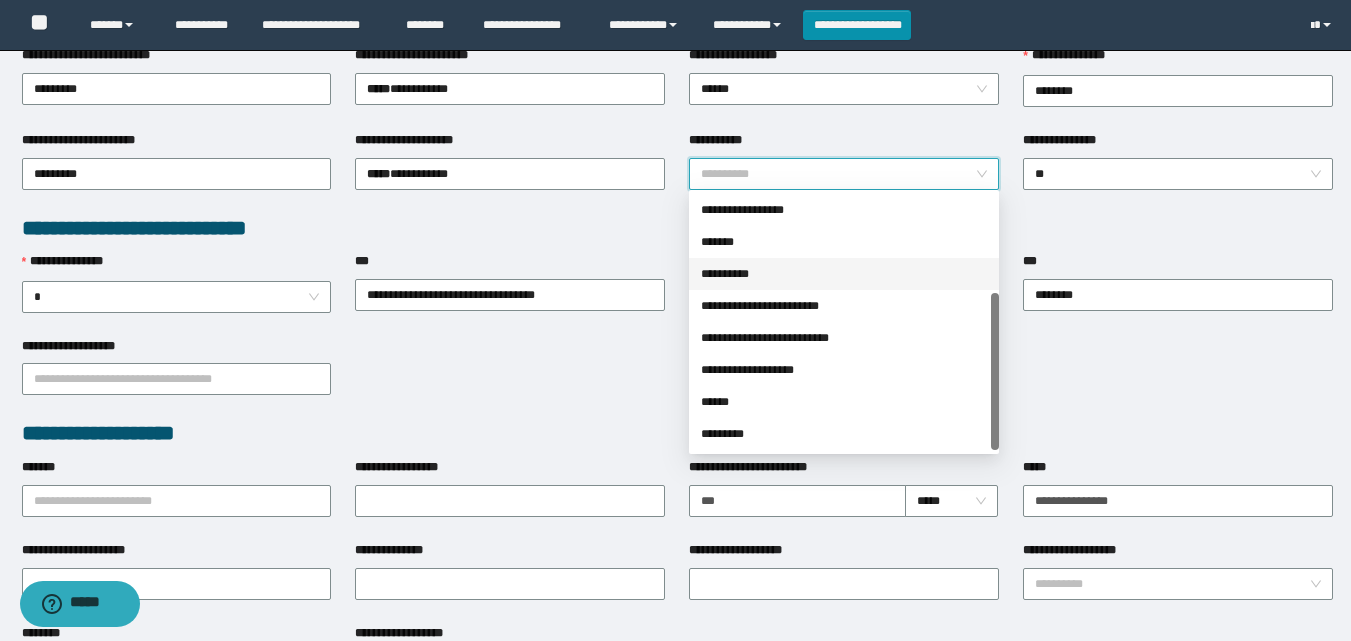 scroll, scrollTop: 160, scrollLeft: 0, axis: vertical 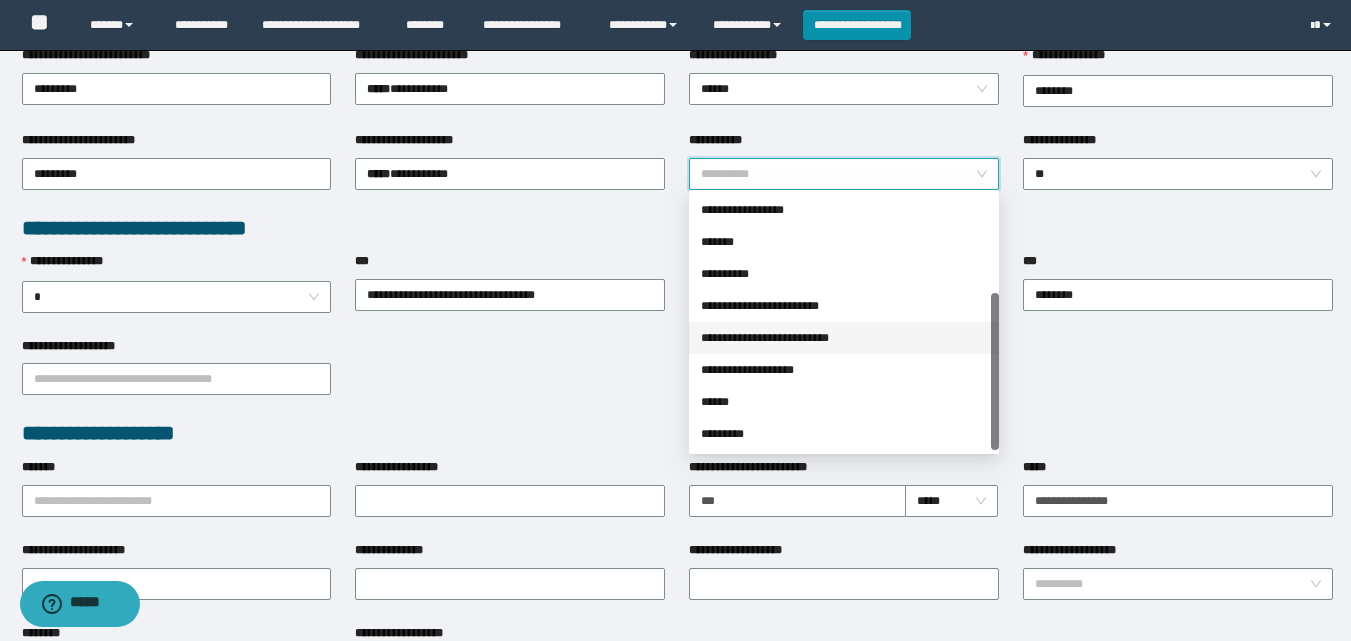 click on "**********" at bounding box center (844, 338) 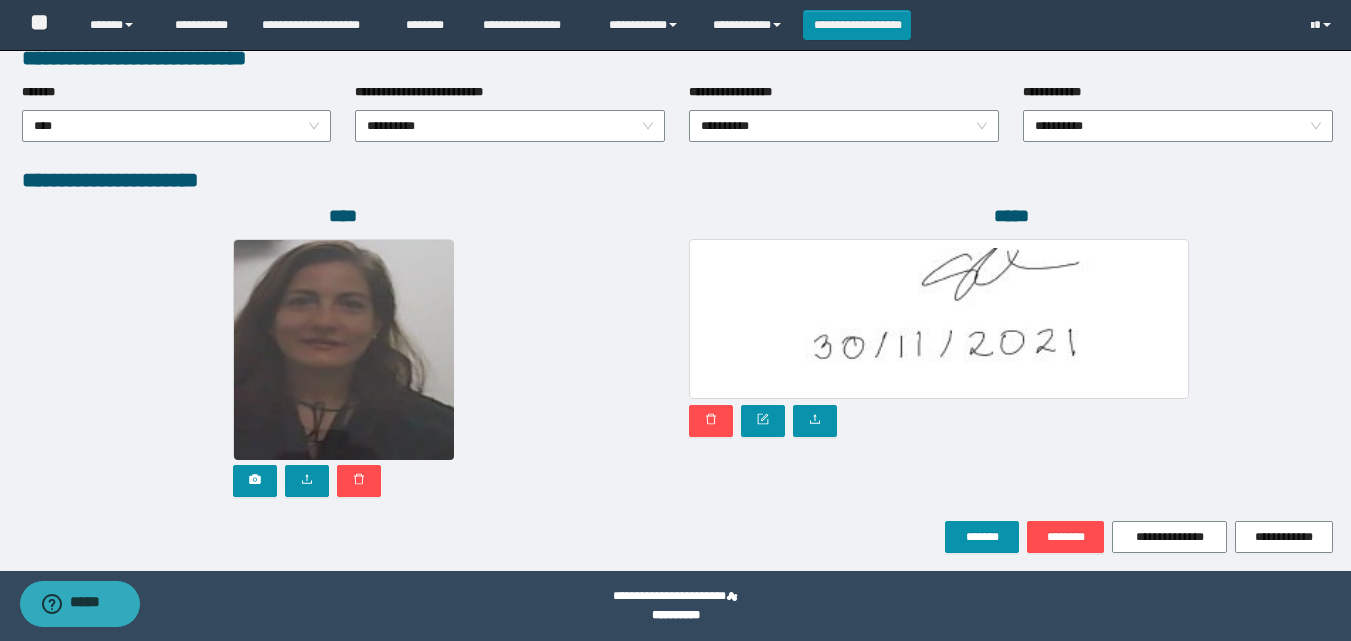 scroll, scrollTop: 1064, scrollLeft: 0, axis: vertical 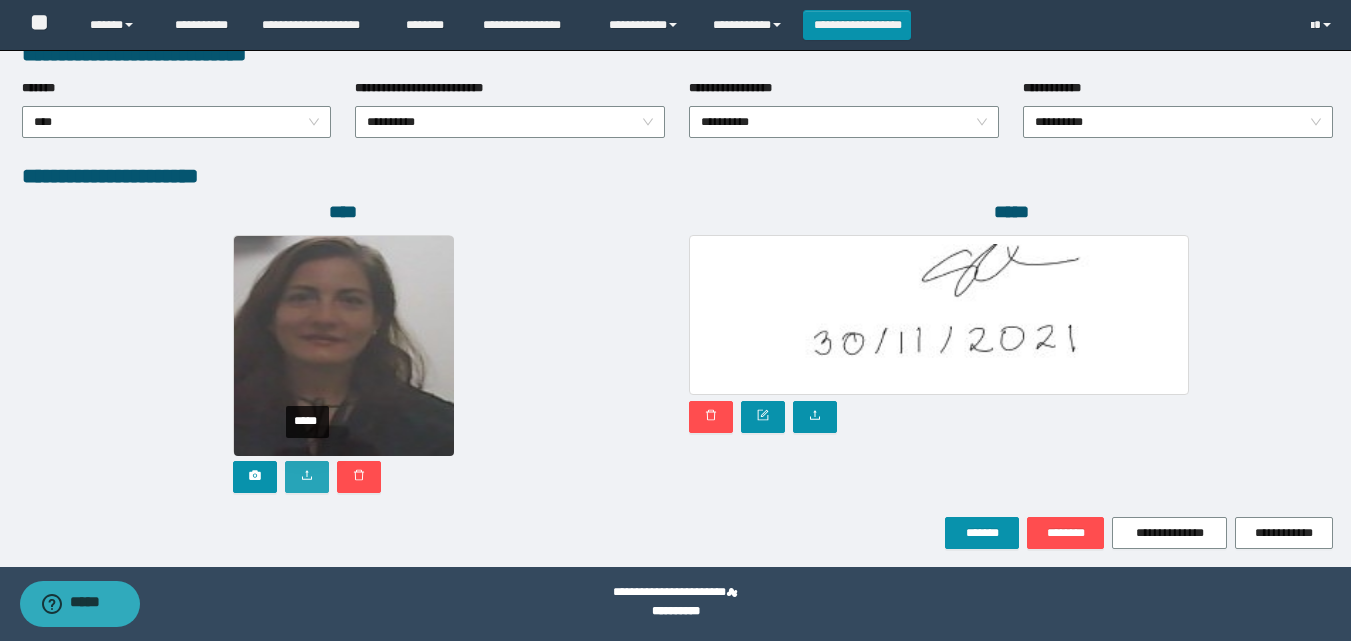click 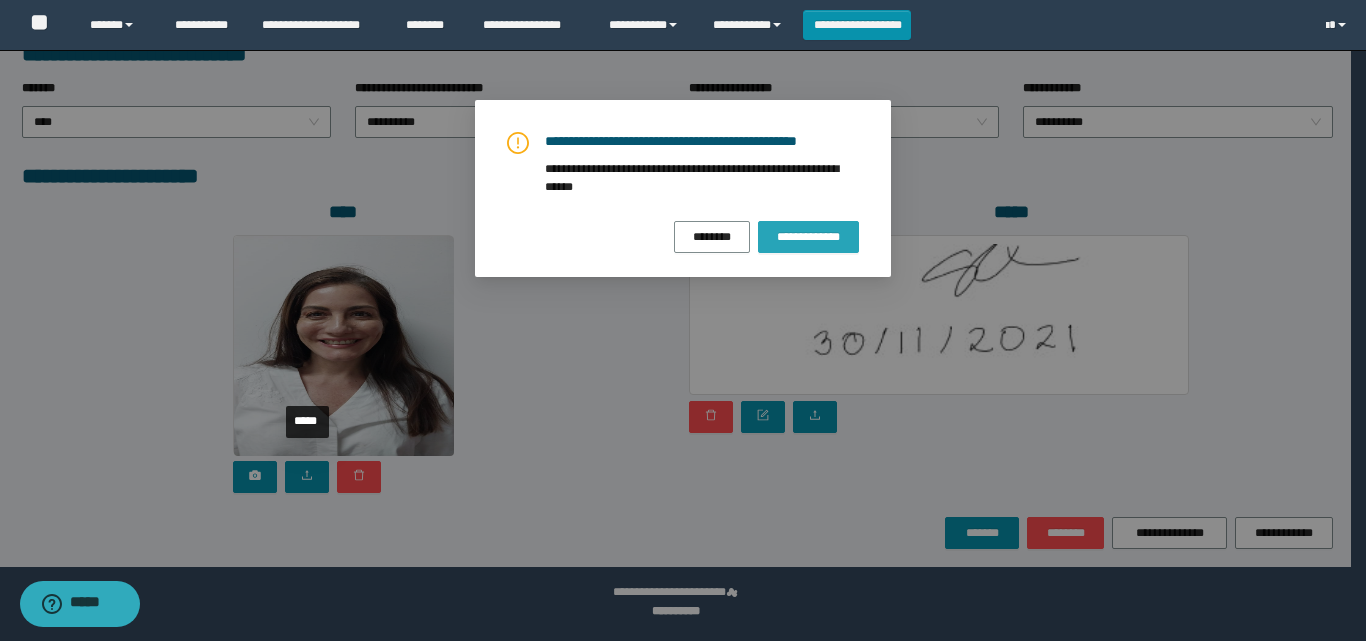 click on "**********" at bounding box center [808, 237] 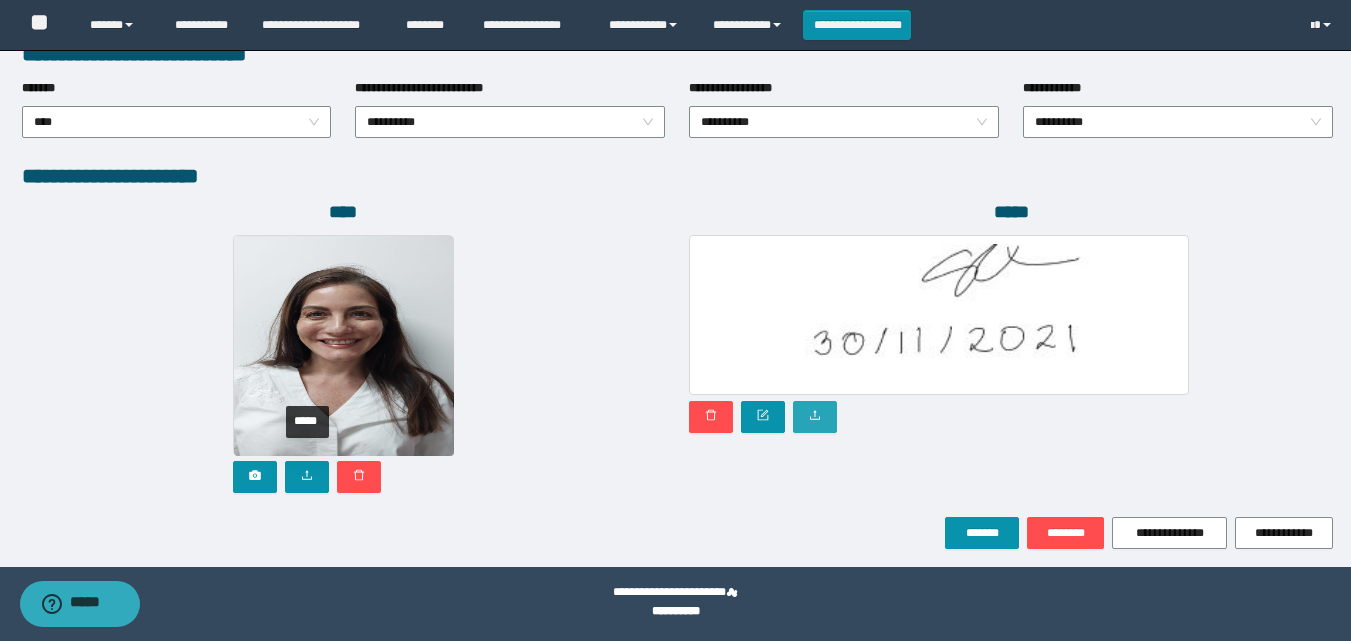 click at bounding box center (815, 417) 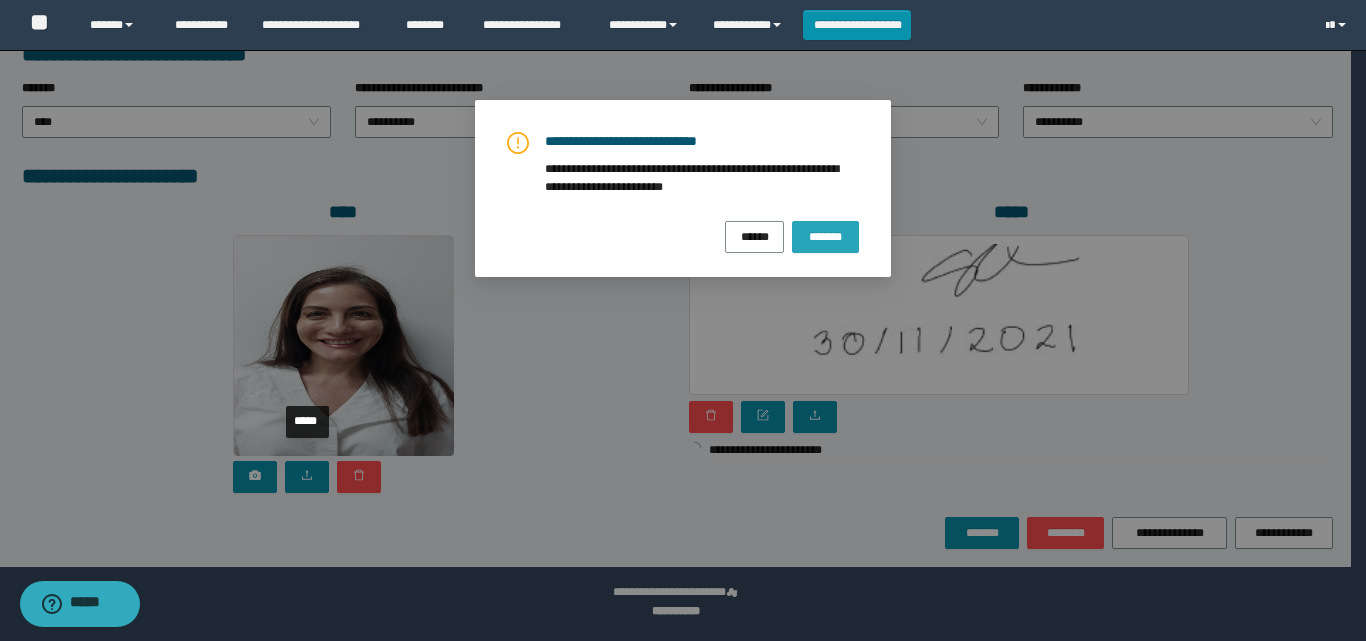 click on "*******" at bounding box center [825, 236] 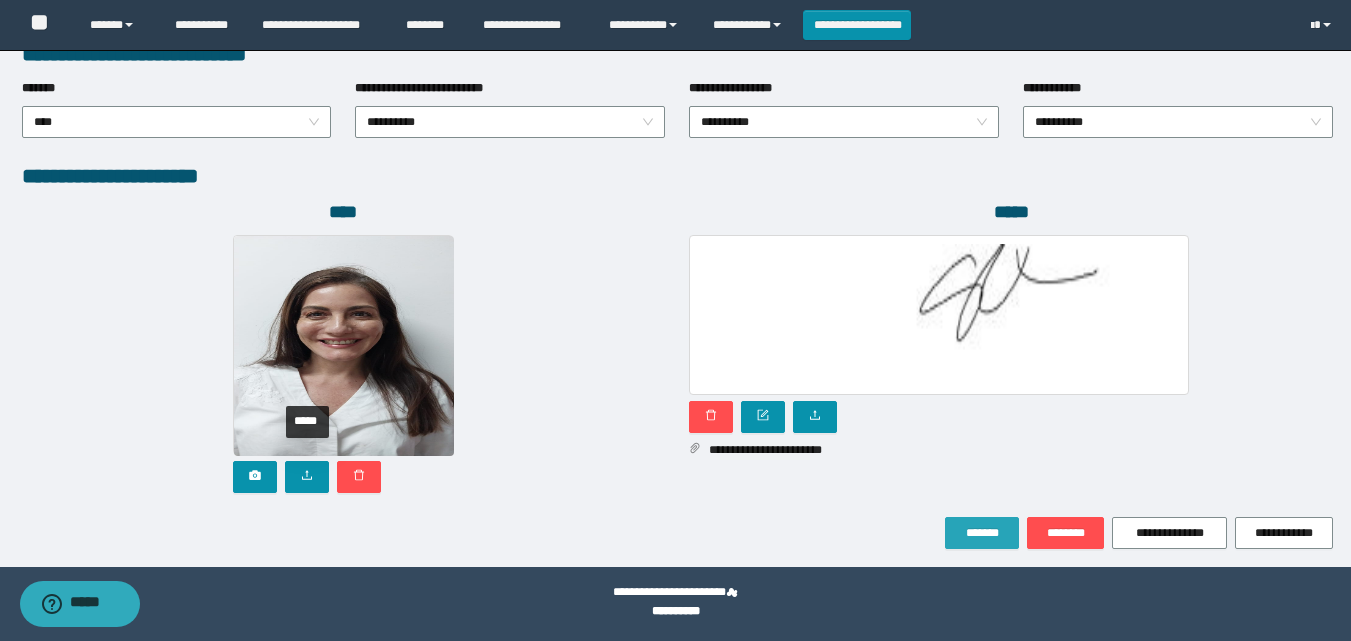 click on "*******" at bounding box center (982, 533) 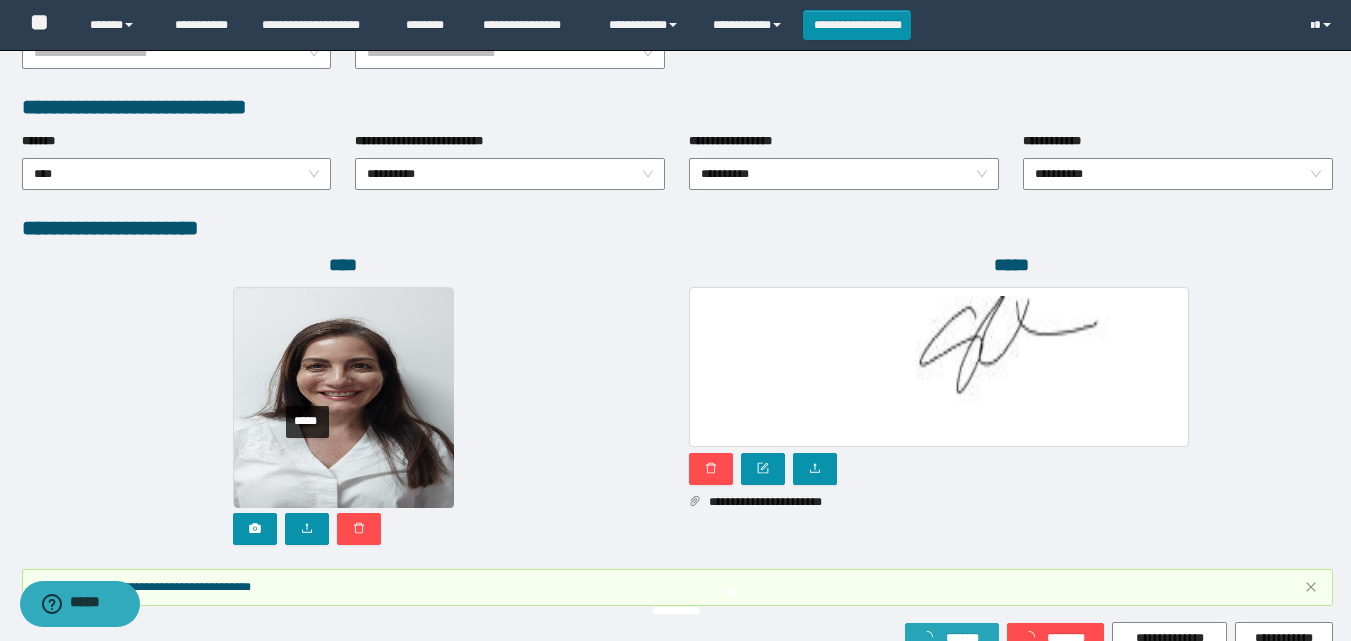 scroll, scrollTop: 1117, scrollLeft: 0, axis: vertical 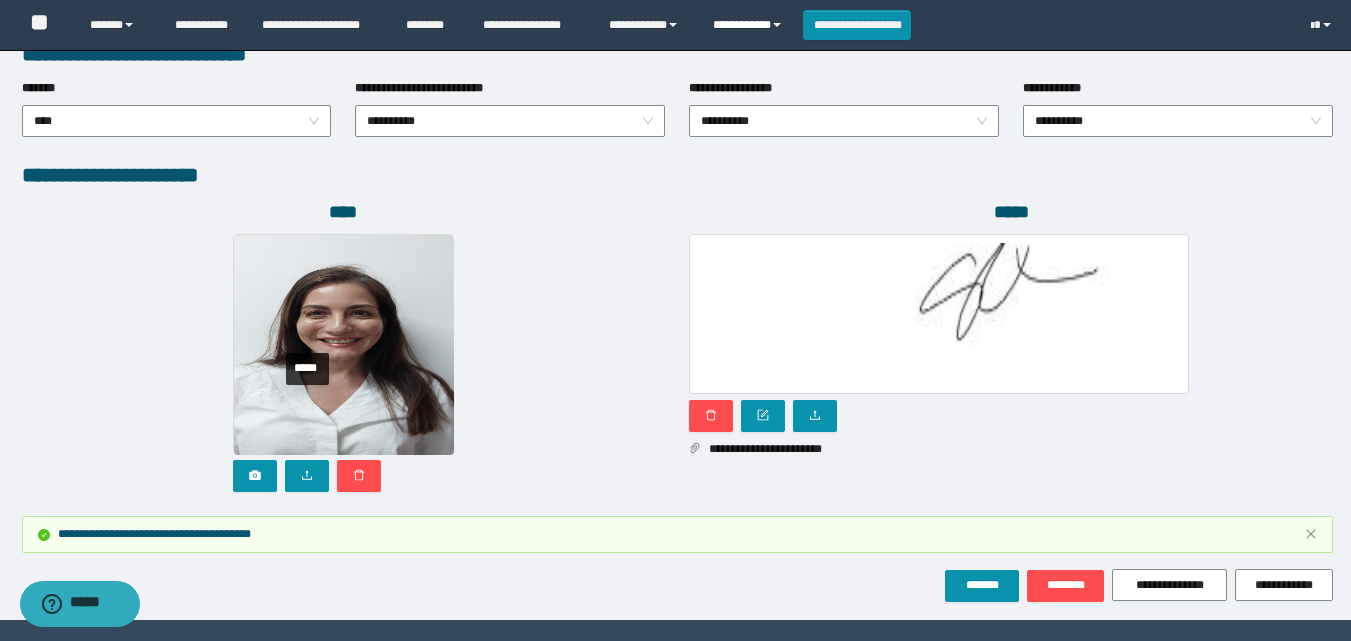 click on "**********" at bounding box center (750, 25) 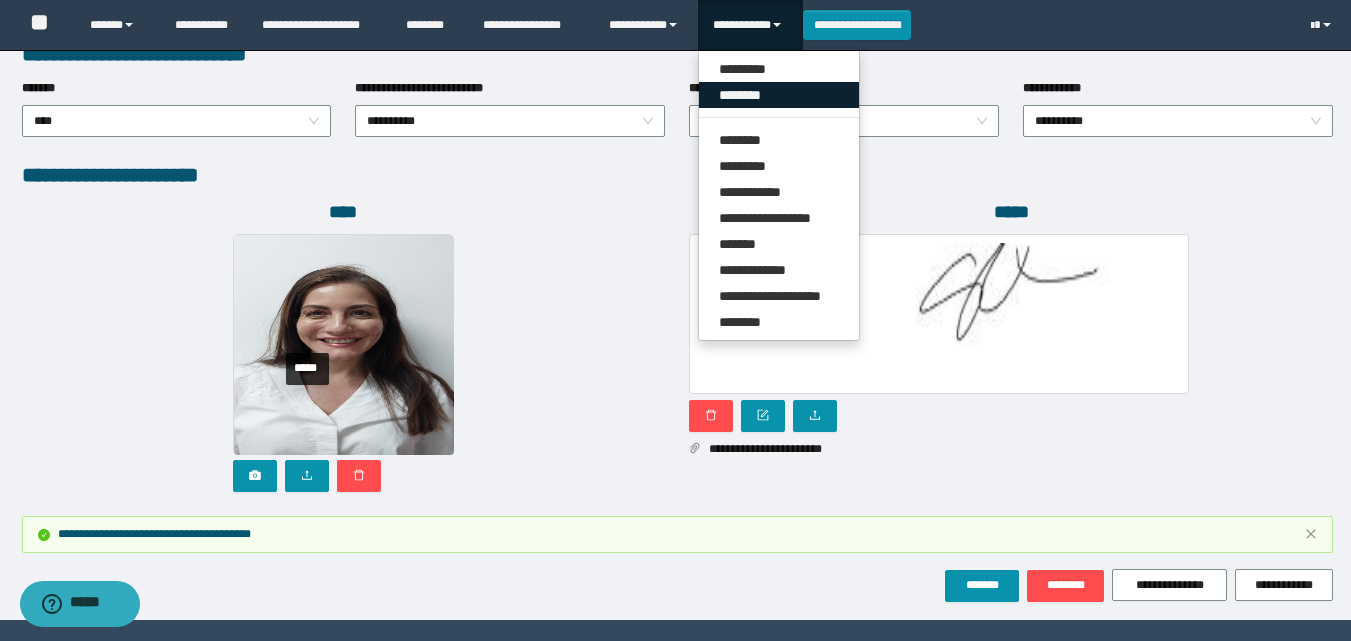 click on "********" at bounding box center (779, 95) 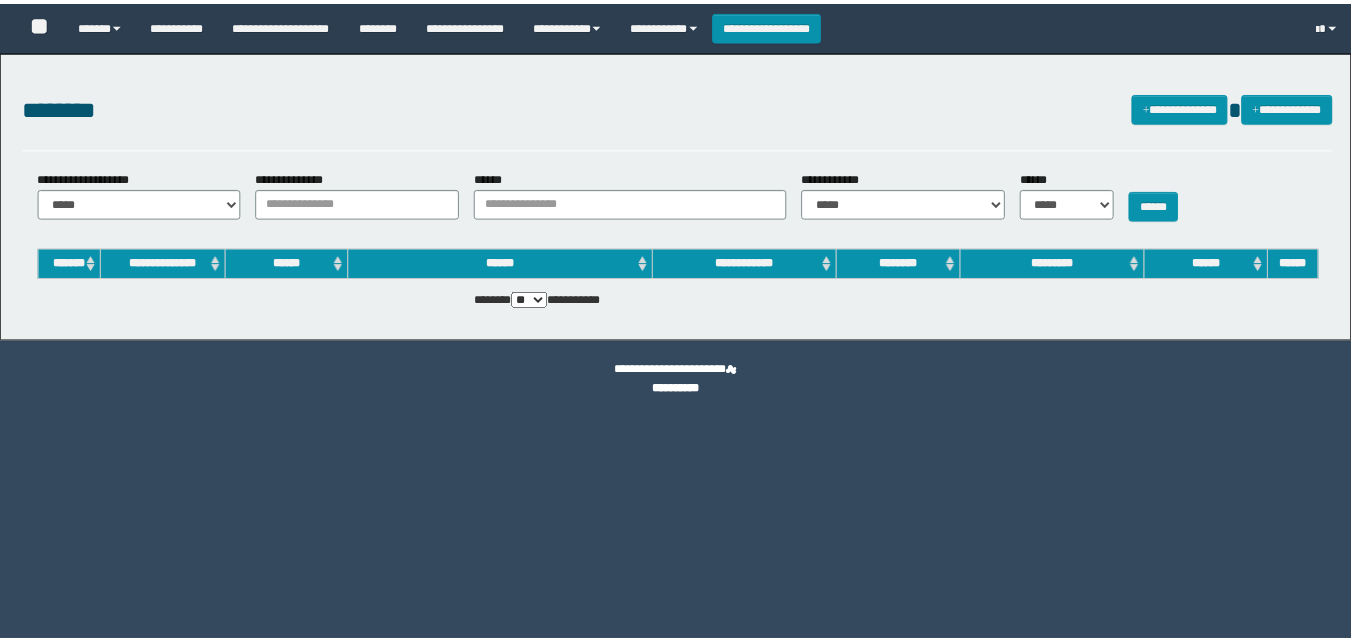 scroll, scrollTop: 0, scrollLeft: 0, axis: both 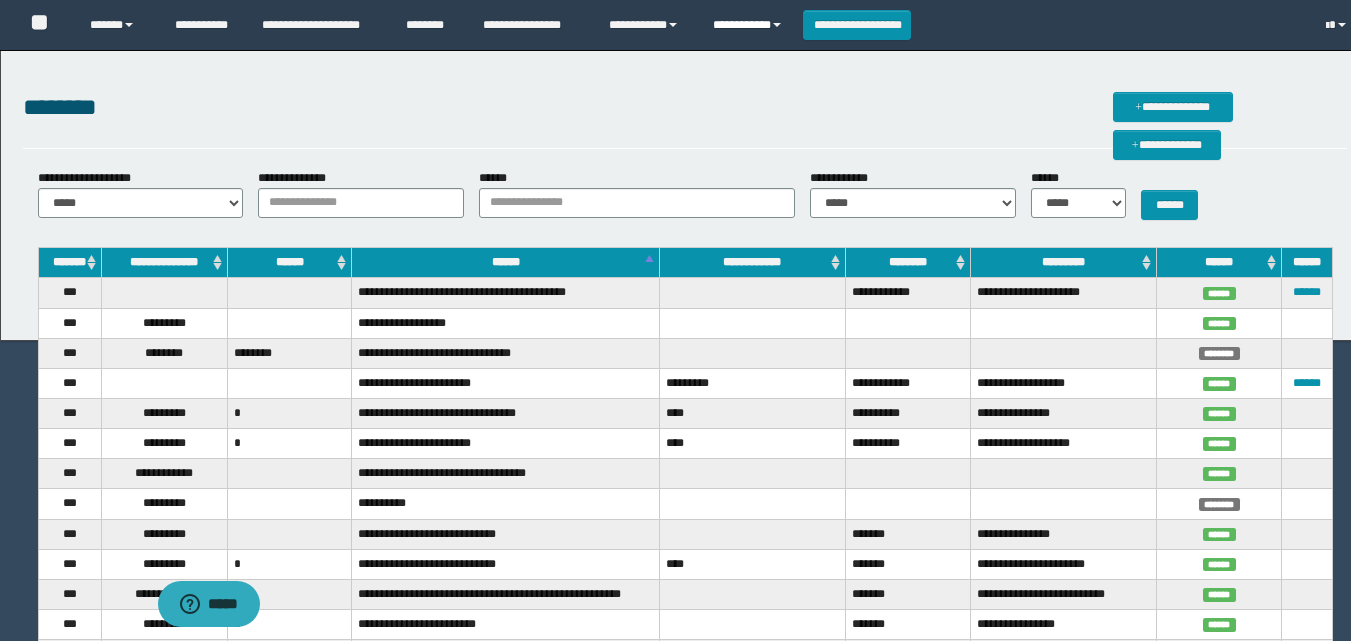 click on "**********" at bounding box center [750, 25] 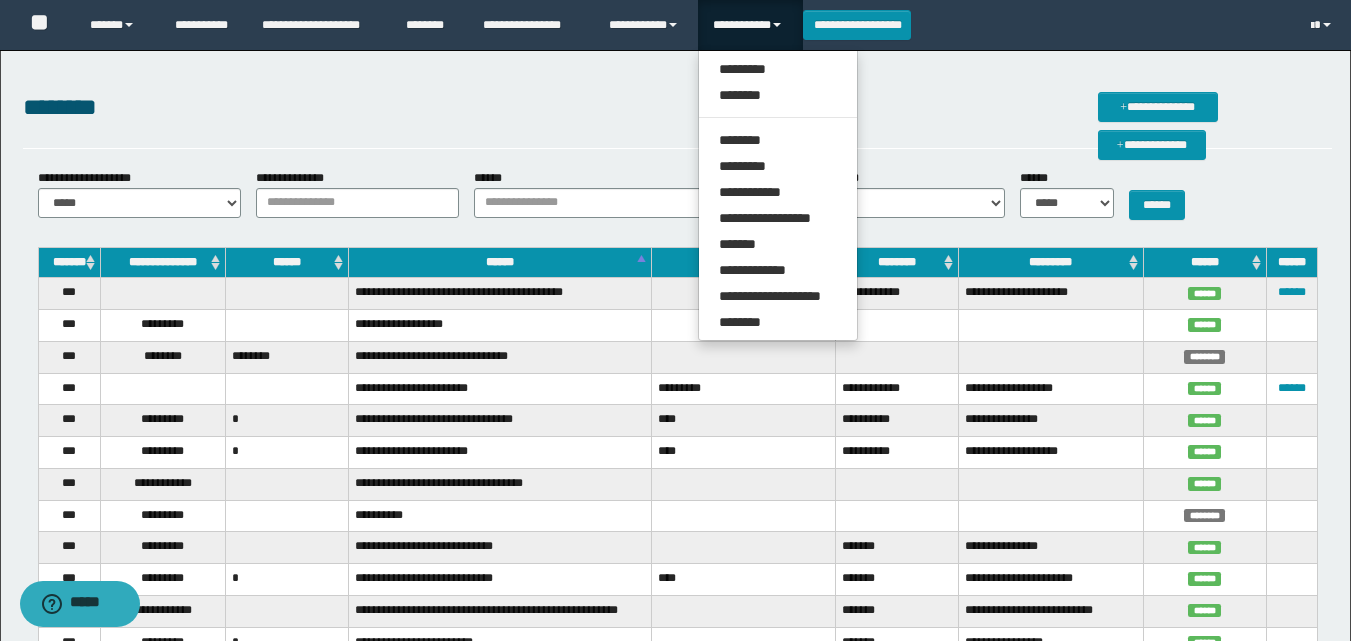 scroll, scrollTop: 0, scrollLeft: 0, axis: both 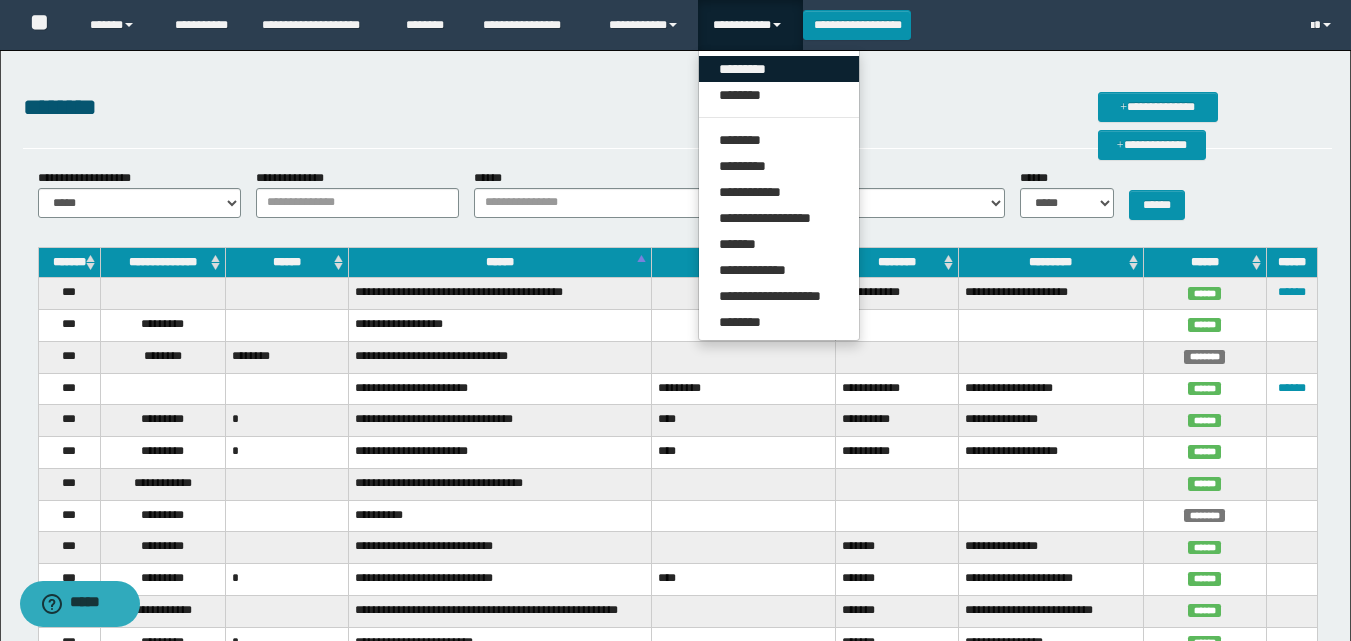 click on "*********" at bounding box center [779, 69] 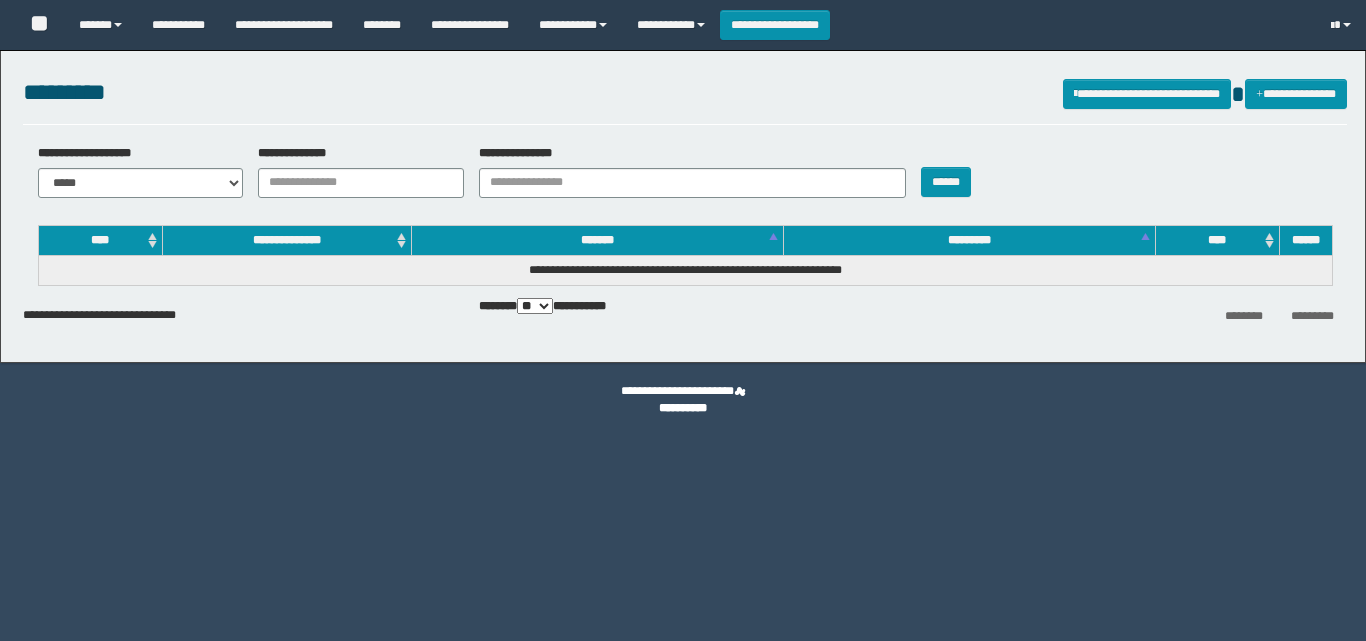 scroll, scrollTop: 0, scrollLeft: 0, axis: both 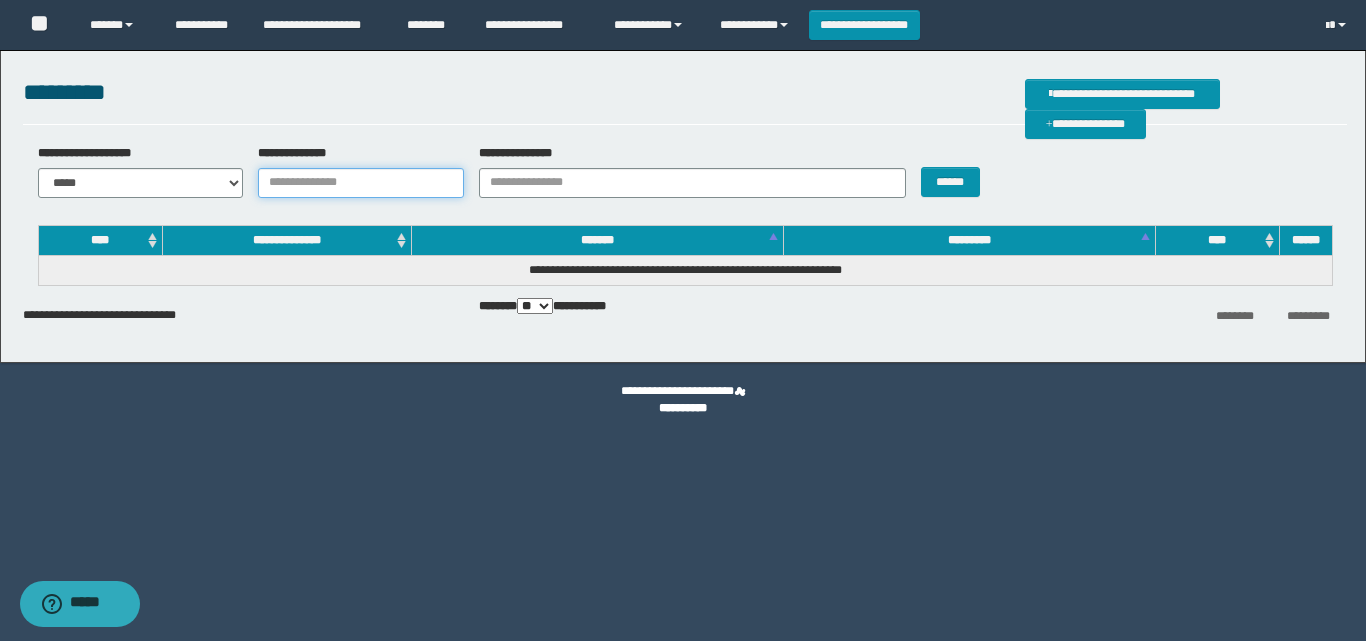click on "**********" at bounding box center [361, 183] 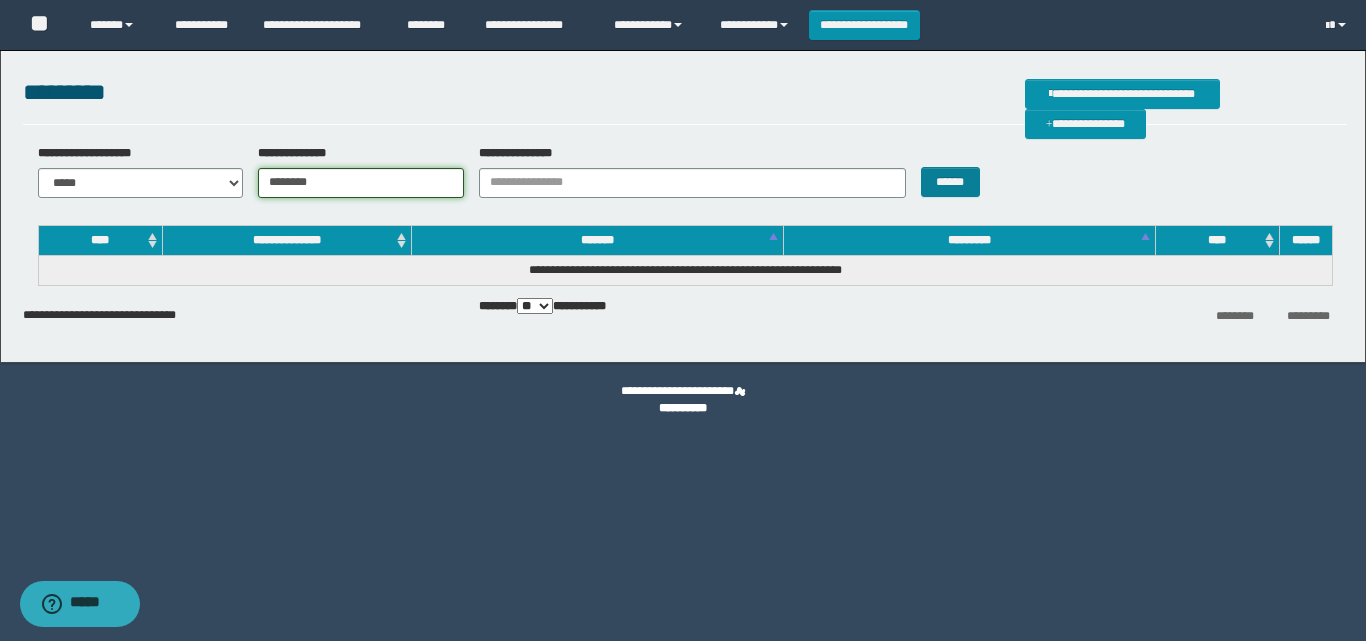 type on "********" 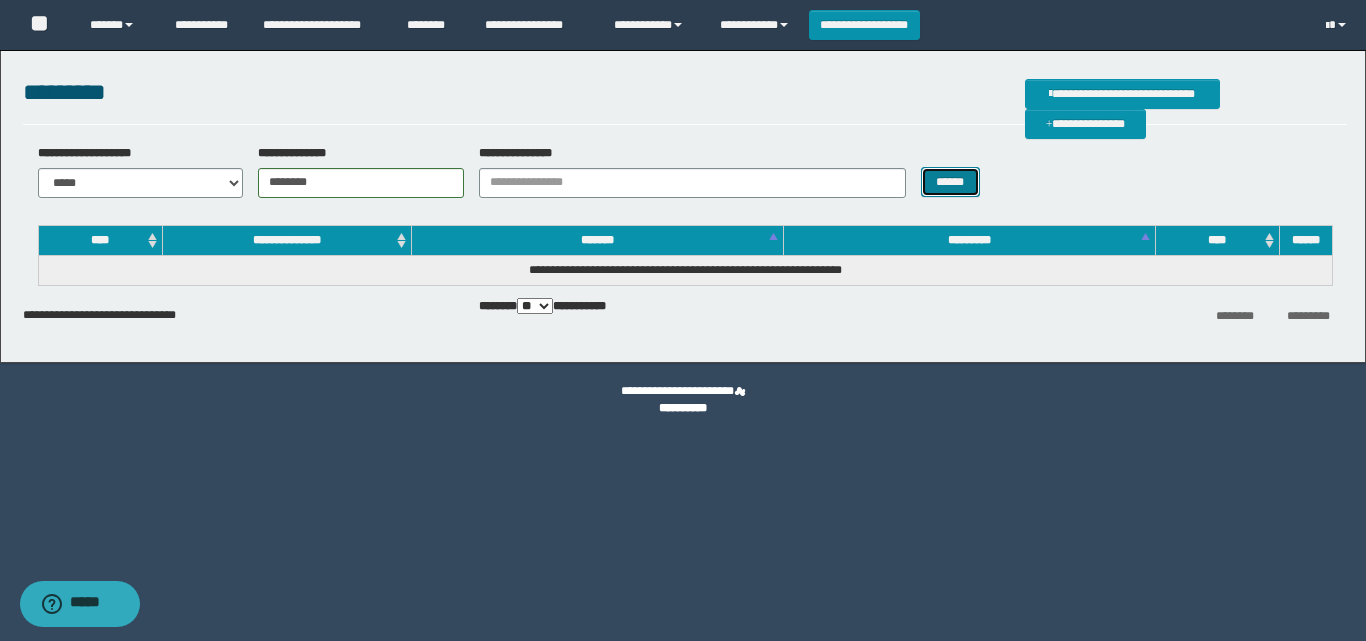 click on "******" at bounding box center (950, 182) 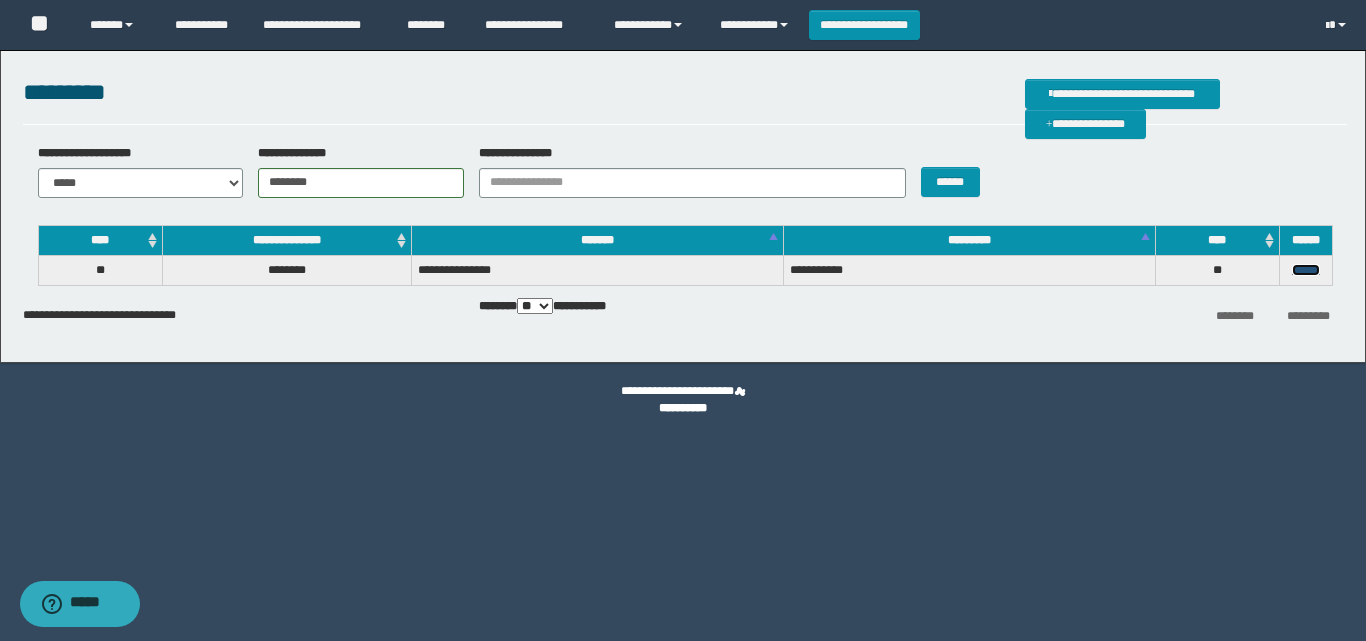 click on "******" at bounding box center (1306, 270) 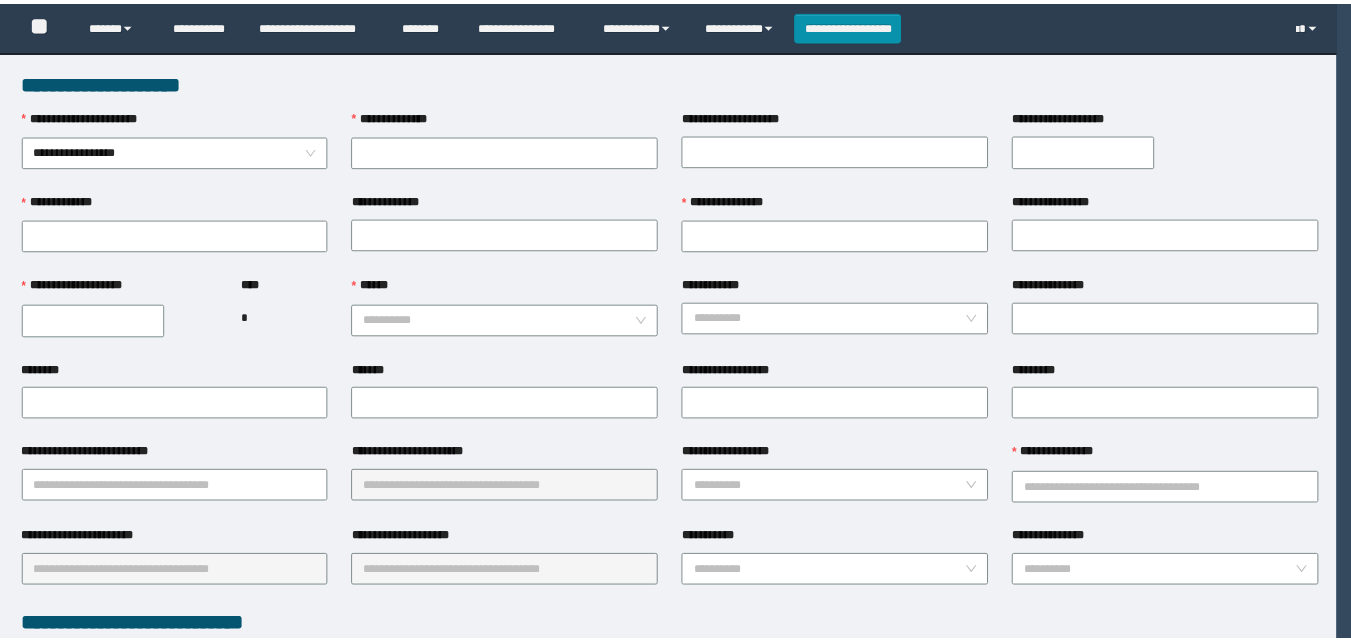 scroll, scrollTop: 0, scrollLeft: 0, axis: both 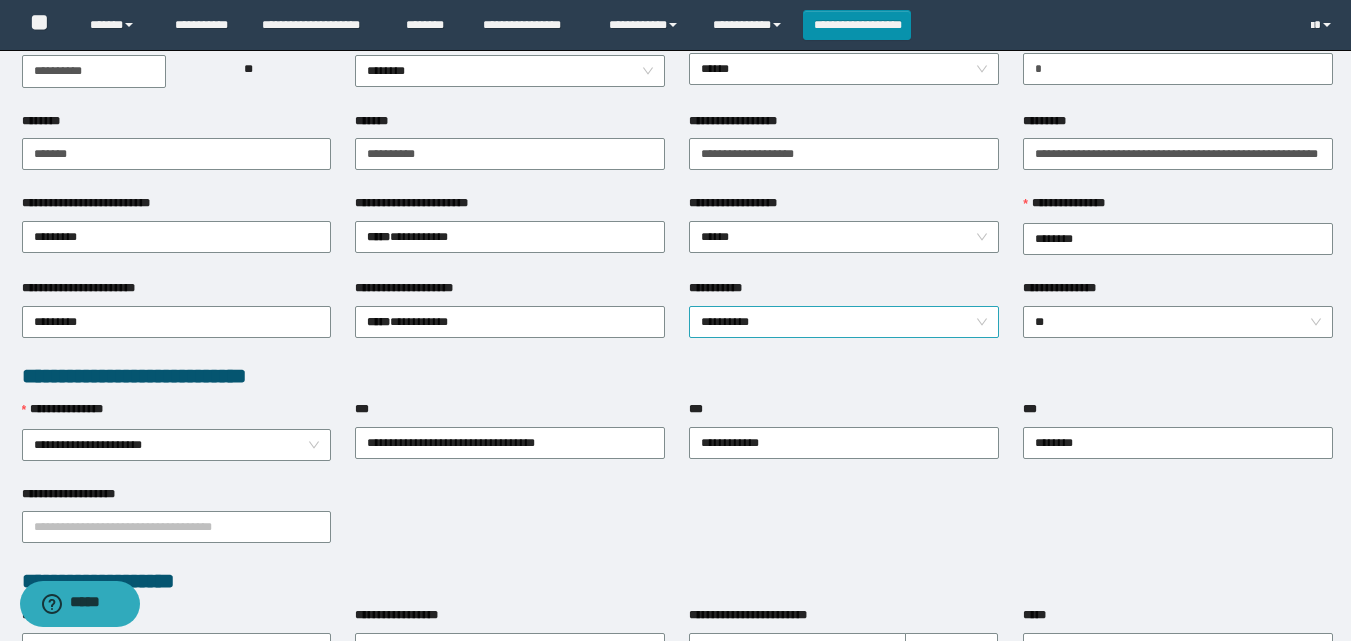 click on "**********" at bounding box center [844, 322] 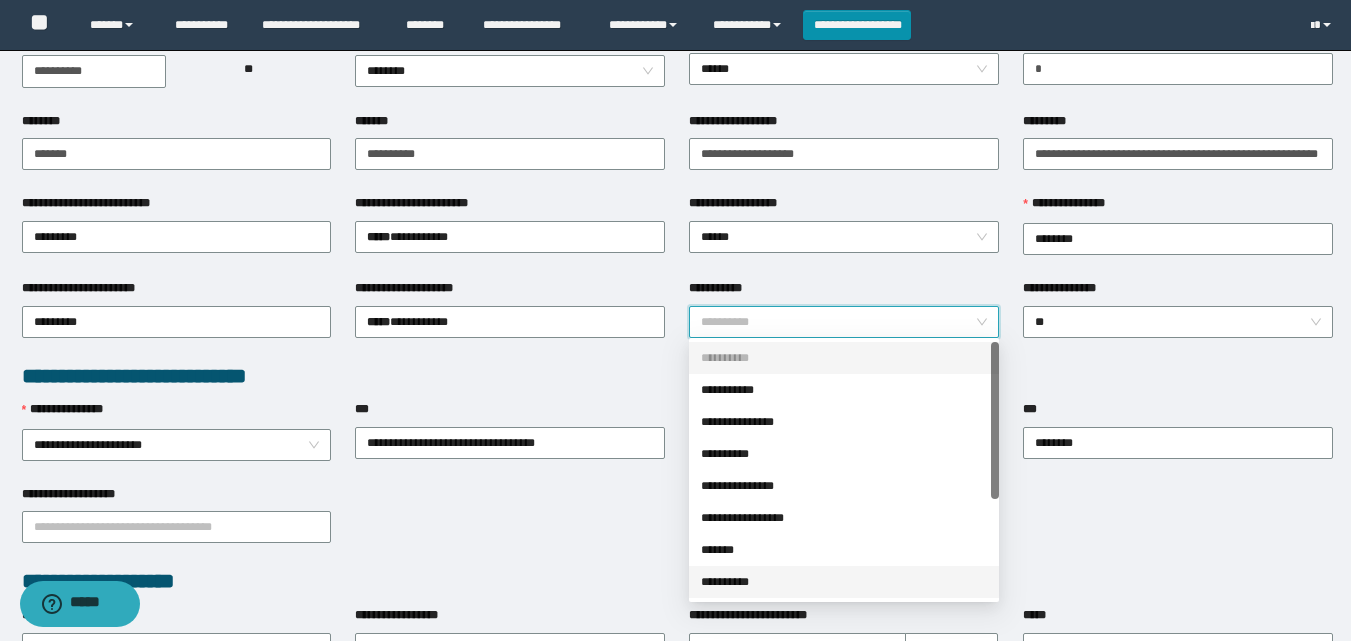 click on "**********" at bounding box center [844, 582] 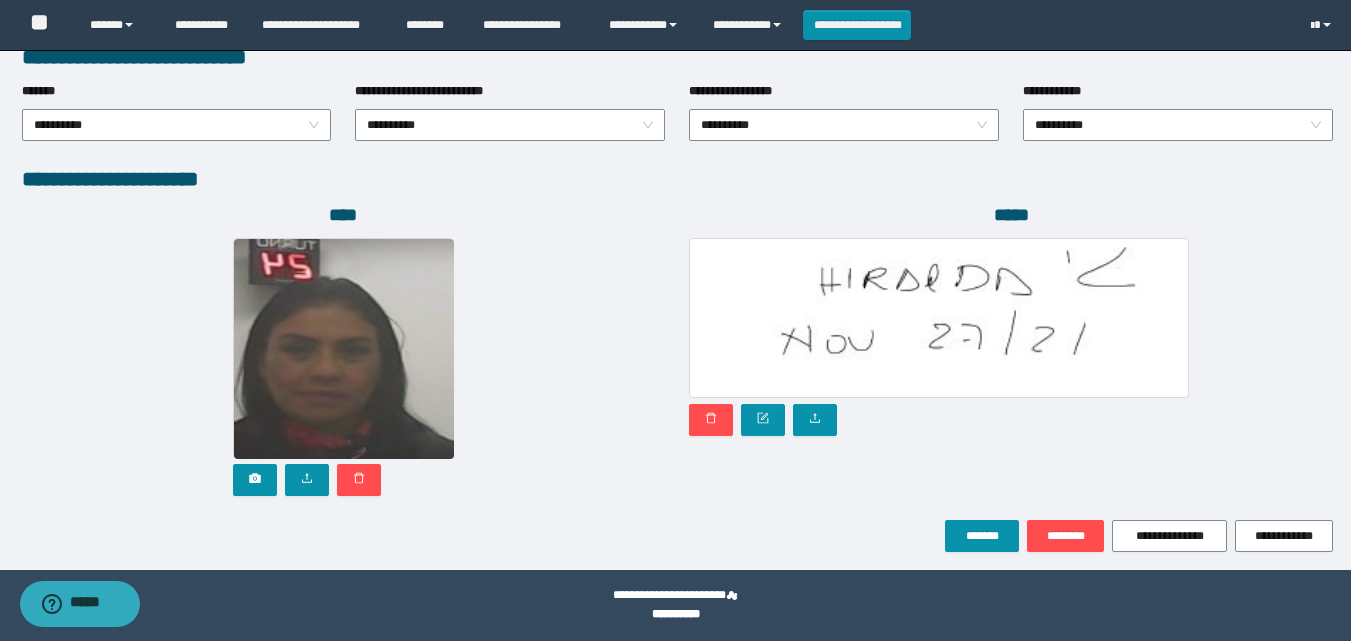scroll, scrollTop: 1064, scrollLeft: 0, axis: vertical 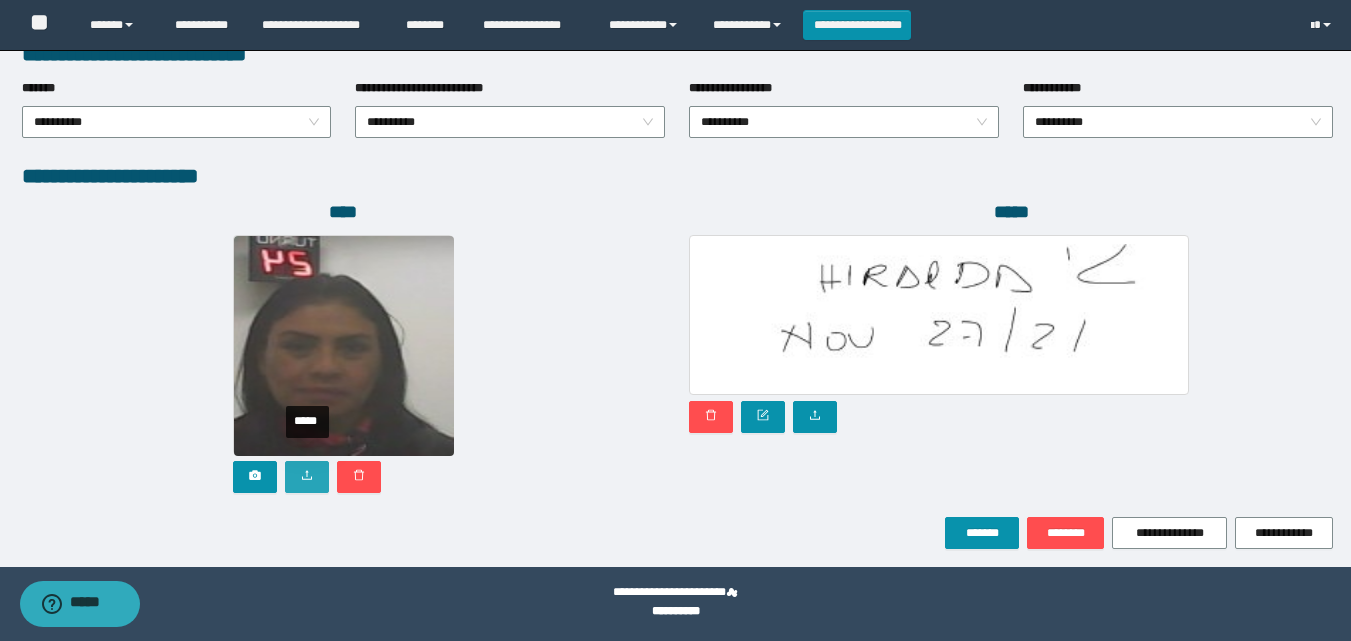 click 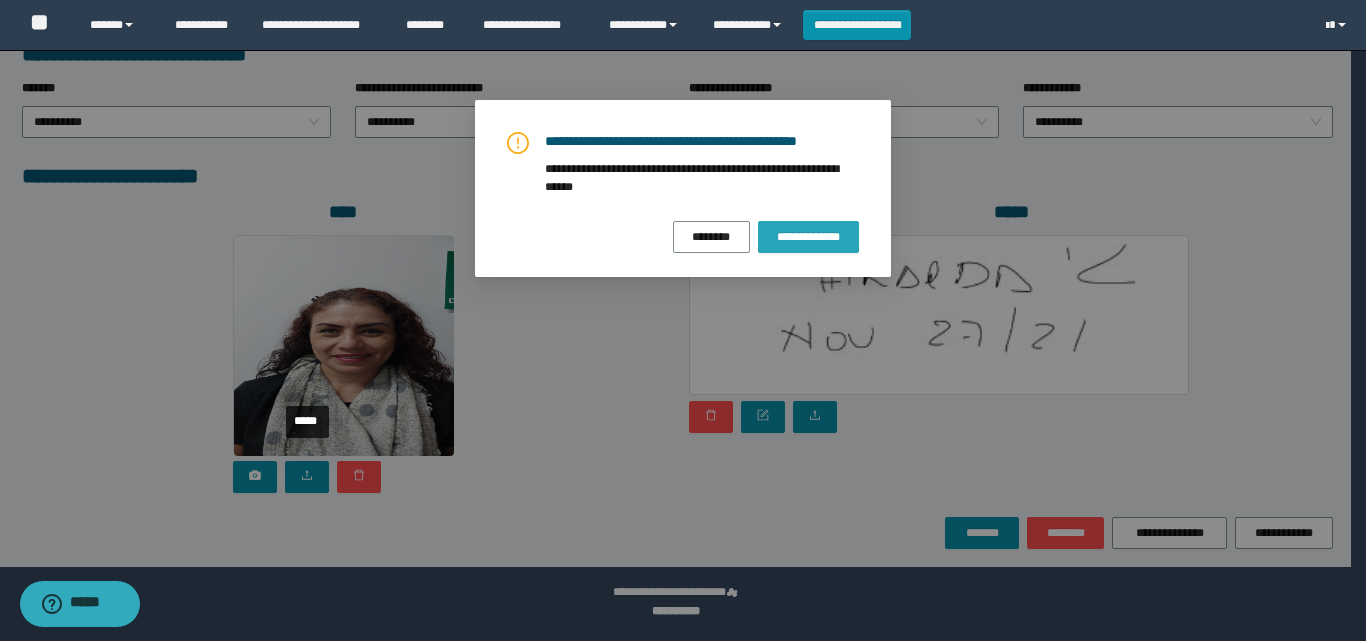 click on "**********" at bounding box center (808, 237) 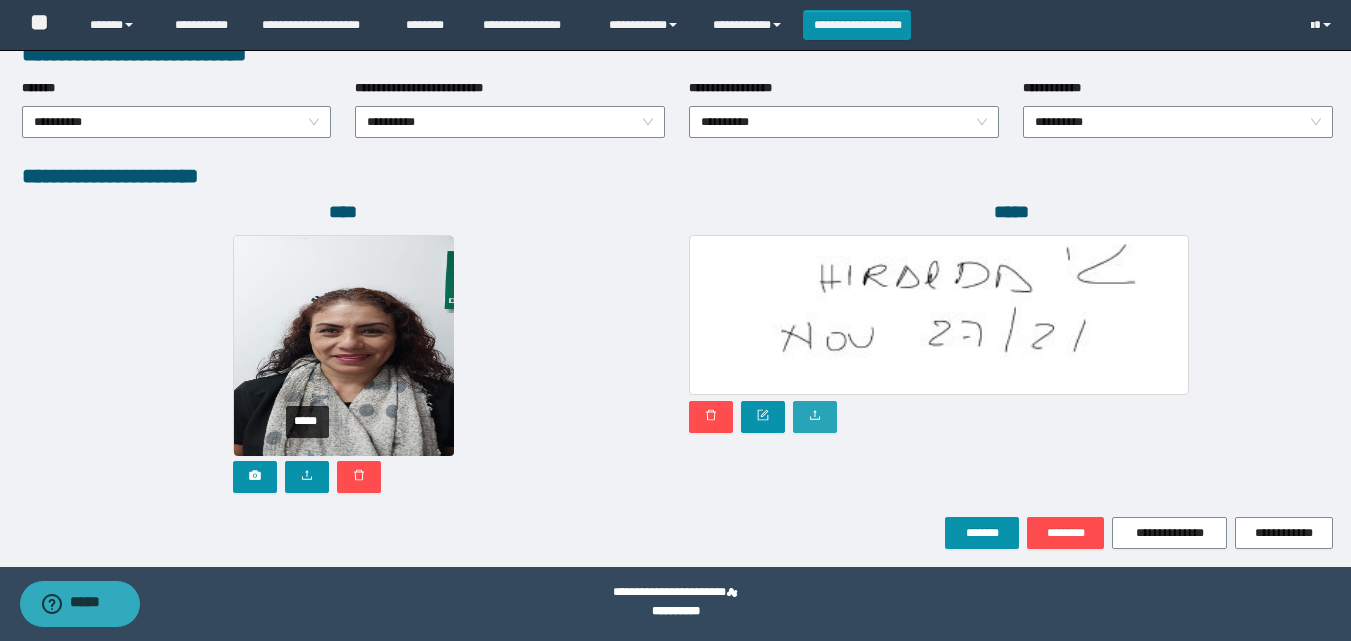 click at bounding box center (815, 417) 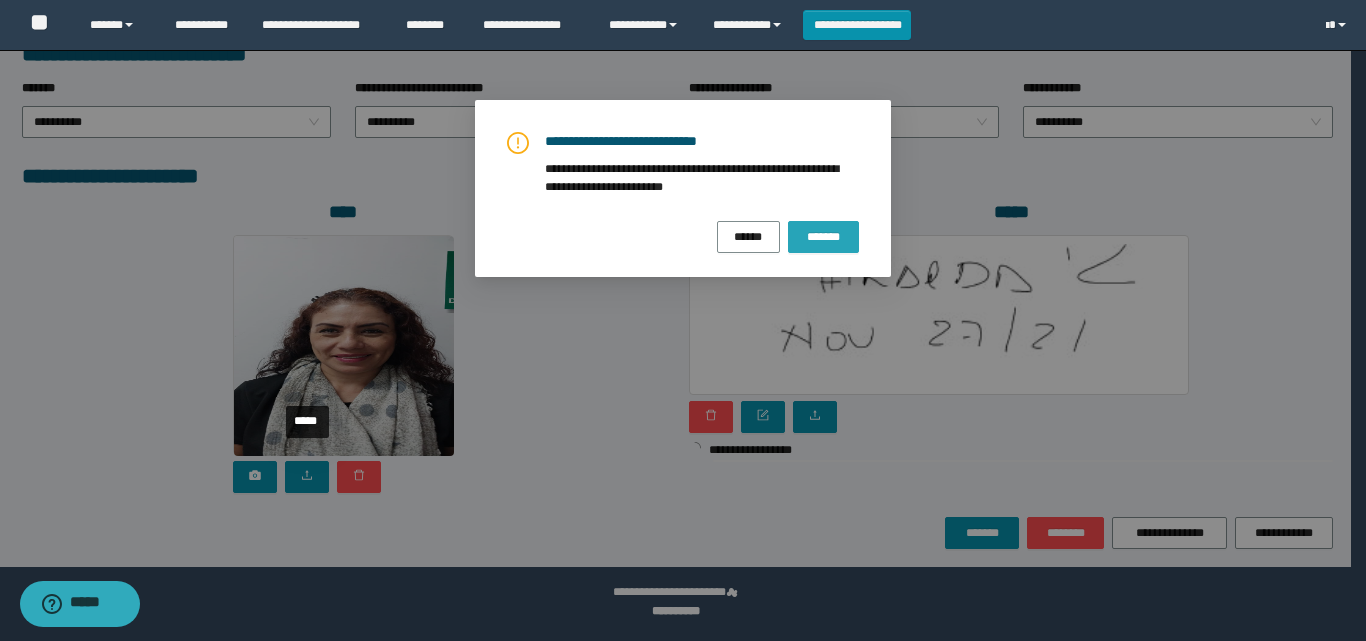 click on "*******" at bounding box center [823, 237] 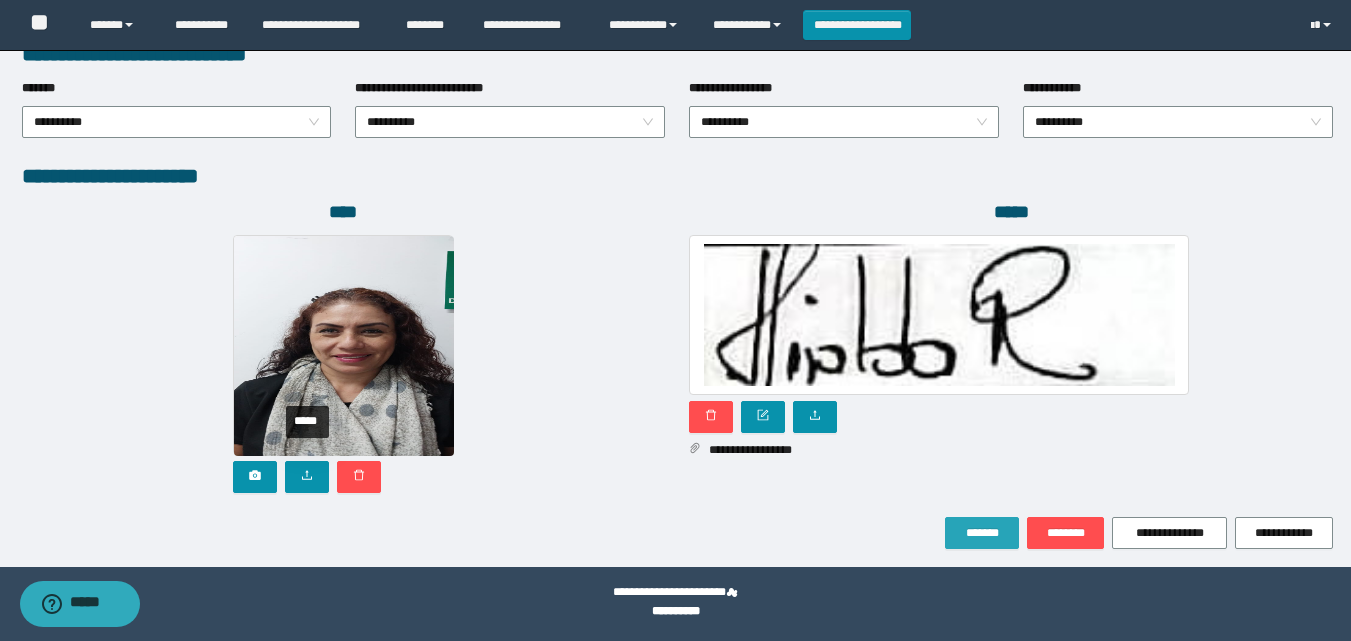 click on "*******" at bounding box center (982, 533) 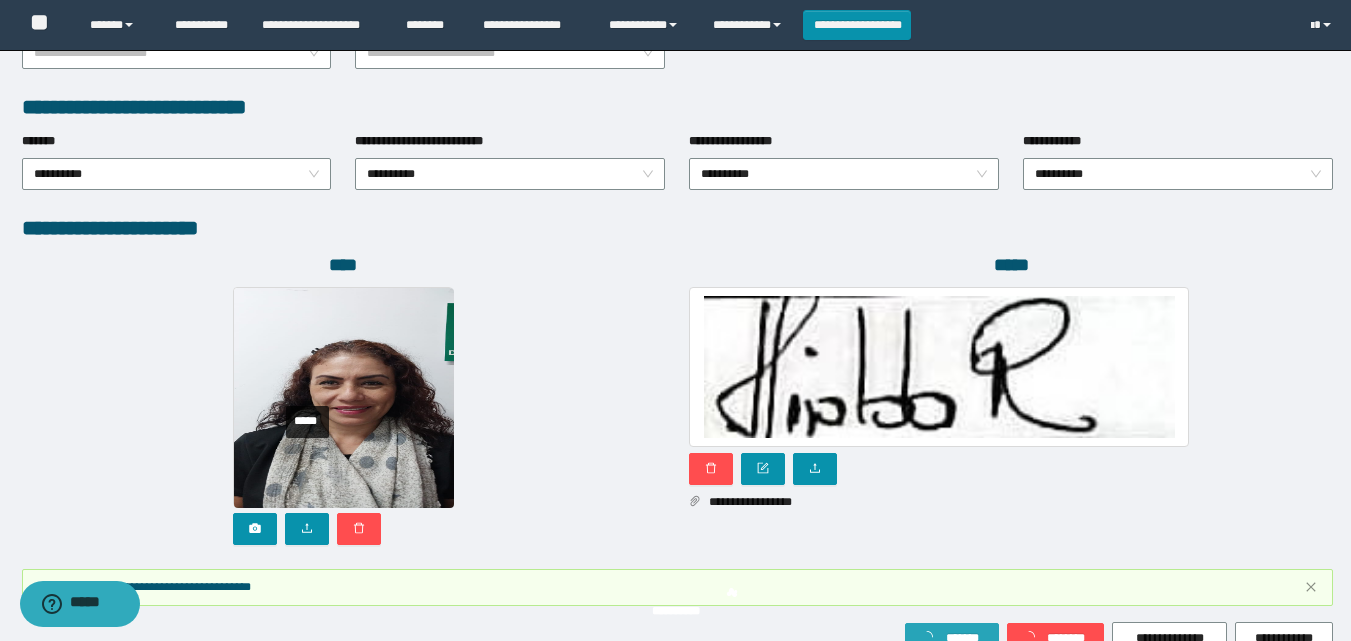 scroll, scrollTop: 1117, scrollLeft: 0, axis: vertical 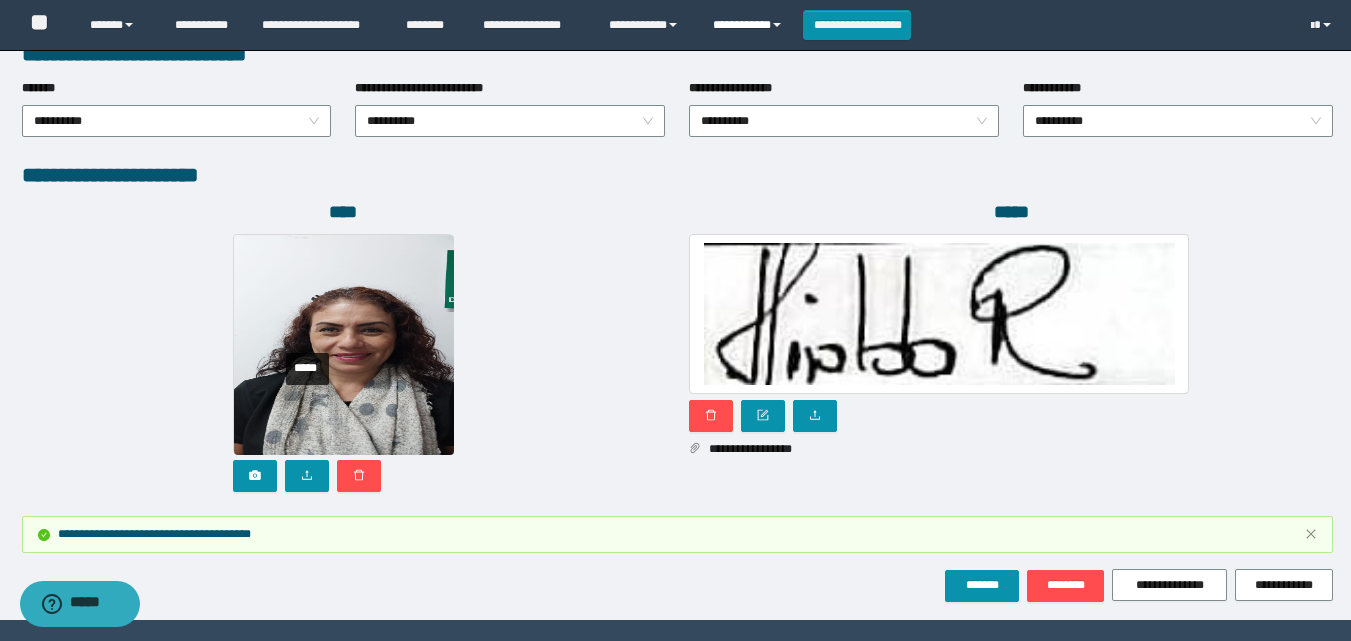 click on "**********" at bounding box center (750, 25) 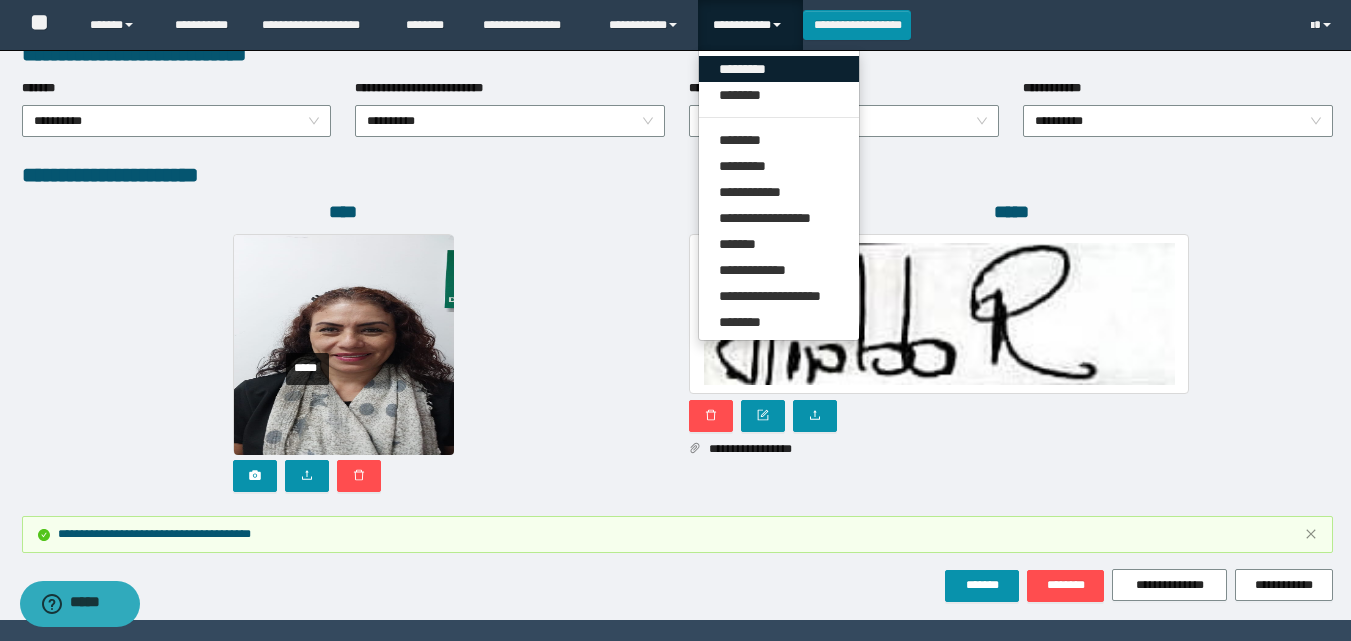 click on "*********" at bounding box center (779, 69) 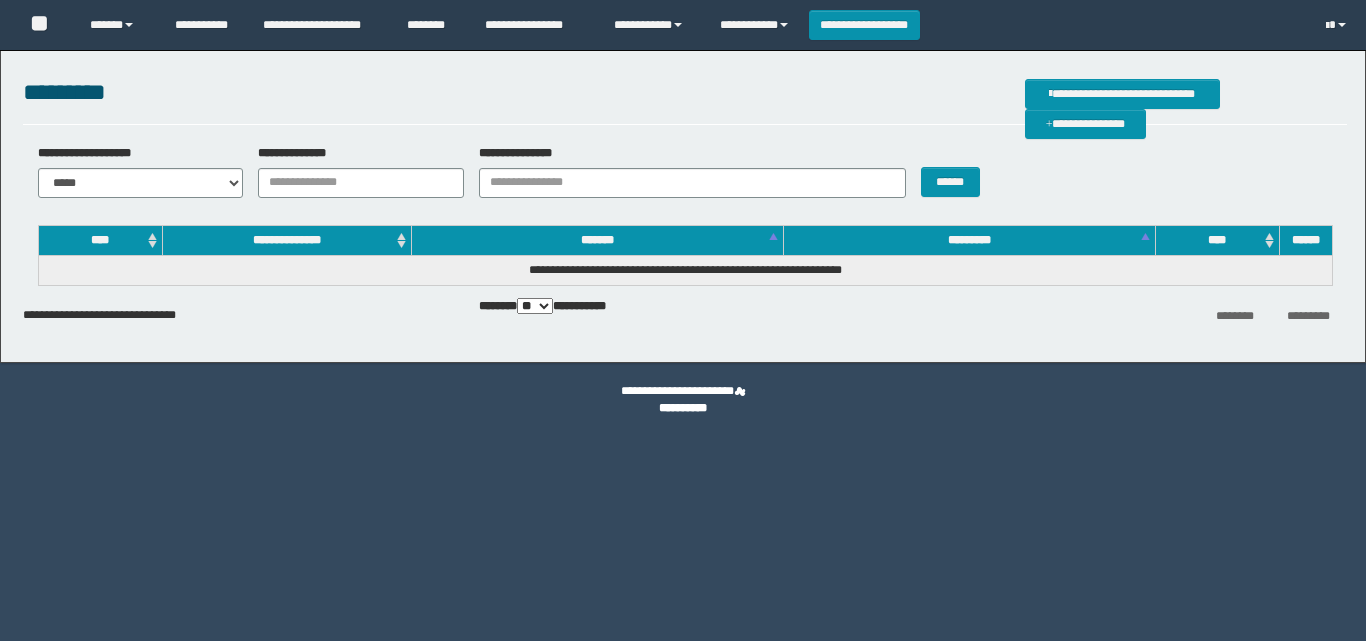 scroll, scrollTop: 0, scrollLeft: 0, axis: both 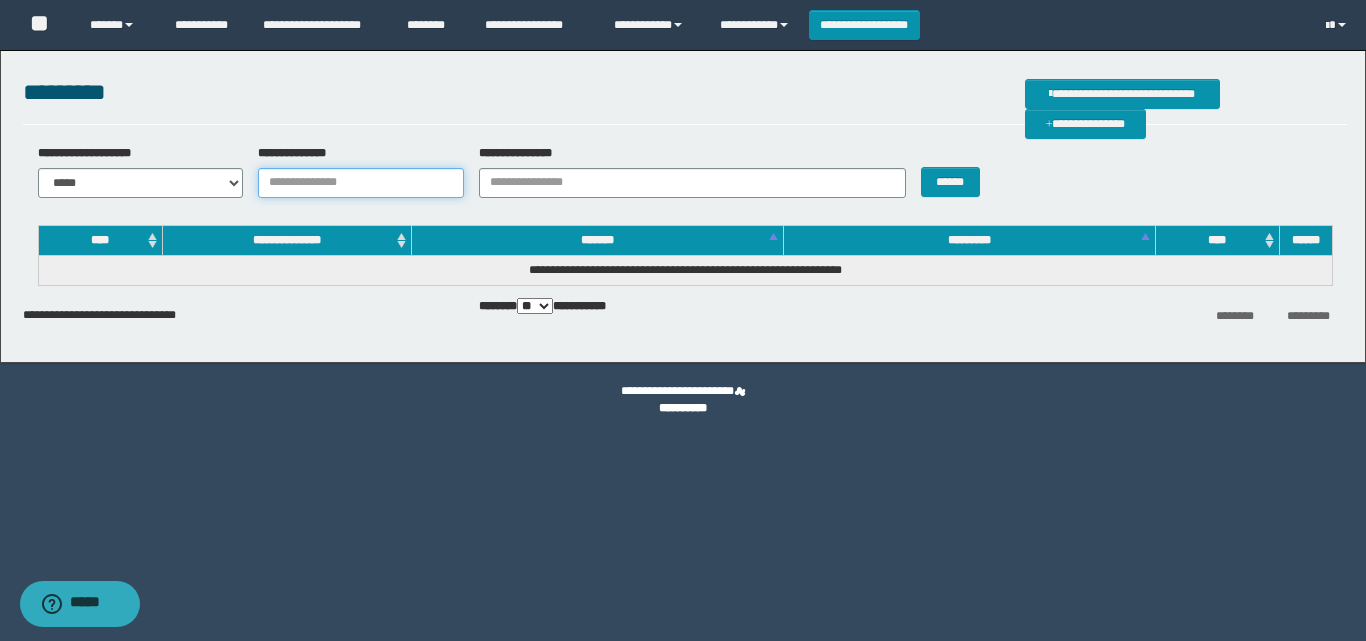 click on "**********" at bounding box center (361, 183) 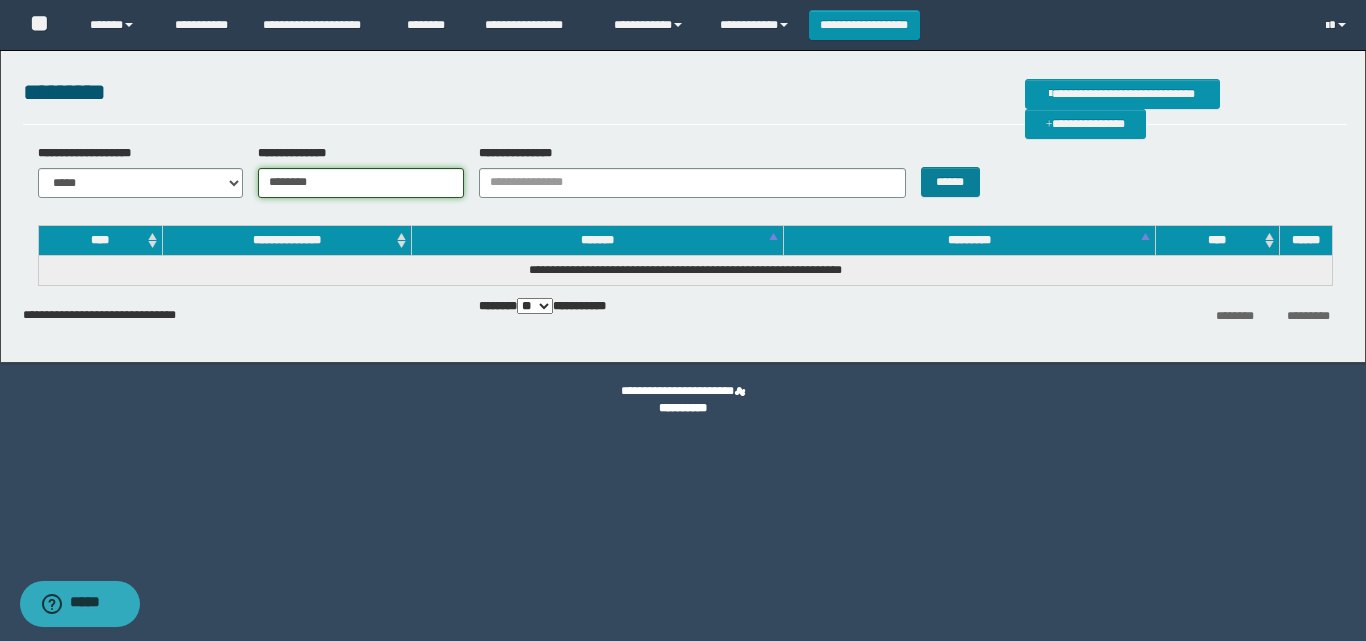 type on "********" 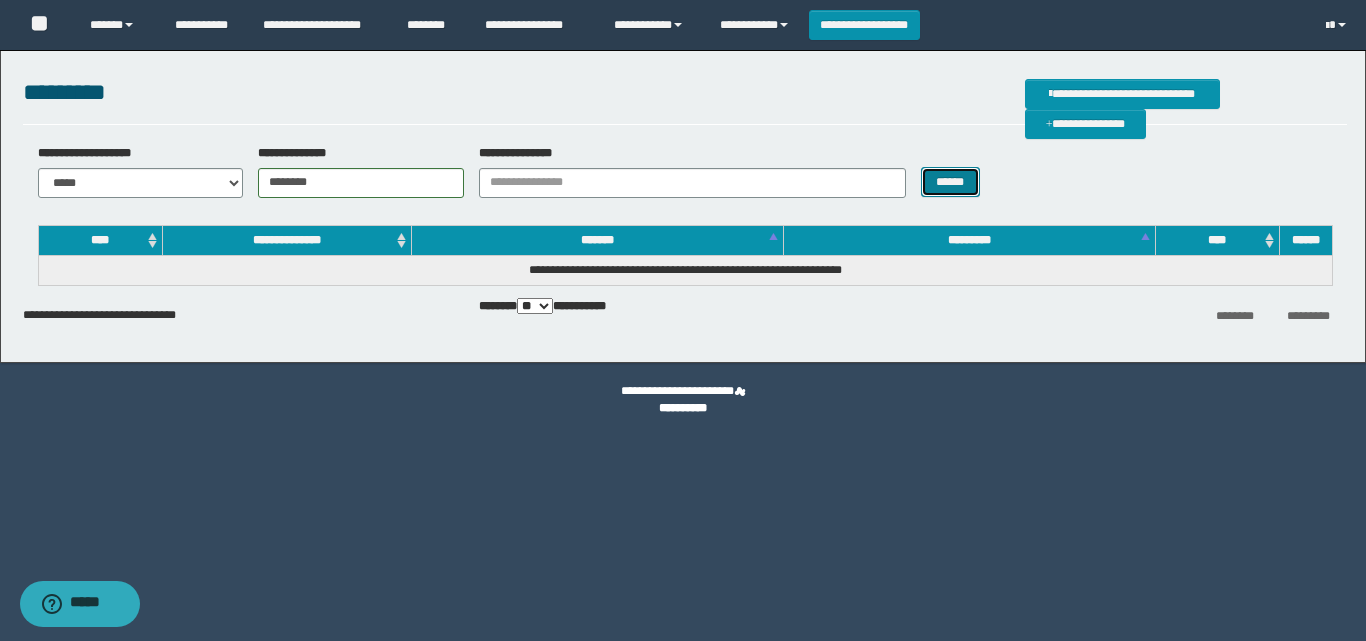 click on "******" at bounding box center [950, 182] 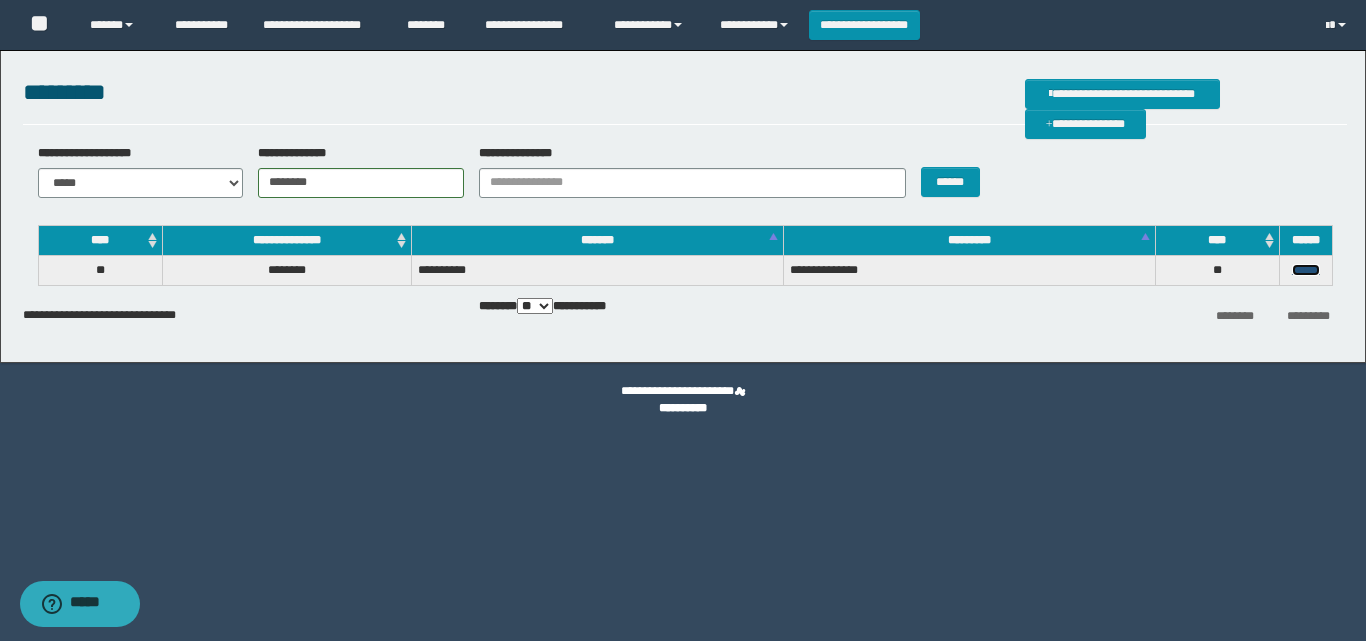 click on "******" at bounding box center [1306, 270] 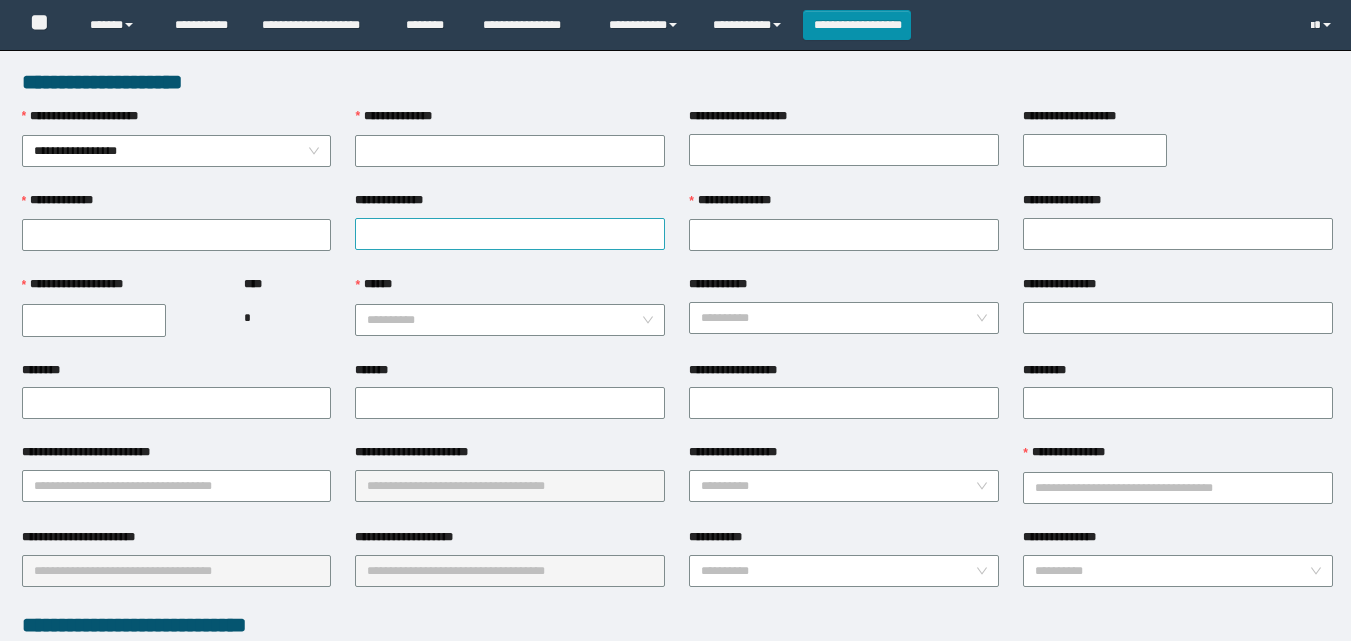 scroll, scrollTop: 0, scrollLeft: 0, axis: both 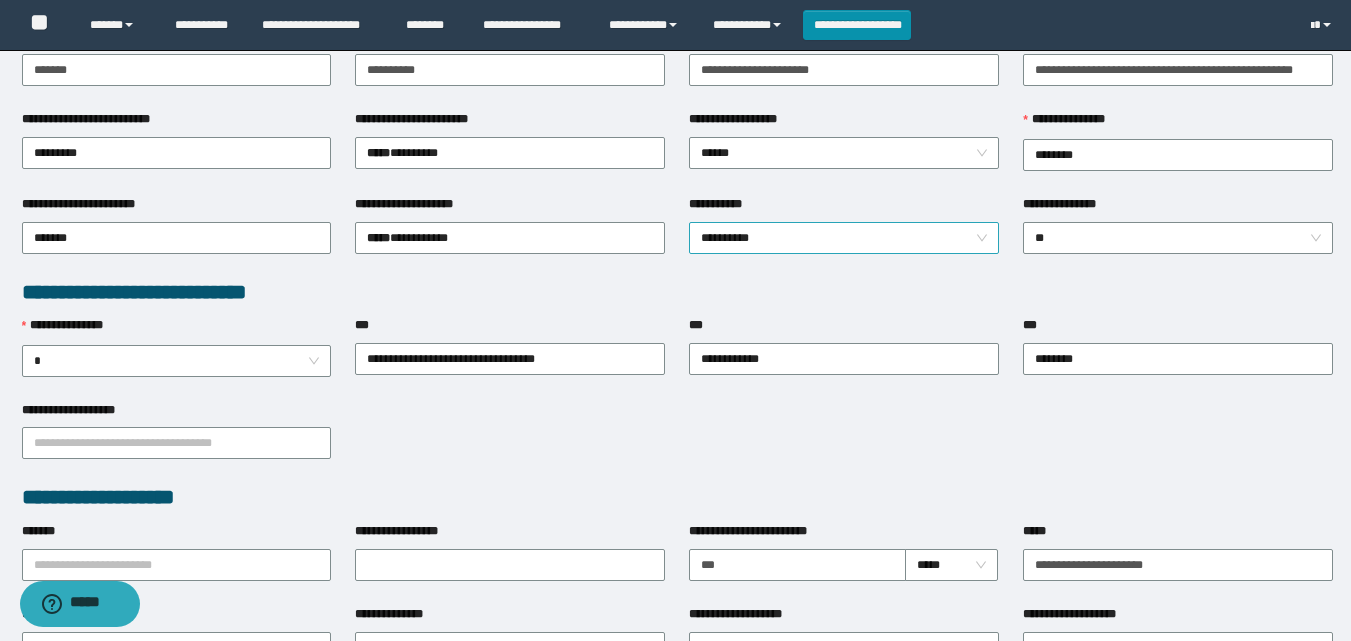 click on "**********" at bounding box center (844, 238) 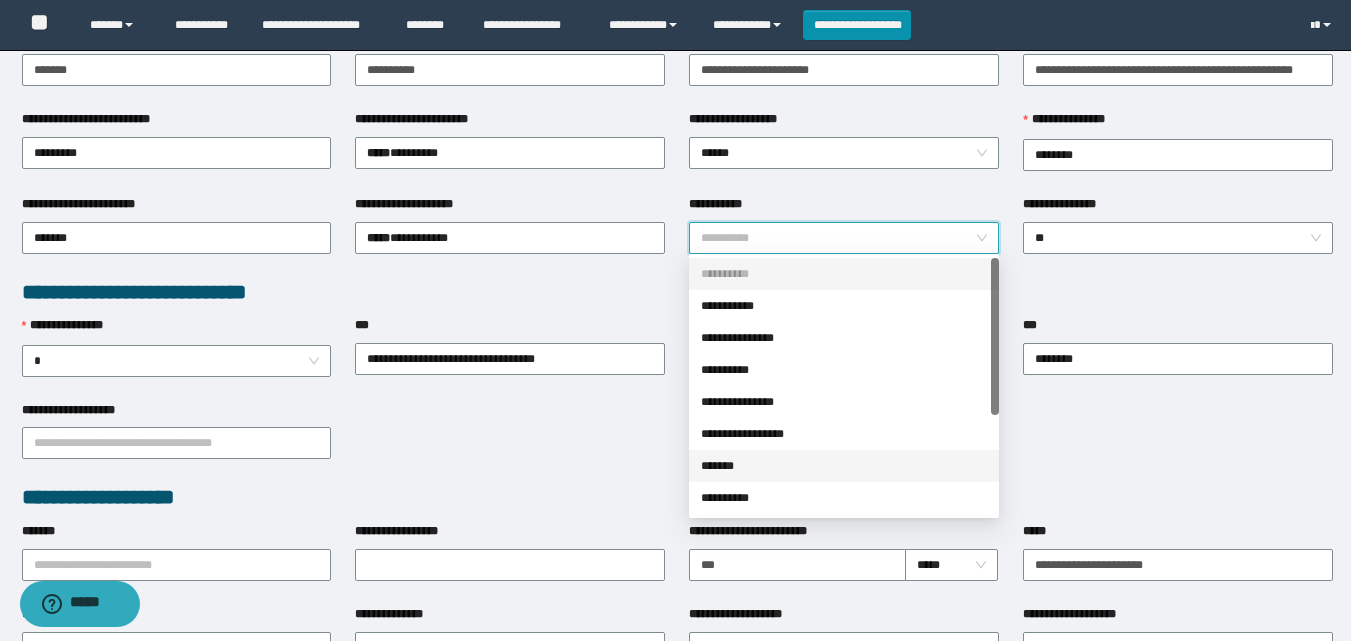 click on "*******" at bounding box center (844, 466) 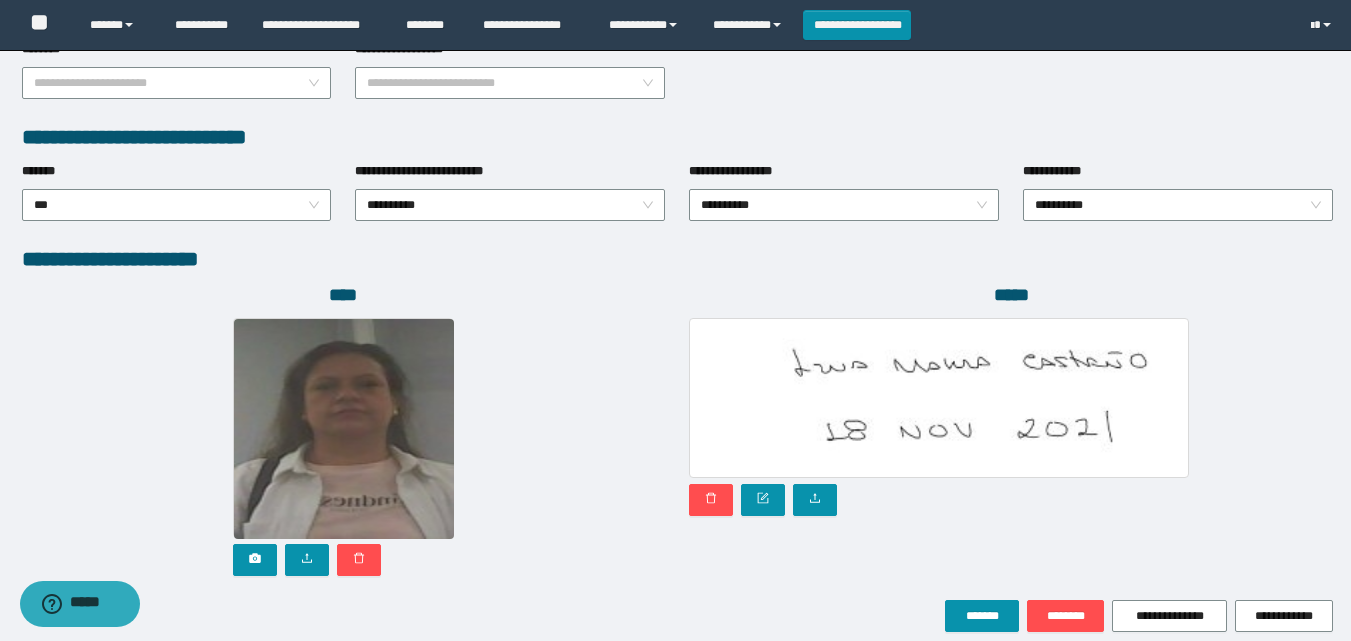 scroll, scrollTop: 1000, scrollLeft: 0, axis: vertical 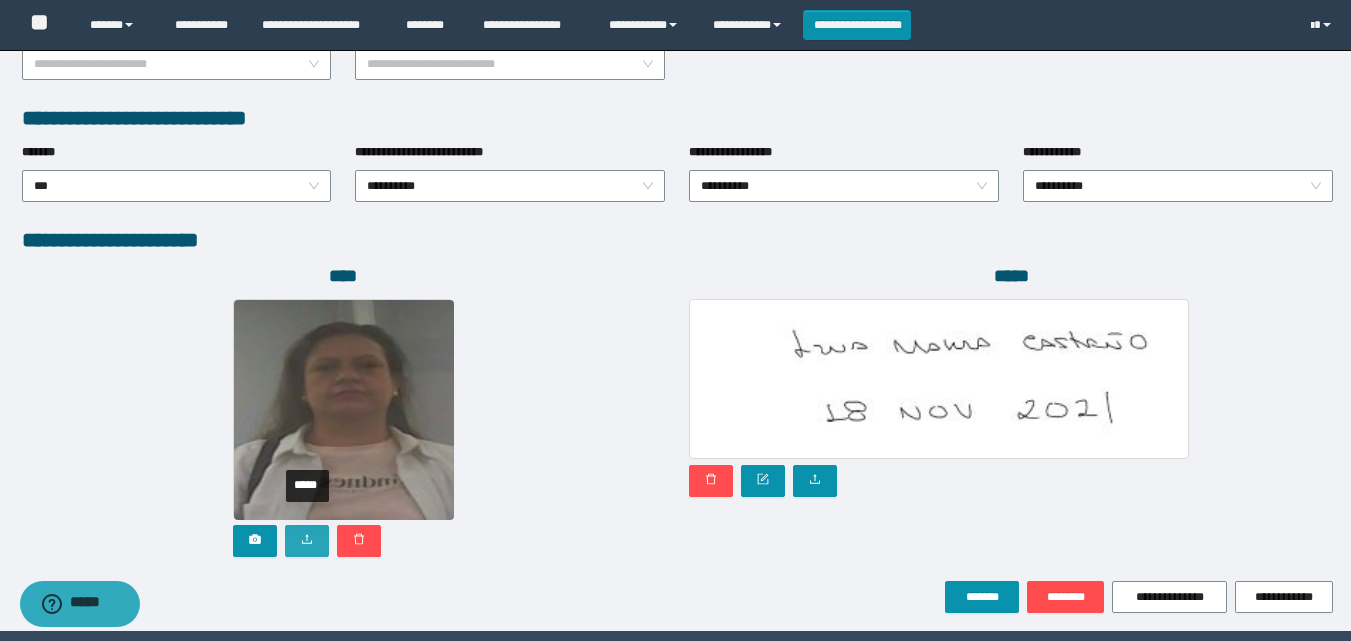 click 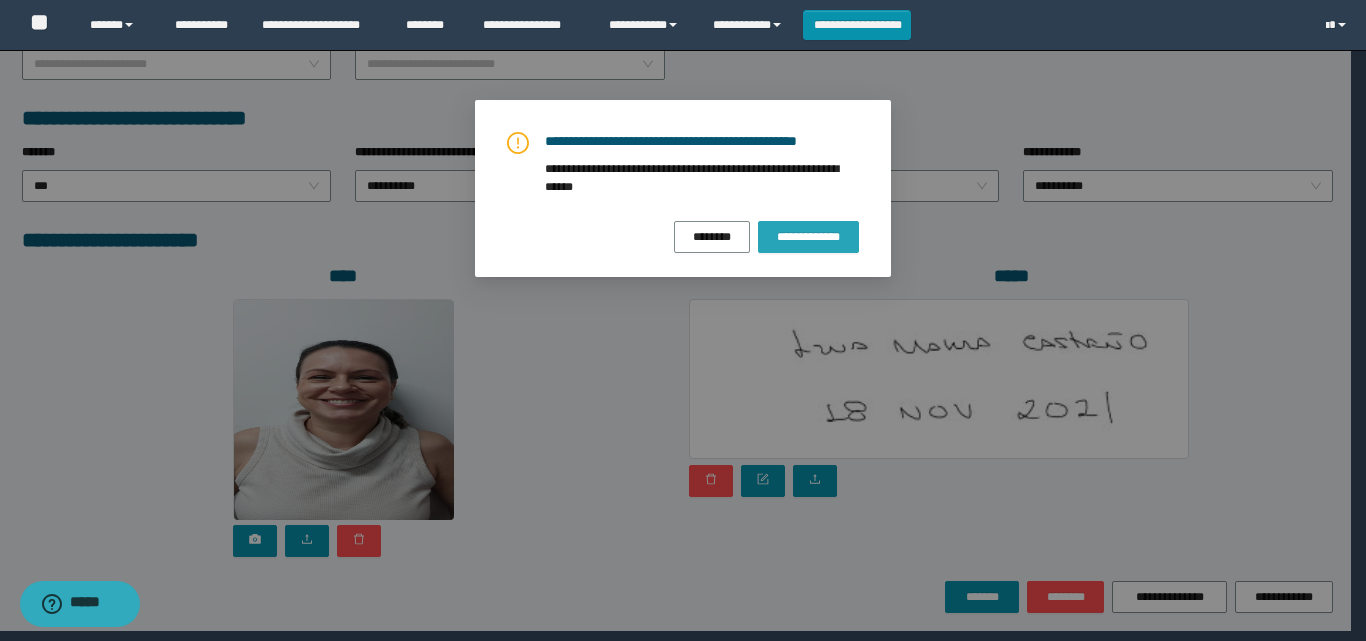 click on "**********" at bounding box center (808, 237) 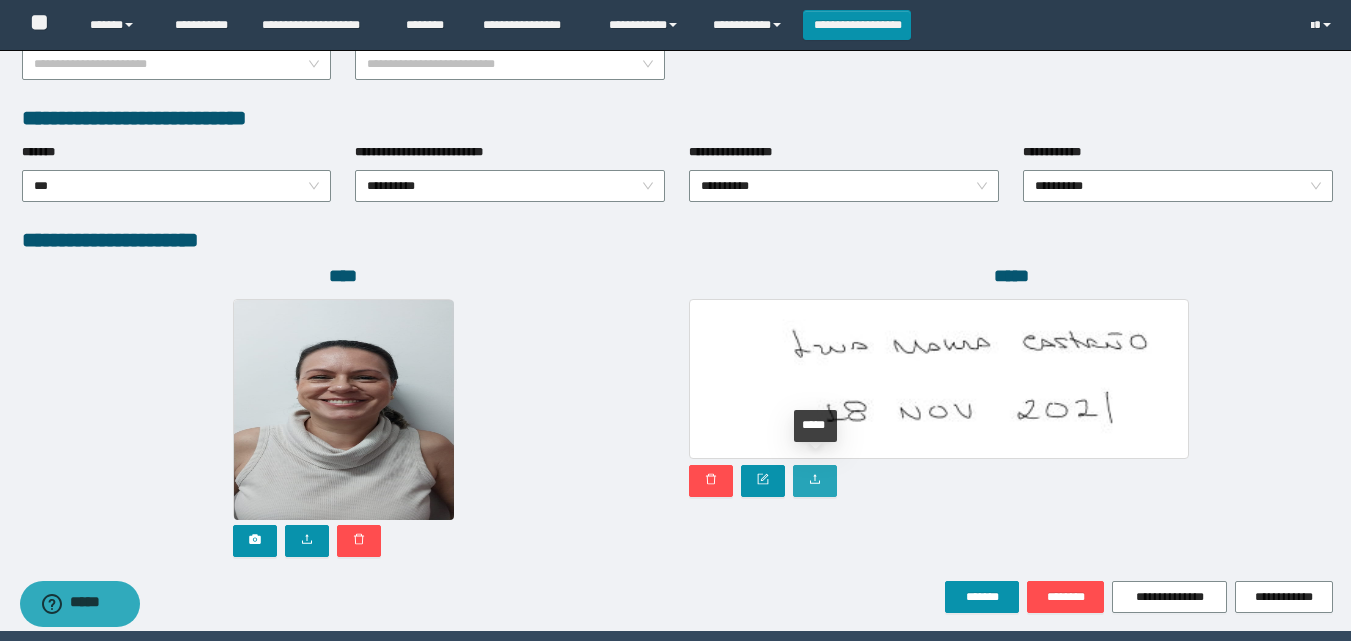 click at bounding box center (815, 481) 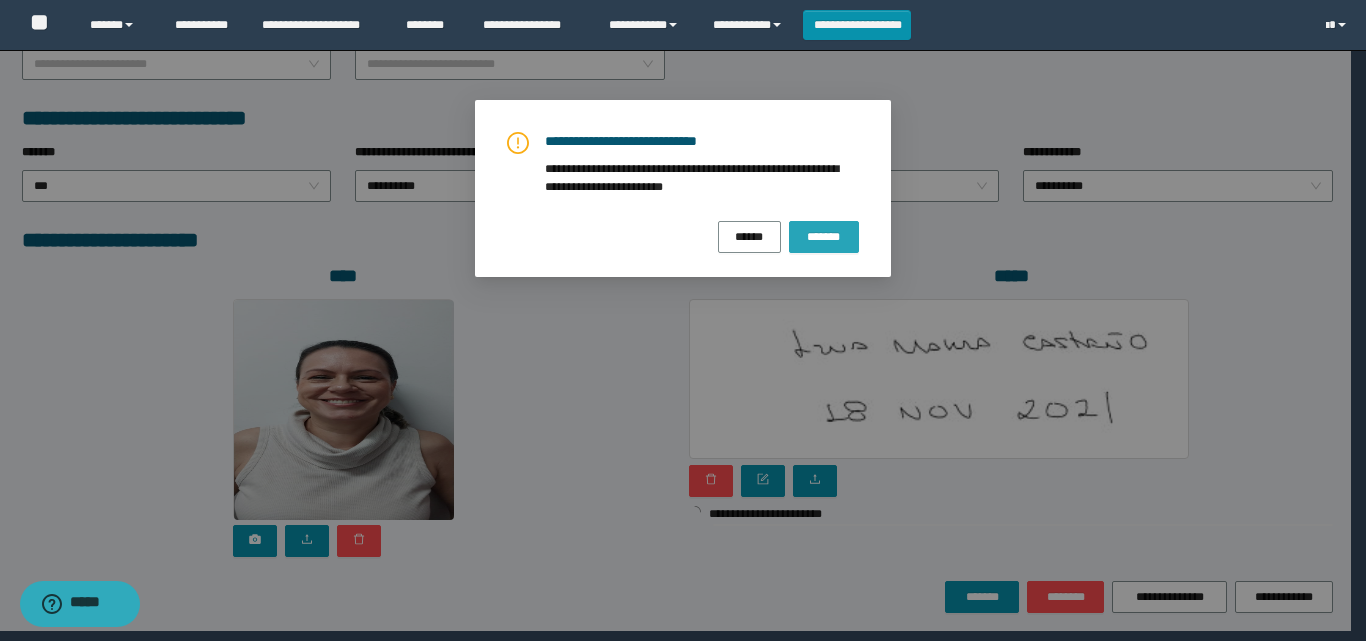 click on "*******" at bounding box center [824, 237] 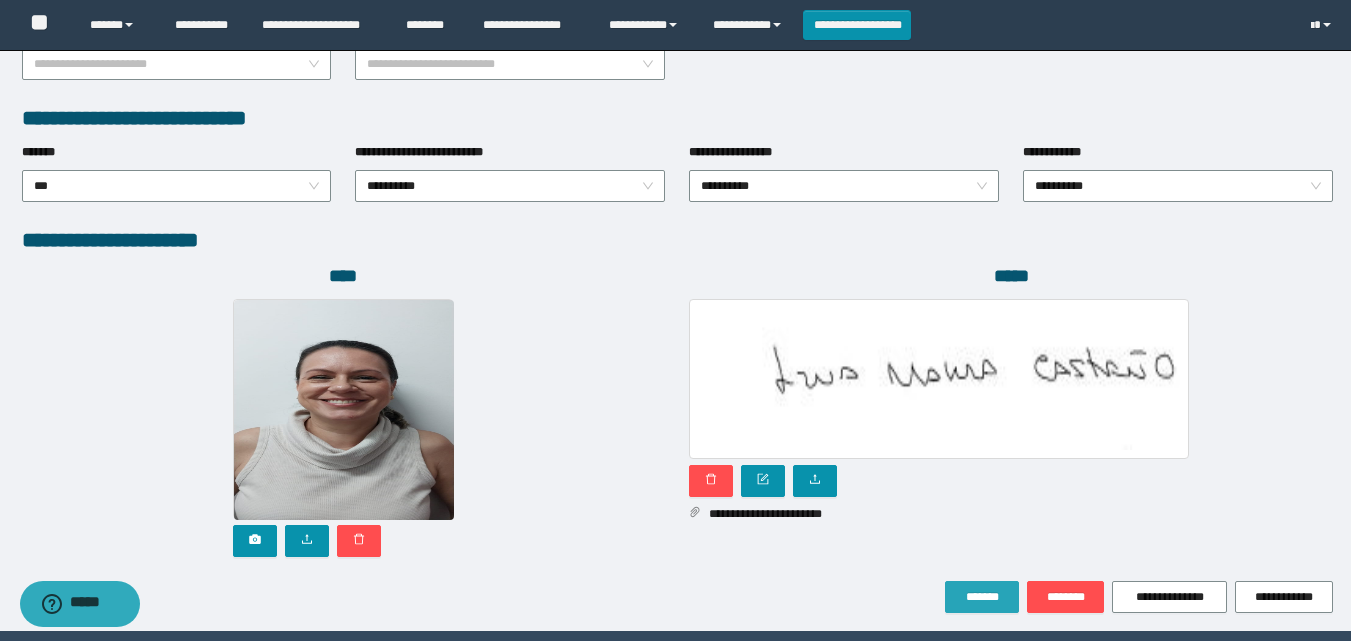click on "*******" at bounding box center [982, 597] 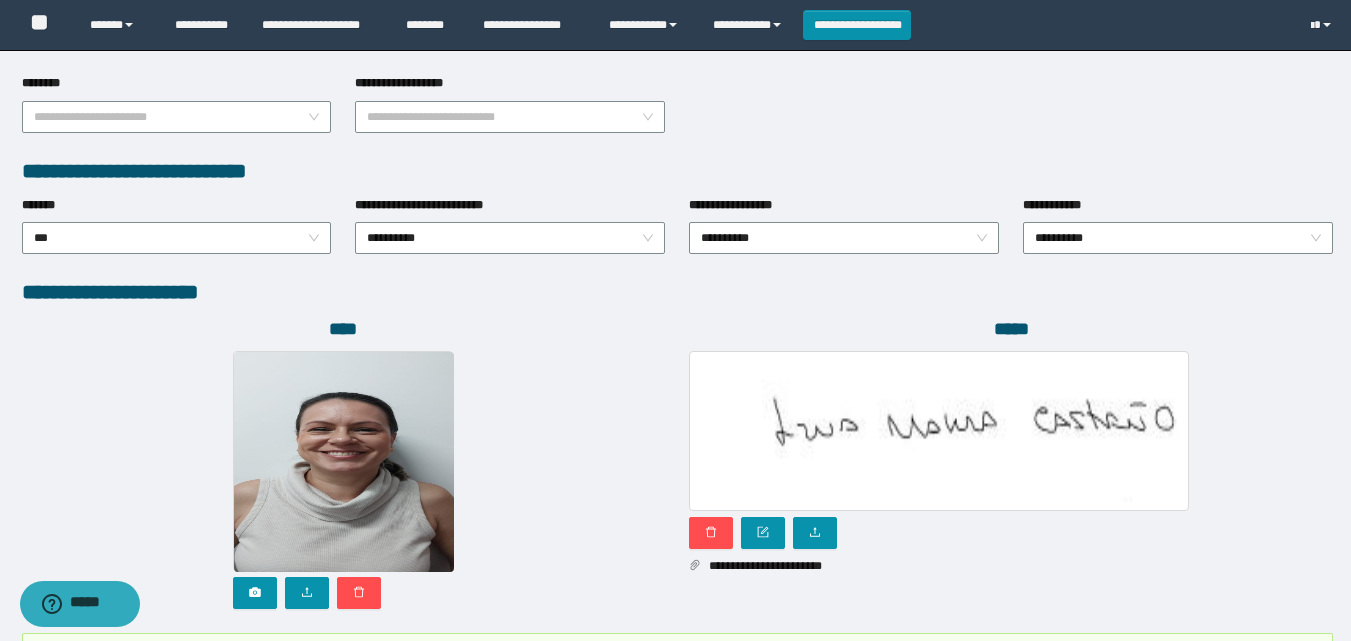 scroll, scrollTop: 1053, scrollLeft: 0, axis: vertical 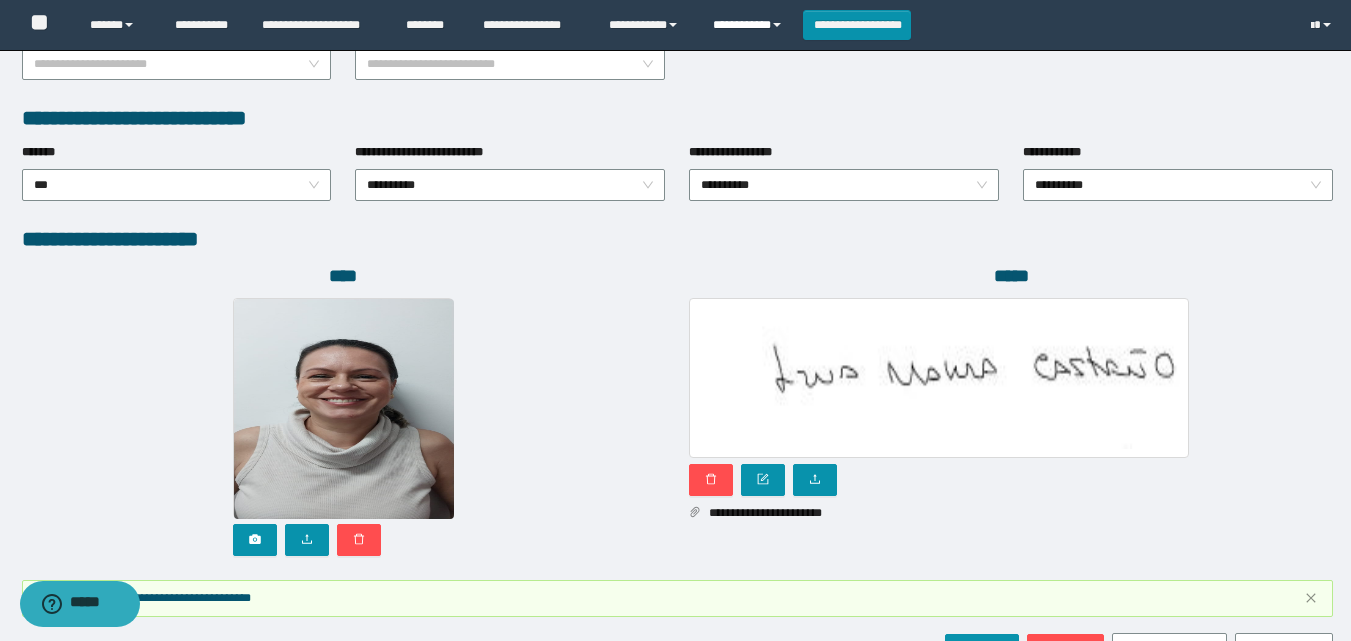 click on "**********" at bounding box center [750, 25] 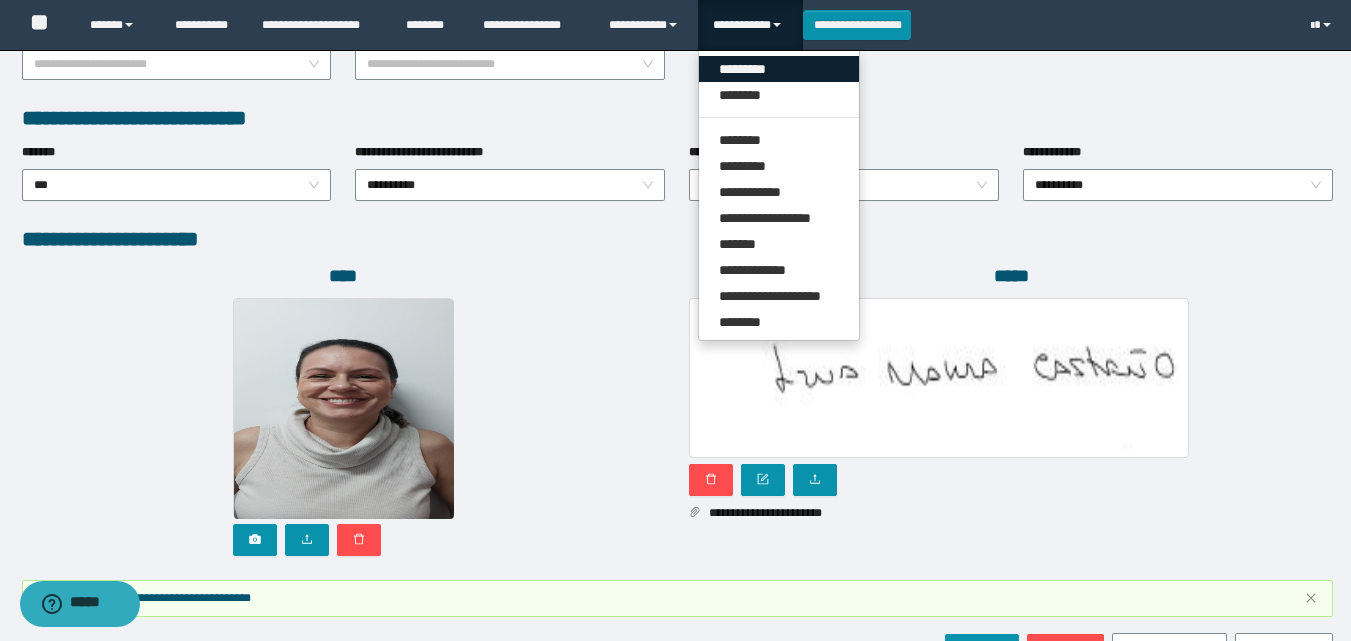 click on "*********" at bounding box center (779, 69) 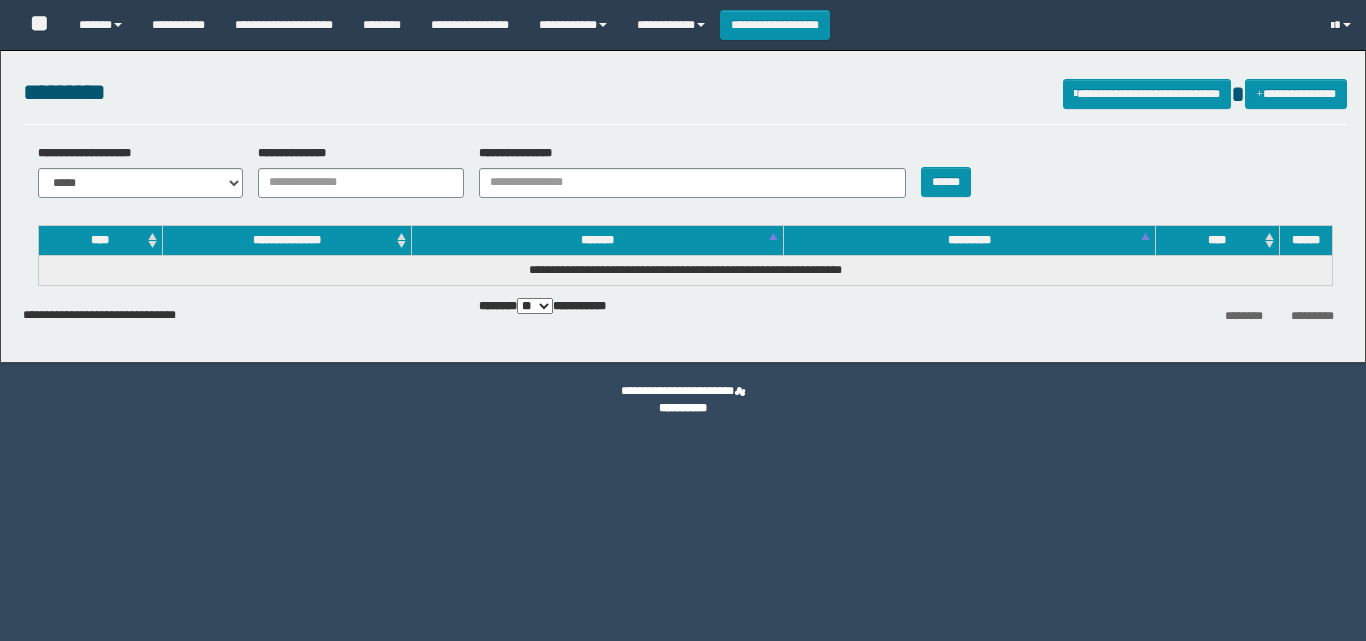 scroll, scrollTop: 0, scrollLeft: 0, axis: both 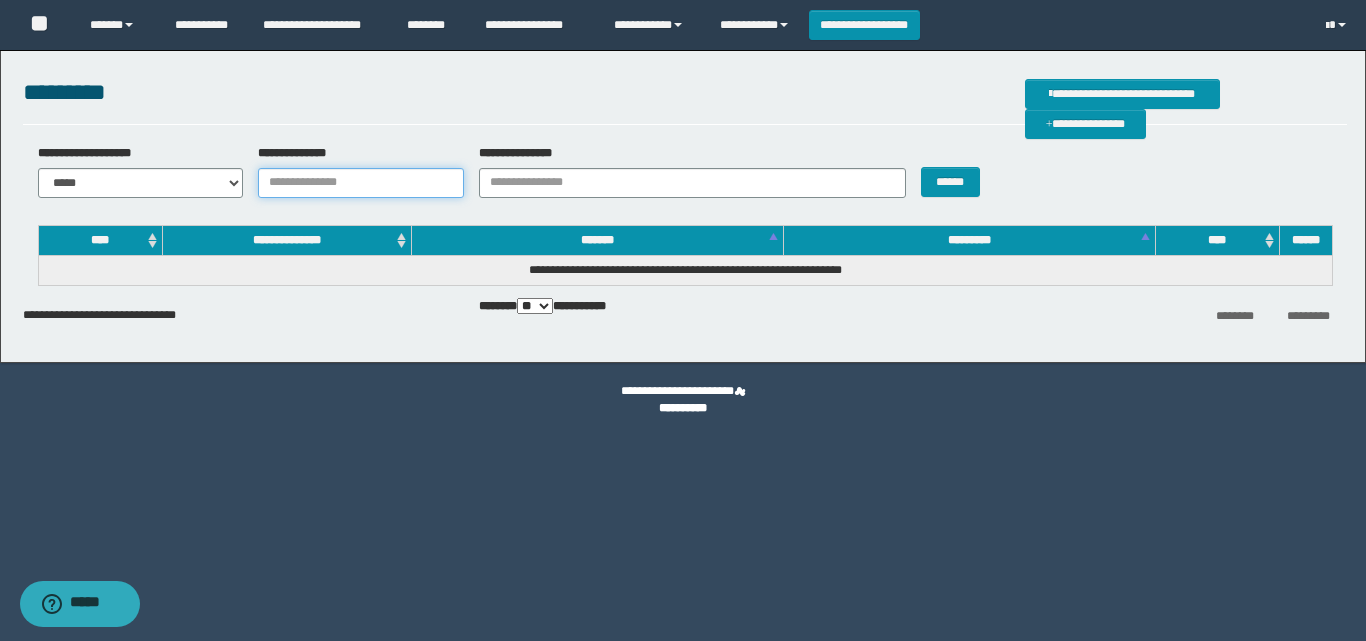 click on "**********" at bounding box center [361, 183] 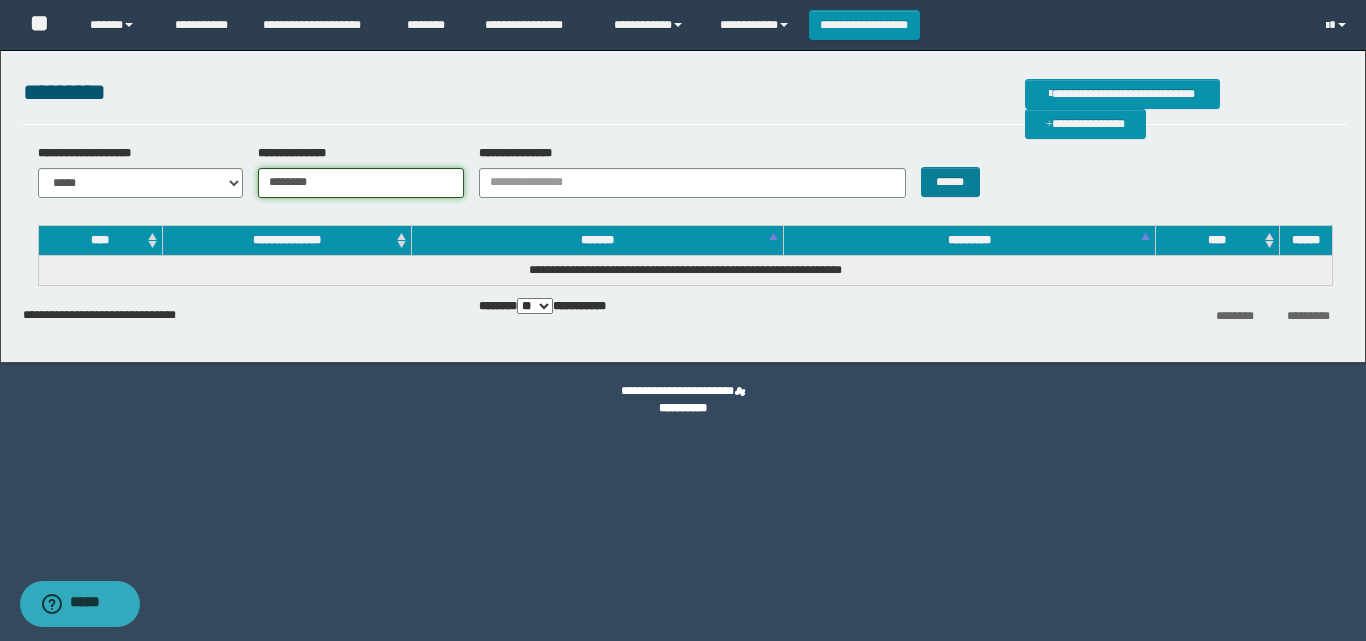 type on "********" 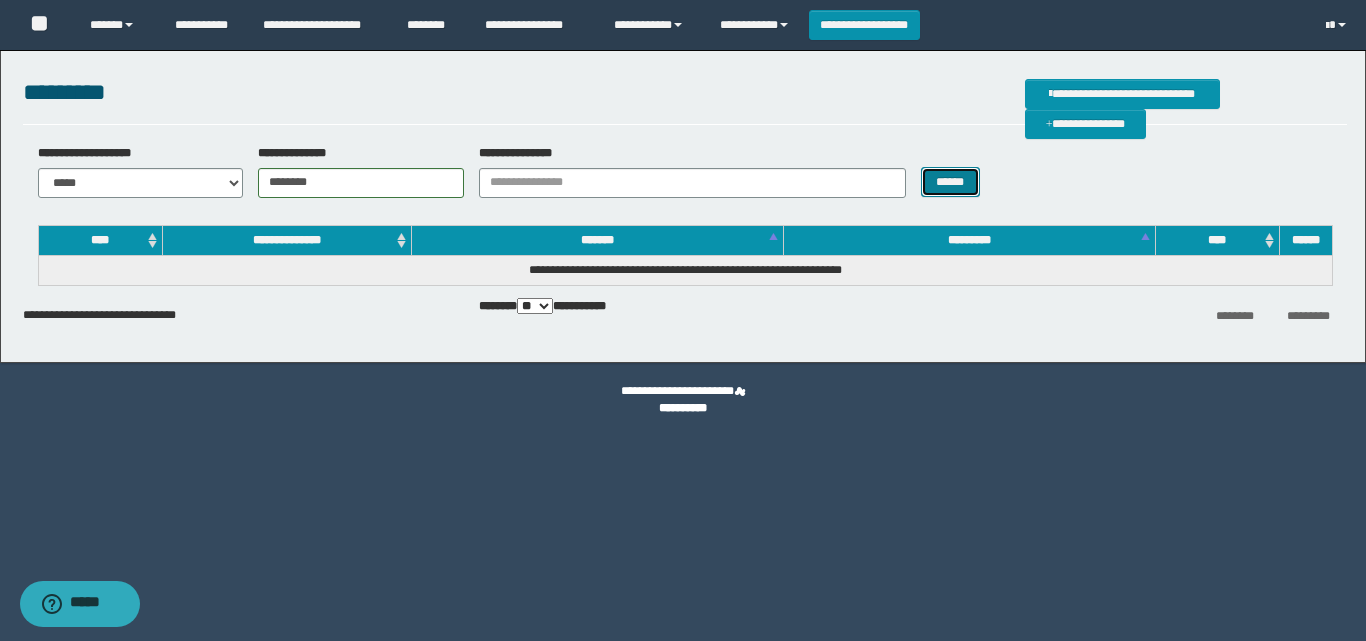 click on "******" at bounding box center (950, 182) 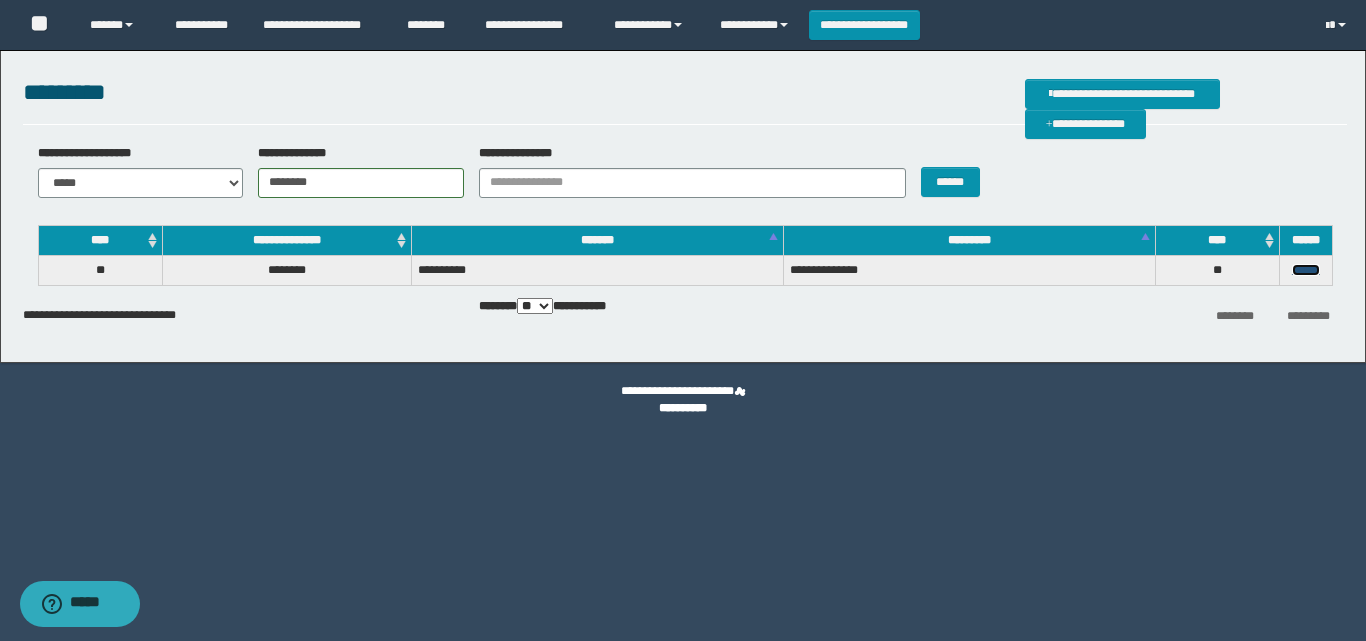 click on "******" at bounding box center [1306, 270] 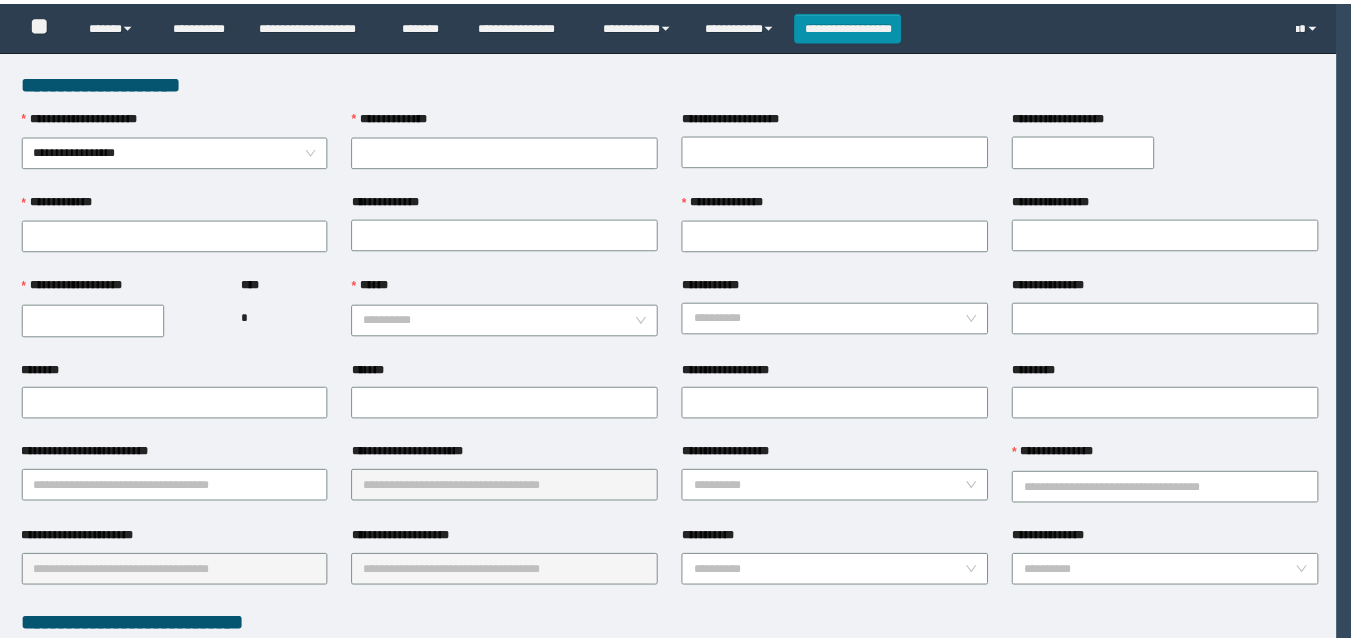 scroll, scrollTop: 0, scrollLeft: 0, axis: both 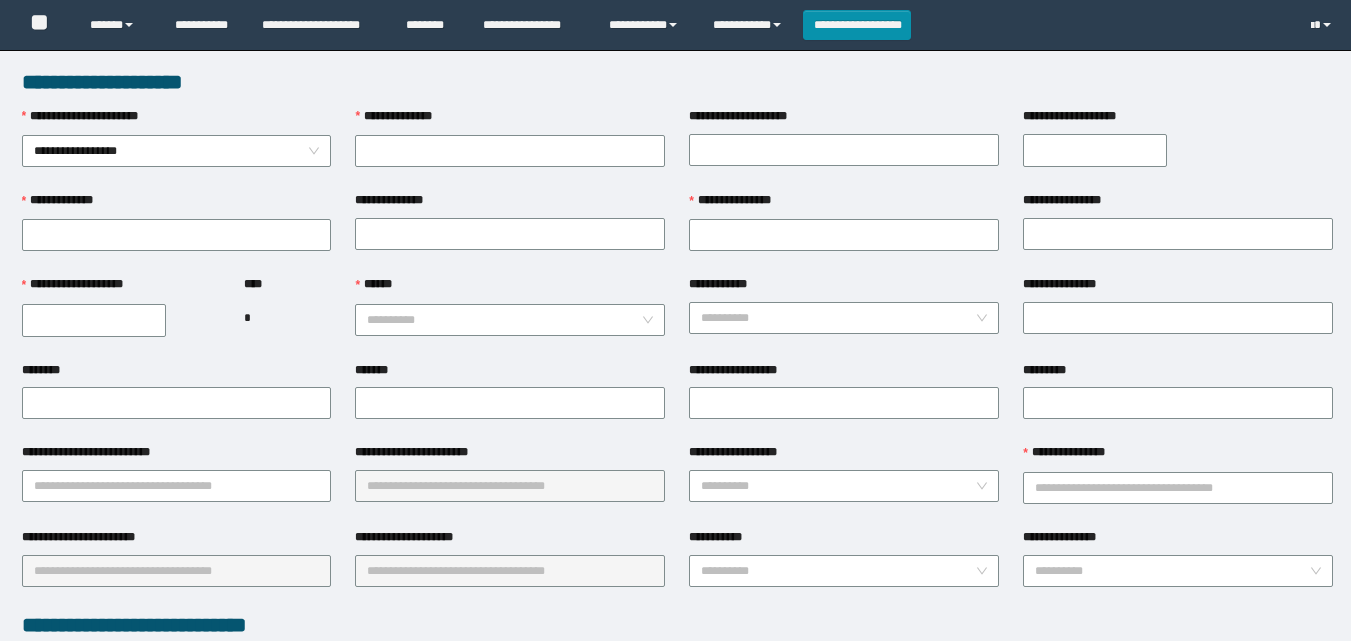 type on "********" 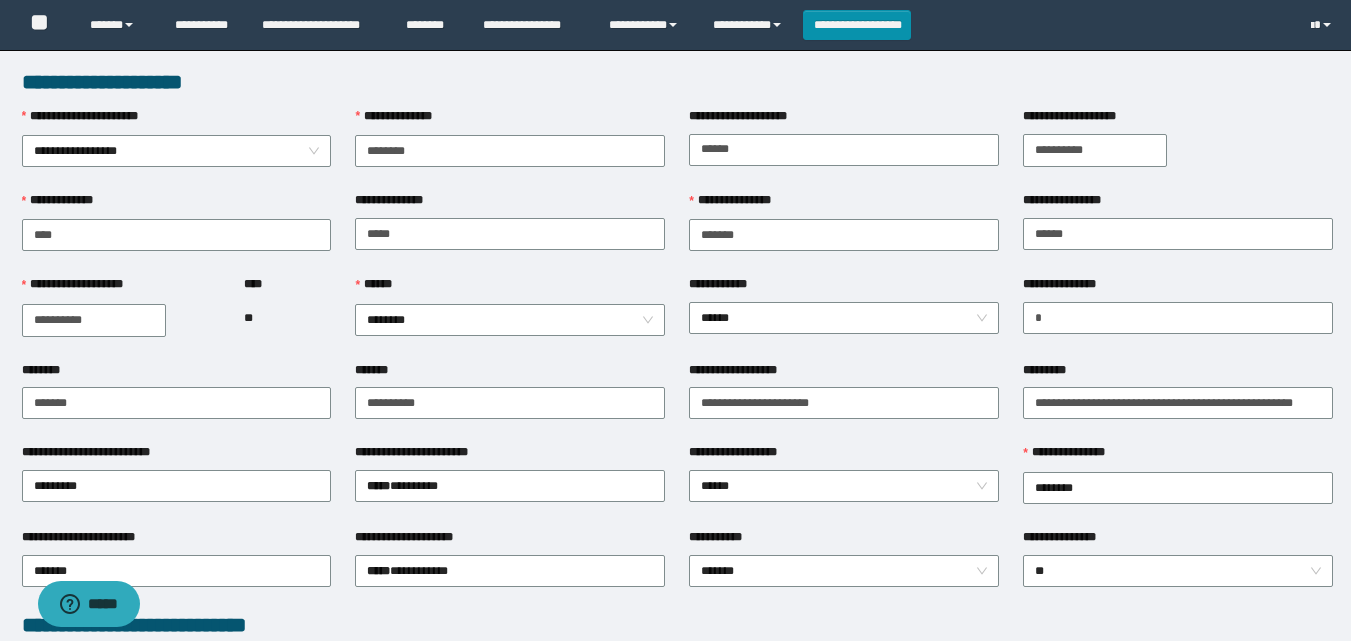 scroll, scrollTop: 0, scrollLeft: 0, axis: both 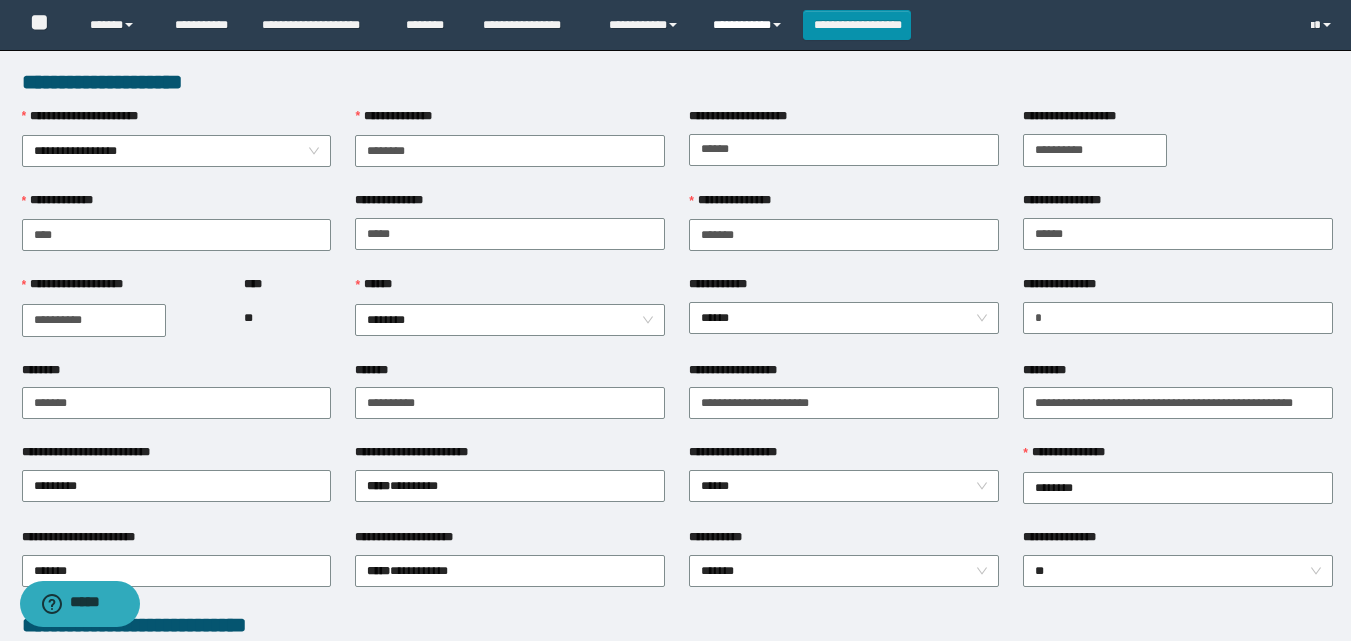click on "**********" at bounding box center (750, 25) 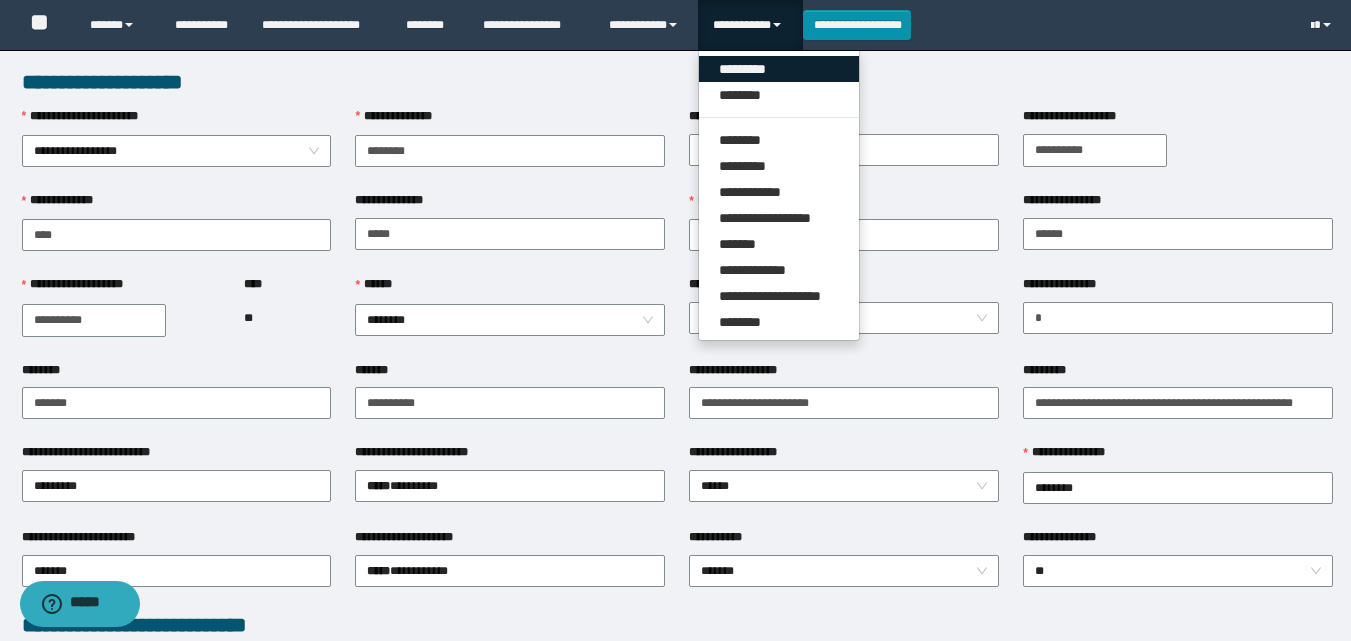 click on "*********" at bounding box center (779, 69) 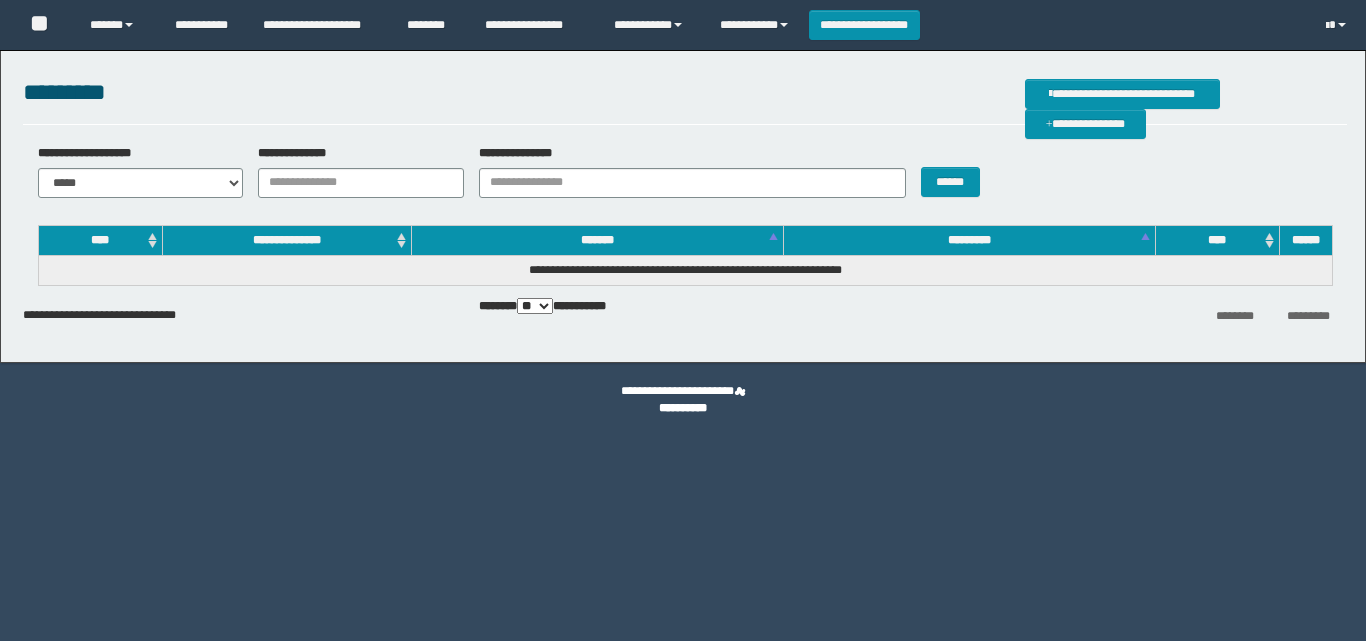 scroll, scrollTop: 0, scrollLeft: 0, axis: both 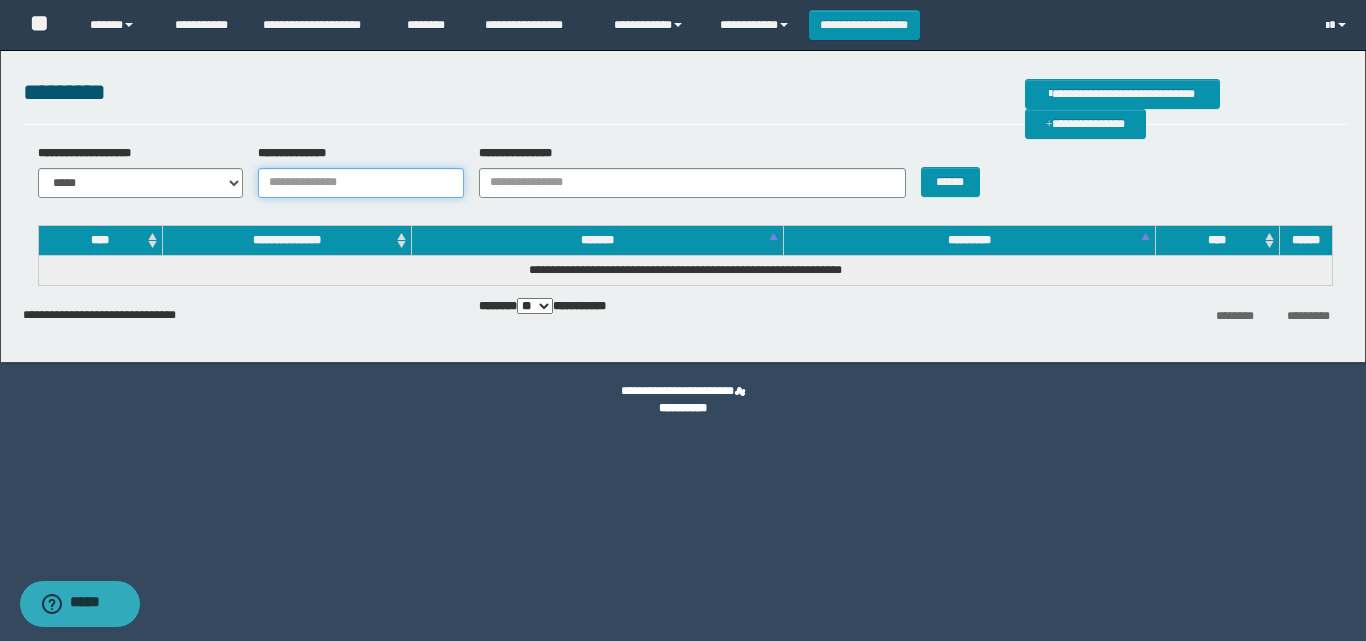 click on "**********" at bounding box center [361, 183] 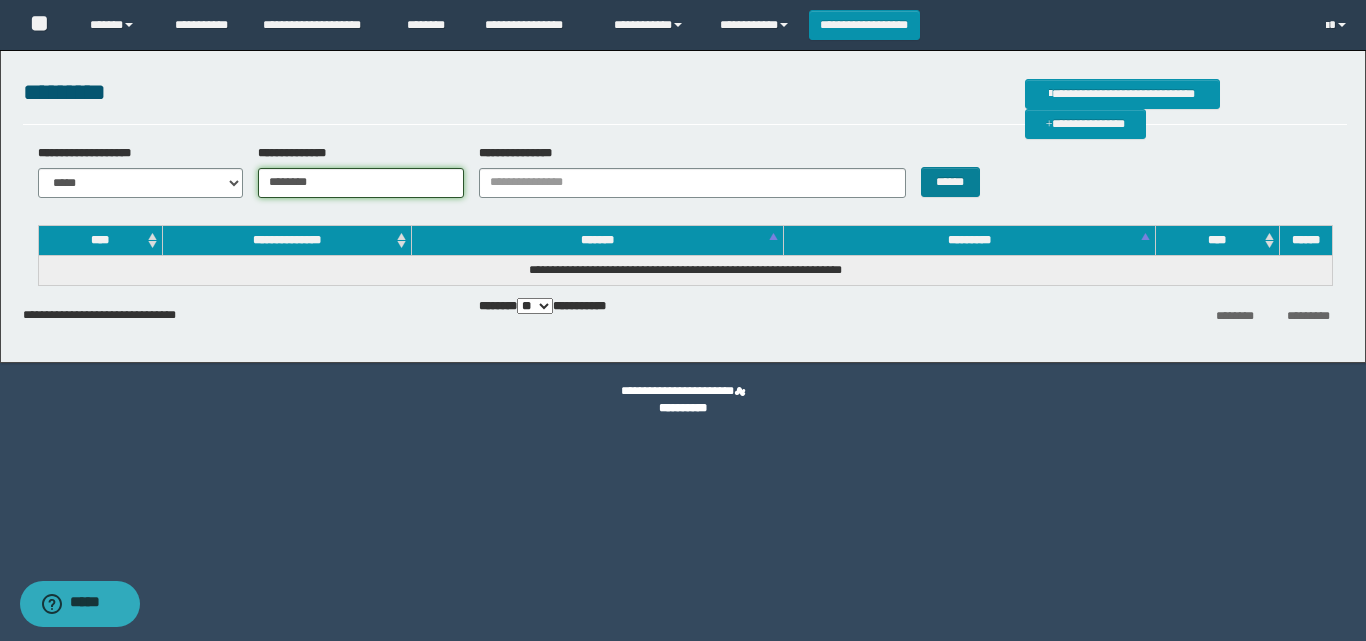 type on "********" 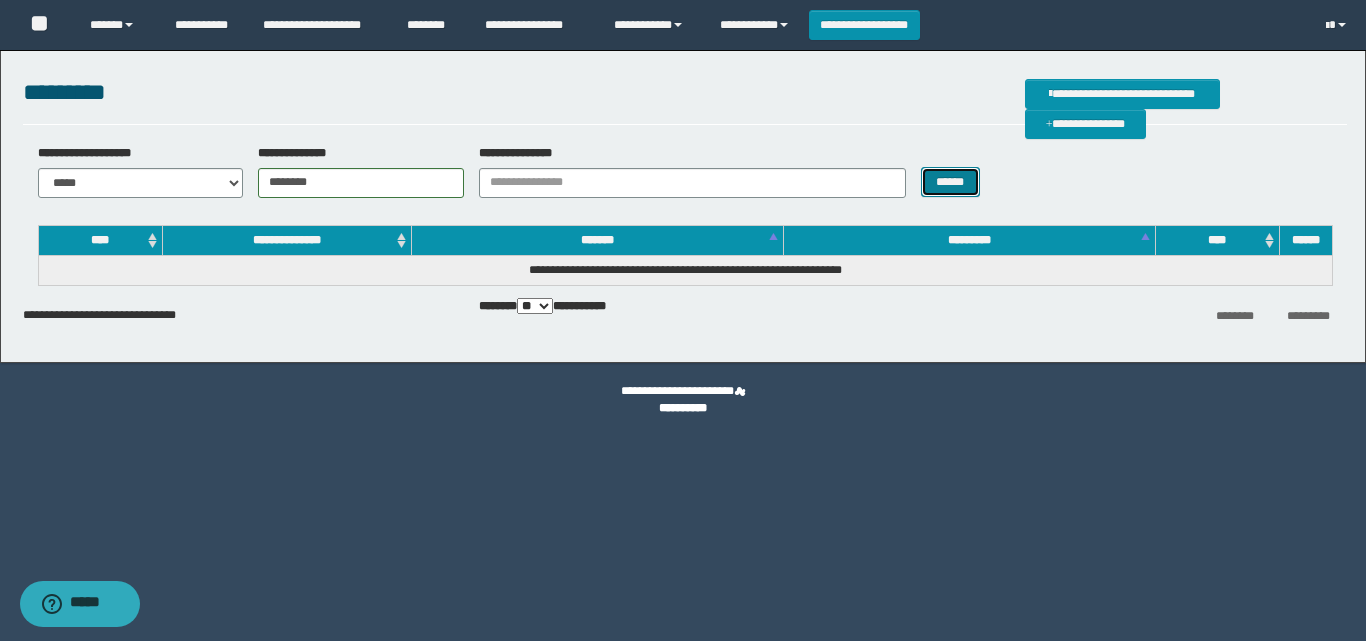 click on "******" at bounding box center (950, 182) 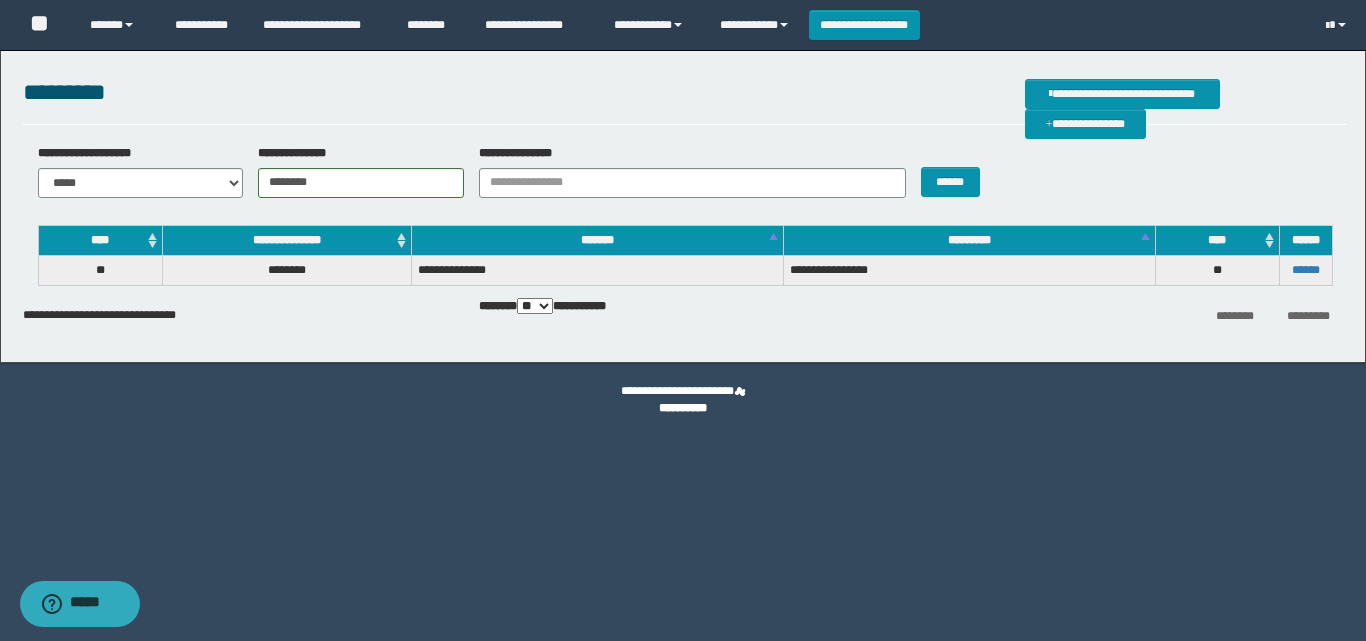 click on "******" at bounding box center (1305, 270) 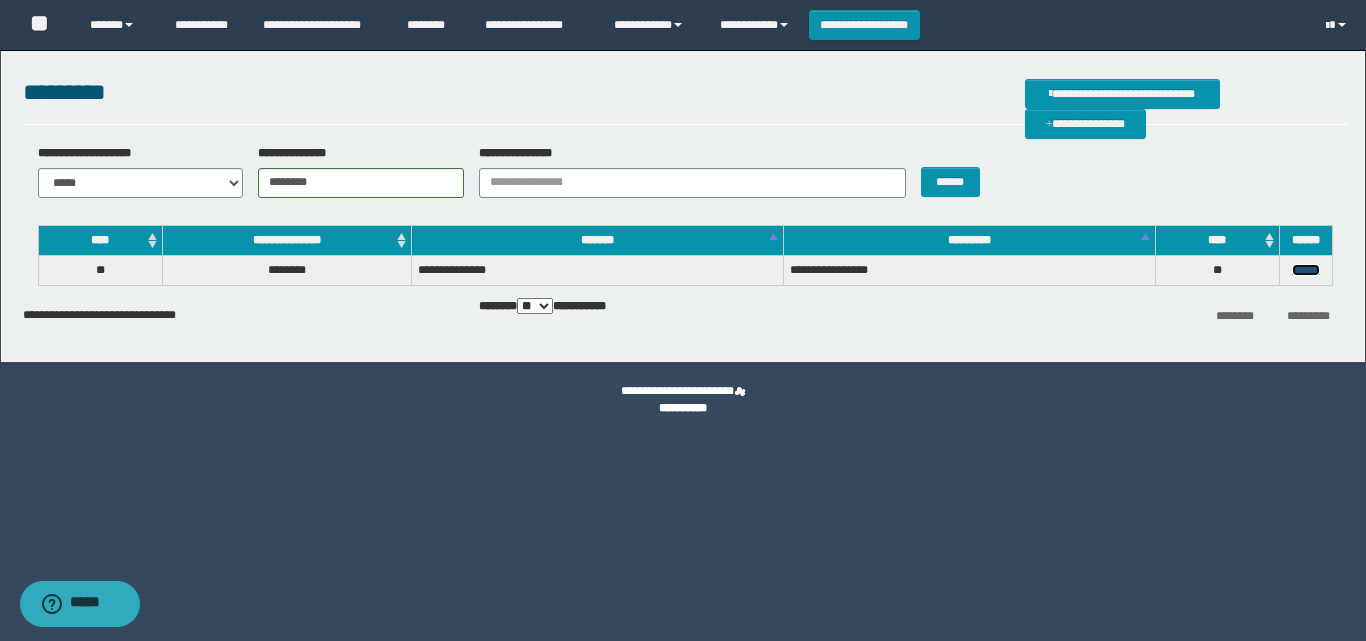 click on "******" at bounding box center [1306, 270] 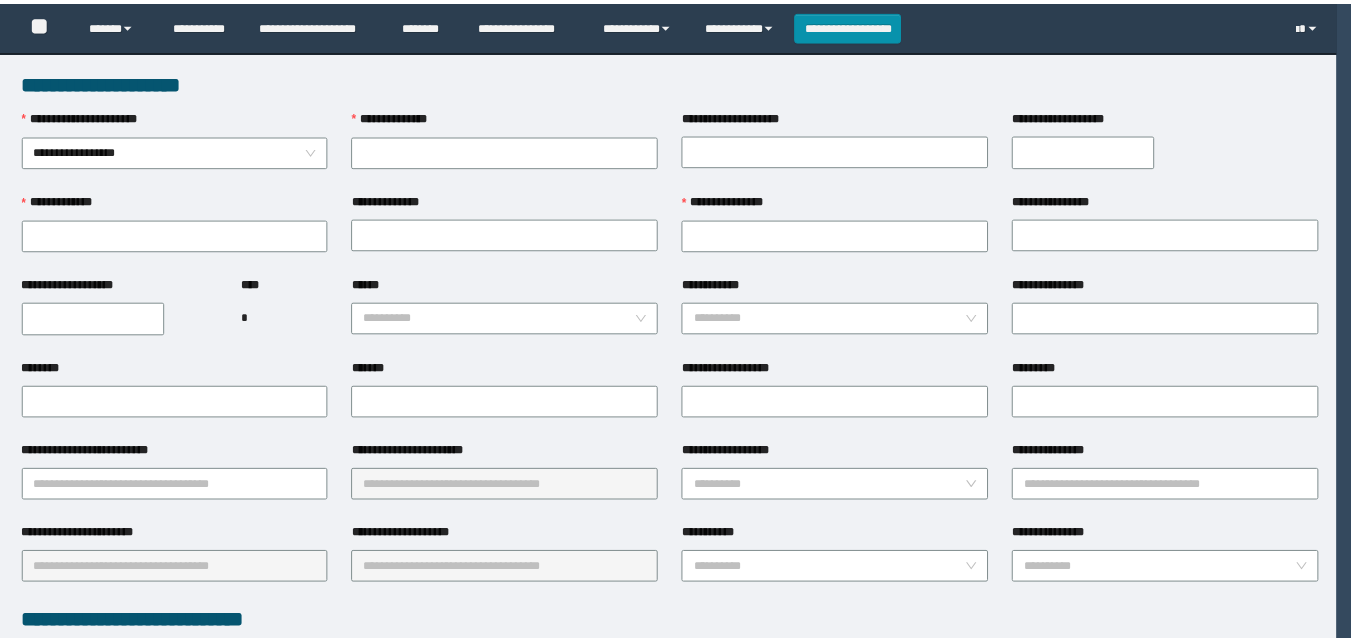 scroll, scrollTop: 0, scrollLeft: 0, axis: both 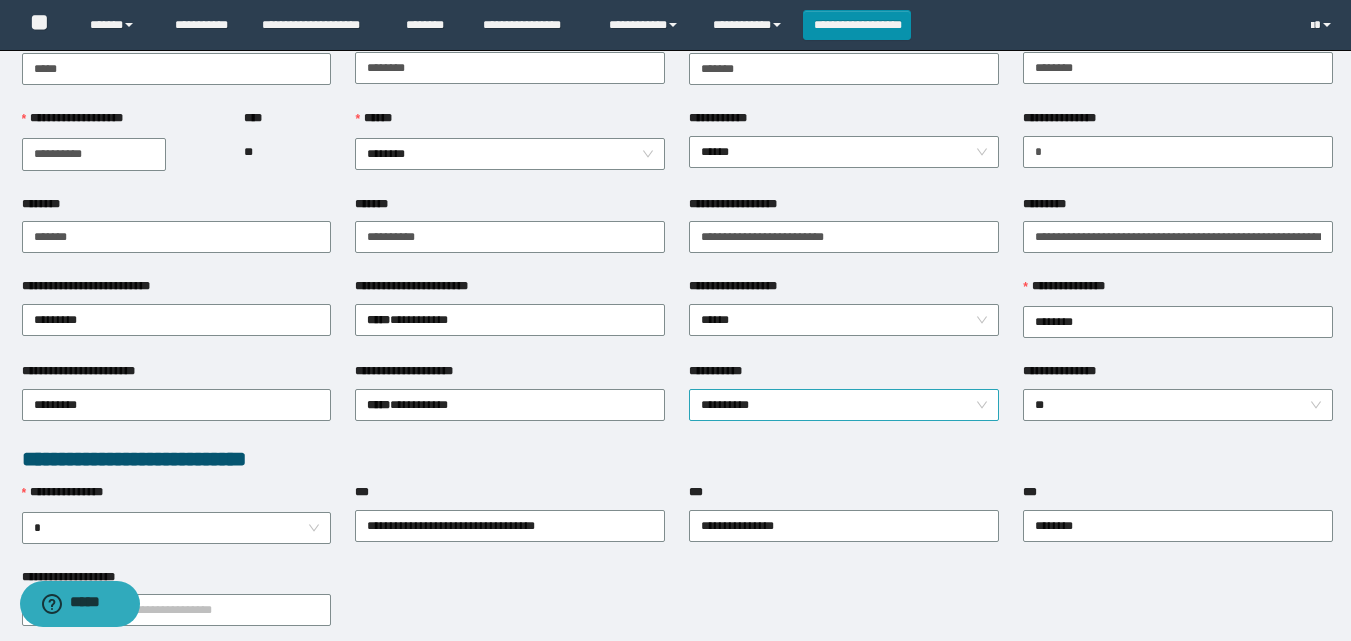 click on "**********" at bounding box center (844, 405) 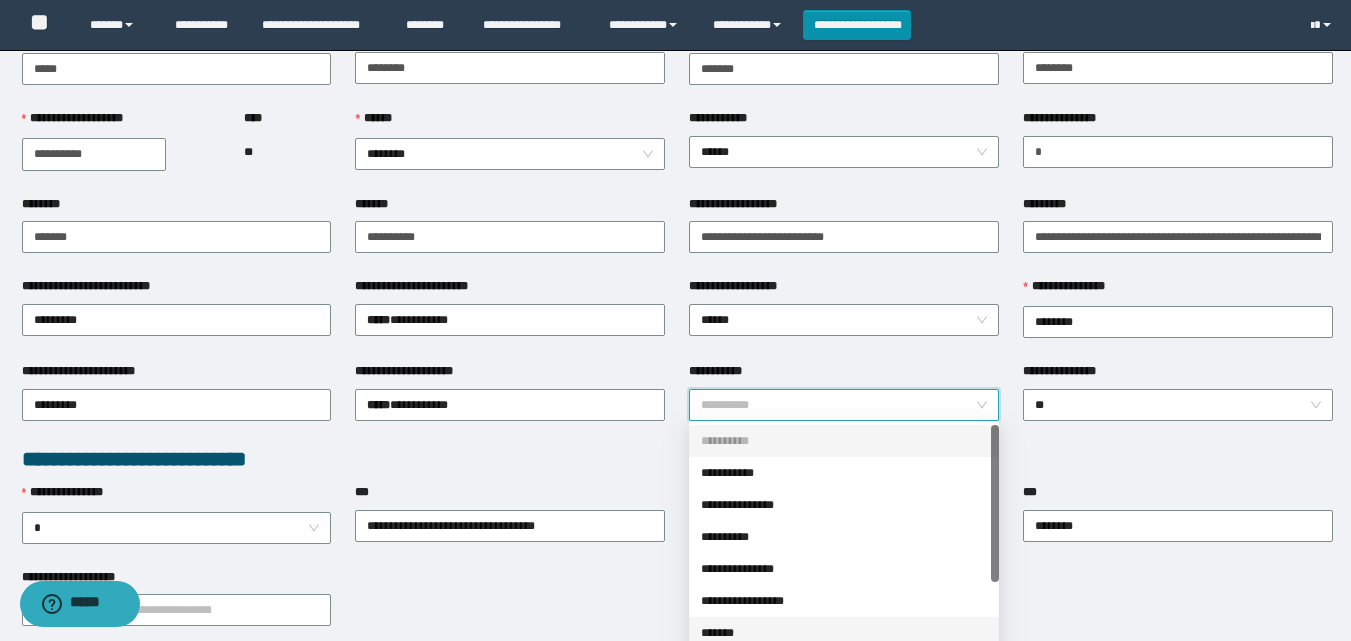 click on "*******" at bounding box center [844, 633] 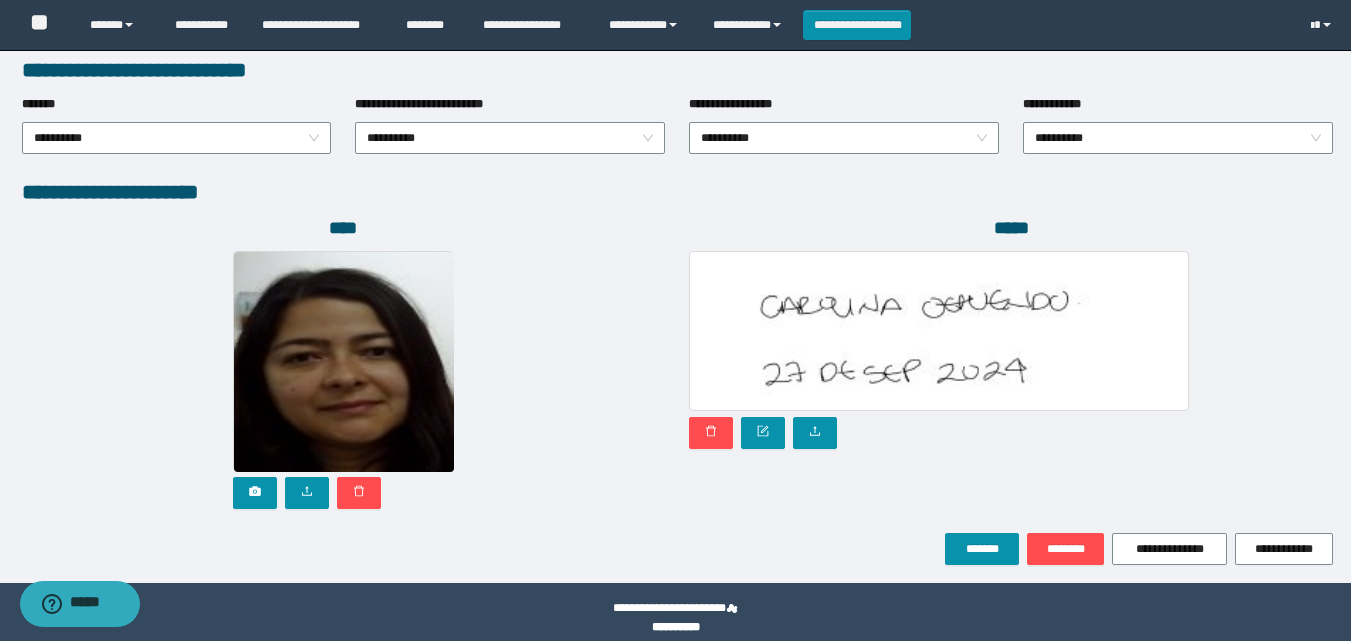 scroll, scrollTop: 1064, scrollLeft: 0, axis: vertical 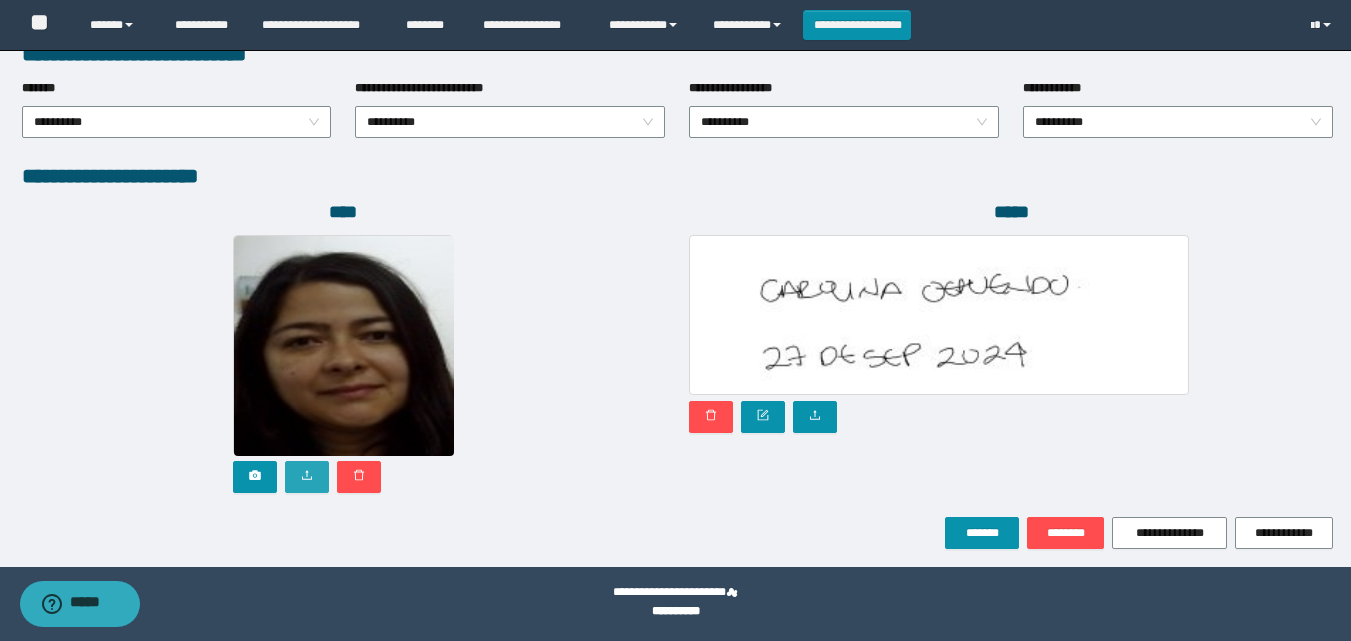 click 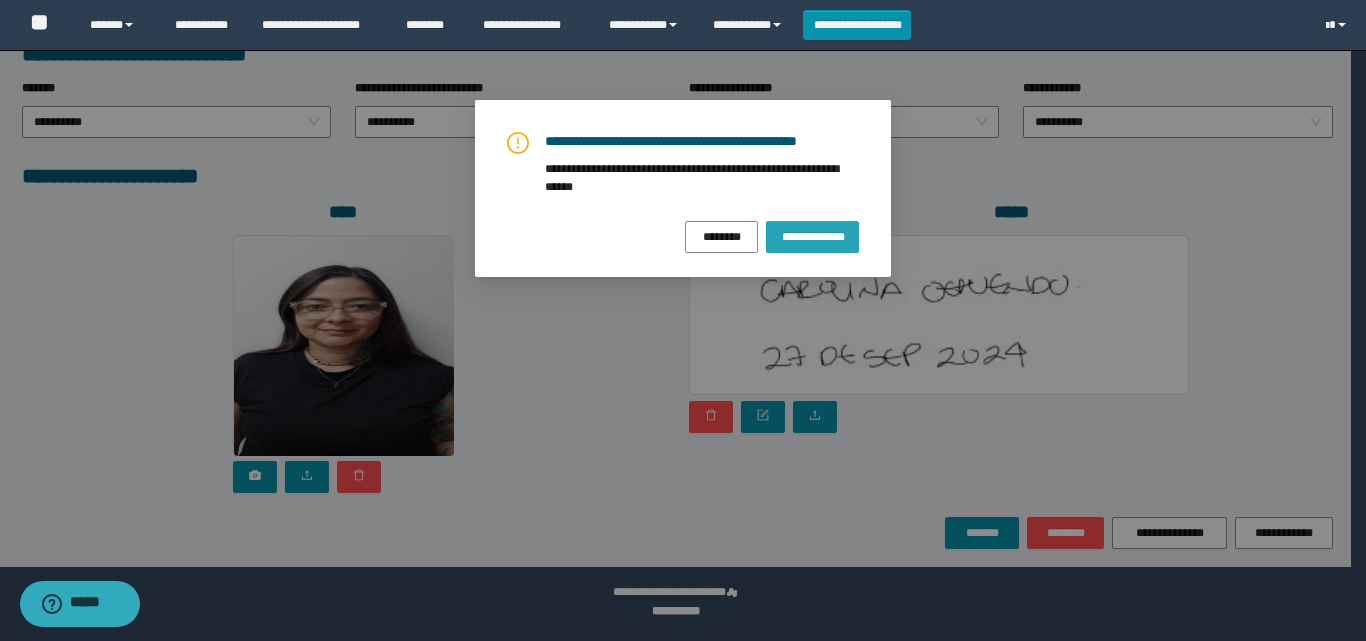 click on "**********" at bounding box center (812, 237) 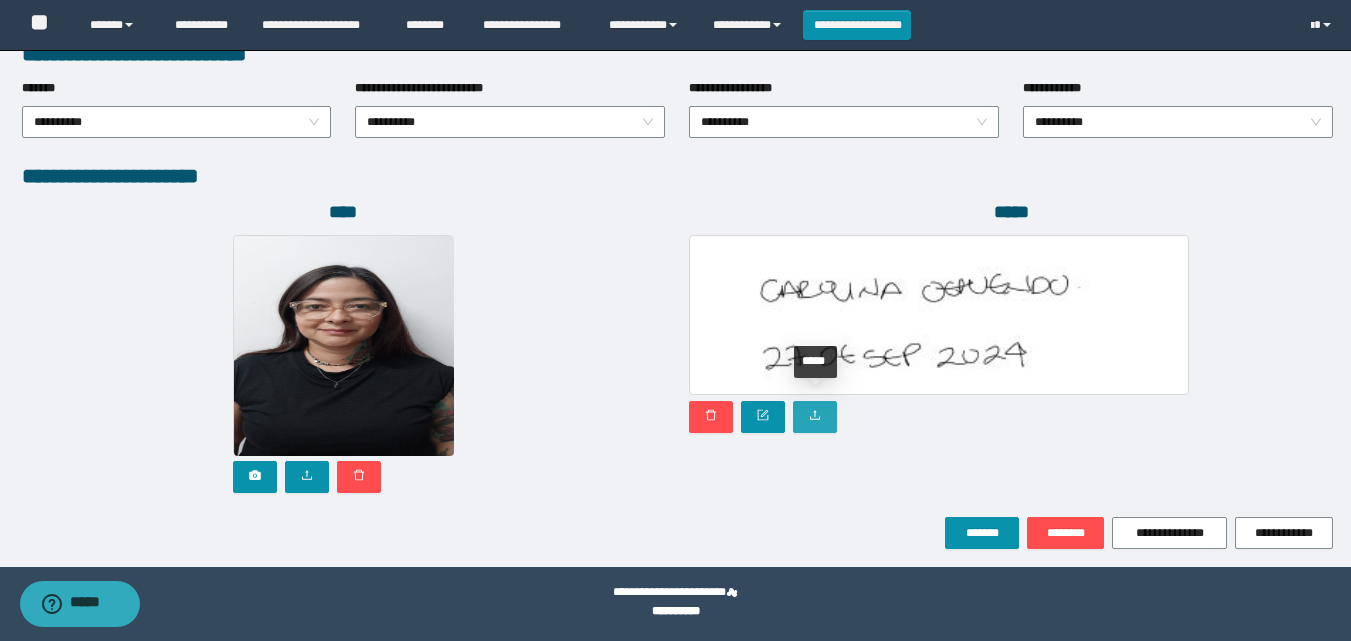 click 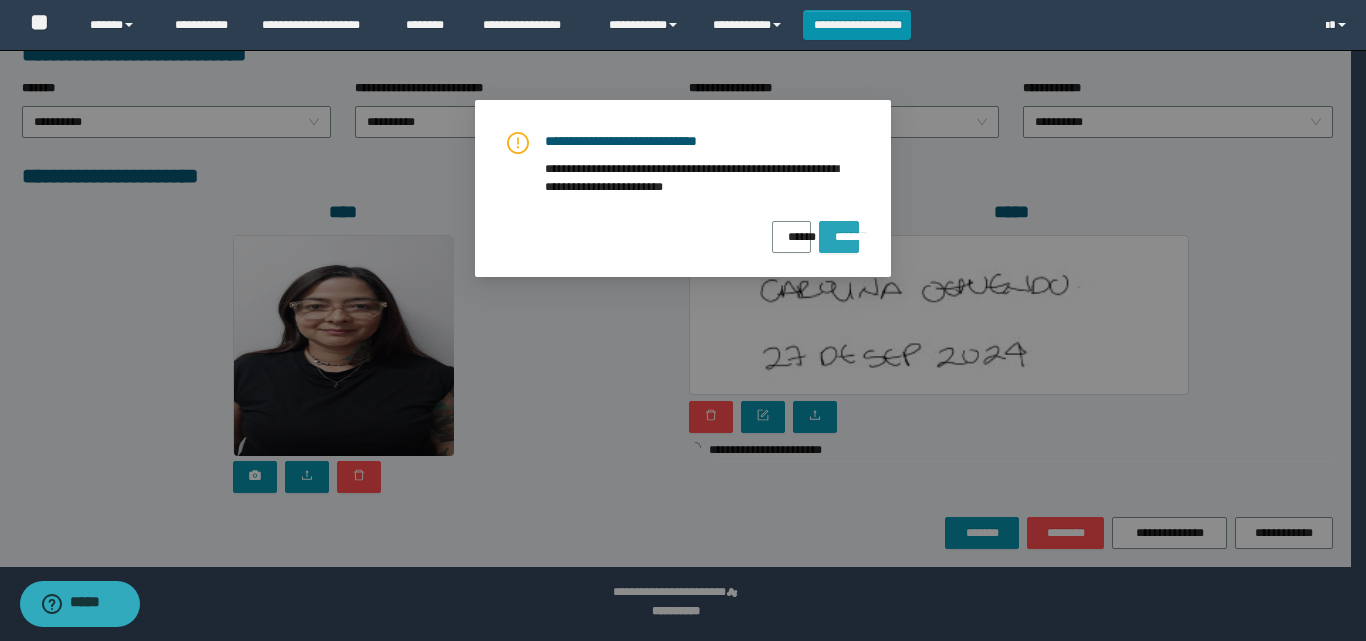 click on "*******" at bounding box center (839, 237) 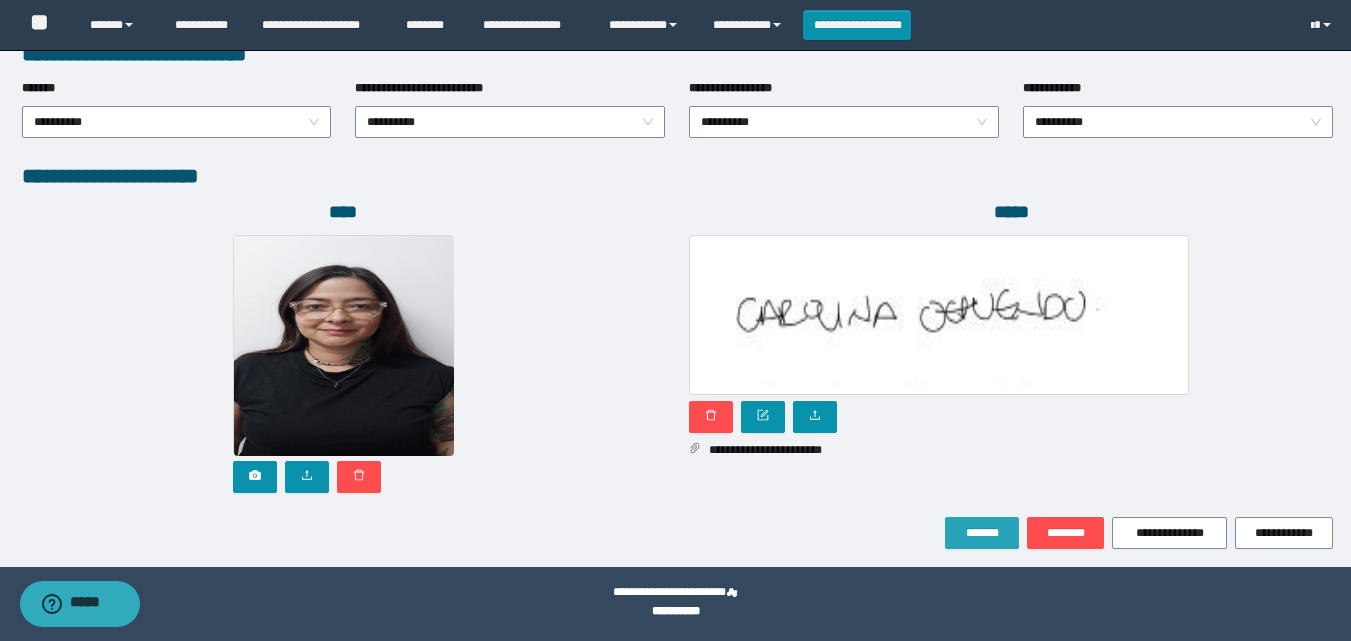 click on "*******" at bounding box center [982, 533] 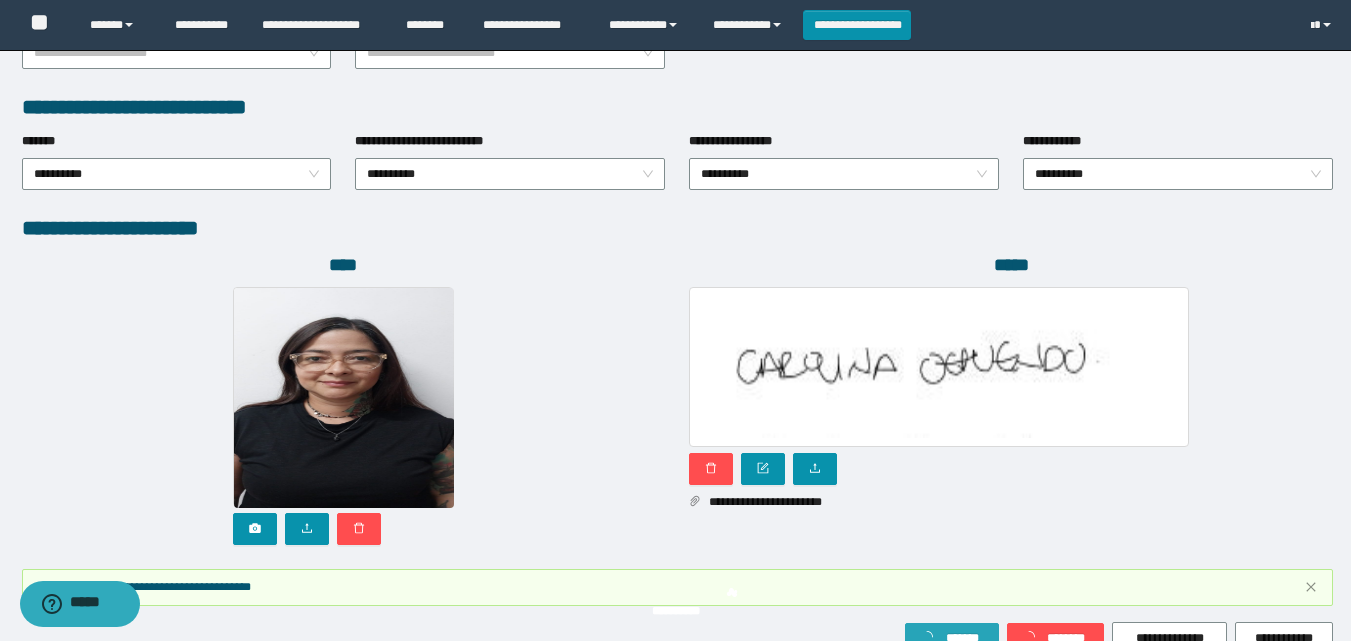 scroll, scrollTop: 1117, scrollLeft: 0, axis: vertical 